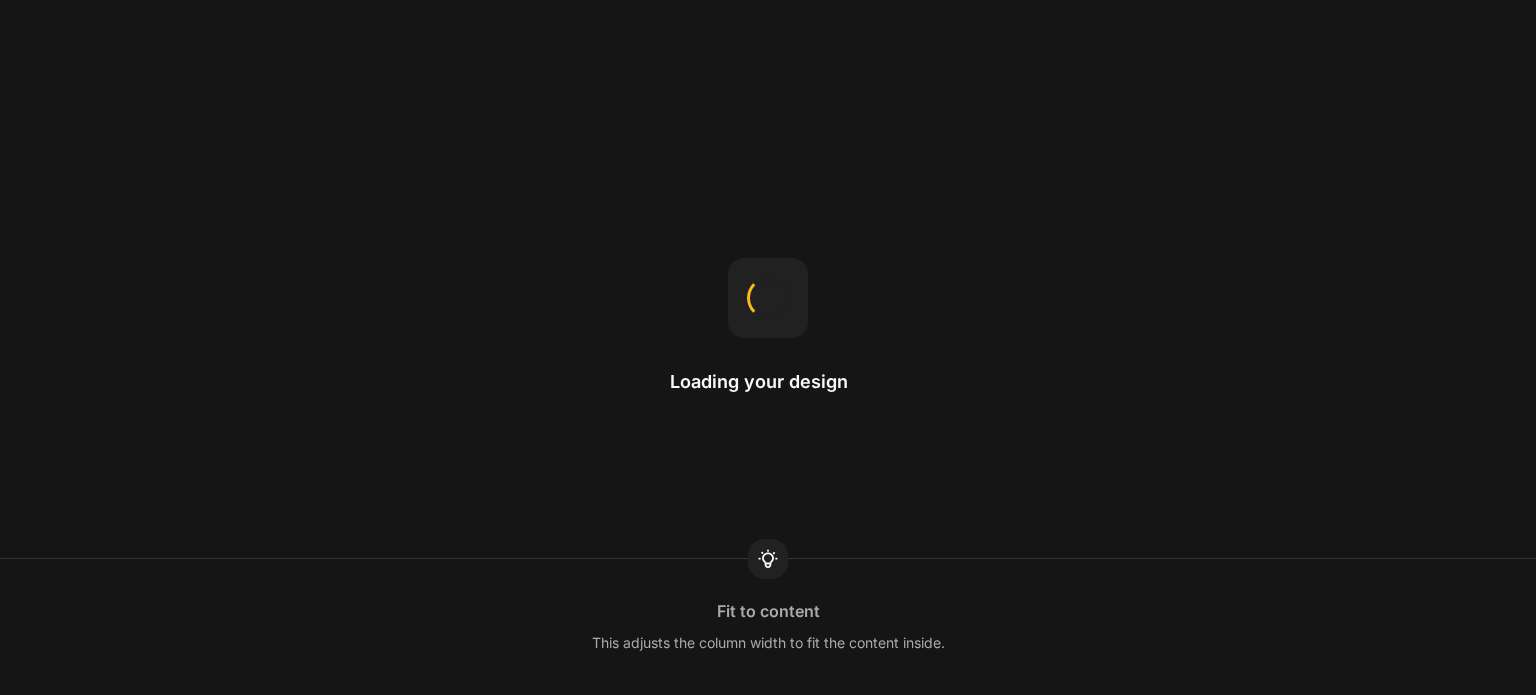 scroll, scrollTop: 0, scrollLeft: 0, axis: both 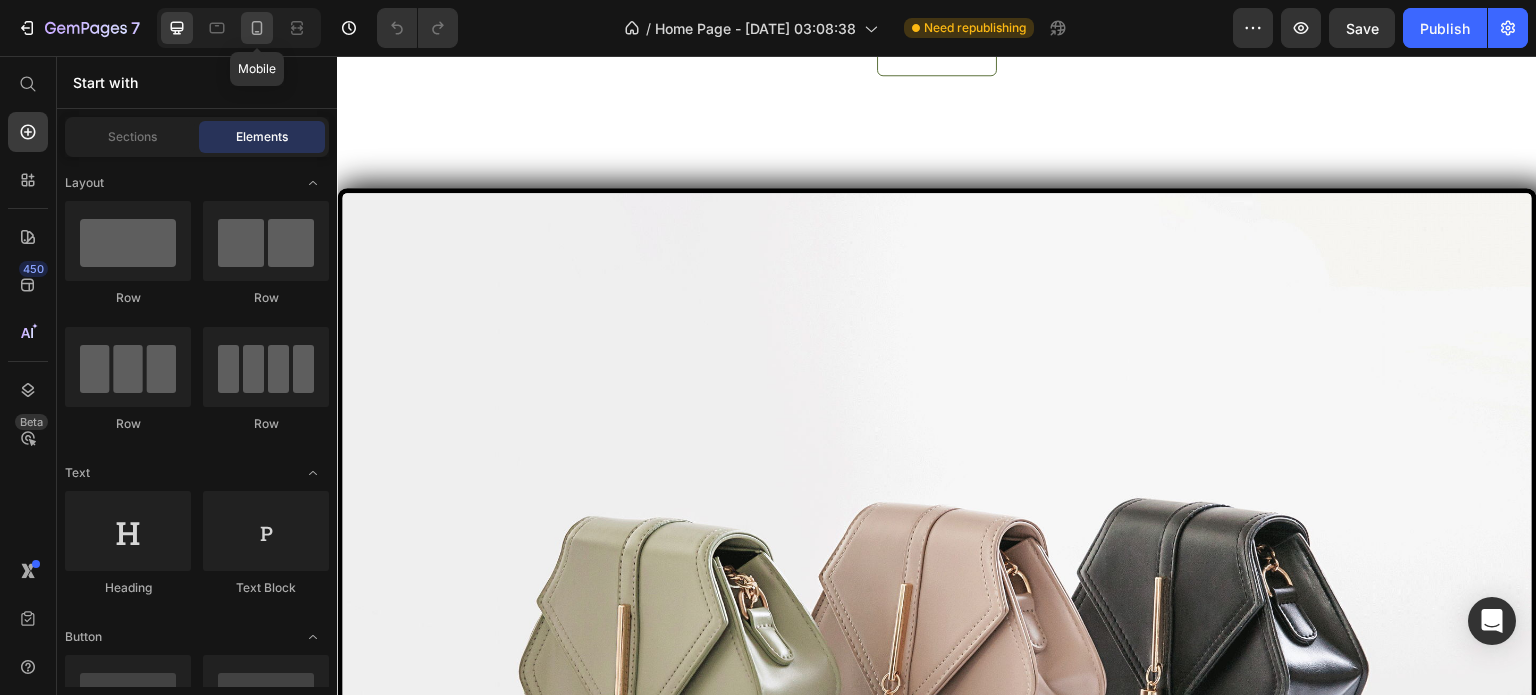 click 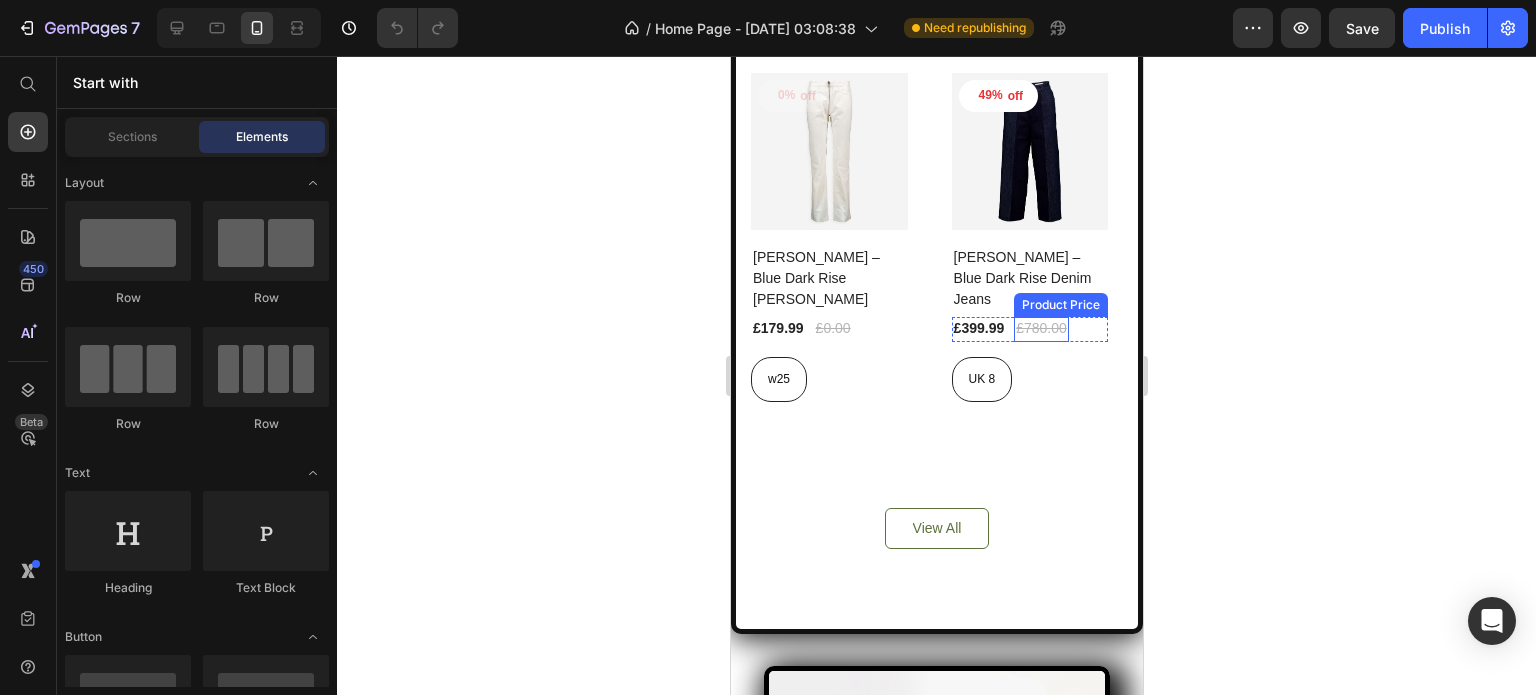 scroll, scrollTop: 440, scrollLeft: 0, axis: vertical 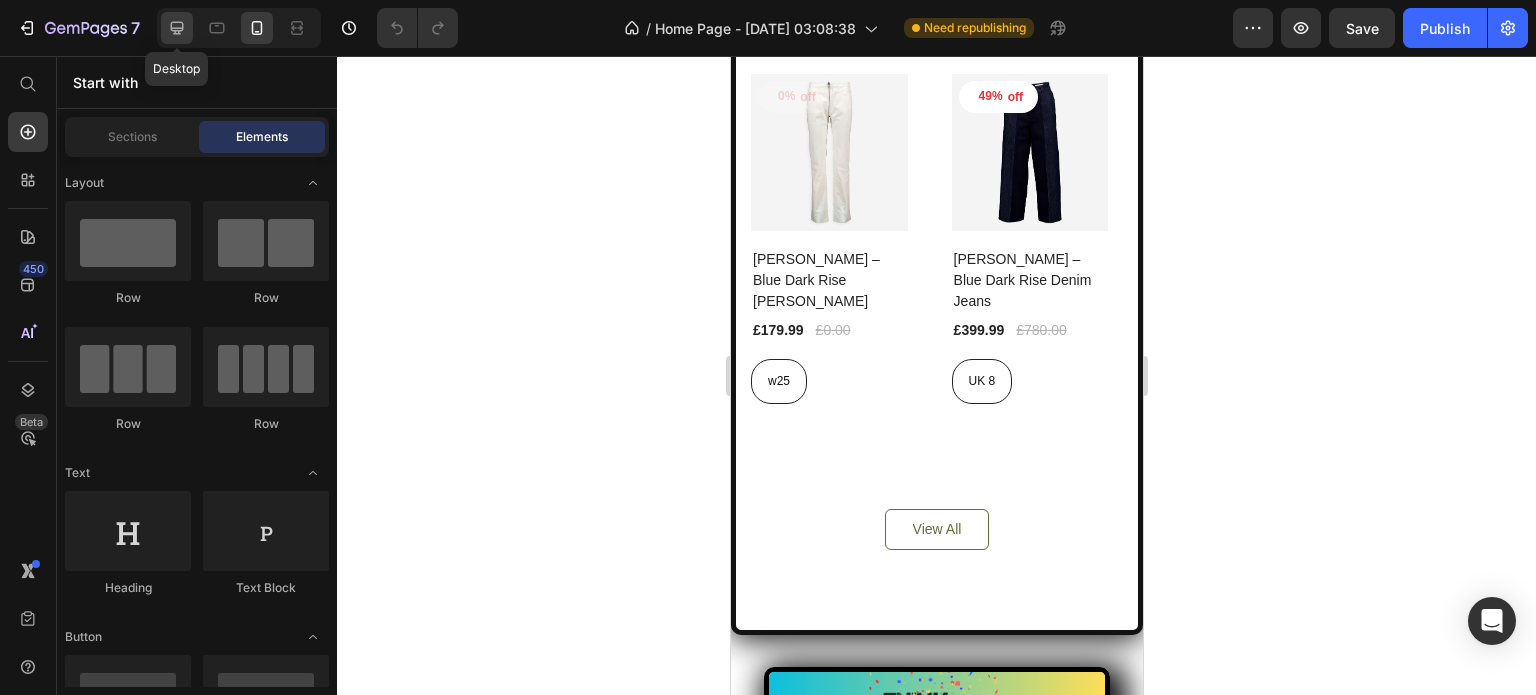 drag, startPoint x: 175, startPoint y: 22, endPoint x: 187, endPoint y: 27, distance: 13 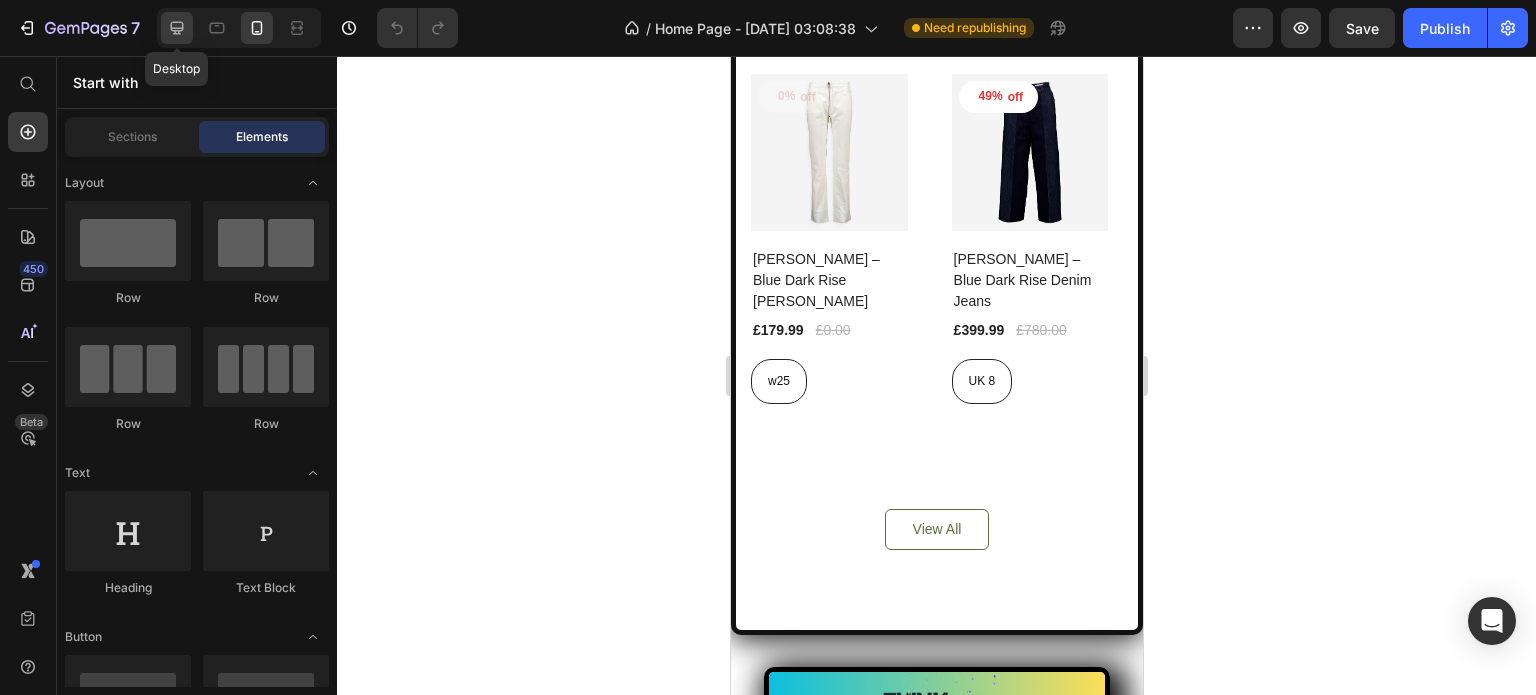 click 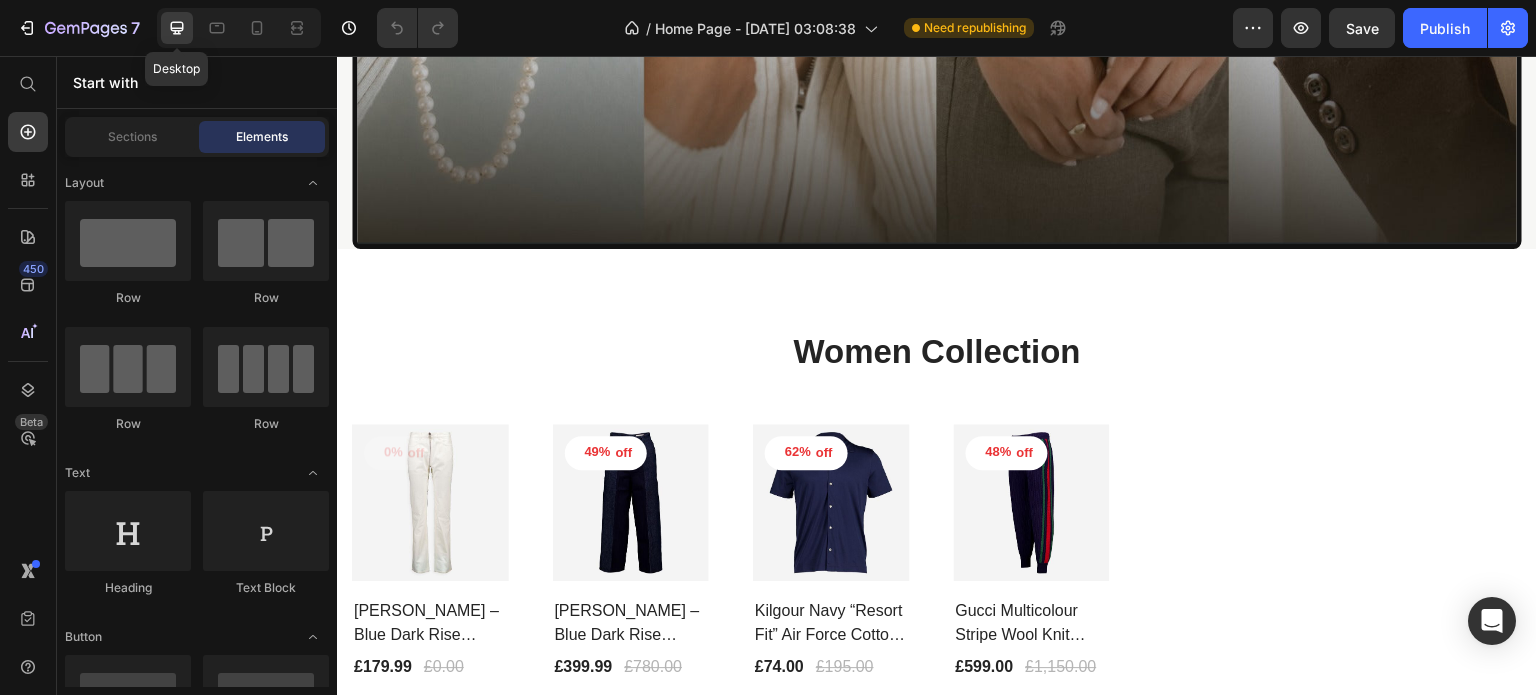 scroll, scrollTop: 601, scrollLeft: 0, axis: vertical 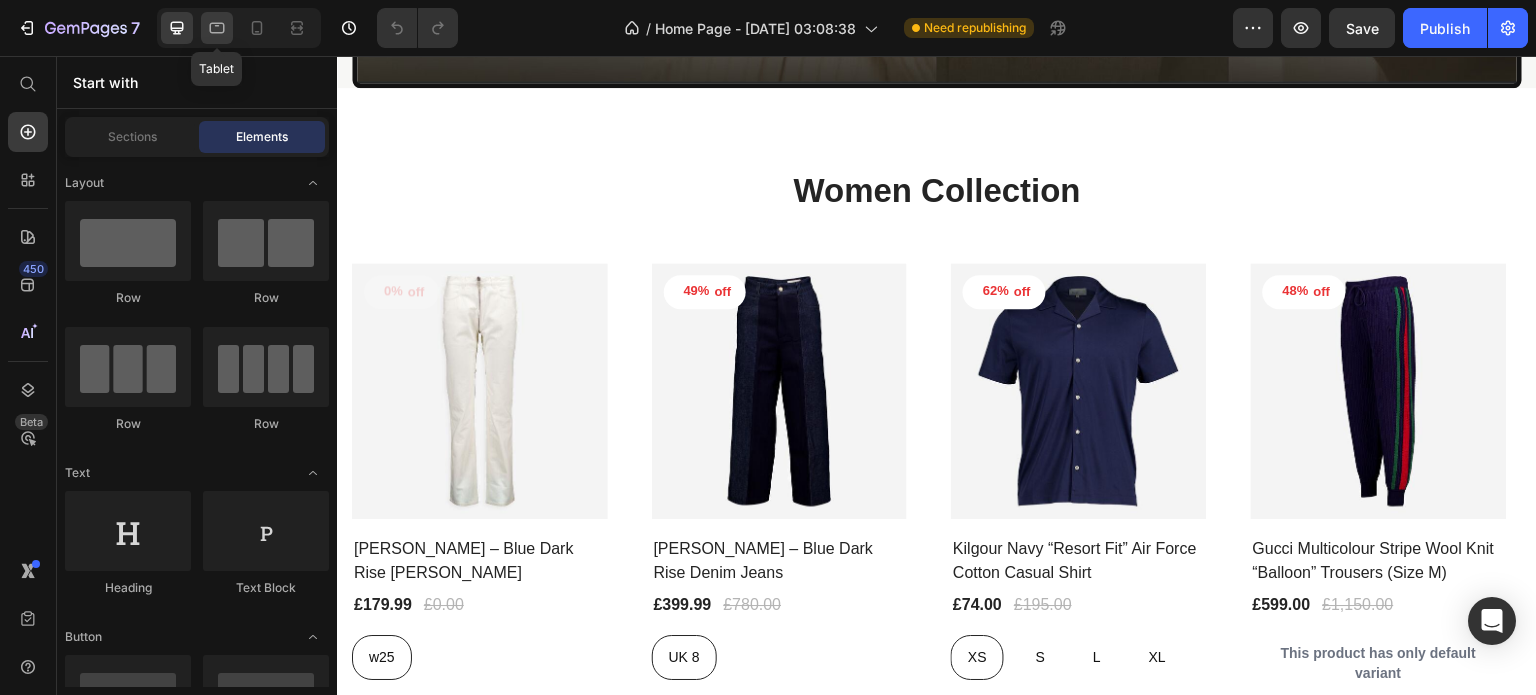 click 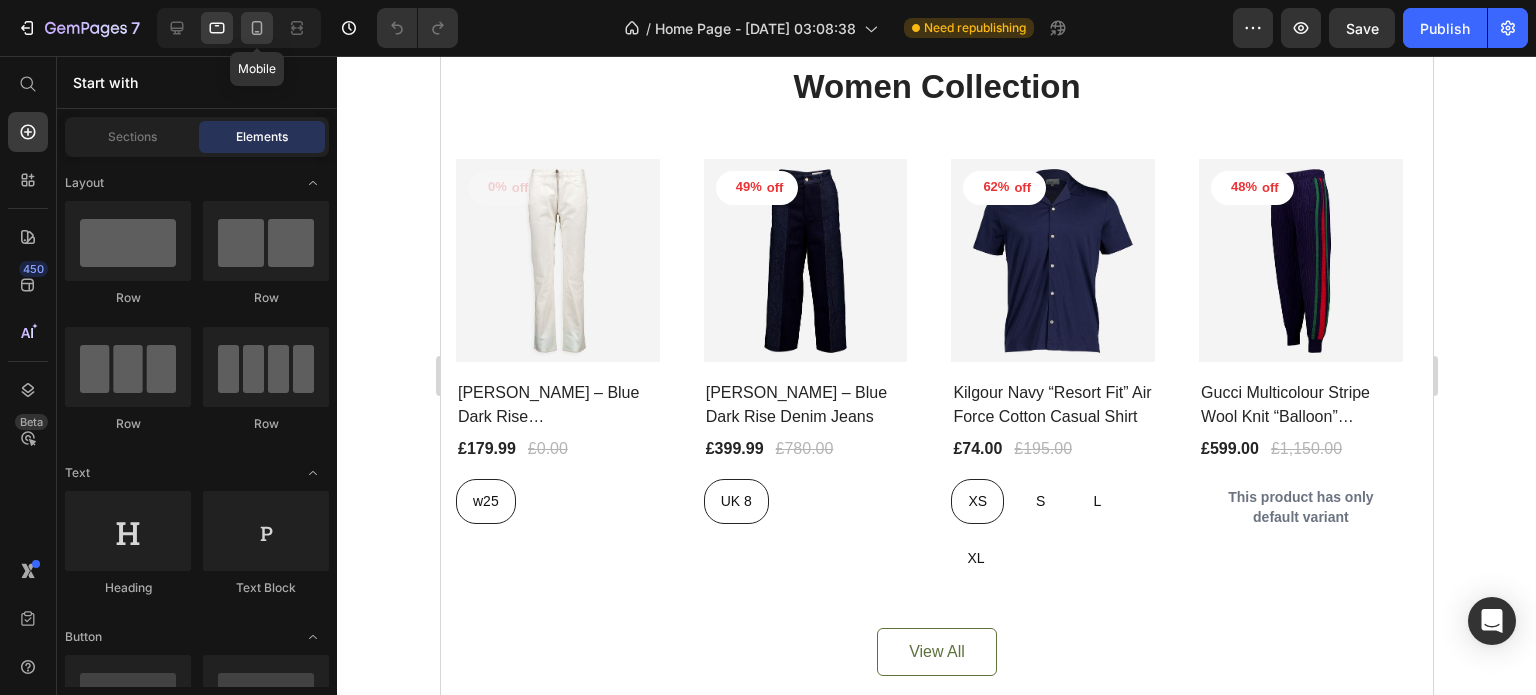 click 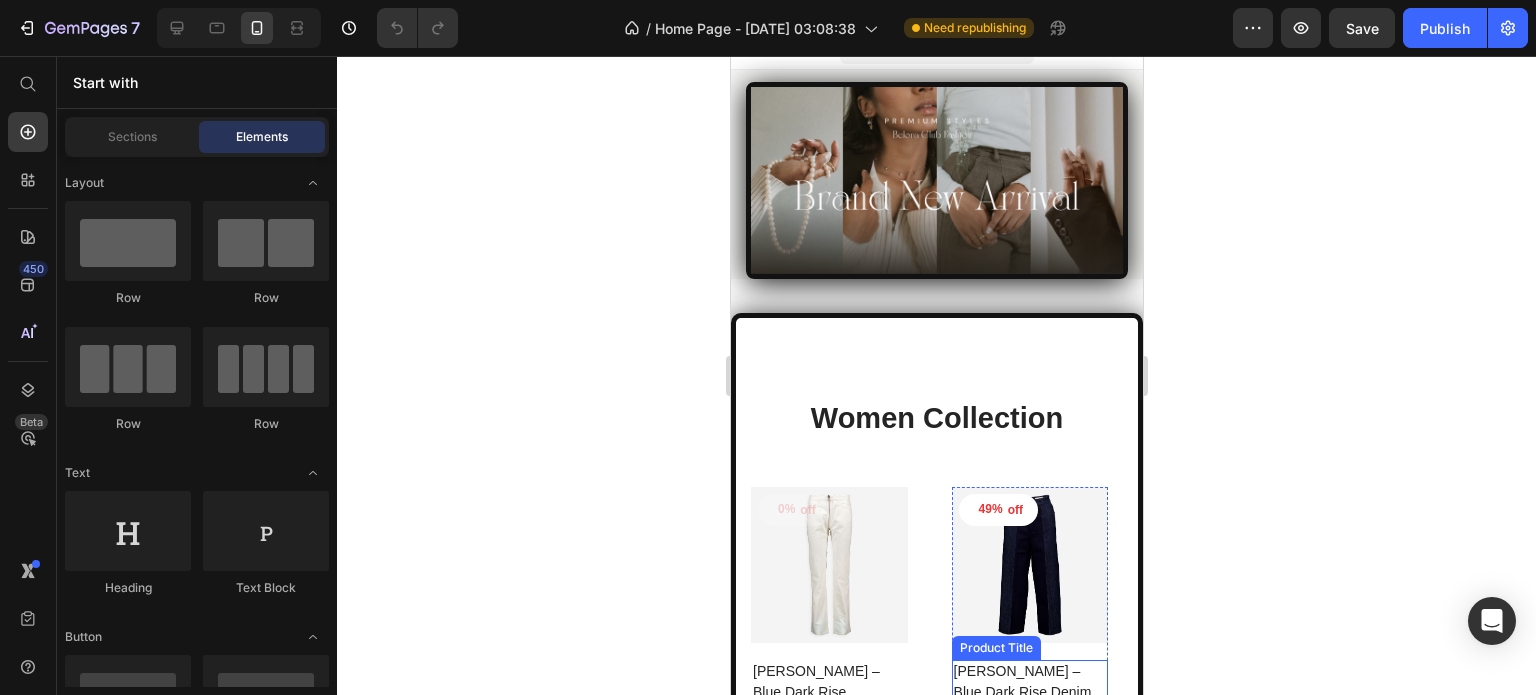 scroll, scrollTop: 0, scrollLeft: 0, axis: both 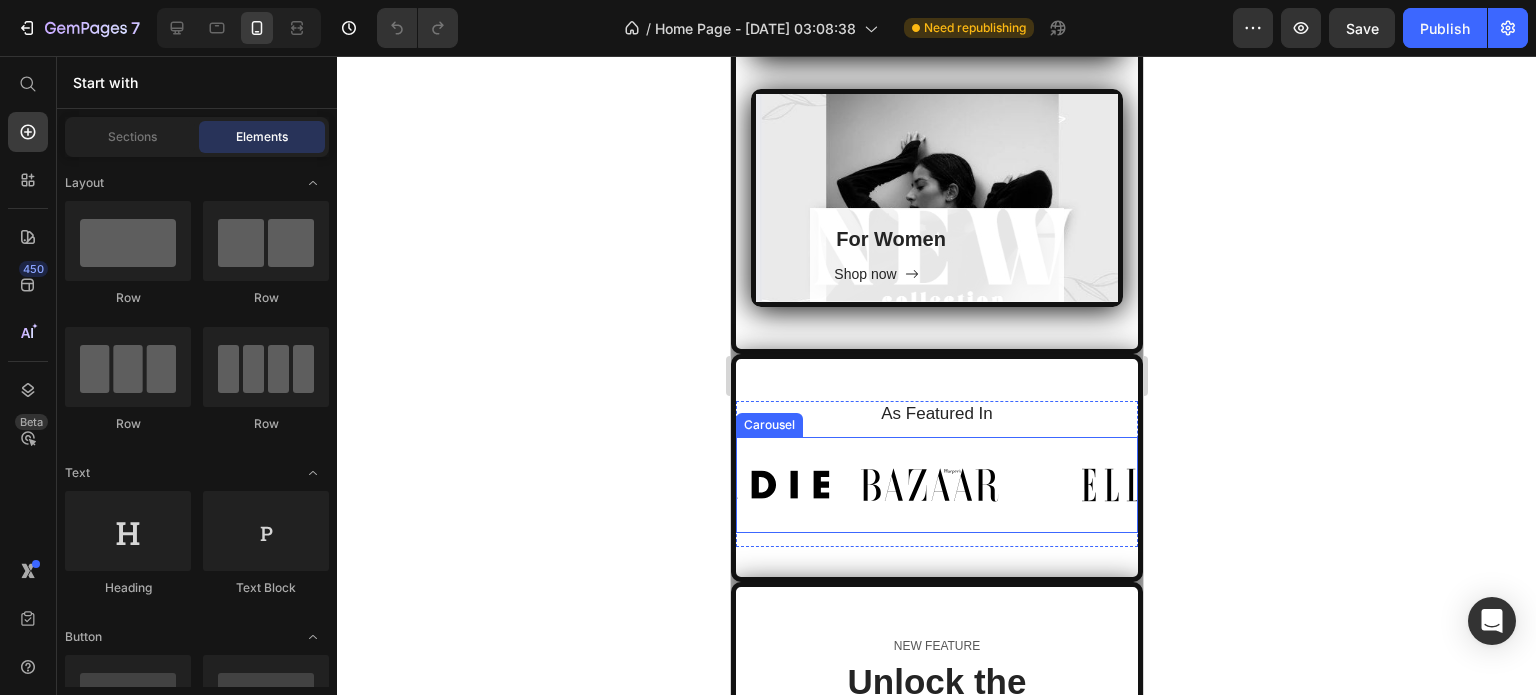 drag, startPoint x: 1023, startPoint y: 444, endPoint x: 1045, endPoint y: 445, distance: 22.022715 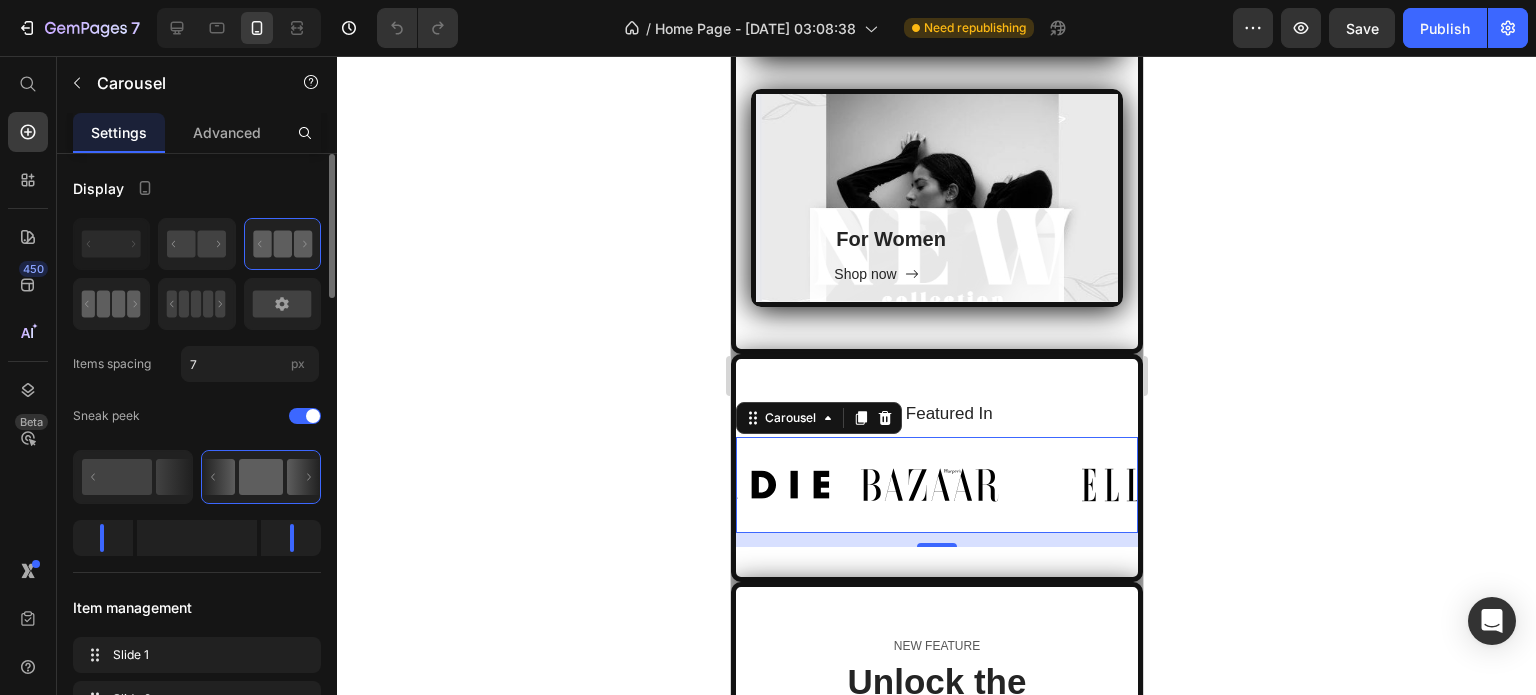 click 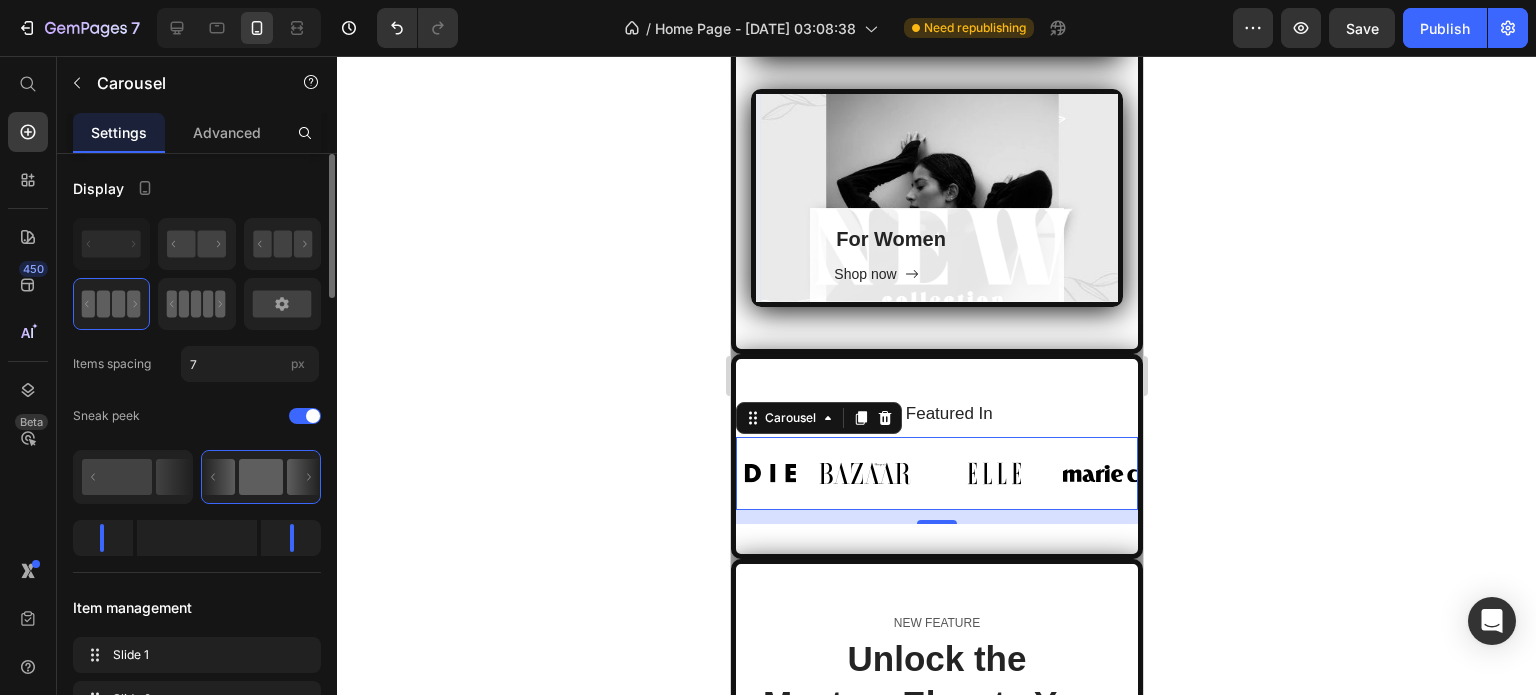 click 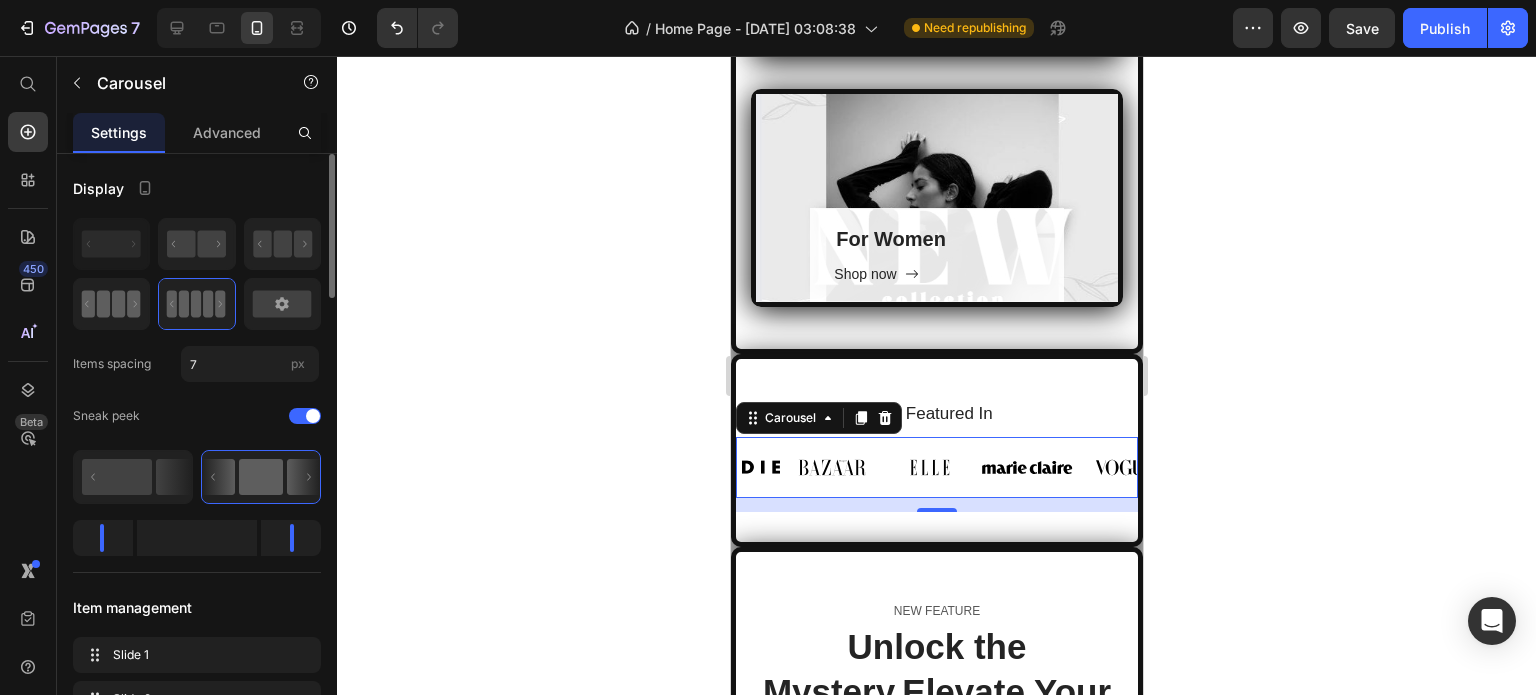 click 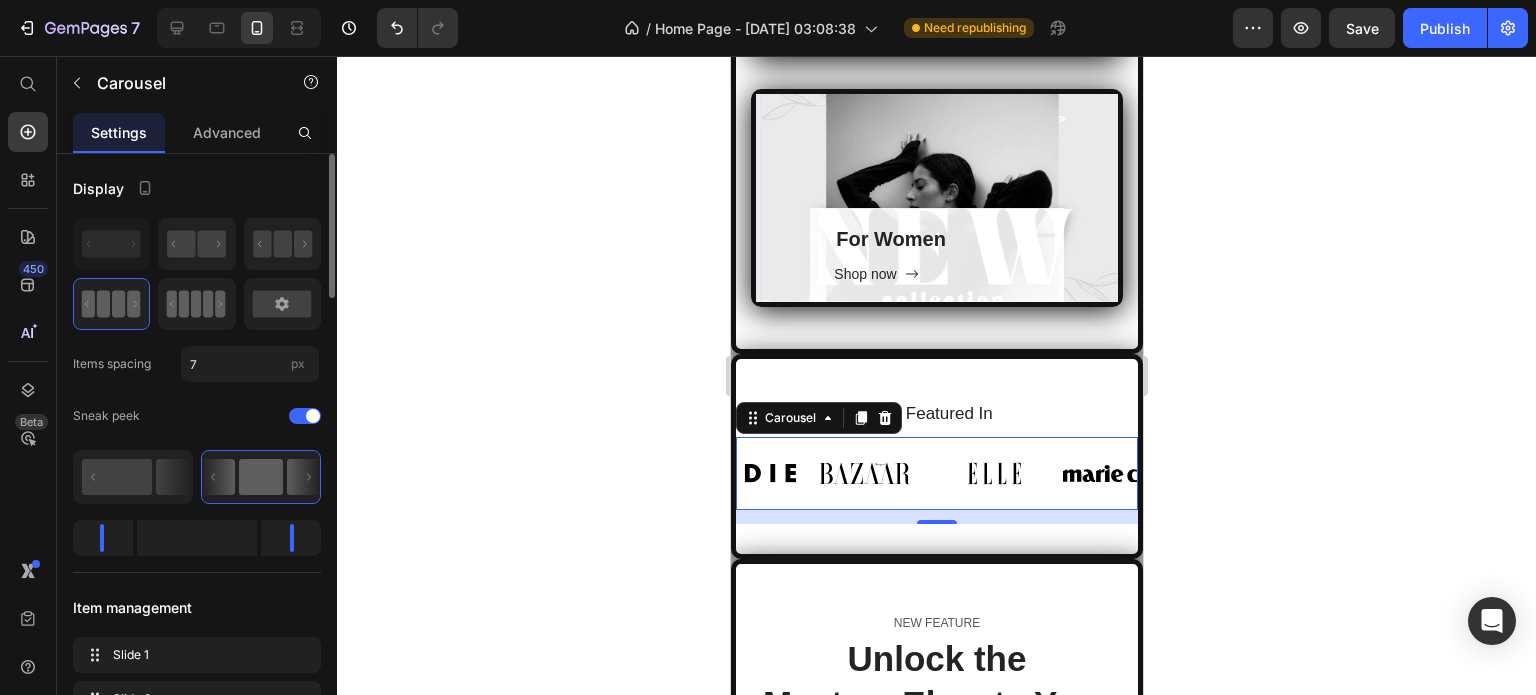 click 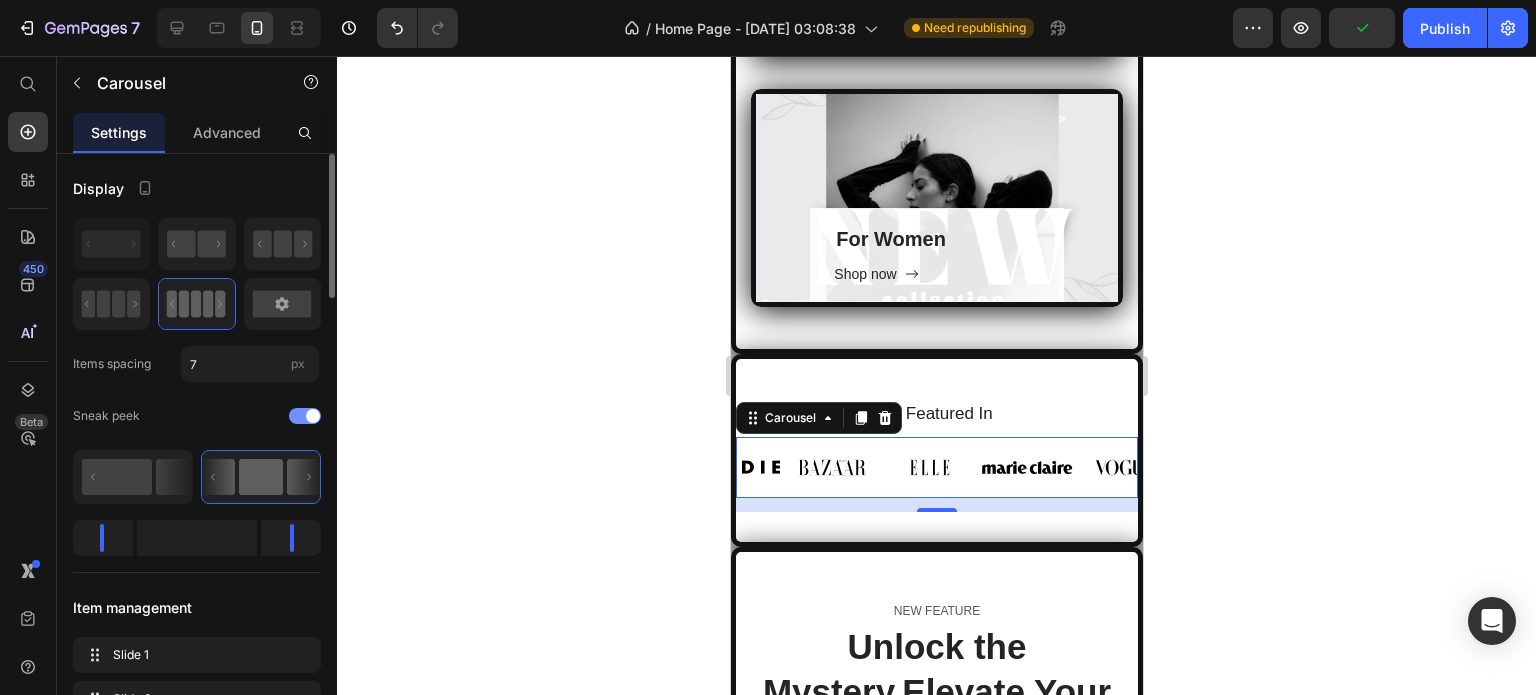 scroll, scrollTop: 300, scrollLeft: 0, axis: vertical 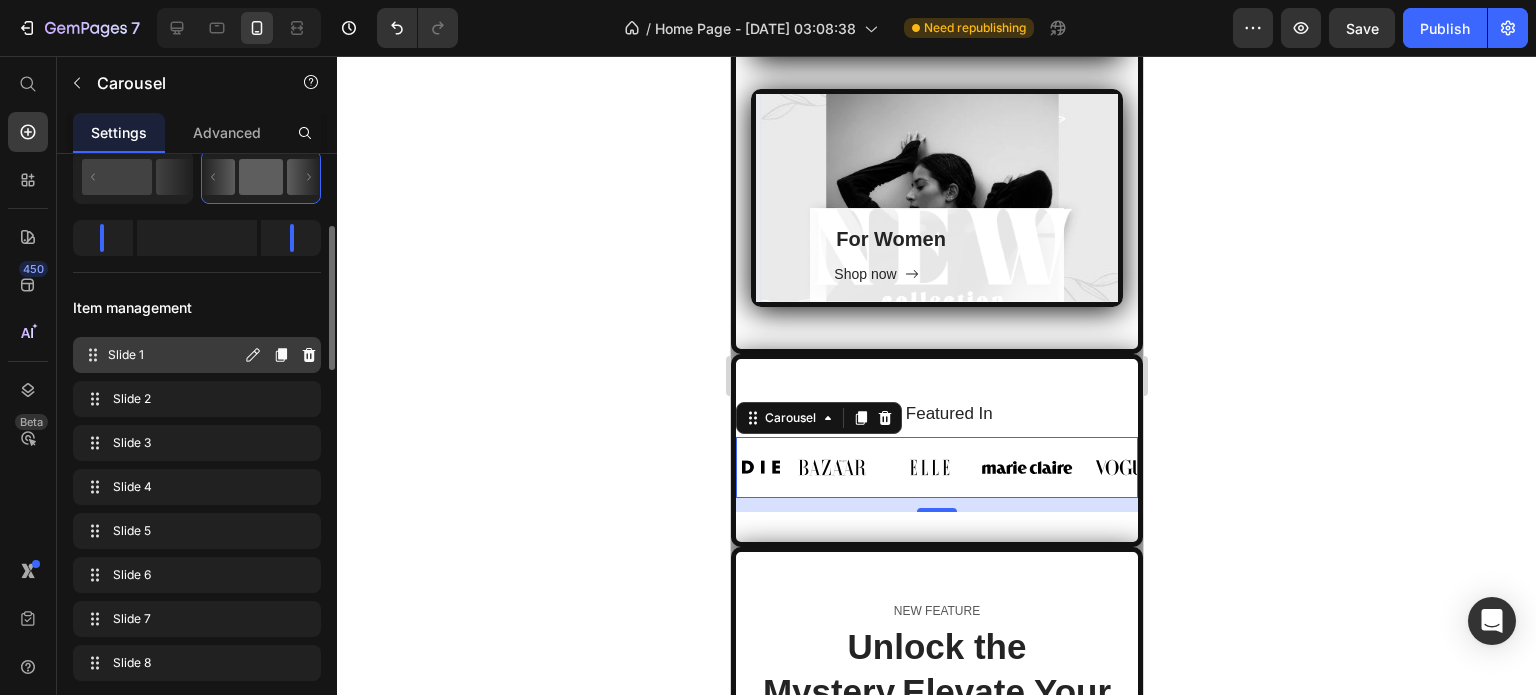click on "Slide 1" at bounding box center [174, 355] 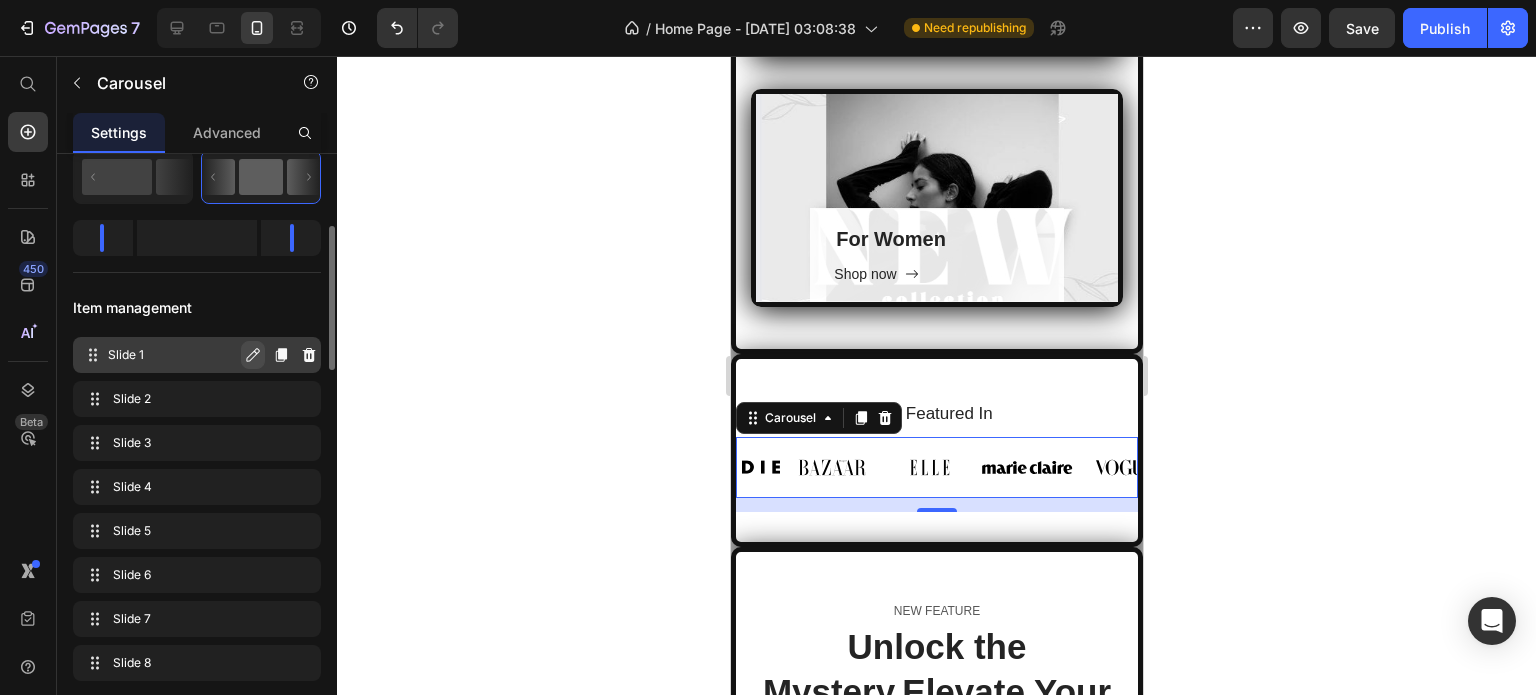 click 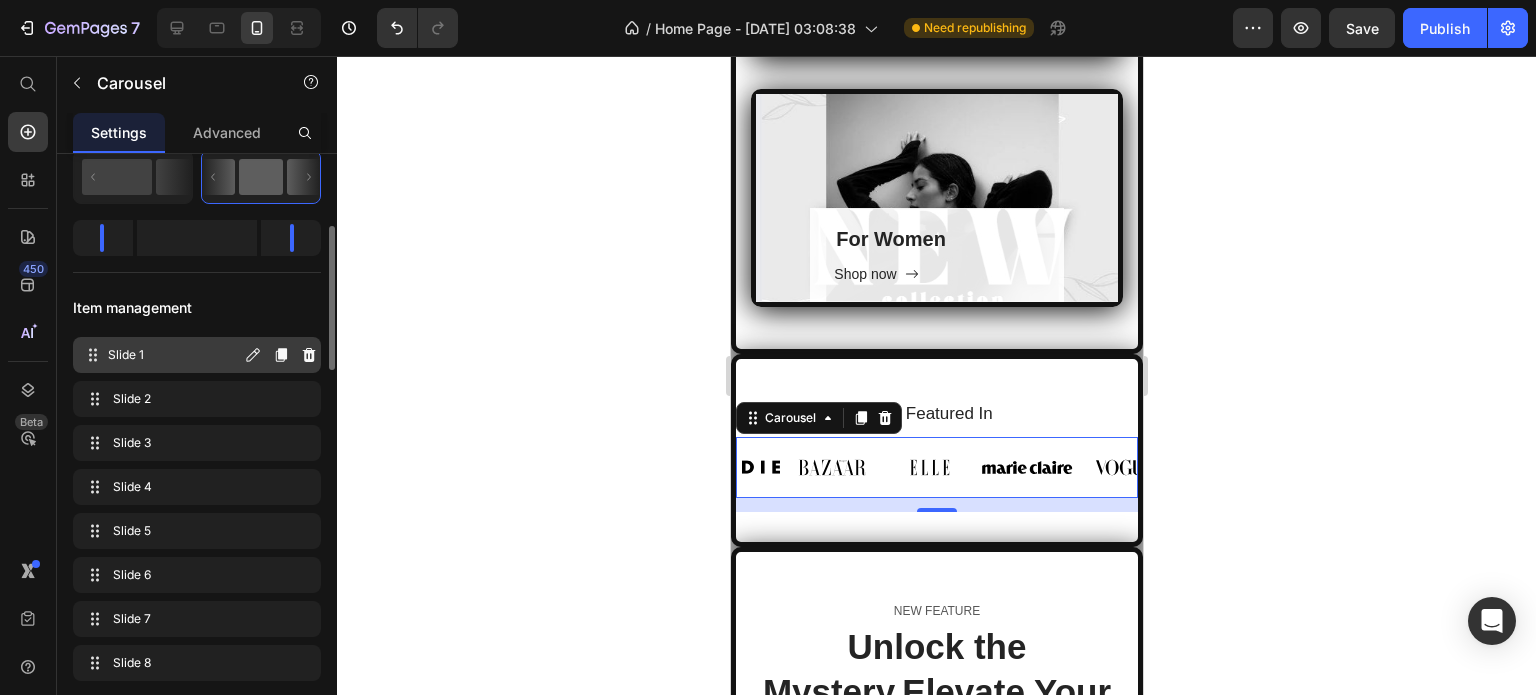 click on "Slide 1" at bounding box center [174, 355] 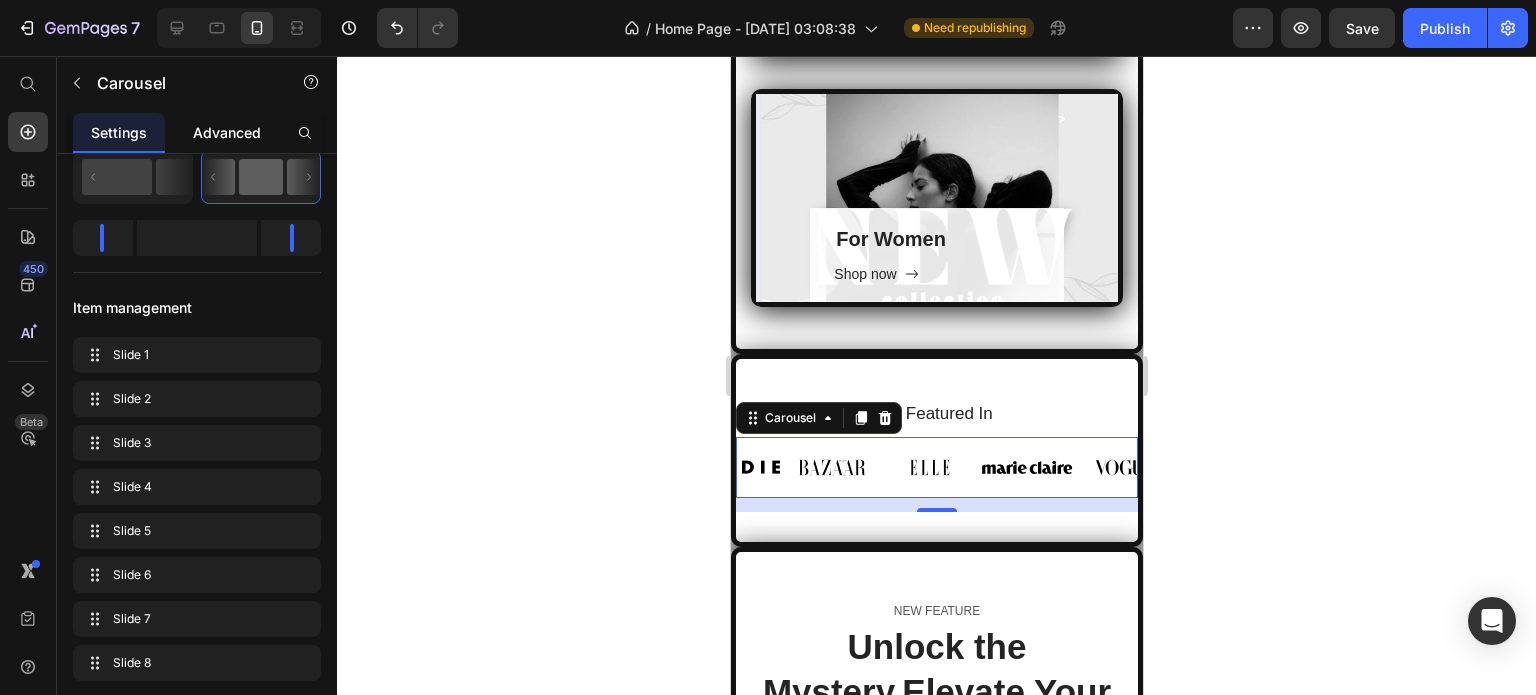 click on "Advanced" at bounding box center (227, 132) 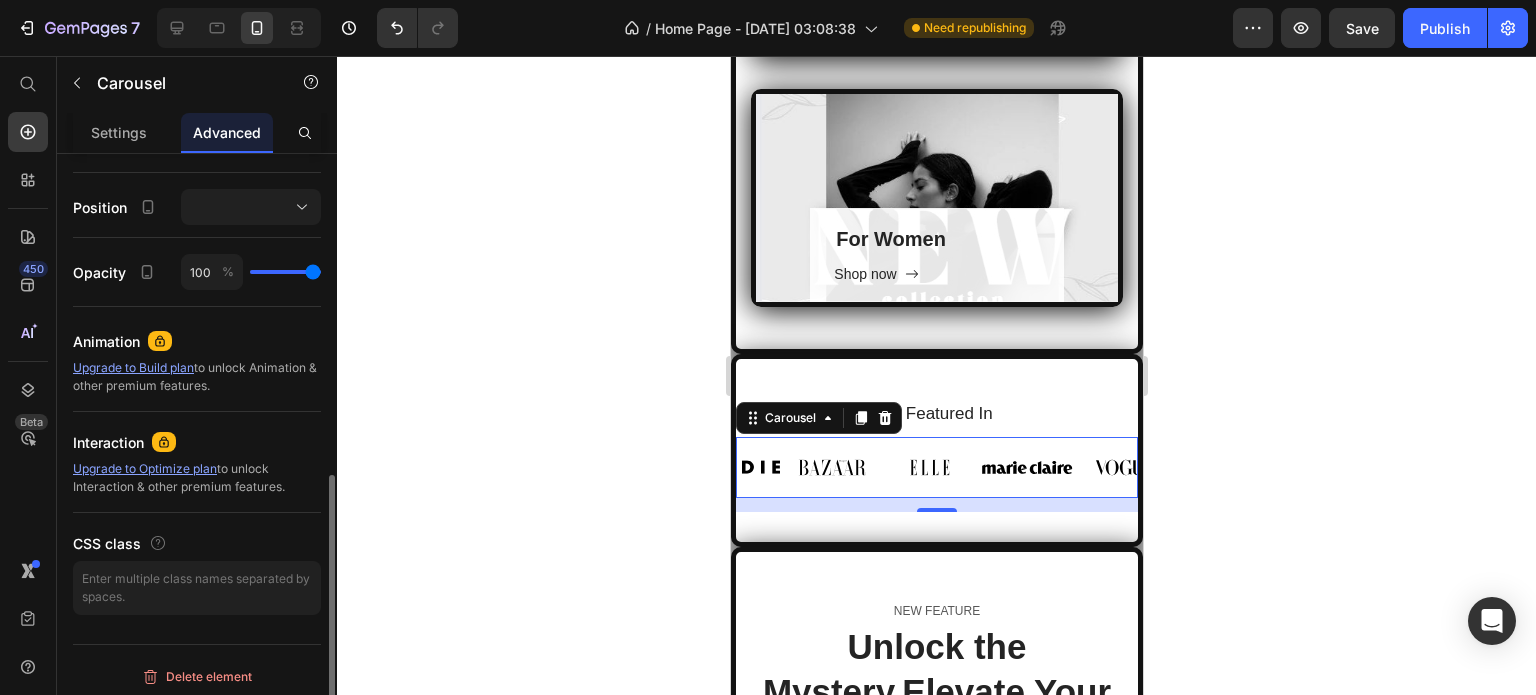 scroll, scrollTop: 704, scrollLeft: 0, axis: vertical 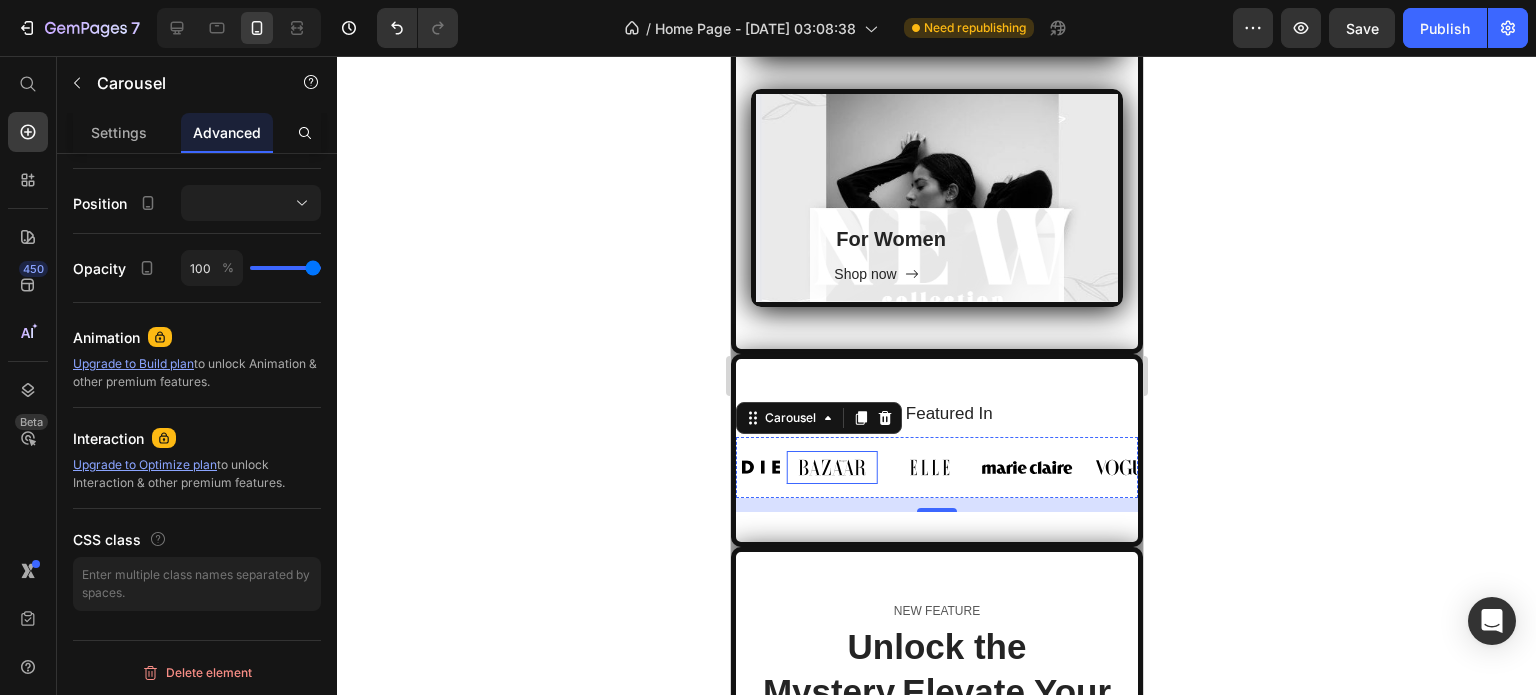 click at bounding box center [831, 467] 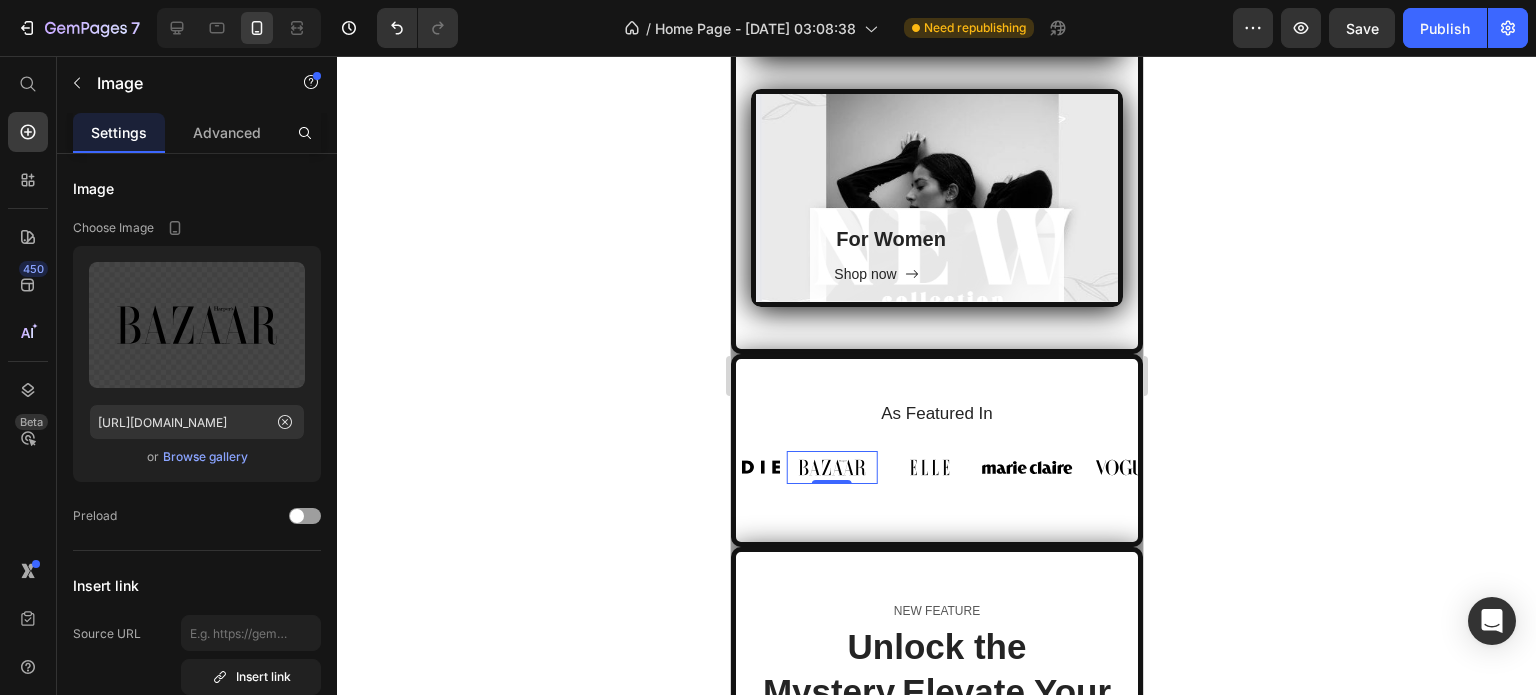 scroll, scrollTop: 200, scrollLeft: 0, axis: vertical 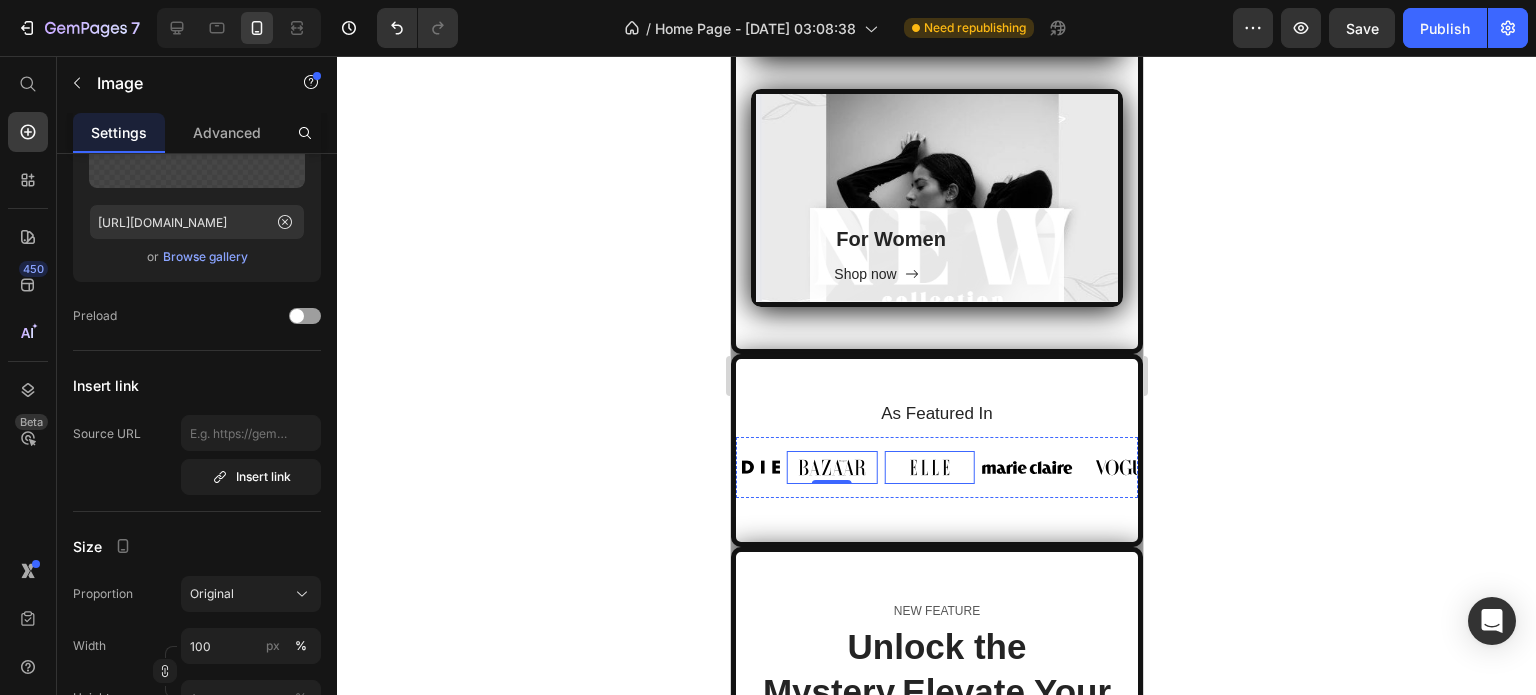 click at bounding box center (928, 467) 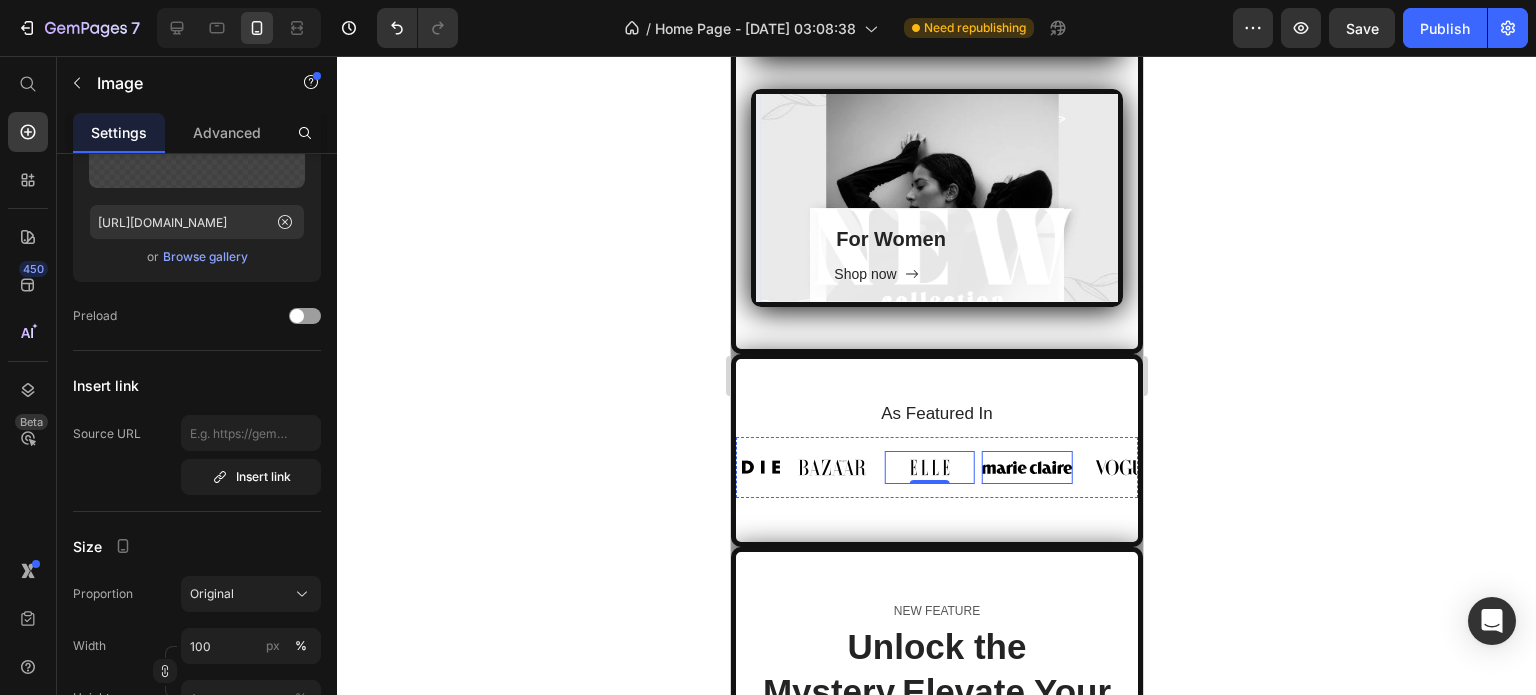 click at bounding box center (1026, 467) 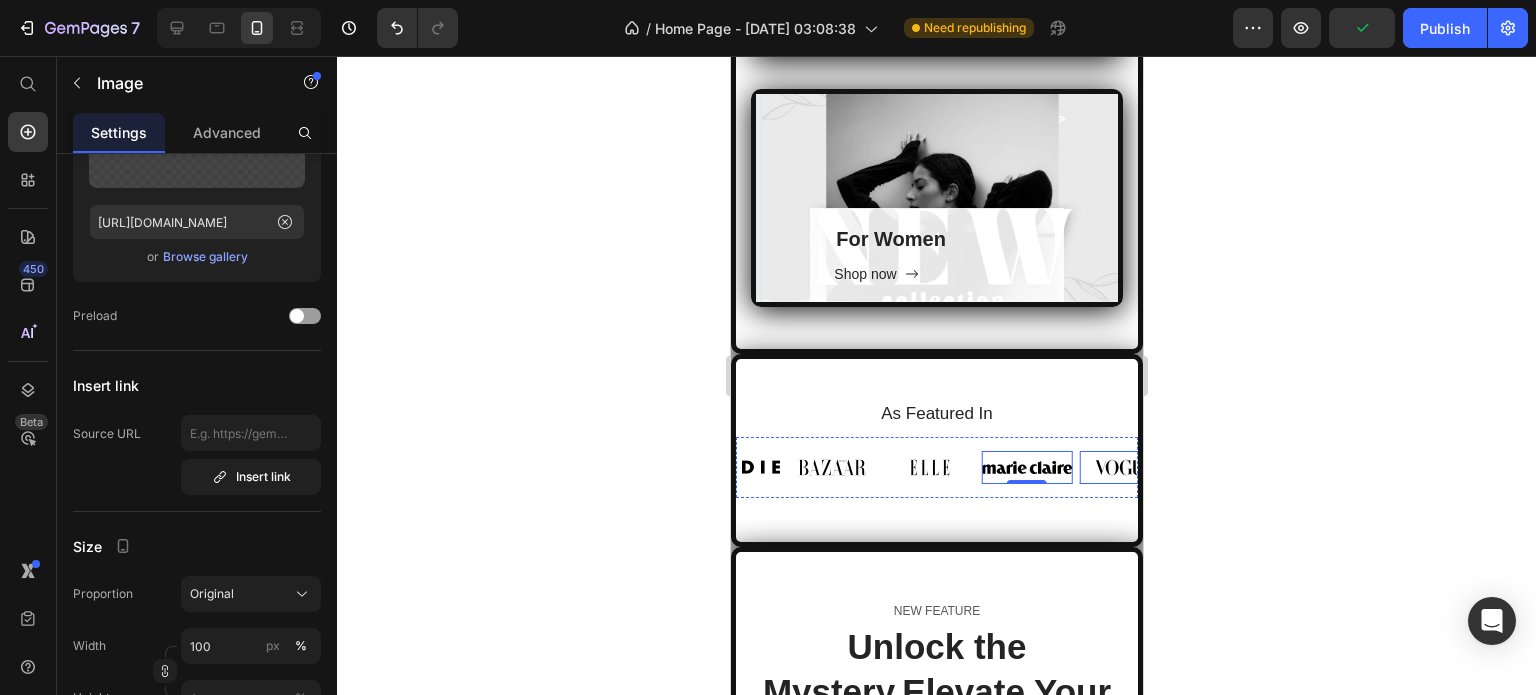 click at bounding box center [1123, 467] 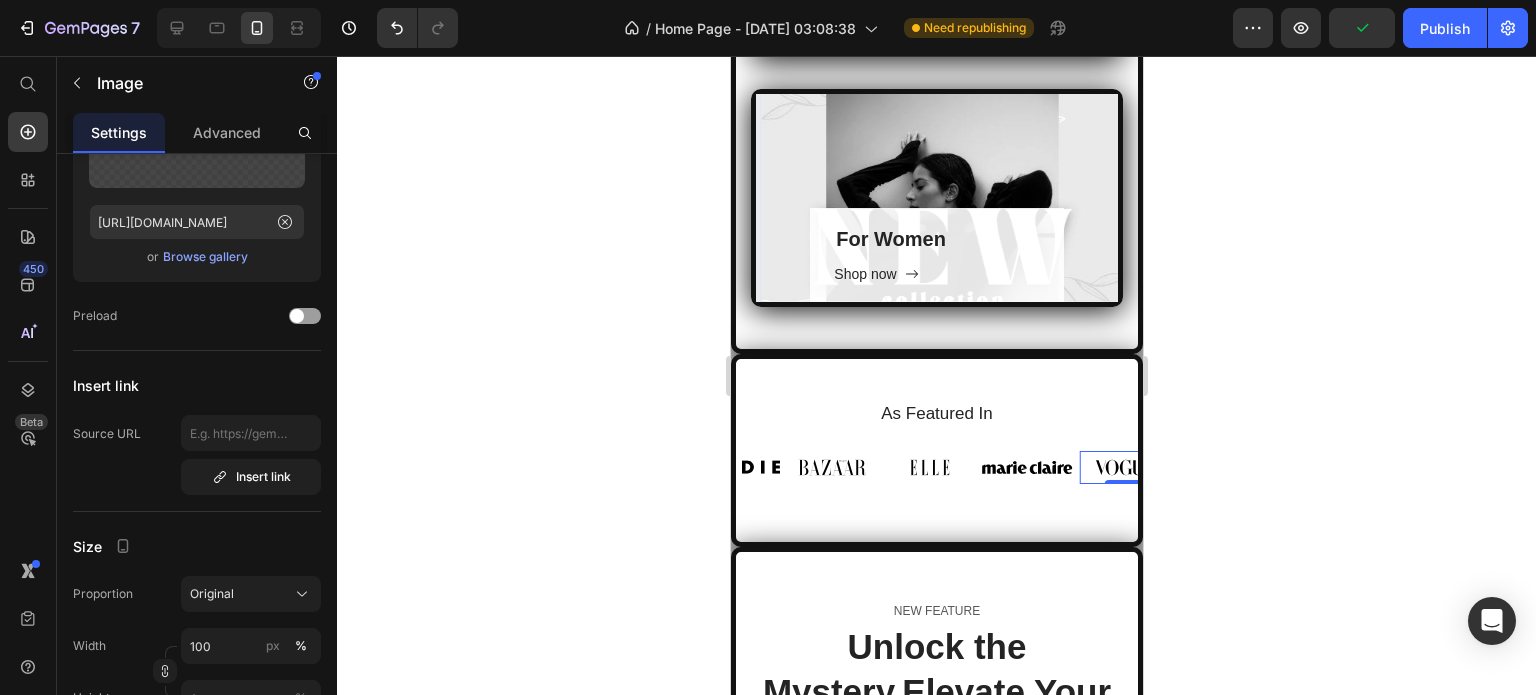 drag, startPoint x: 1107, startPoint y: 462, endPoint x: 1135, endPoint y: 460, distance: 28.071337 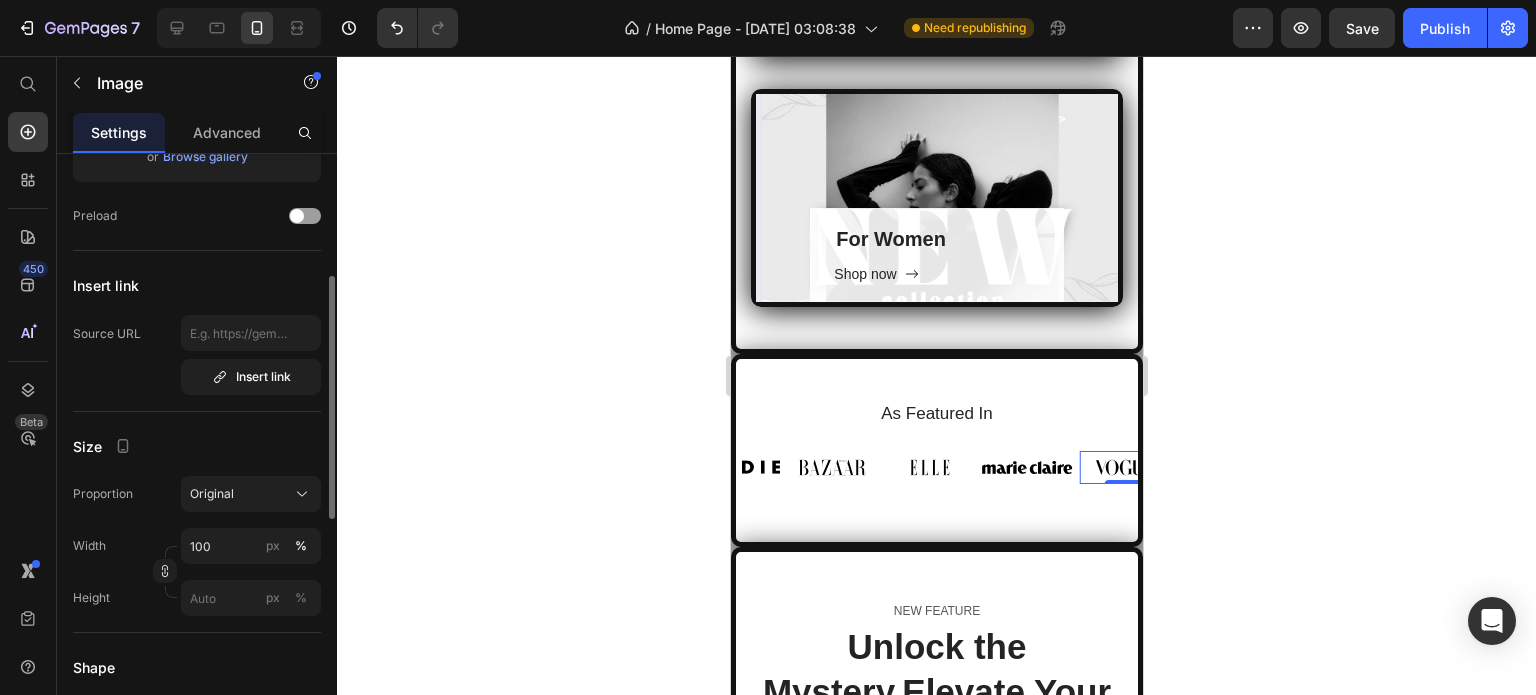 scroll, scrollTop: 0, scrollLeft: 0, axis: both 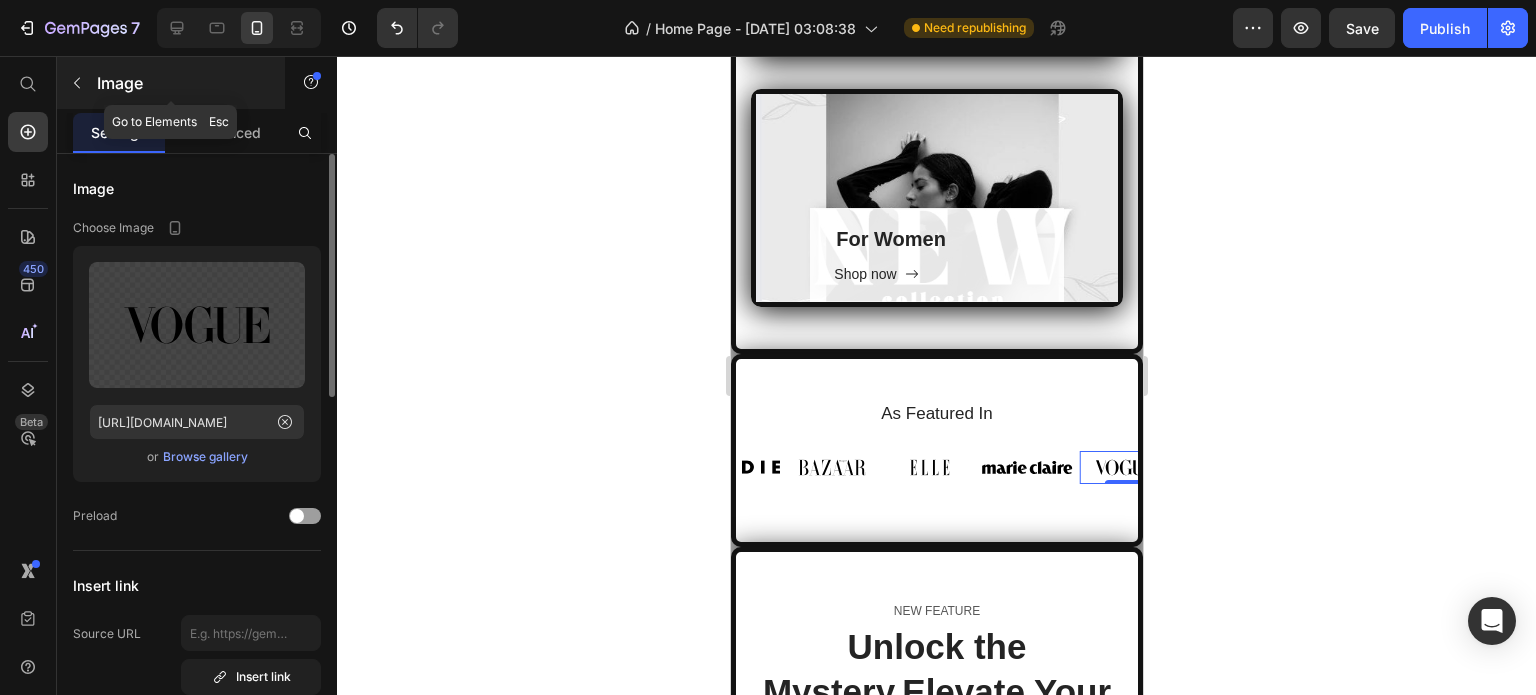 click 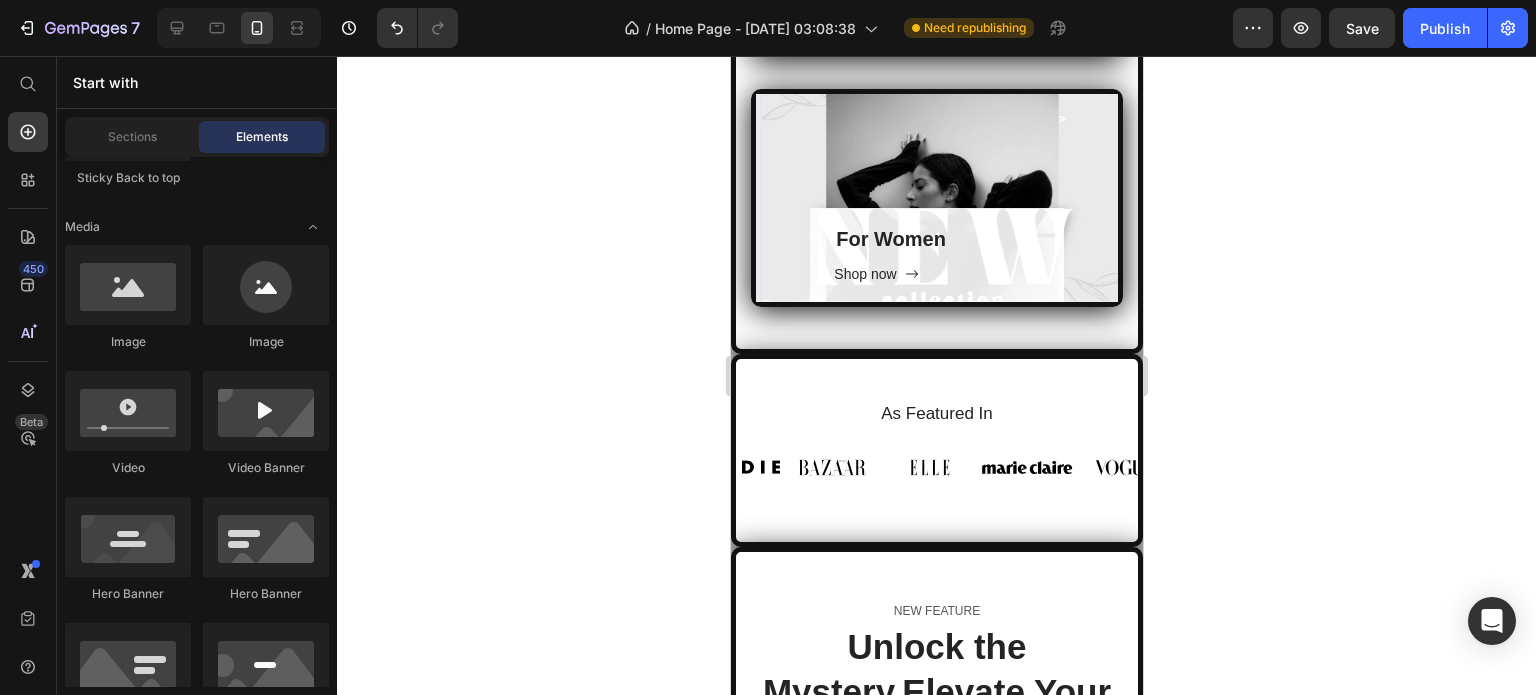 scroll, scrollTop: 300, scrollLeft: 0, axis: vertical 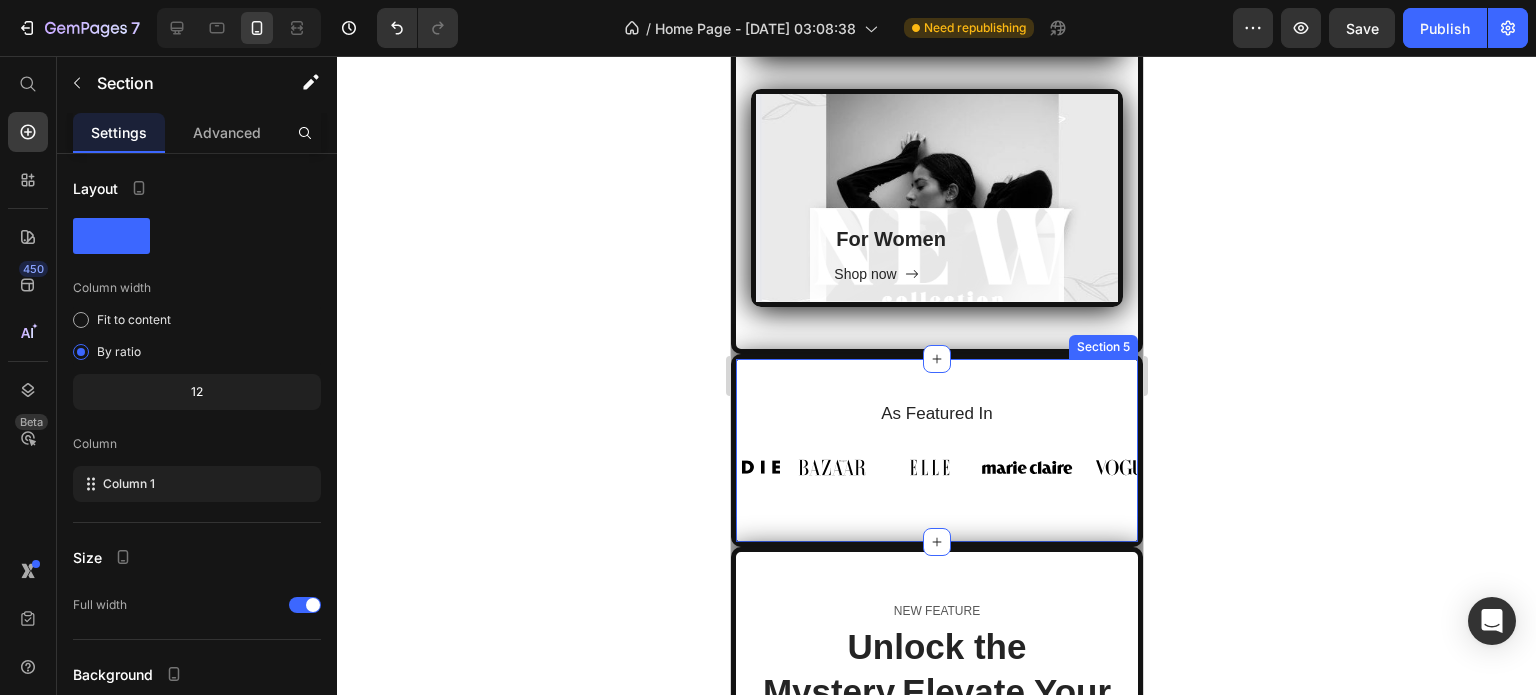 click on "As Featured In Heading Image Image Image Image Image Image Image Image Carousel Row Section 5" at bounding box center [936, 450] 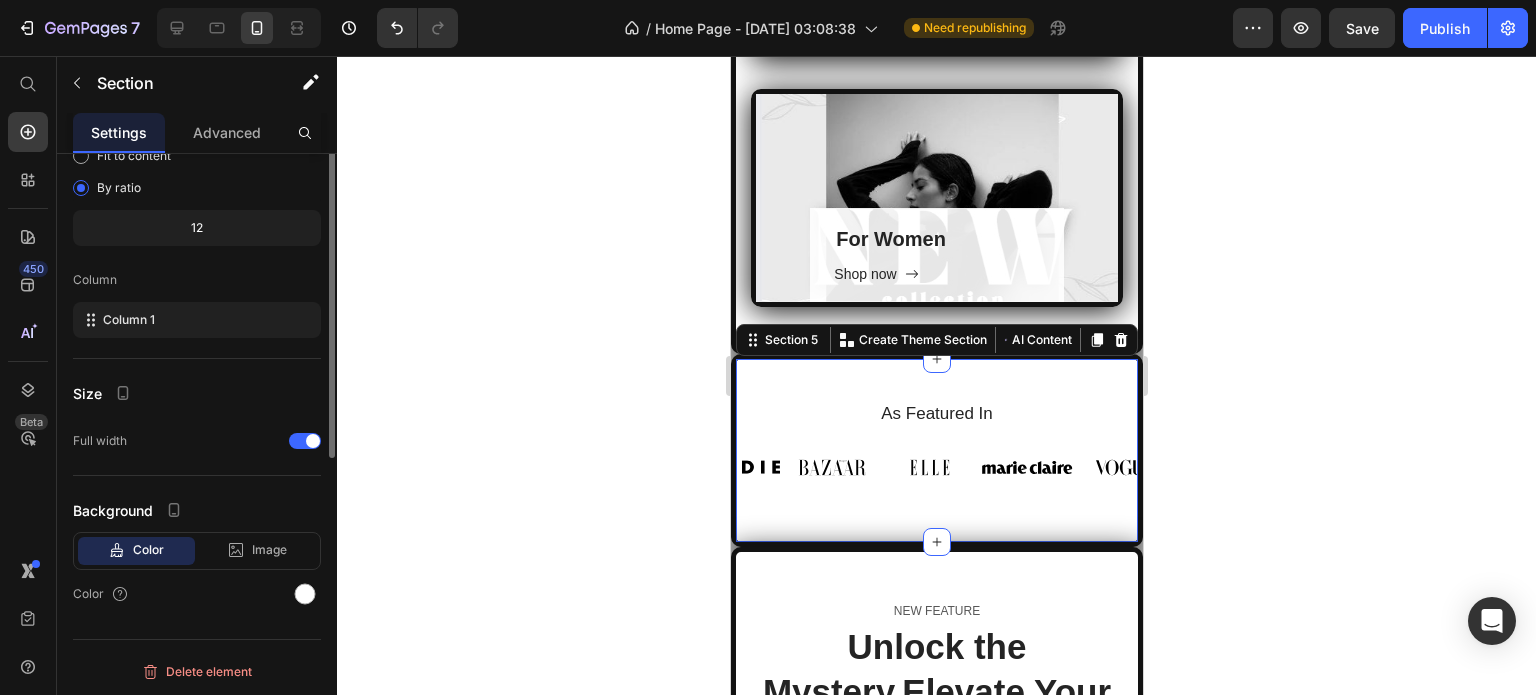 scroll, scrollTop: 0, scrollLeft: 0, axis: both 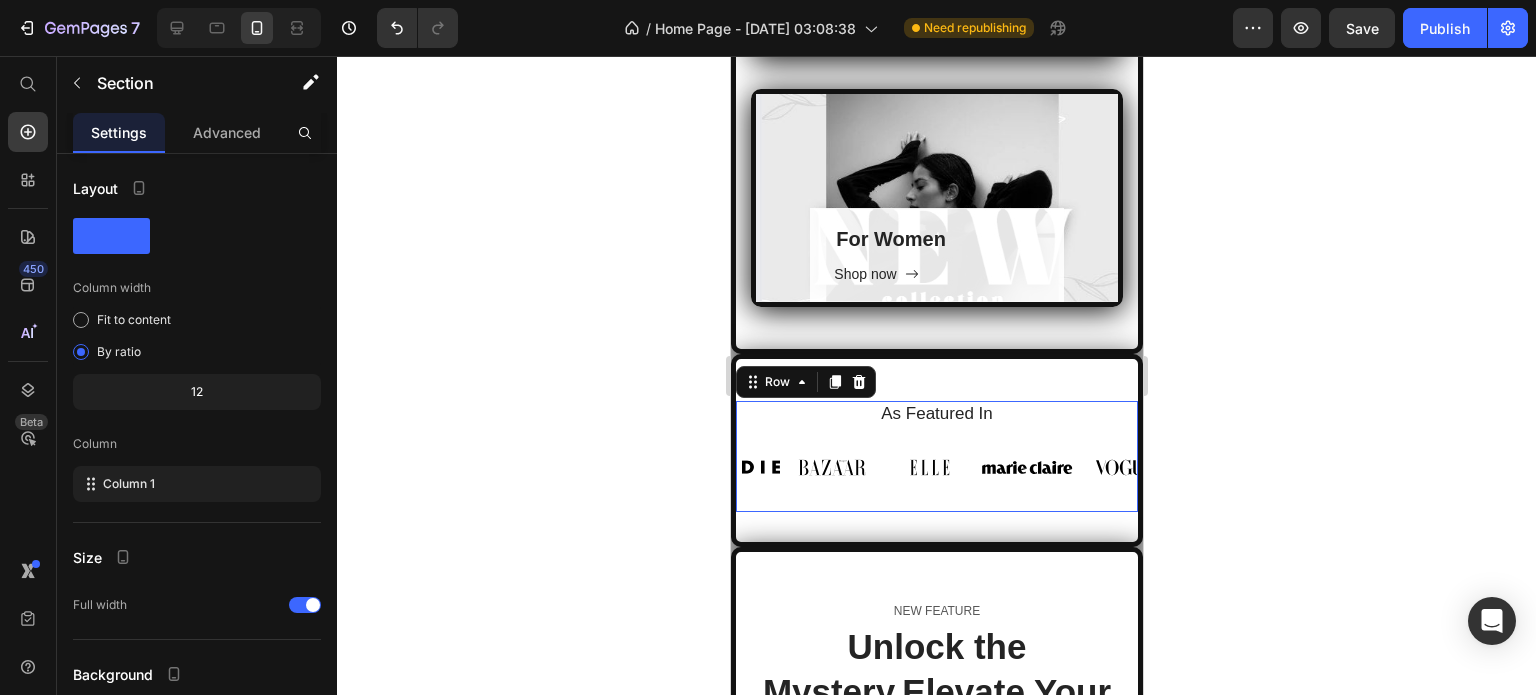 click on "As Featured In Heading Image Image Image Image Image Image Image Image Carousel" at bounding box center [936, 456] 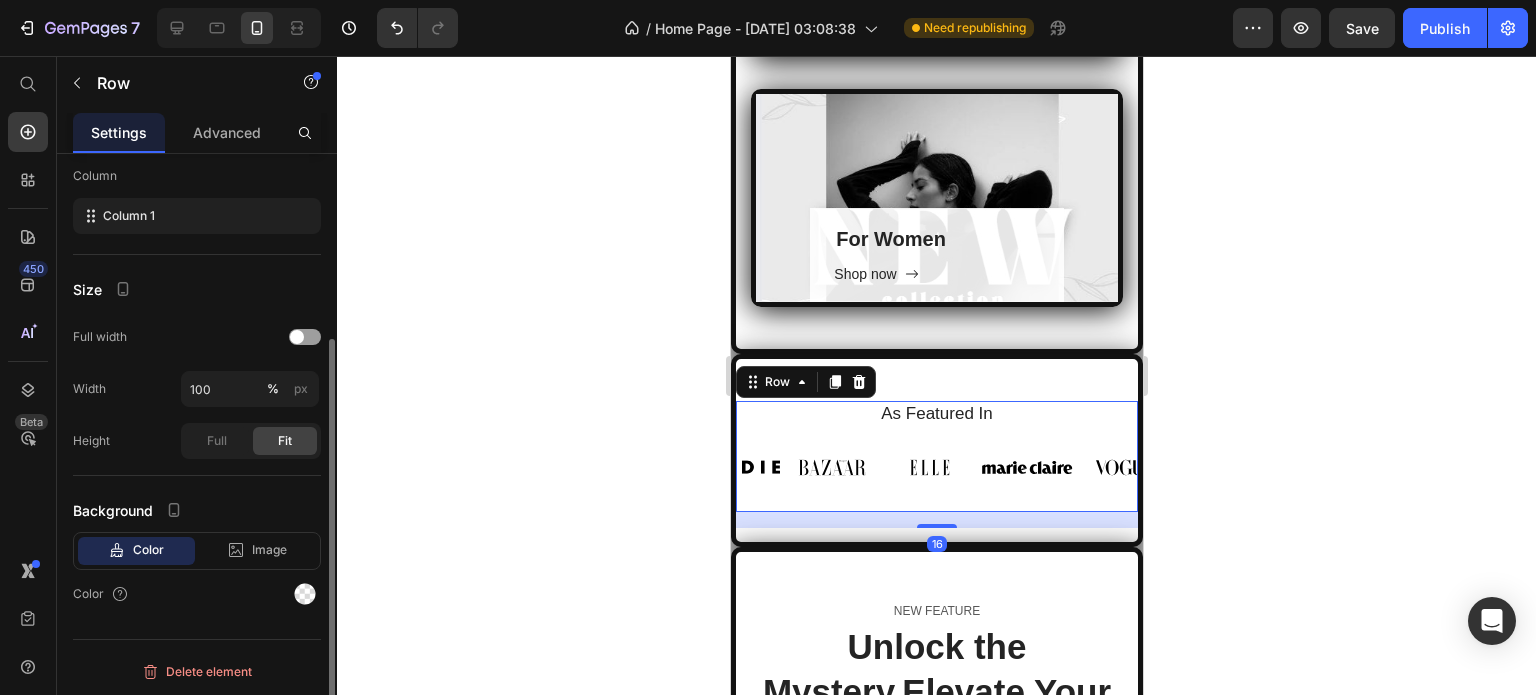 scroll, scrollTop: 0, scrollLeft: 0, axis: both 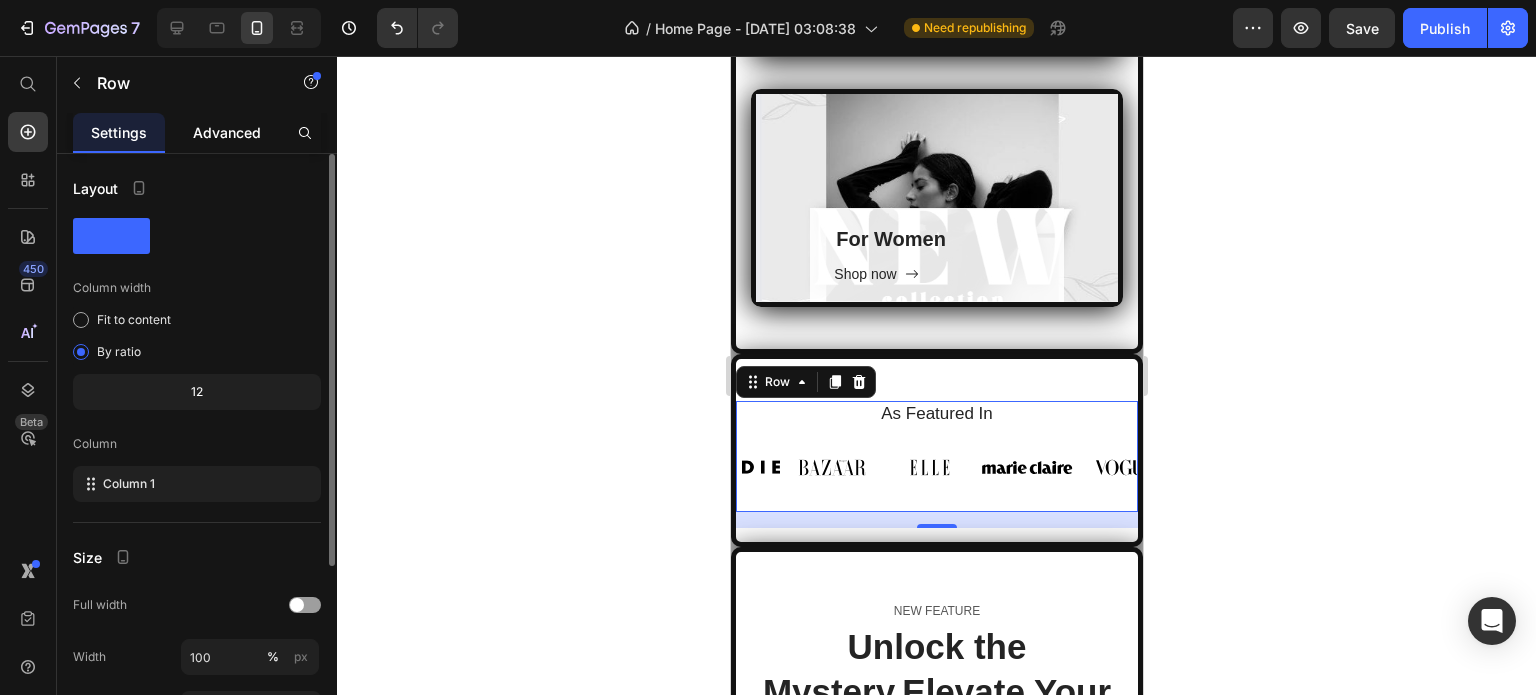 click on "Advanced" 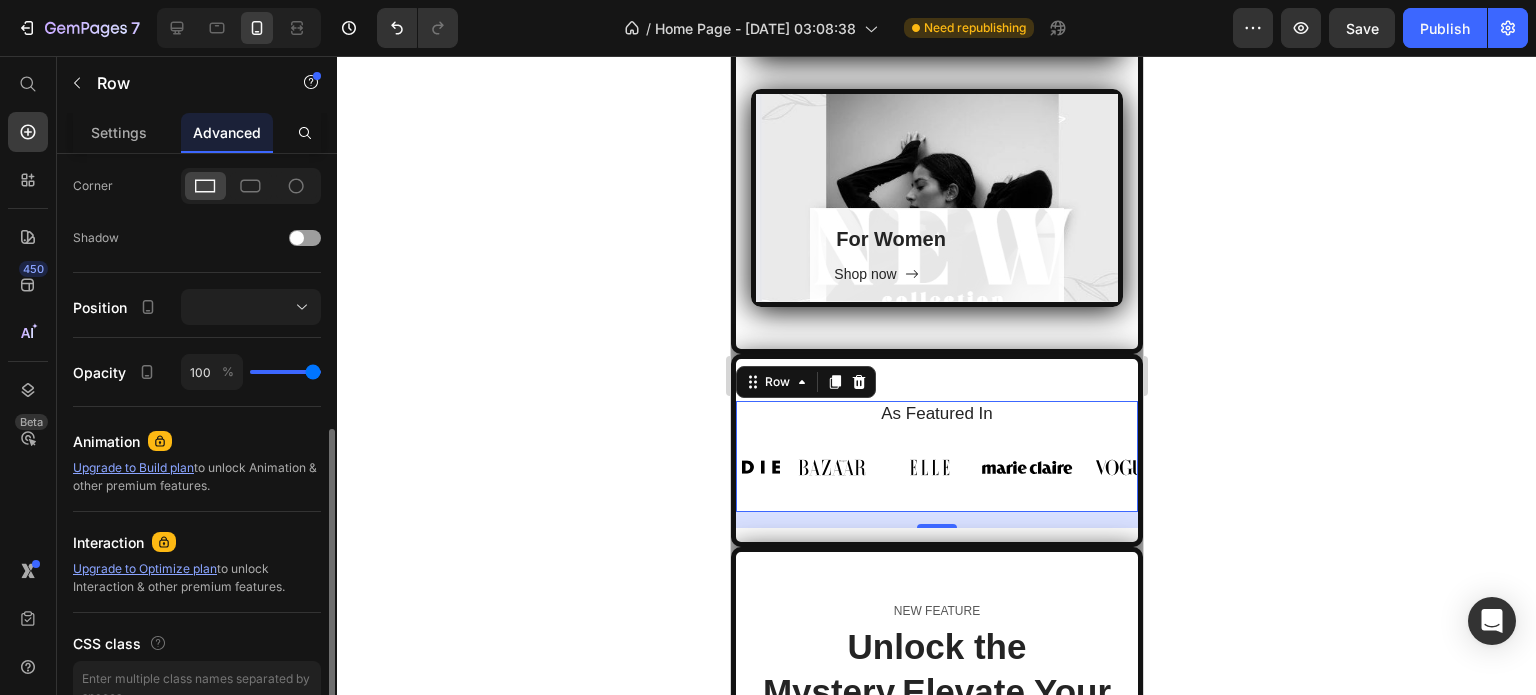 scroll, scrollTop: 704, scrollLeft: 0, axis: vertical 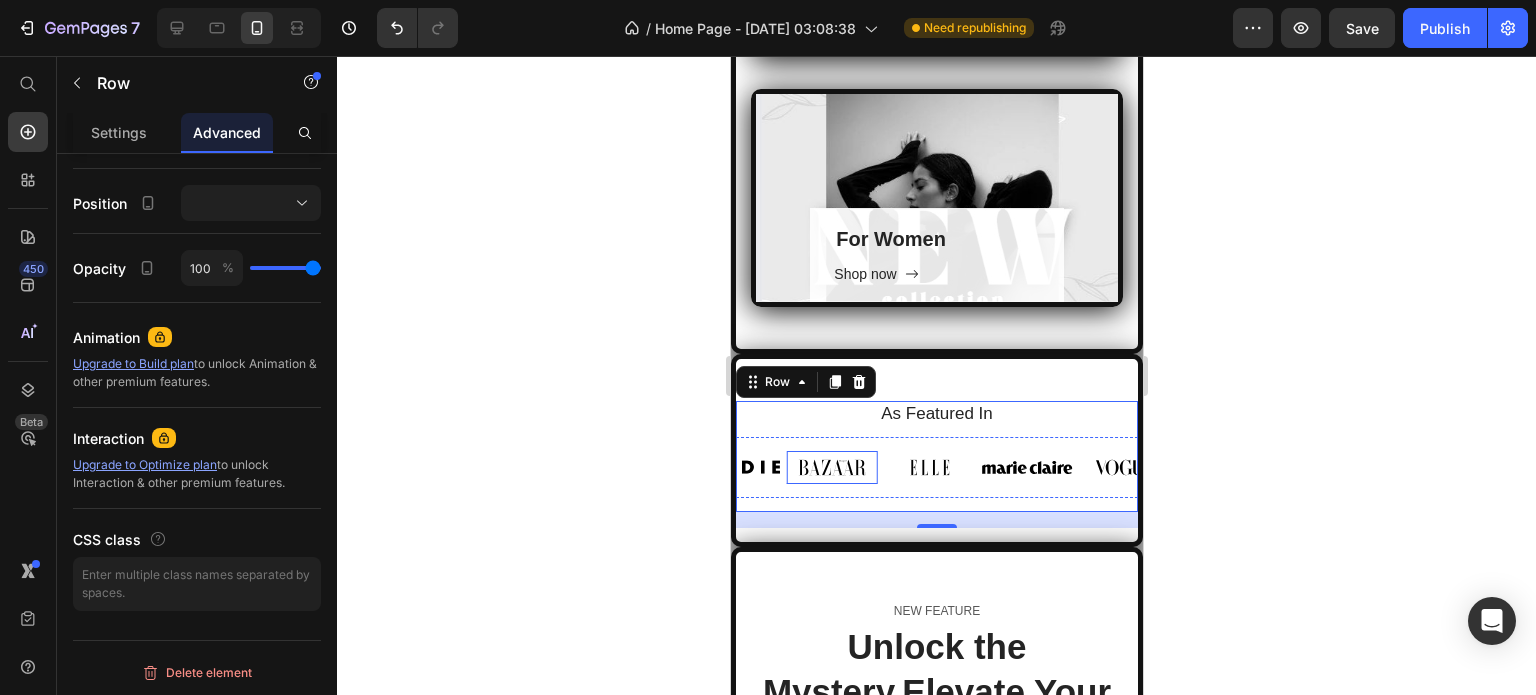 click at bounding box center [831, 467] 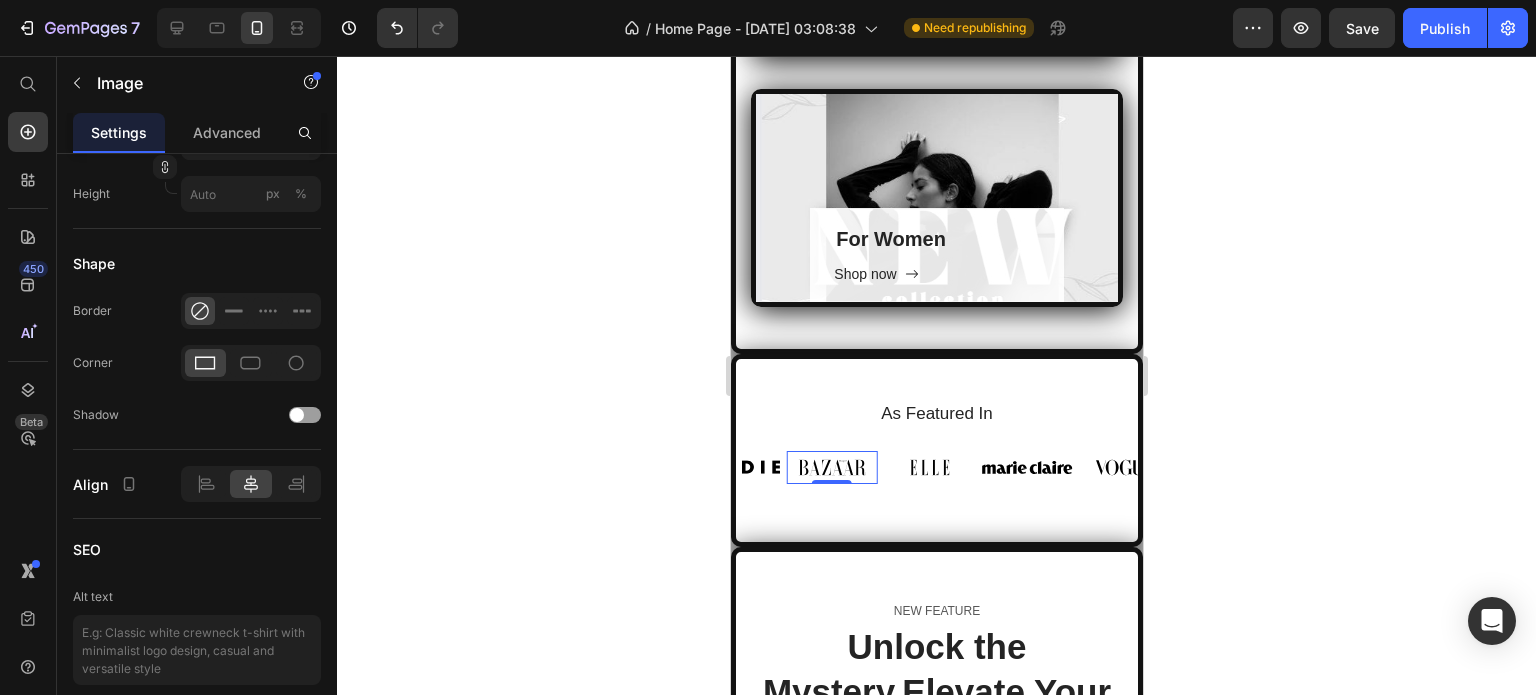 scroll, scrollTop: 0, scrollLeft: 0, axis: both 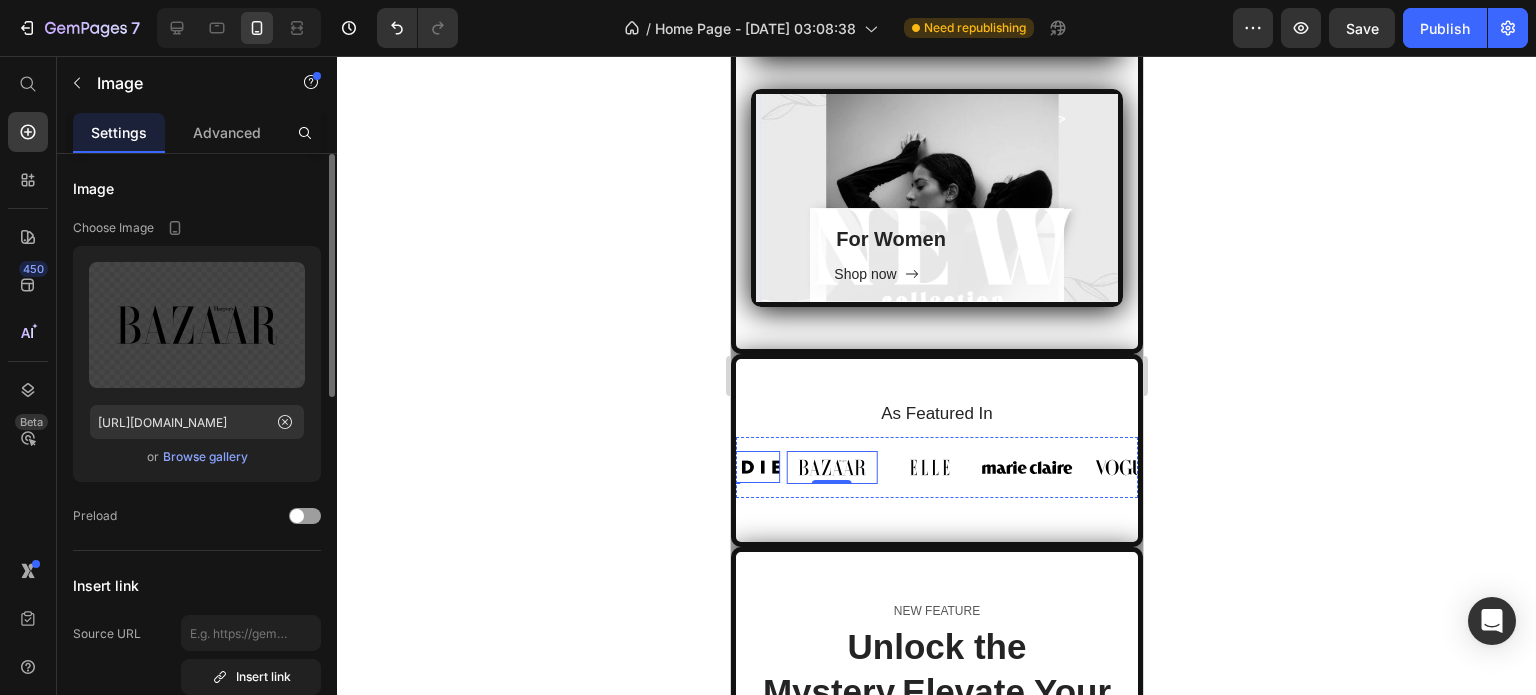 click at bounding box center (733, 467) 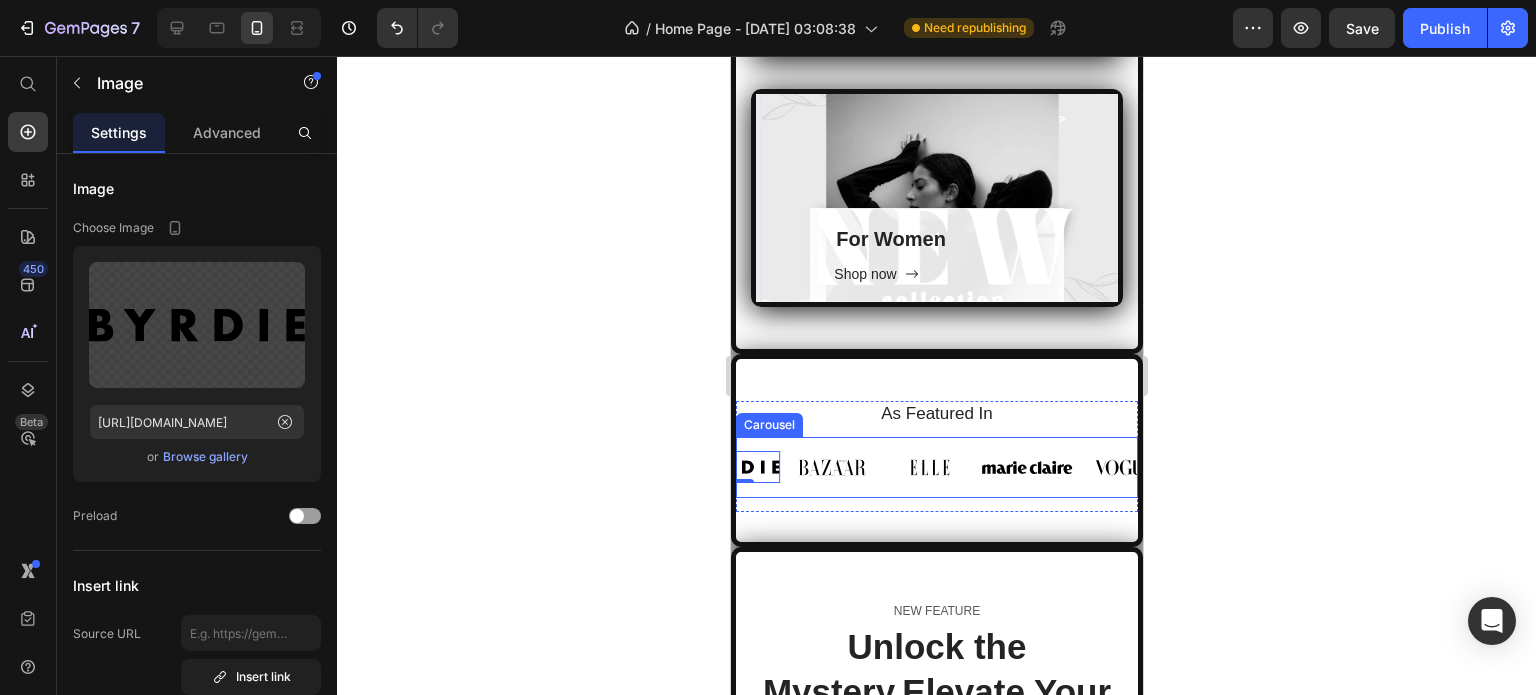 click on "Image Image Image Image Image Image Image Image   0 Carousel" at bounding box center [936, 467] 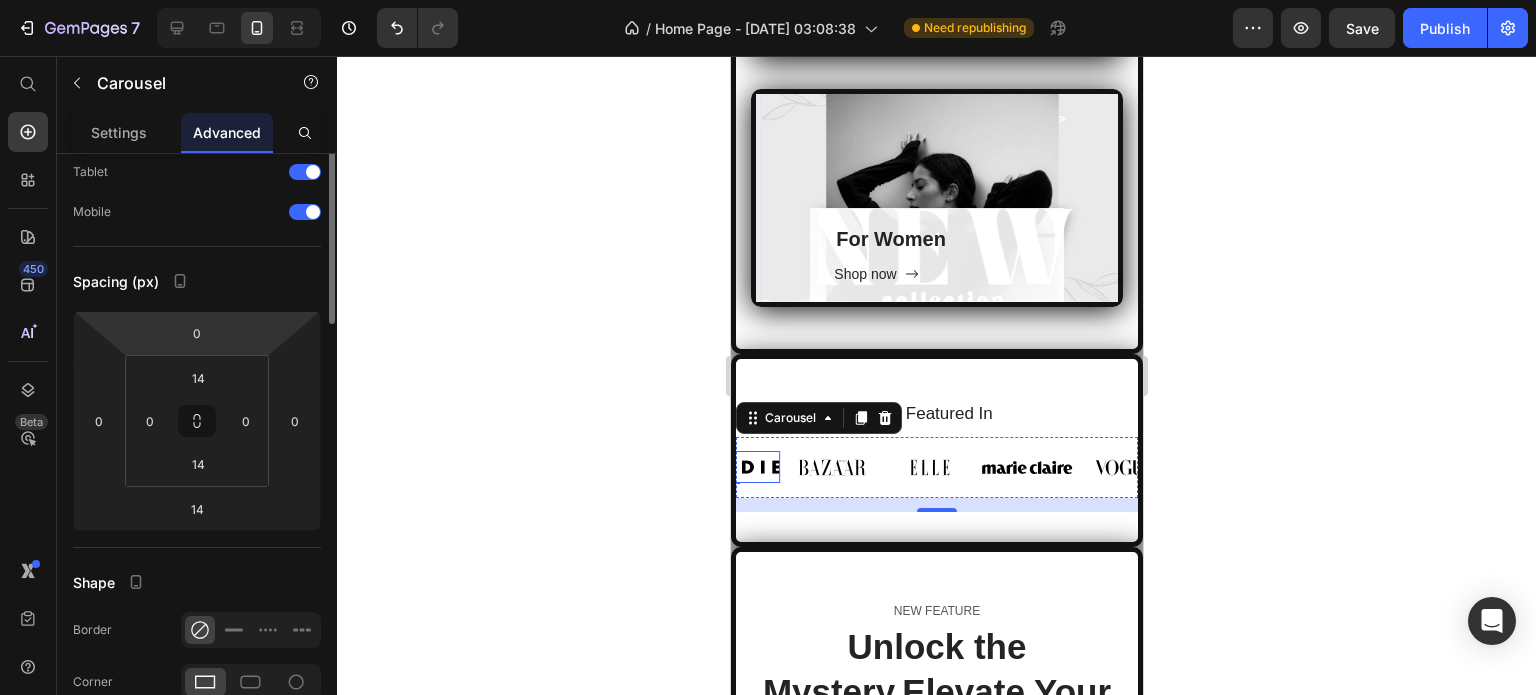 scroll, scrollTop: 0, scrollLeft: 0, axis: both 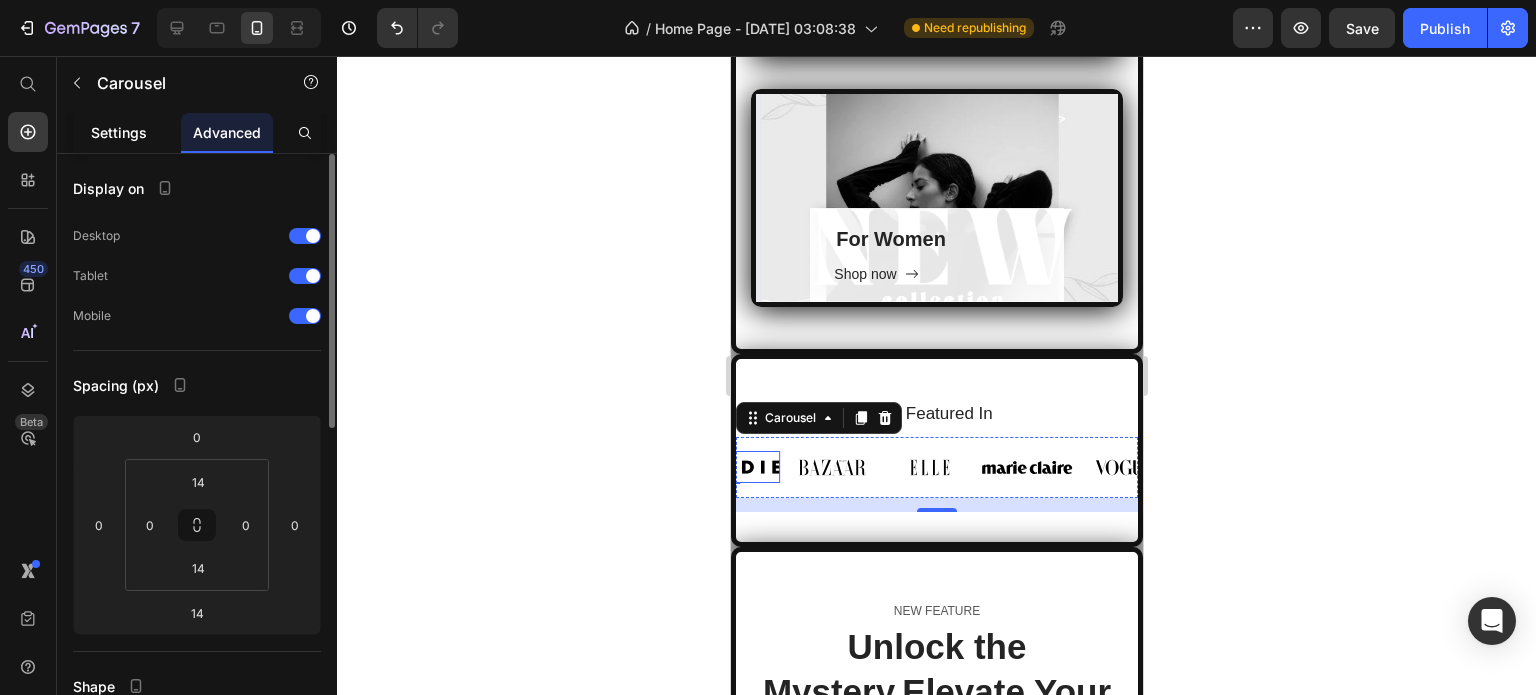 click on "Settings" at bounding box center [119, 132] 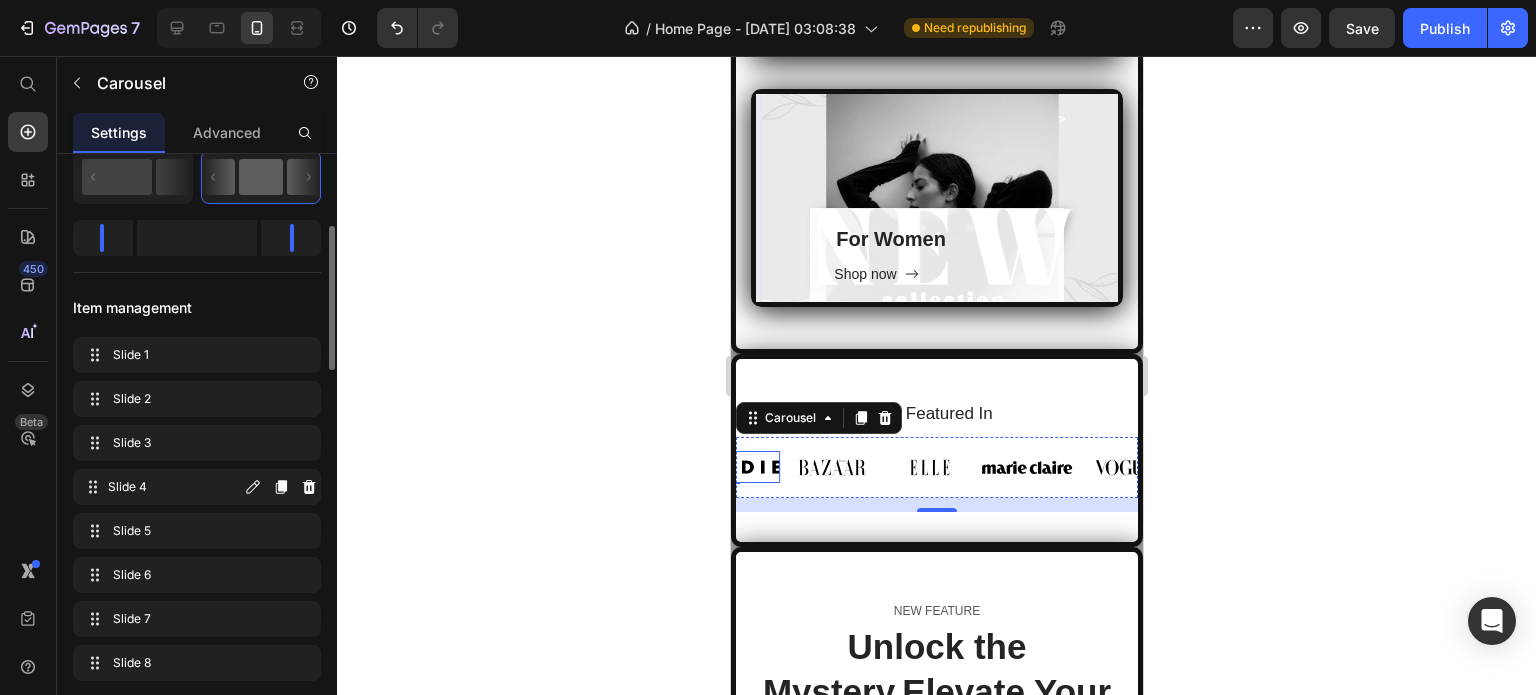 scroll, scrollTop: 500, scrollLeft: 0, axis: vertical 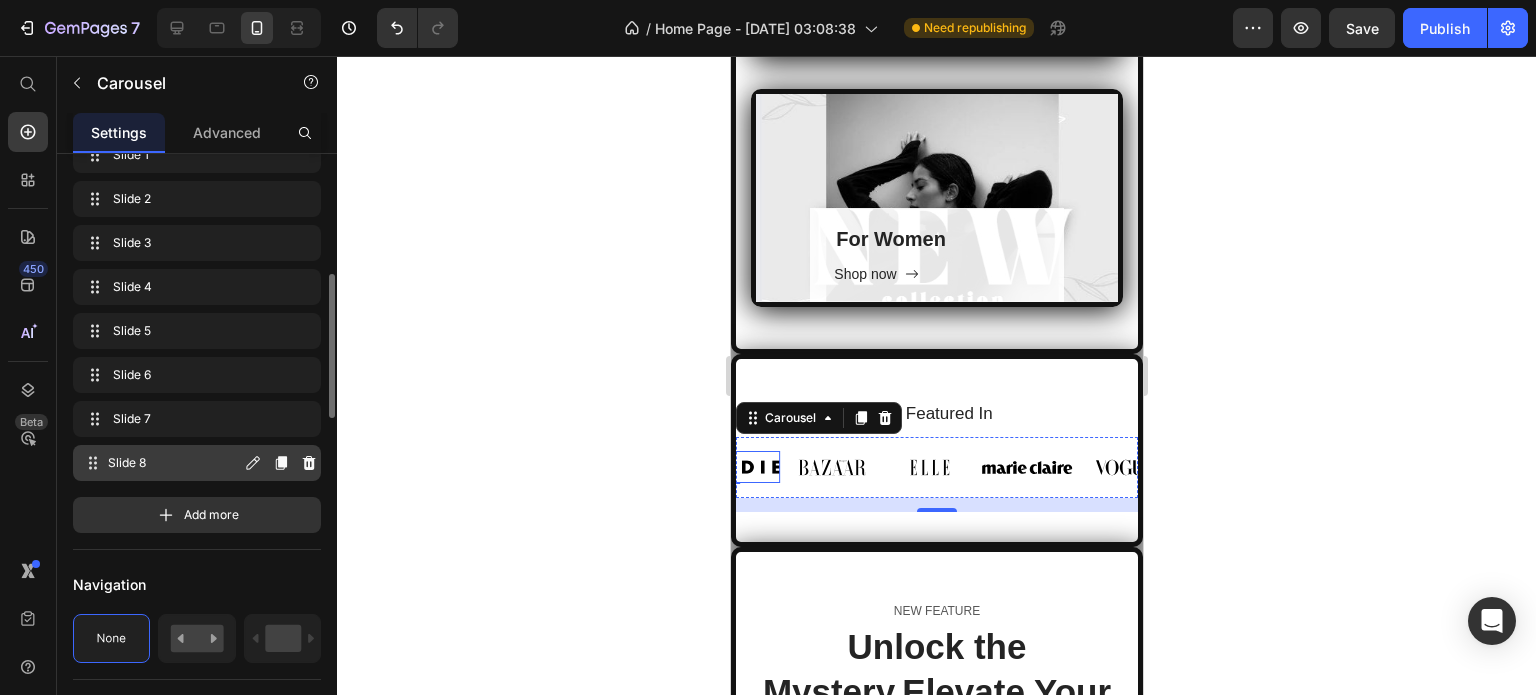 click on "Slide 8" at bounding box center (174, 463) 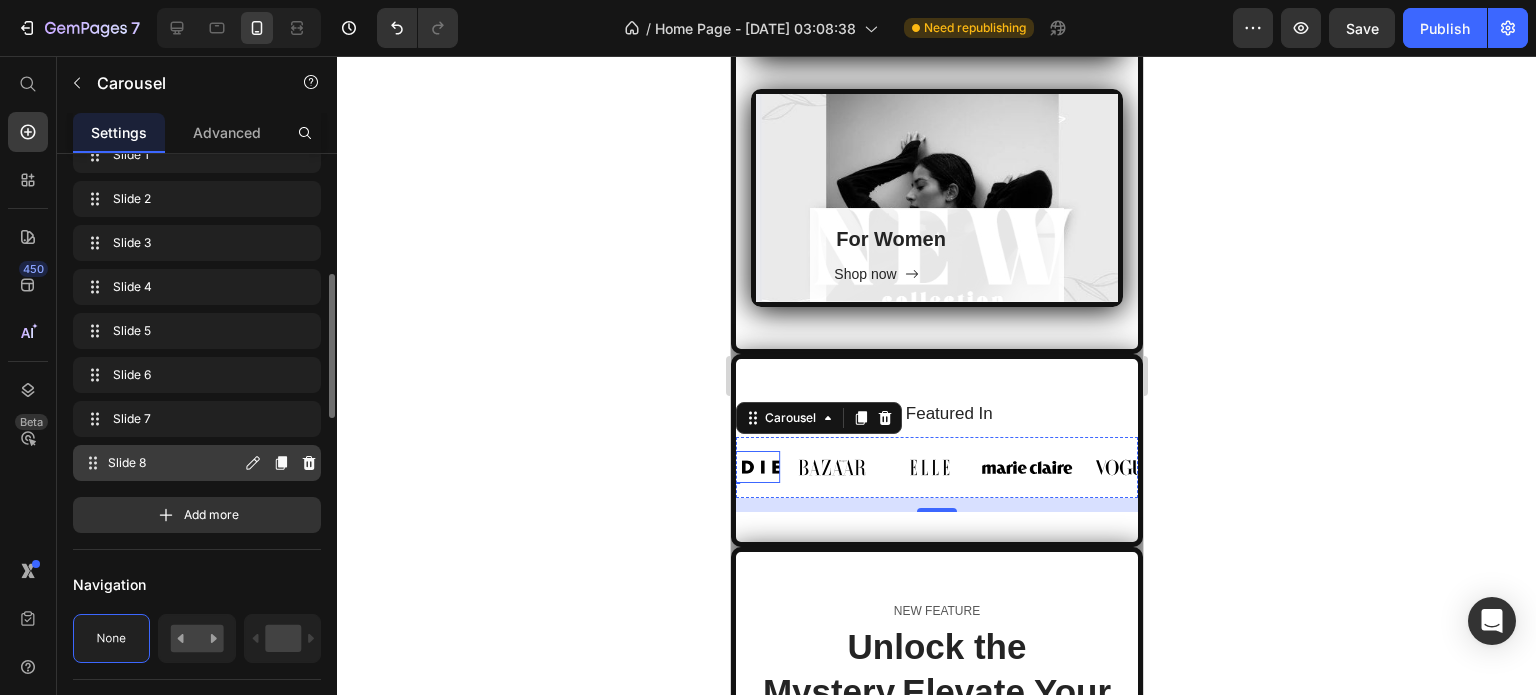 click on "Slide 8" at bounding box center (174, 463) 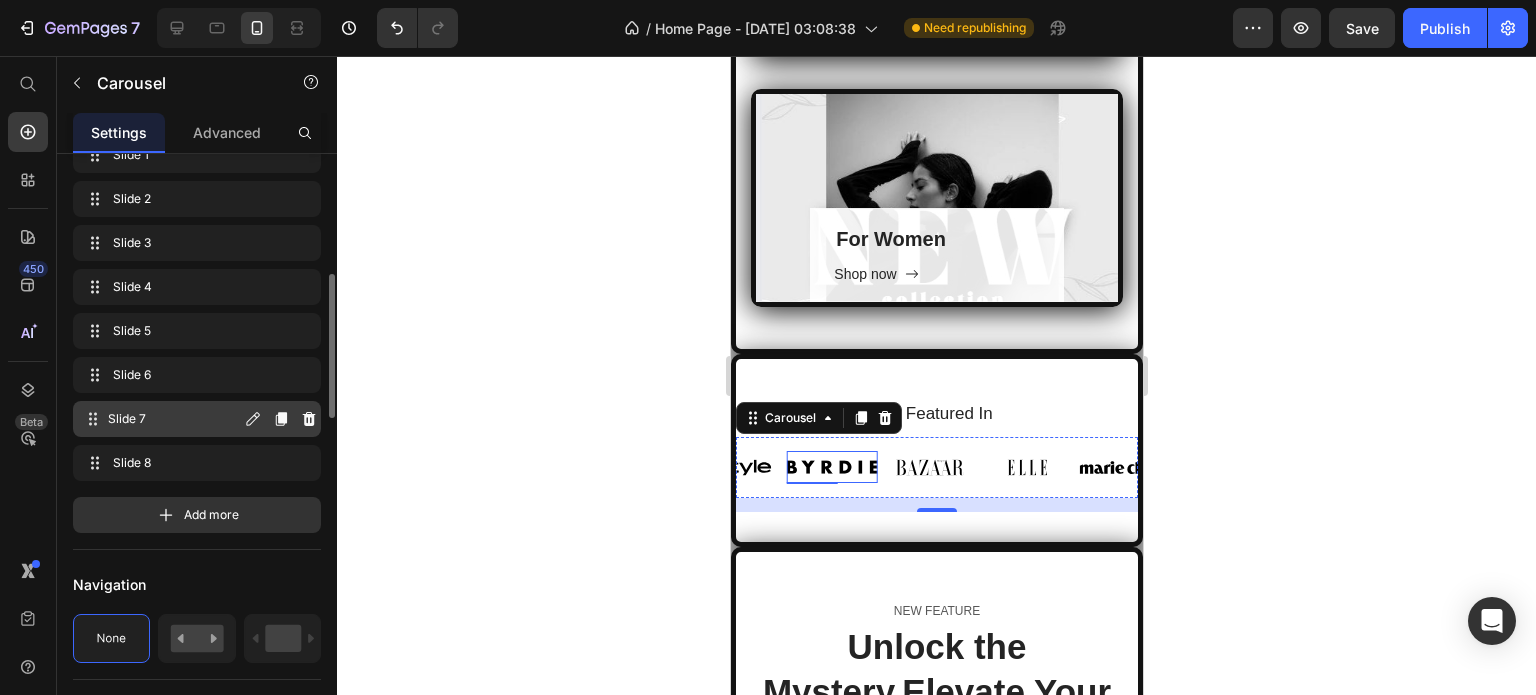 click on "Slide 7" at bounding box center [174, 419] 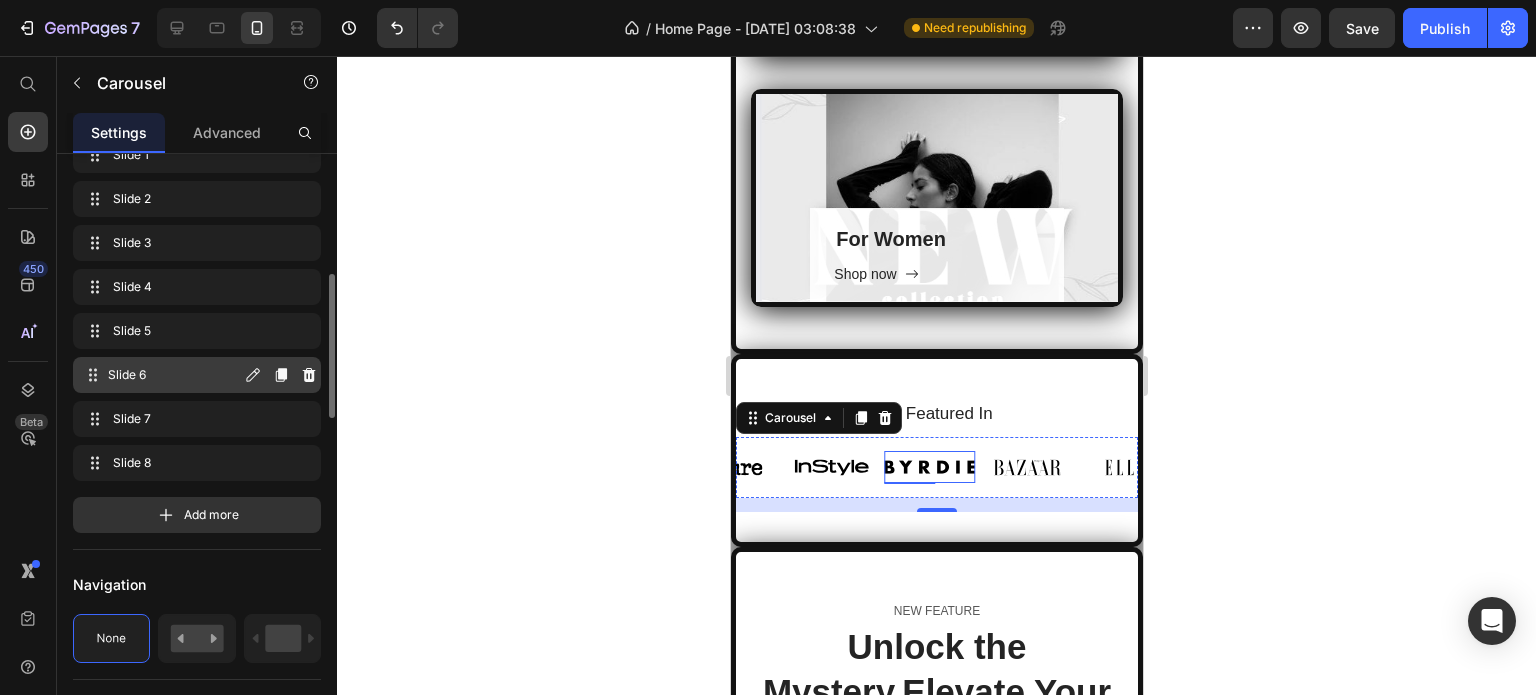click on "Slide 6" at bounding box center [174, 375] 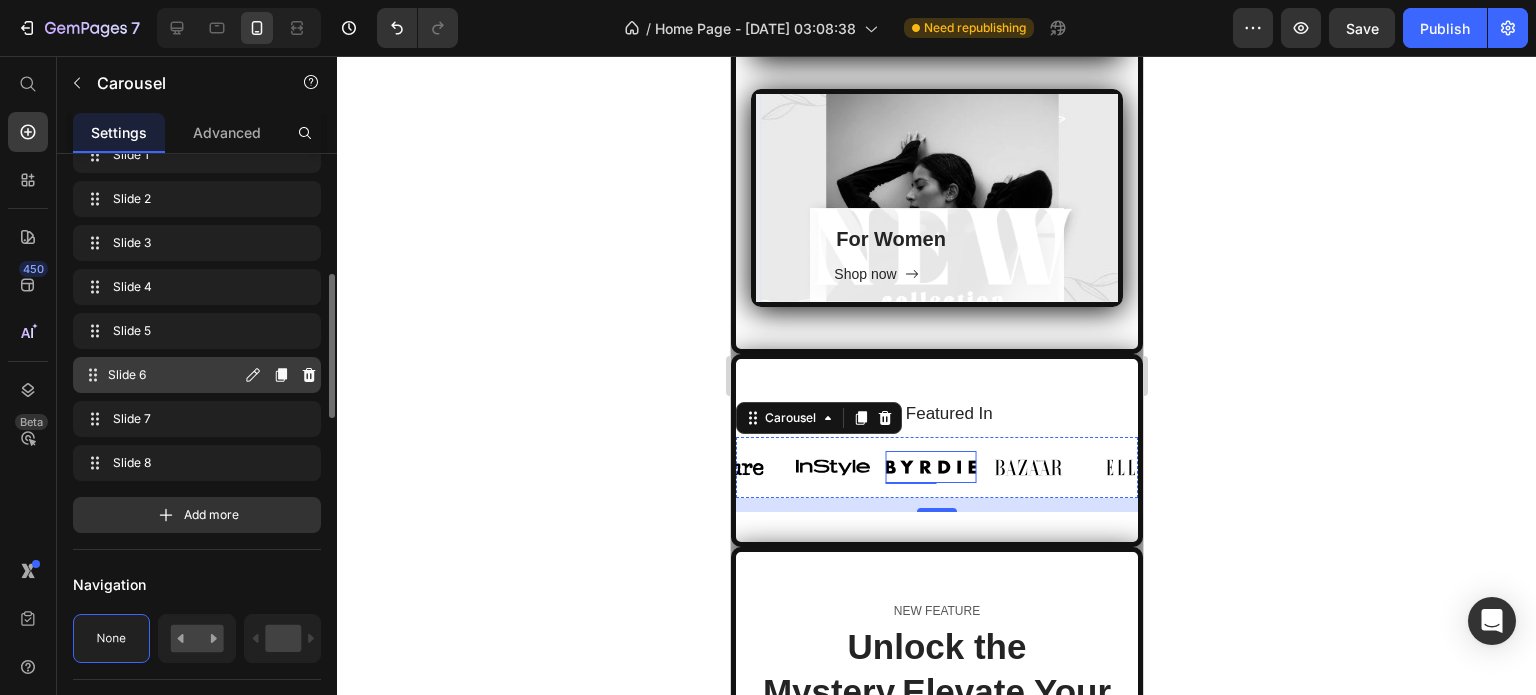 click on "Slide 6" at bounding box center (174, 375) 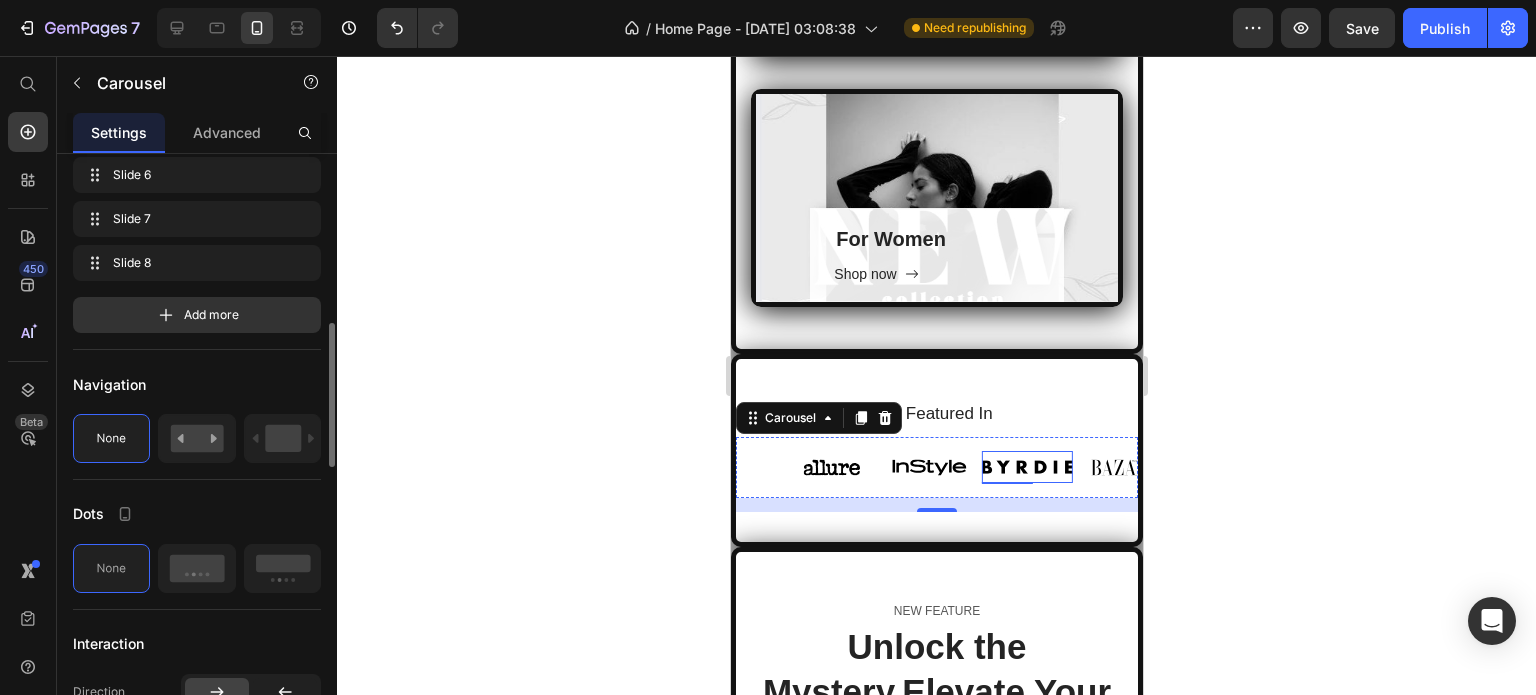 scroll, scrollTop: 400, scrollLeft: 0, axis: vertical 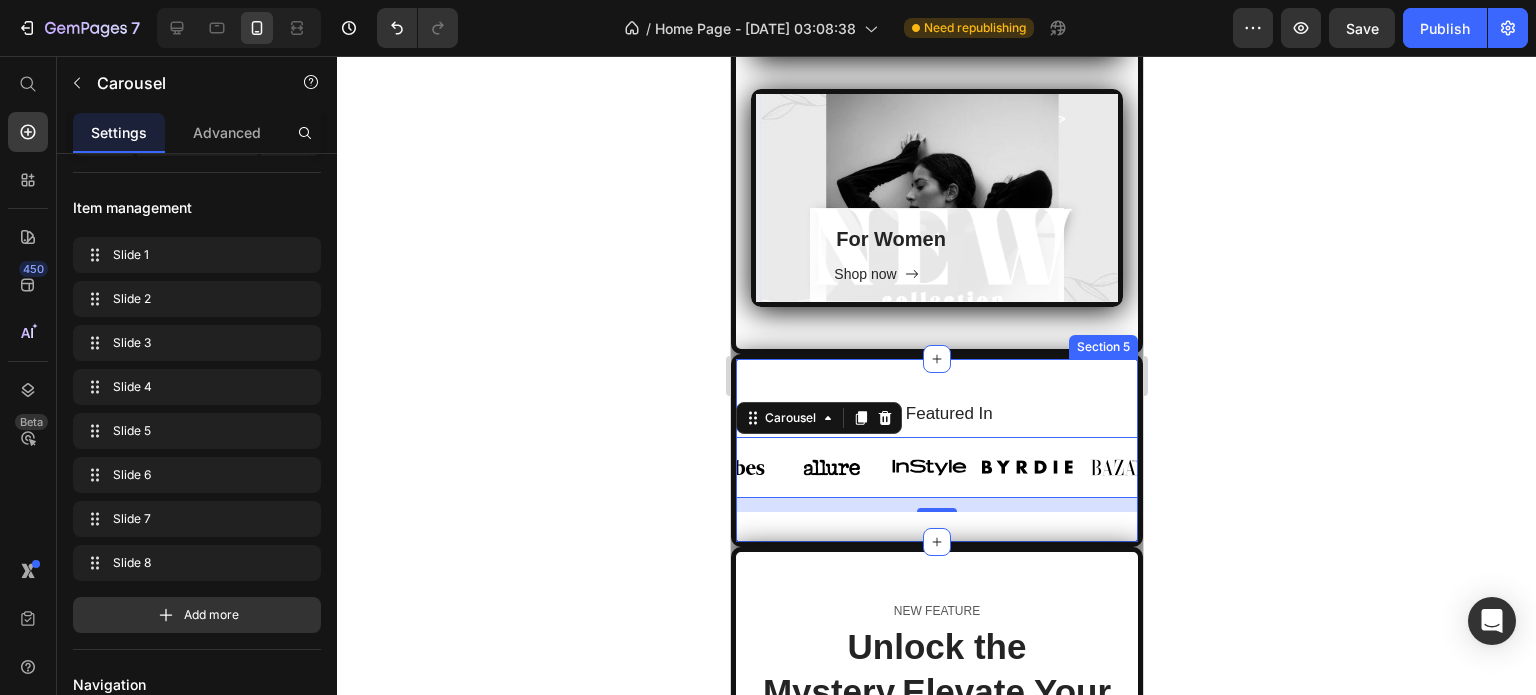 click on "As Featured In Heading Image Image Image Image Image Image Image Image Carousel   14 Row Section 5" at bounding box center [936, 450] 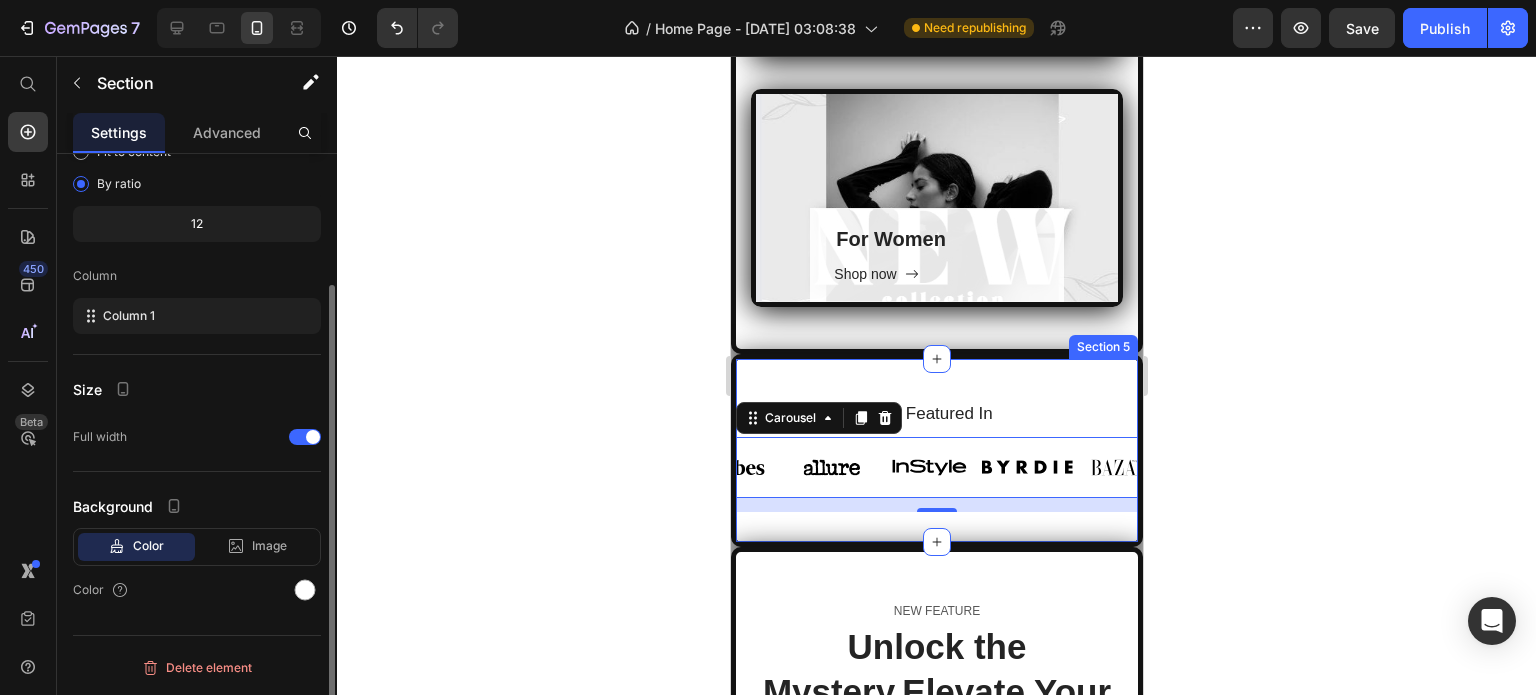 scroll, scrollTop: 0, scrollLeft: 0, axis: both 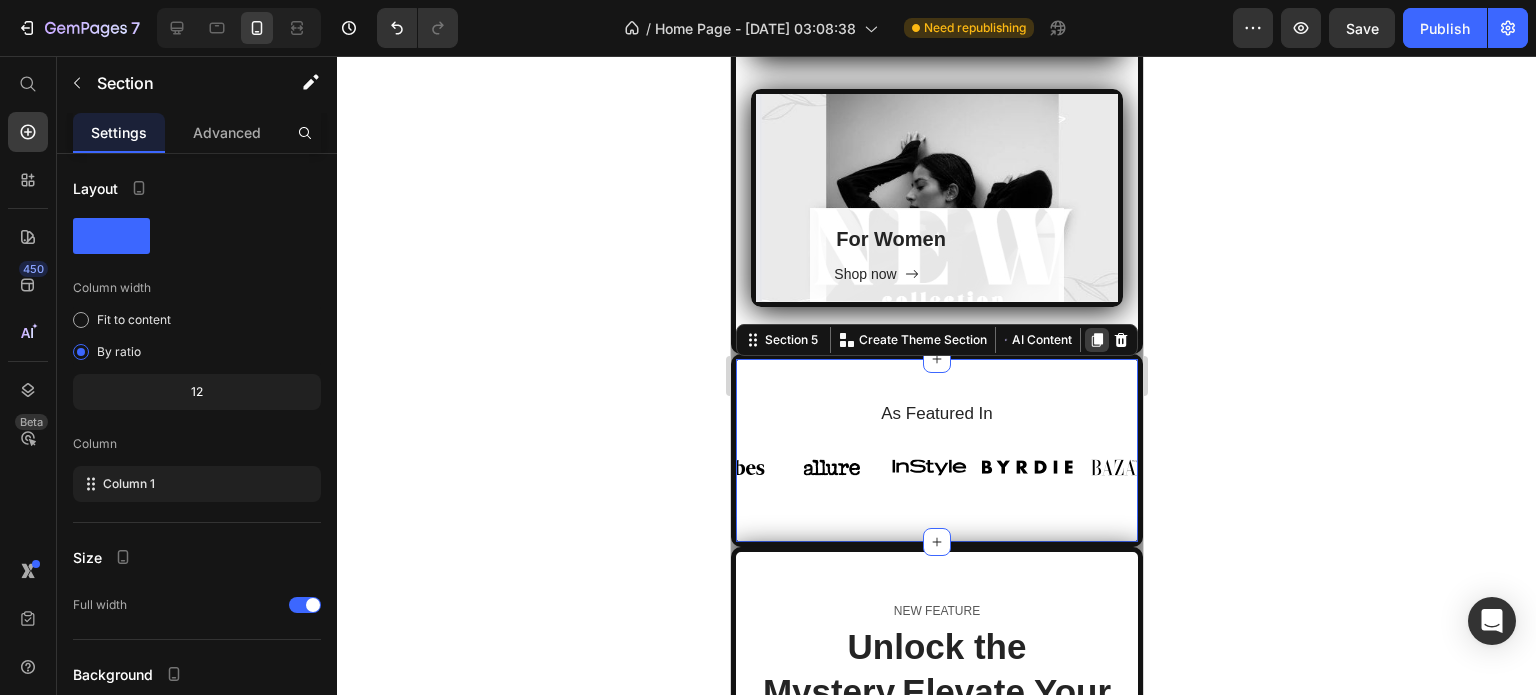 click 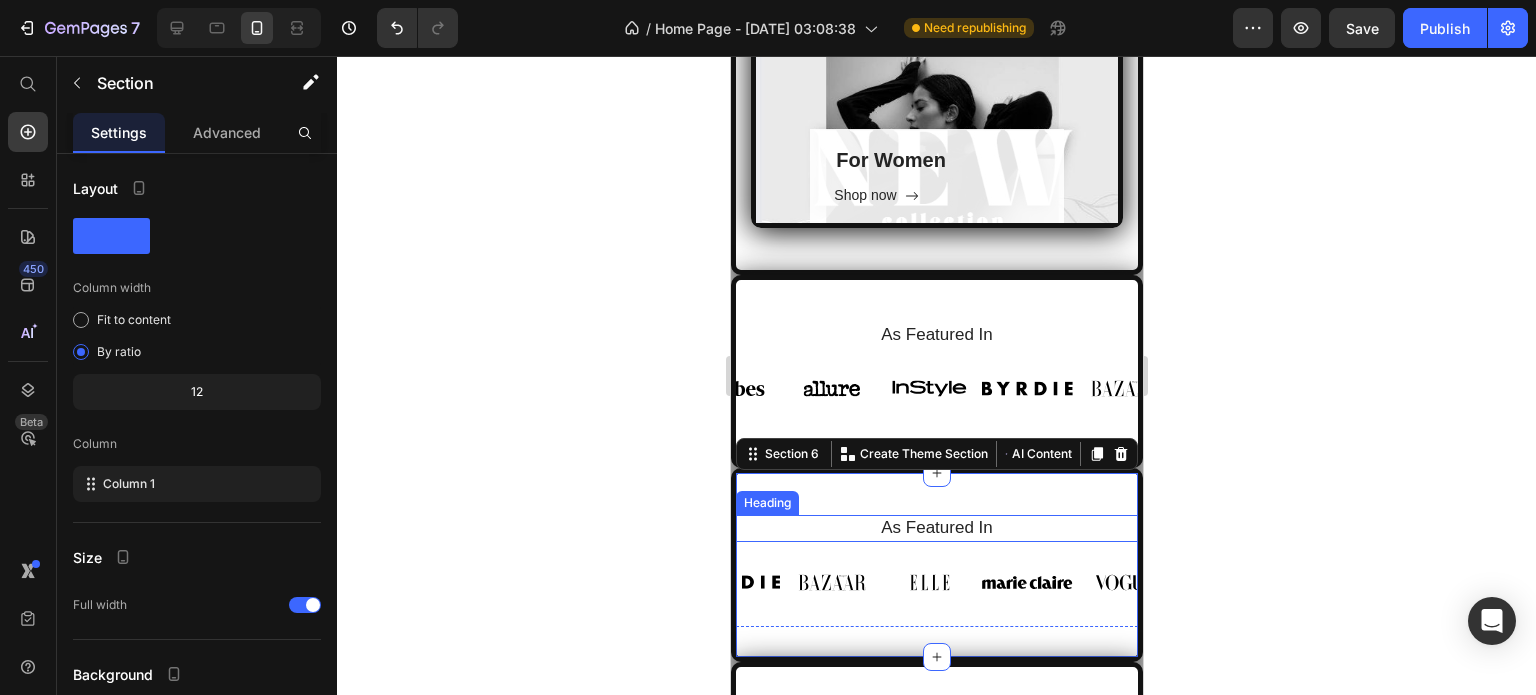 scroll, scrollTop: 1780, scrollLeft: 0, axis: vertical 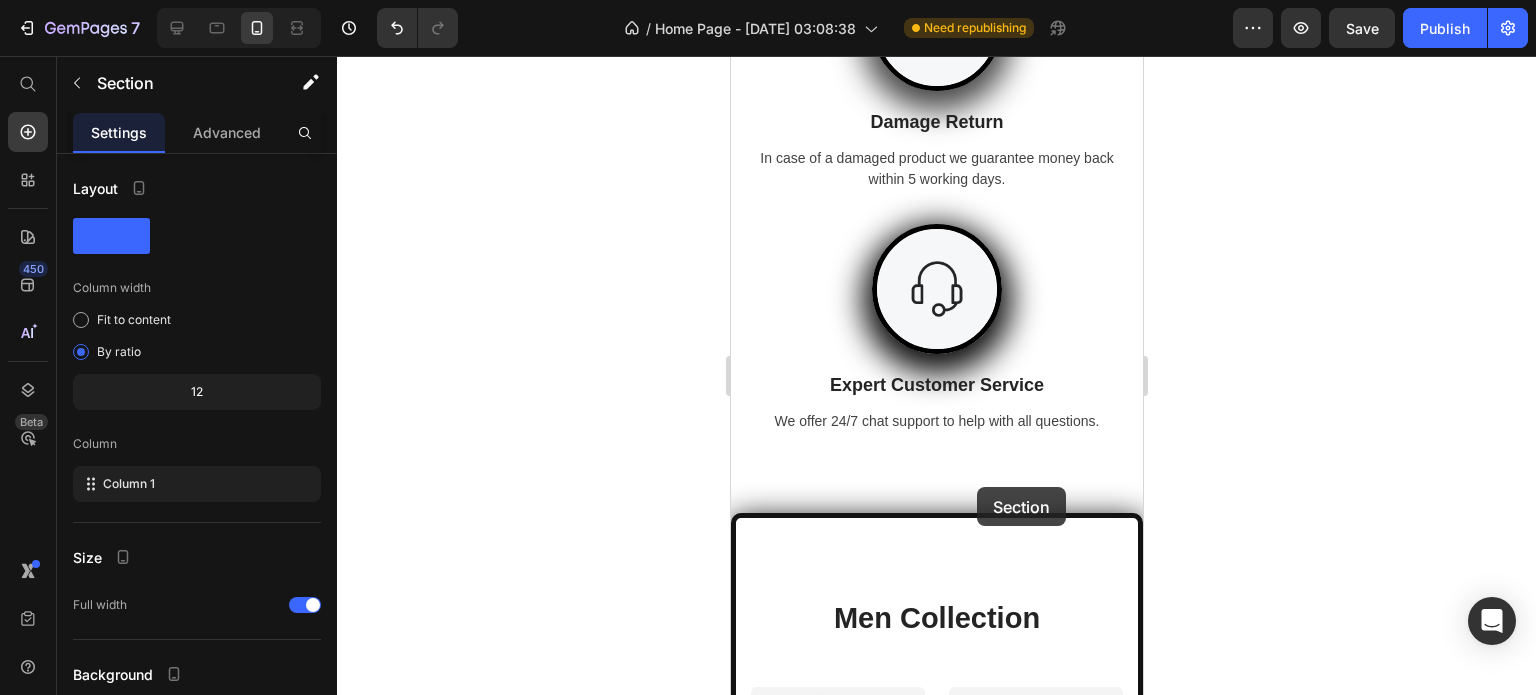 drag, startPoint x: 1005, startPoint y: 272, endPoint x: 976, endPoint y: 487, distance: 216.94699 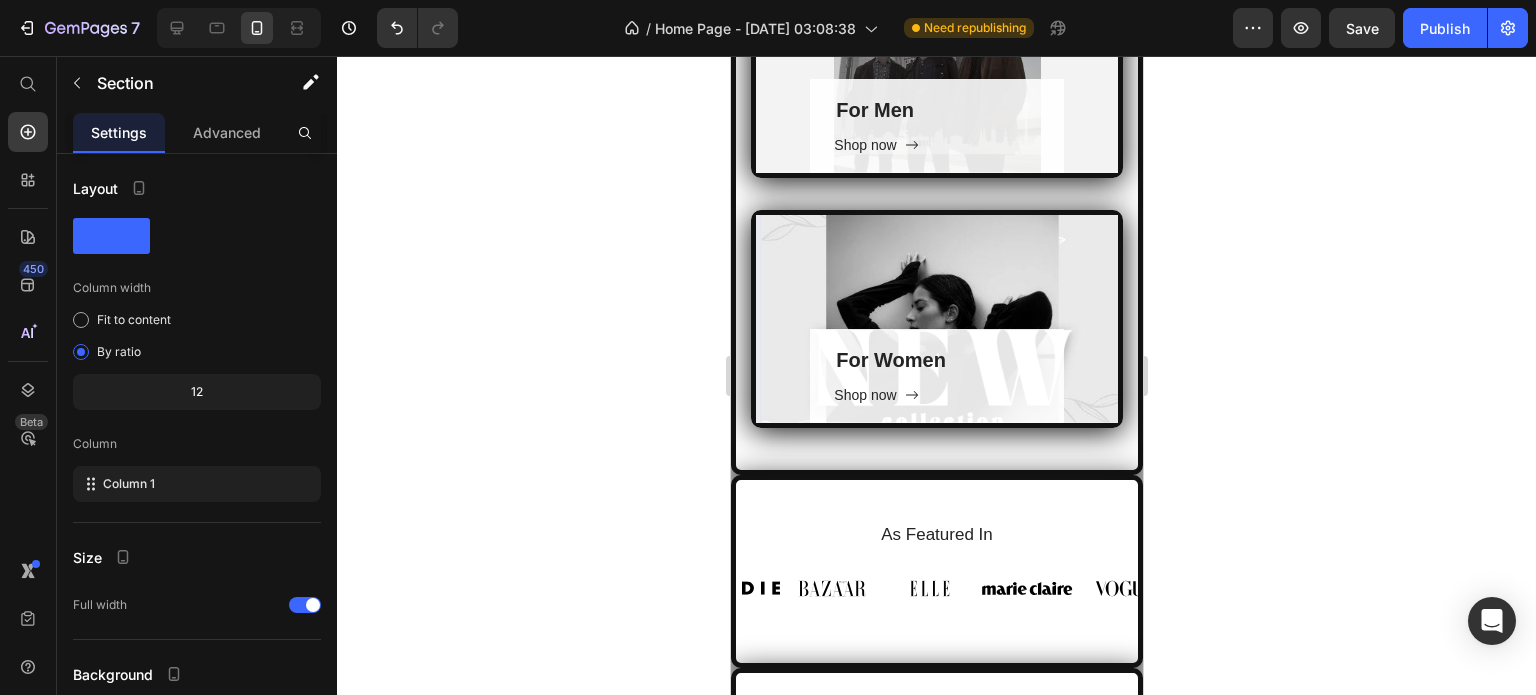 scroll, scrollTop: 1500, scrollLeft: 0, axis: vertical 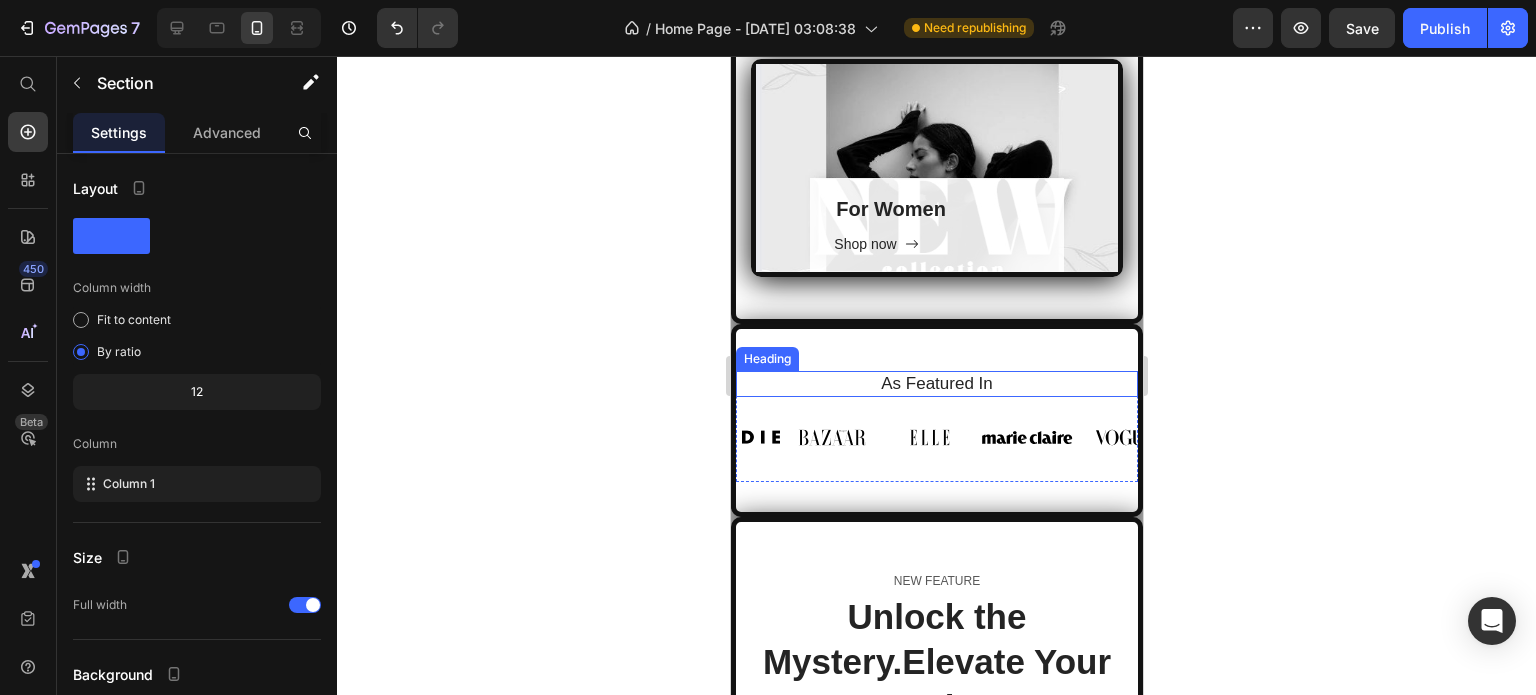 click on "As Featured In" at bounding box center (936, 384) 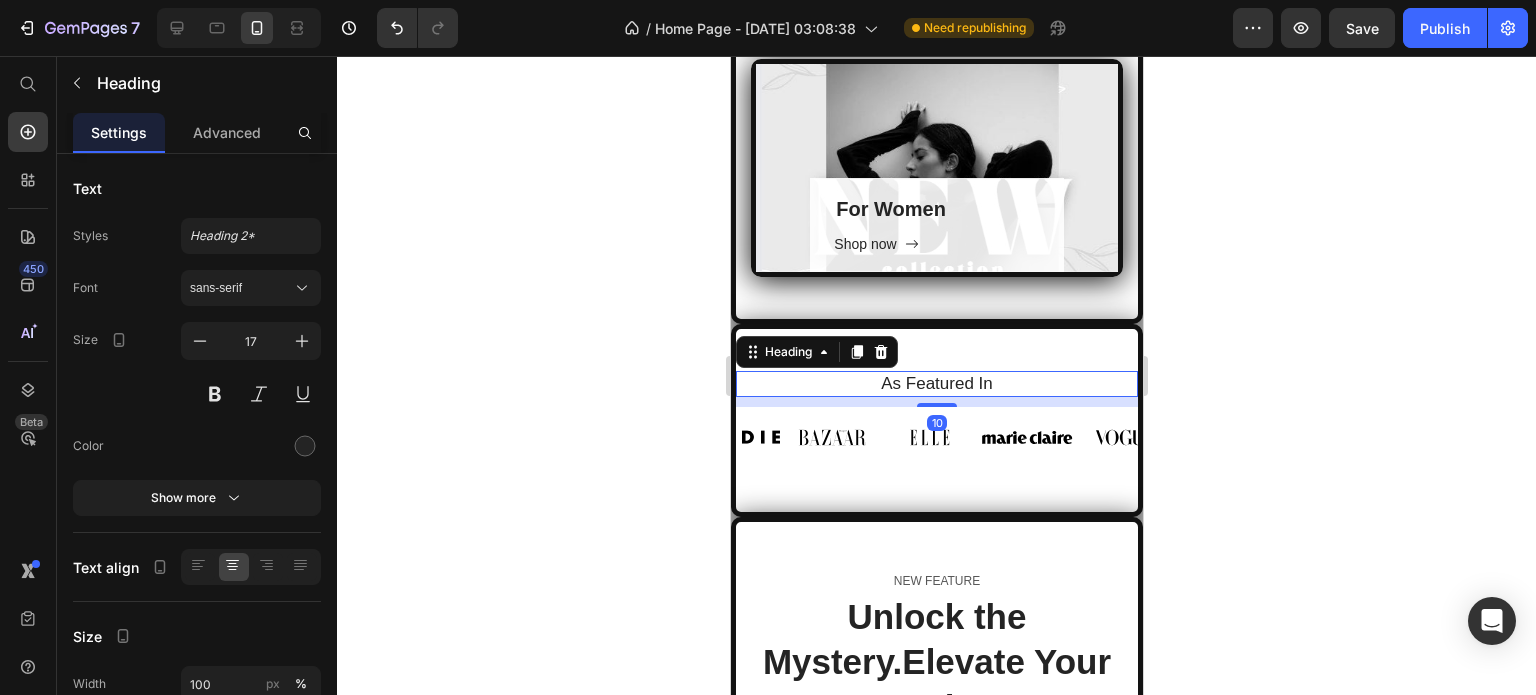 click on "As Featured In" at bounding box center [936, 384] 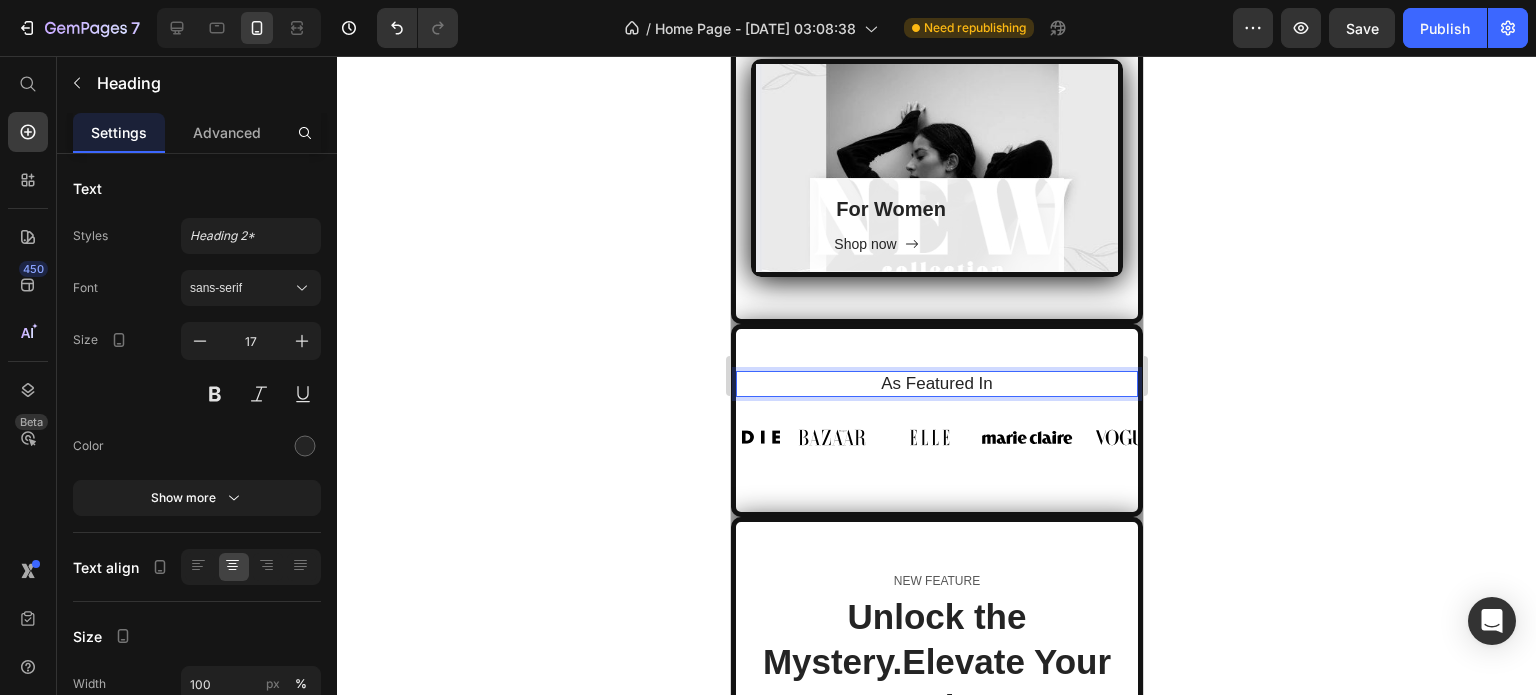 click on "As Featured In" at bounding box center [936, 384] 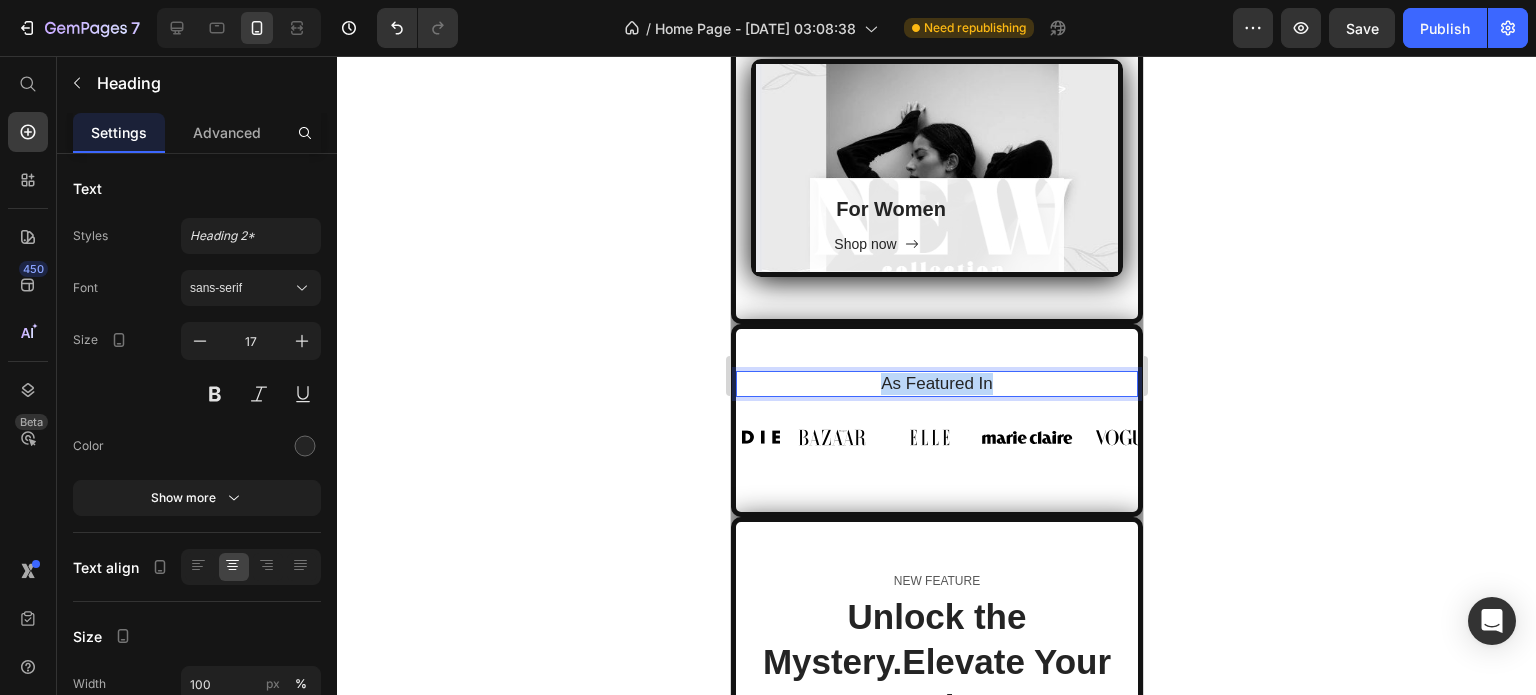 click on "As Featured In" at bounding box center [936, 384] 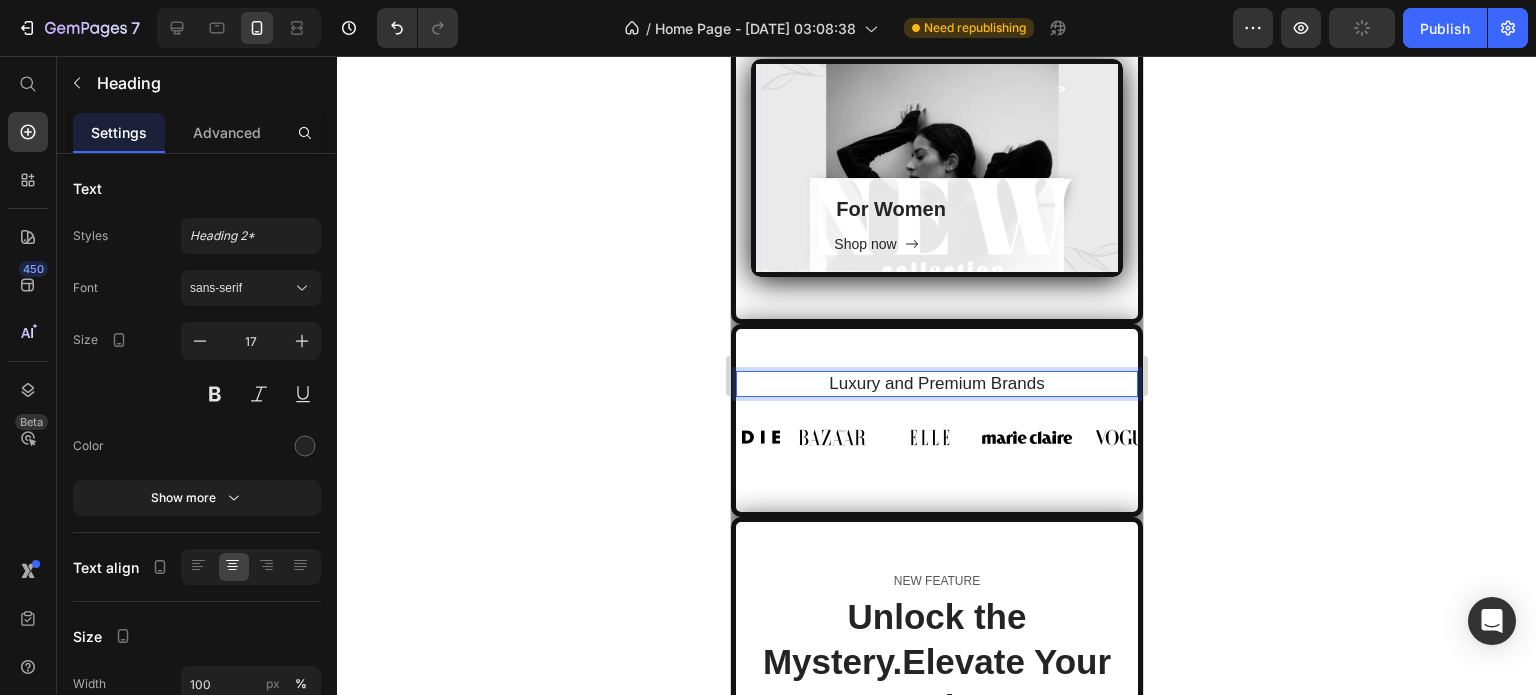 click 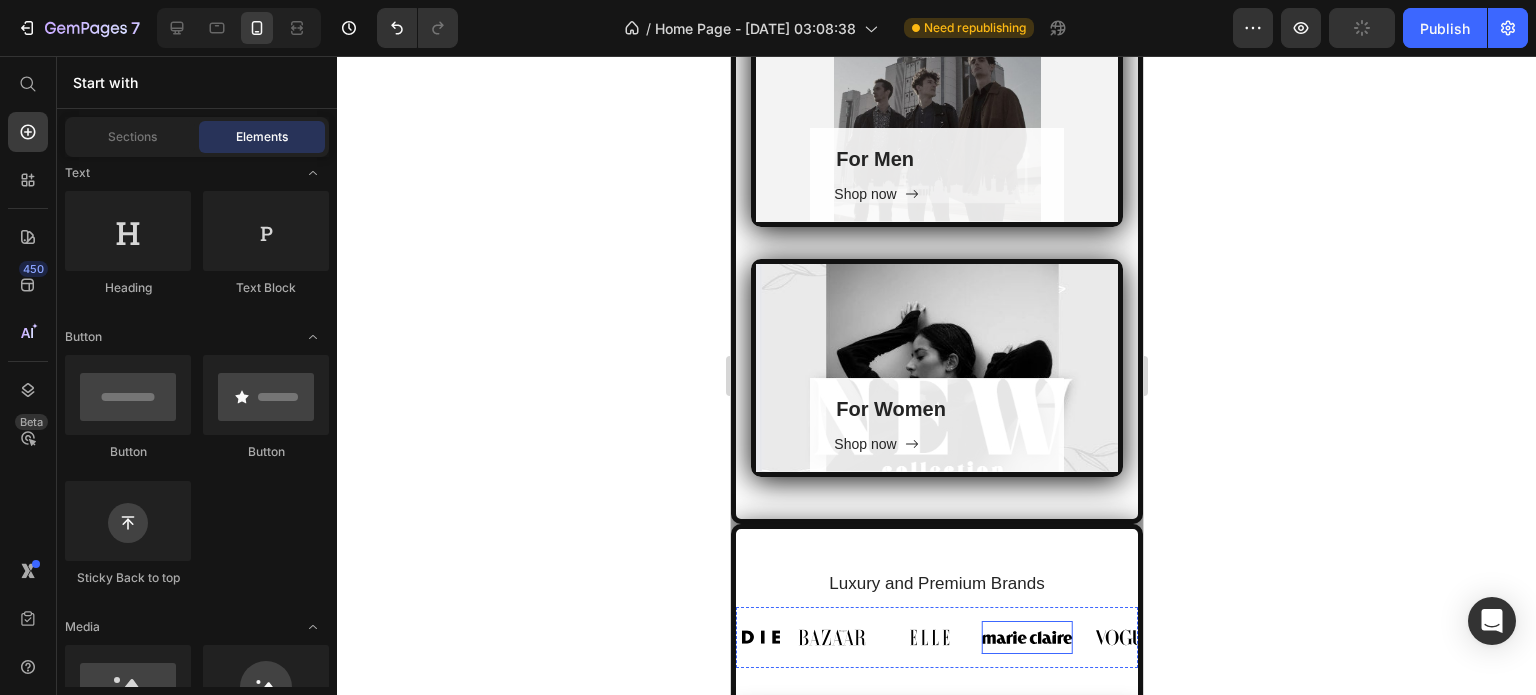 scroll, scrollTop: 1609, scrollLeft: 0, axis: vertical 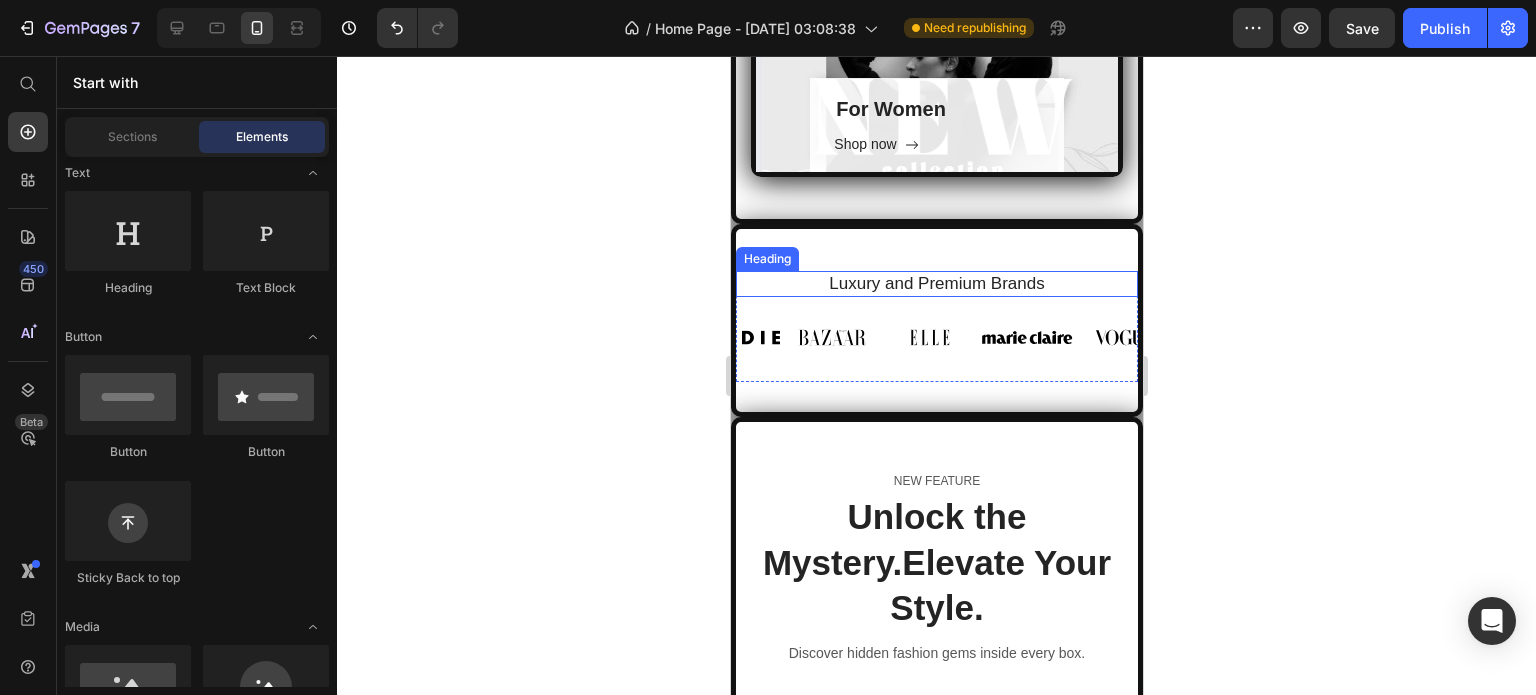 click on "Luxury and Premium Brands" at bounding box center (936, 284) 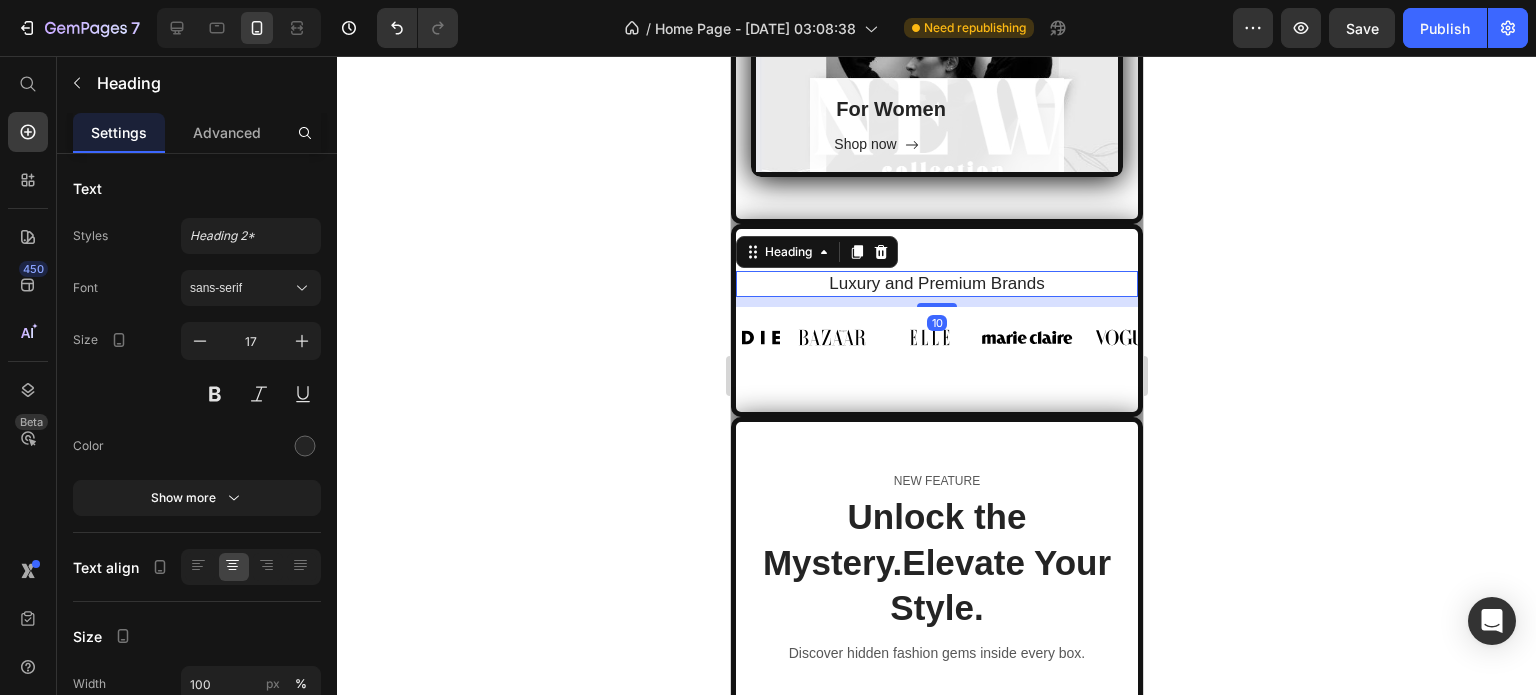 click on "Luxury and Premium Brands" at bounding box center [936, 284] 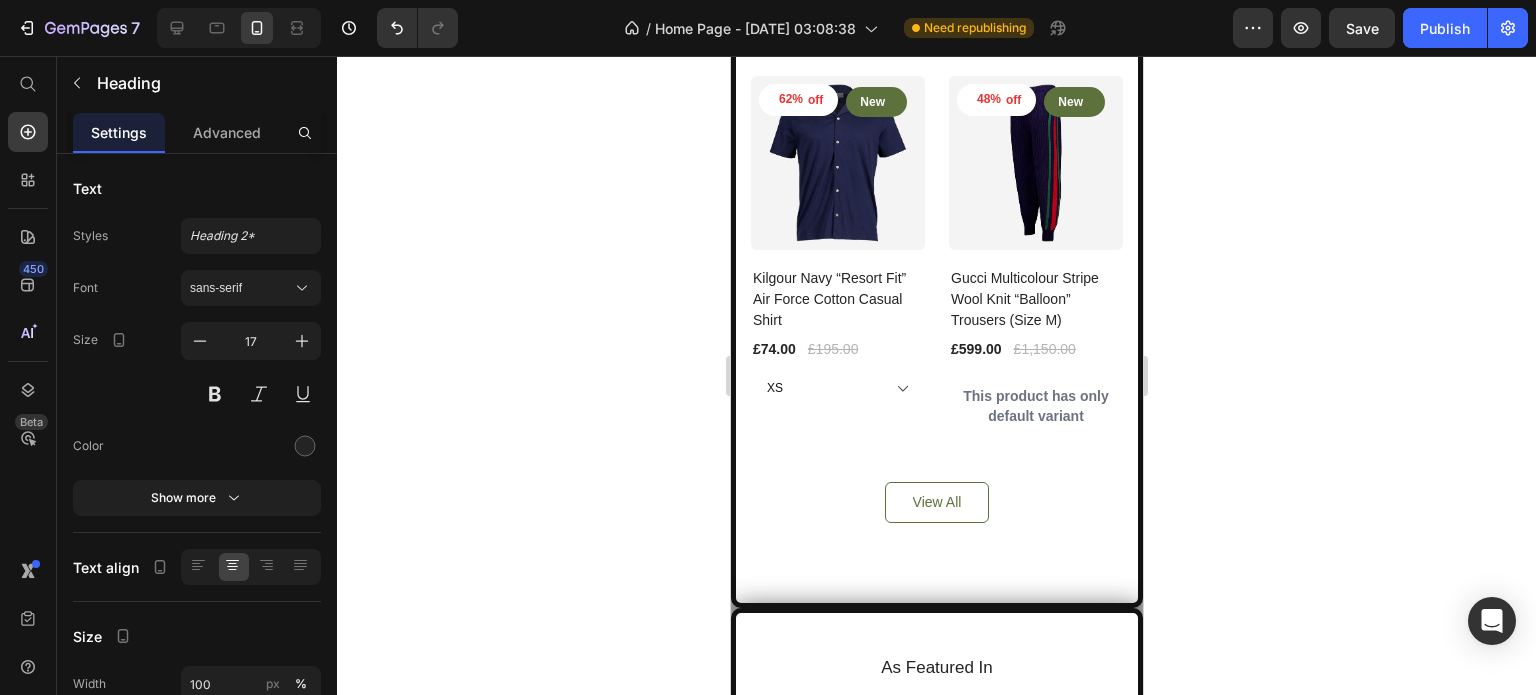 scroll, scrollTop: 7748, scrollLeft: 0, axis: vertical 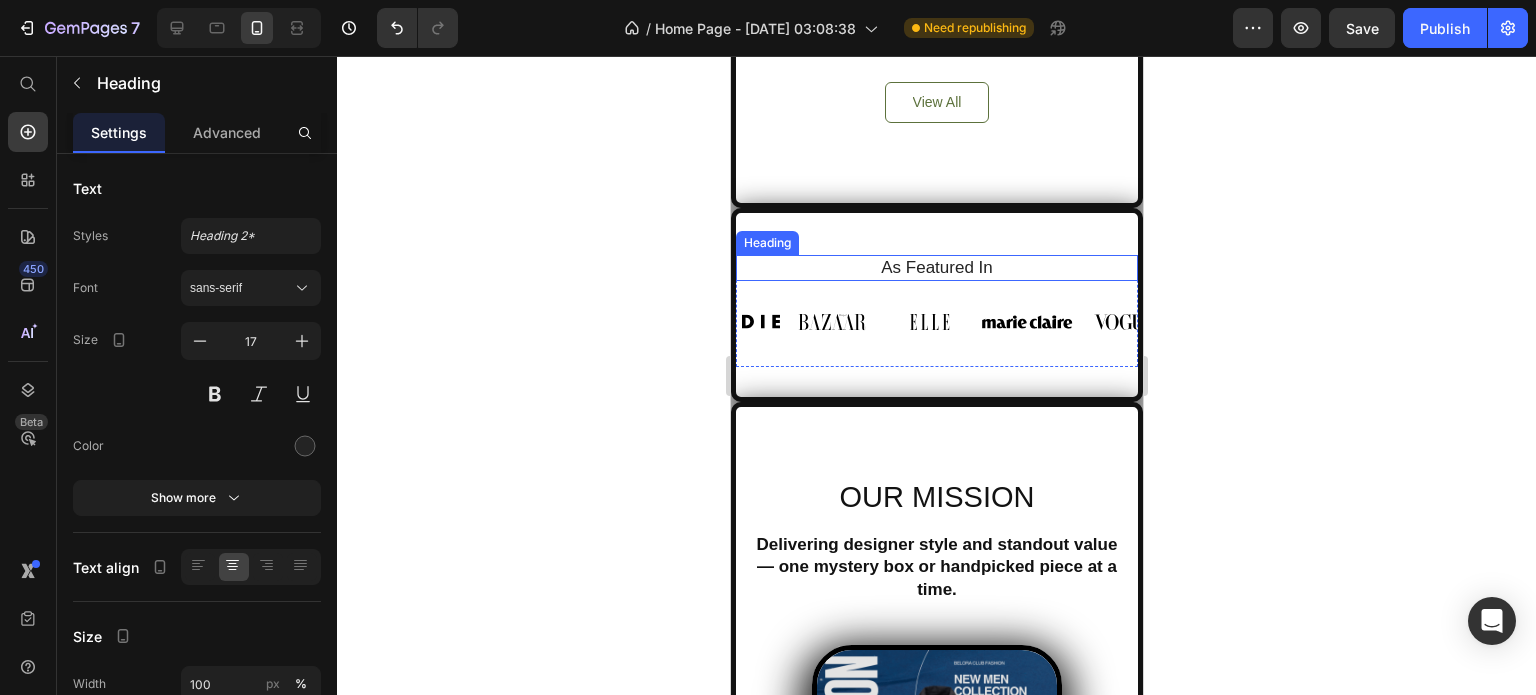 click on "As Featured In" at bounding box center (936, 268) 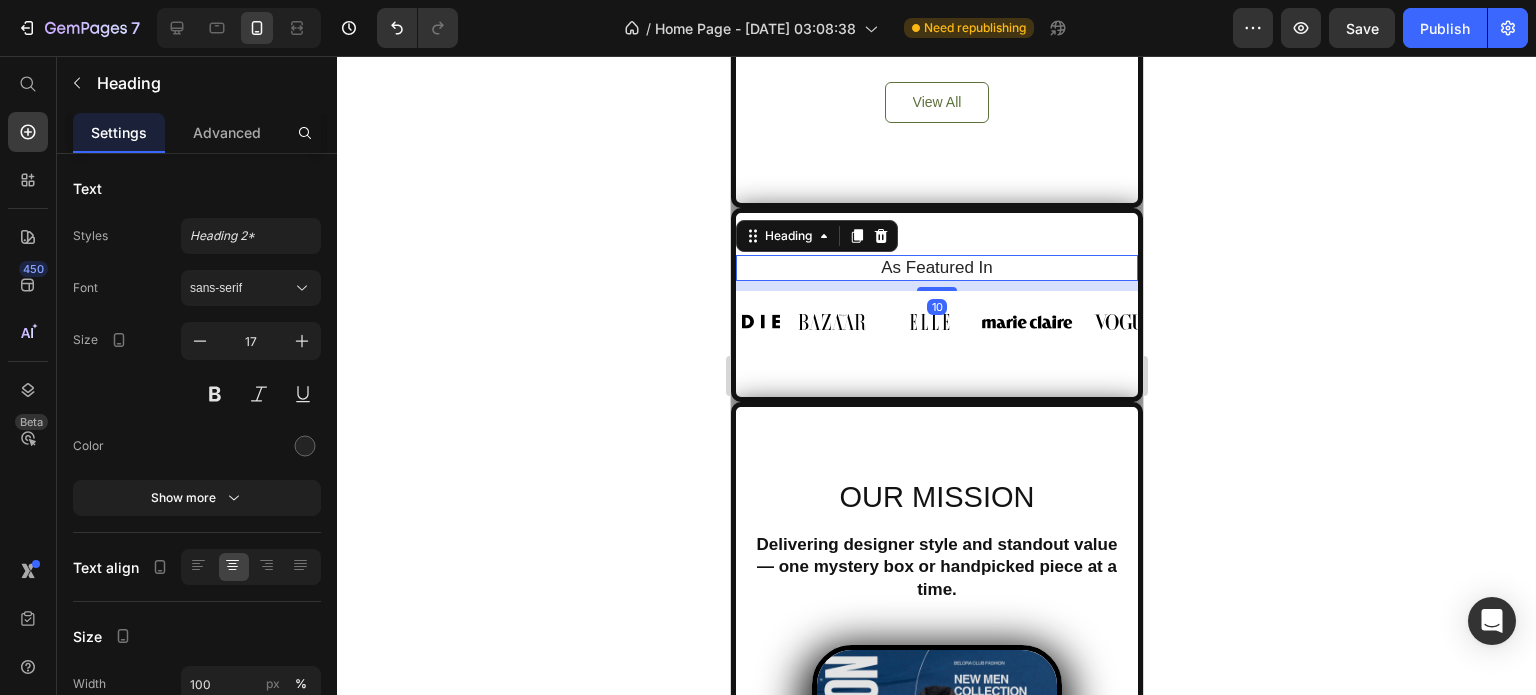 click on "As Featured In" at bounding box center (936, 268) 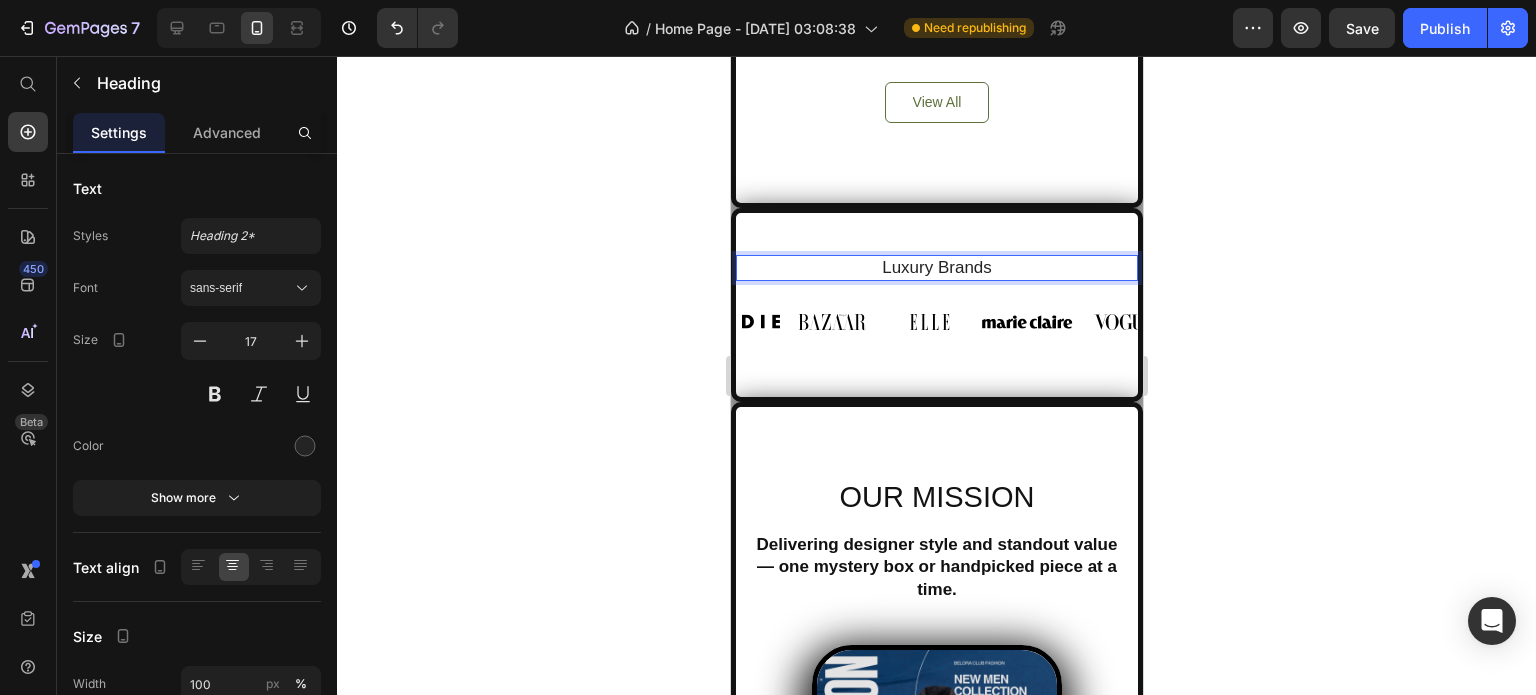 drag, startPoint x: 1196, startPoint y: 156, endPoint x: 406, endPoint y: 135, distance: 790.27905 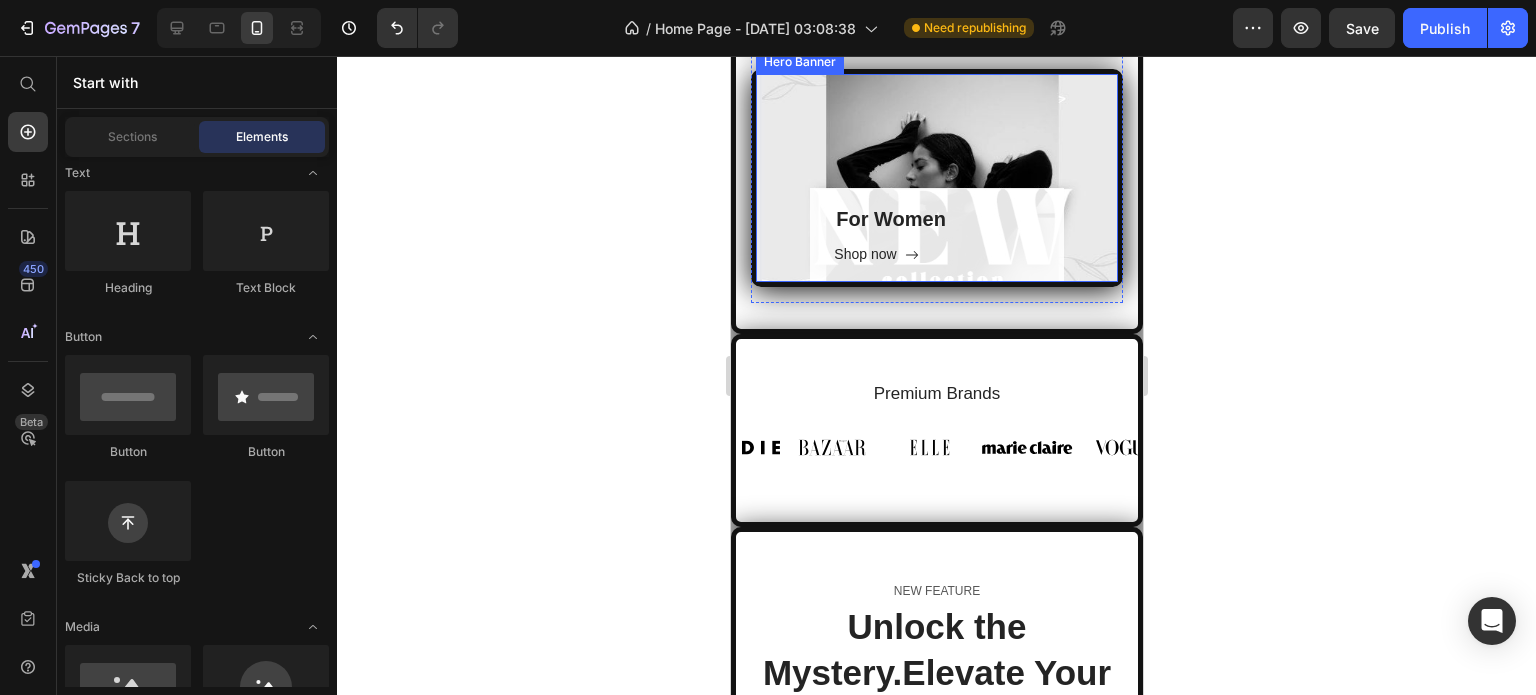 scroll, scrollTop: 1608, scrollLeft: 0, axis: vertical 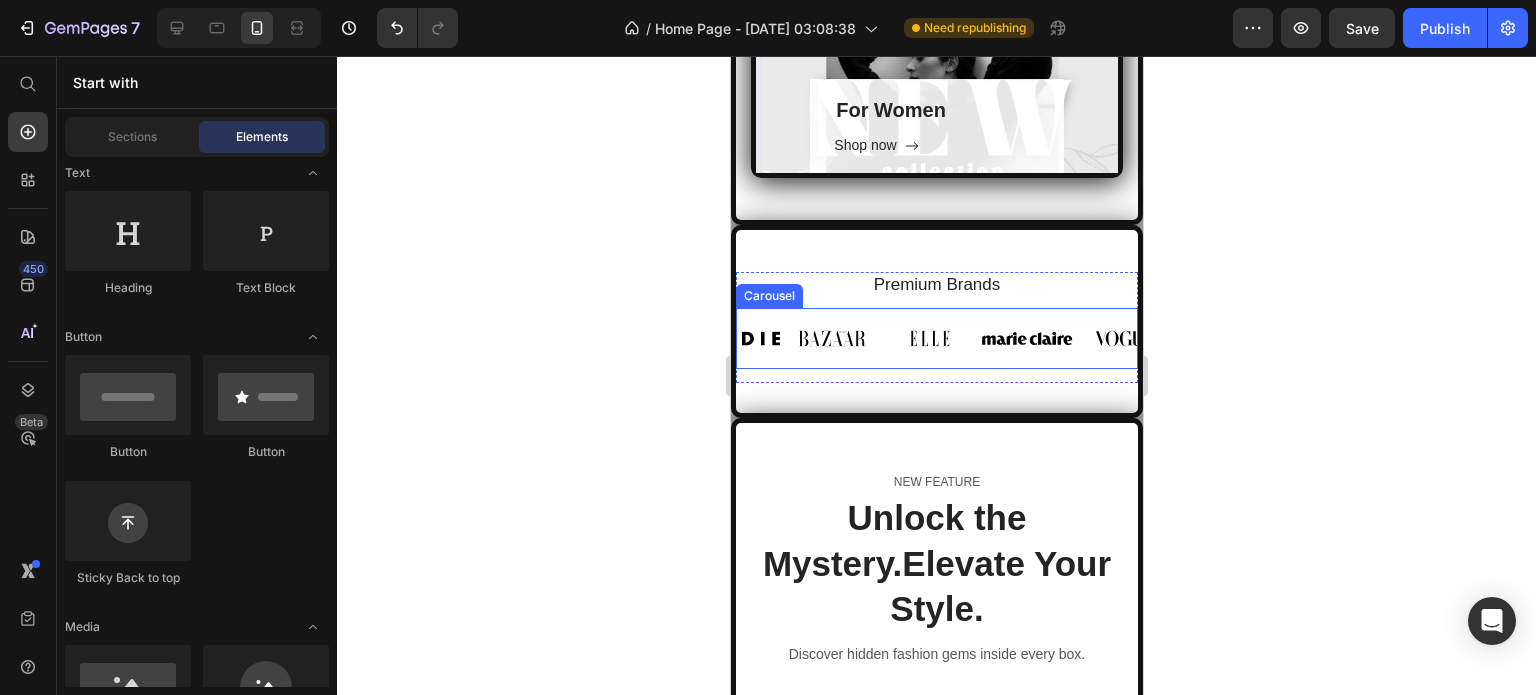 click on "Image Image Image Image Image Image Image Image Carousel" at bounding box center [936, 338] 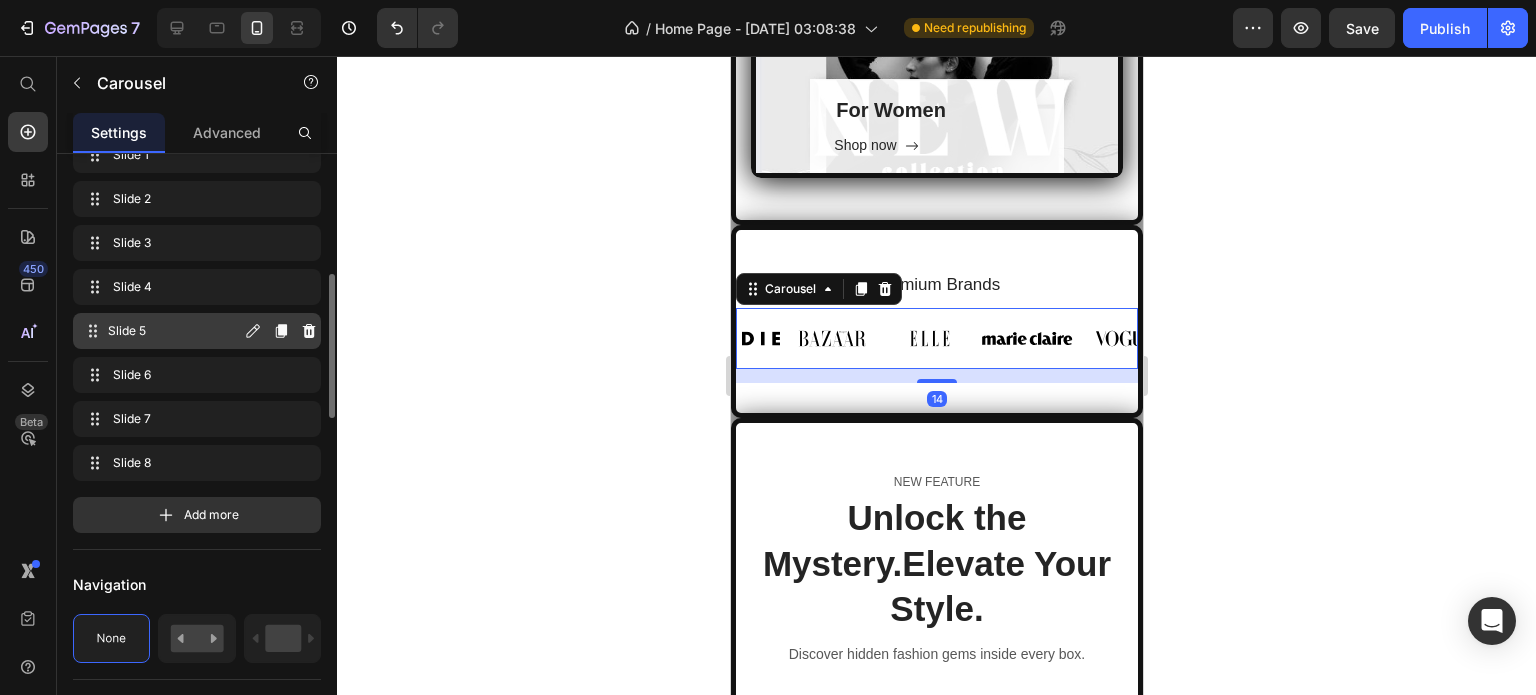 scroll, scrollTop: 300, scrollLeft: 0, axis: vertical 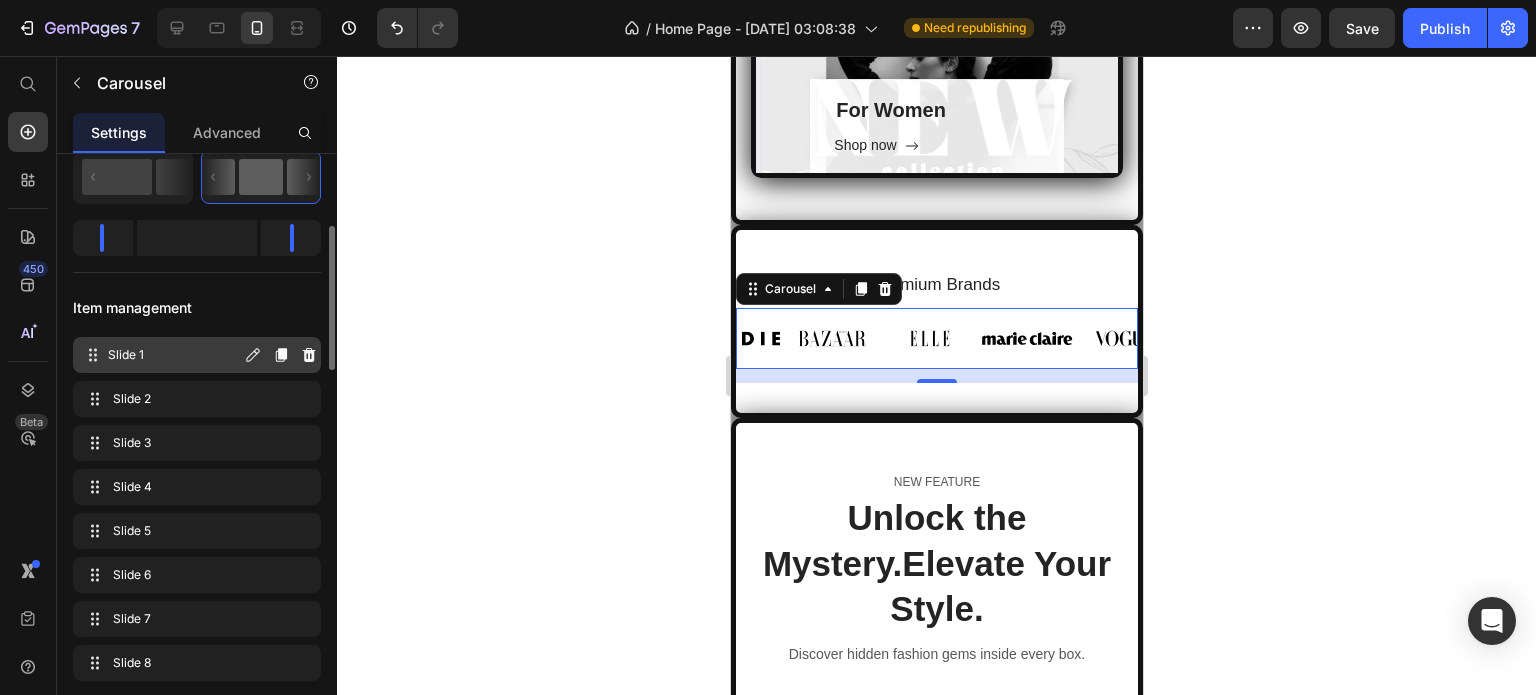 click on "Slide 1" at bounding box center [174, 355] 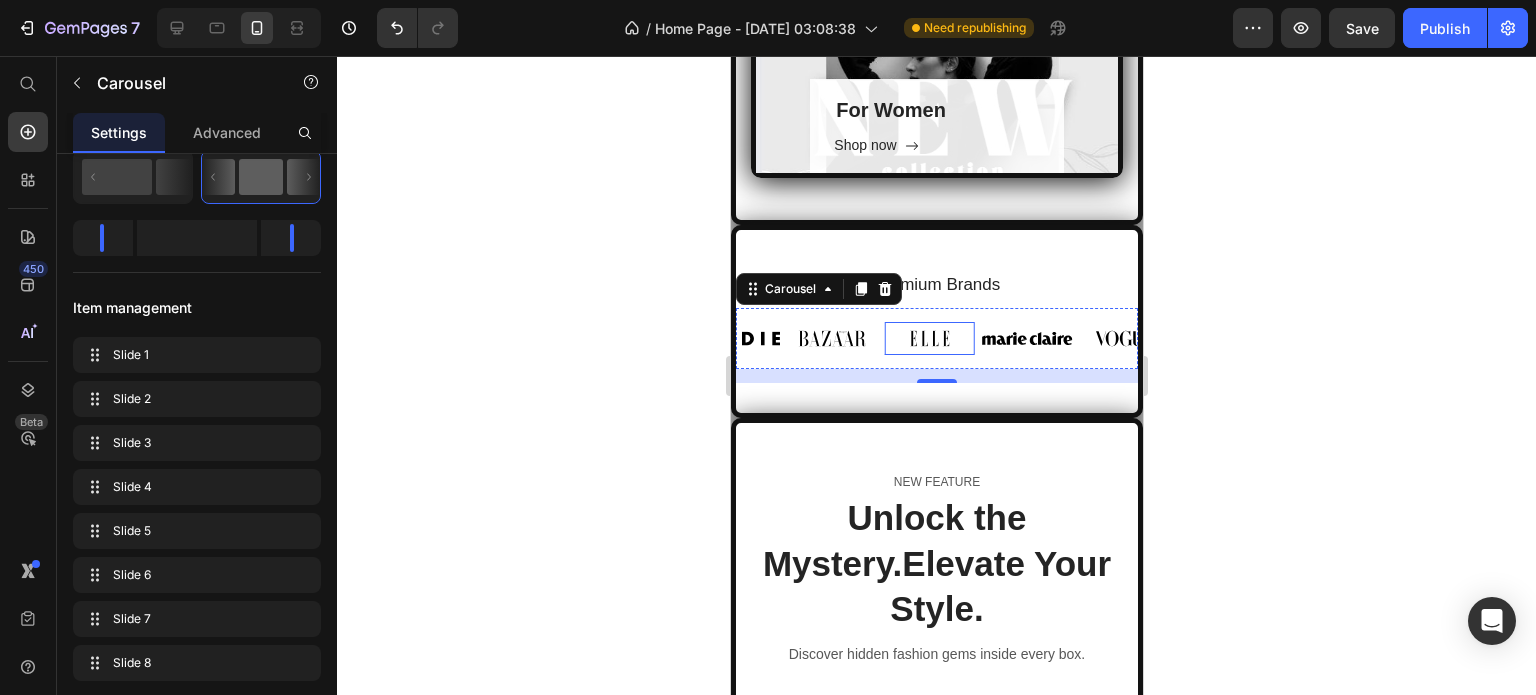 click at bounding box center [928, 338] 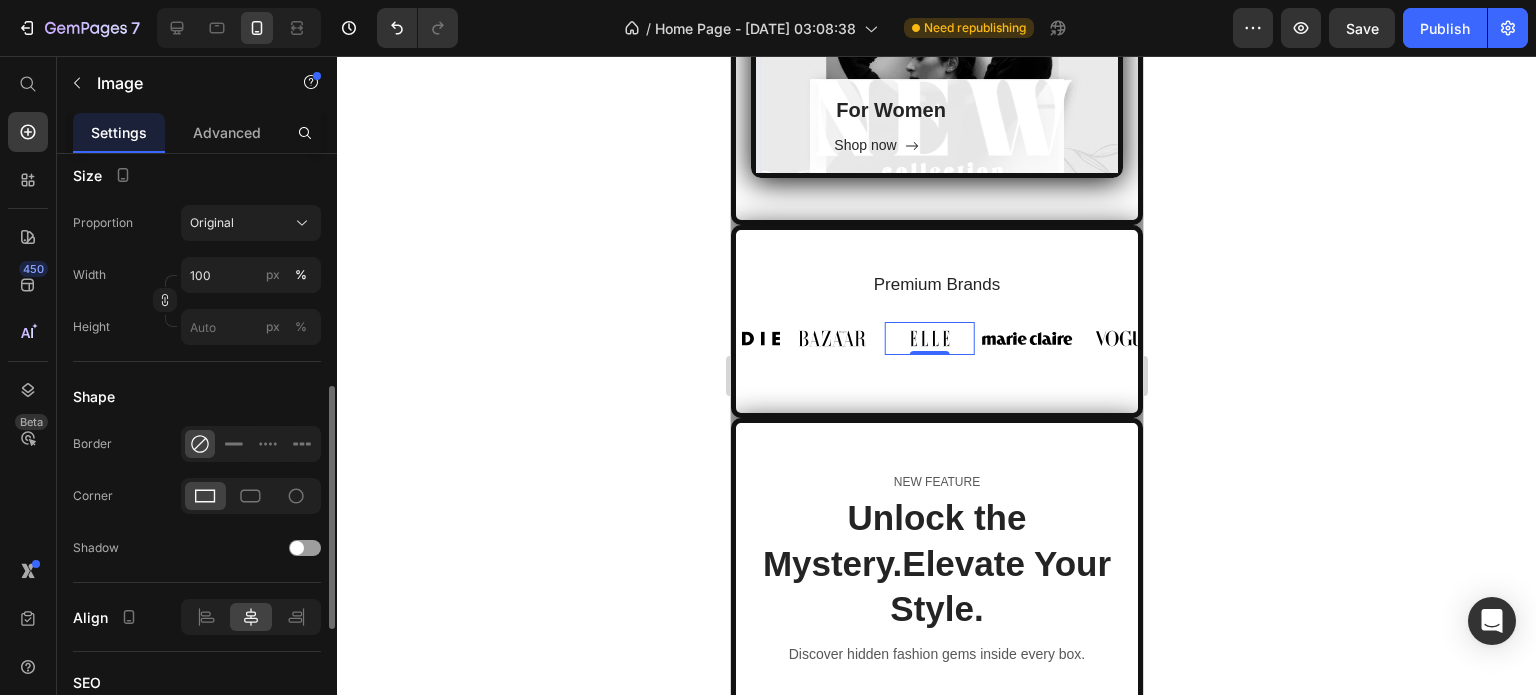 scroll, scrollTop: 271, scrollLeft: 0, axis: vertical 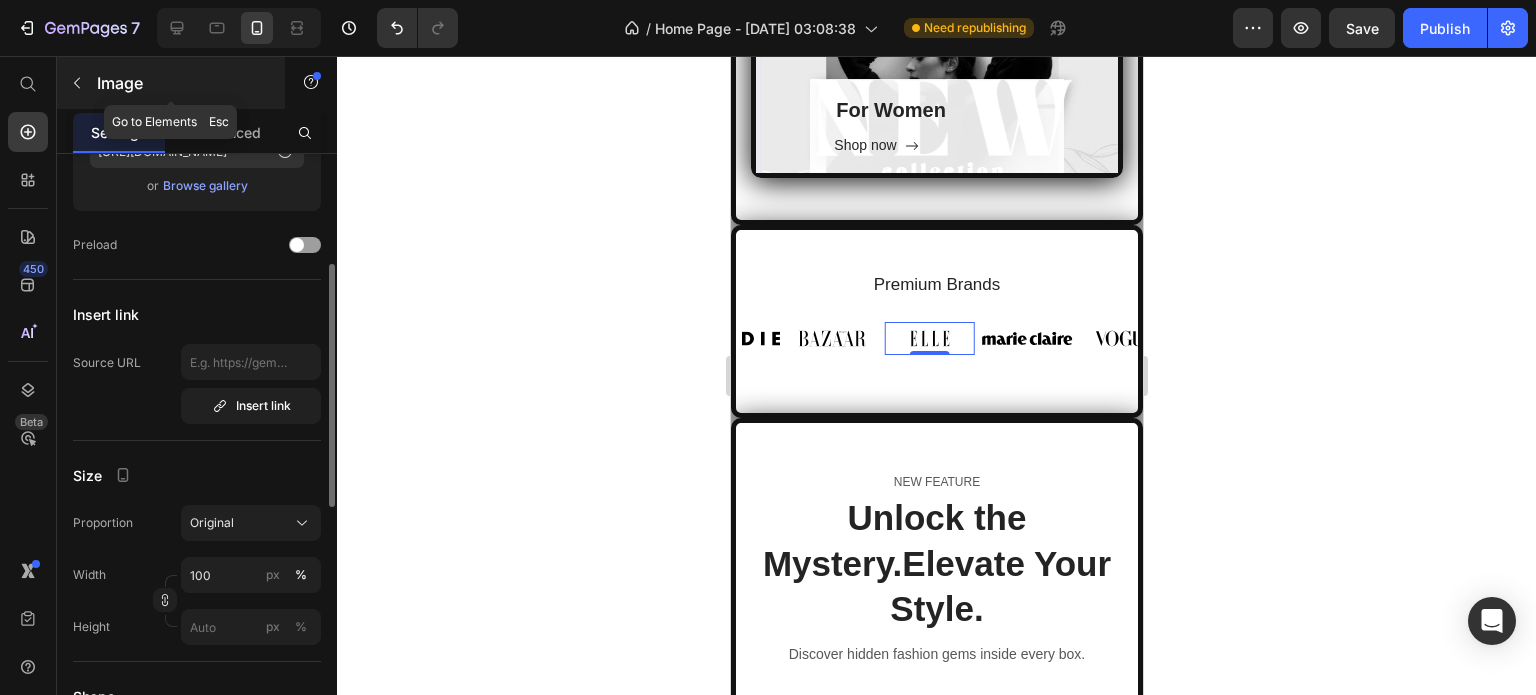 click at bounding box center [77, 83] 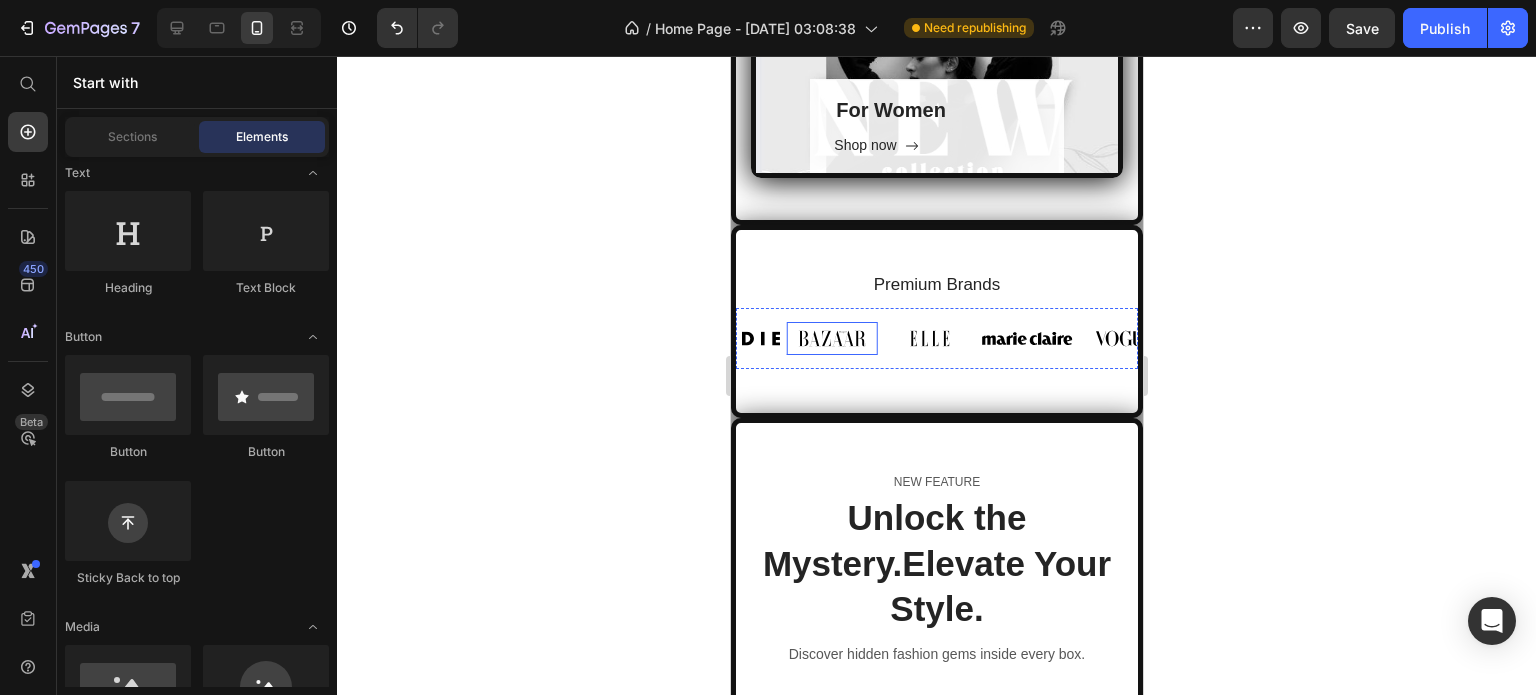 click at bounding box center (831, 338) 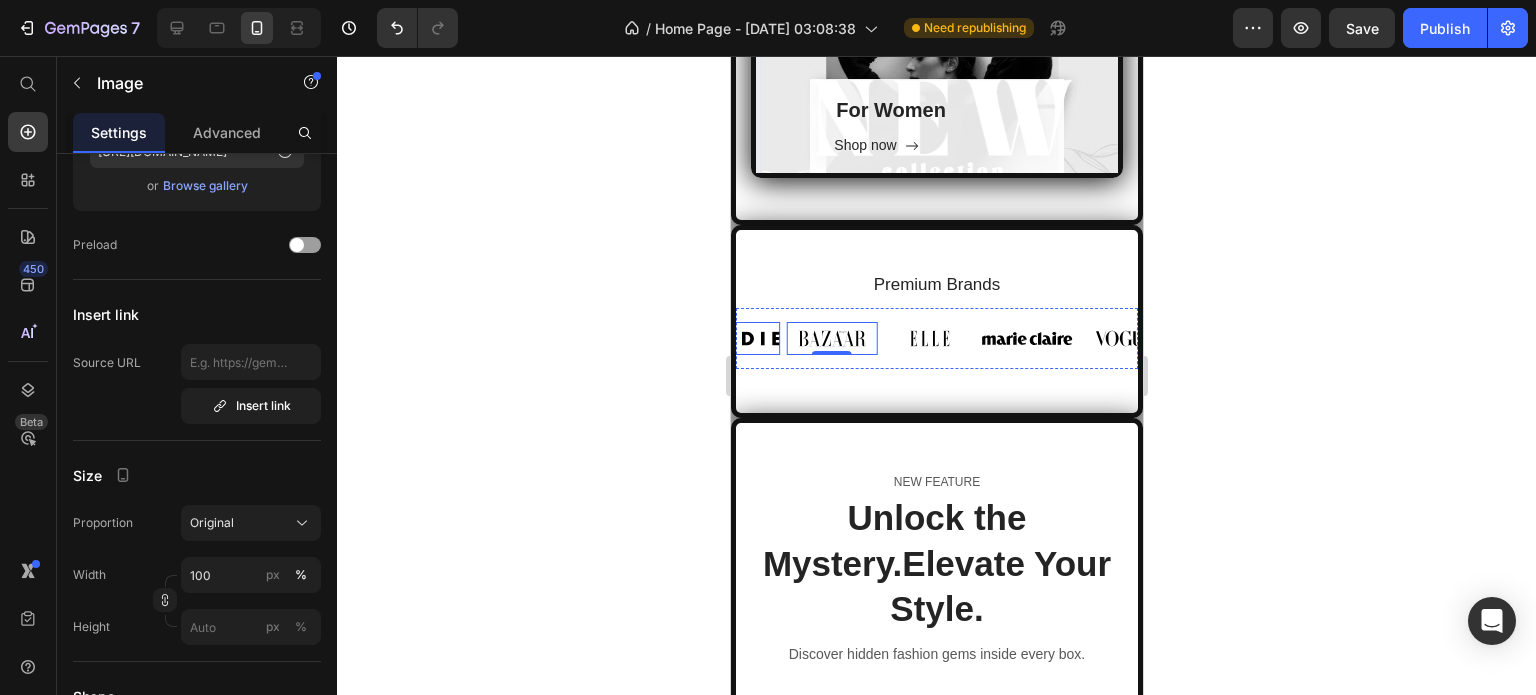 click at bounding box center (733, 338) 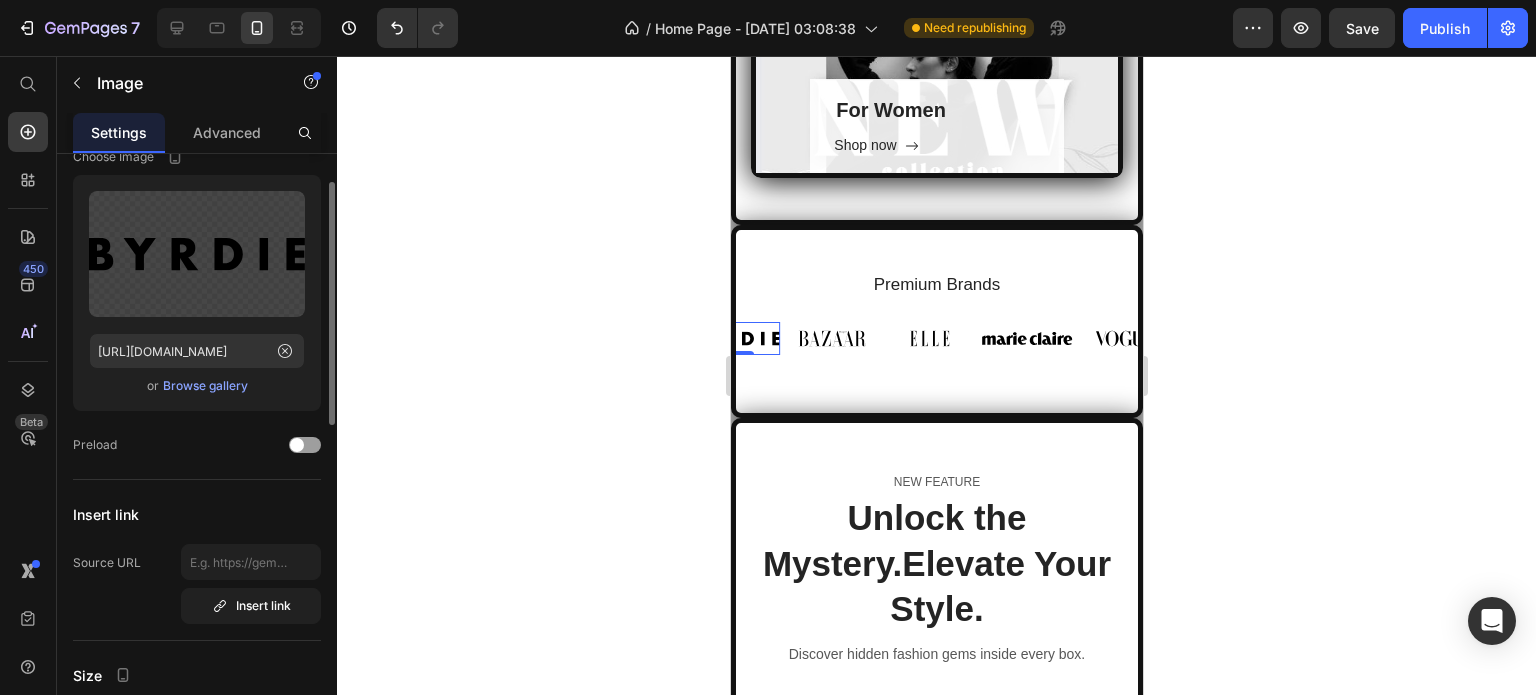 scroll, scrollTop: 0, scrollLeft: 0, axis: both 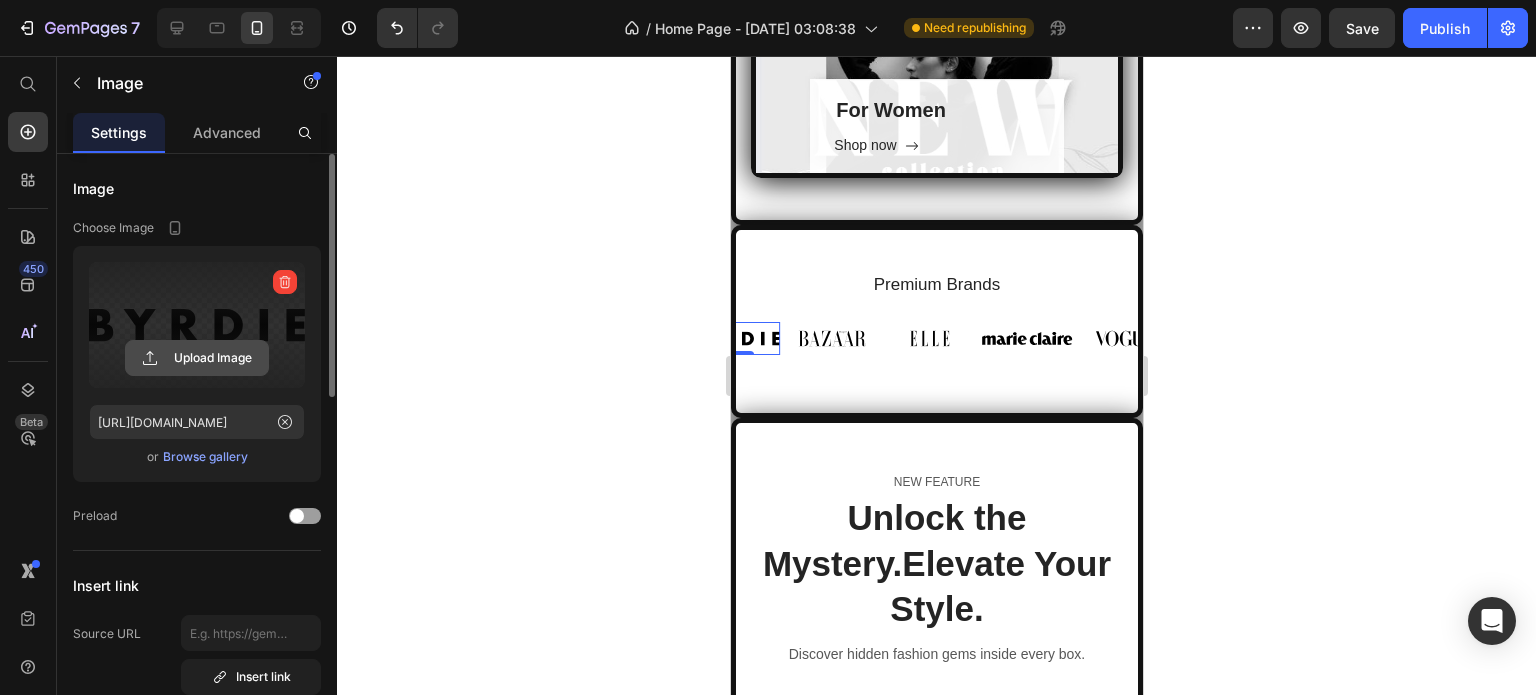 click 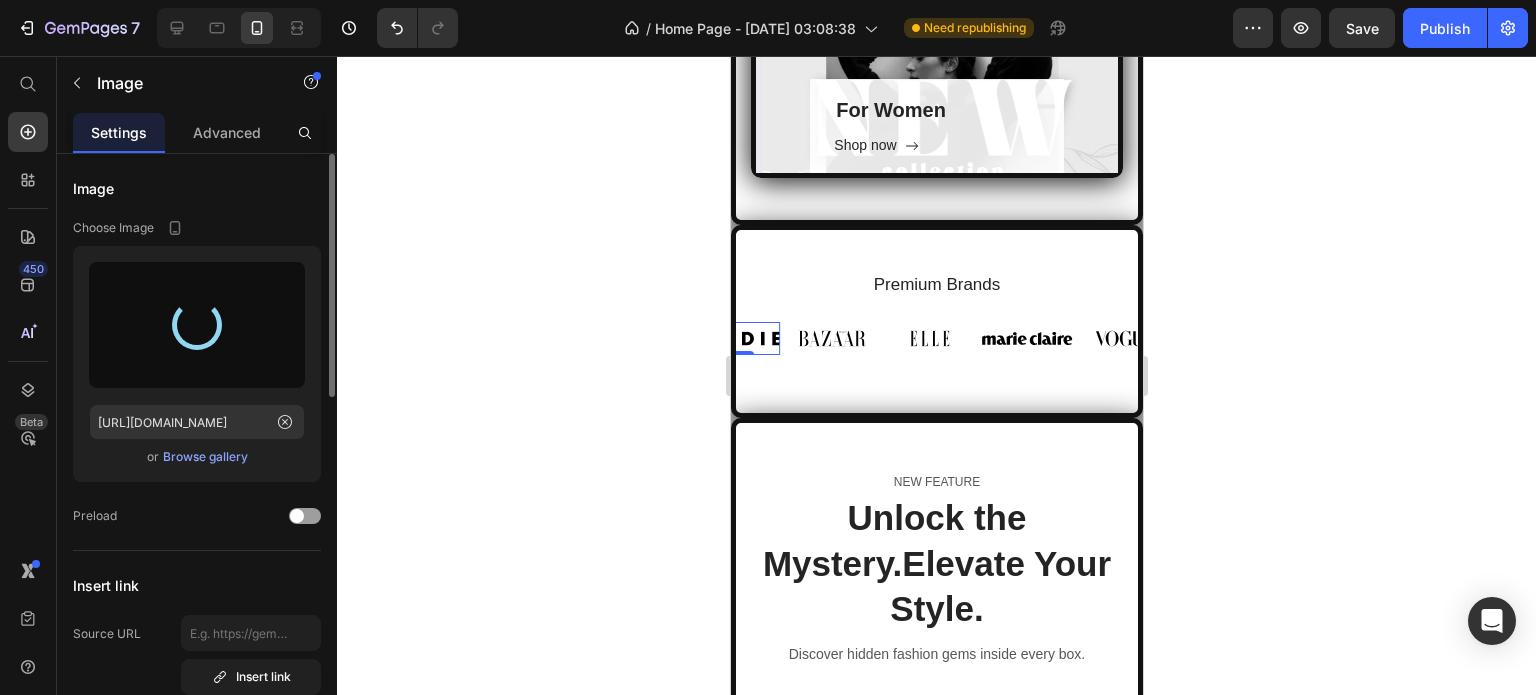 type on "[URL][DOMAIN_NAME]" 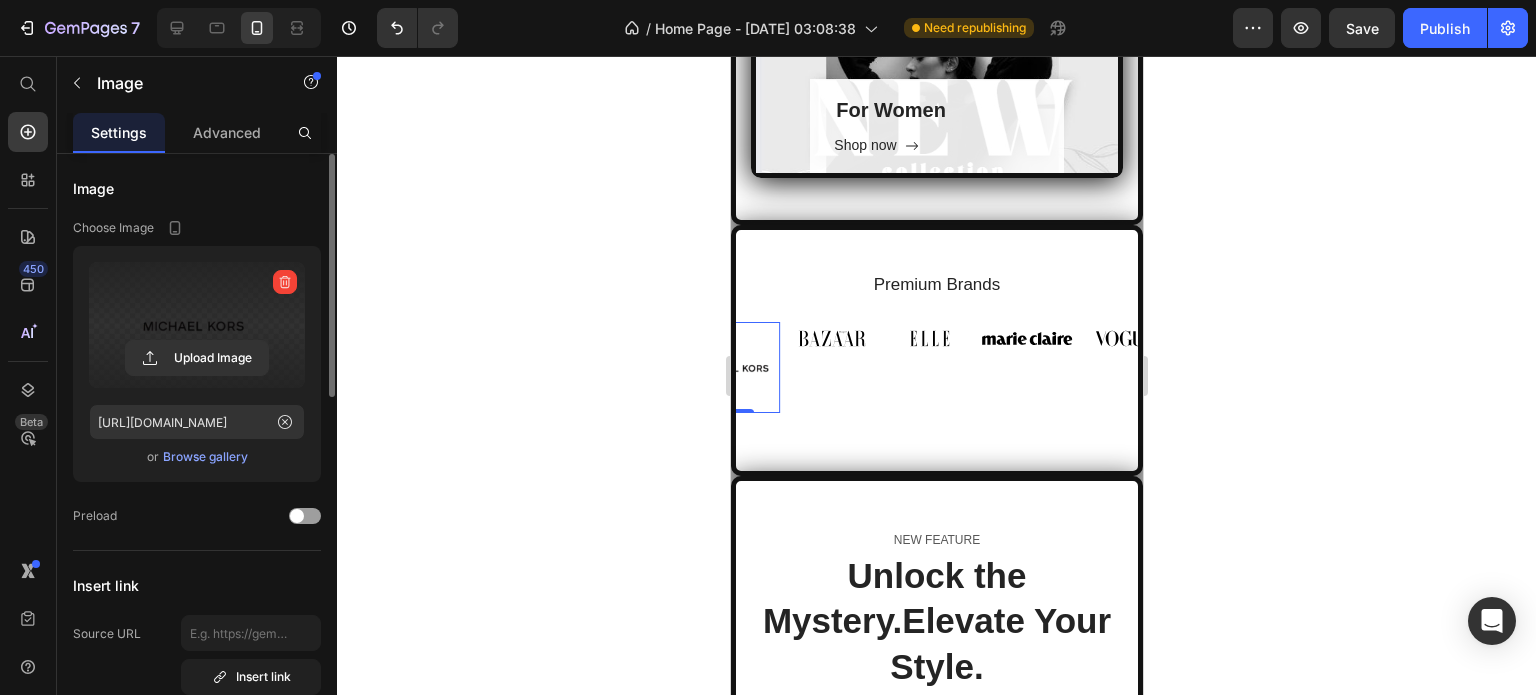 drag, startPoint x: 746, startPoint y: 409, endPoint x: 748, endPoint y: 397, distance: 12.165525 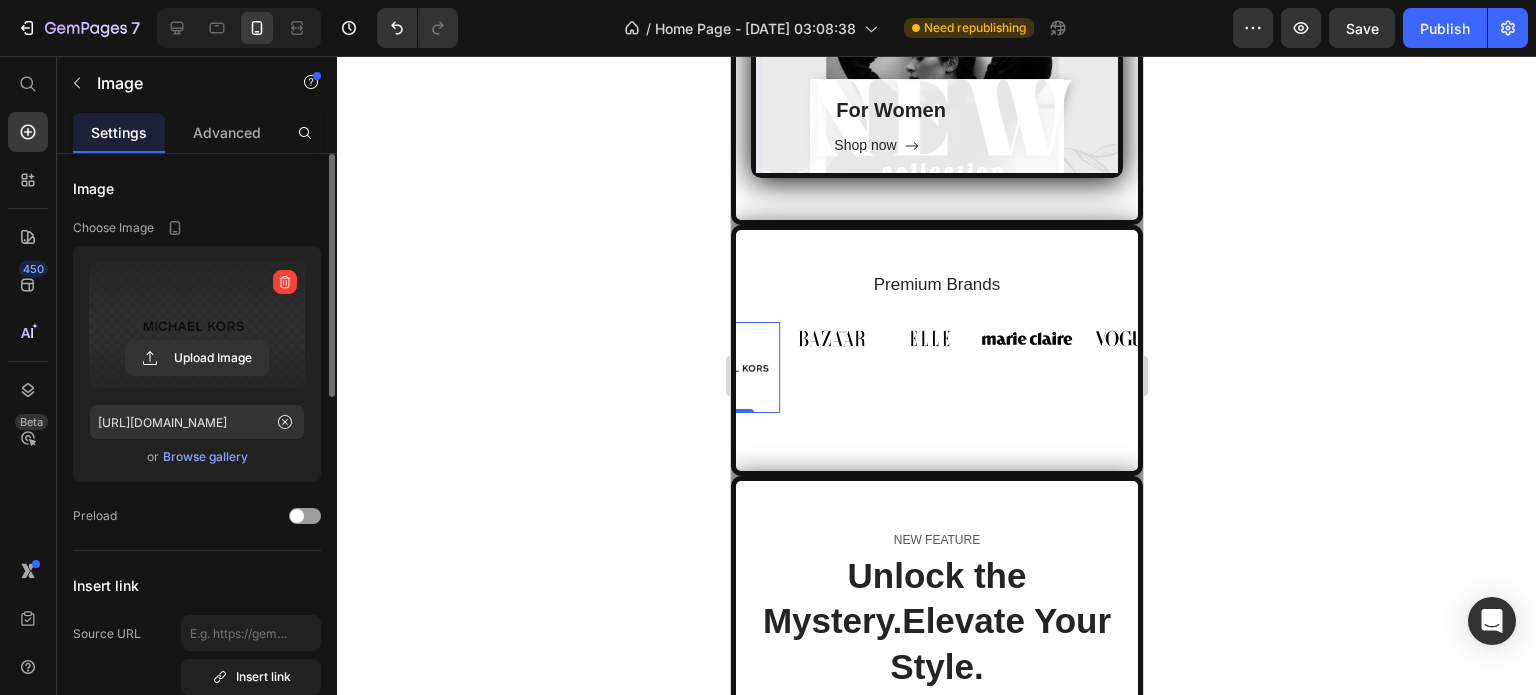 click on "Image   0" at bounding box center [733, 367] 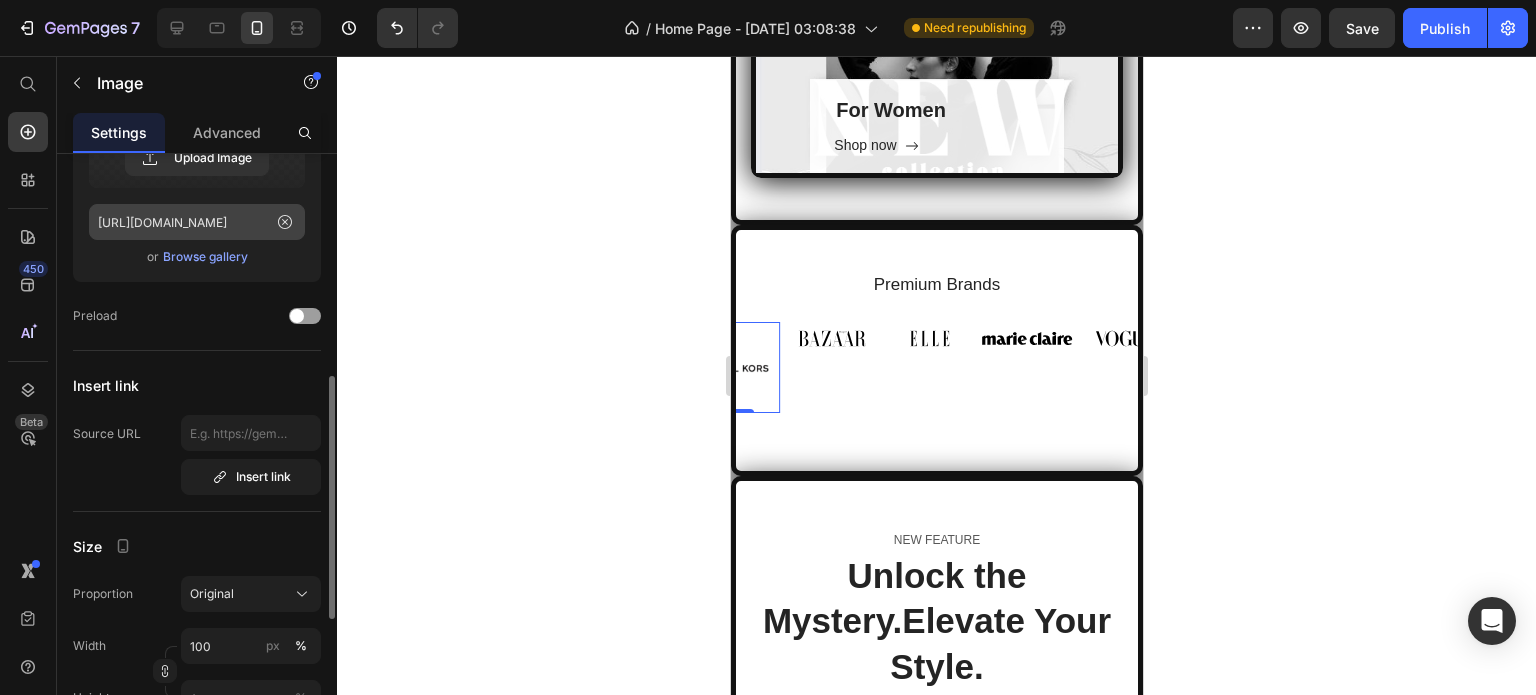 scroll, scrollTop: 300, scrollLeft: 0, axis: vertical 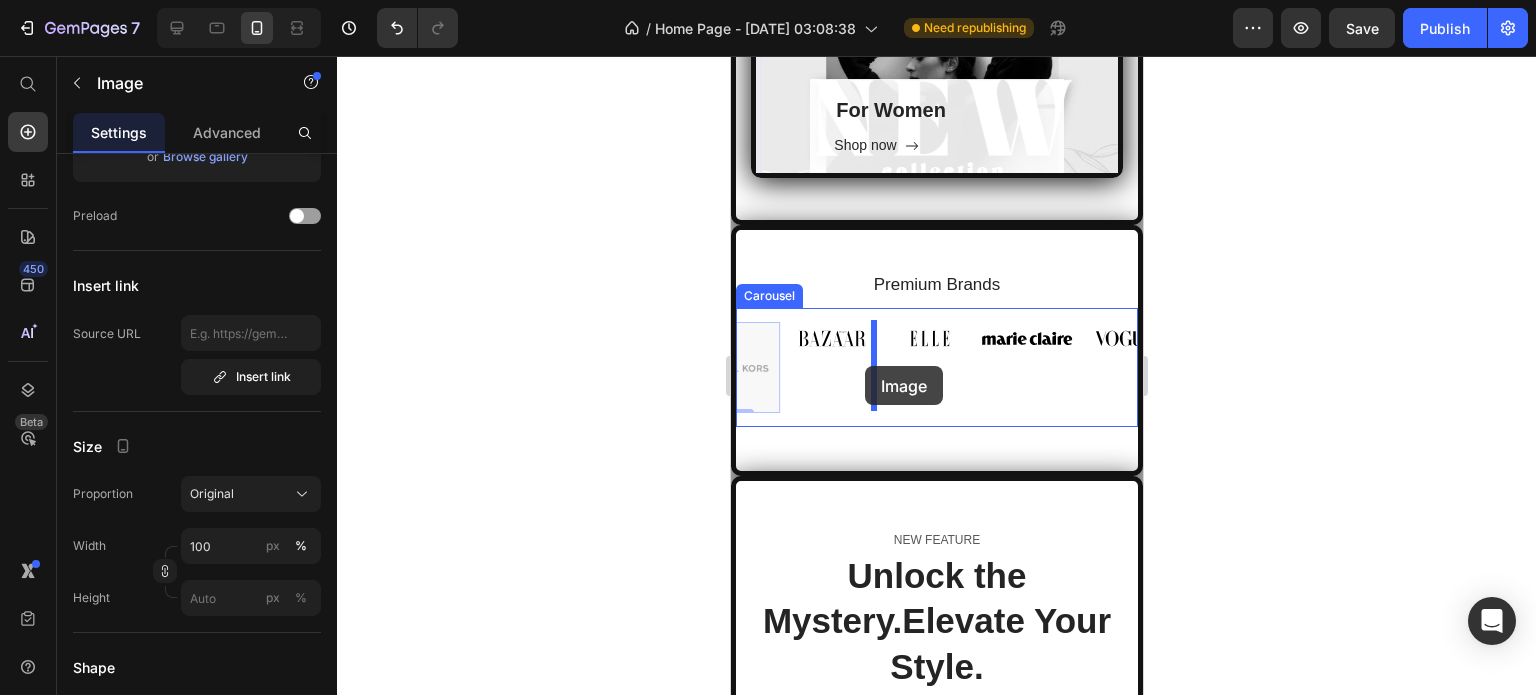 drag, startPoint x: 757, startPoint y: 371, endPoint x: 864, endPoint y: 366, distance: 107.11676 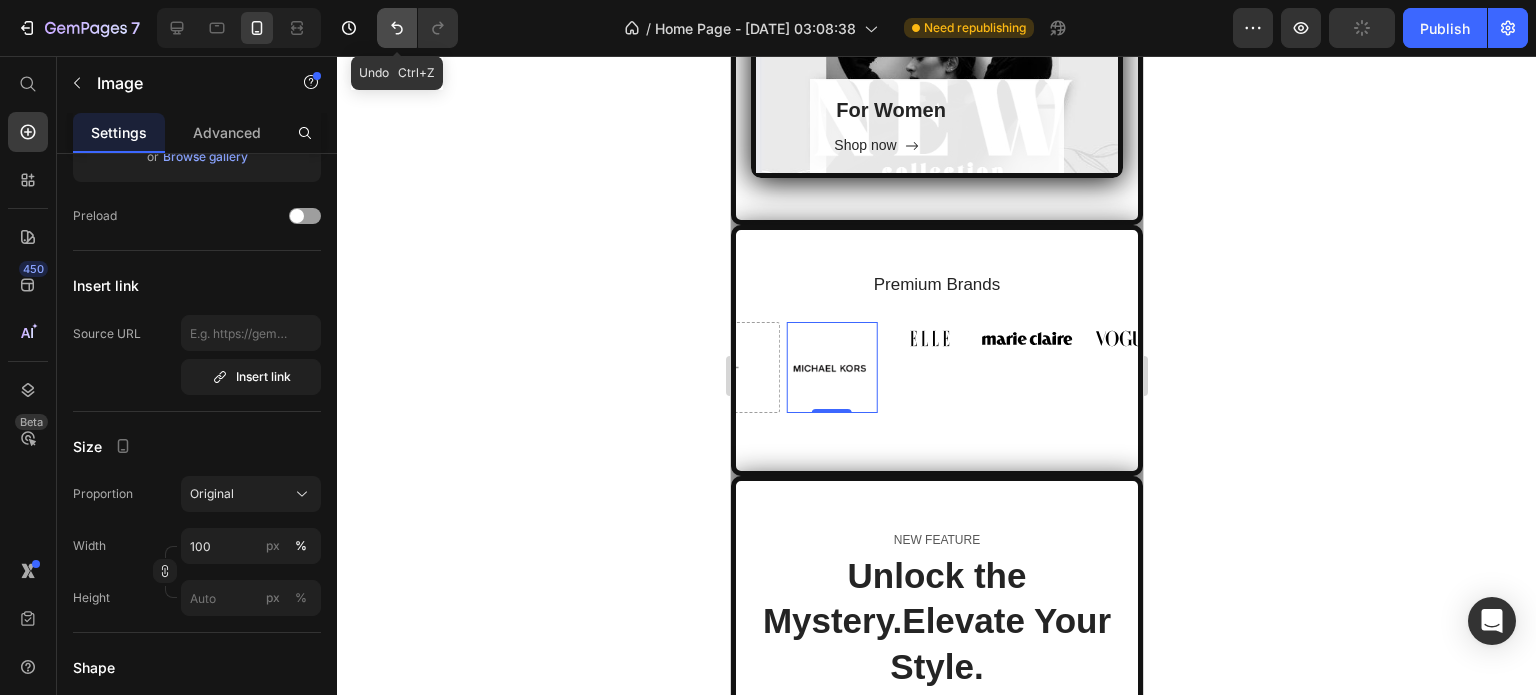click 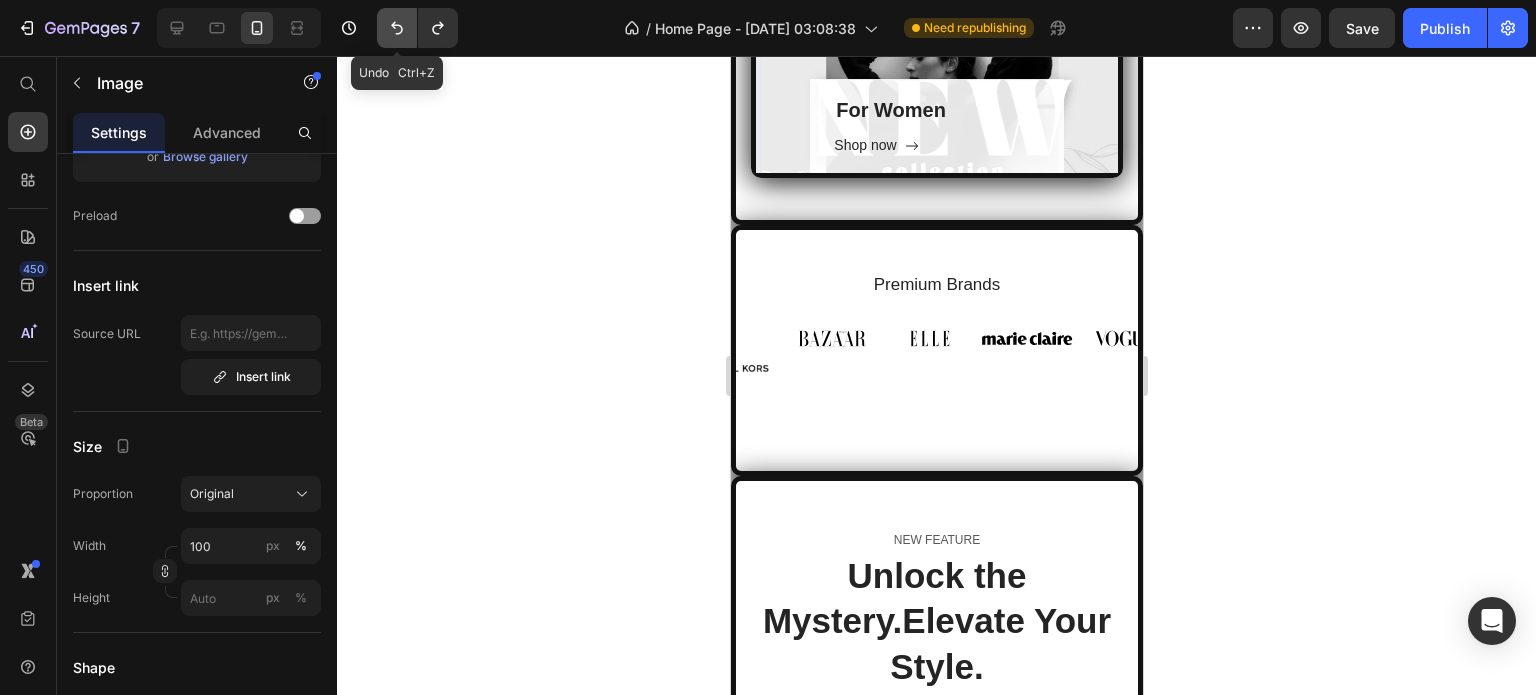 click 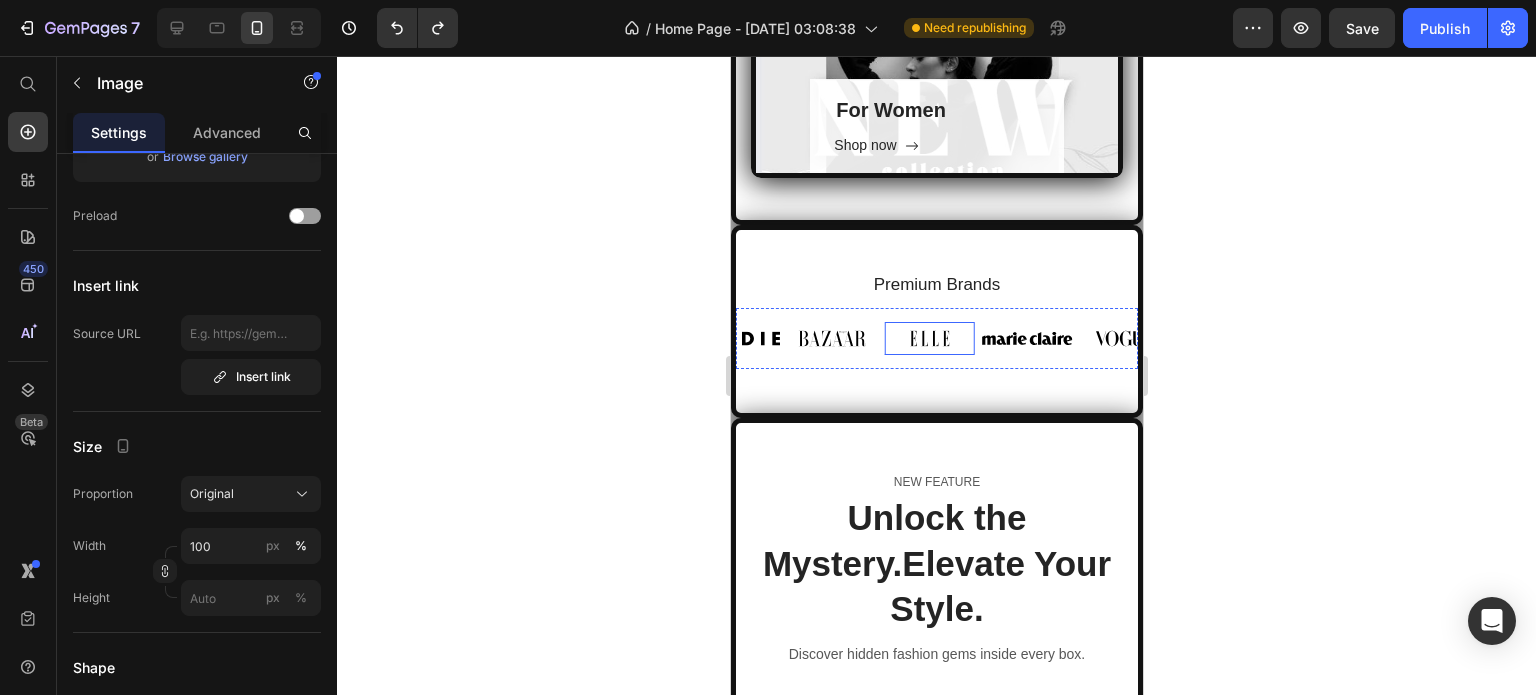click at bounding box center [928, 338] 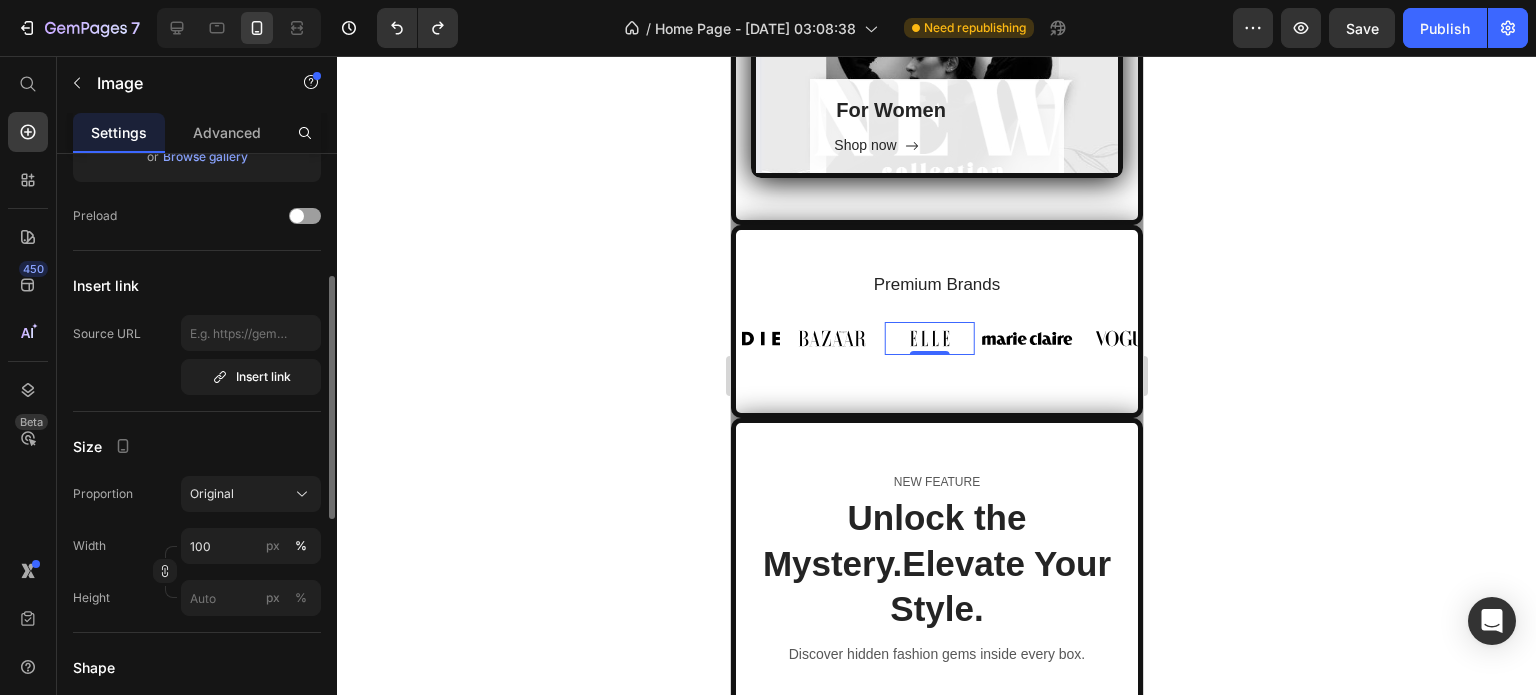 scroll, scrollTop: 0, scrollLeft: 0, axis: both 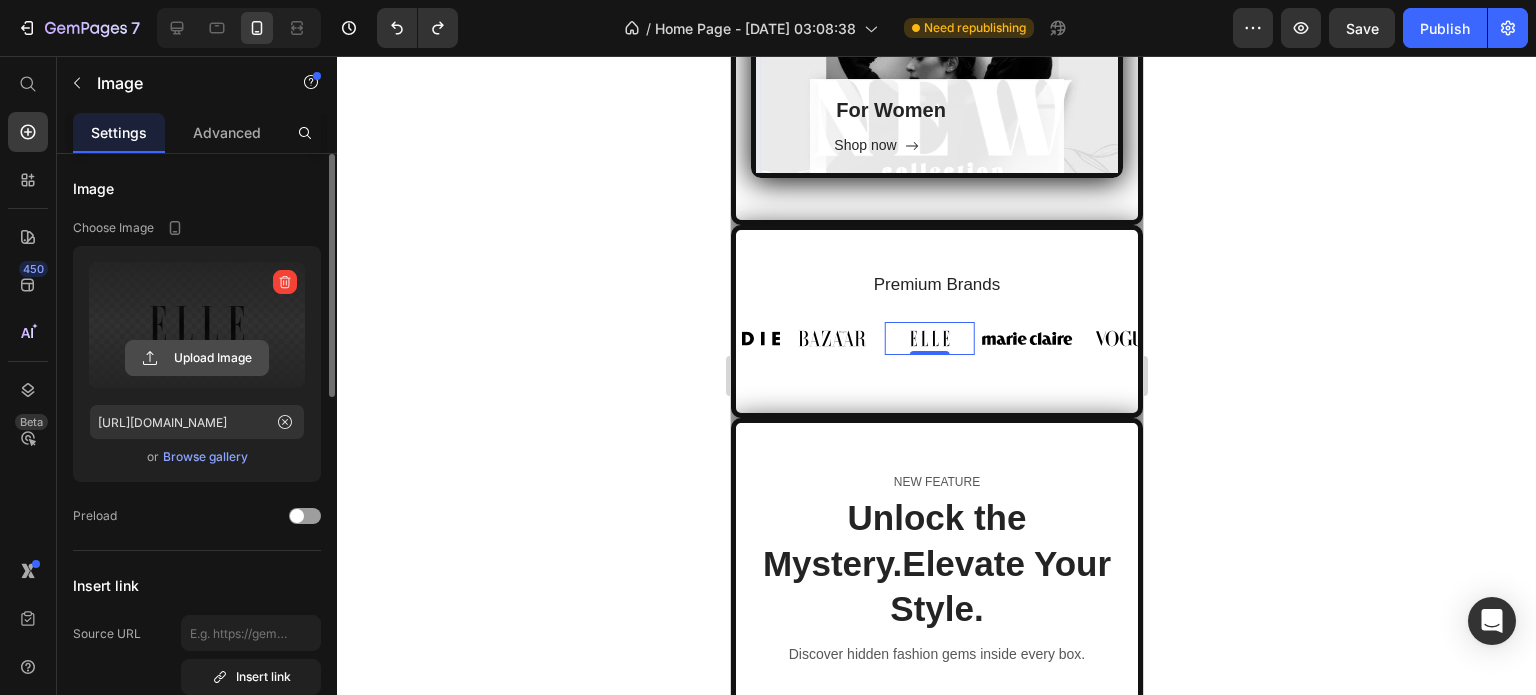 click 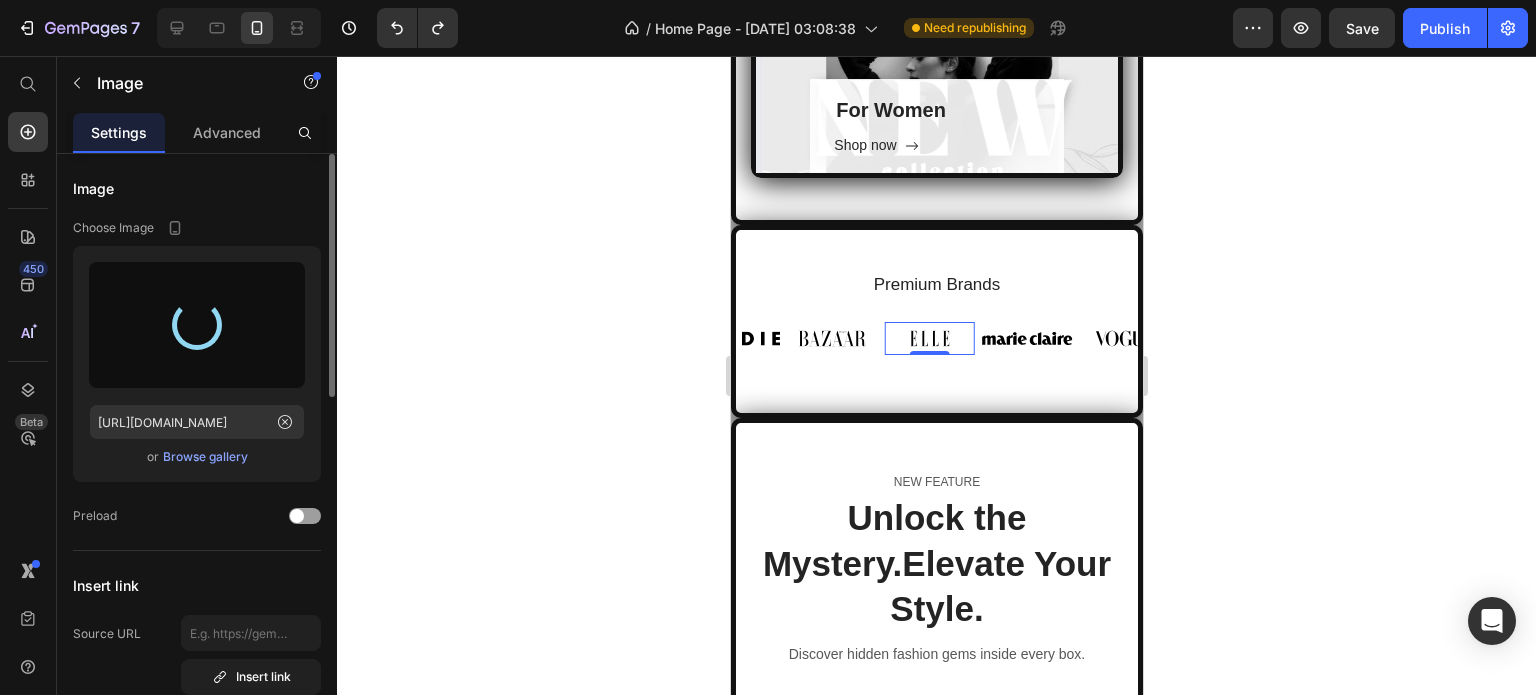 type on "[URL][DOMAIN_NAME]" 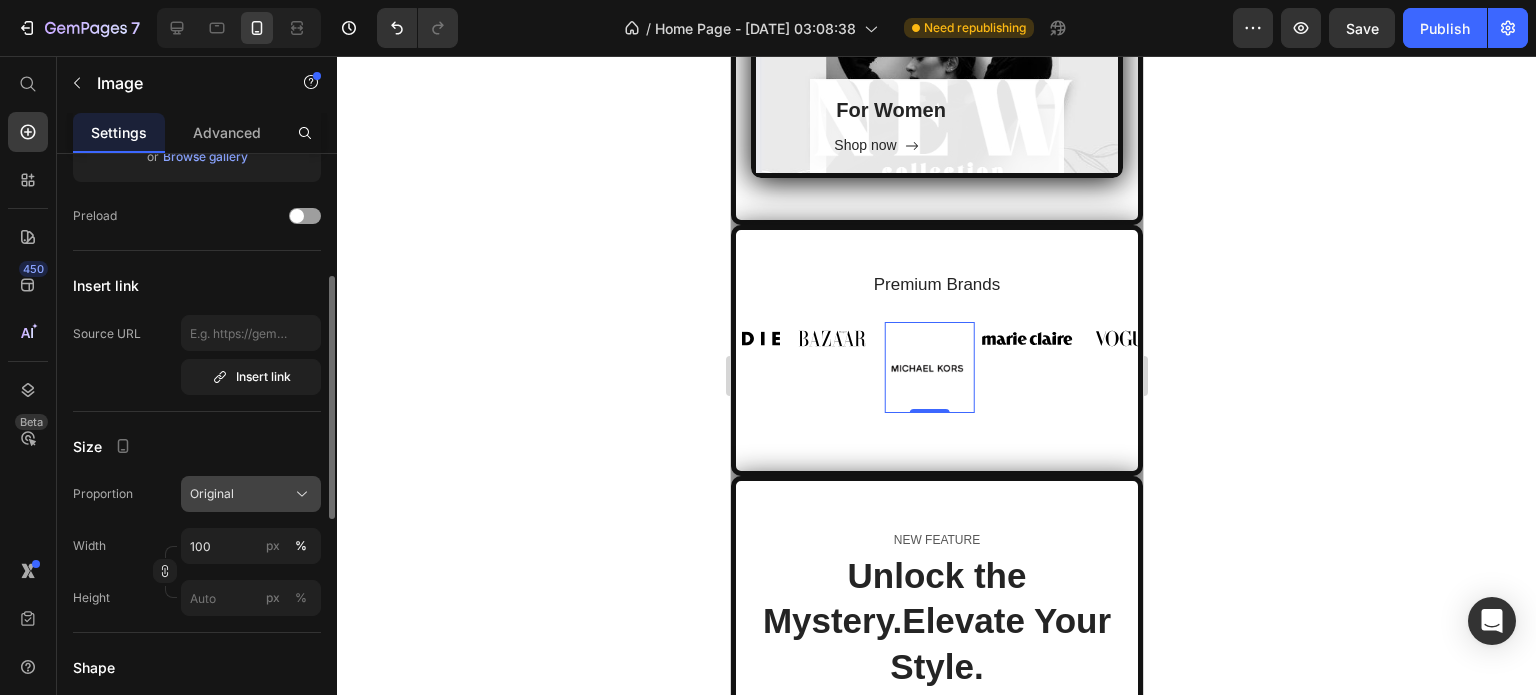 scroll, scrollTop: 400, scrollLeft: 0, axis: vertical 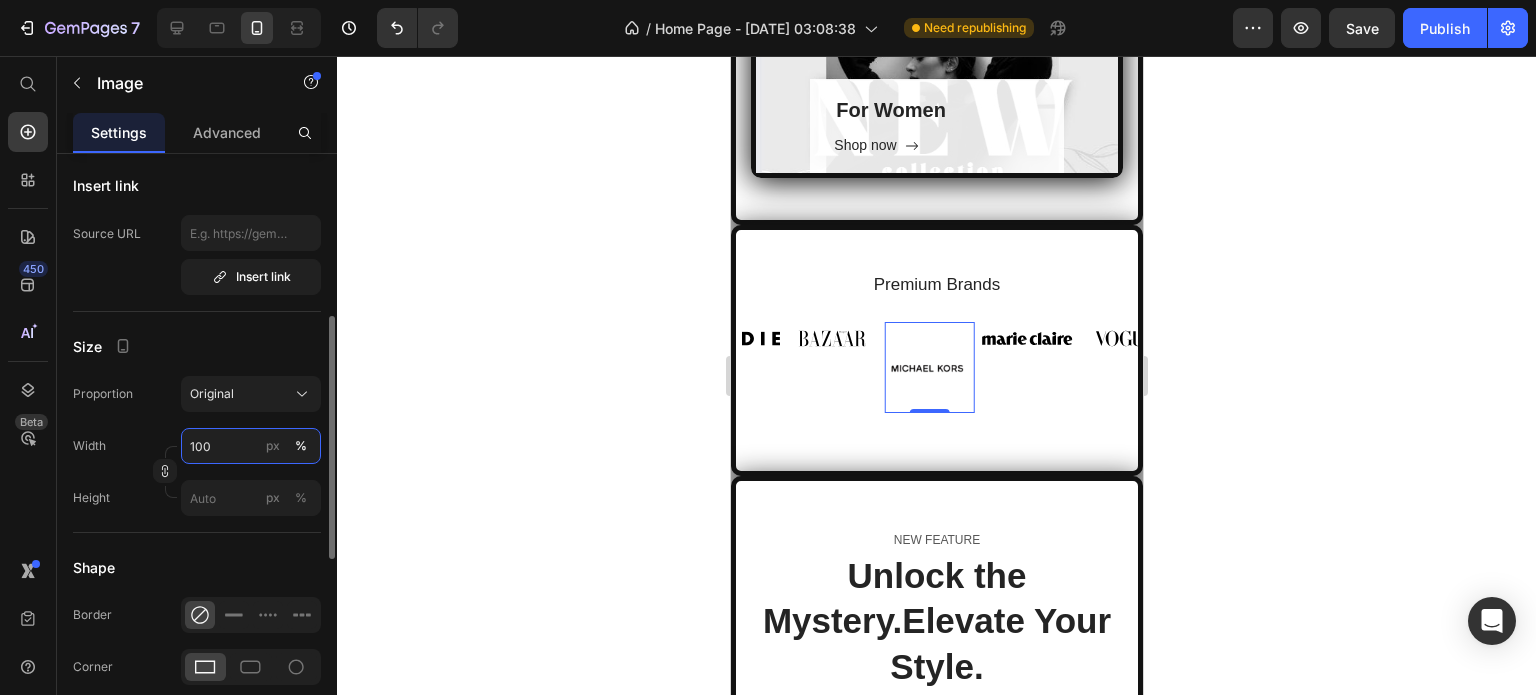 click on "100" at bounding box center (251, 446) 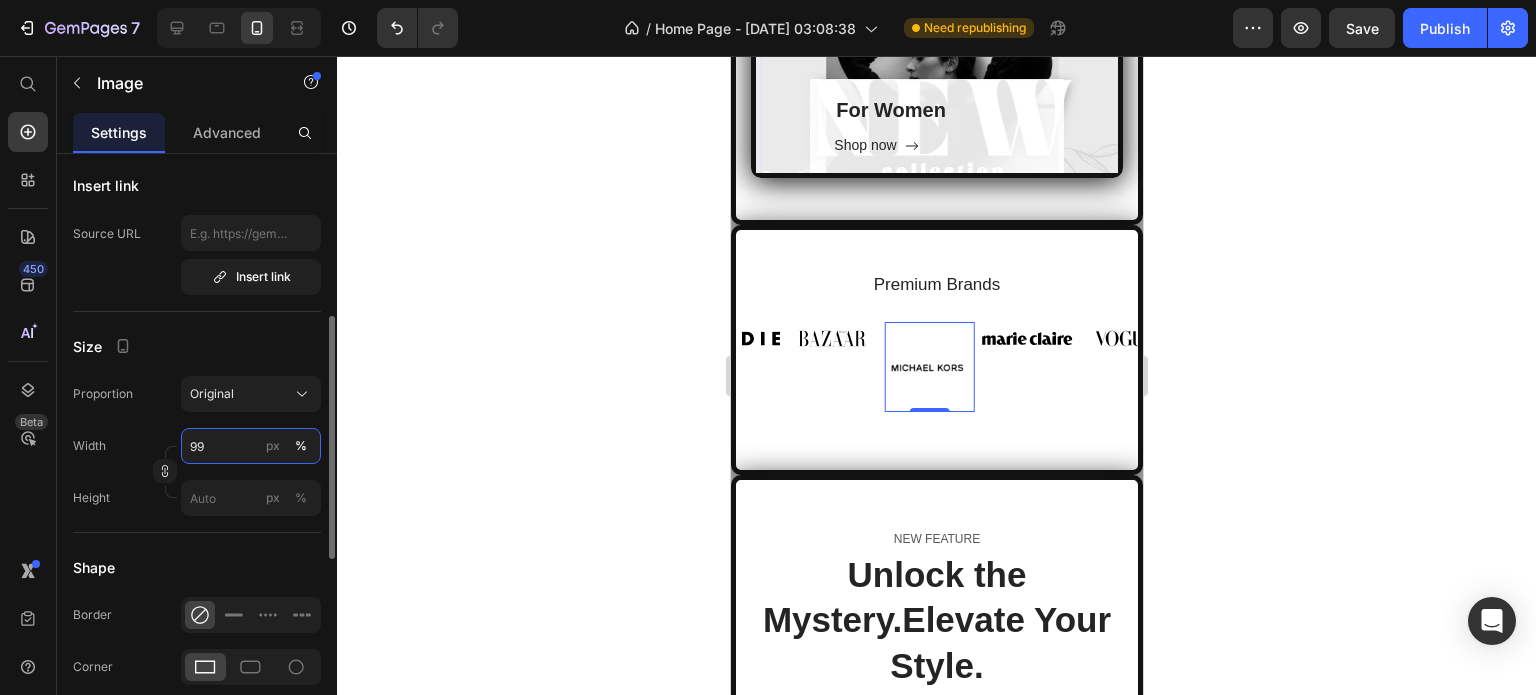 type on "9" 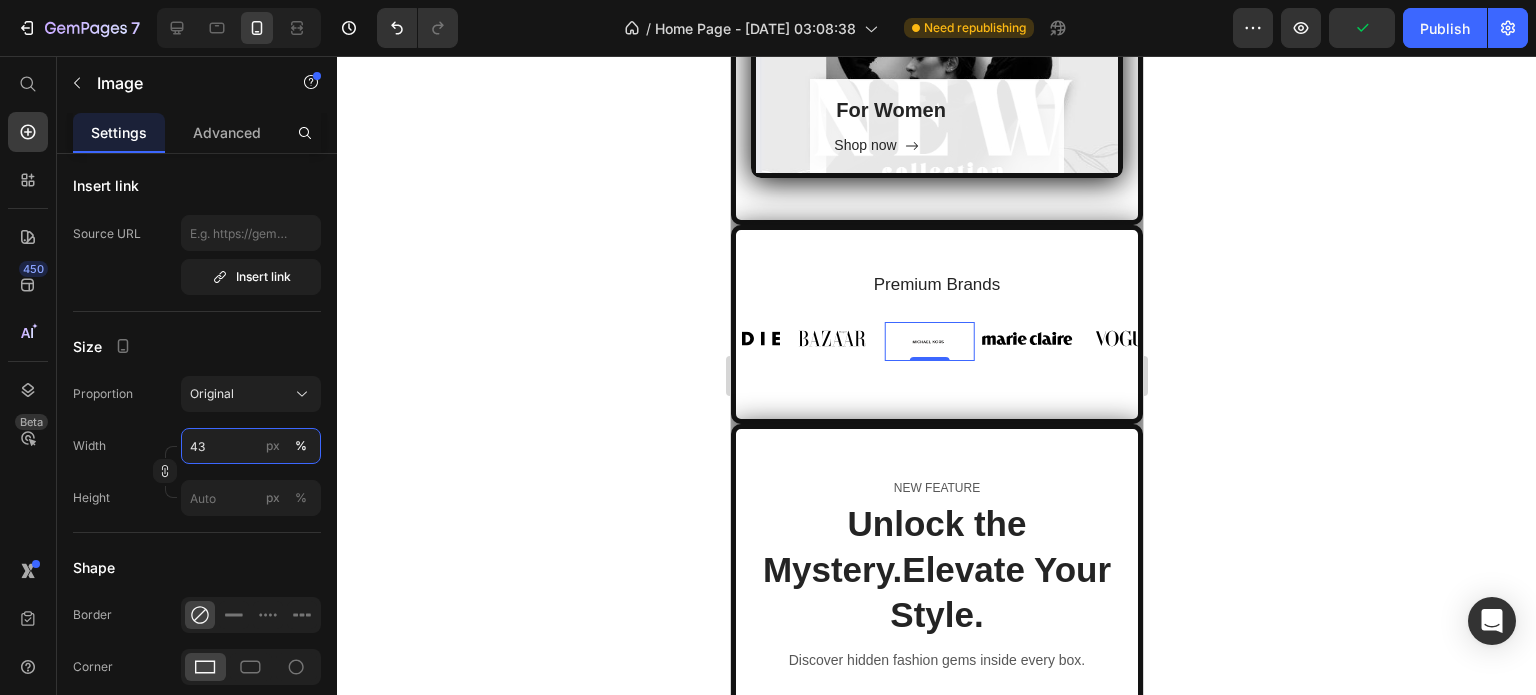 type on "43" 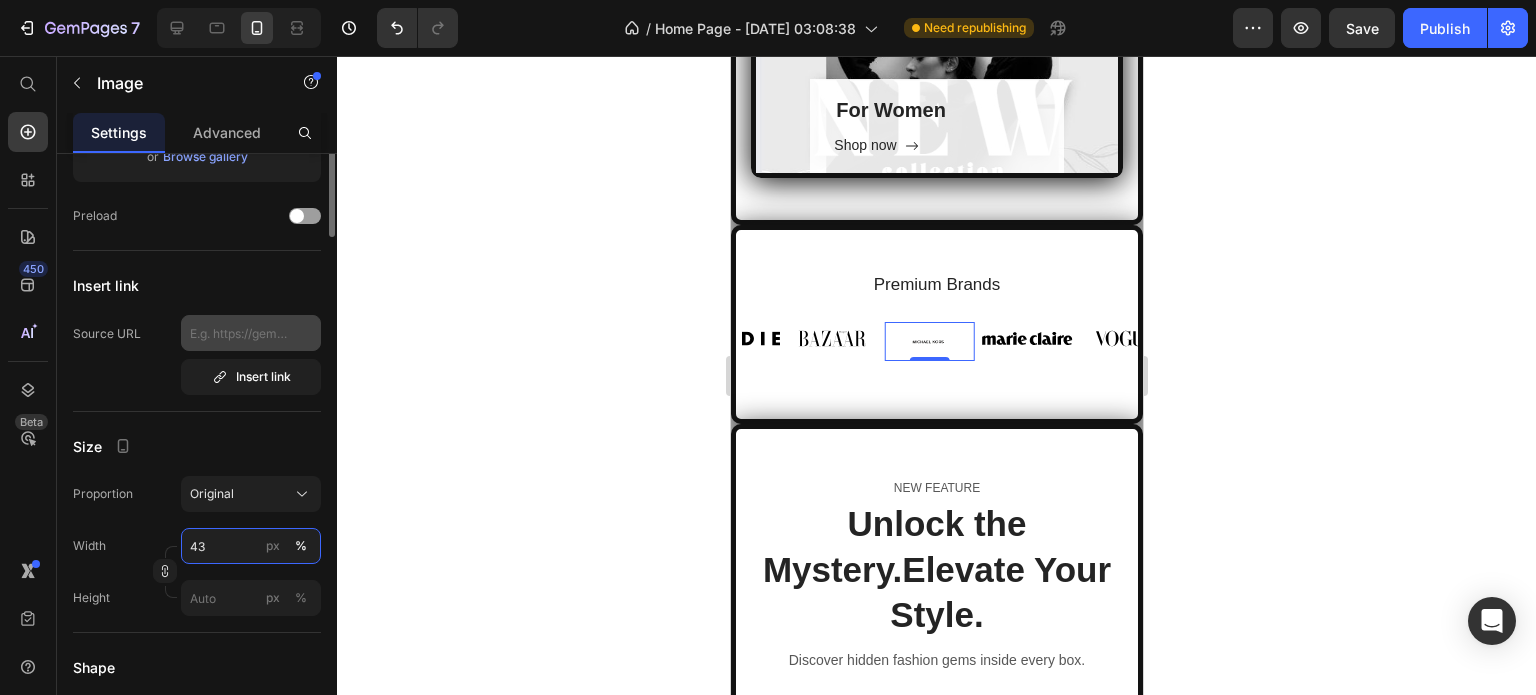scroll, scrollTop: 0, scrollLeft: 0, axis: both 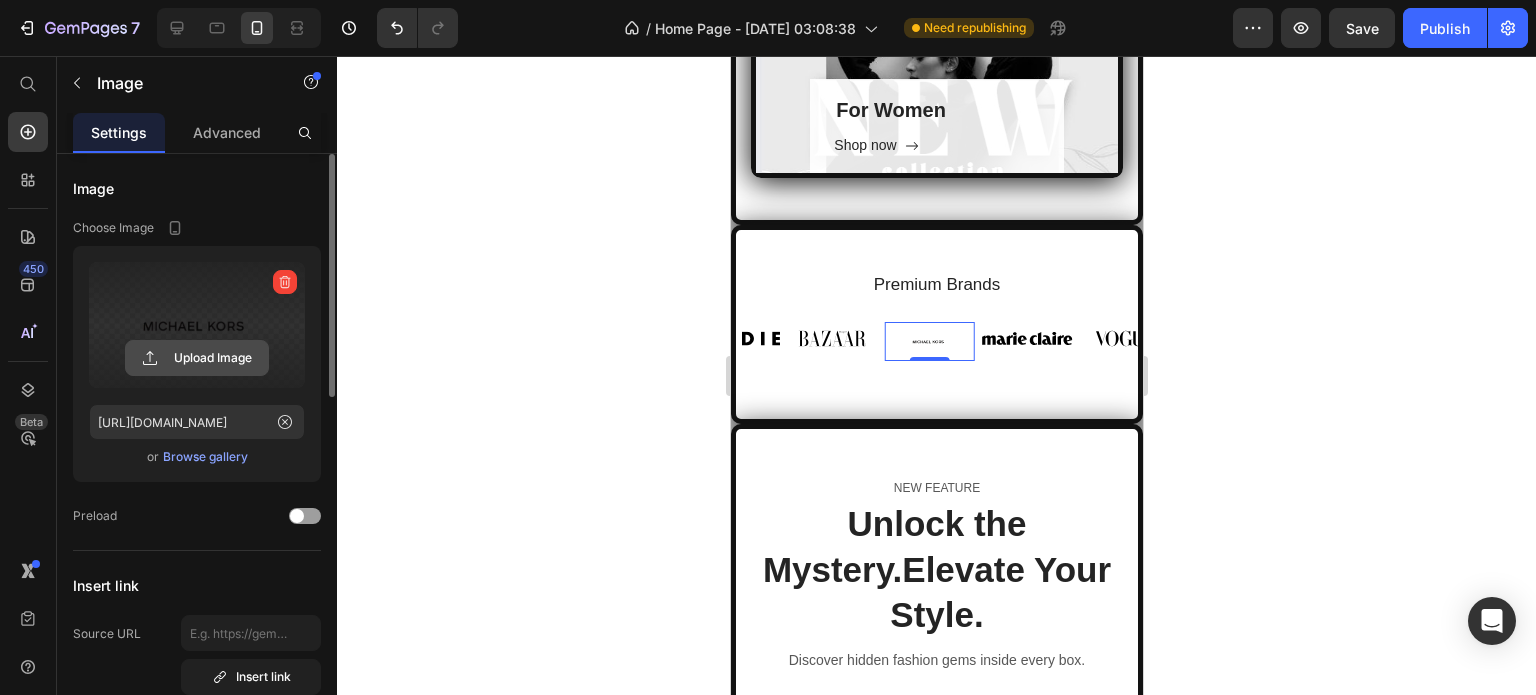 click 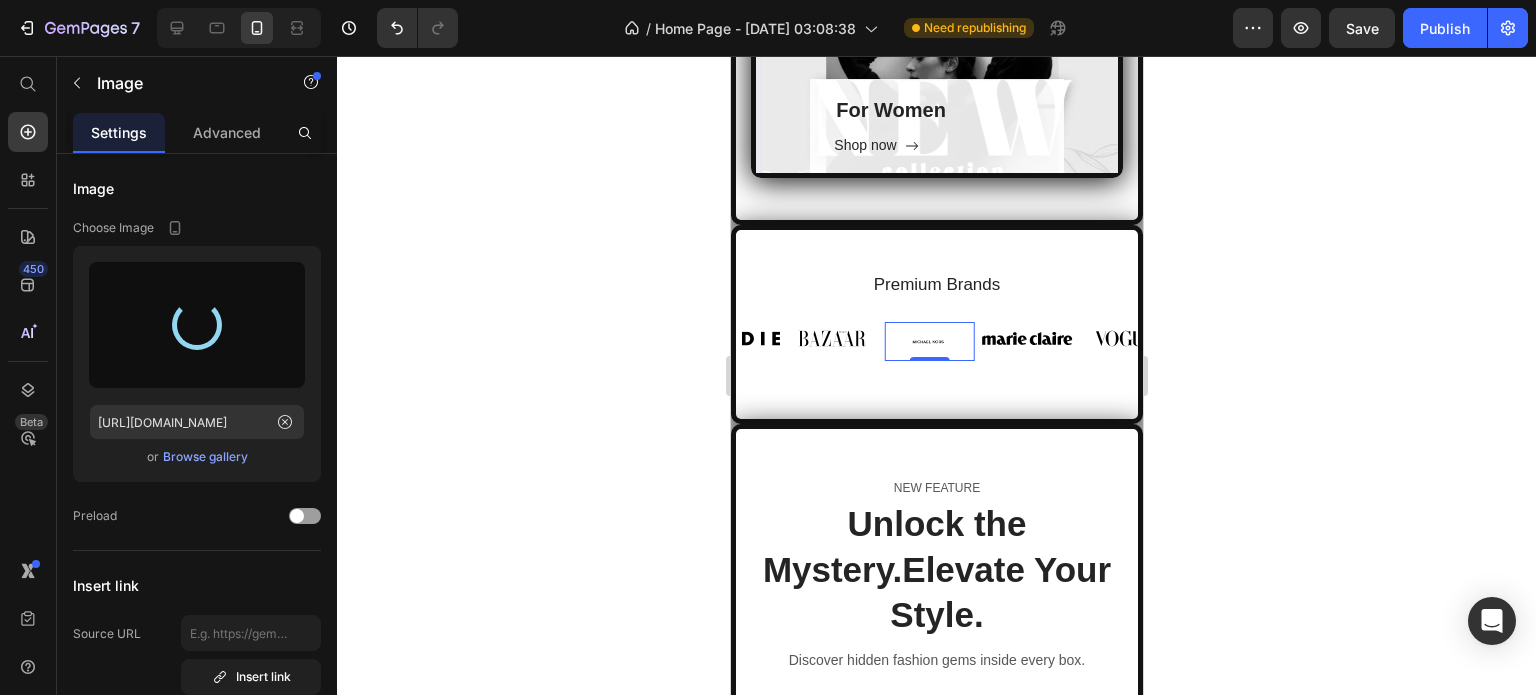type on "[URL][DOMAIN_NAME]" 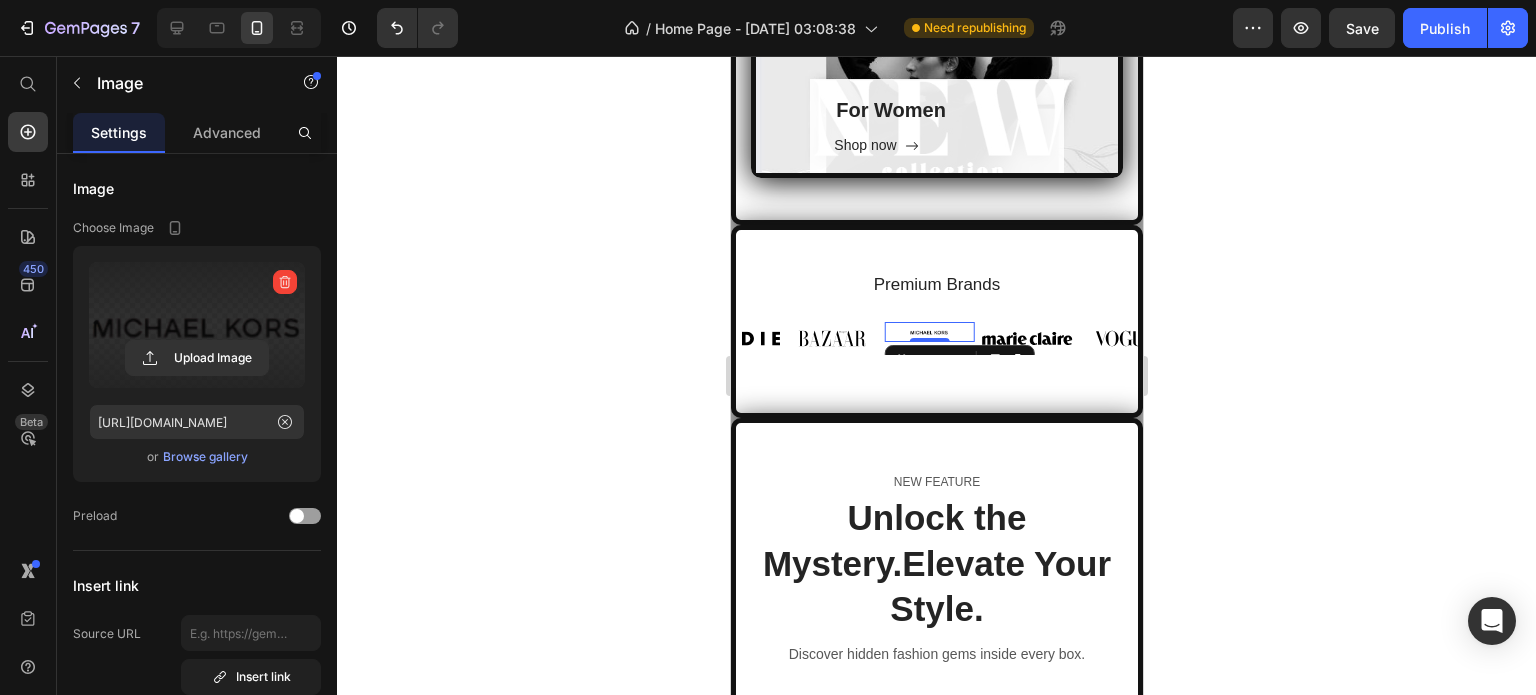 click at bounding box center [928, 331] 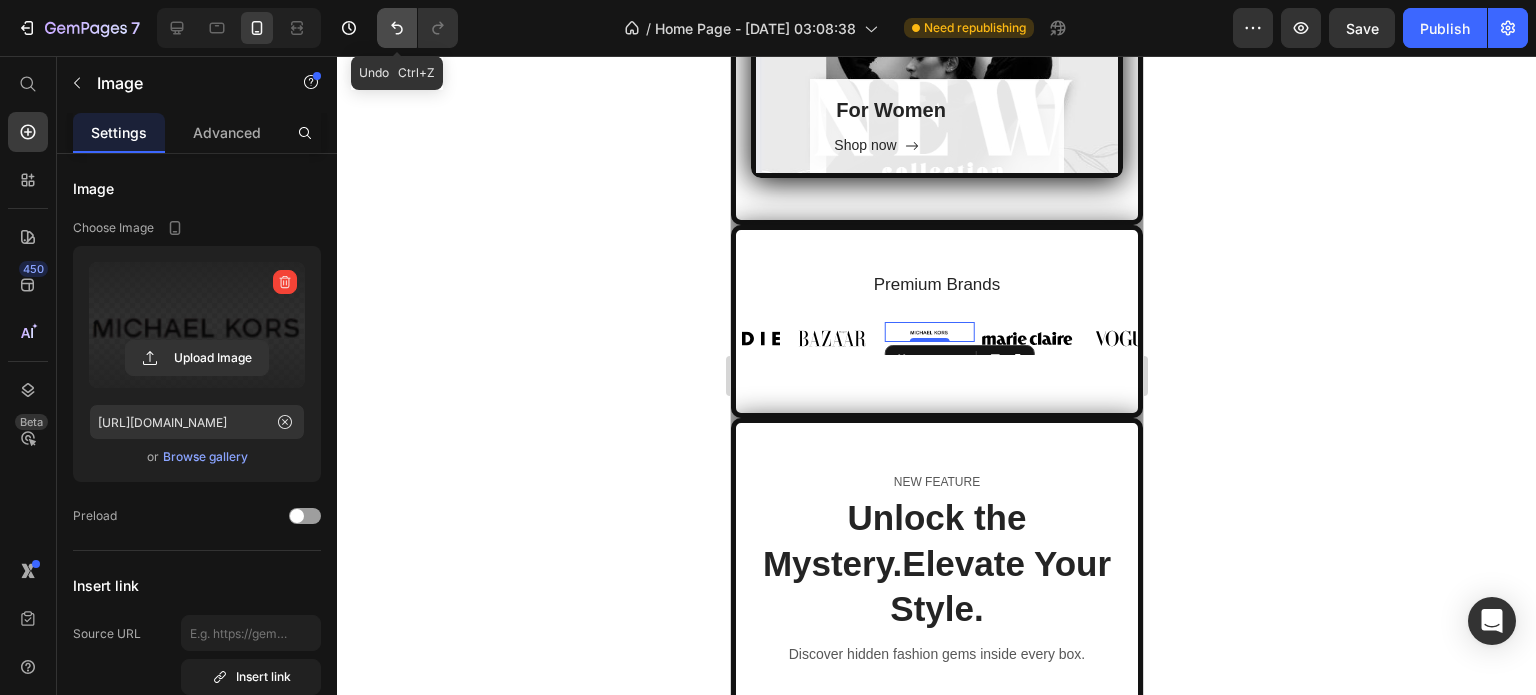 click 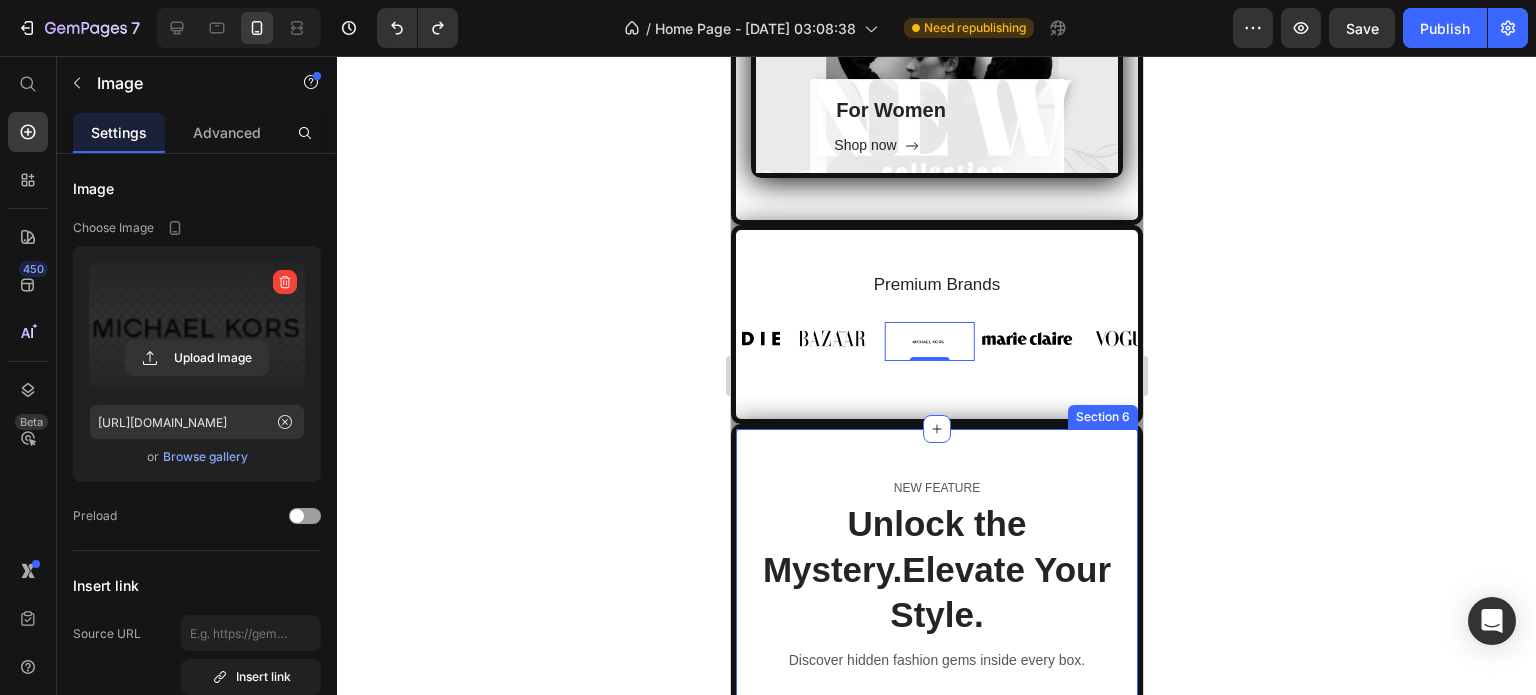 click on "Browse gallery" at bounding box center (205, 457) 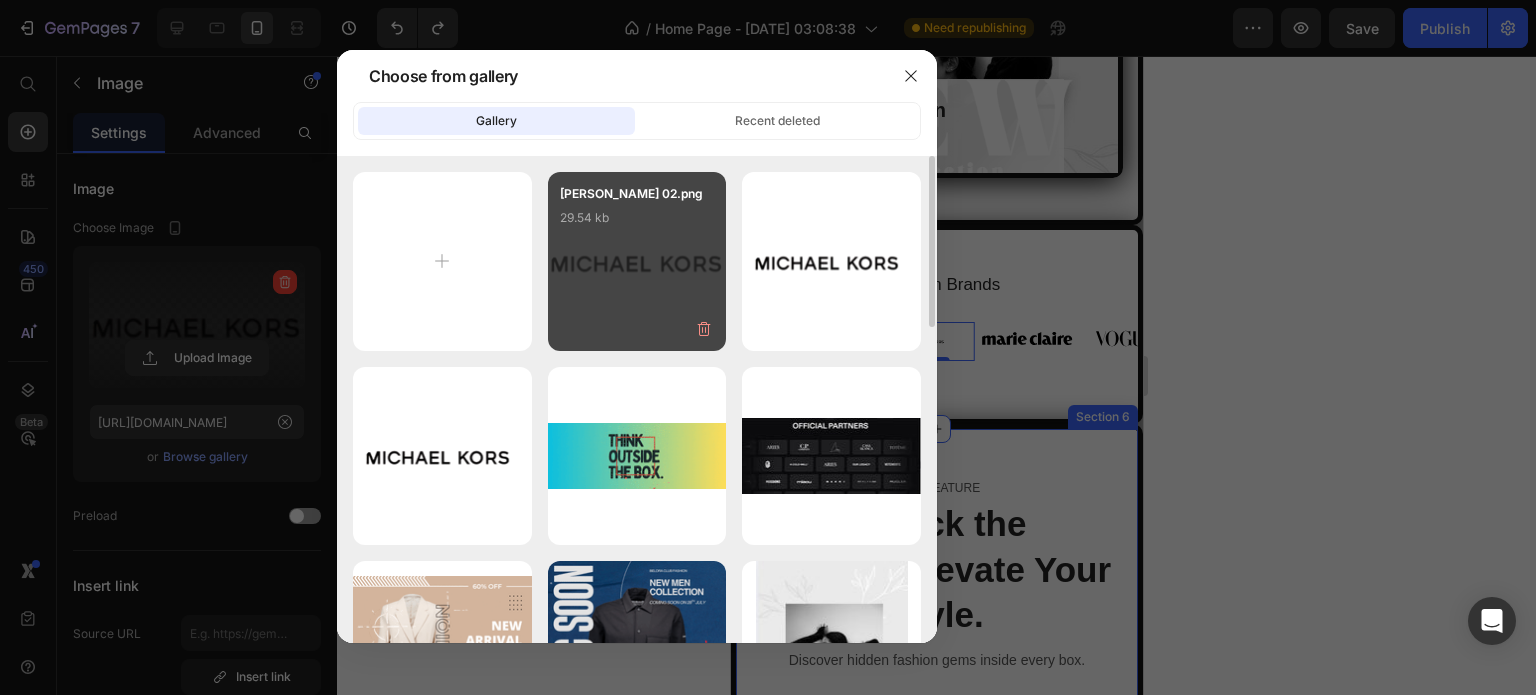 click on "[PERSON_NAME] 02.png 29.54 kb" at bounding box center [637, 261] 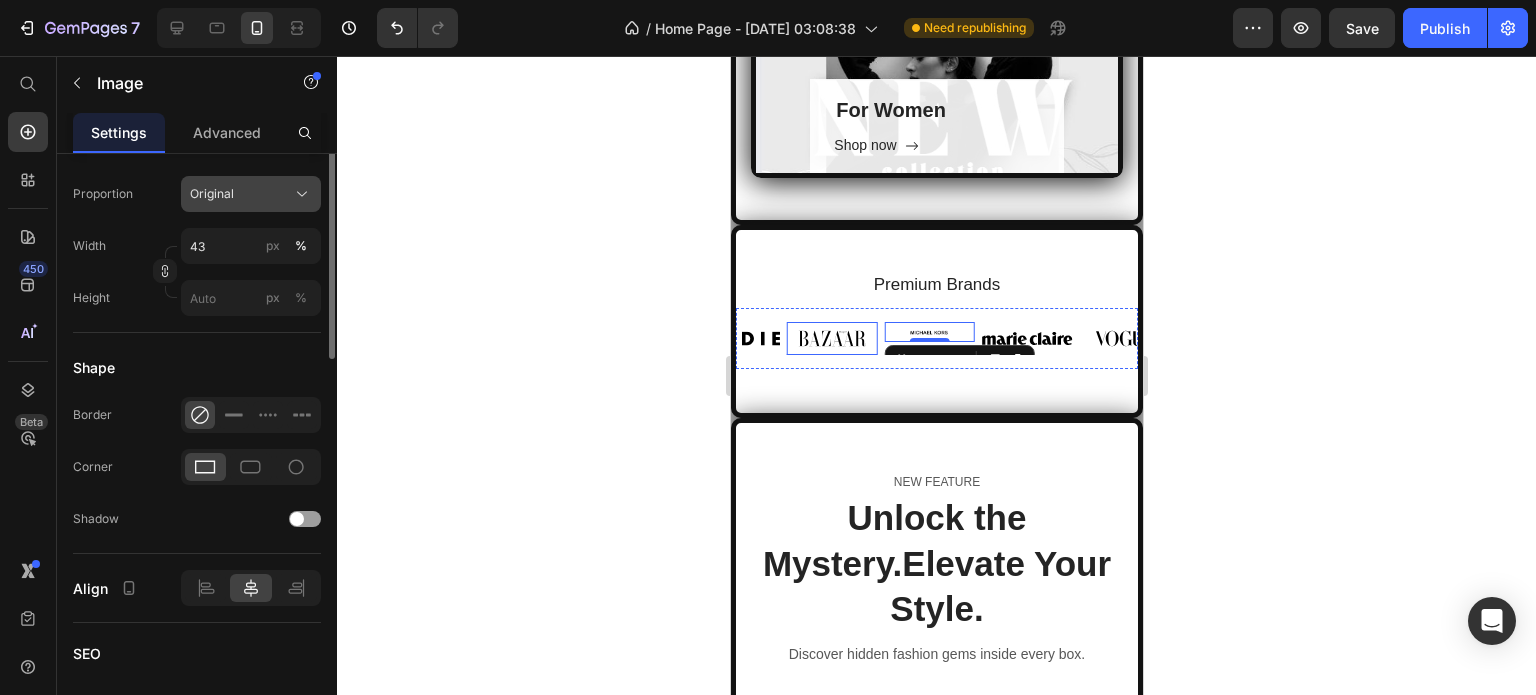 scroll, scrollTop: 400, scrollLeft: 0, axis: vertical 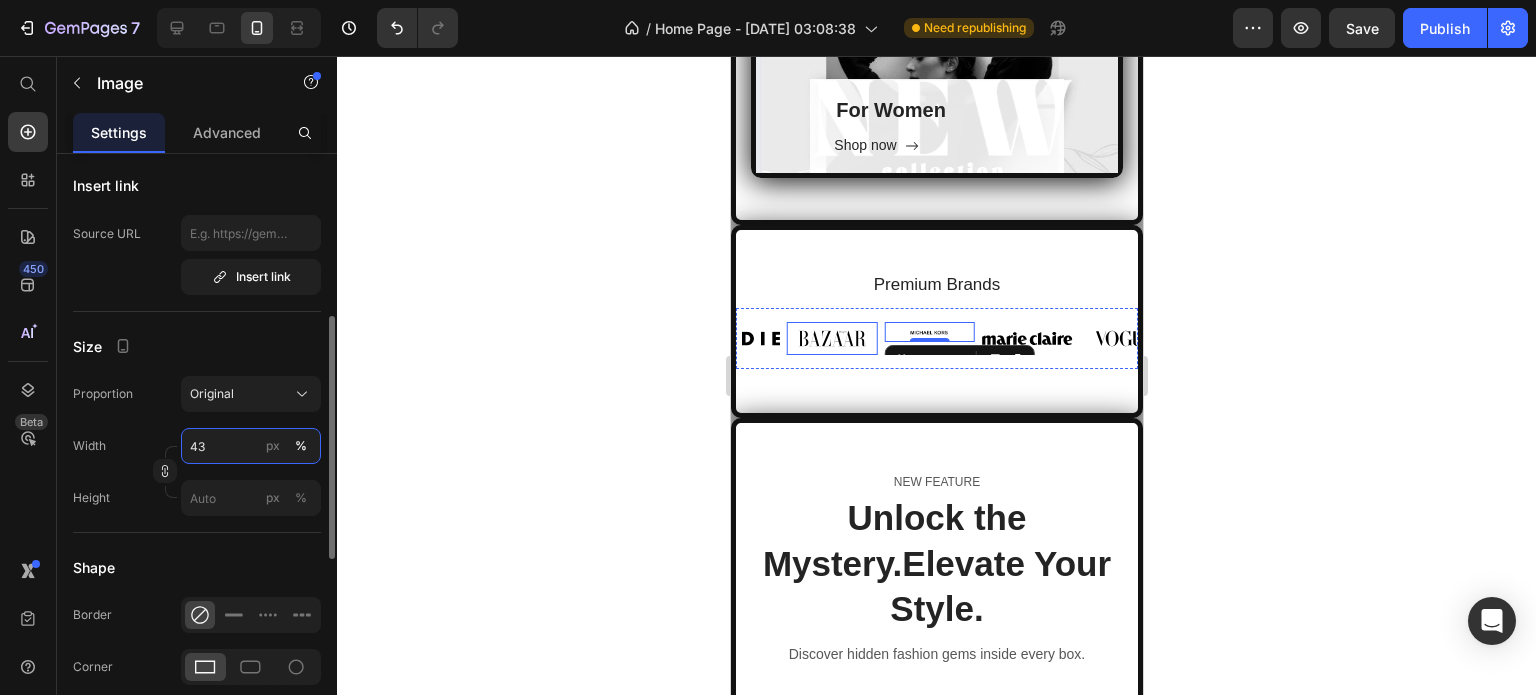 click on "43" at bounding box center [251, 446] 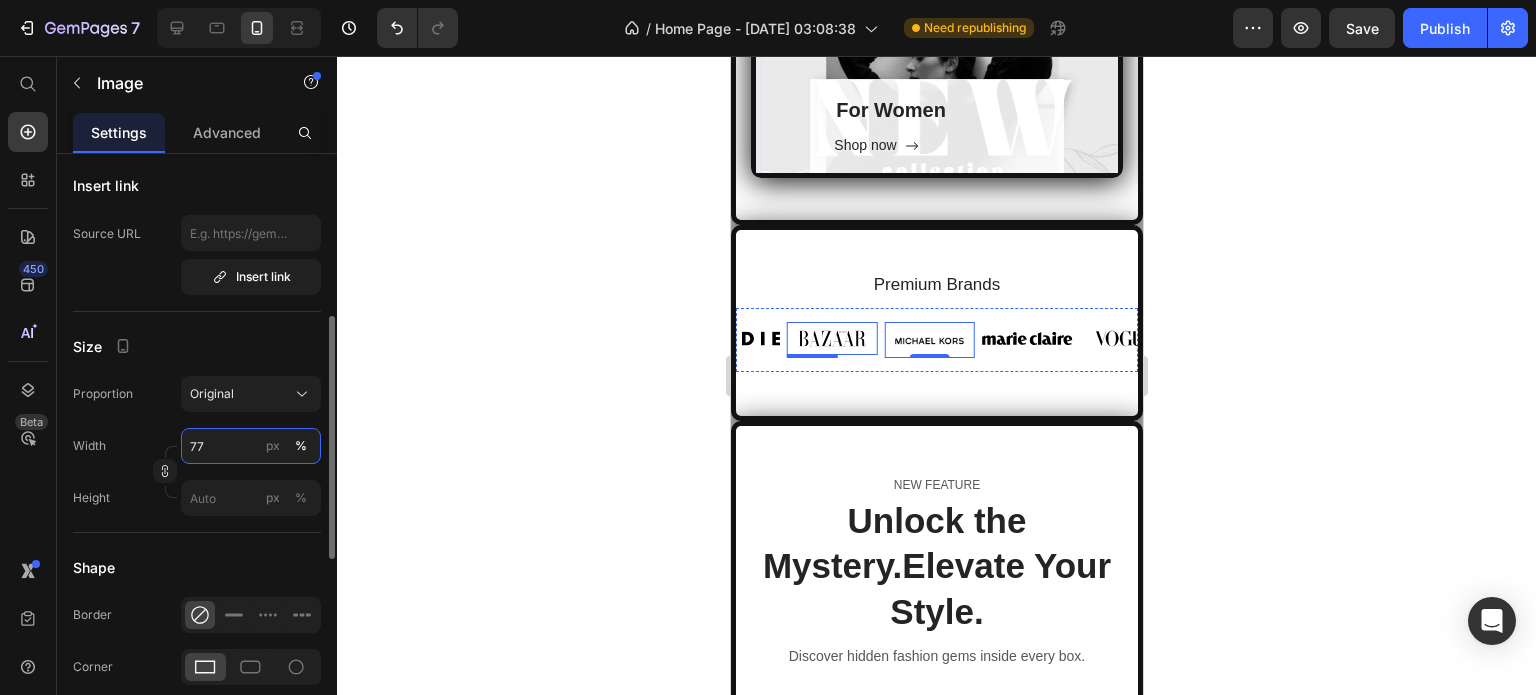 type on "76" 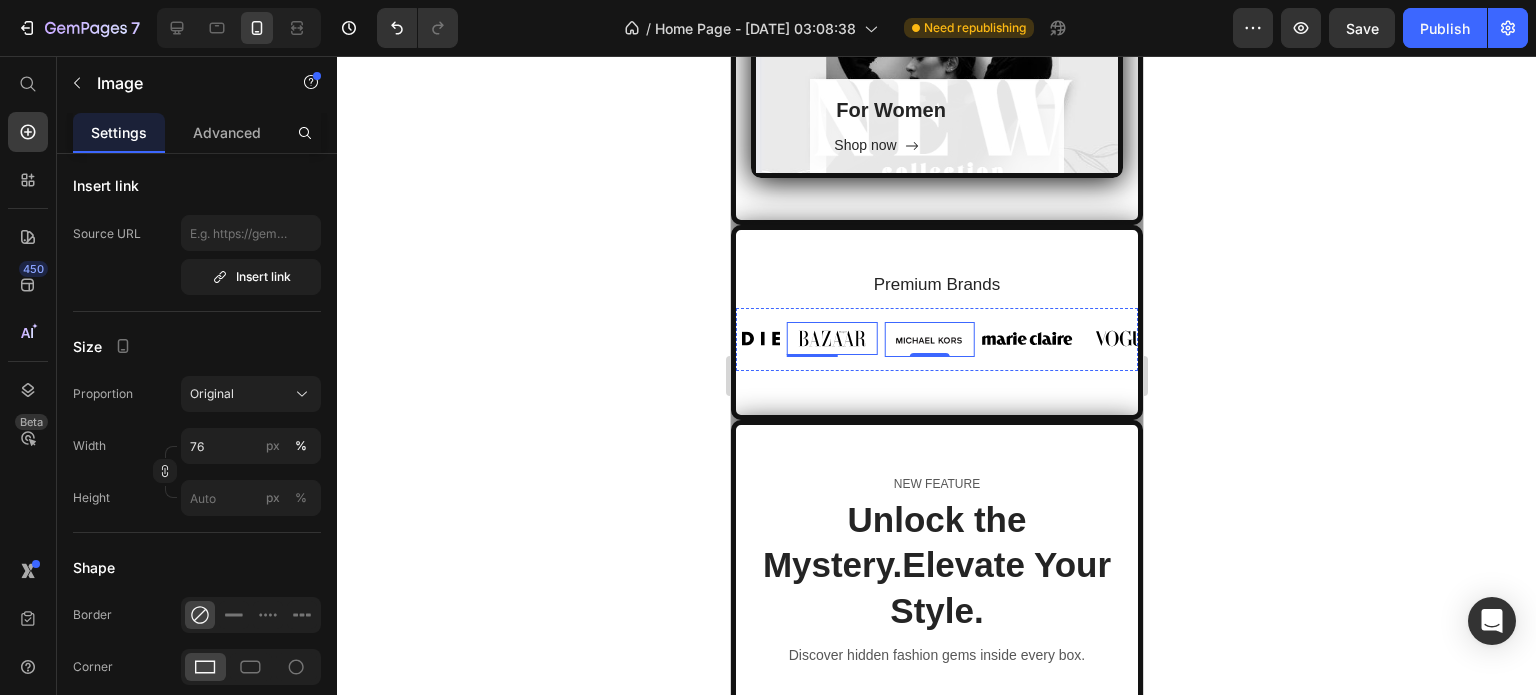 click at bounding box center [831, 338] 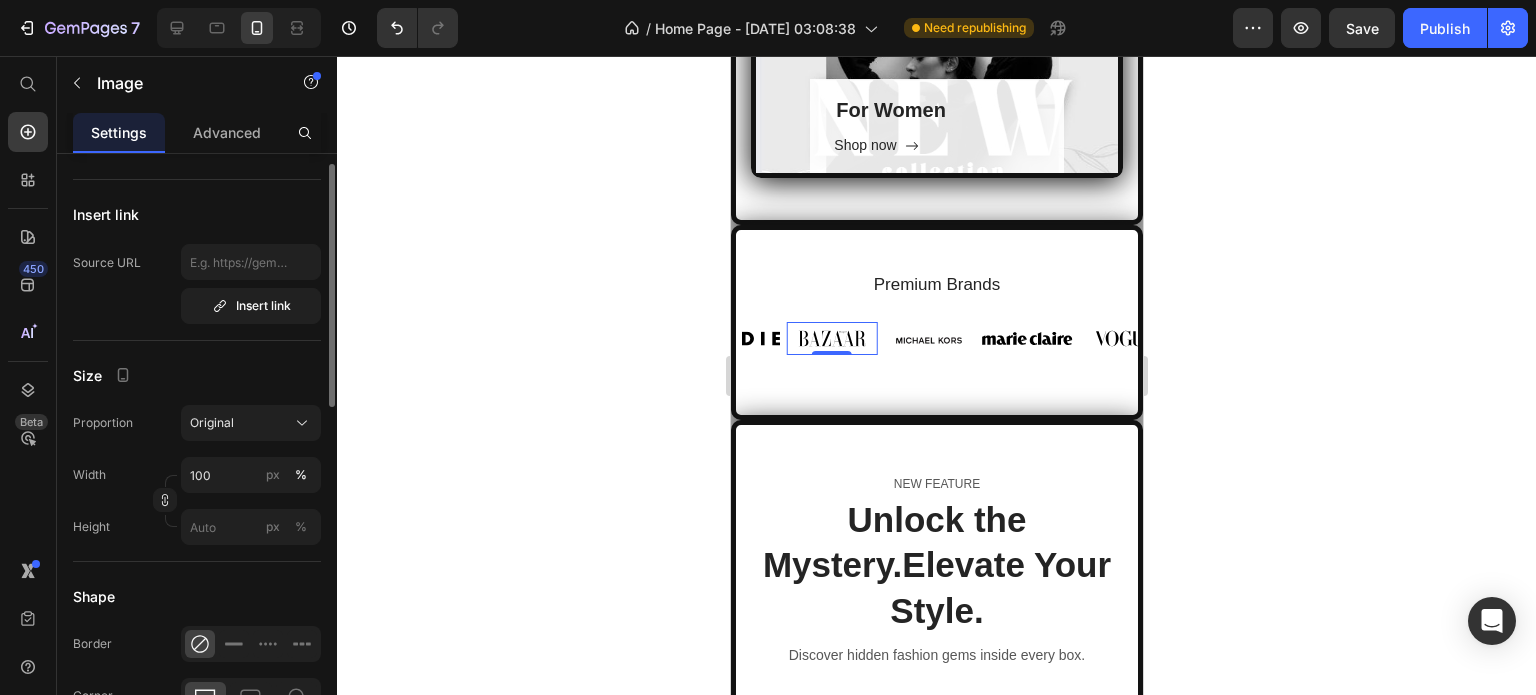 scroll, scrollTop: 0, scrollLeft: 0, axis: both 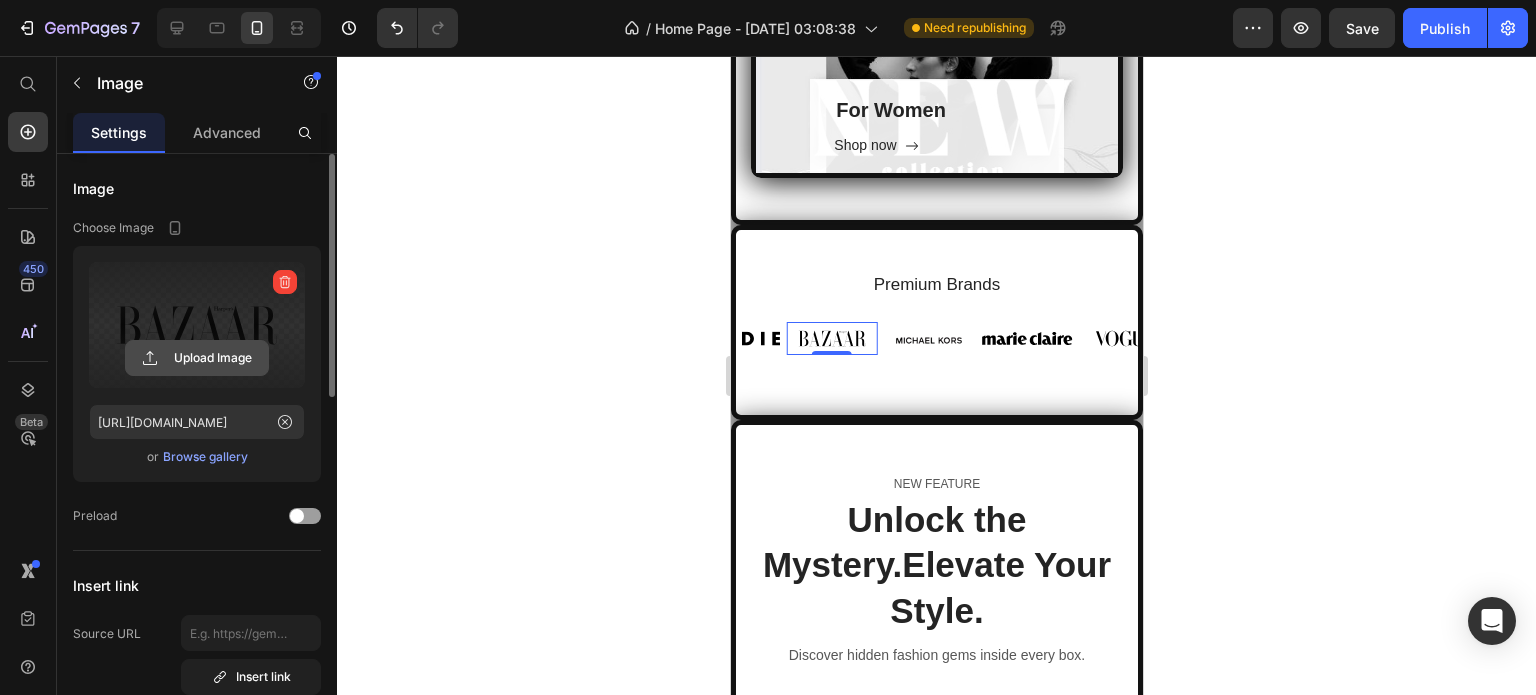 click 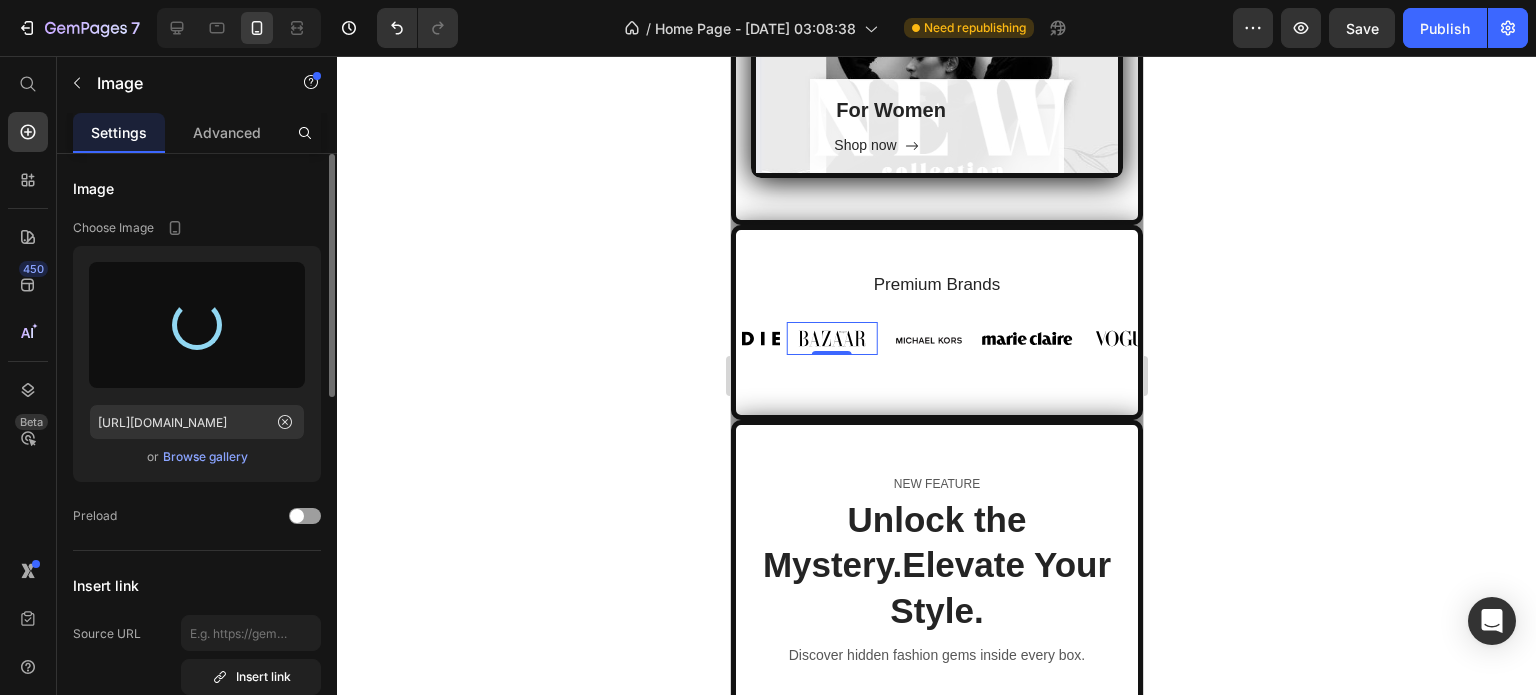 type on "[URL][DOMAIN_NAME]" 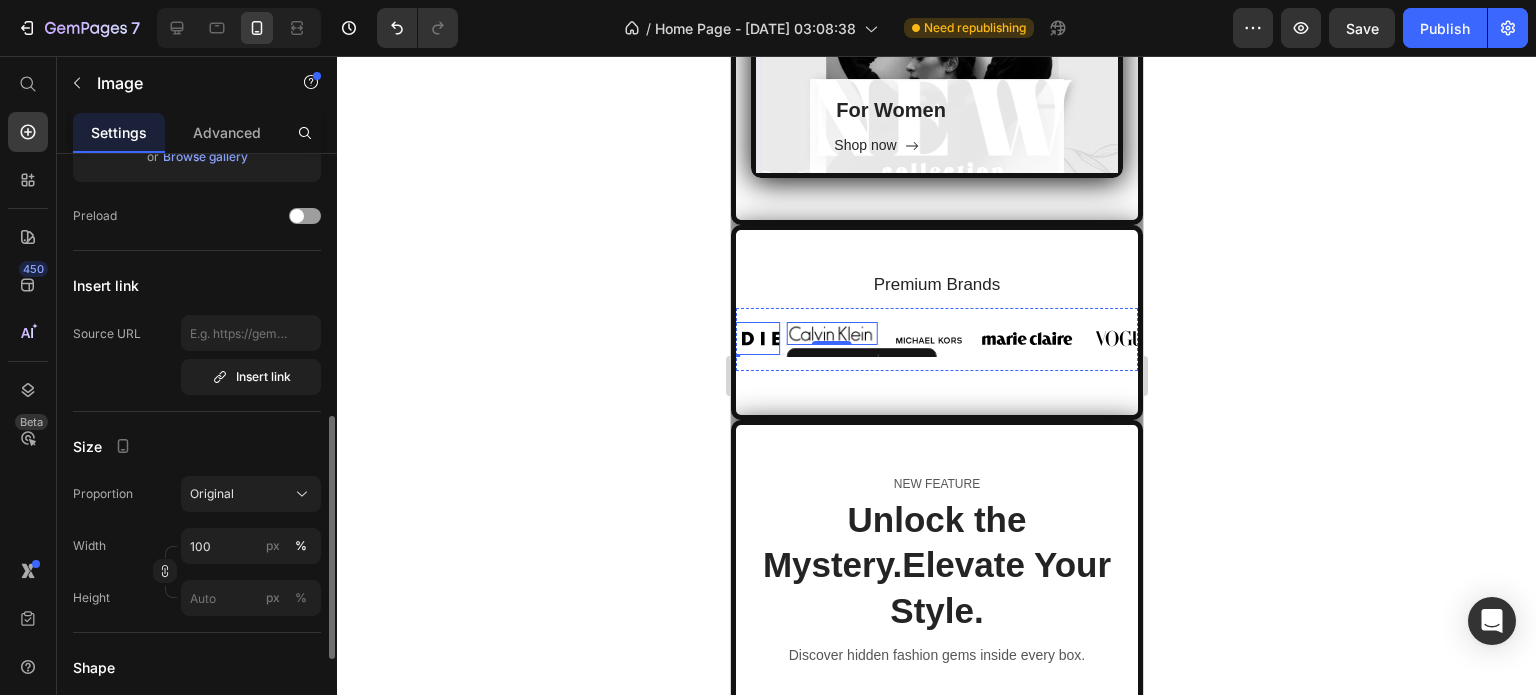 scroll, scrollTop: 500, scrollLeft: 0, axis: vertical 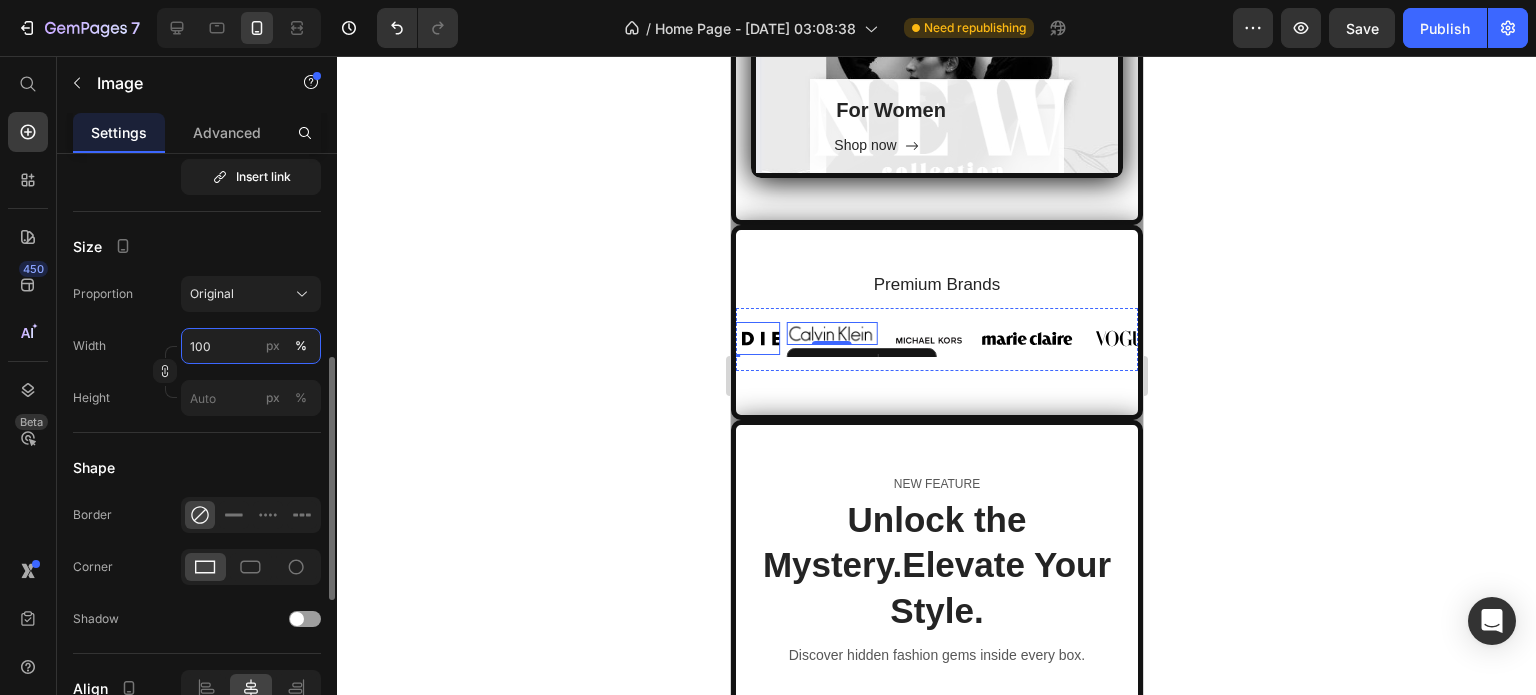 click on "100" at bounding box center [251, 346] 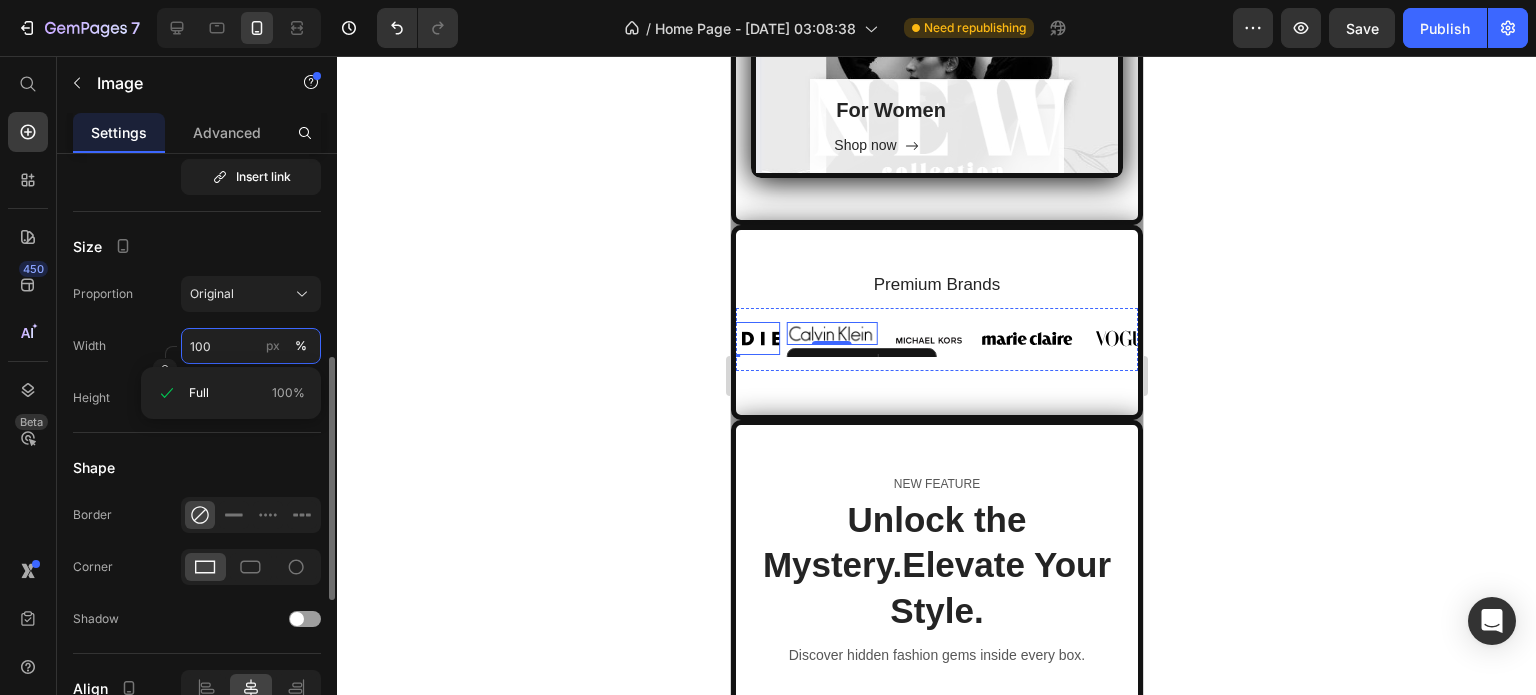 click on "100" at bounding box center (251, 346) 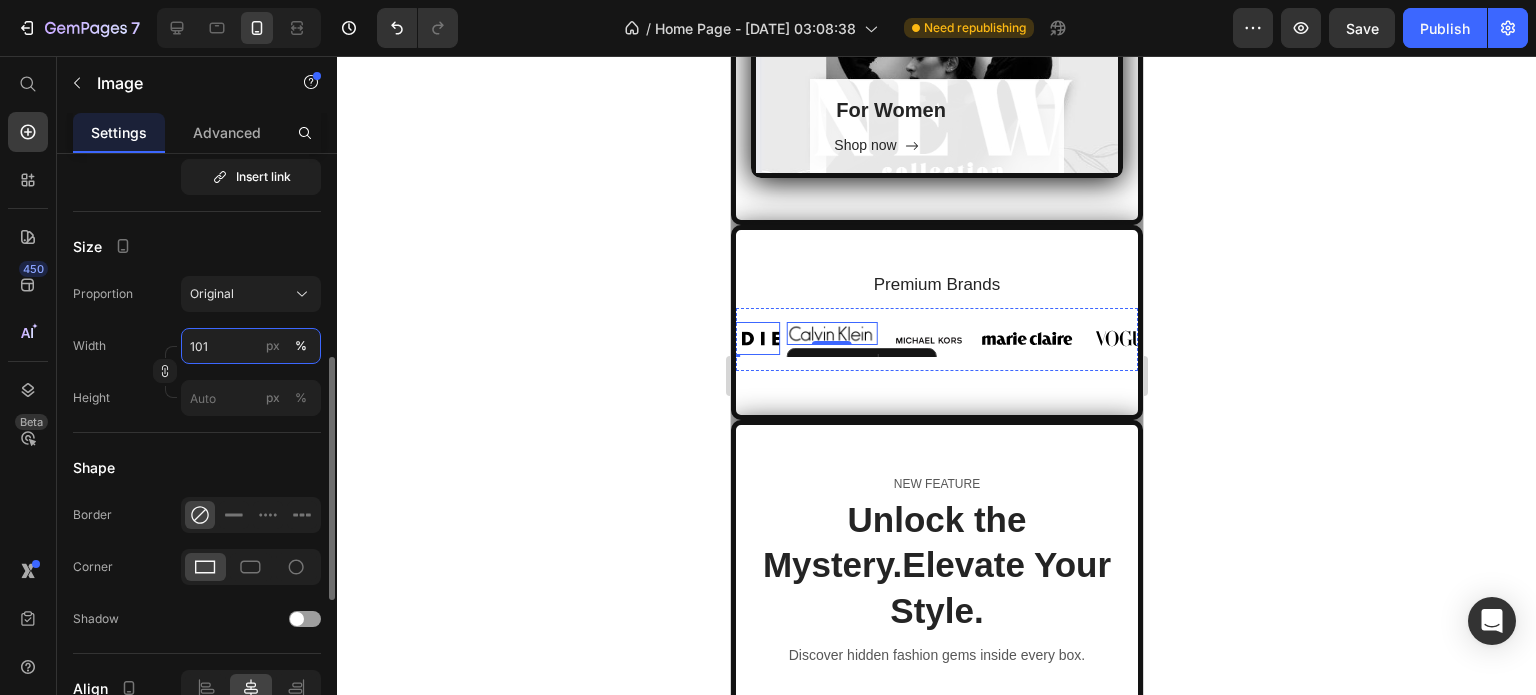 type on "100" 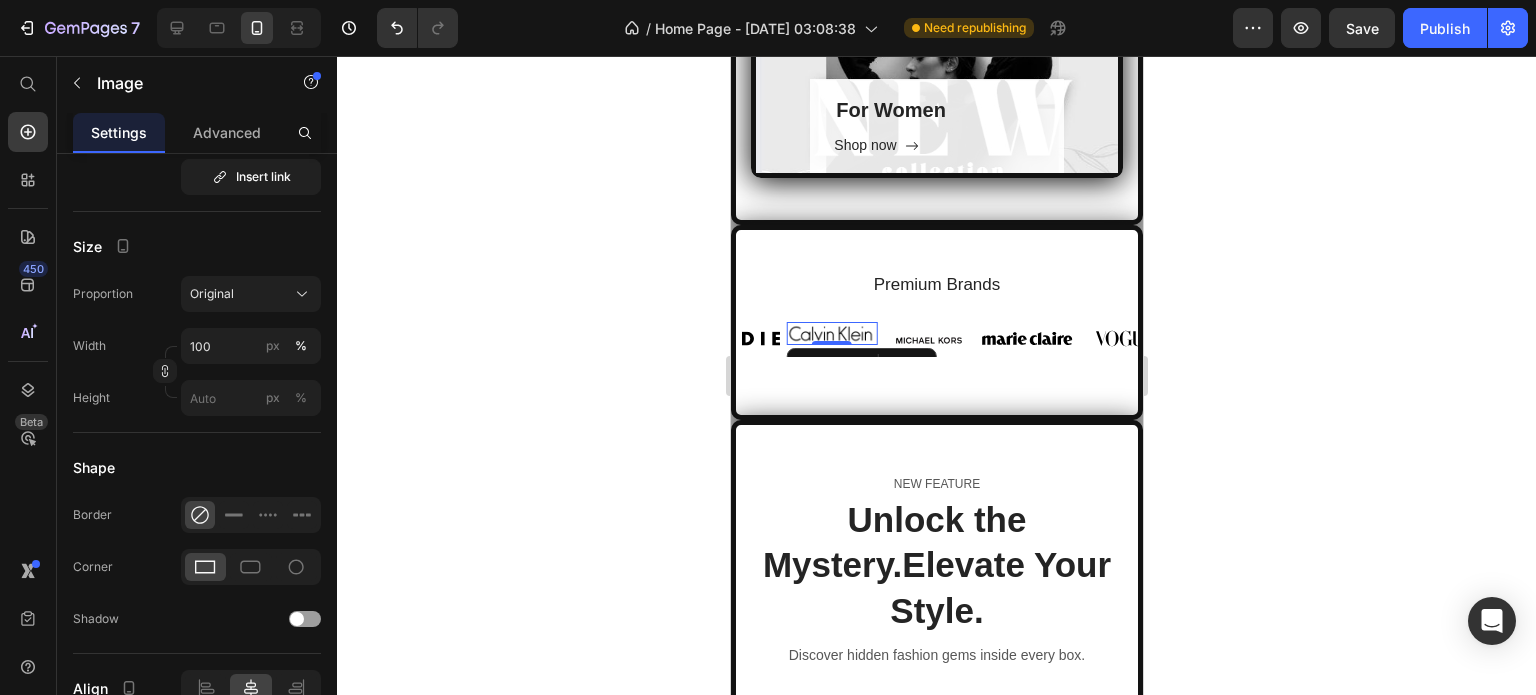 click at bounding box center [831, 333] 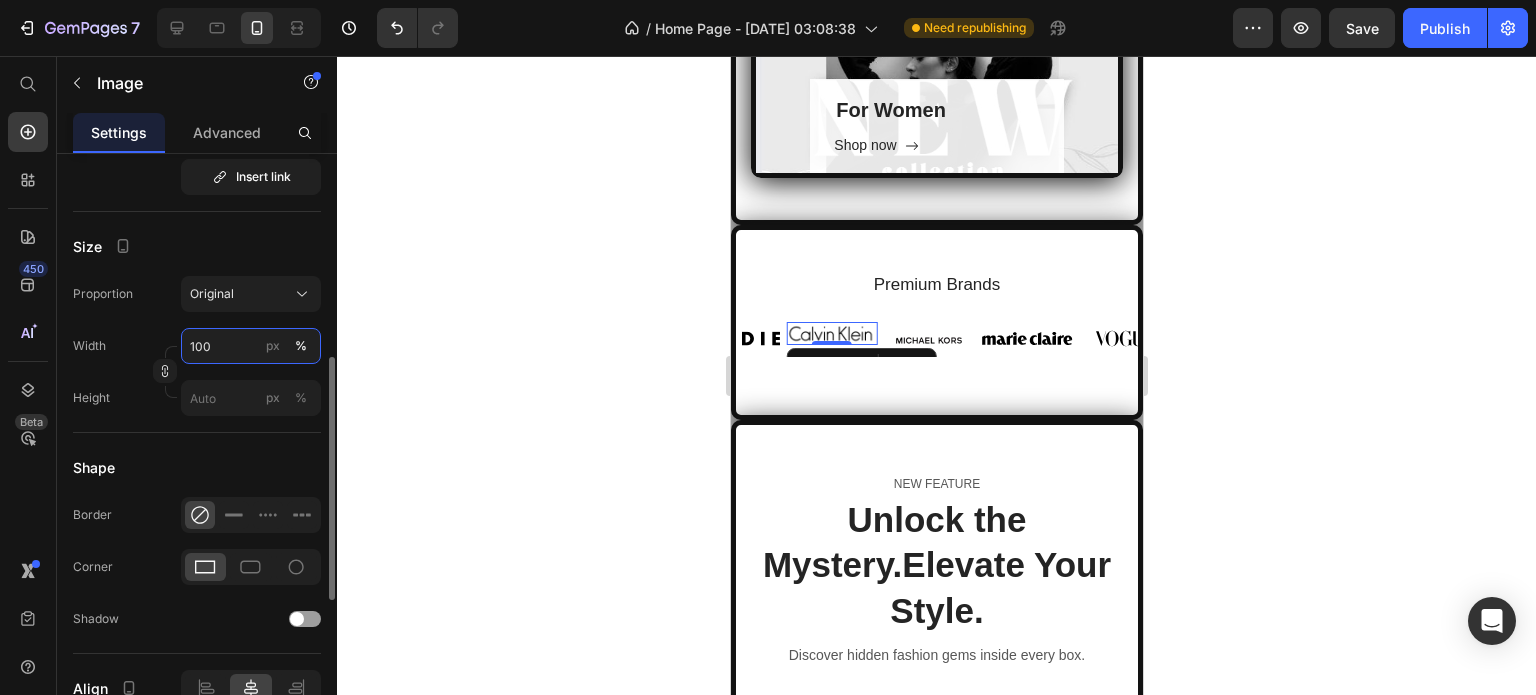 click on "100" at bounding box center [251, 346] 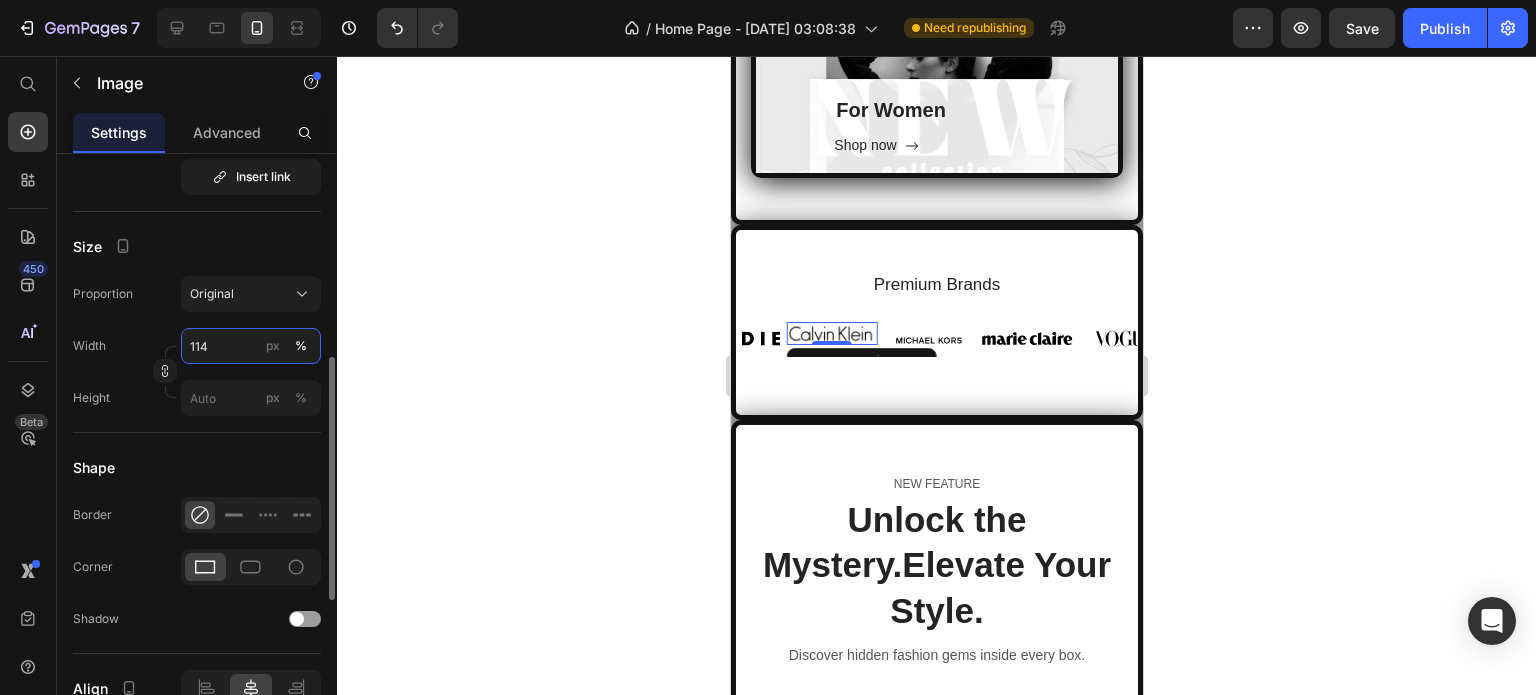type on "113" 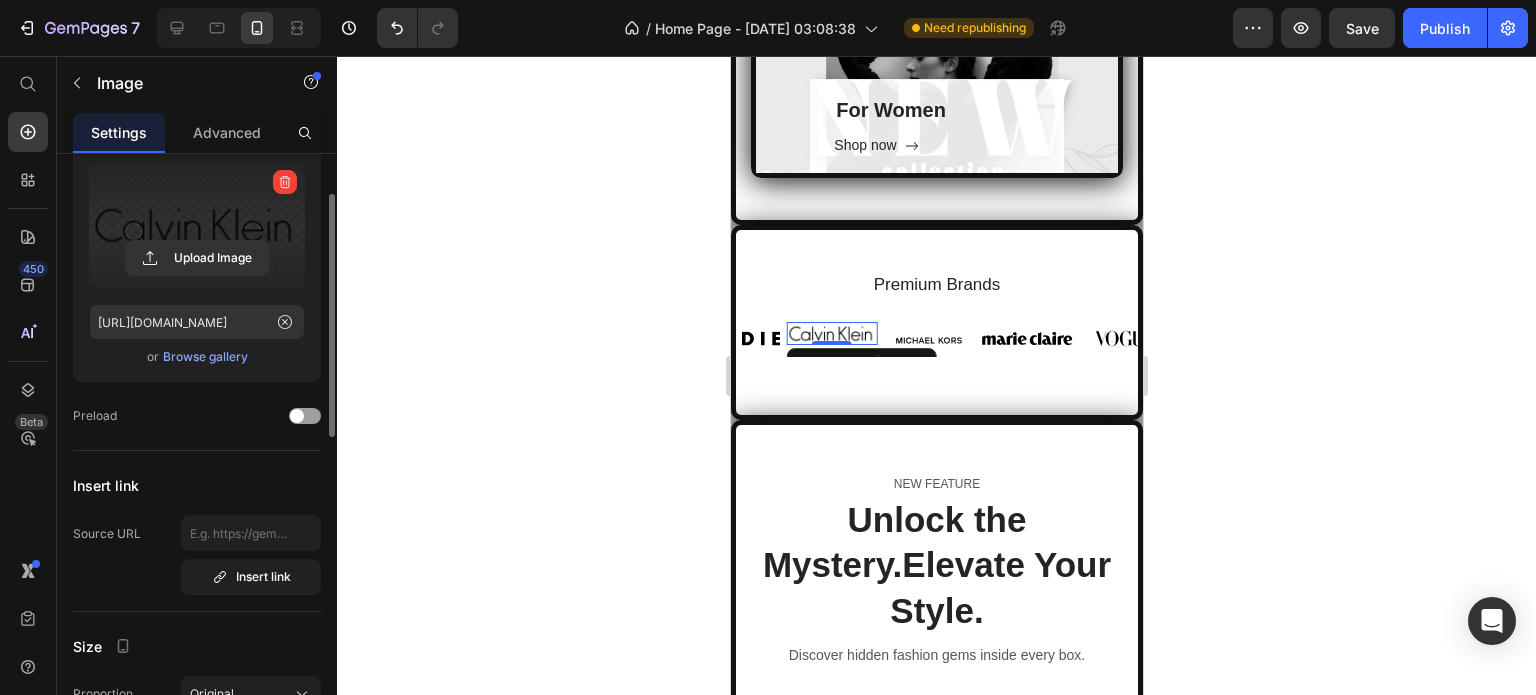 scroll, scrollTop: 0, scrollLeft: 0, axis: both 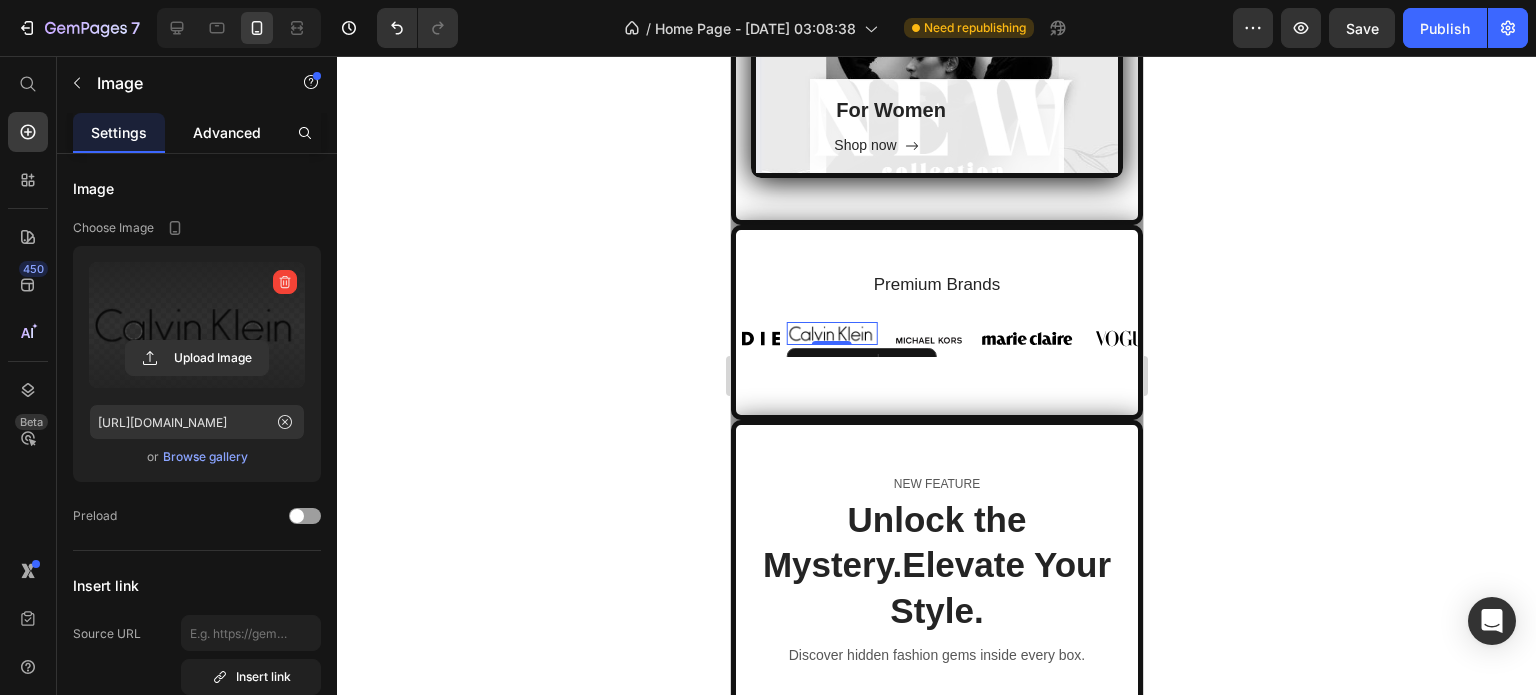 drag, startPoint x: 252, startPoint y: 122, endPoint x: 259, endPoint y: 168, distance: 46.52956 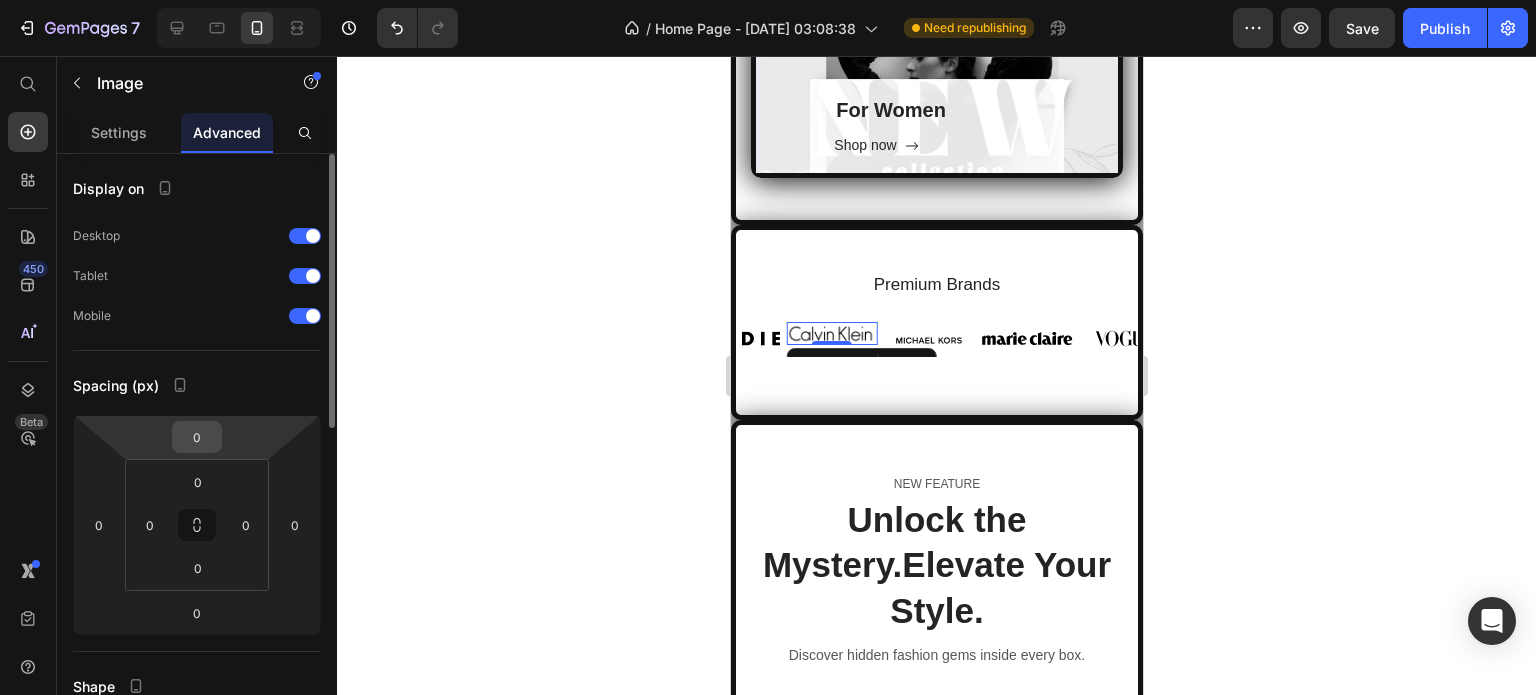 click on "0" at bounding box center (197, 437) 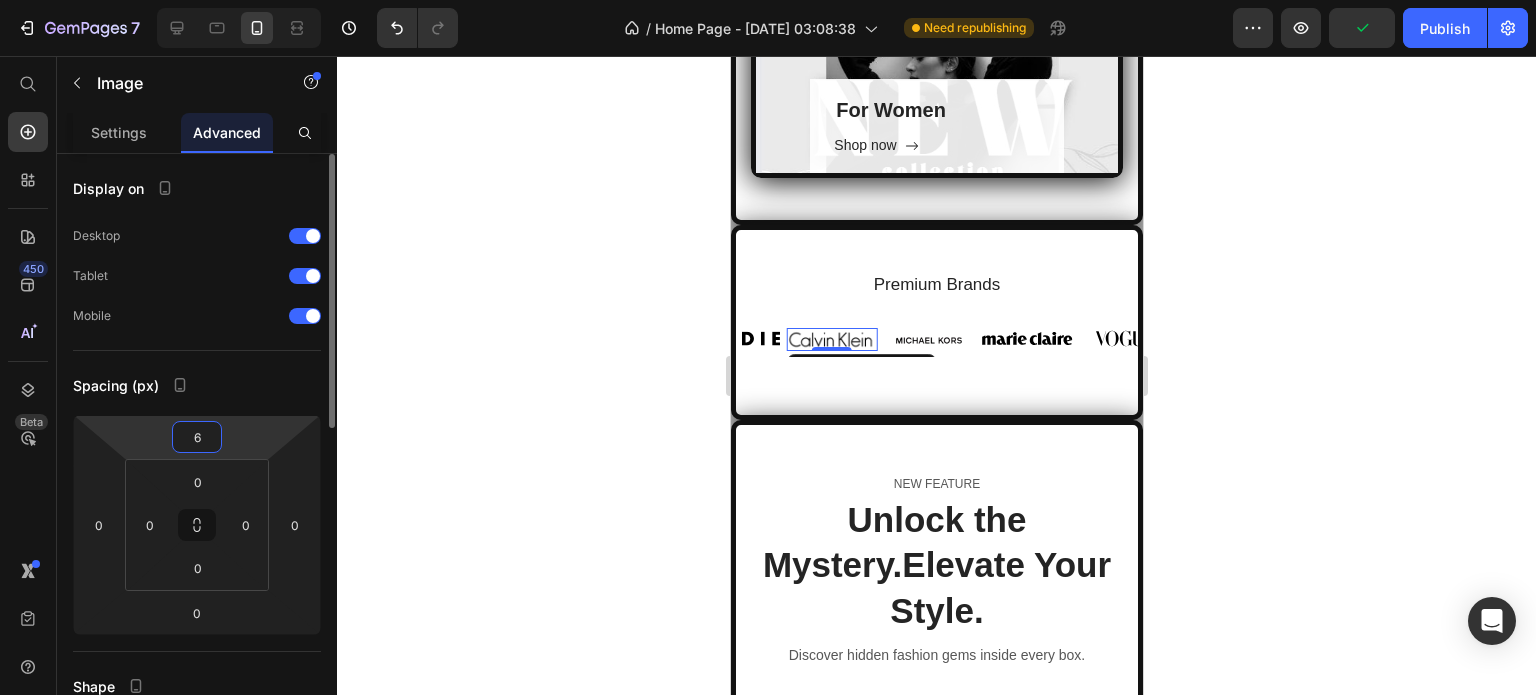 type on "5" 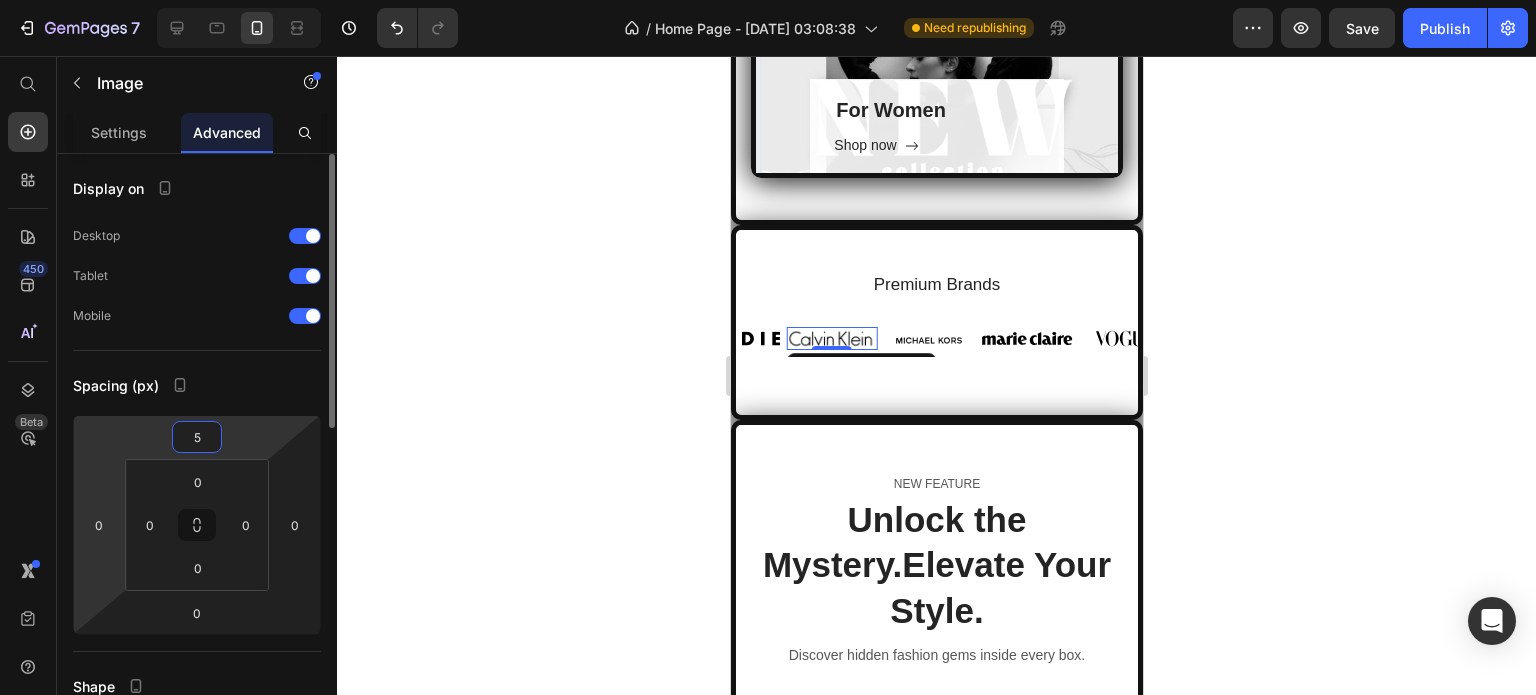 click on "7   /  Home Page - [DATE] 03:08:38 Need republishing Preview  Save   Publish  450 Beta Start with Sections Elements Hero Section Product Detail Brands Trusted Badges Guarantee Product Breakdown How to use Testimonials Compare Bundle FAQs Social Proof Brand Story Product List Collection Blog List Contact Sticky Add to Cart Custom Footer Browse Library 450 Layout
Row
Row
Row
Row Text
Heading
Text Block Button
Button
Button
Sticky Back to top Media
Image" at bounding box center [768, 0] 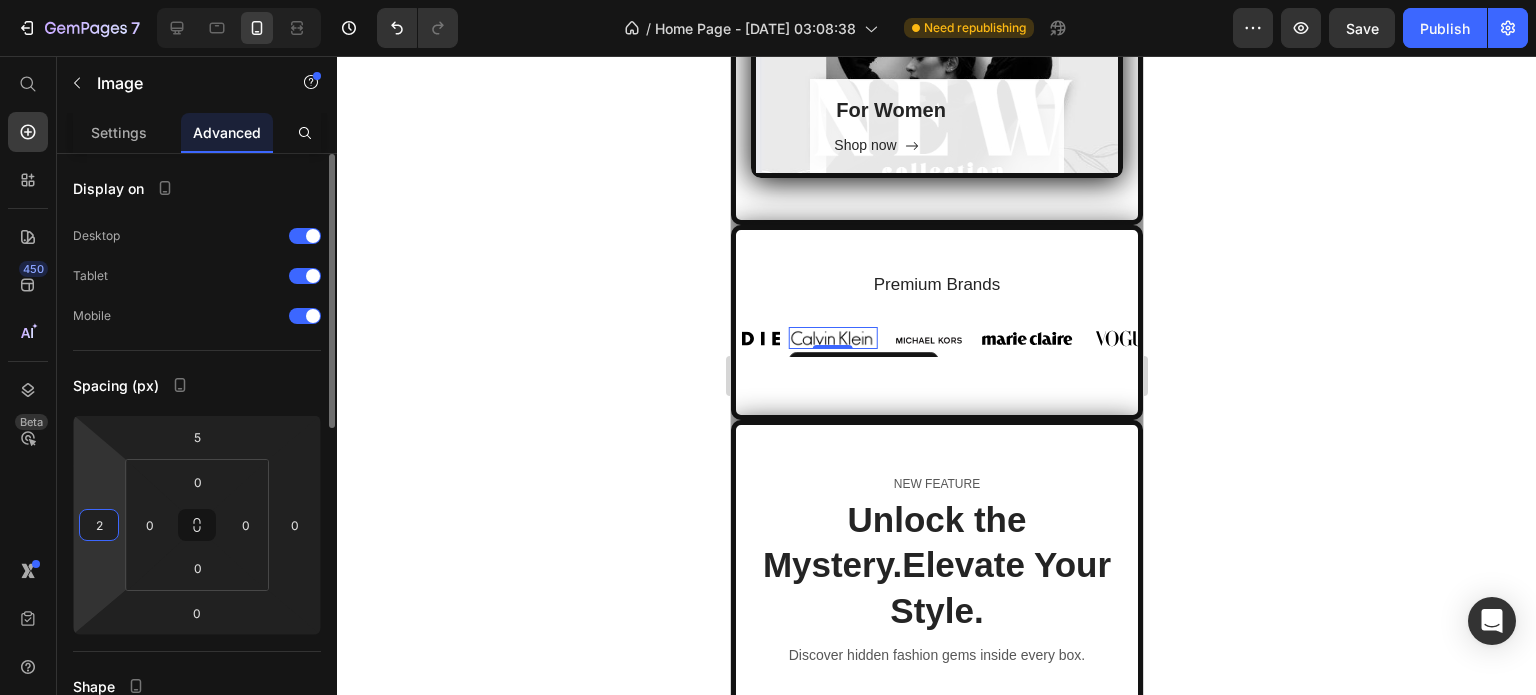 type on "3" 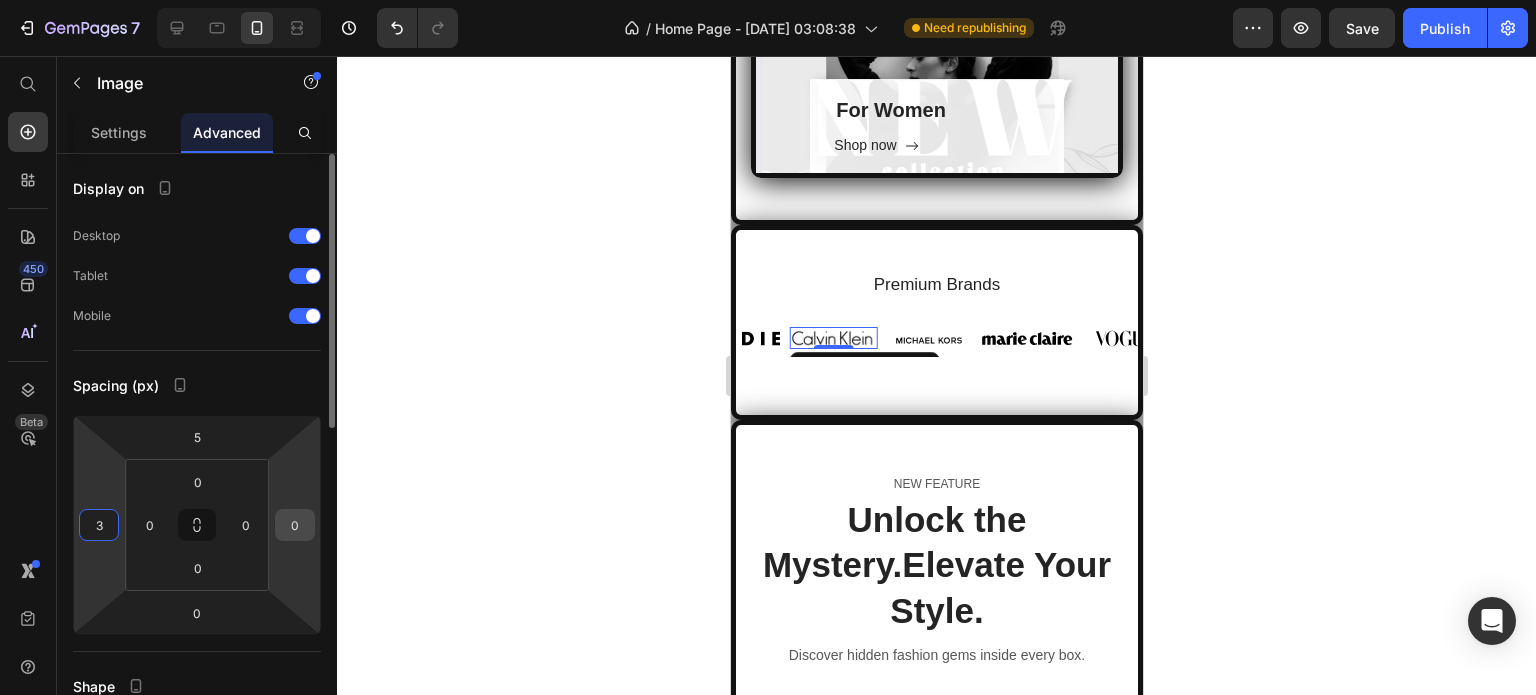 click on "0" at bounding box center (295, 525) 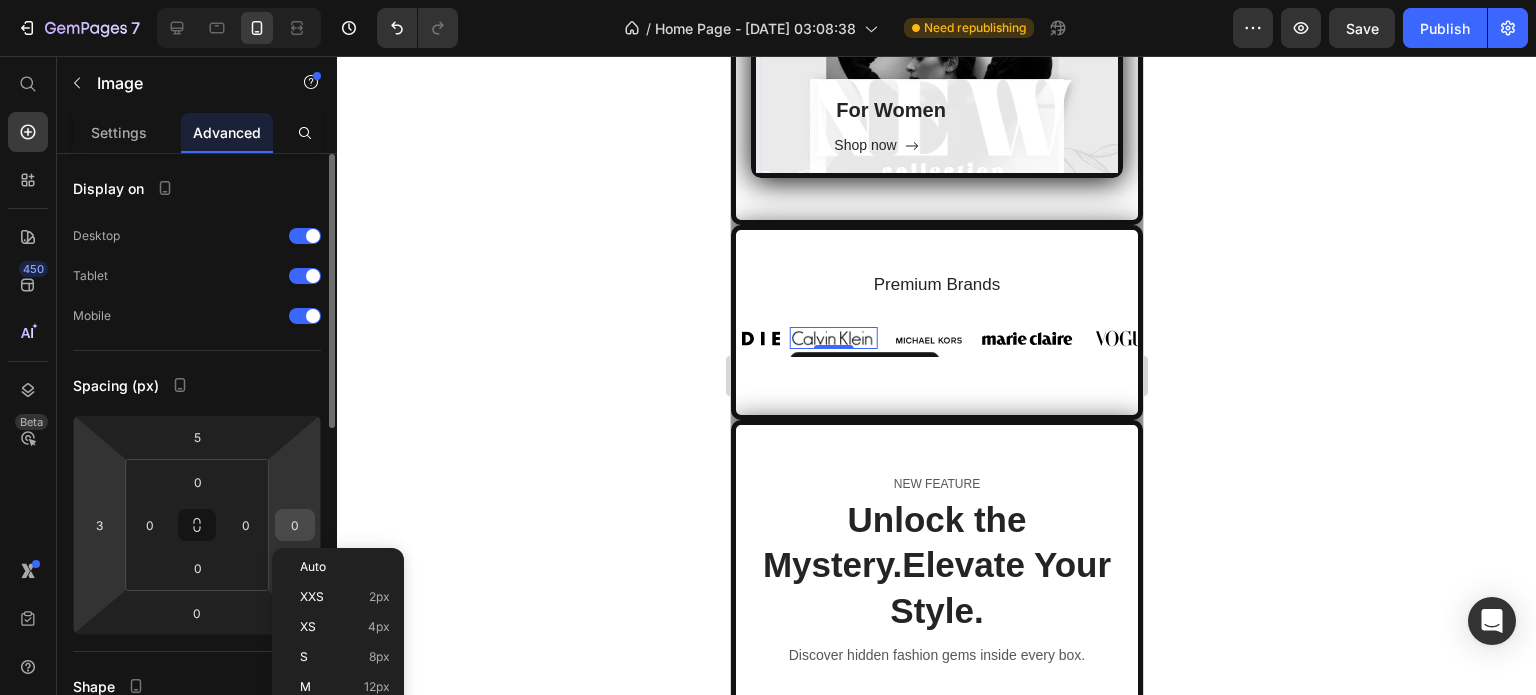 click on "0" at bounding box center (295, 525) 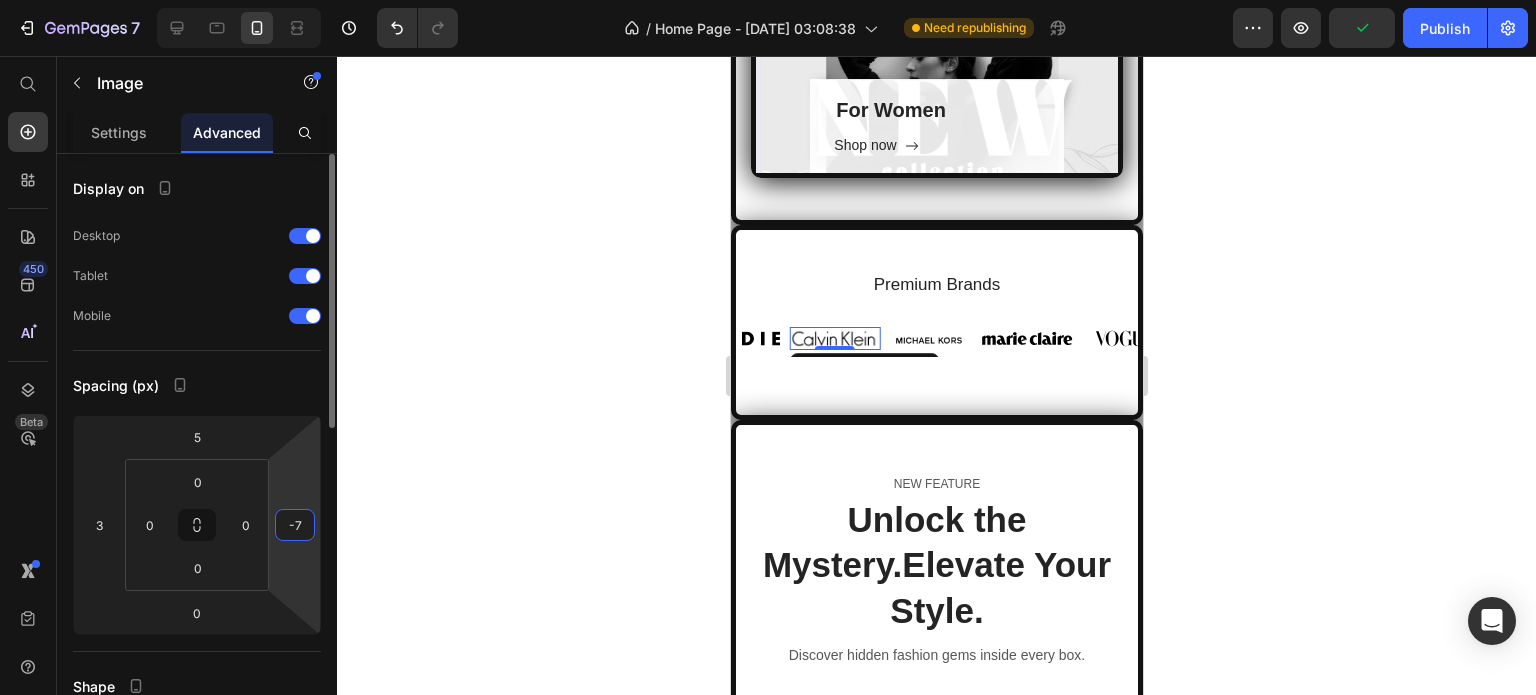 type on "-8" 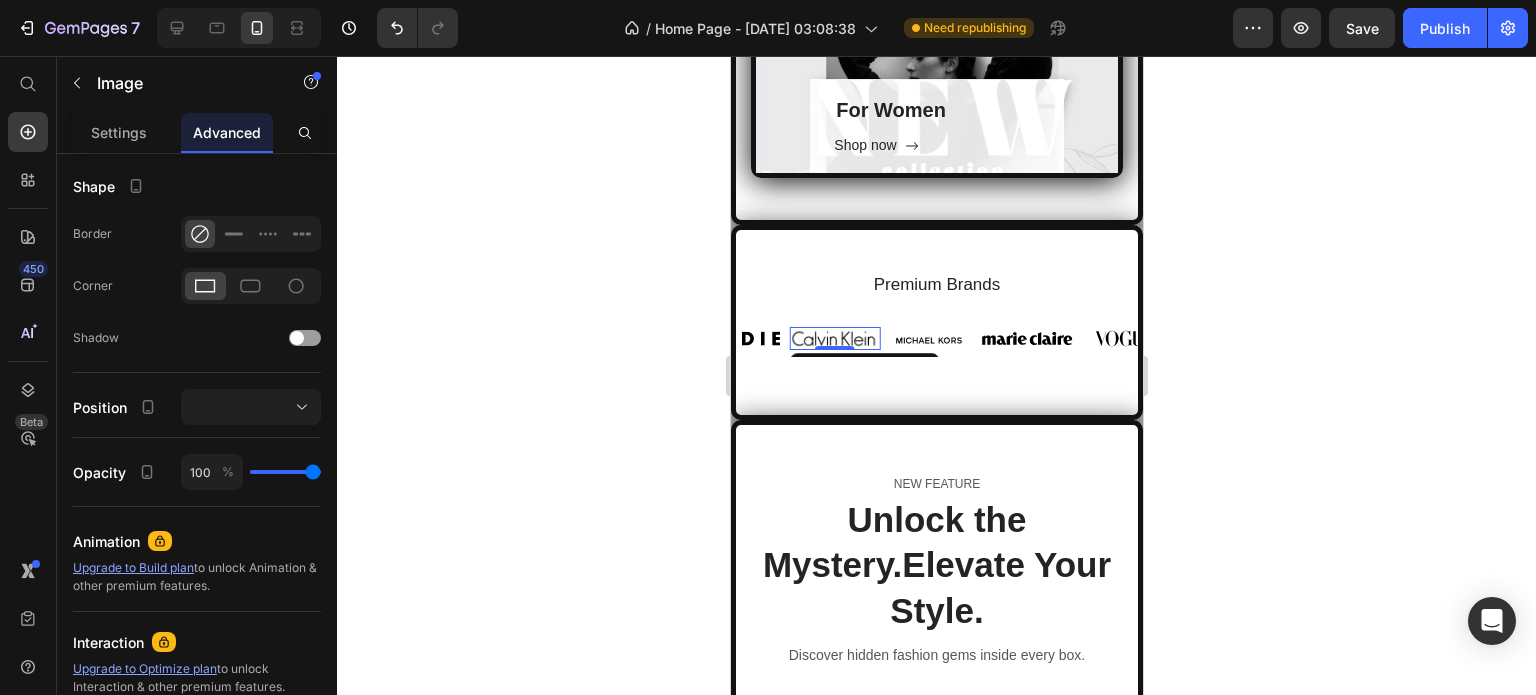 scroll, scrollTop: 100, scrollLeft: 0, axis: vertical 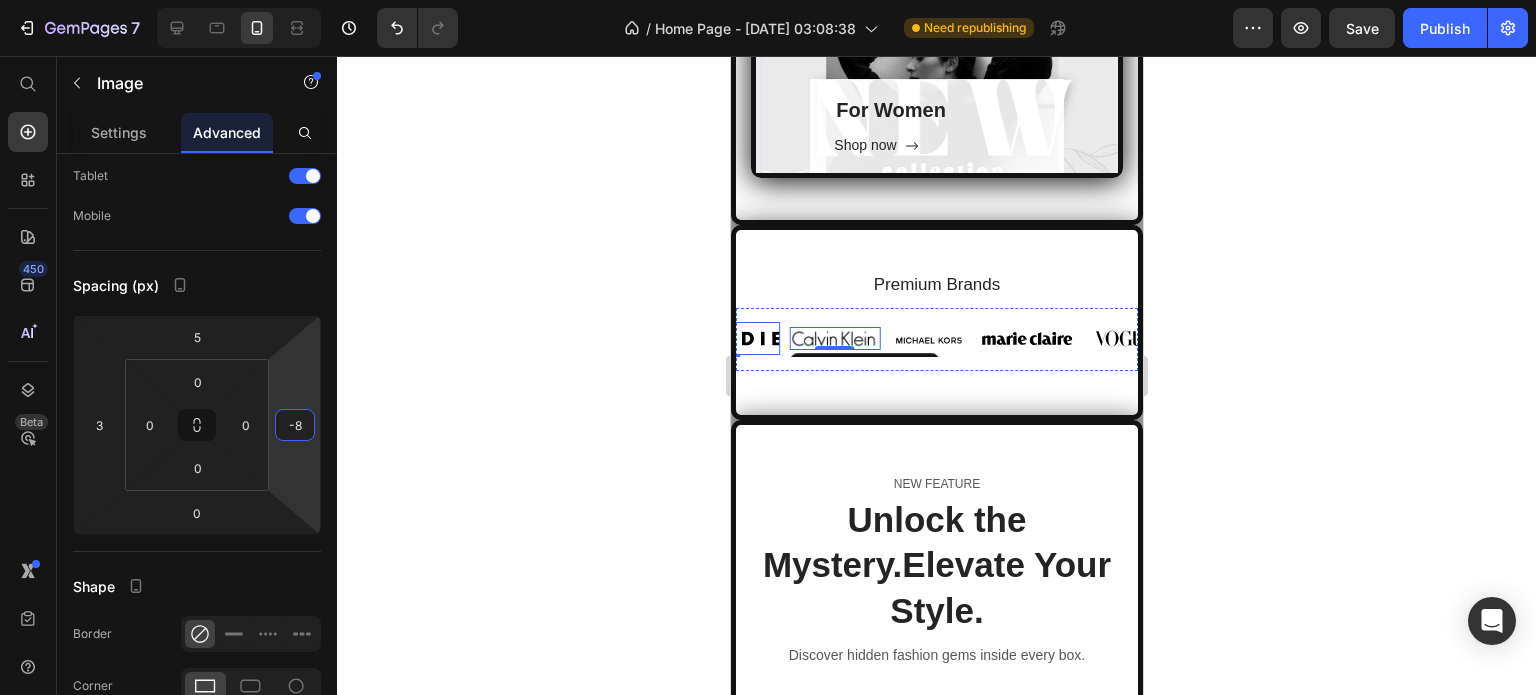 click at bounding box center [733, 338] 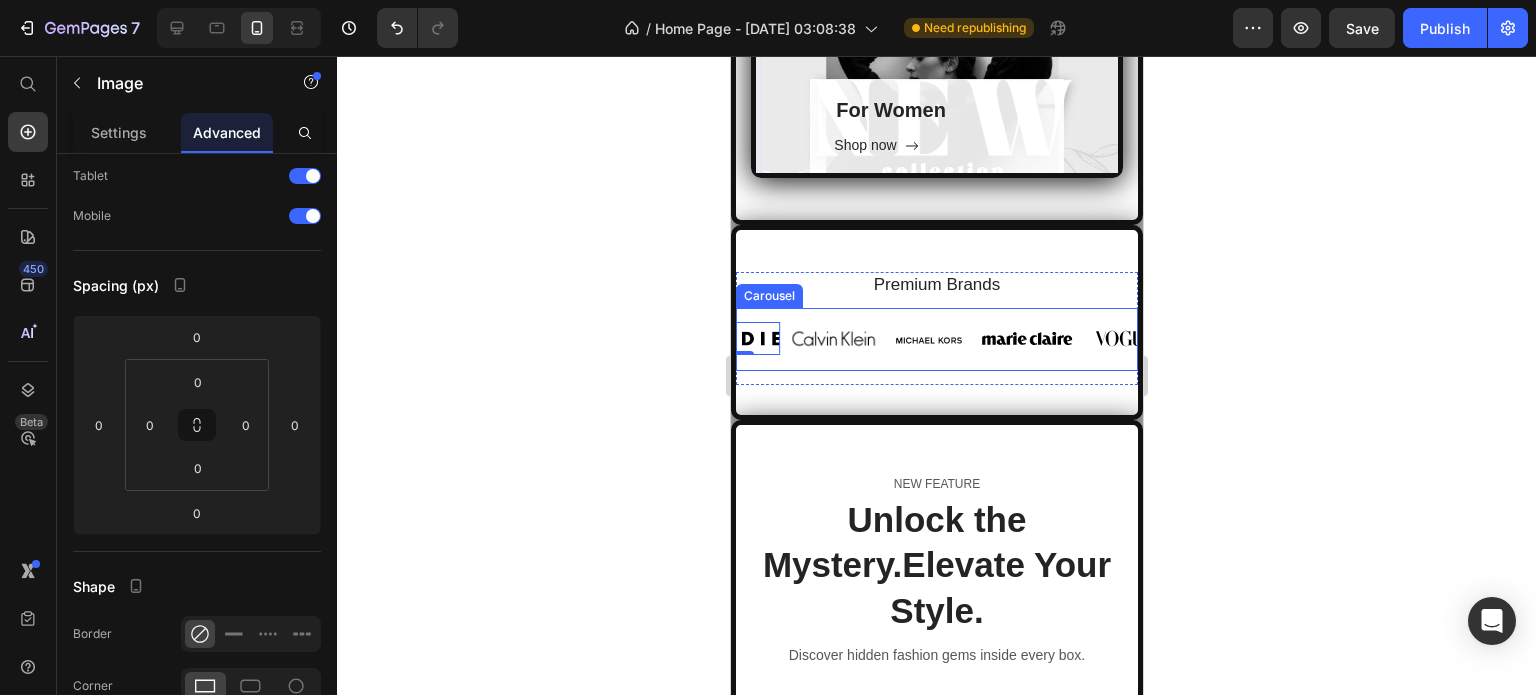 click on "Image Image Image Image Image Image Image Image   0 Carousel" at bounding box center [936, 339] 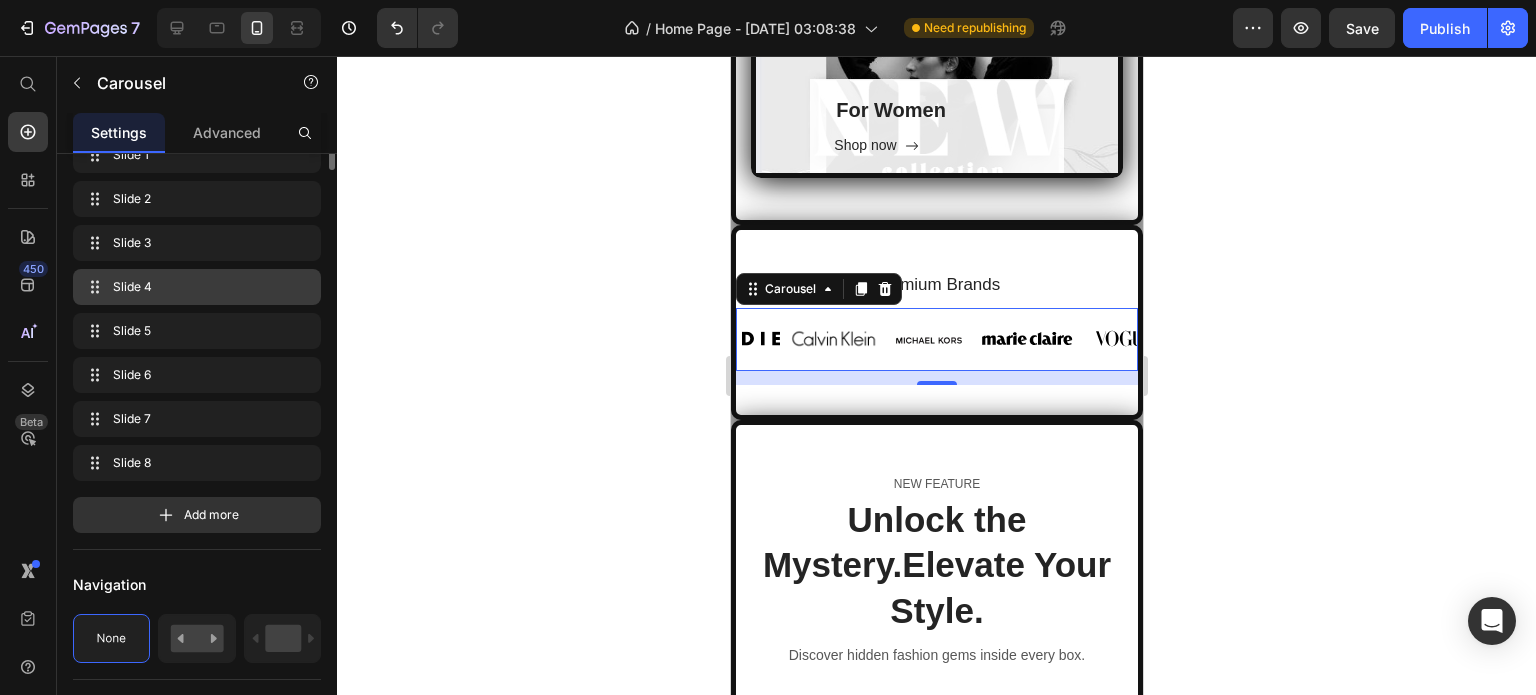 scroll, scrollTop: 300, scrollLeft: 0, axis: vertical 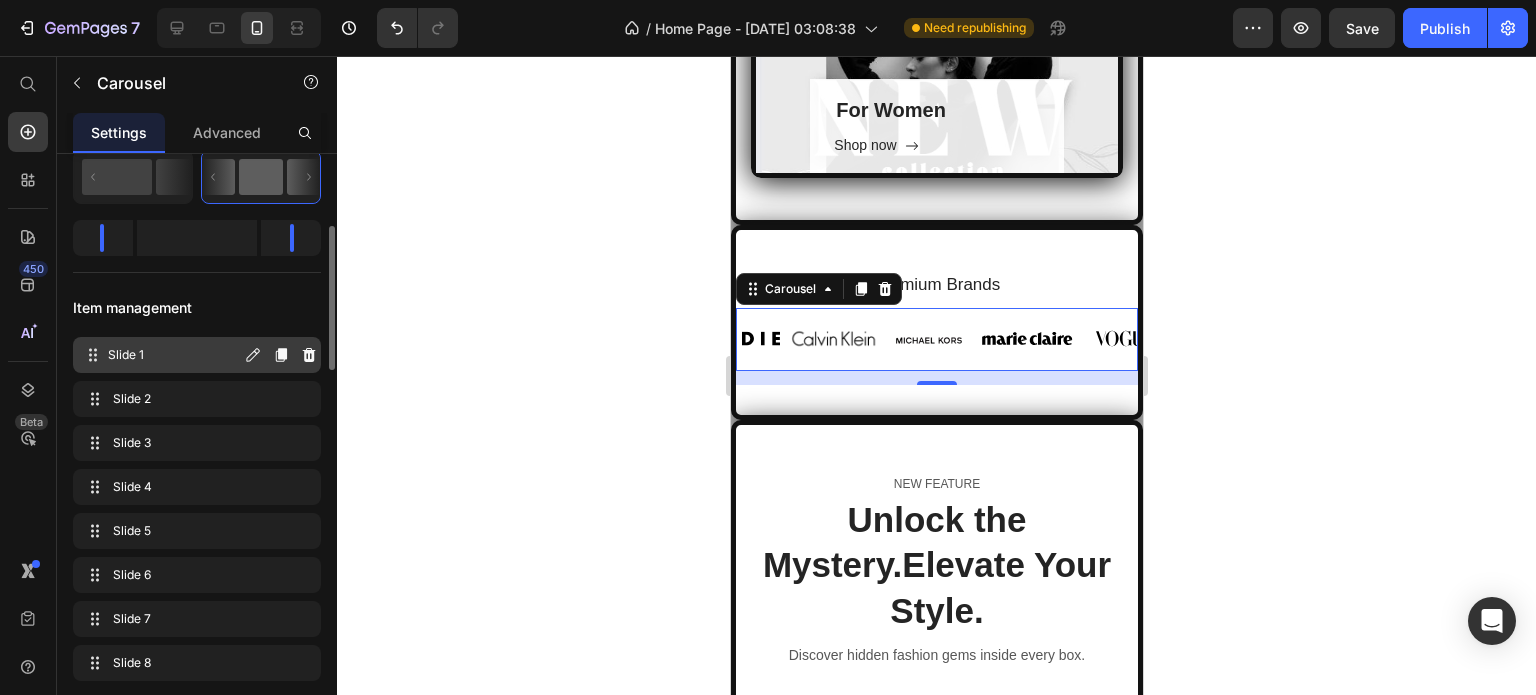 click on "Slide 1 Slide 1" at bounding box center [161, 355] 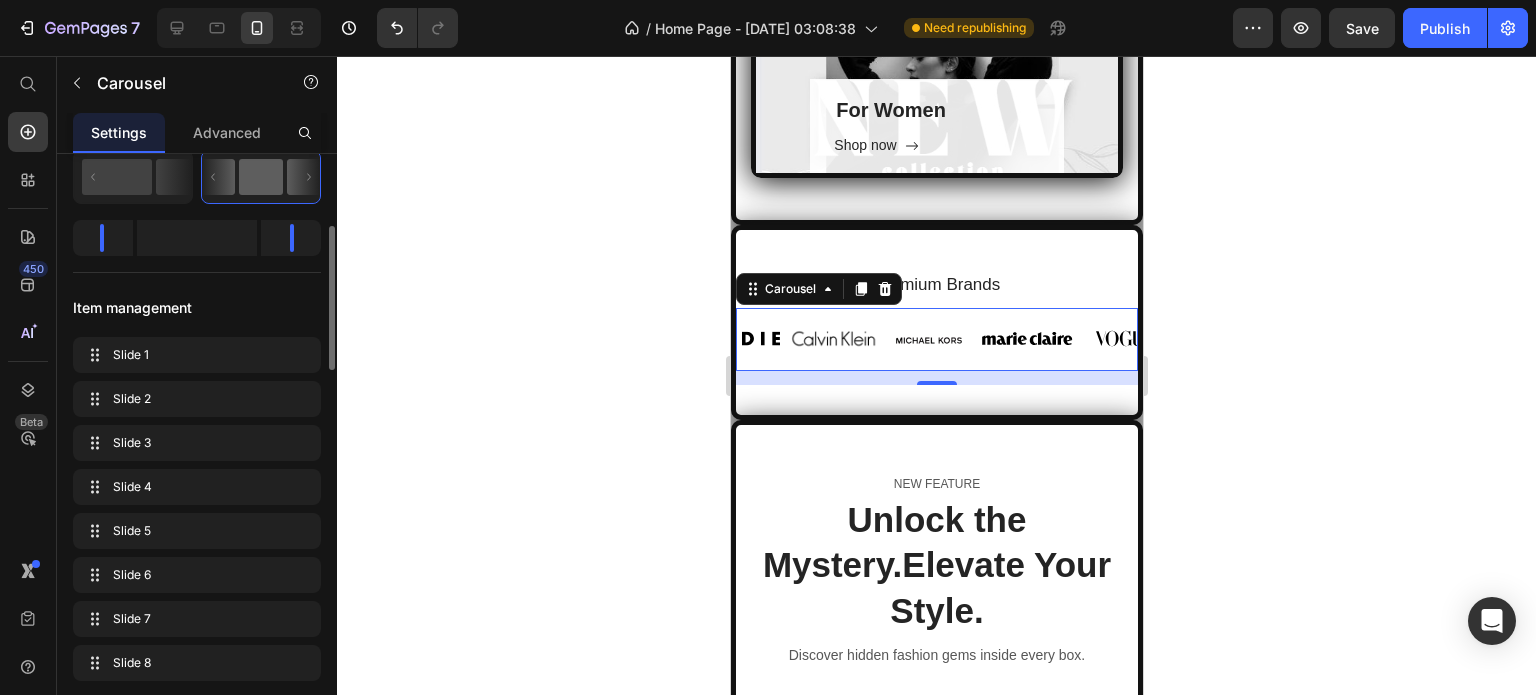 click on "Slide 1 Slide 1 Slide 2 Slide 2 Slide 3 Slide 3 Slide 4 Slide 4 Slide 5 Slide 5 Slide 6 Slide 6 Slide 7 Slide 7 Slide 8 Slide 8" at bounding box center [197, 509] 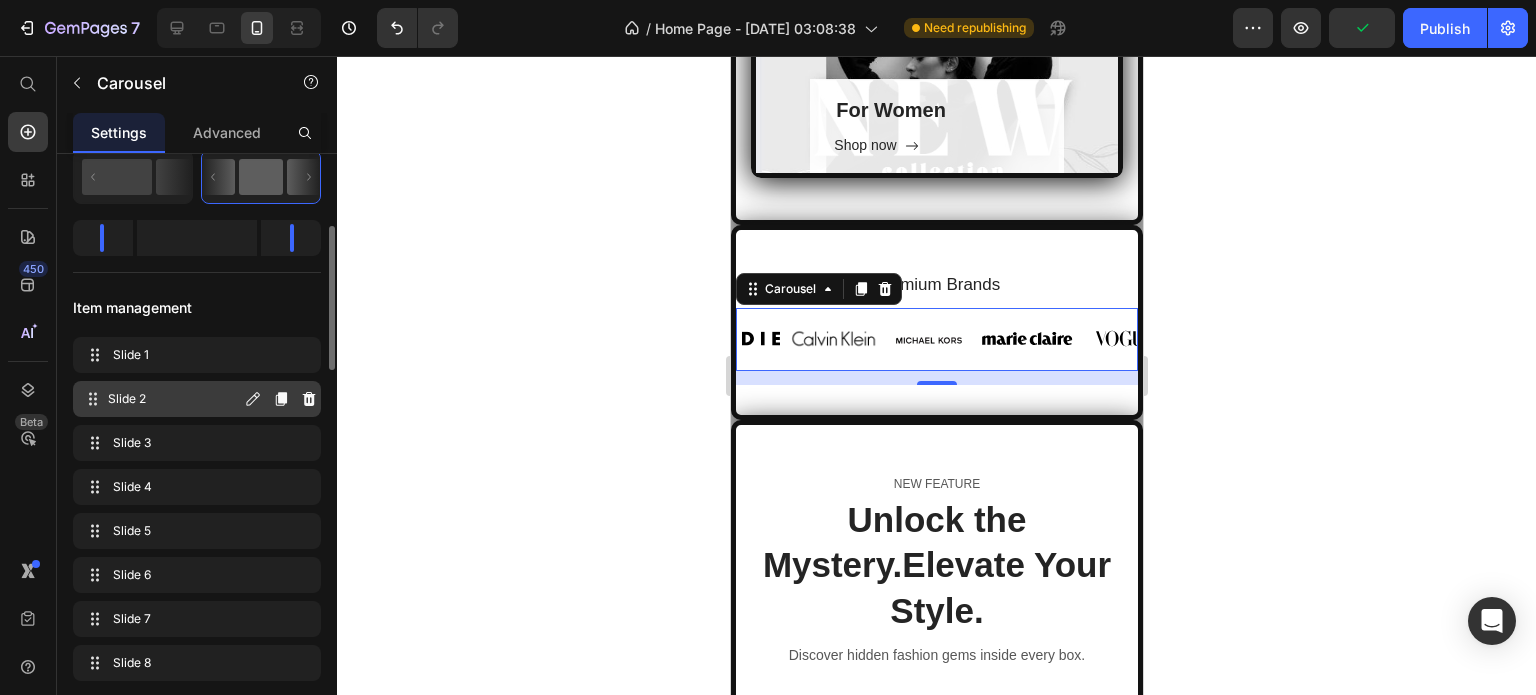 click on "Slide 2" at bounding box center [174, 399] 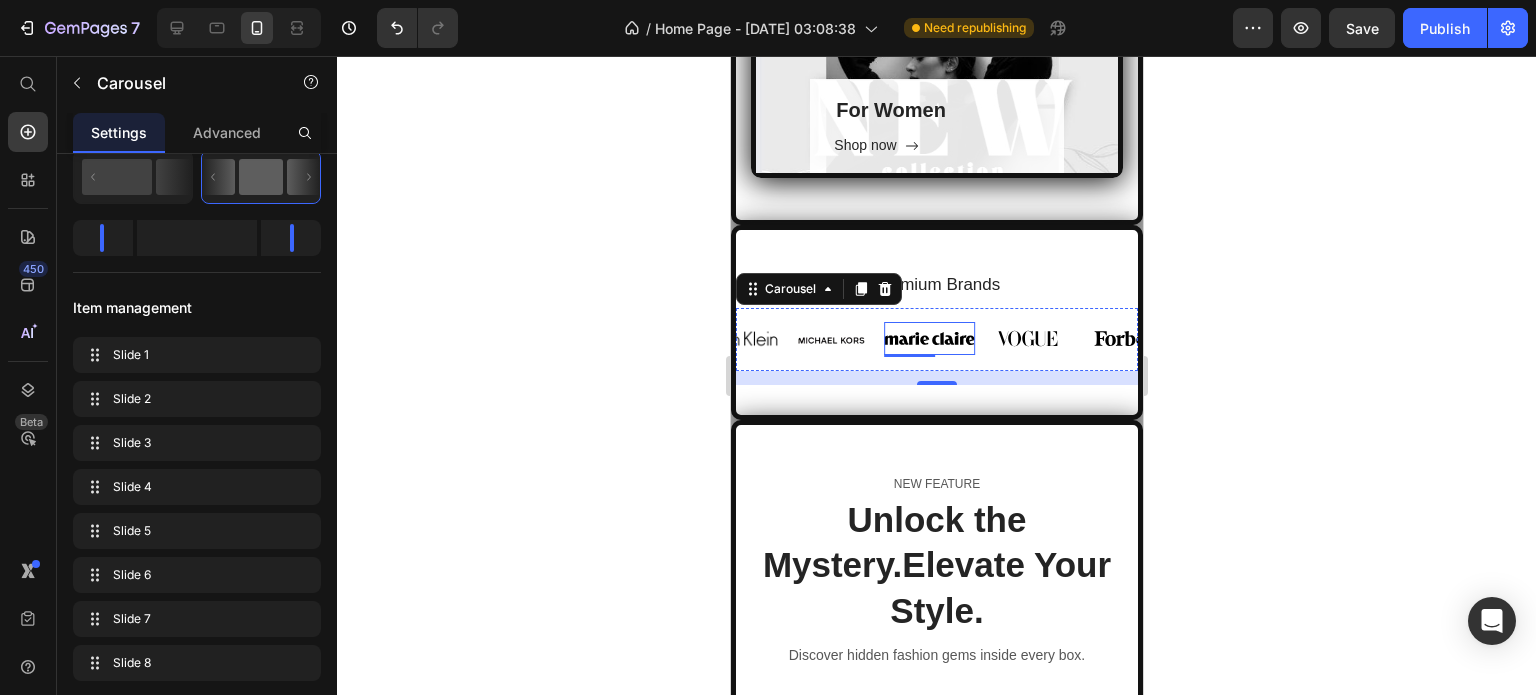 click at bounding box center [928, 338] 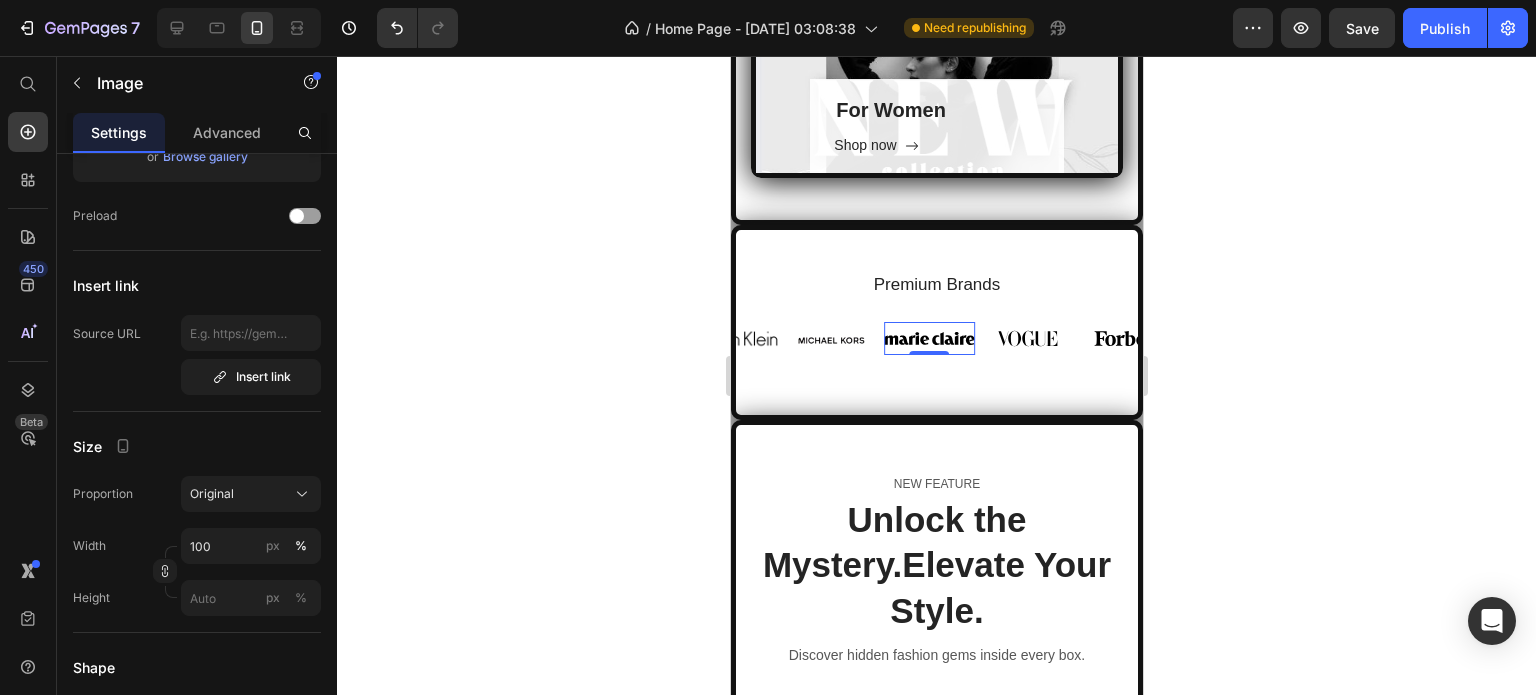 scroll, scrollTop: 0, scrollLeft: 0, axis: both 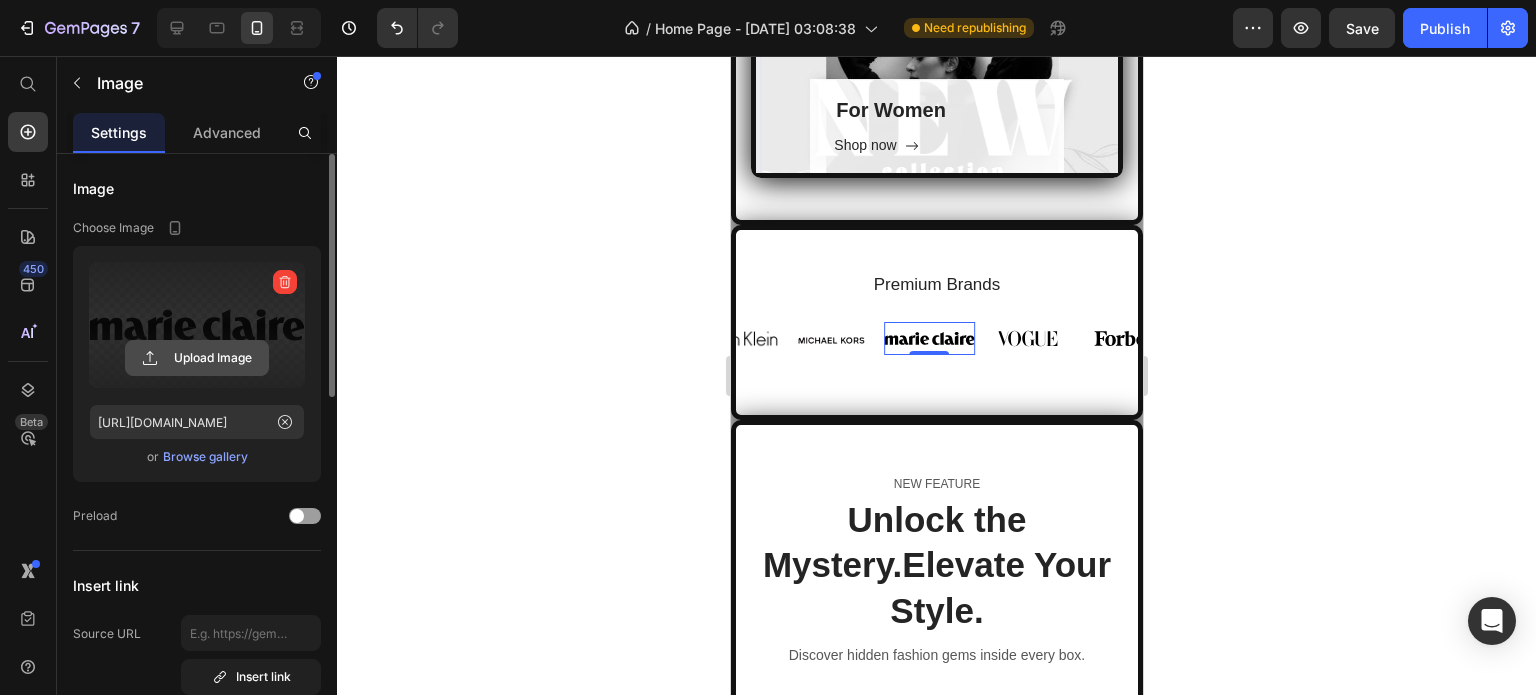 click 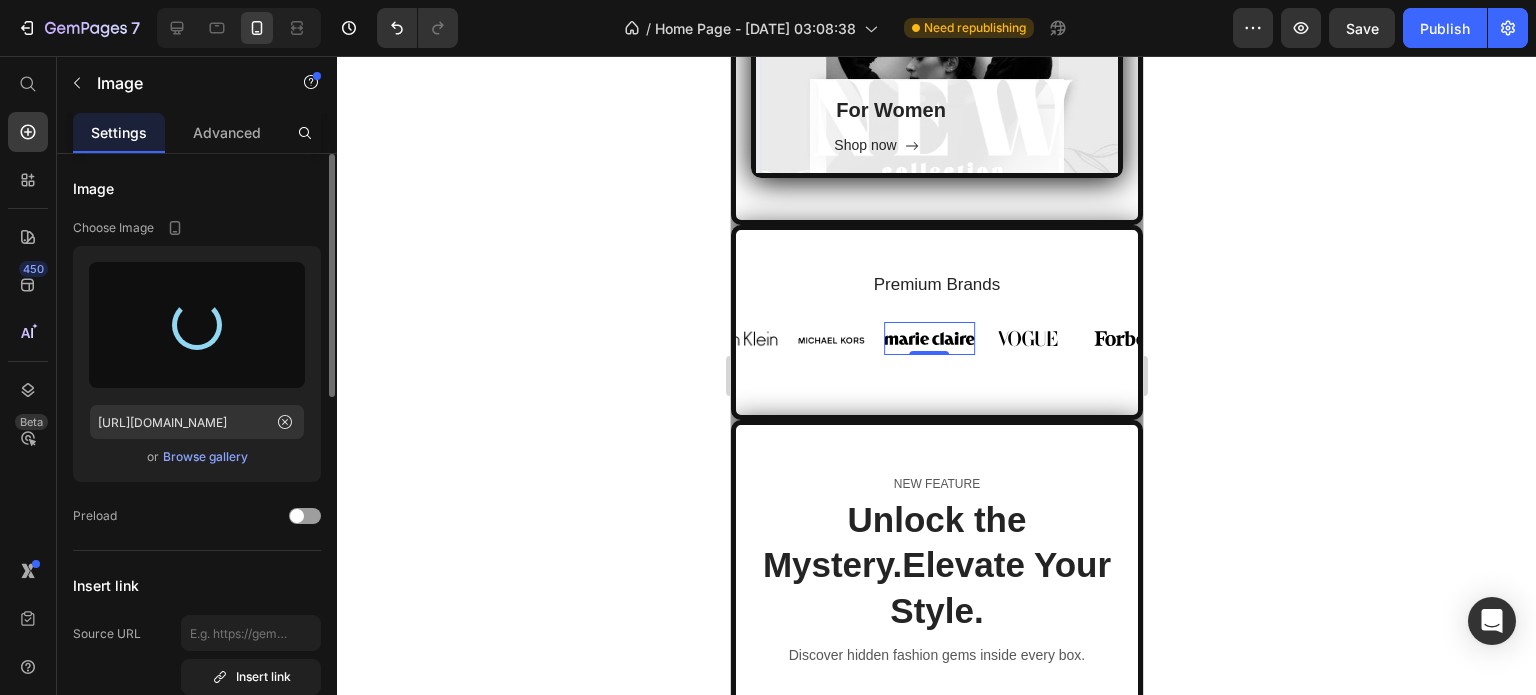 type on "[URL][DOMAIN_NAME]" 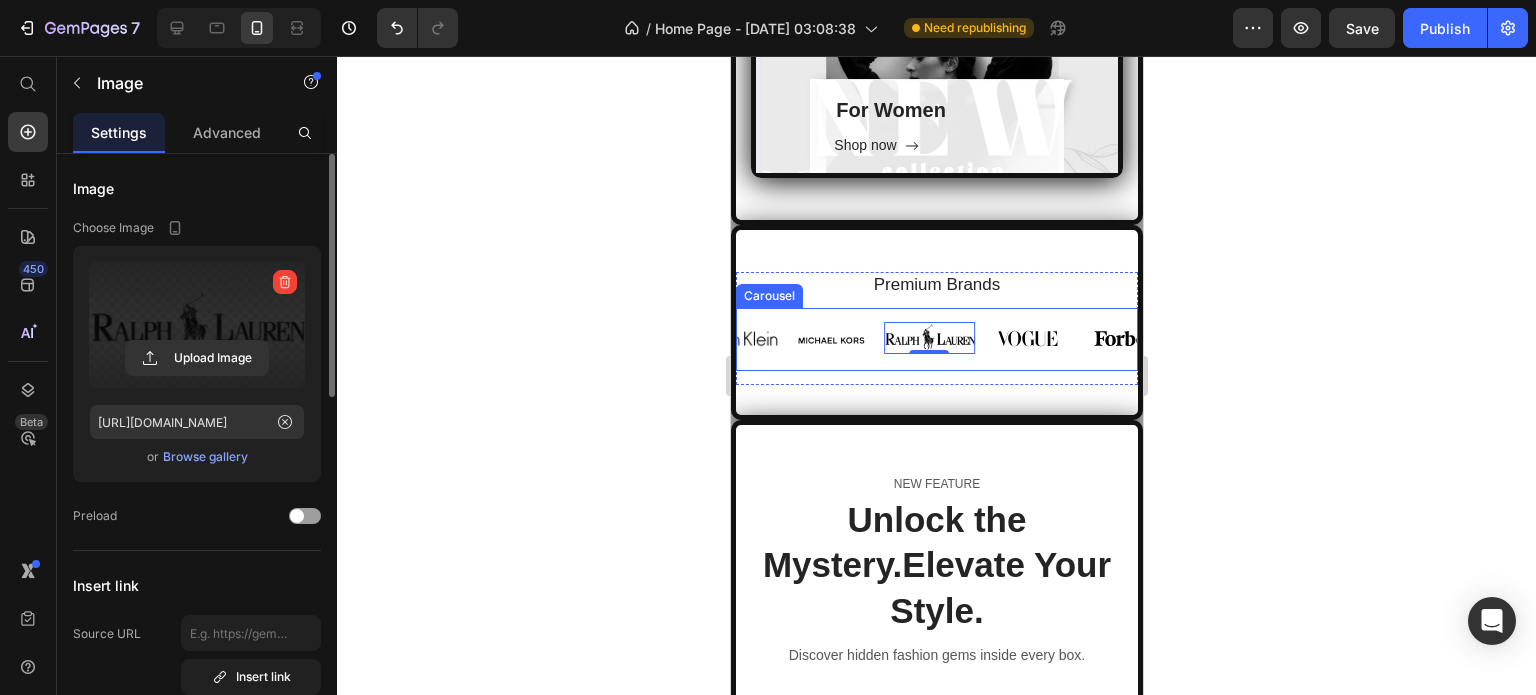 click on "Image Image Image   0 Image Image Image Image Image Carousel" at bounding box center (936, 339) 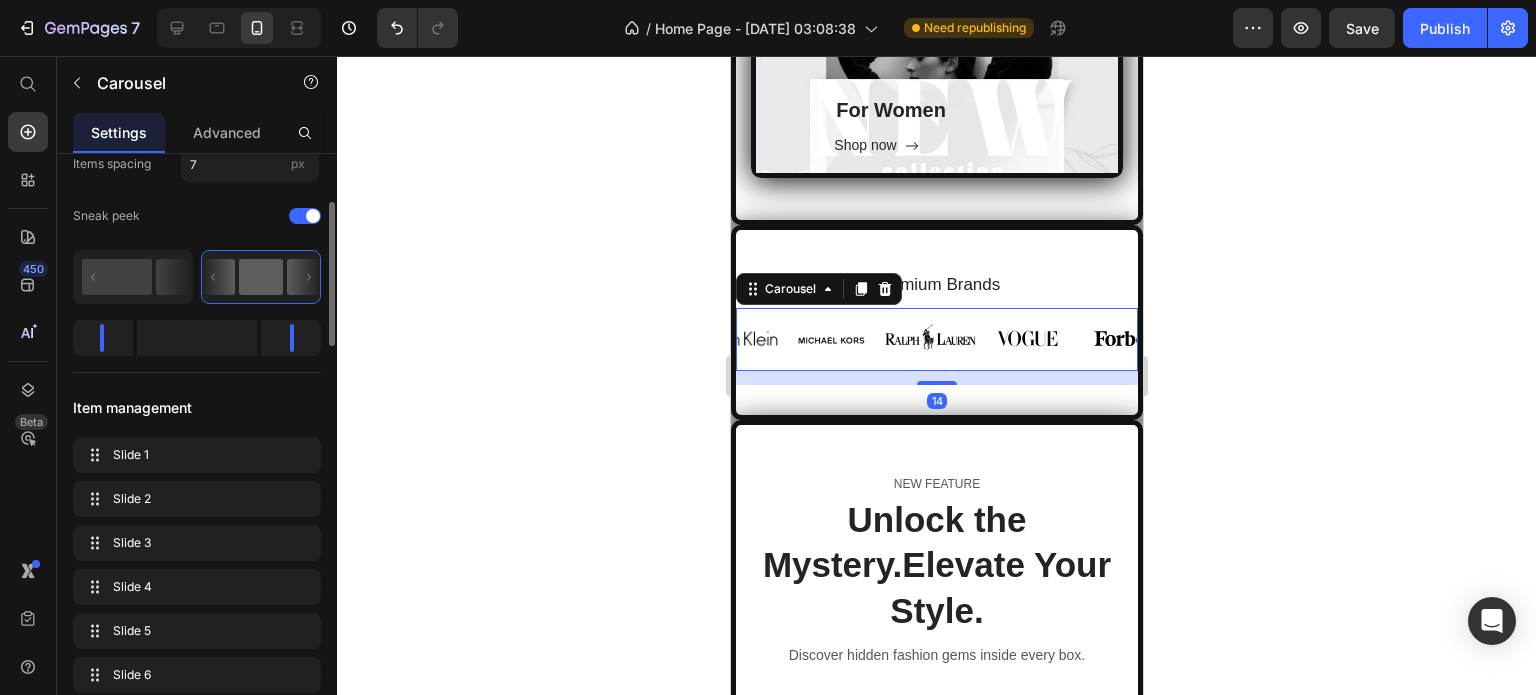scroll, scrollTop: 300, scrollLeft: 0, axis: vertical 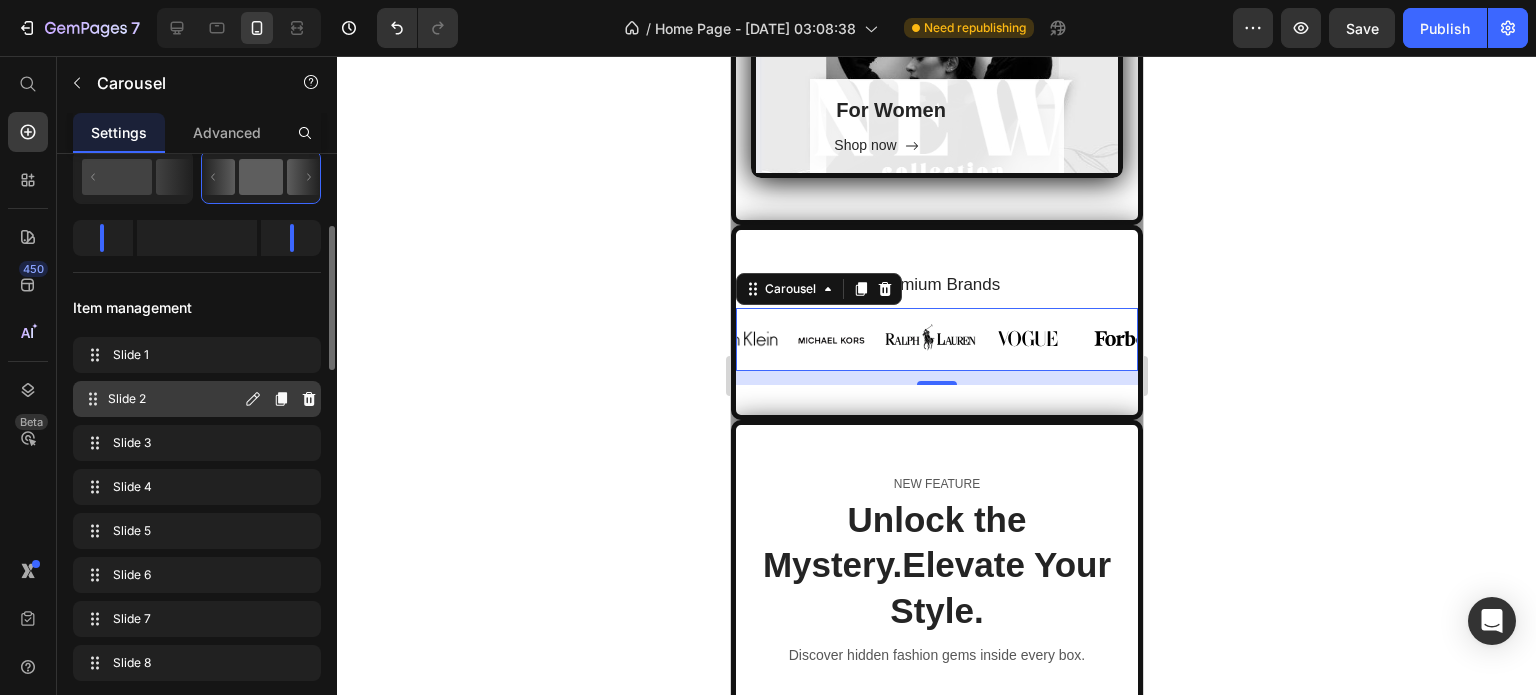 click on "Slide 2" at bounding box center [174, 399] 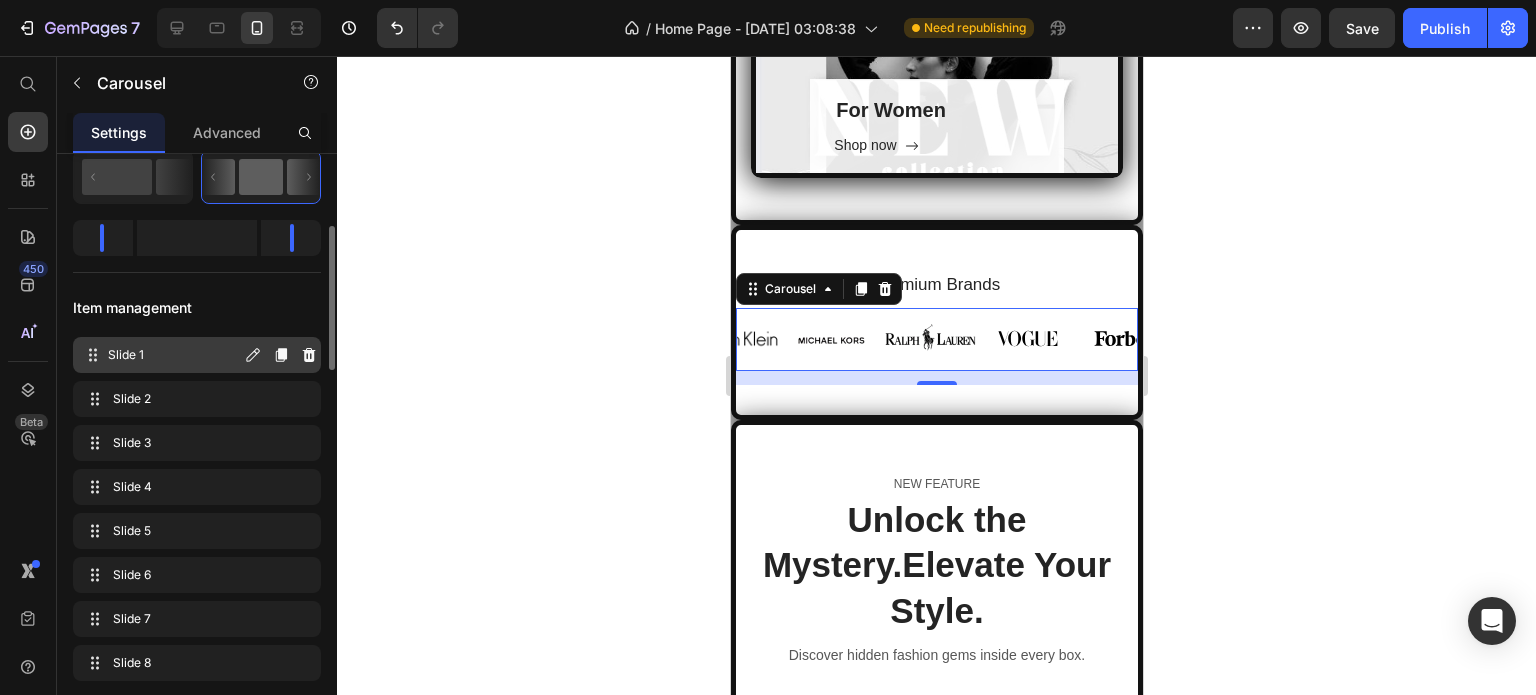 click on "Slide 1" at bounding box center (174, 355) 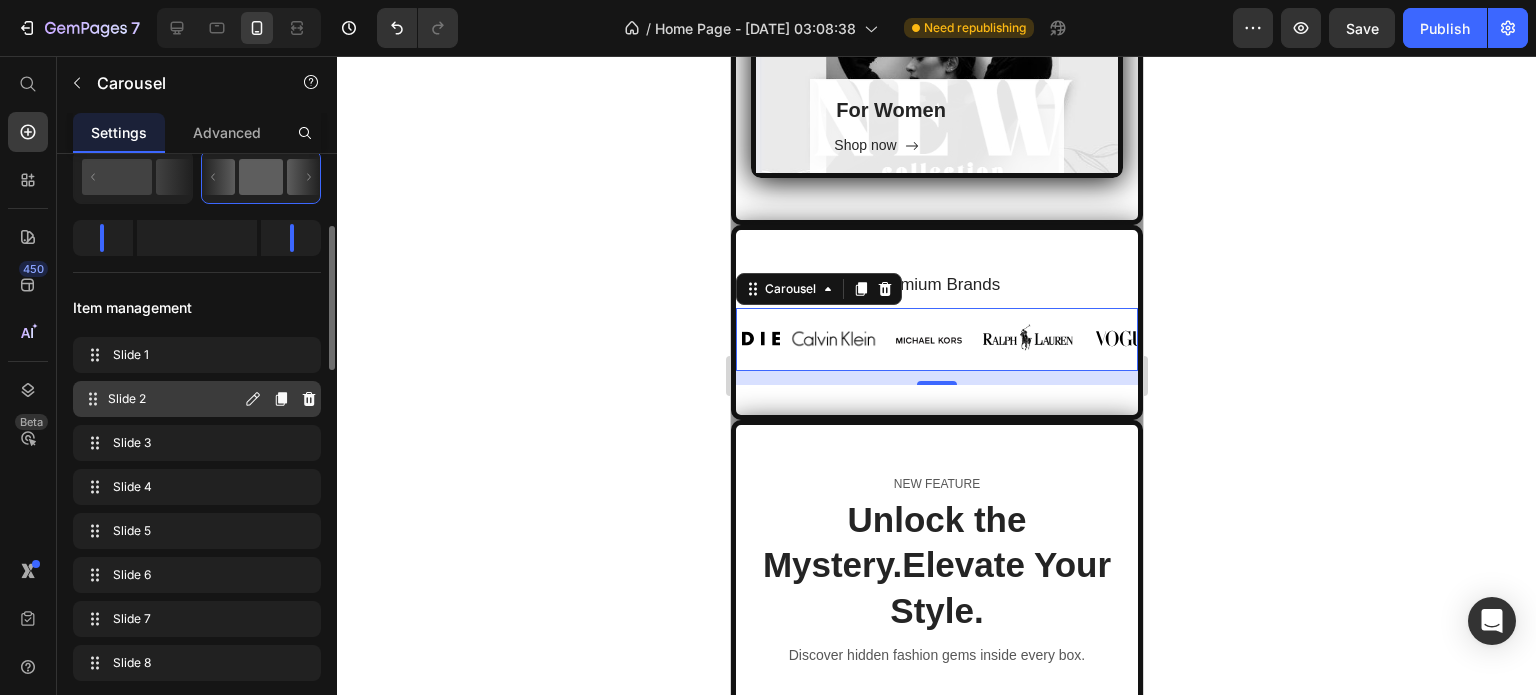 click on "Slide 2" at bounding box center [174, 399] 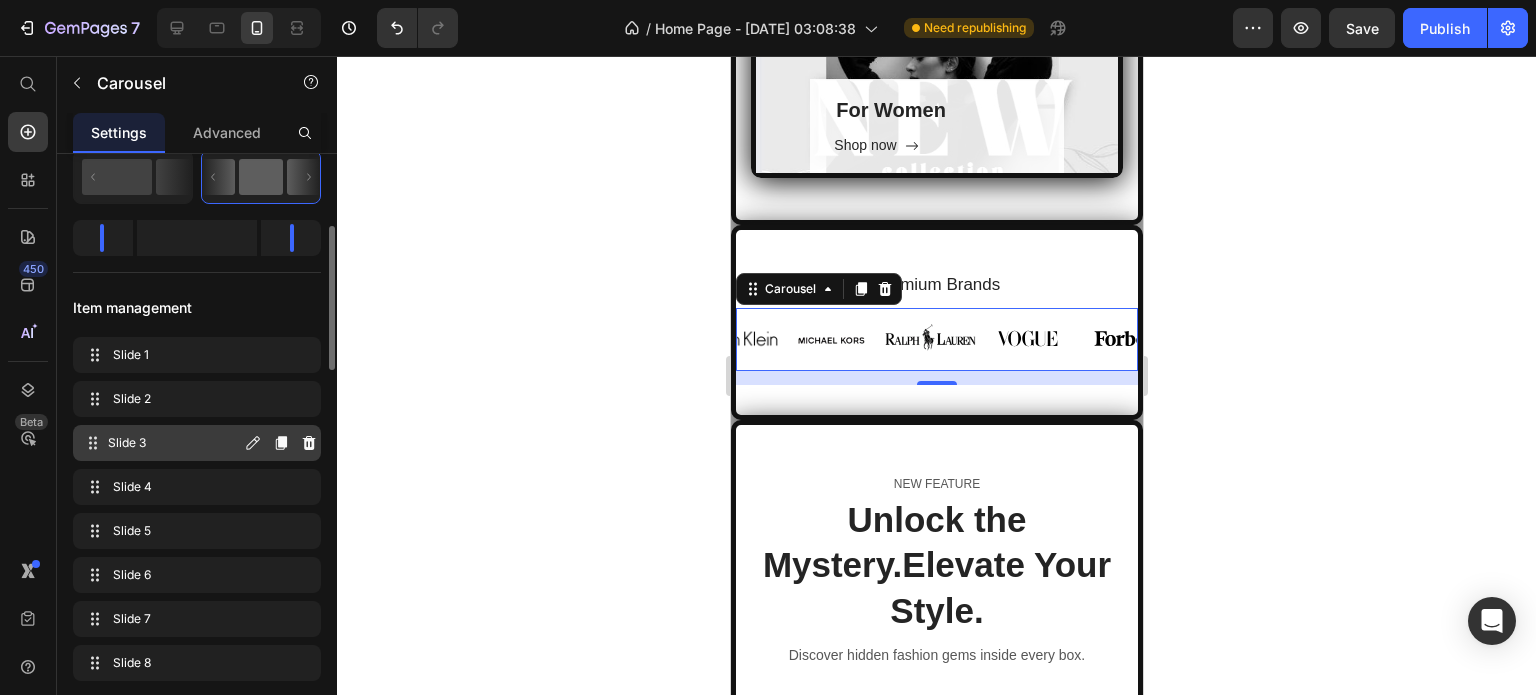 click on "Slide 3" at bounding box center (174, 443) 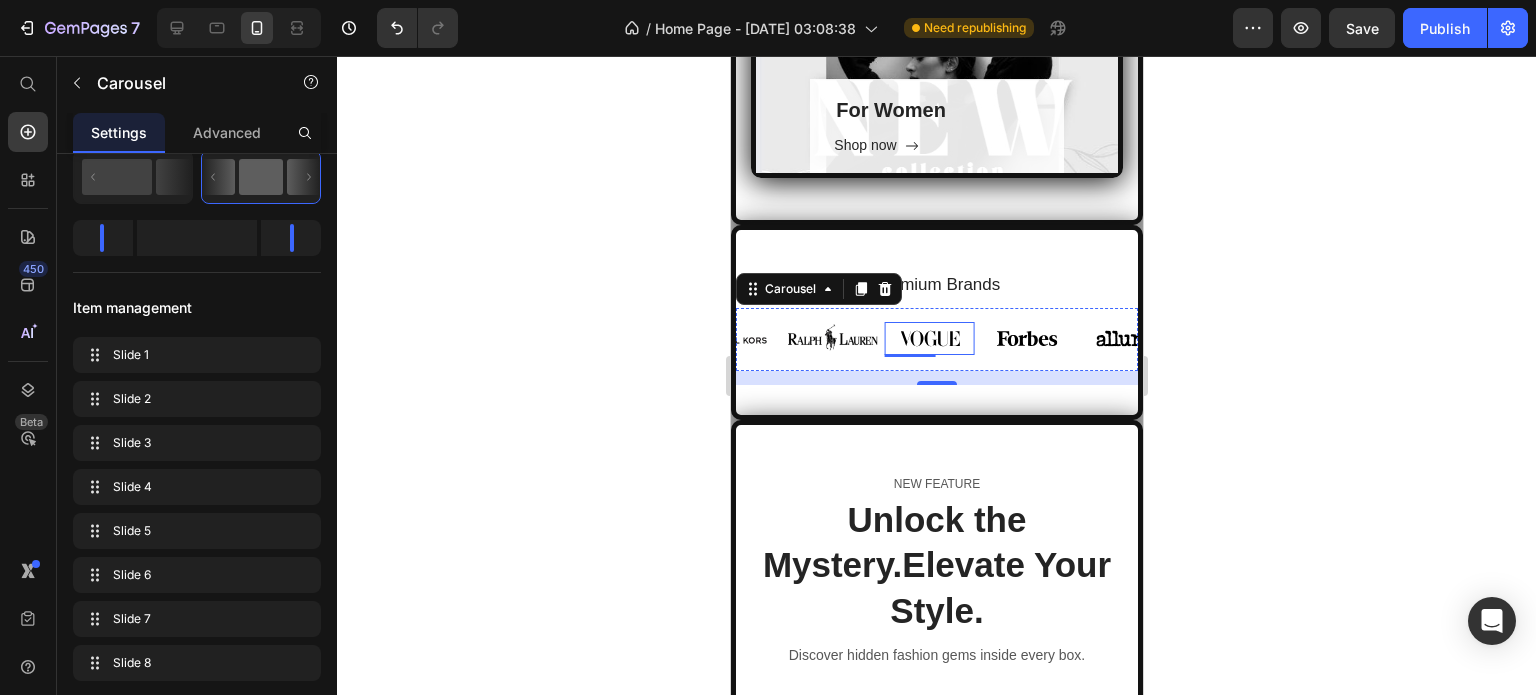 click at bounding box center (928, 338) 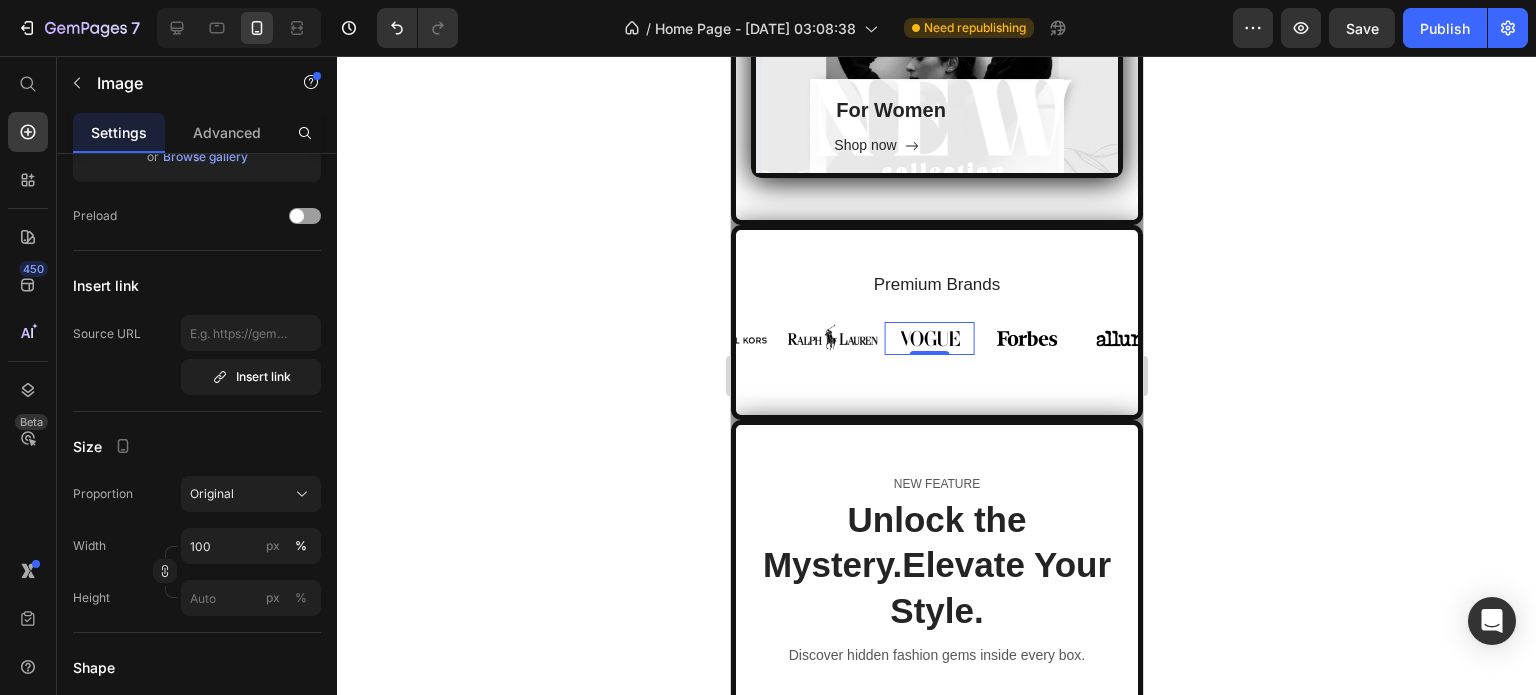 scroll, scrollTop: 0, scrollLeft: 0, axis: both 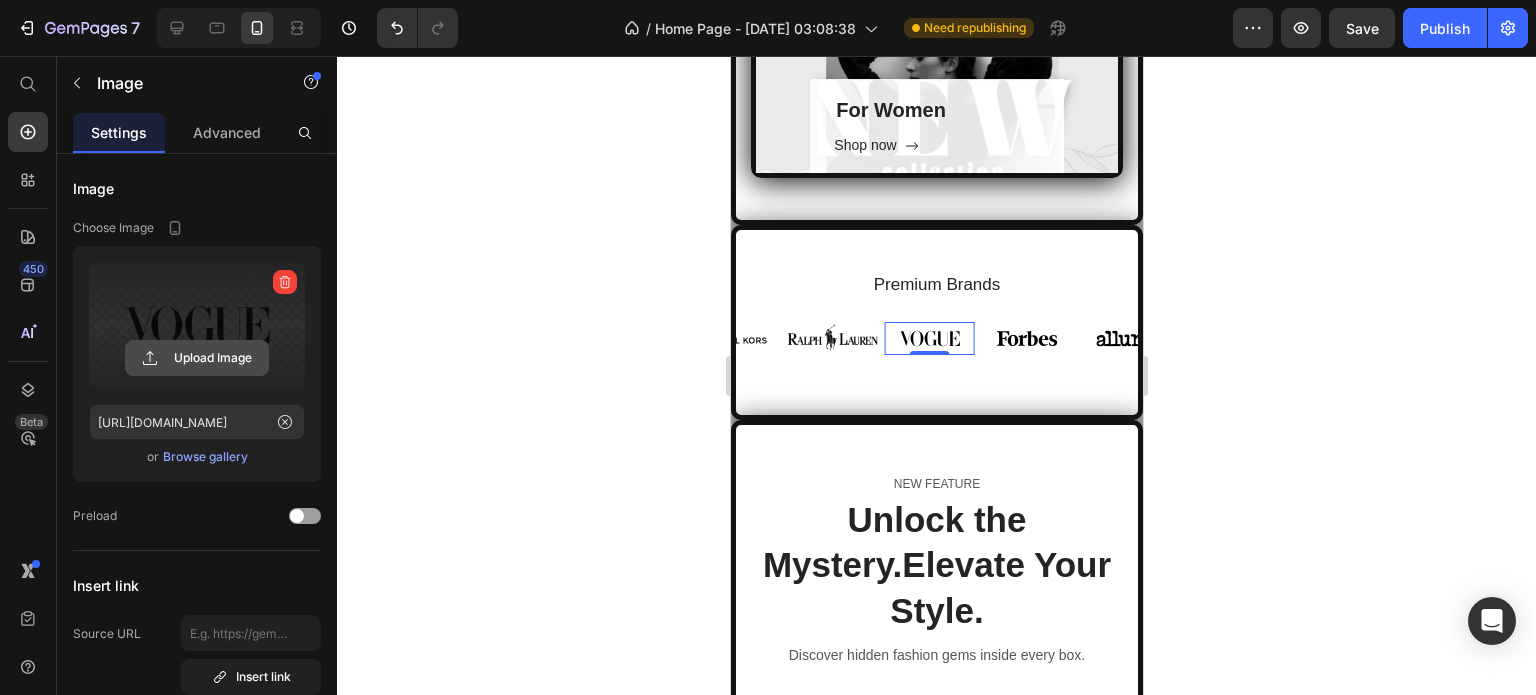 click 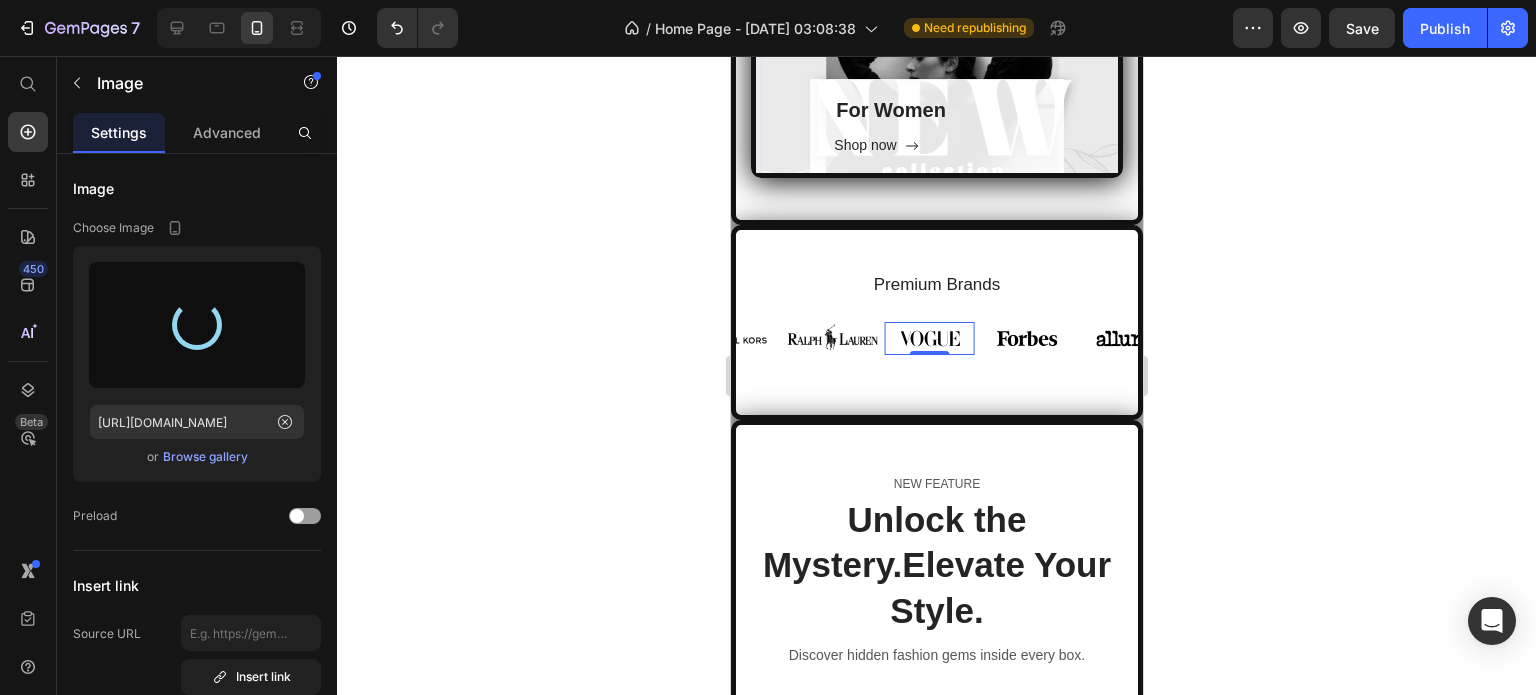 type on "[URL][DOMAIN_NAME]" 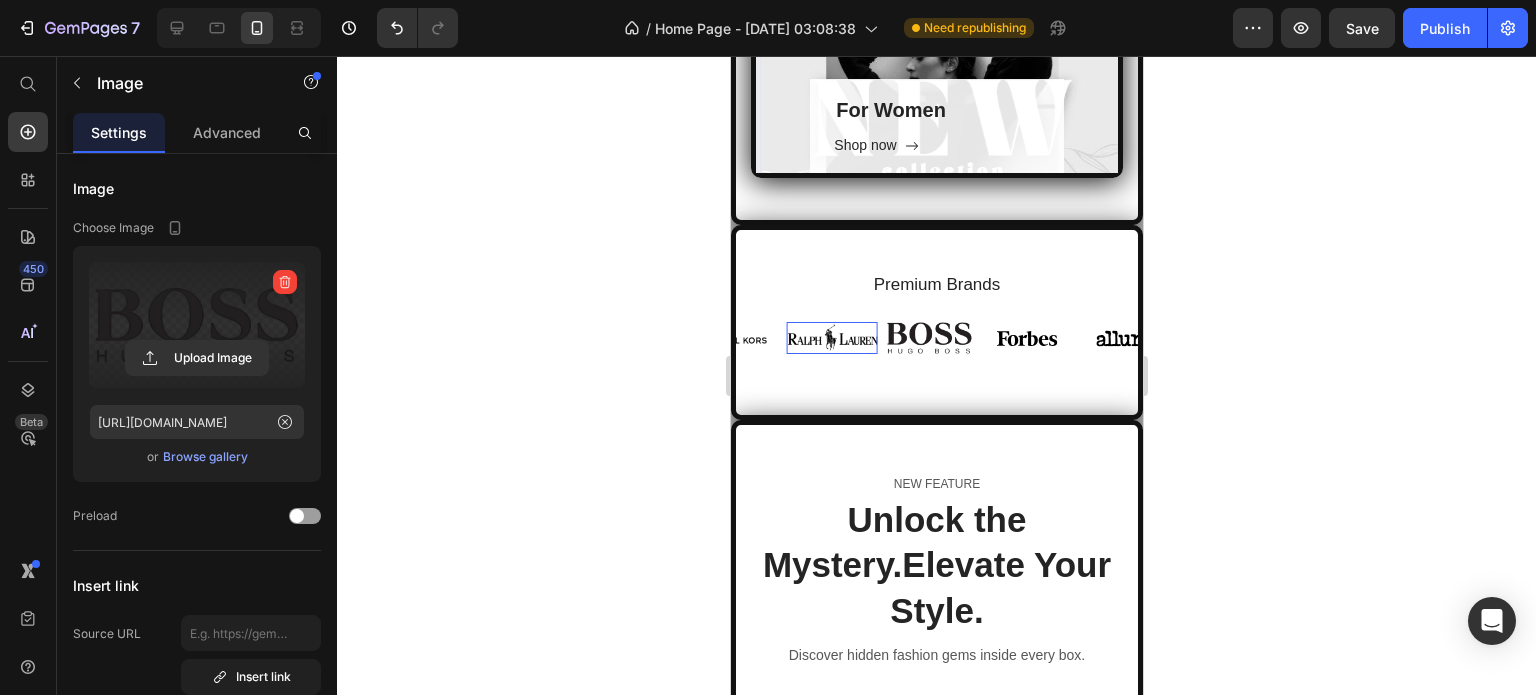 click at bounding box center [831, 338] 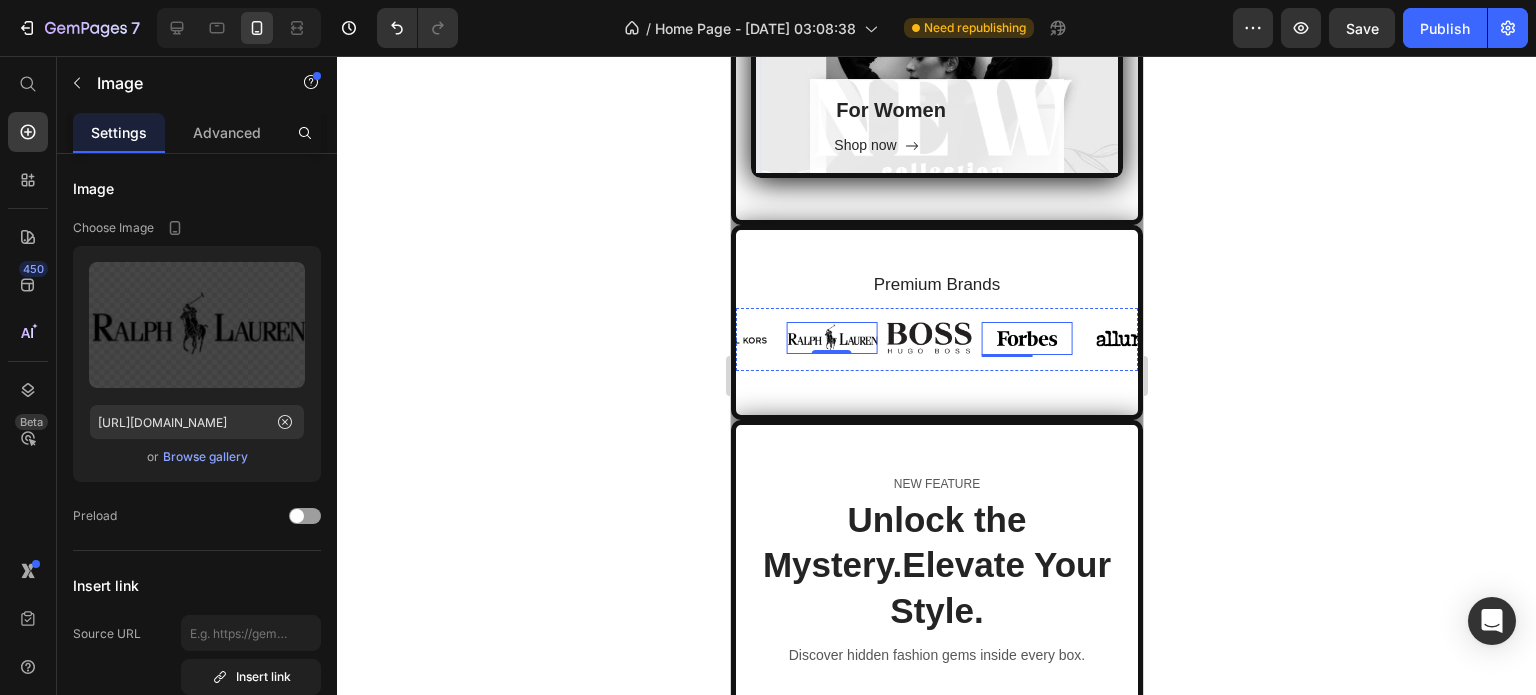 click at bounding box center (1026, 338) 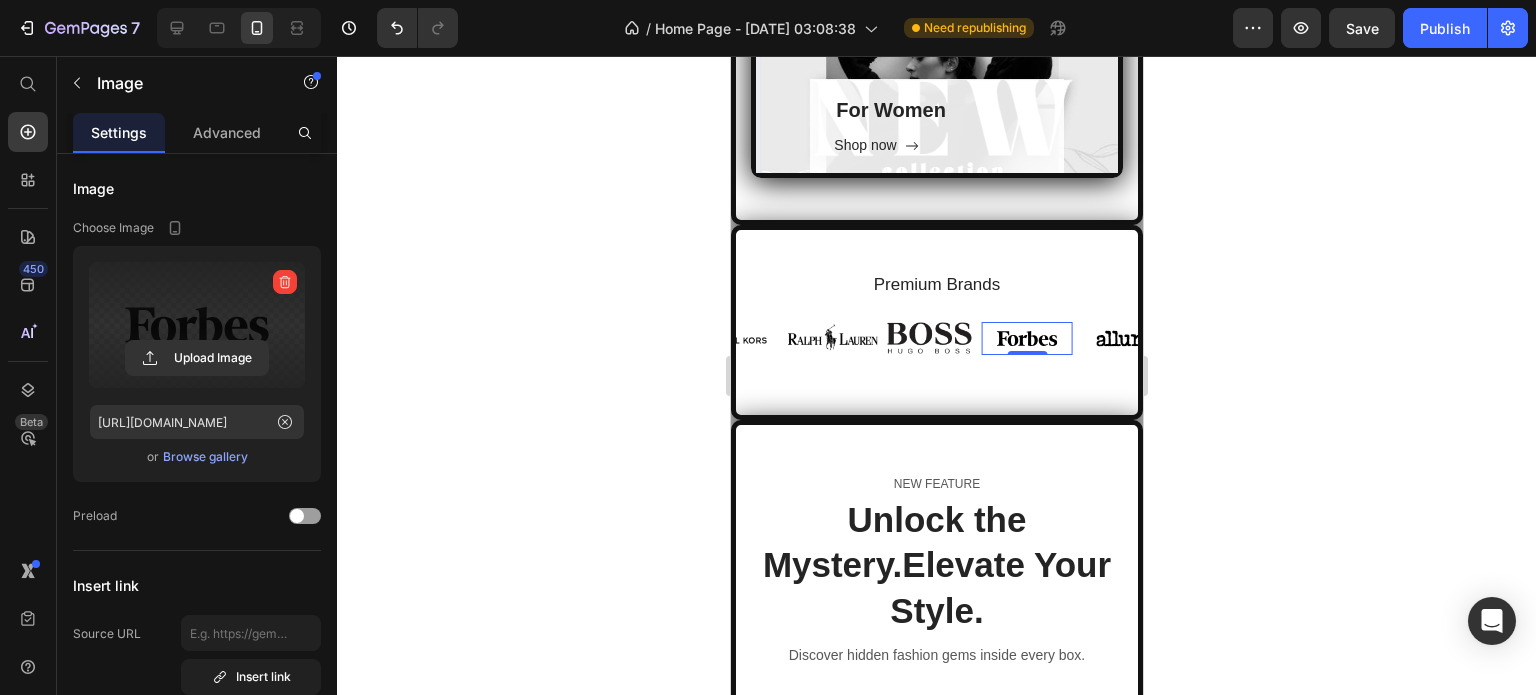 click at bounding box center (197, 325) 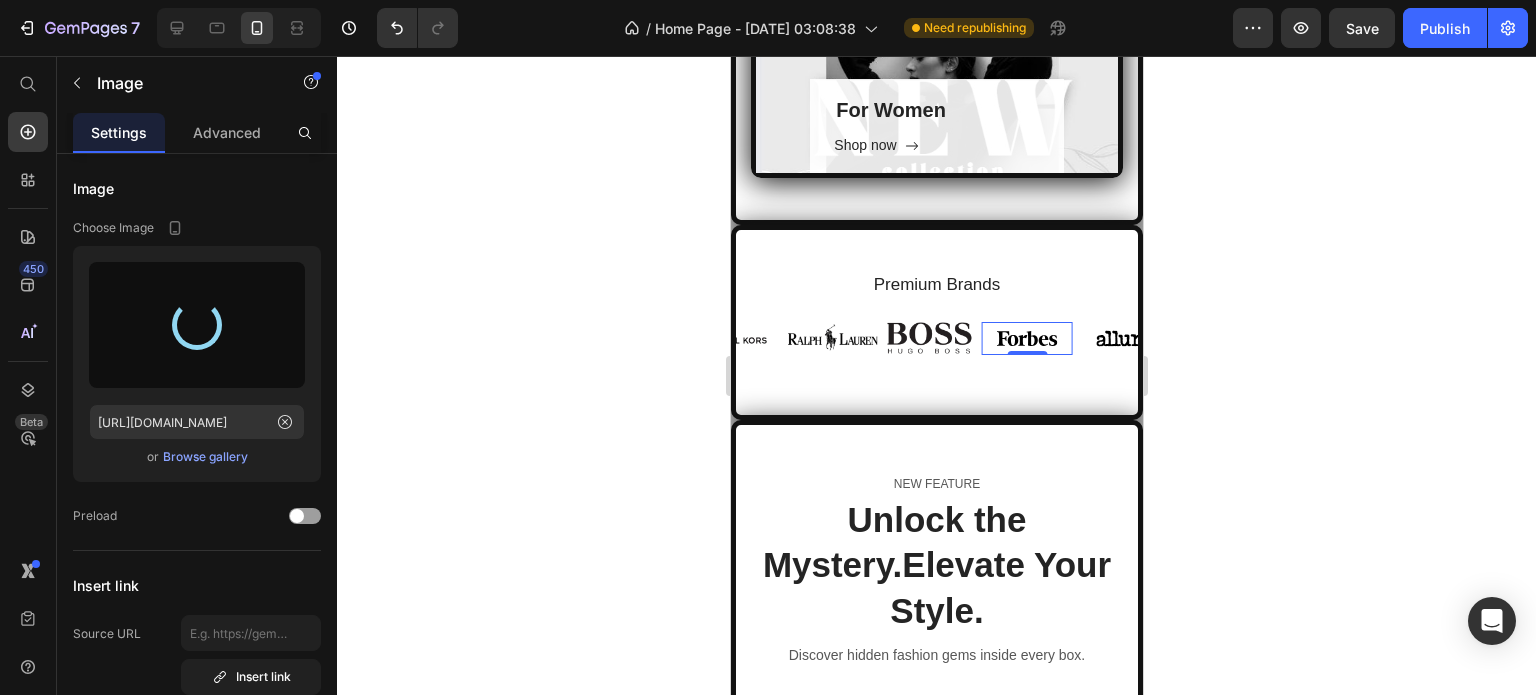 type on "[URL][DOMAIN_NAME]" 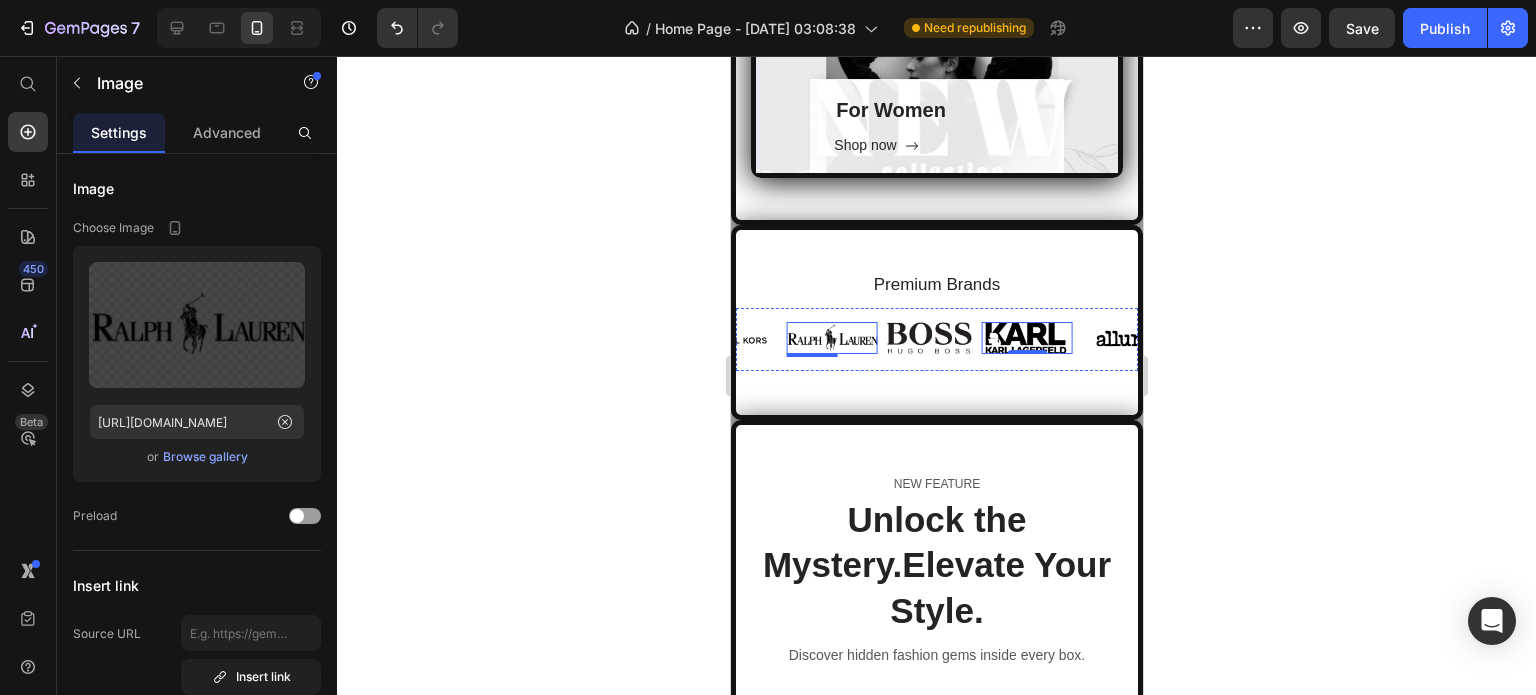 click at bounding box center (831, 338) 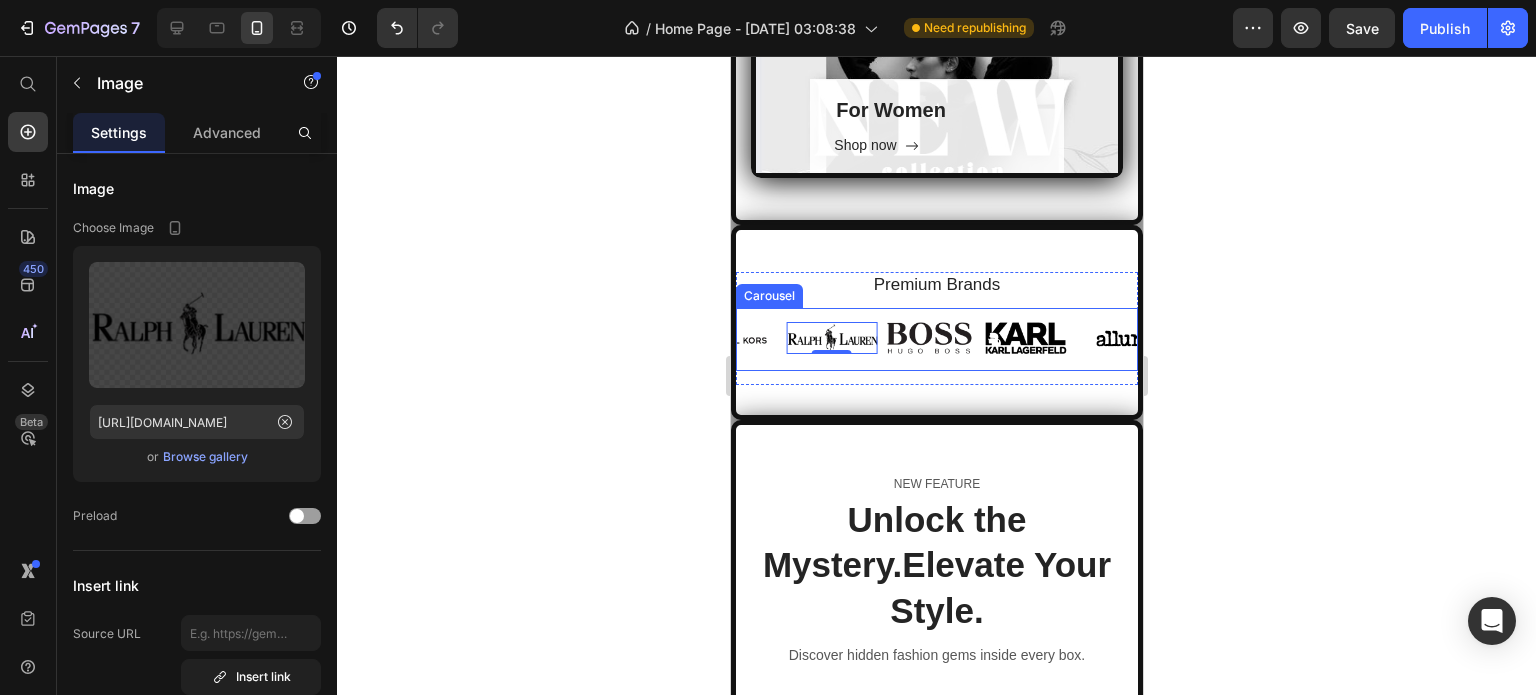 click on "Image Image Image   0 Image Image Image Image Image Carousel" at bounding box center (936, 339) 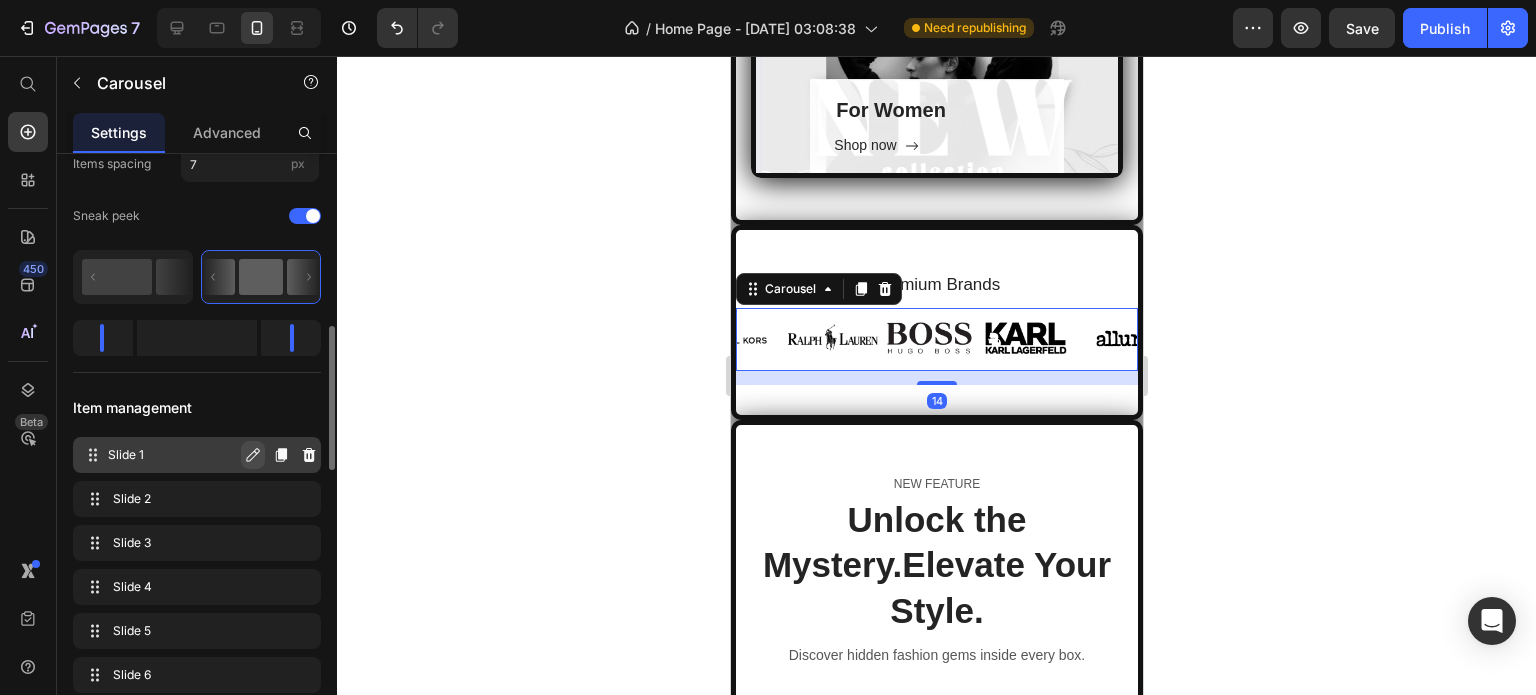 scroll, scrollTop: 400, scrollLeft: 0, axis: vertical 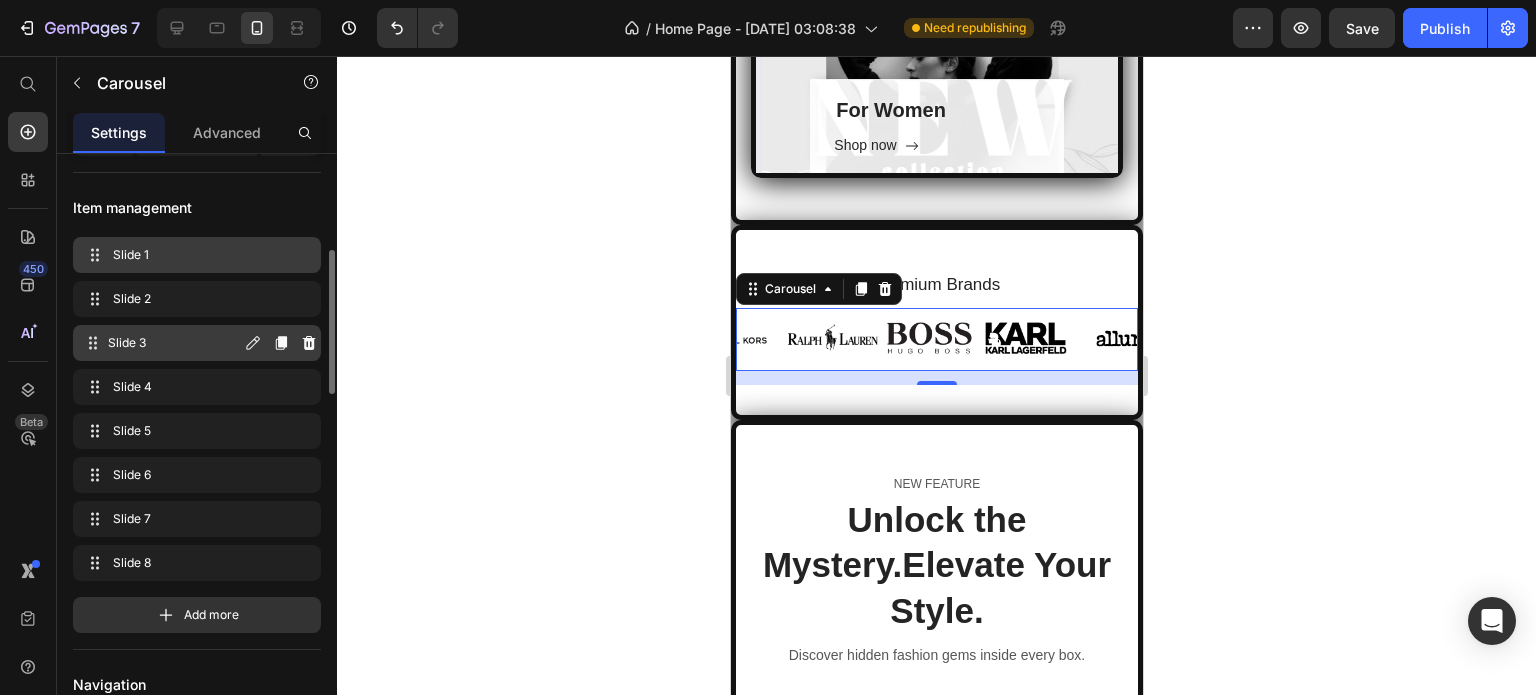 click on "Slide 3" at bounding box center [174, 343] 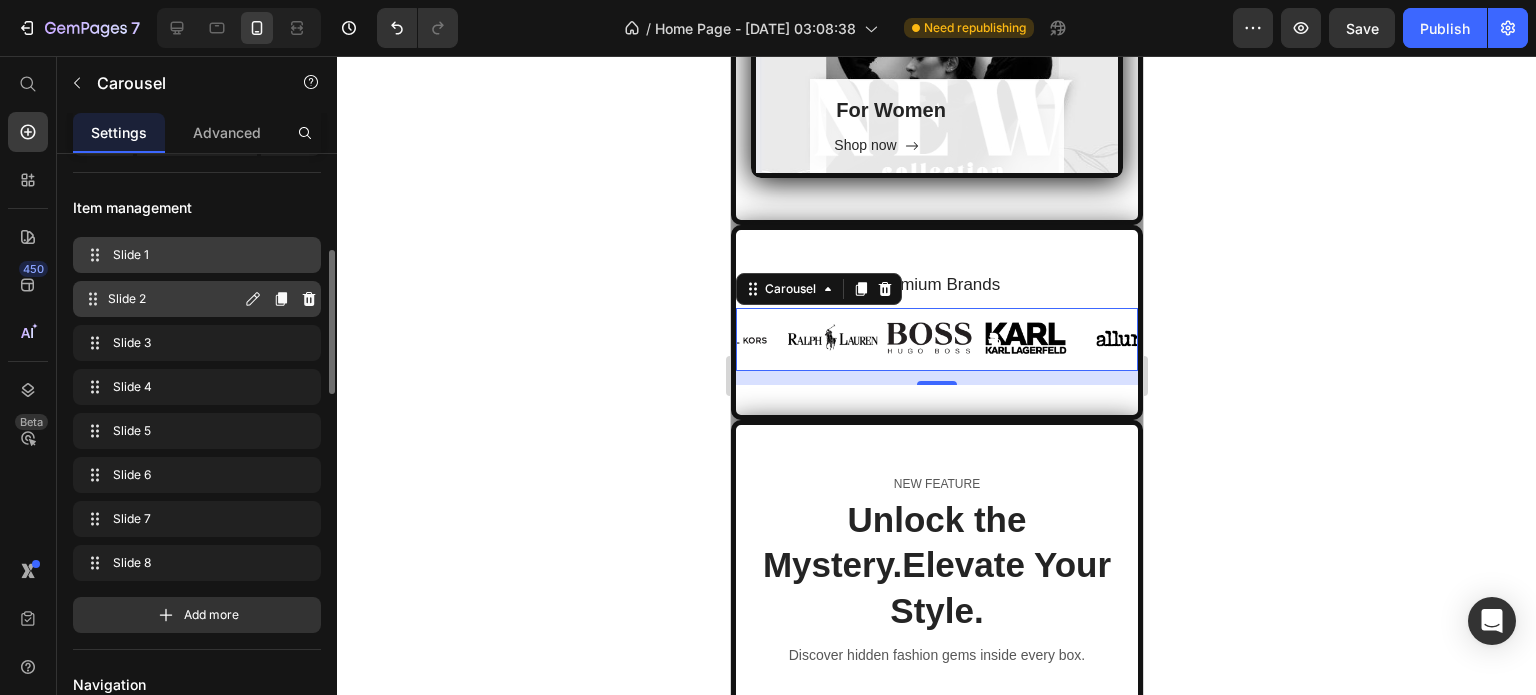 click on "Slide 2 Slide 2" at bounding box center (161, 299) 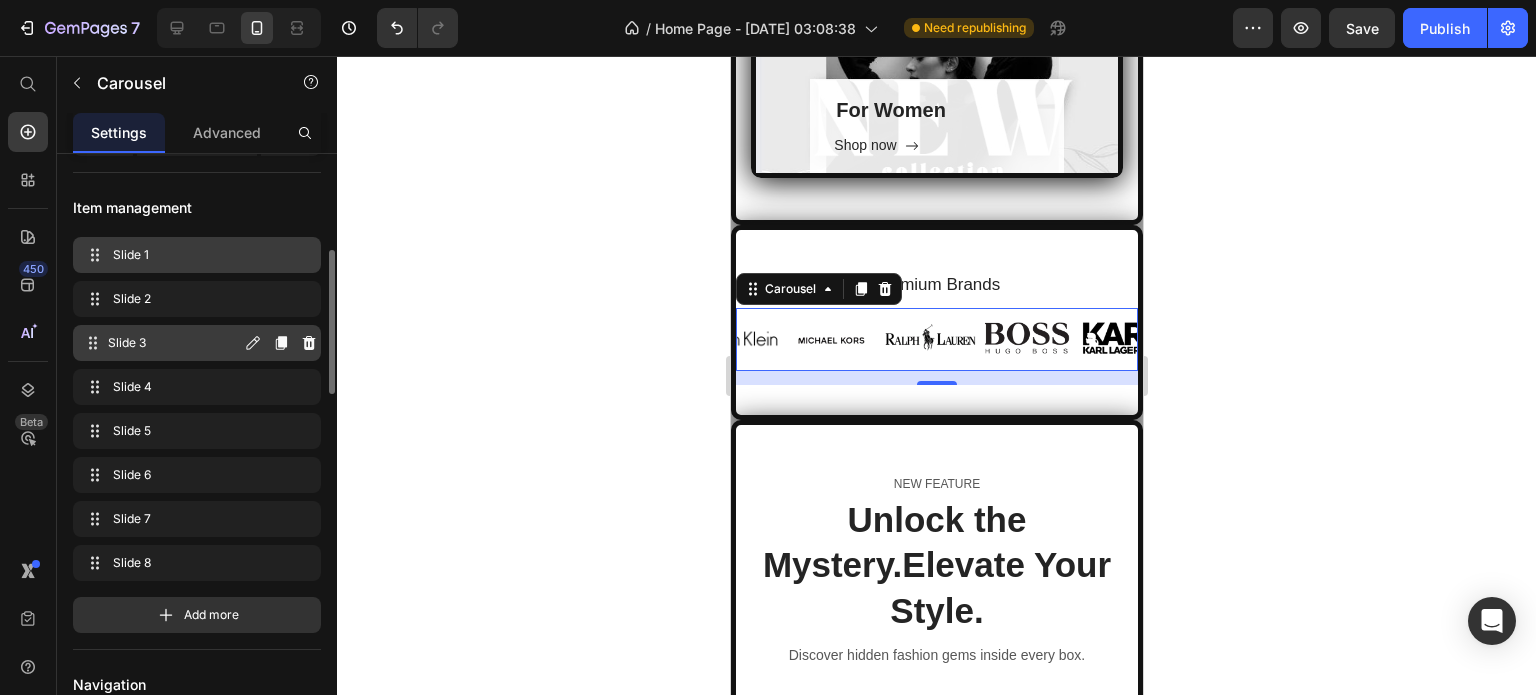 click on "Slide 3 Slide 3" at bounding box center [161, 343] 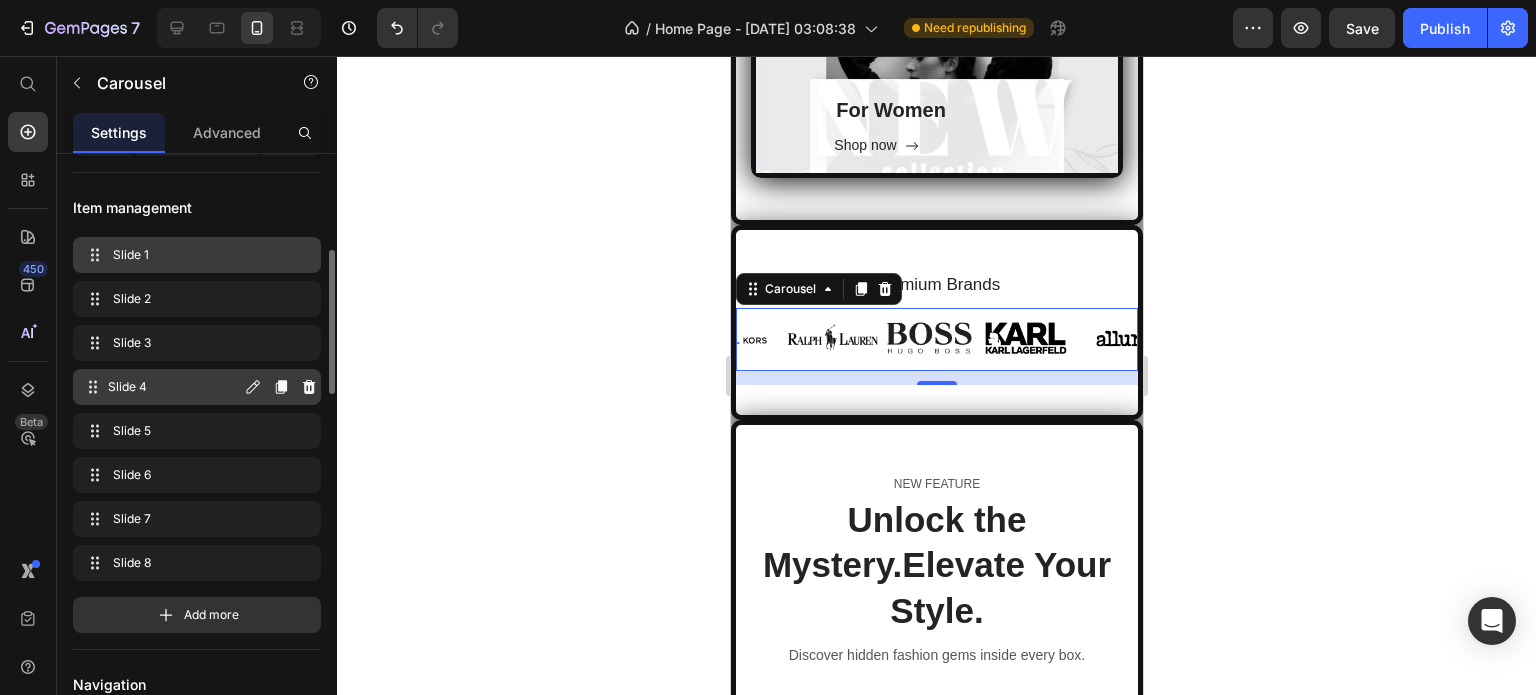 click on "Slide 4 Slide 4" at bounding box center [161, 387] 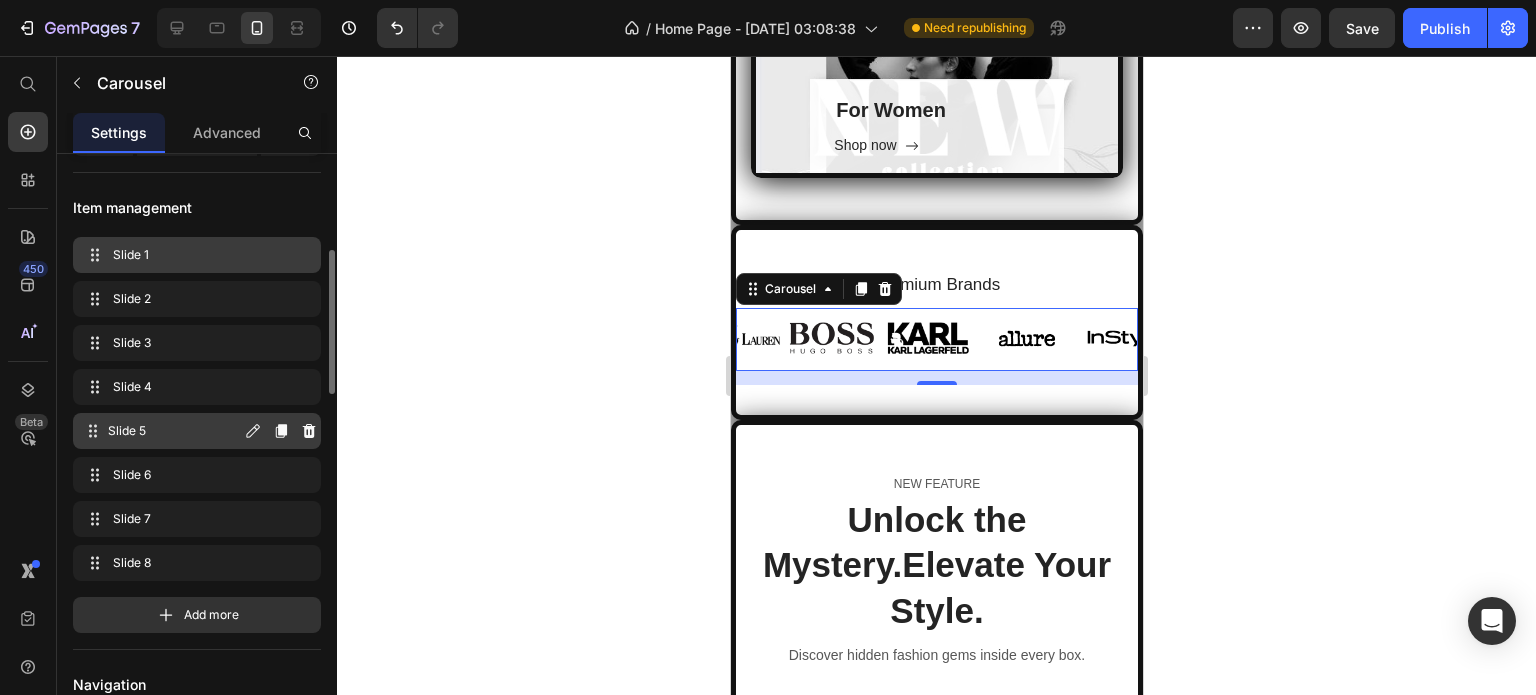 click on "Slide 5" at bounding box center [174, 431] 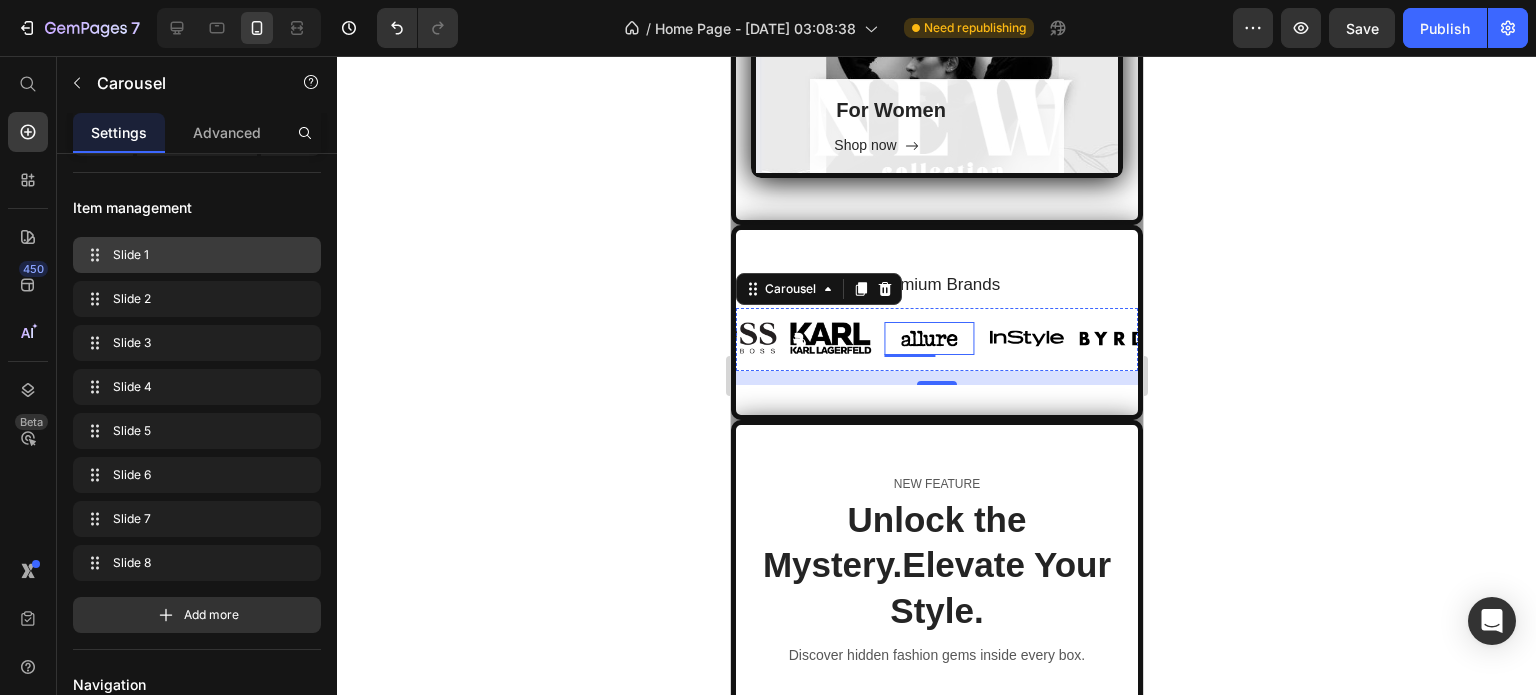 click at bounding box center [928, 338] 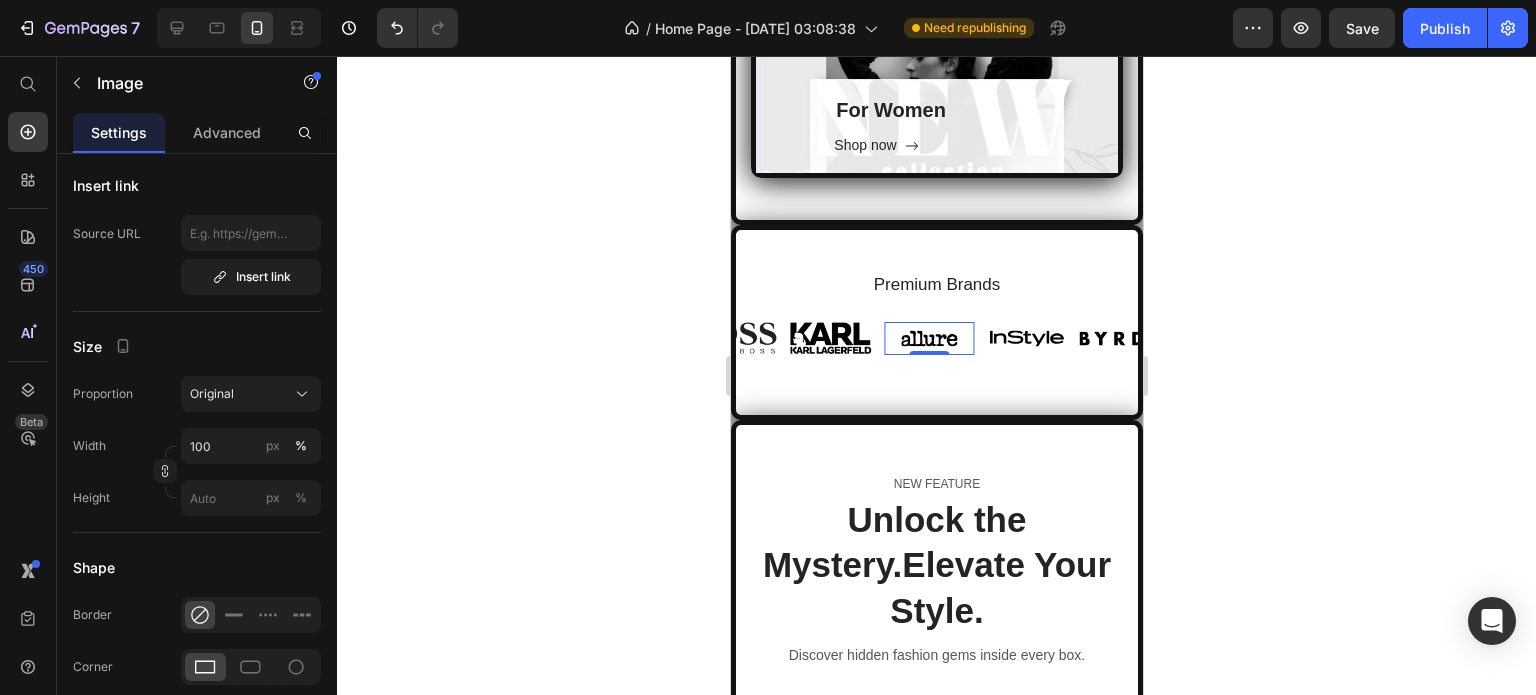 scroll, scrollTop: 0, scrollLeft: 0, axis: both 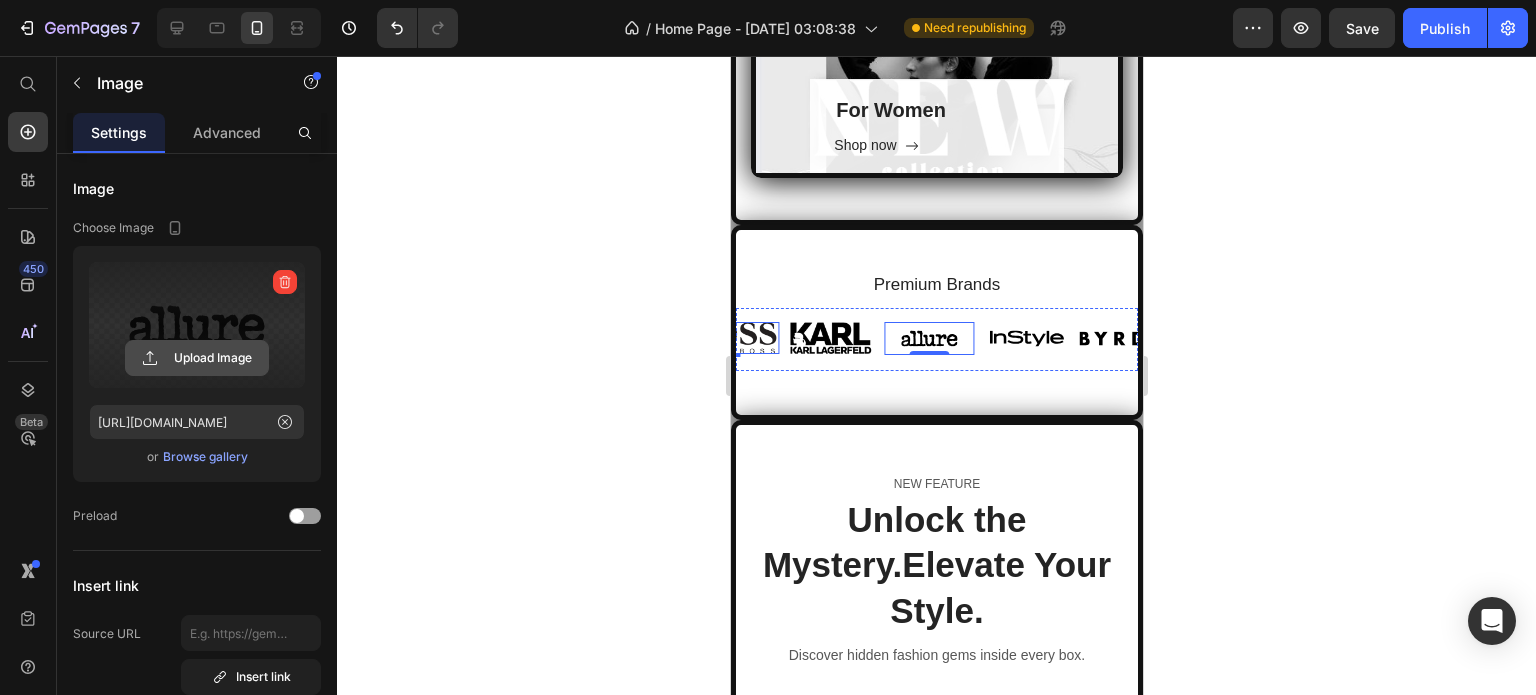 click 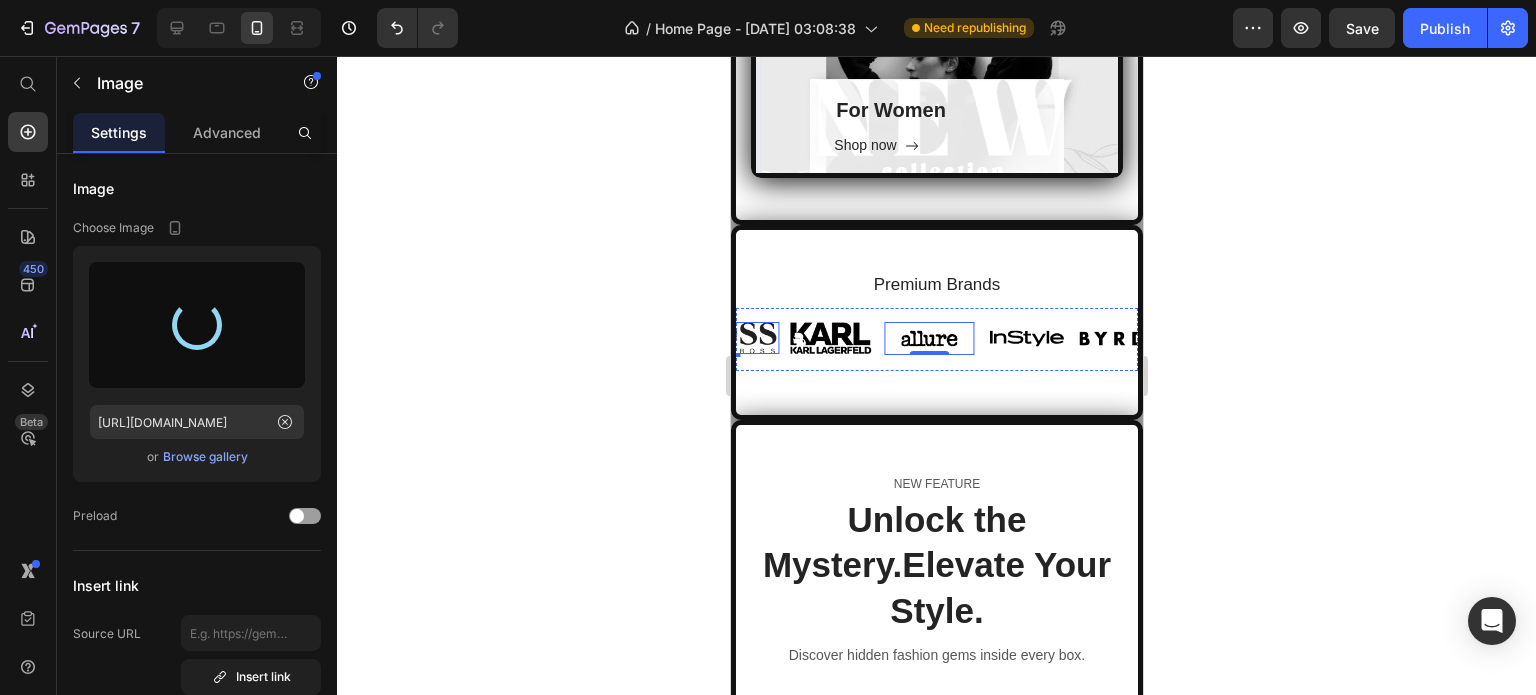 type on "[URL][DOMAIN_NAME]" 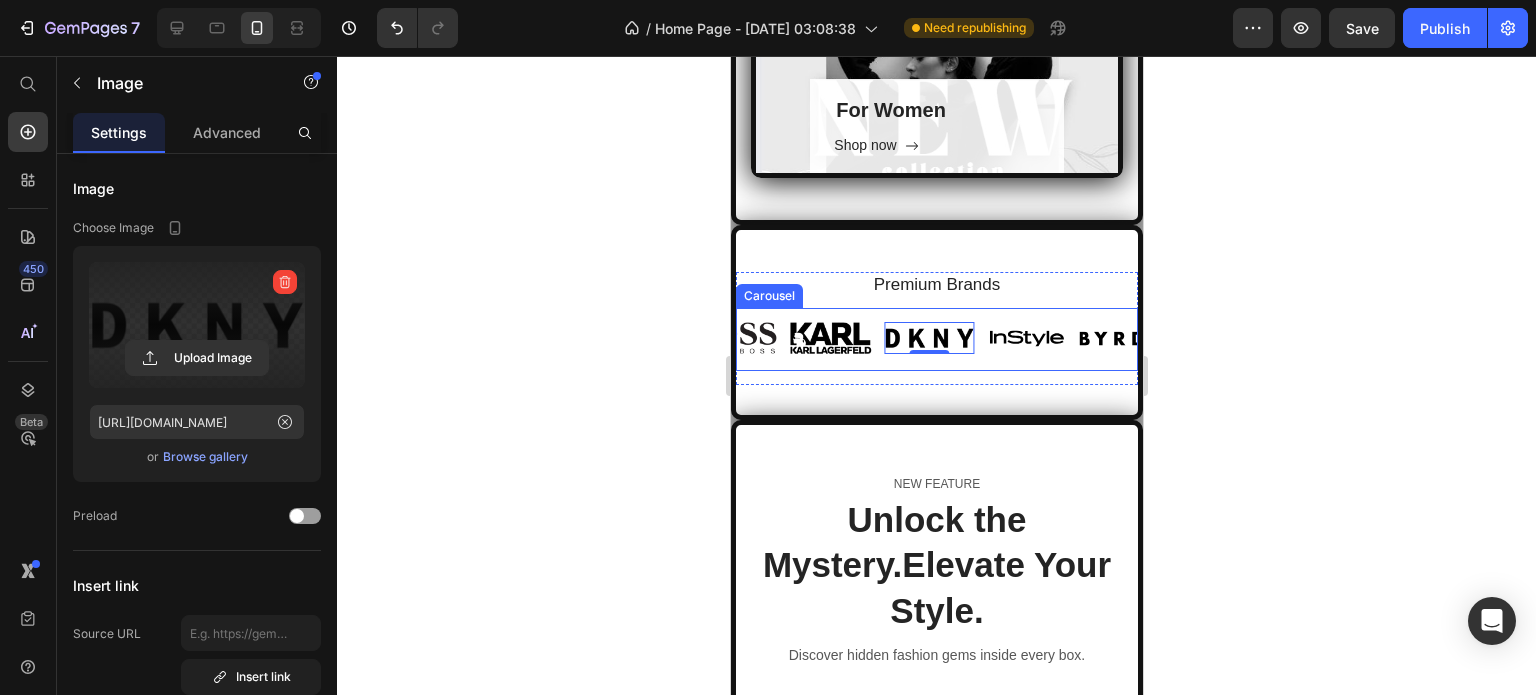 click on "Image Image Image Image Image Image   0 Image Image Carousel" at bounding box center (936, 339) 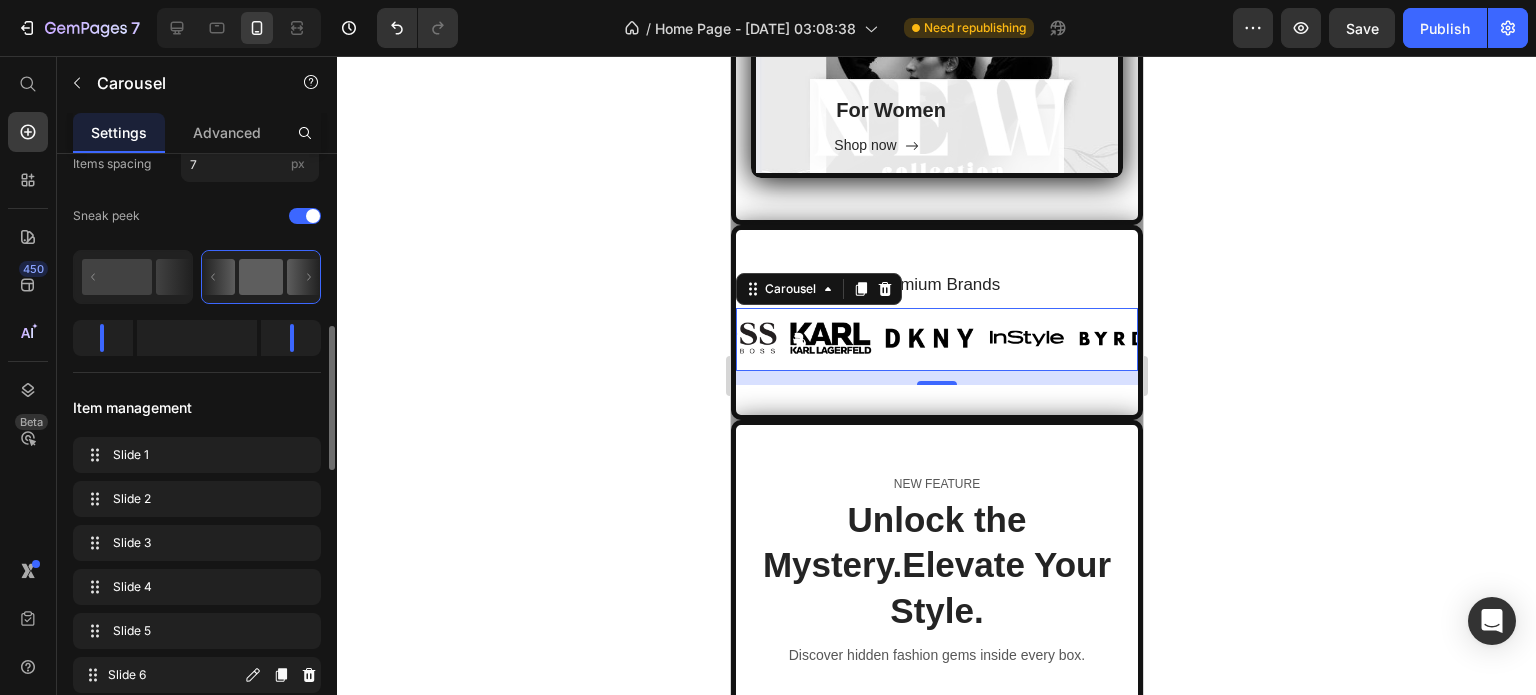 scroll, scrollTop: 400, scrollLeft: 0, axis: vertical 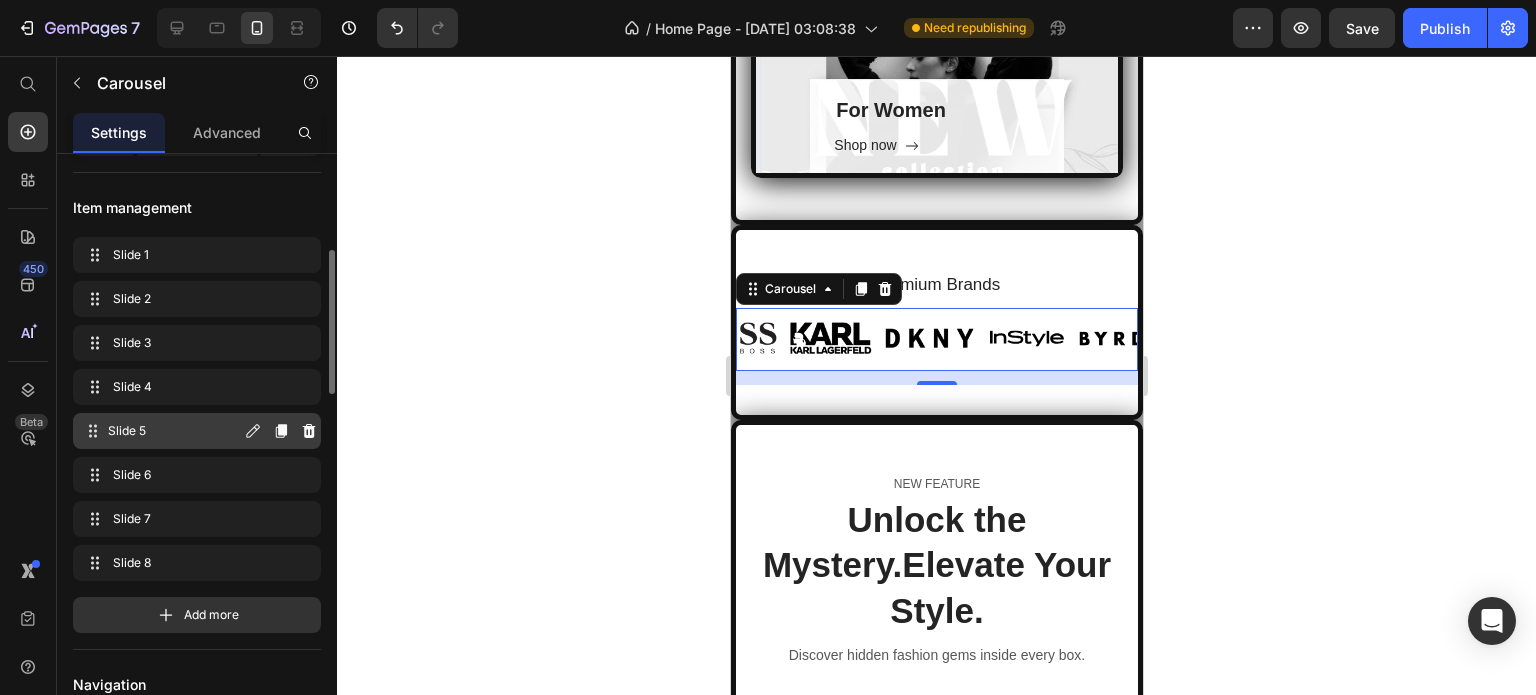 click on "Slide 5" at bounding box center (174, 431) 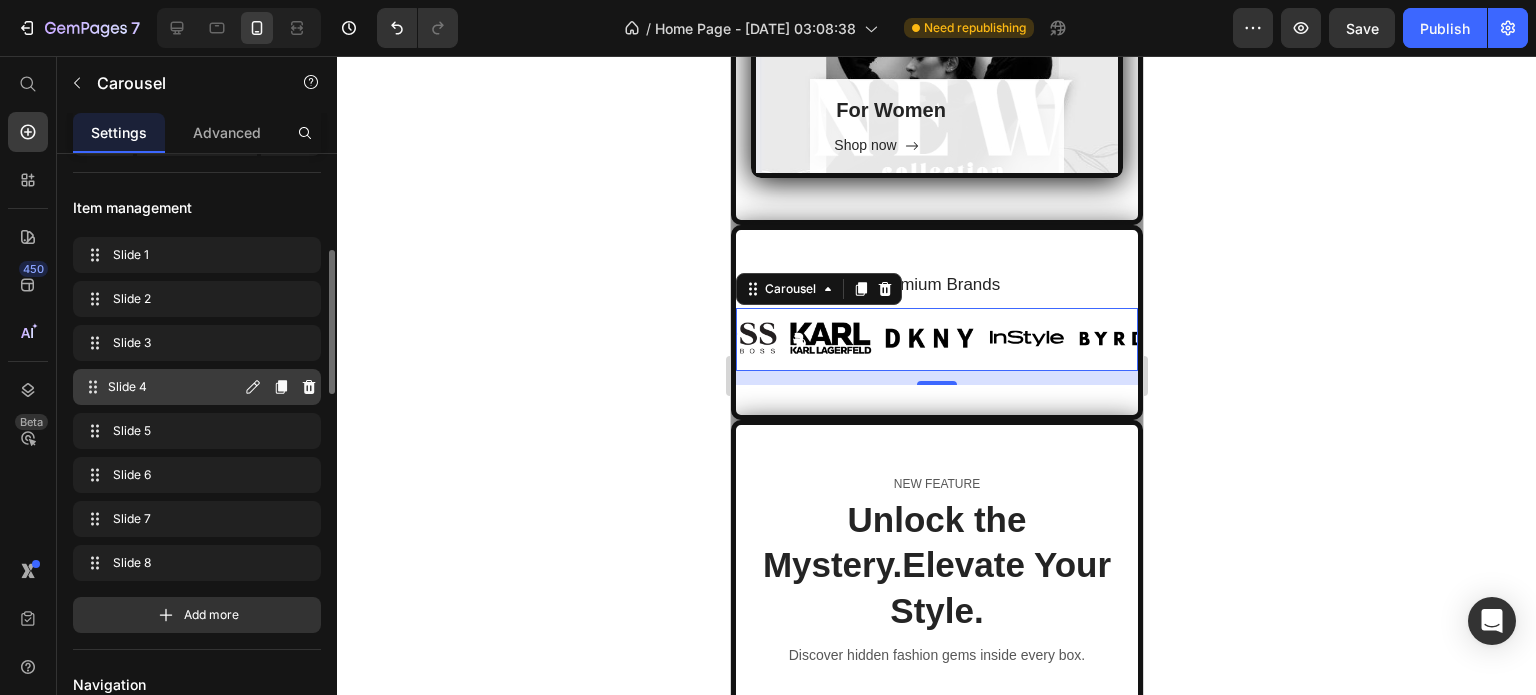 click on "Slide 4 Slide 4" at bounding box center [161, 387] 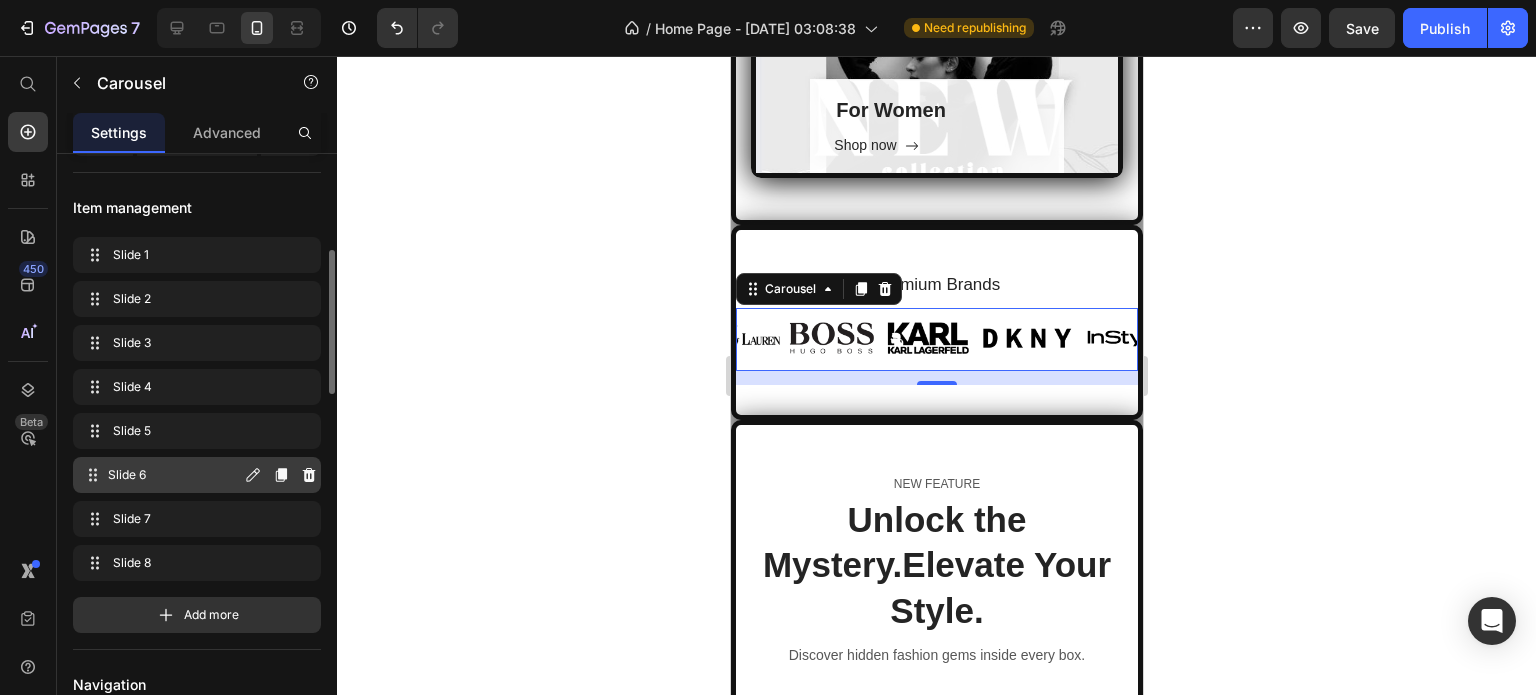 click on "Slide 6 Slide 6" at bounding box center [161, 475] 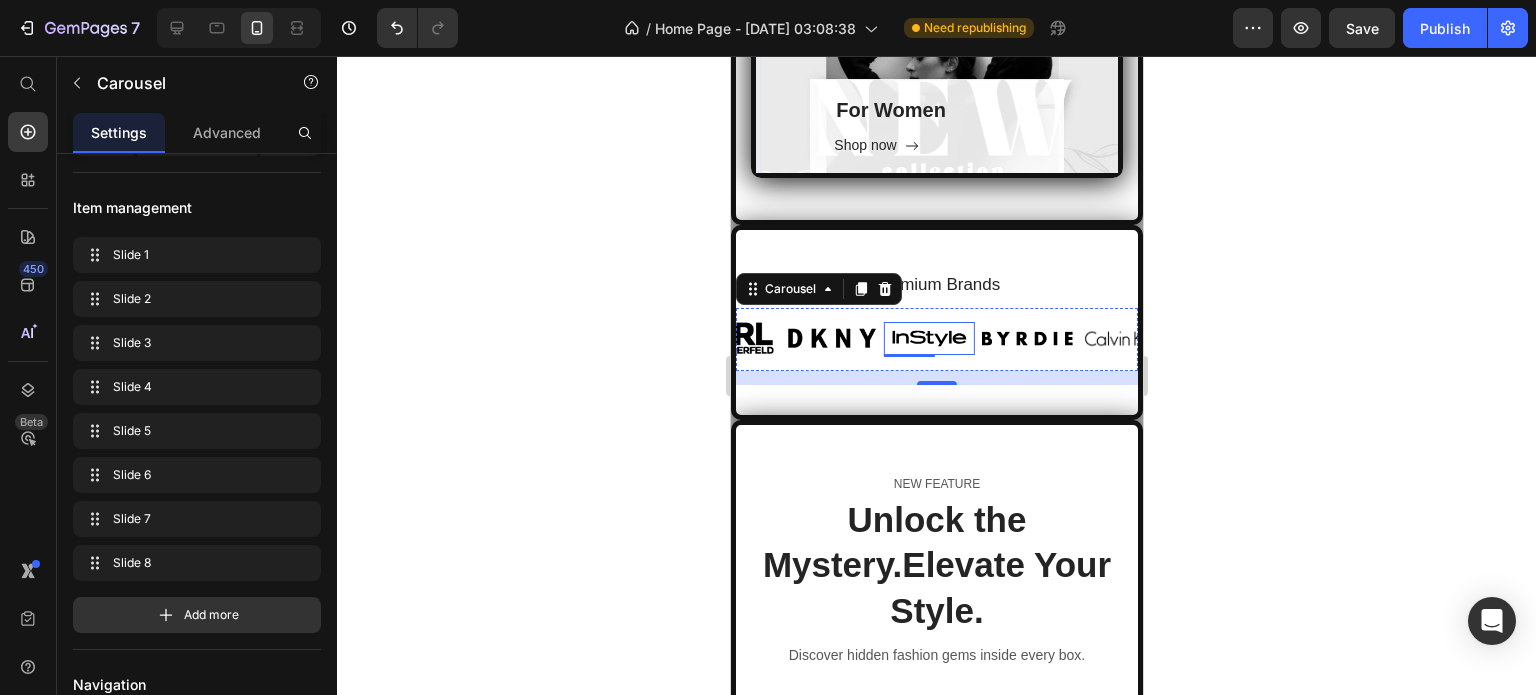 click at bounding box center (928, 338) 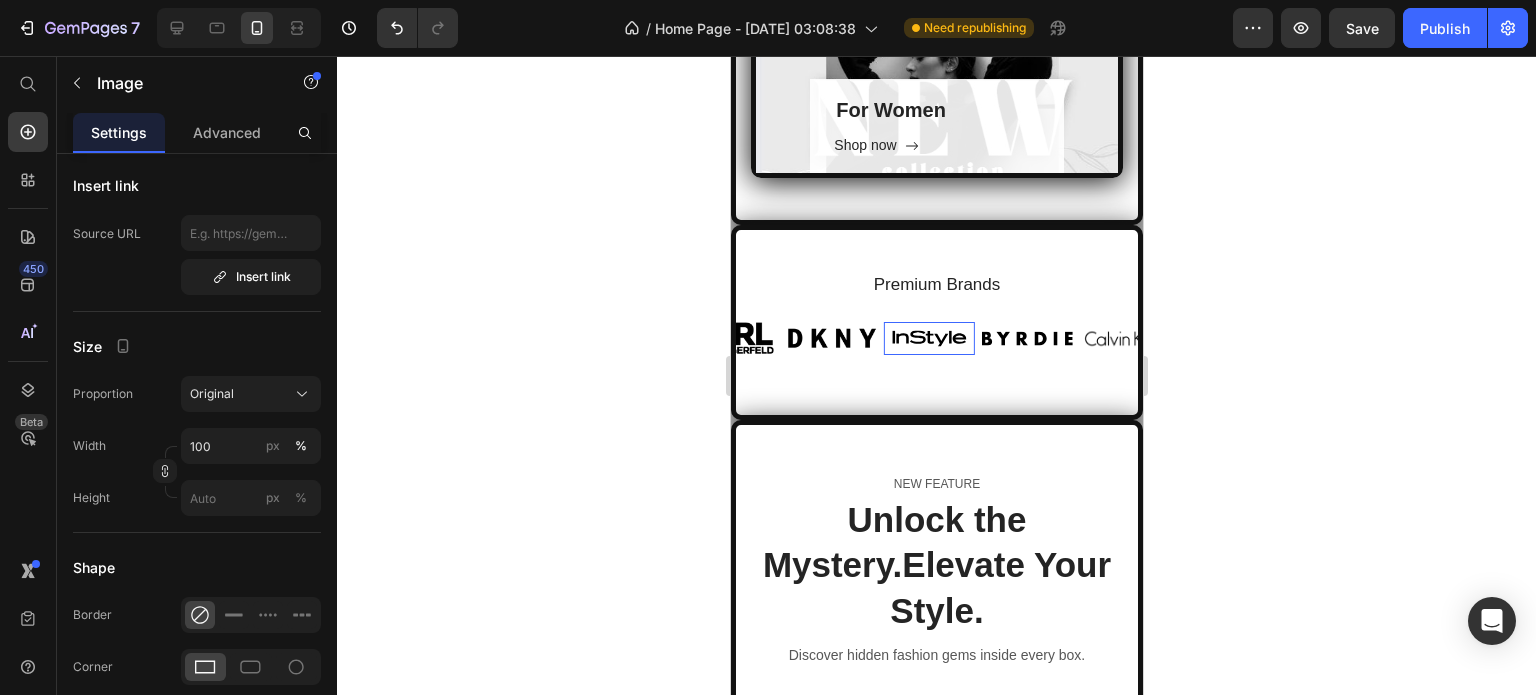 scroll, scrollTop: 0, scrollLeft: 0, axis: both 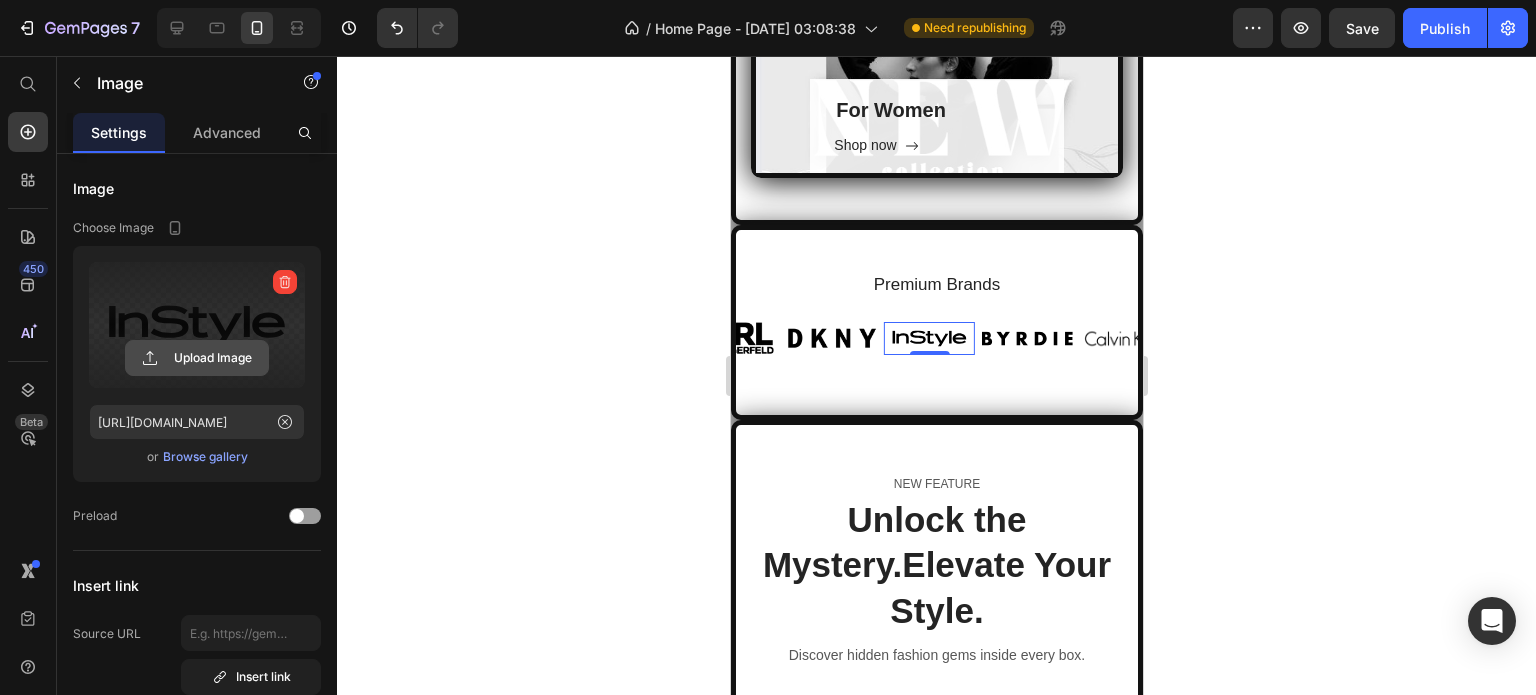 click 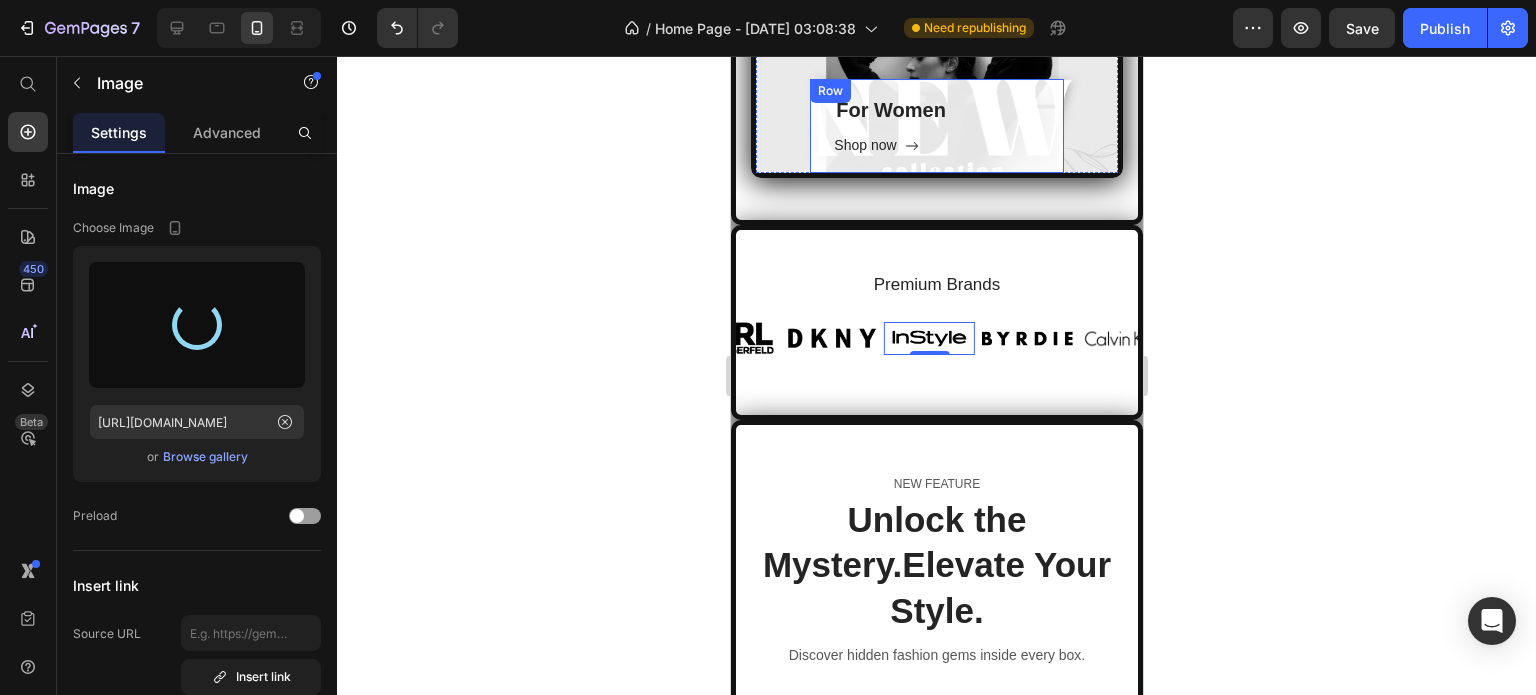 type on "[URL][DOMAIN_NAME]" 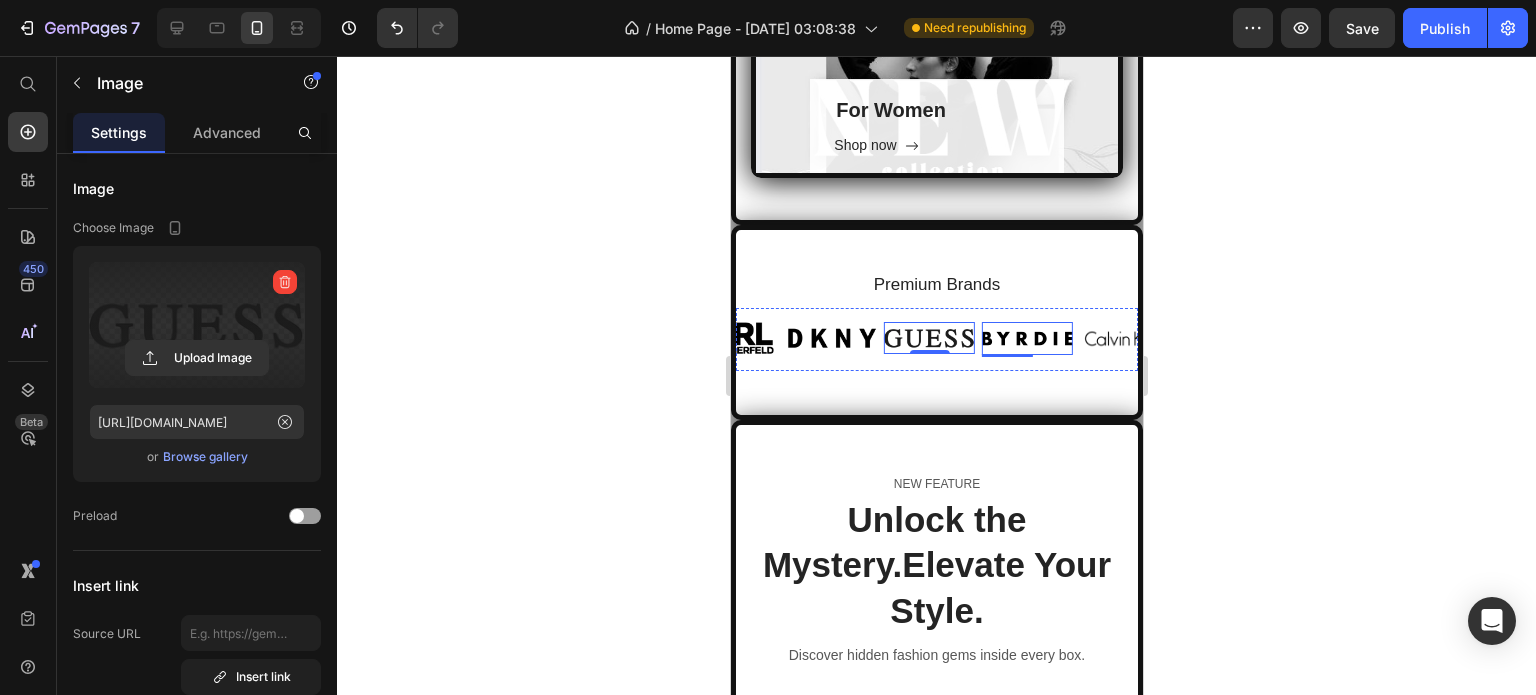 click at bounding box center [1026, 338] 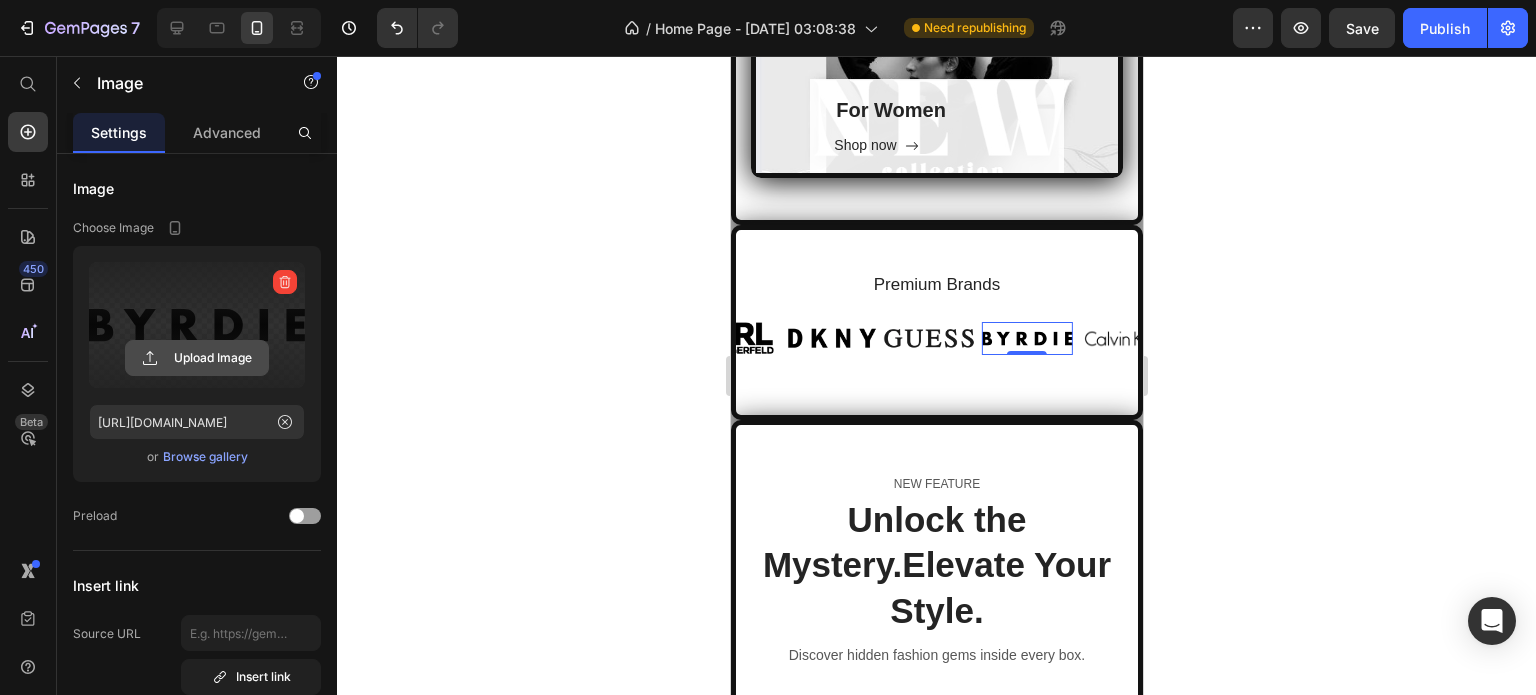 click 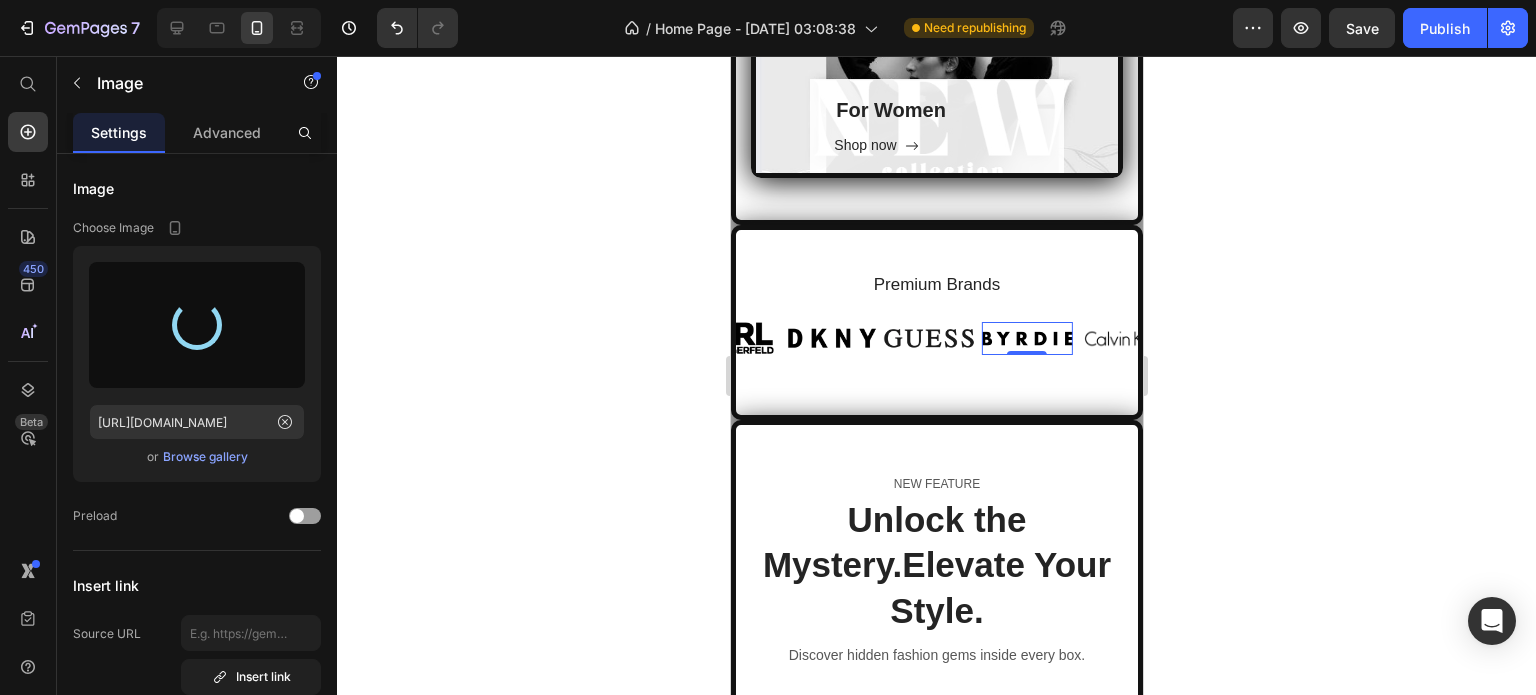 type on "[URL][DOMAIN_NAME]" 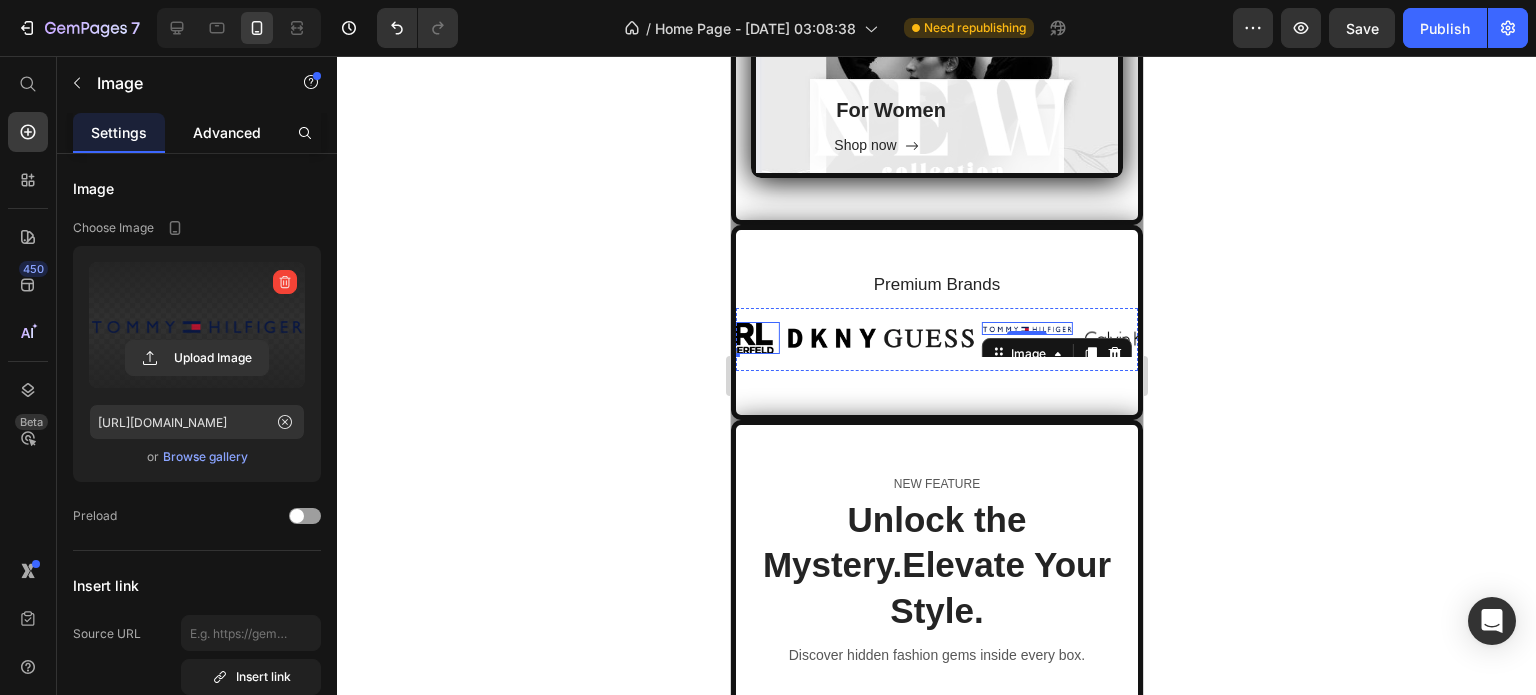 click on "Advanced" at bounding box center (227, 132) 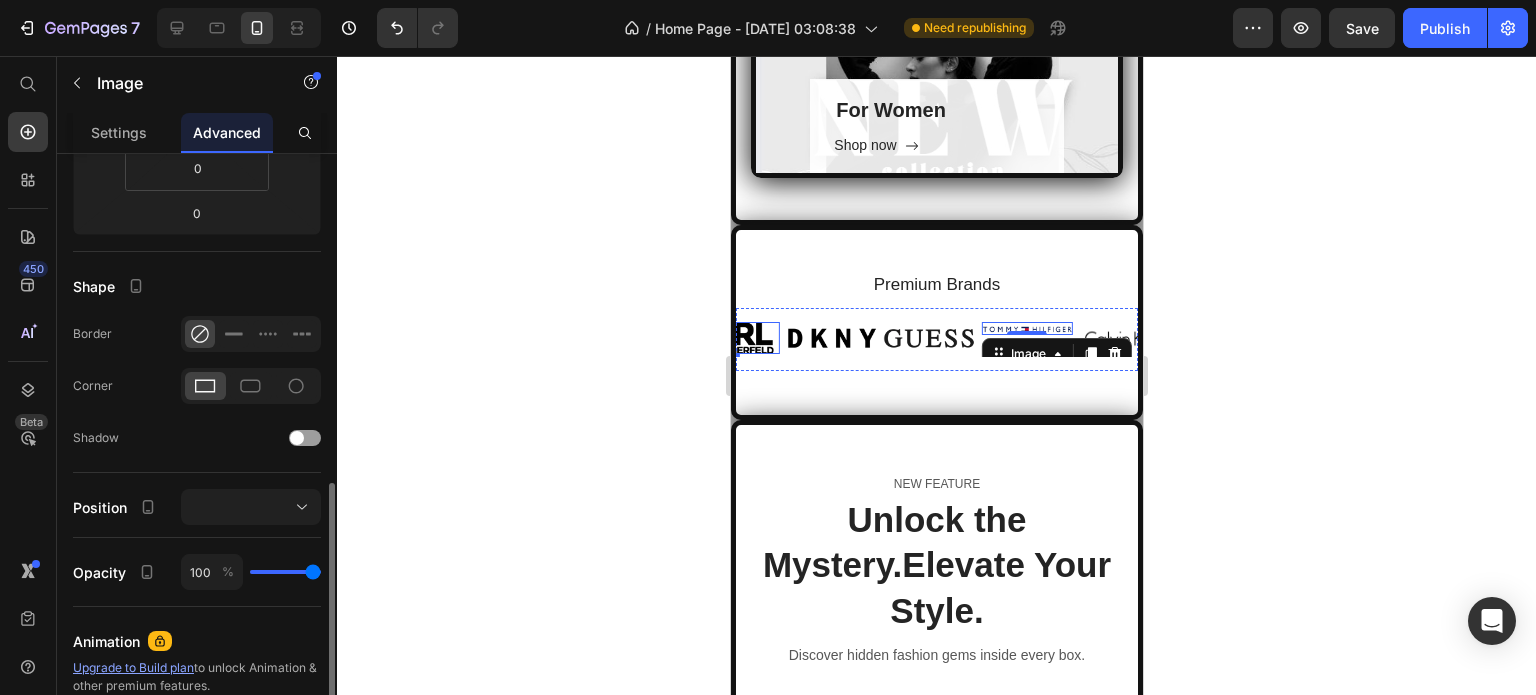 scroll, scrollTop: 600, scrollLeft: 0, axis: vertical 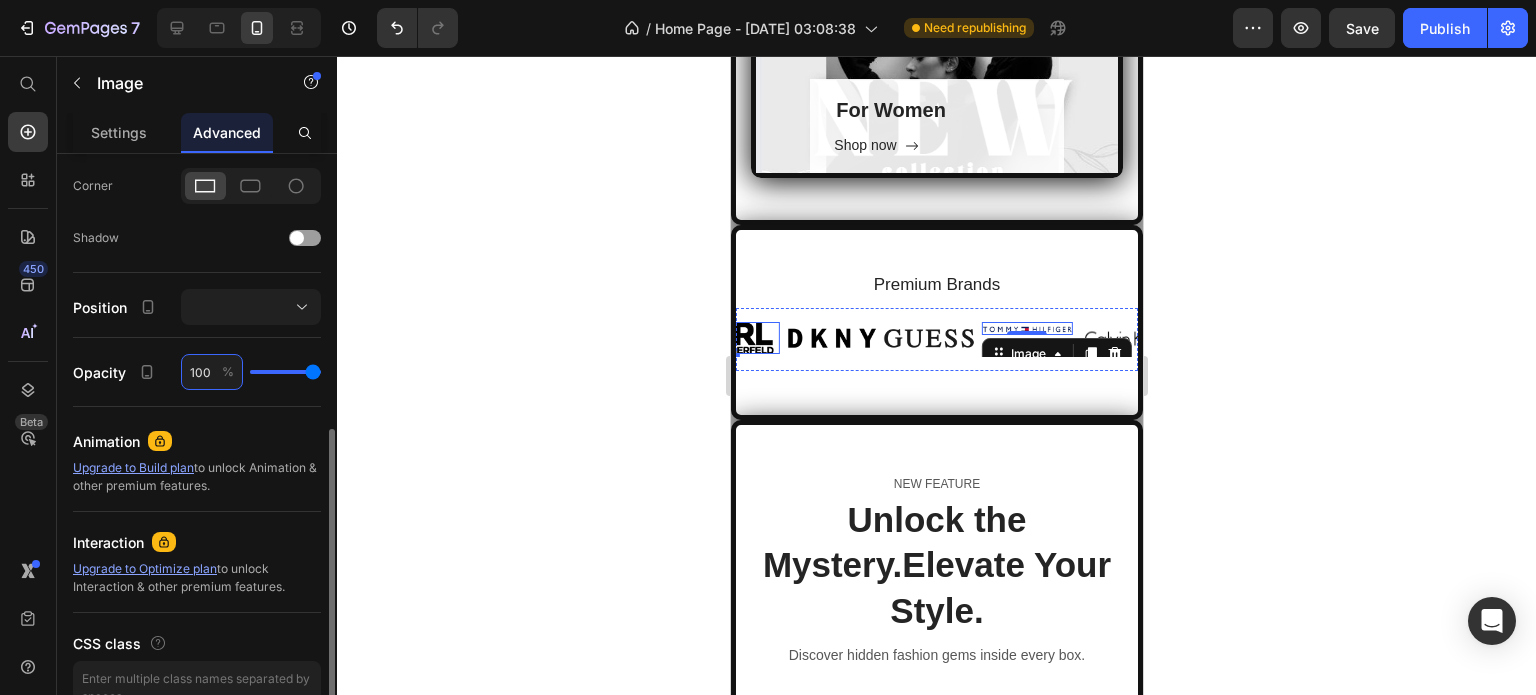 click on "100" at bounding box center (212, 372) 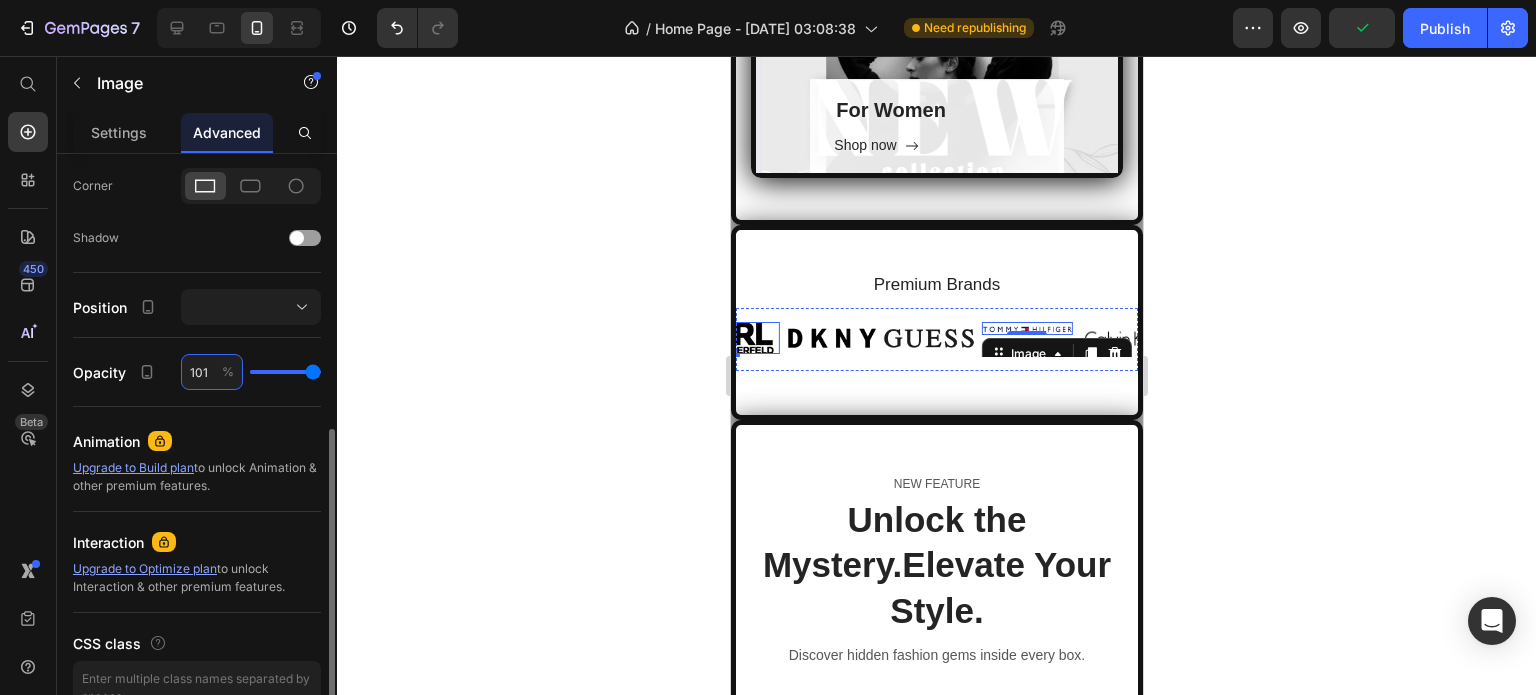 type on "99" 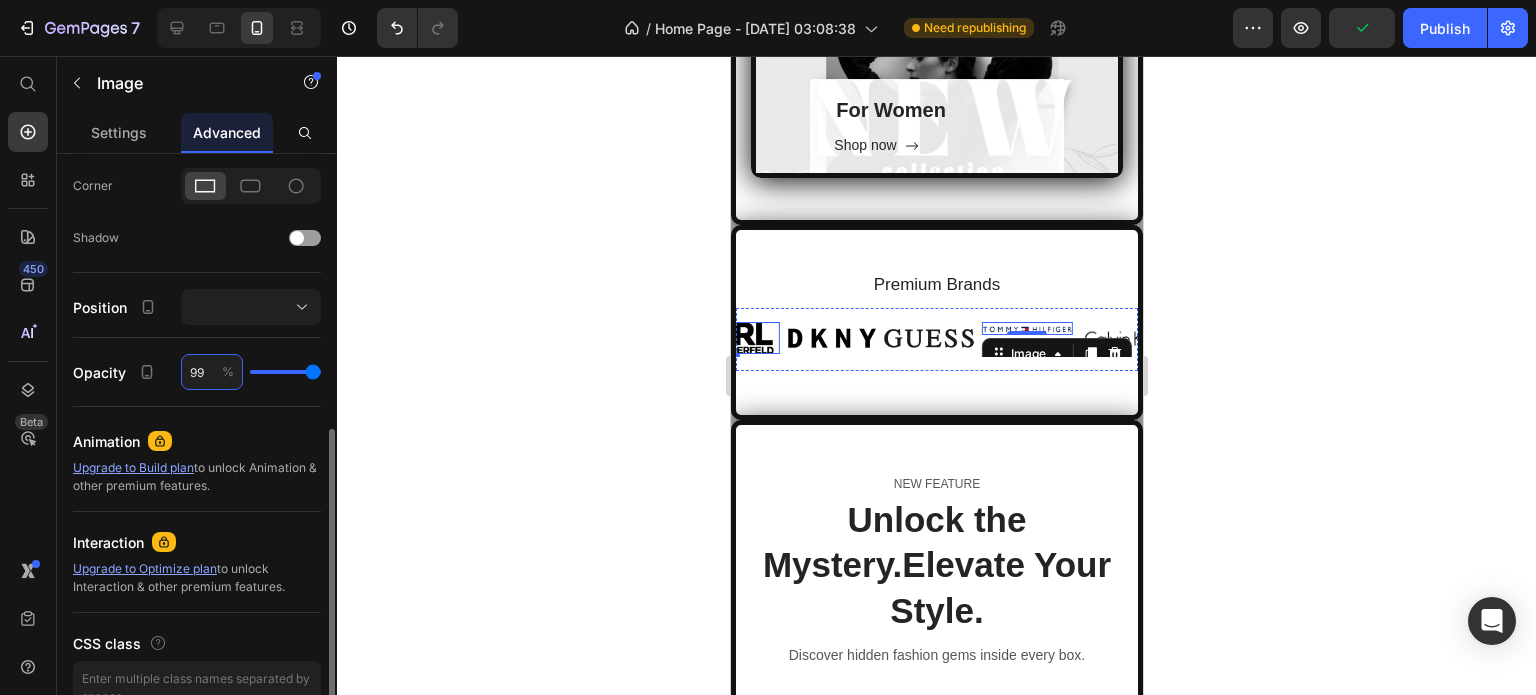 type on "99" 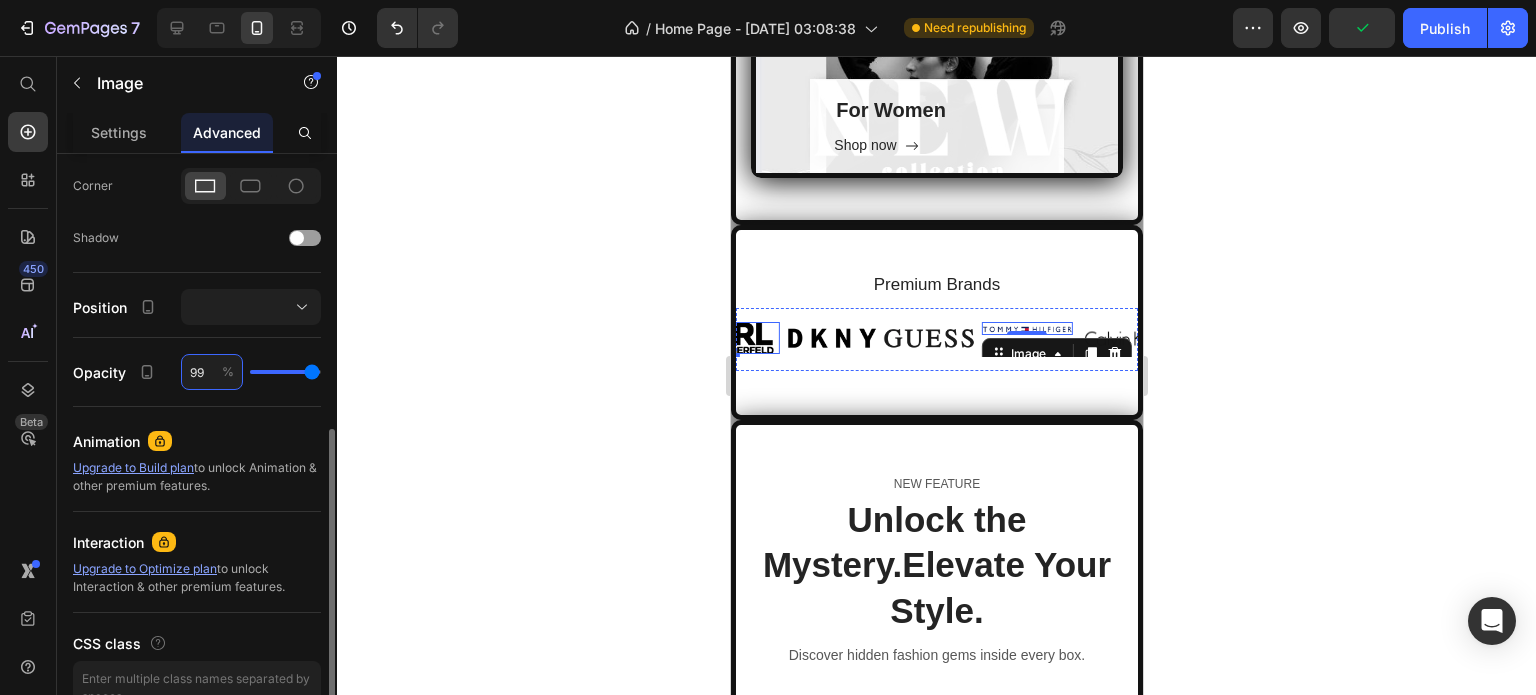 type on "97" 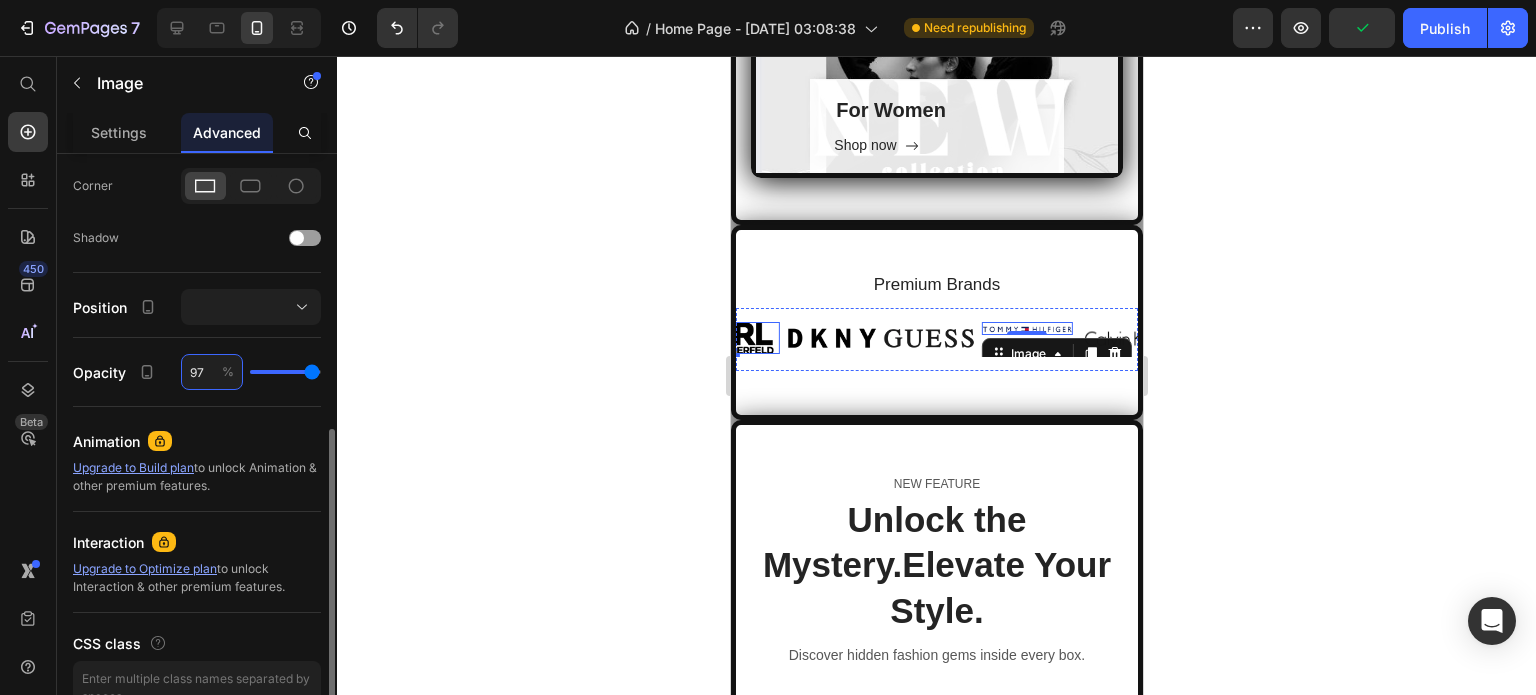 type on "97" 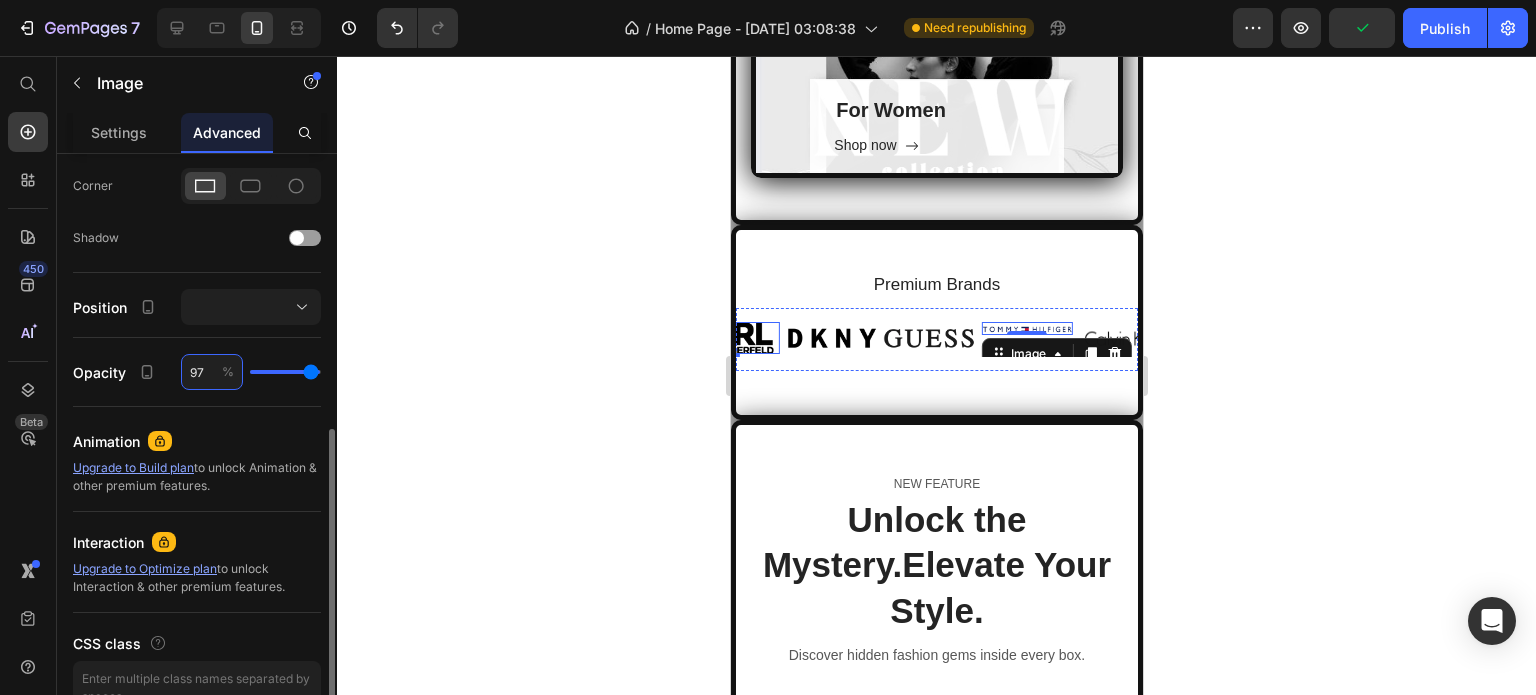 type on "95" 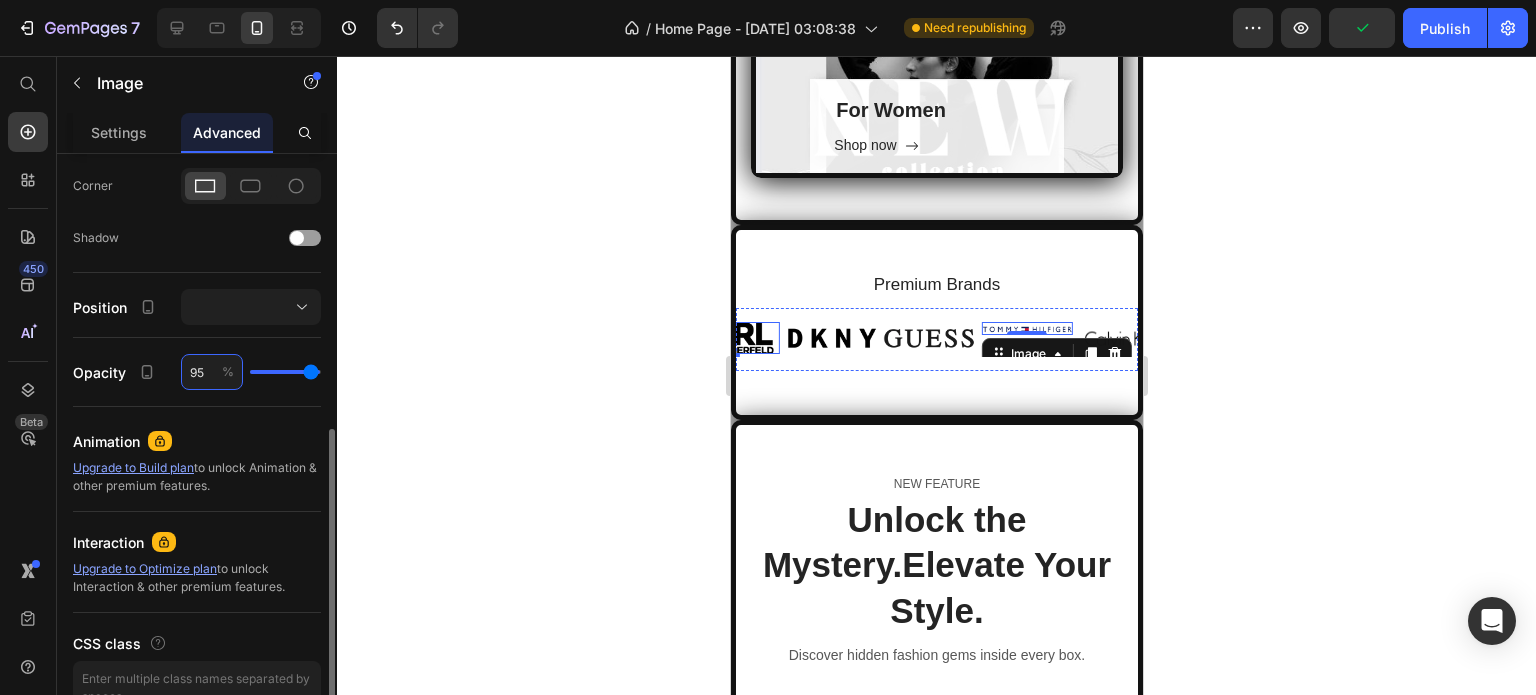 type on "95" 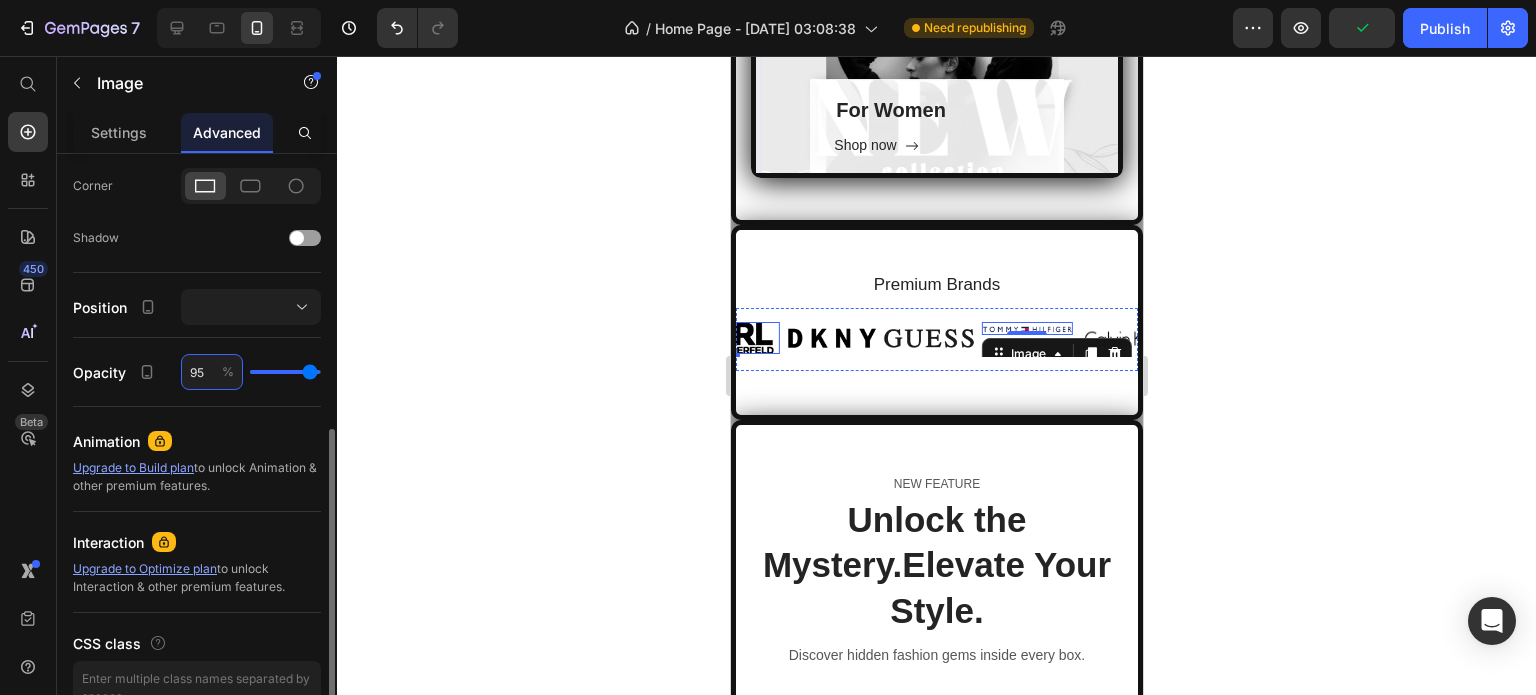 type on "93" 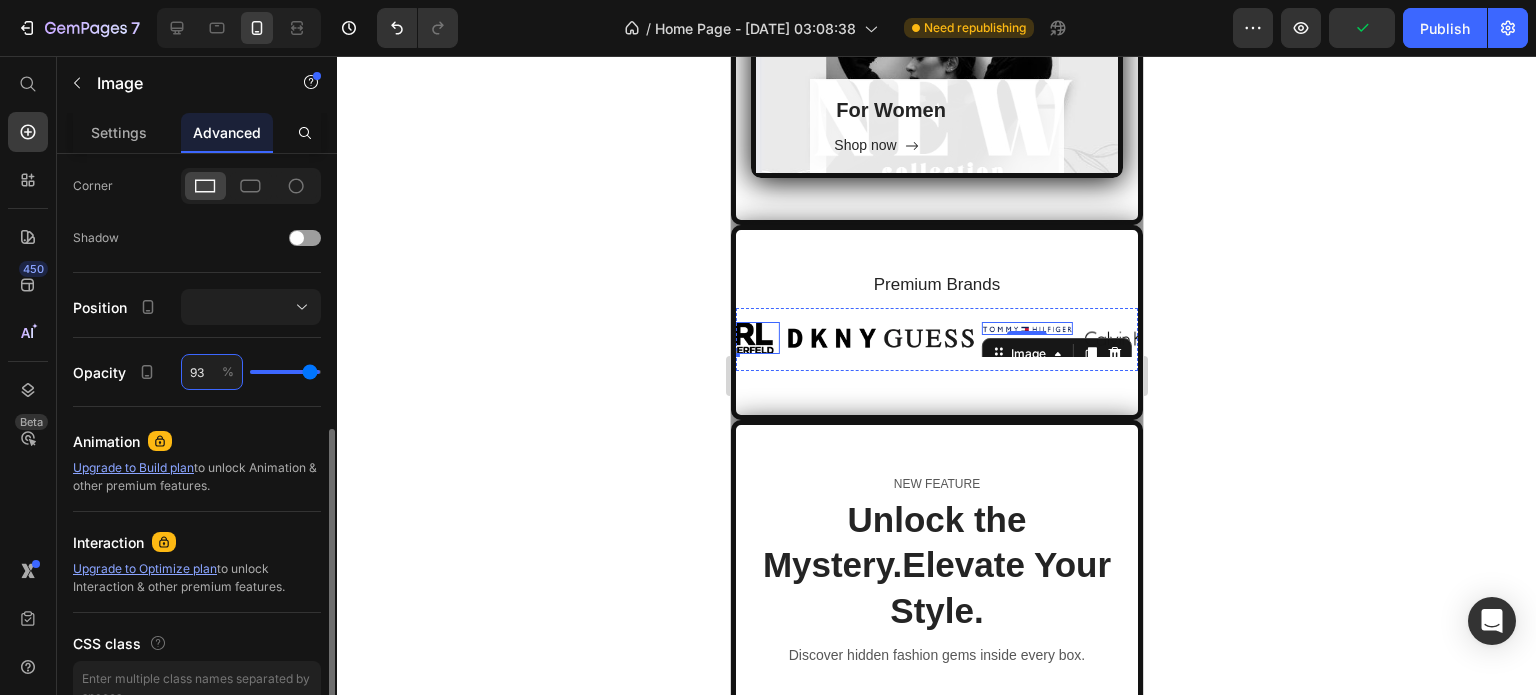 type on "93" 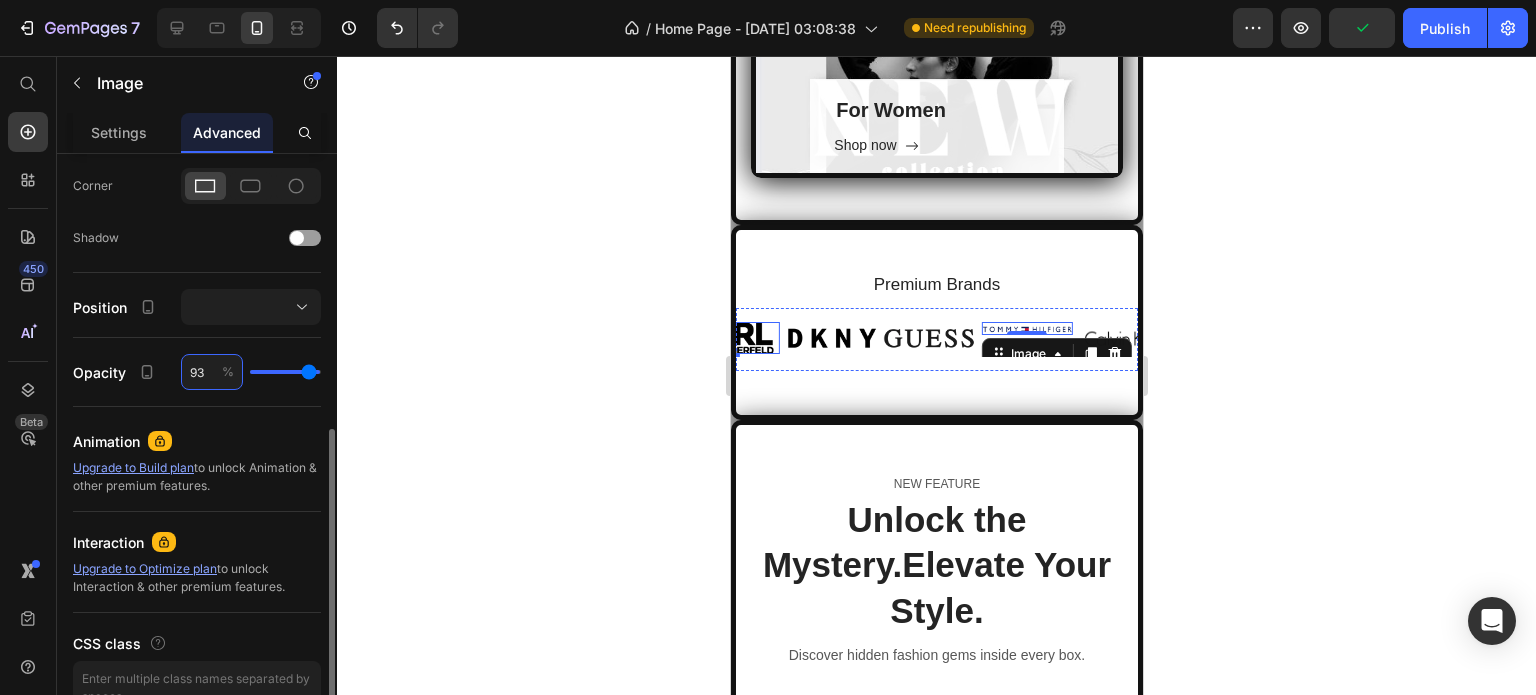 type on "91" 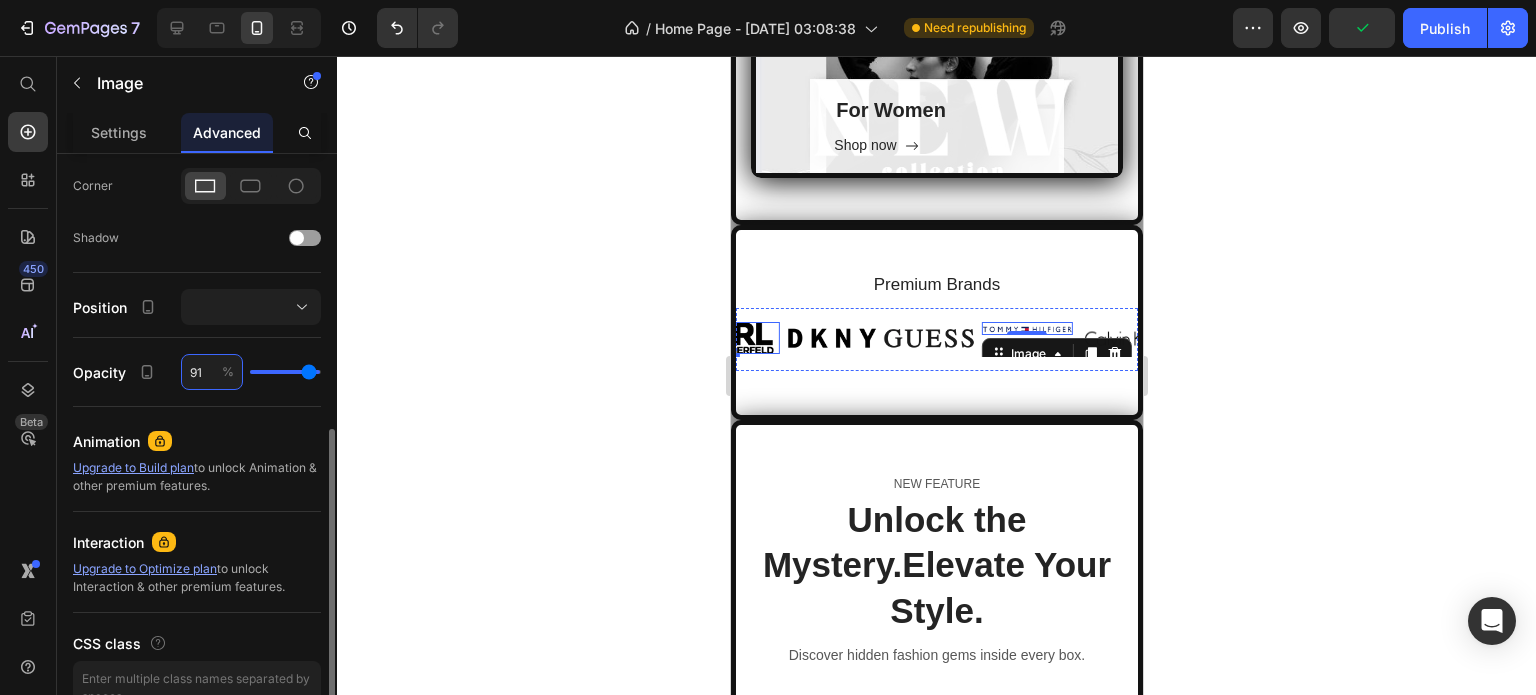 type on "91" 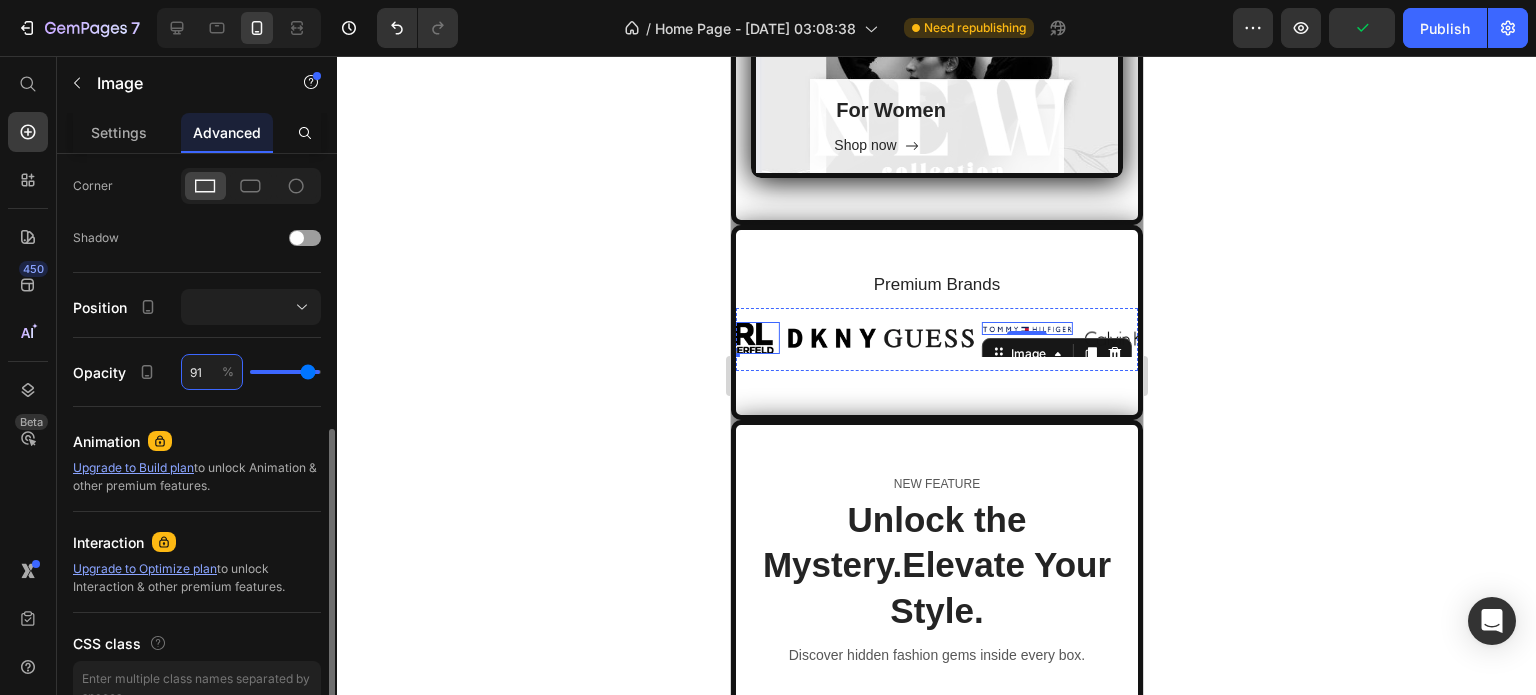 type on "89" 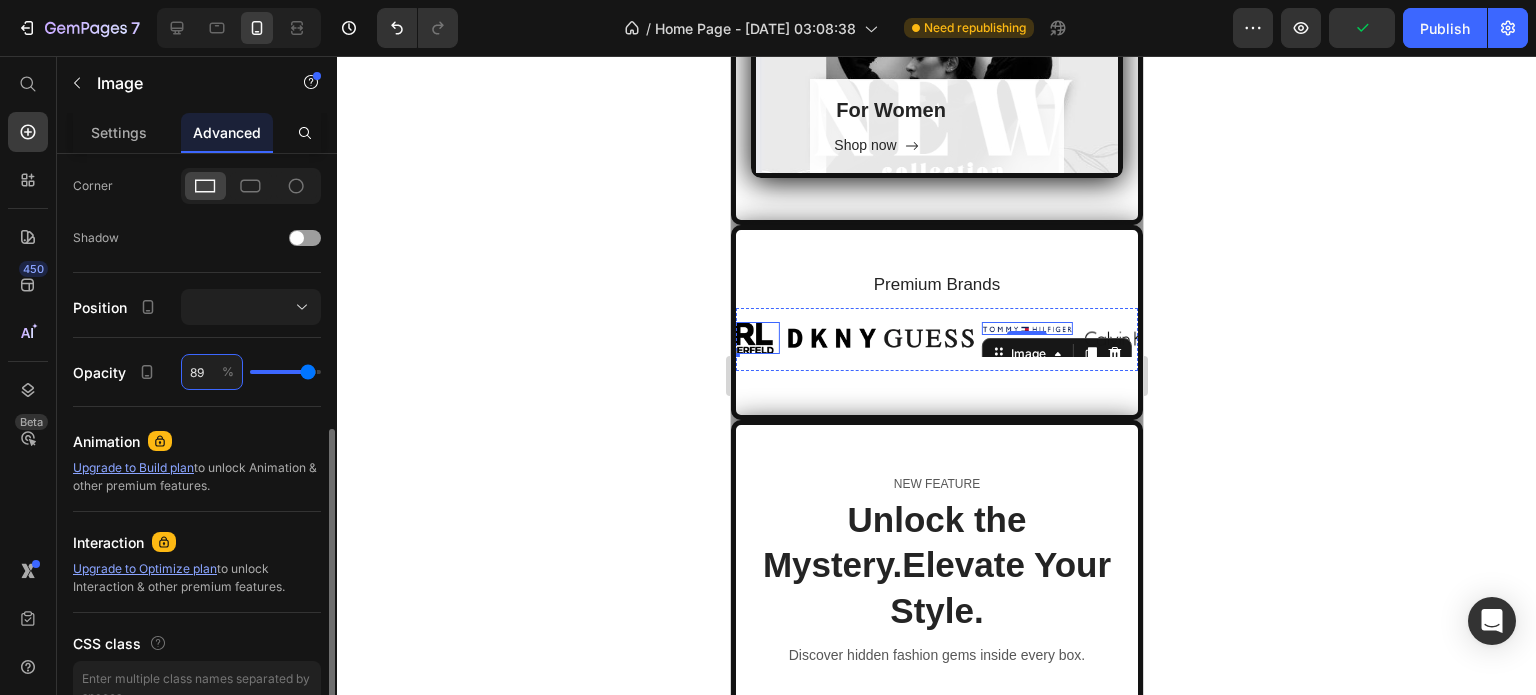 type on "89" 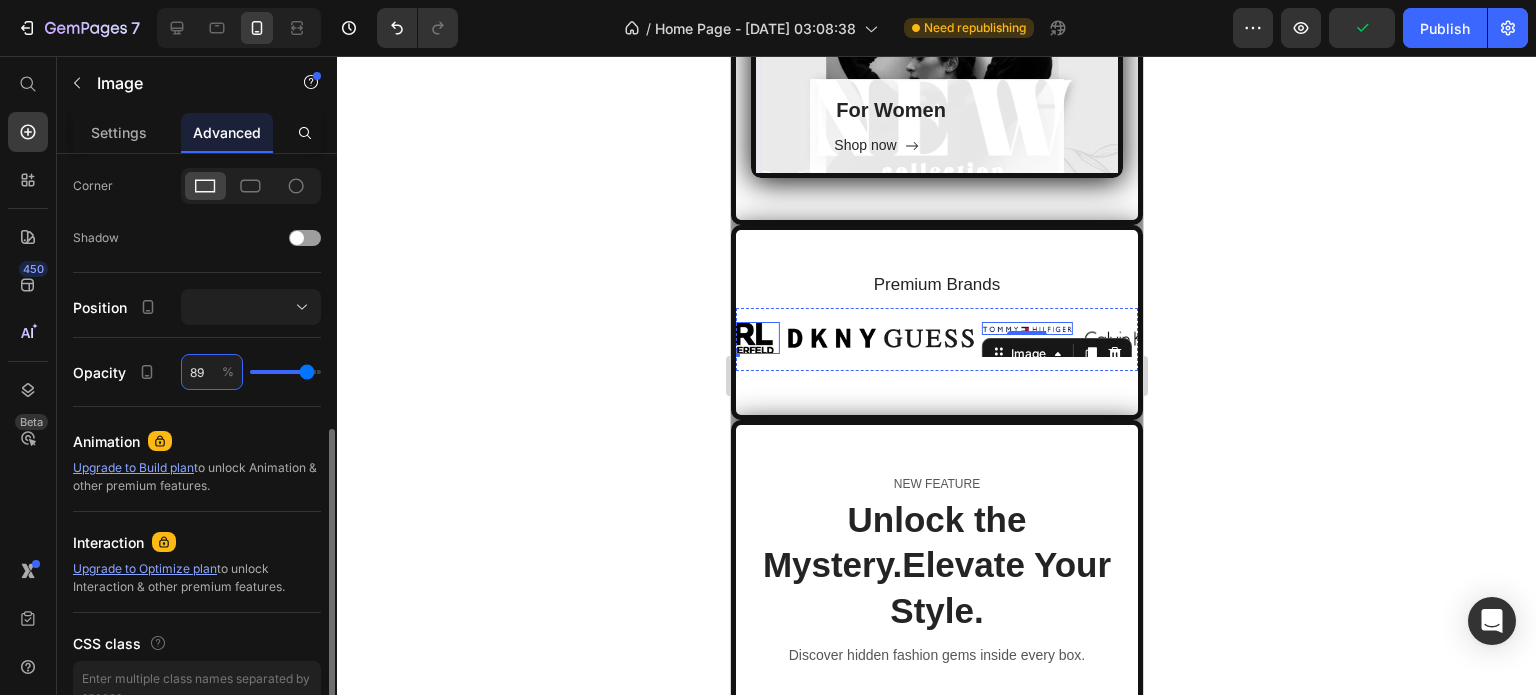 type on "87" 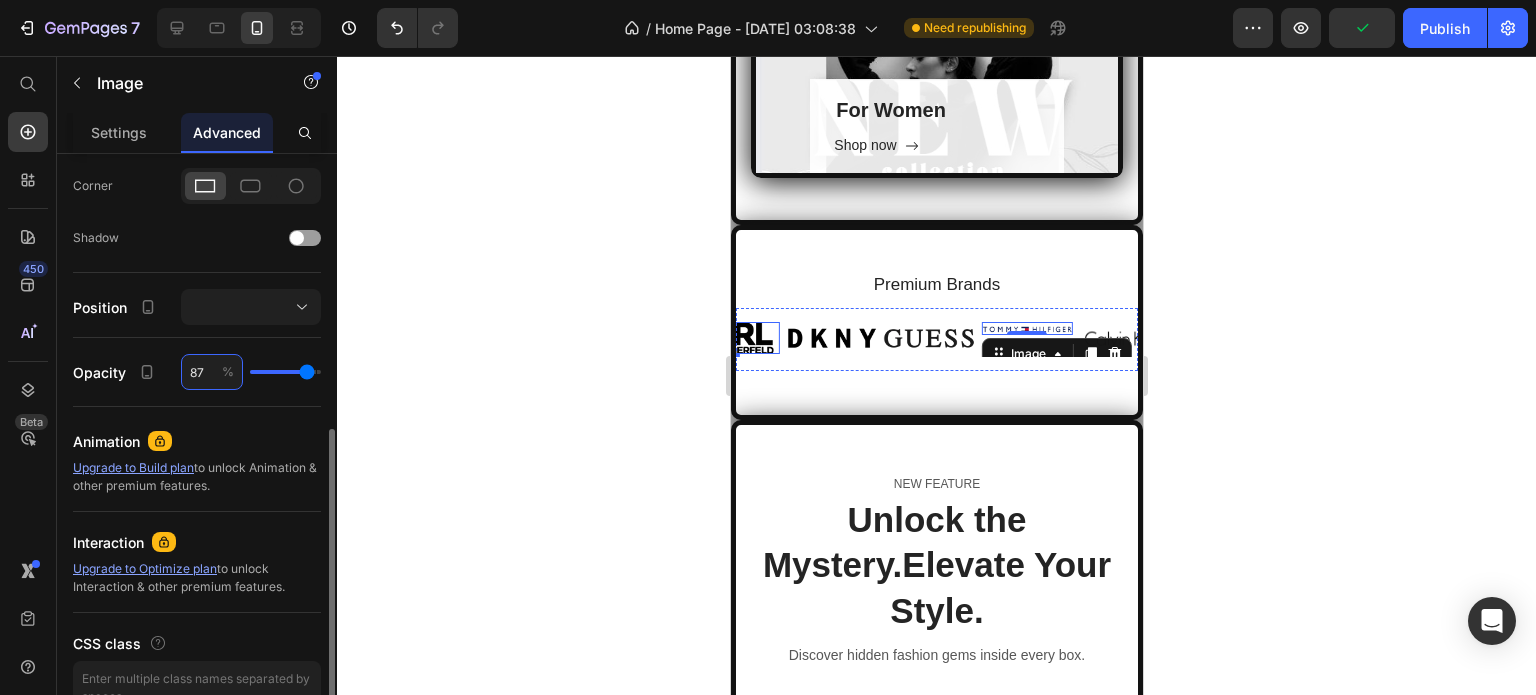 type on "87" 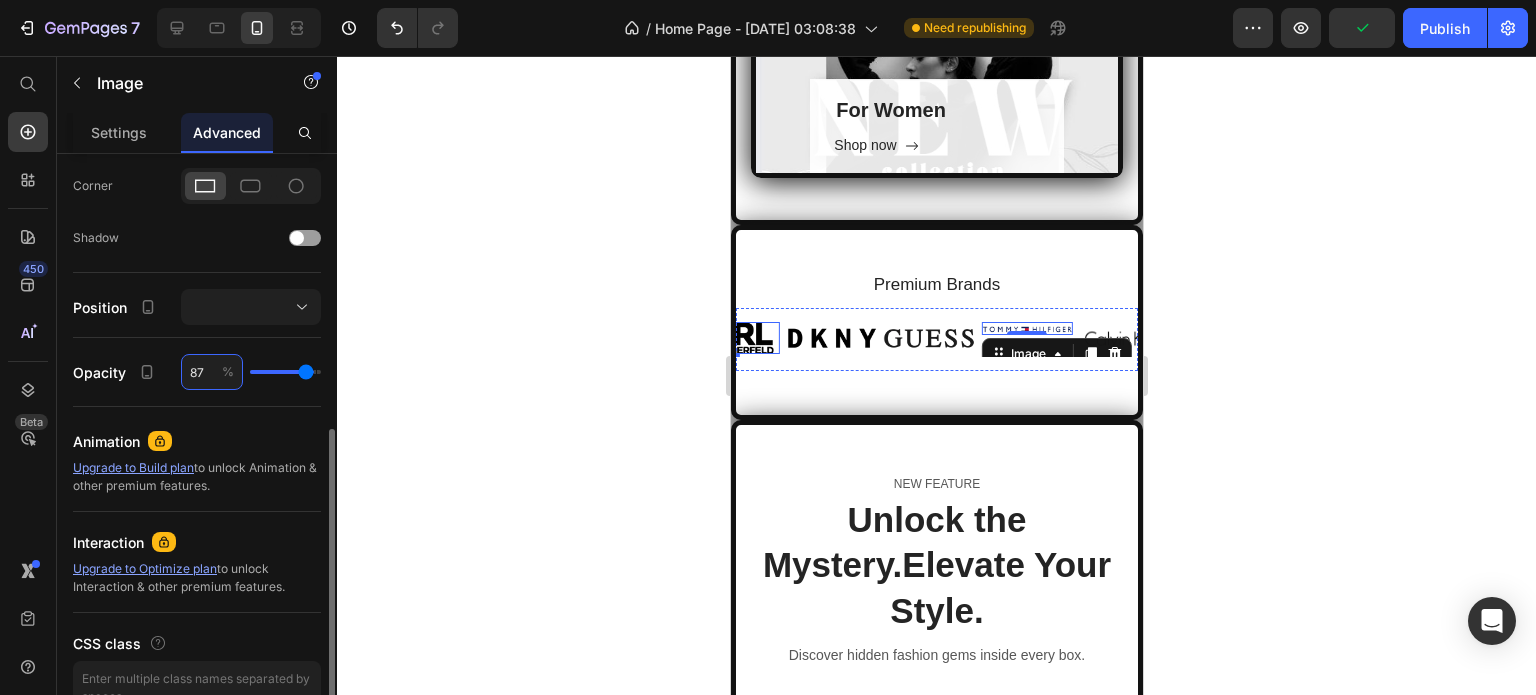 type on "85" 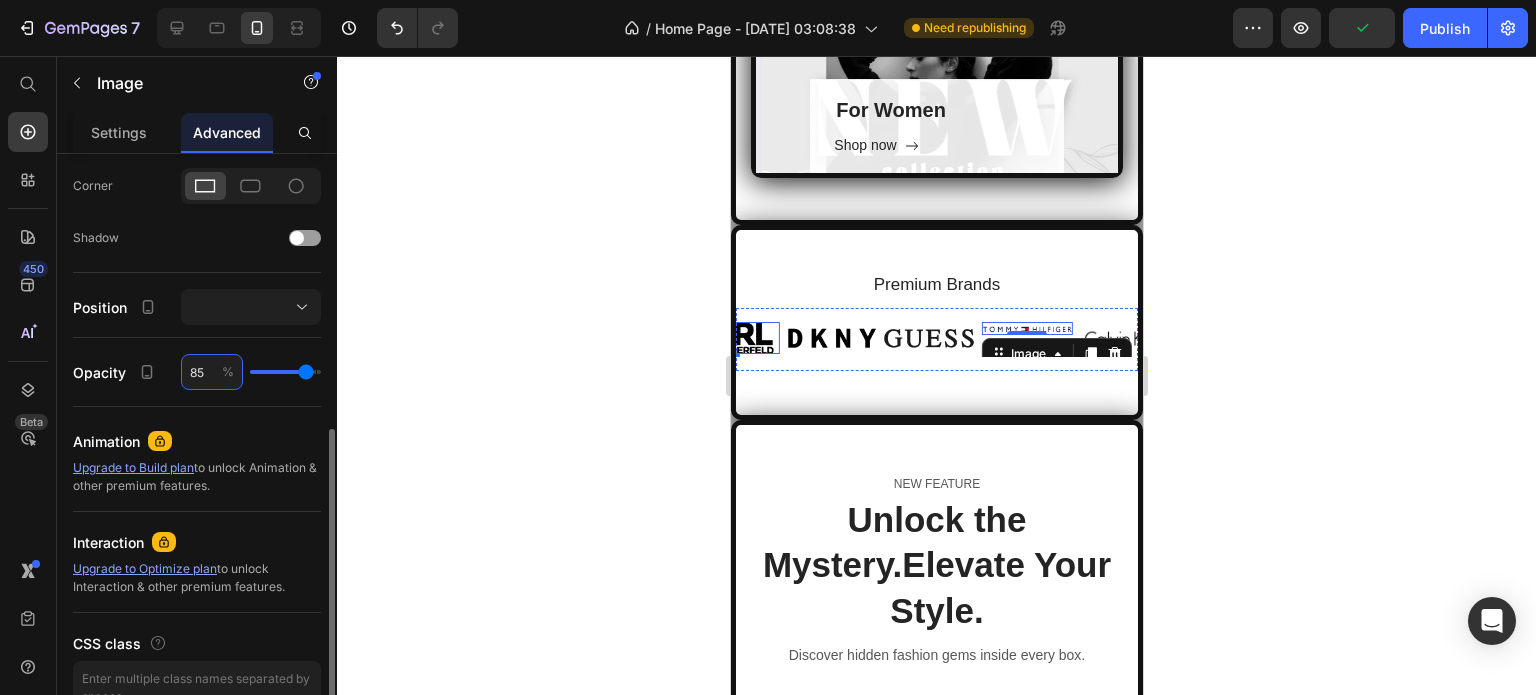type on "85" 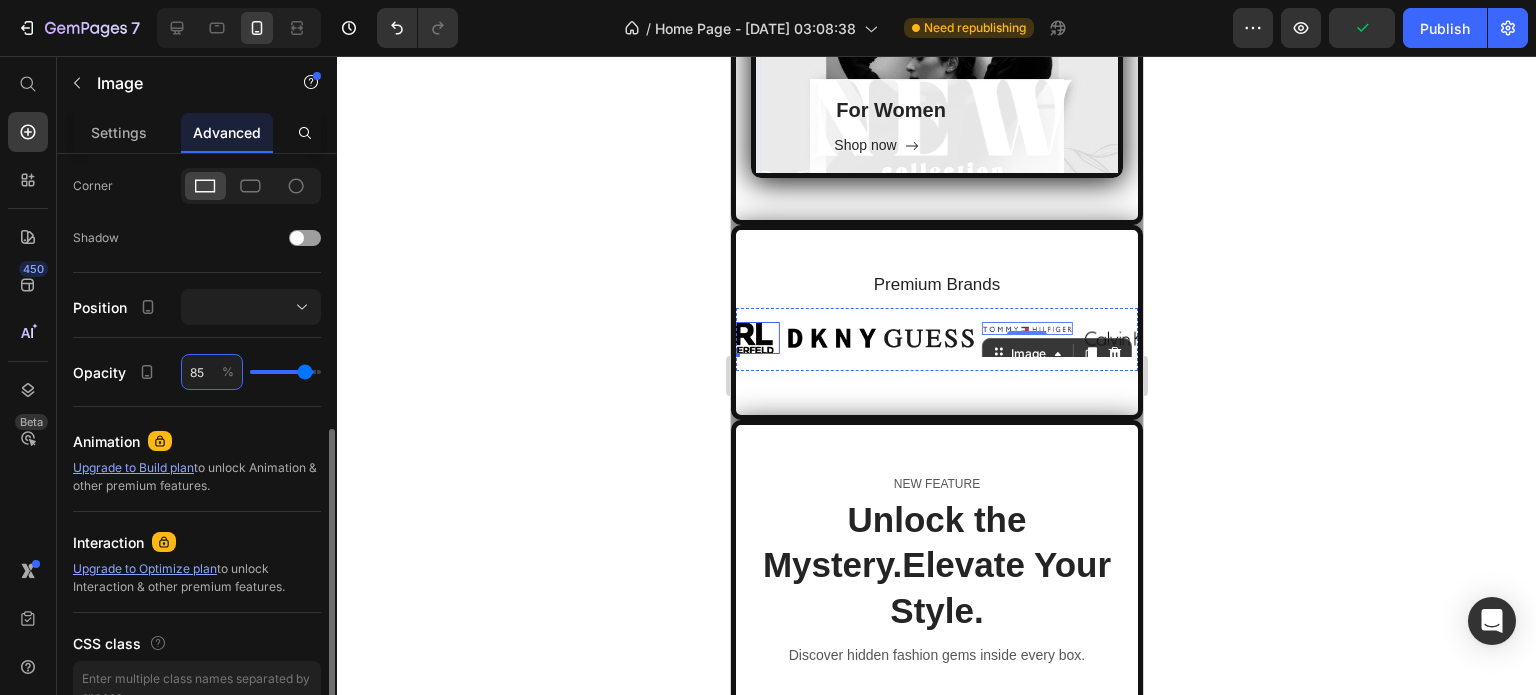 type on "83" 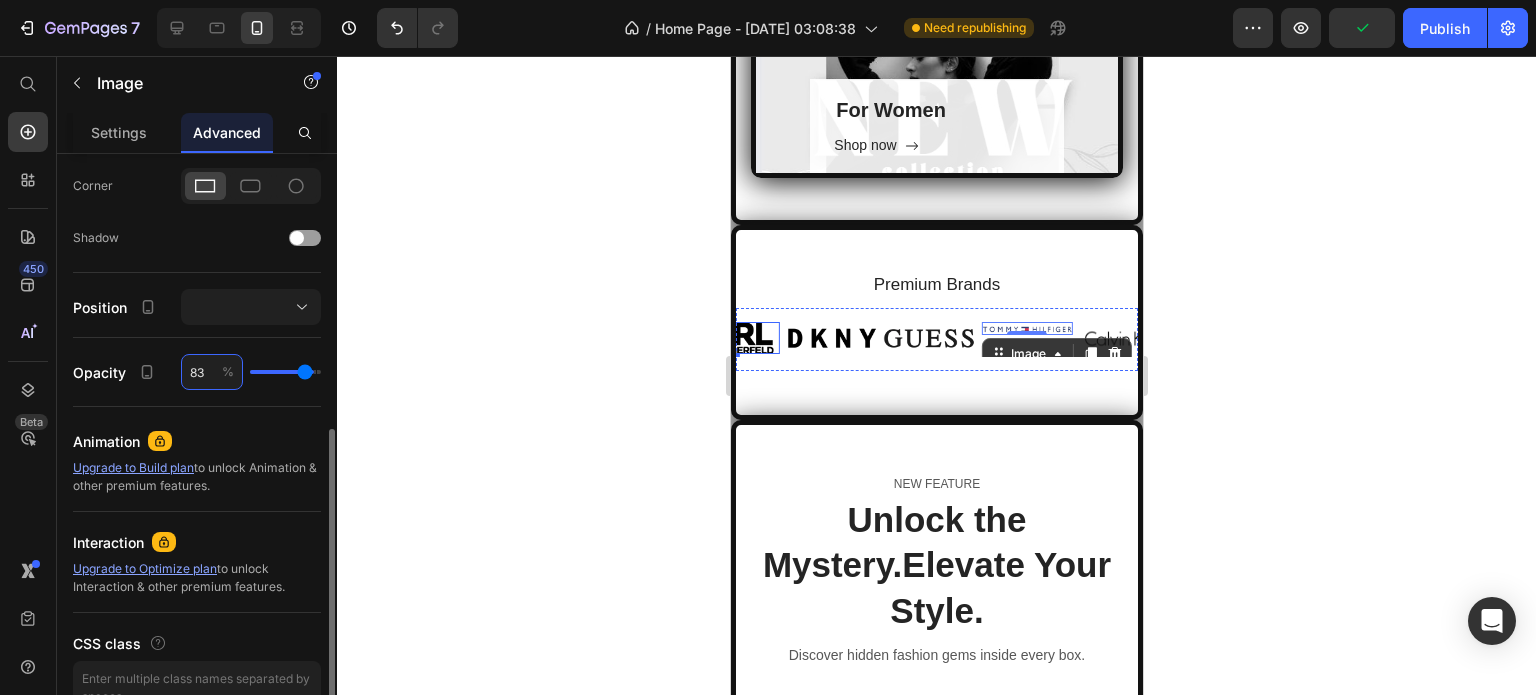 type on "83" 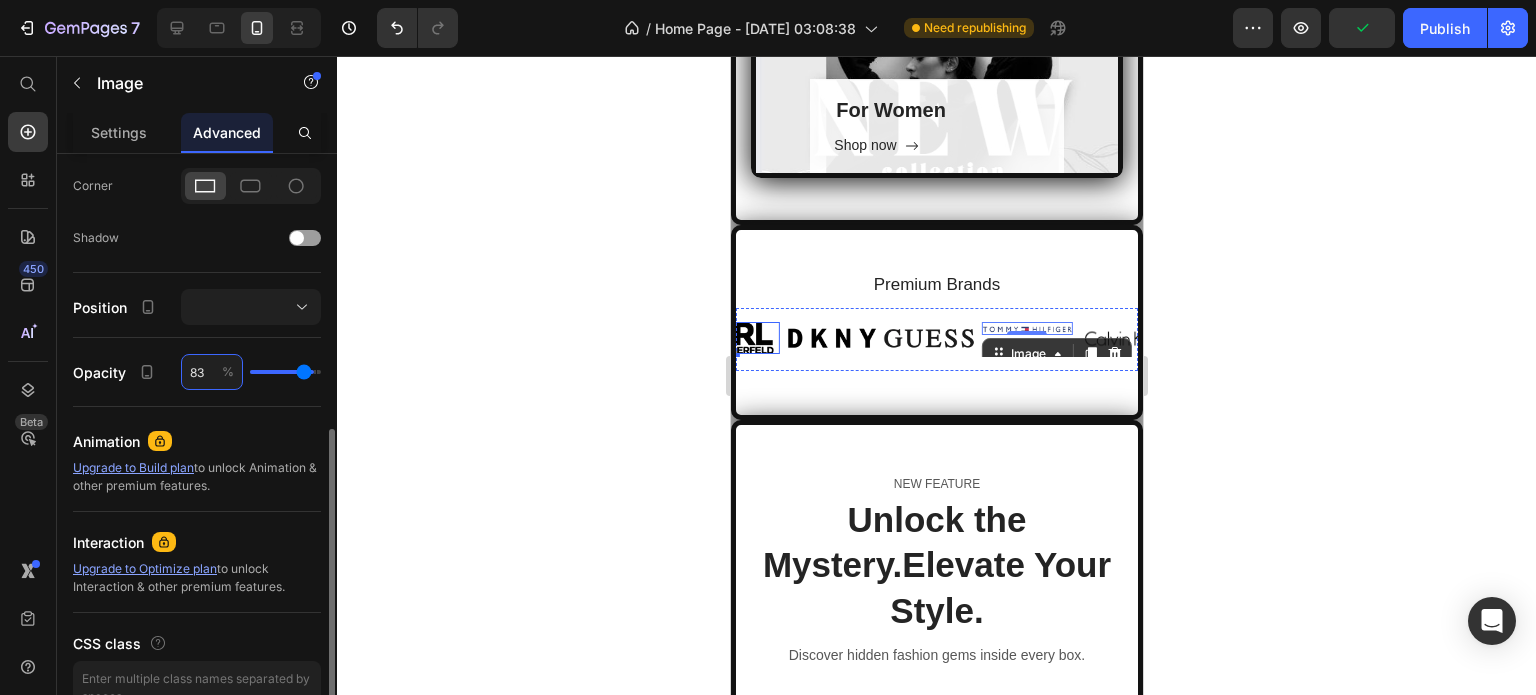 type on "81" 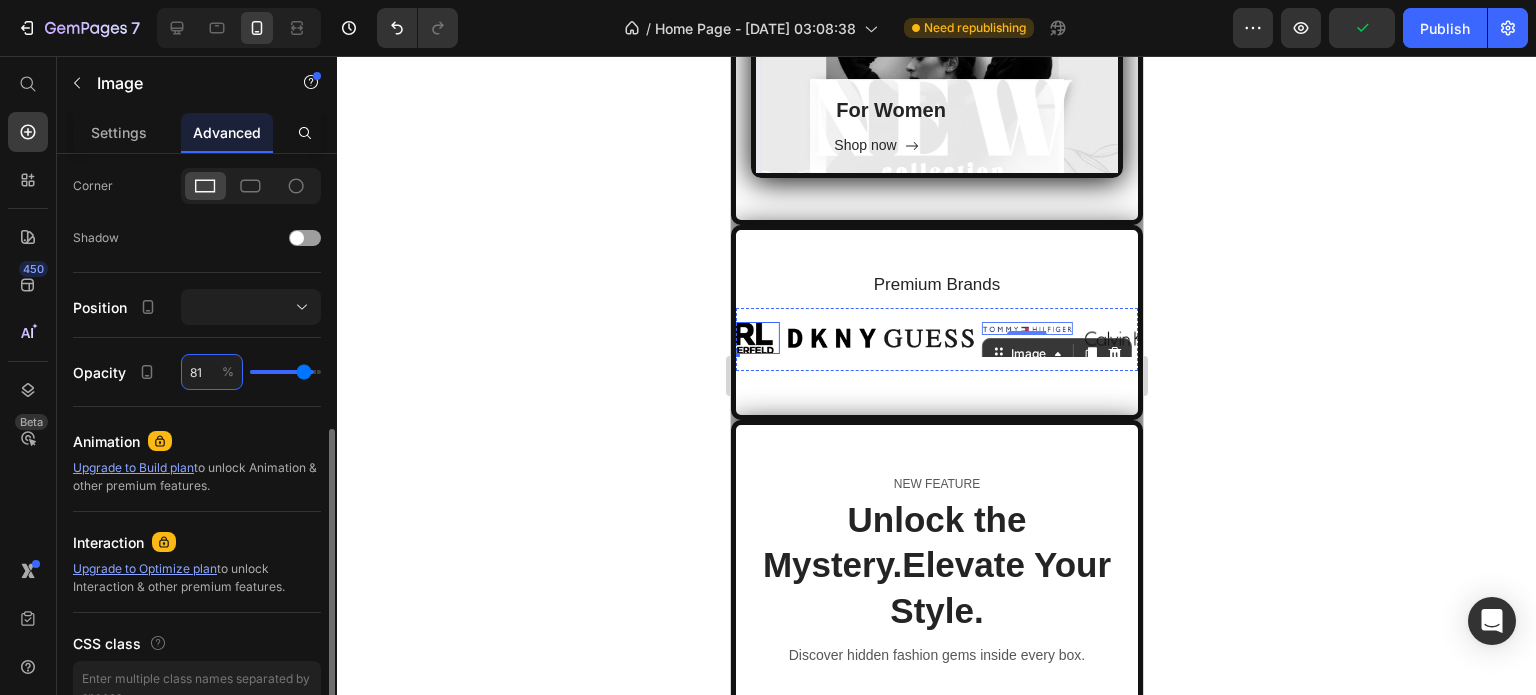 type on "81" 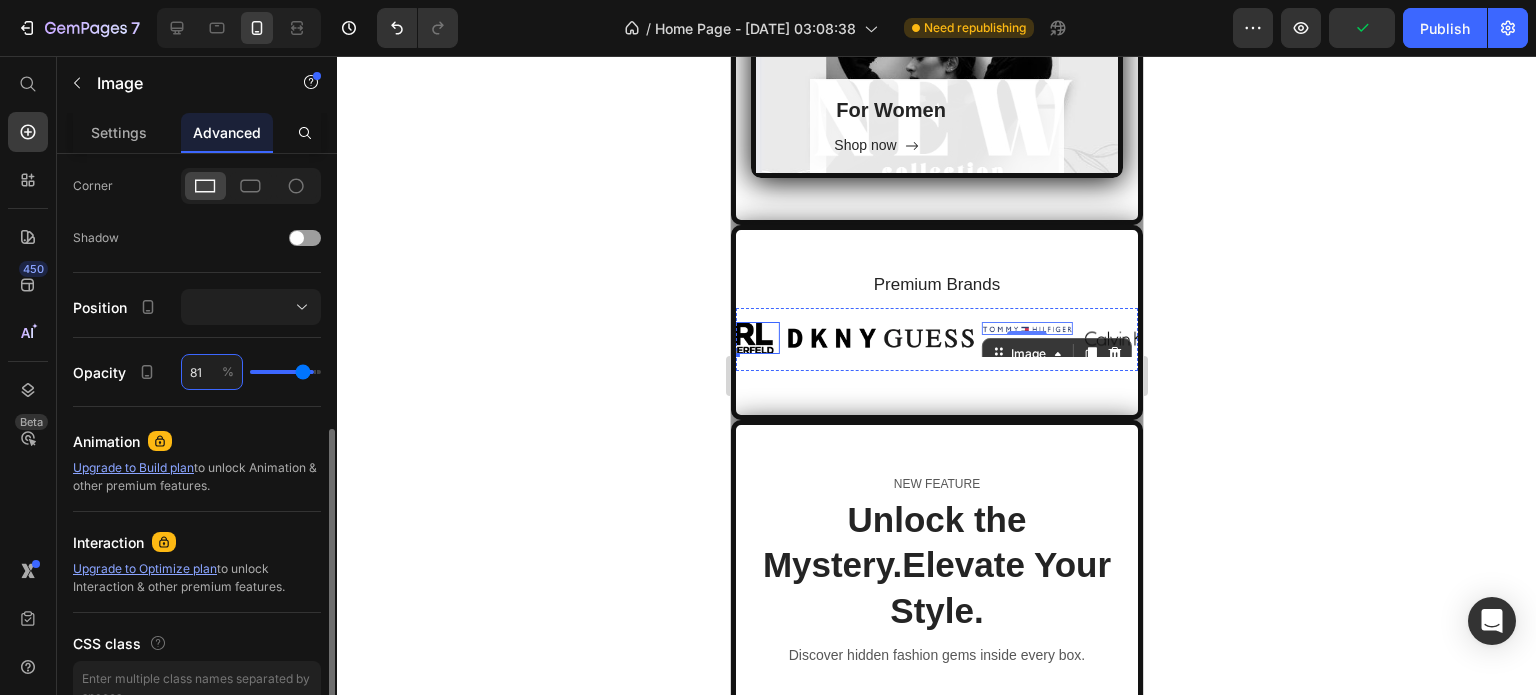 type on "79" 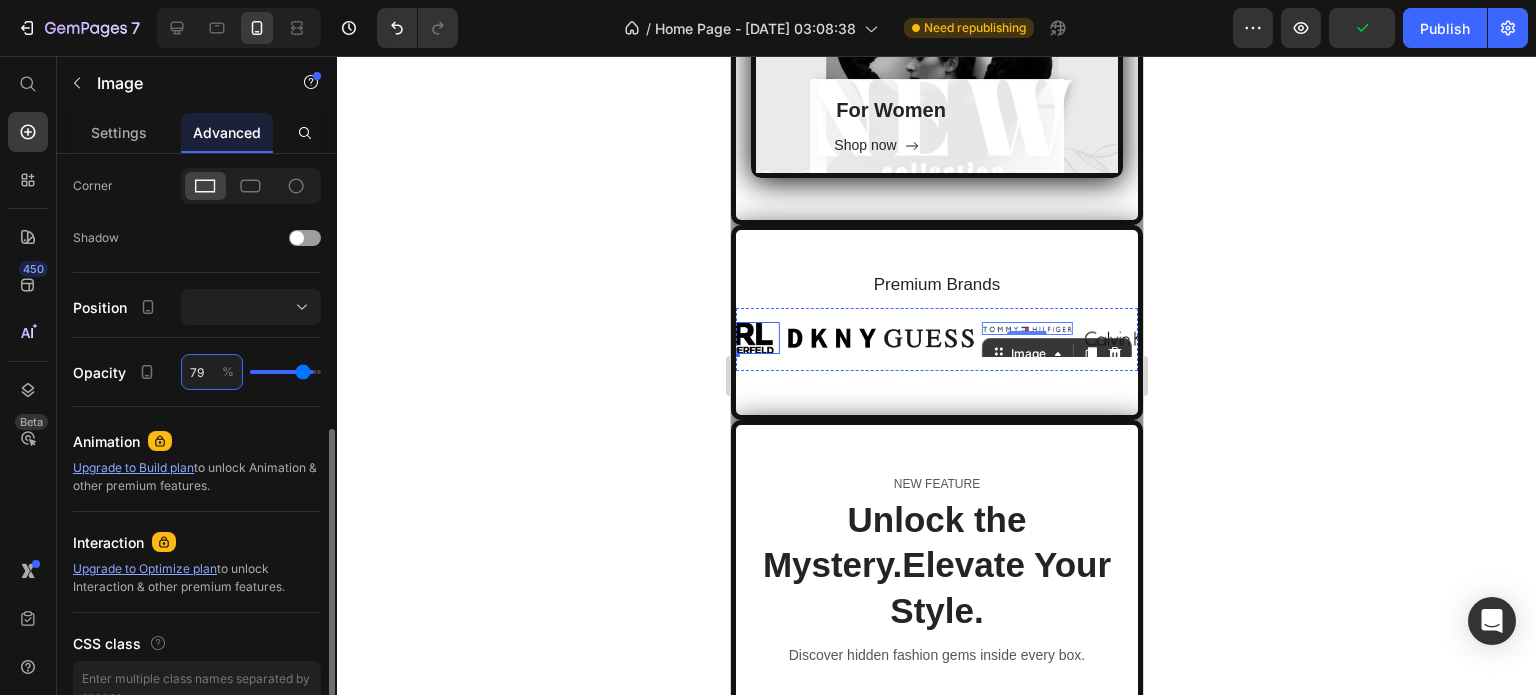 type on "79" 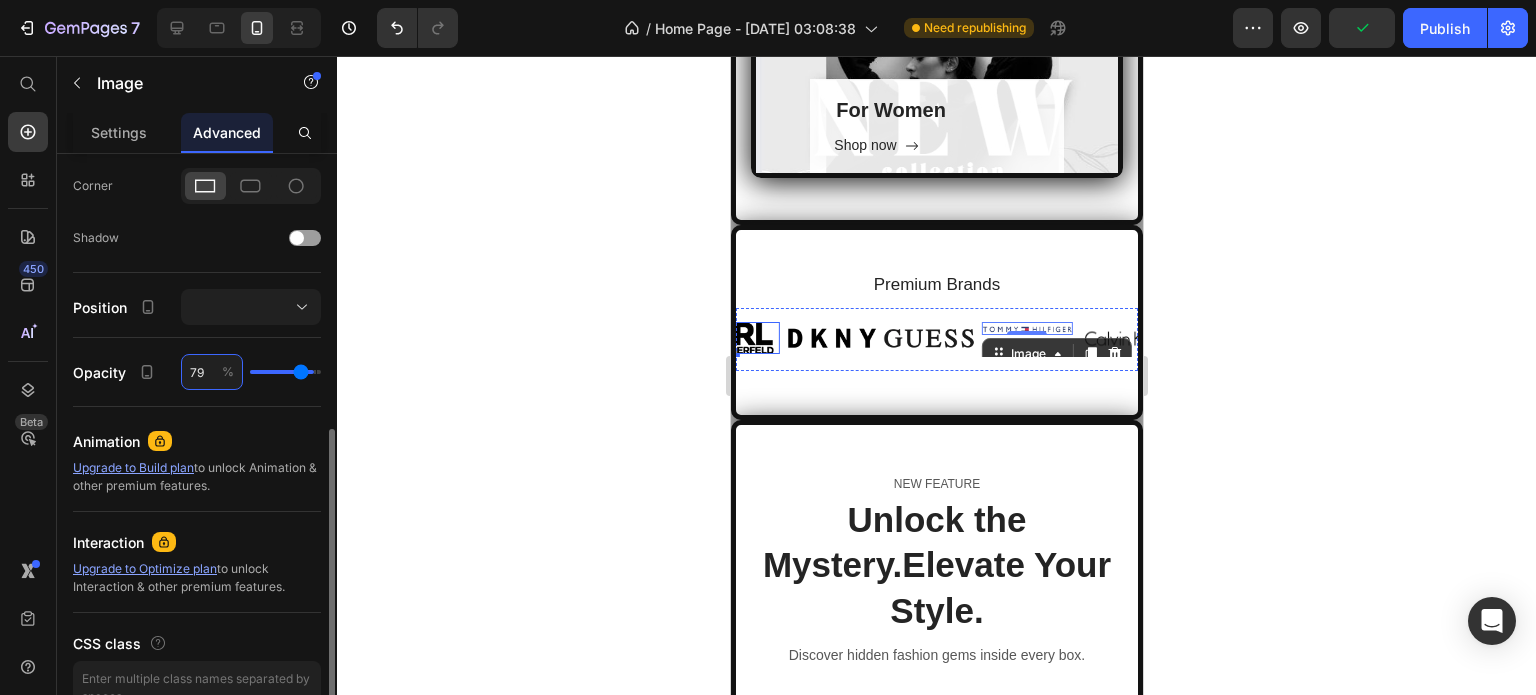 type on "77" 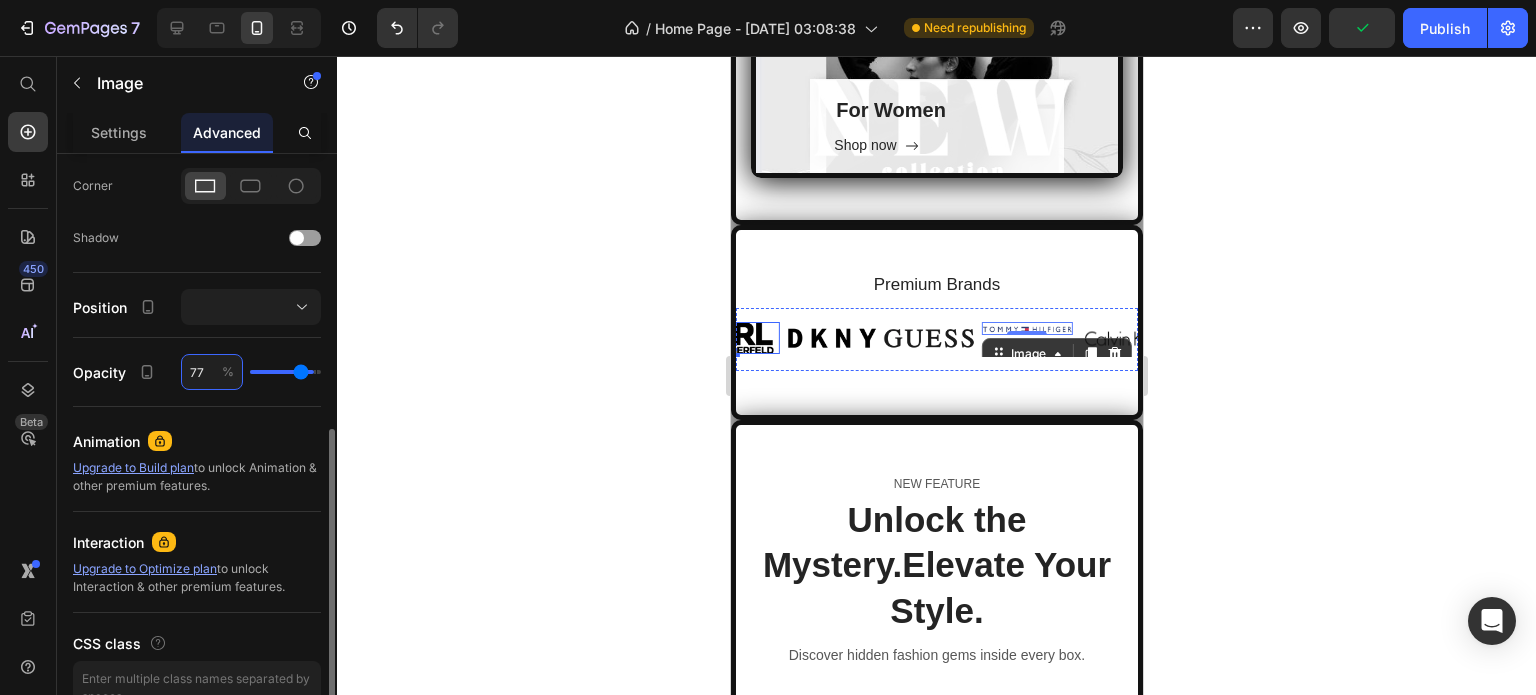 type on "77" 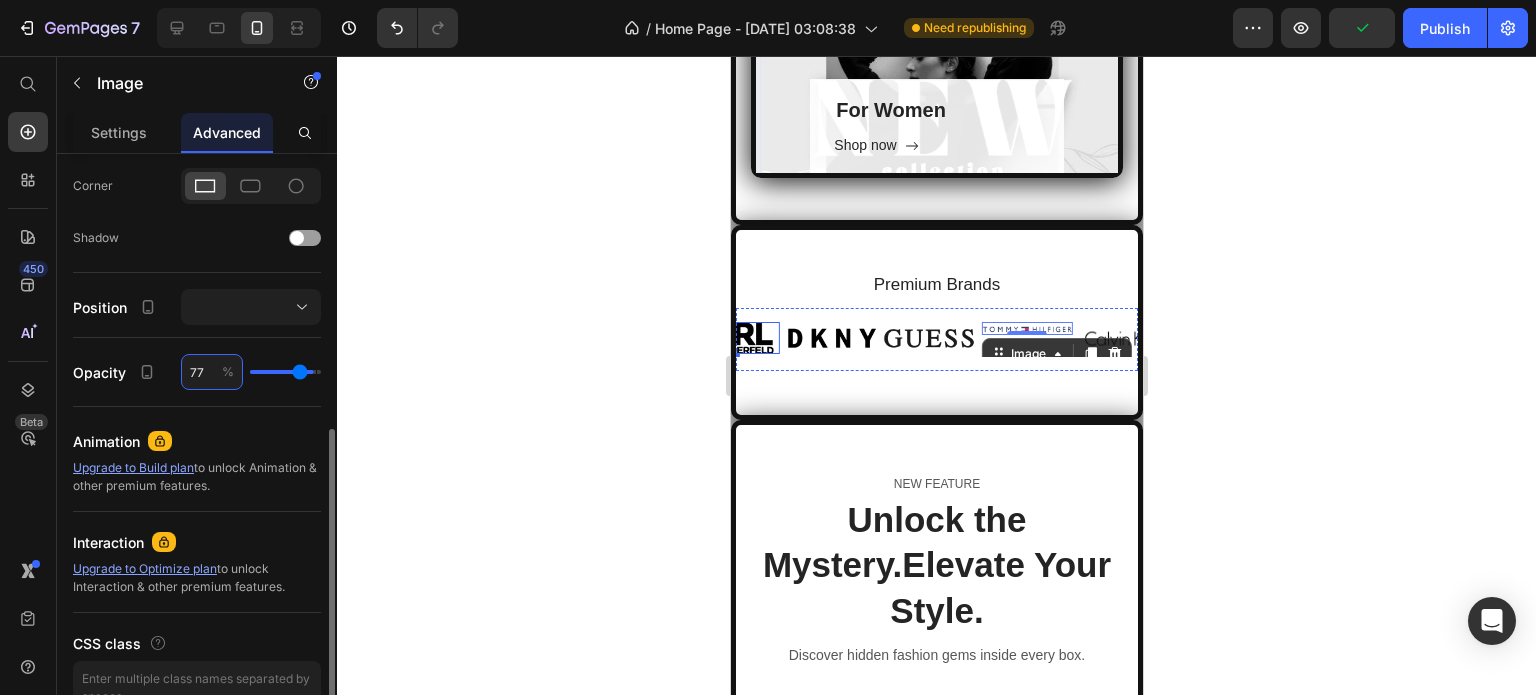 type on "75" 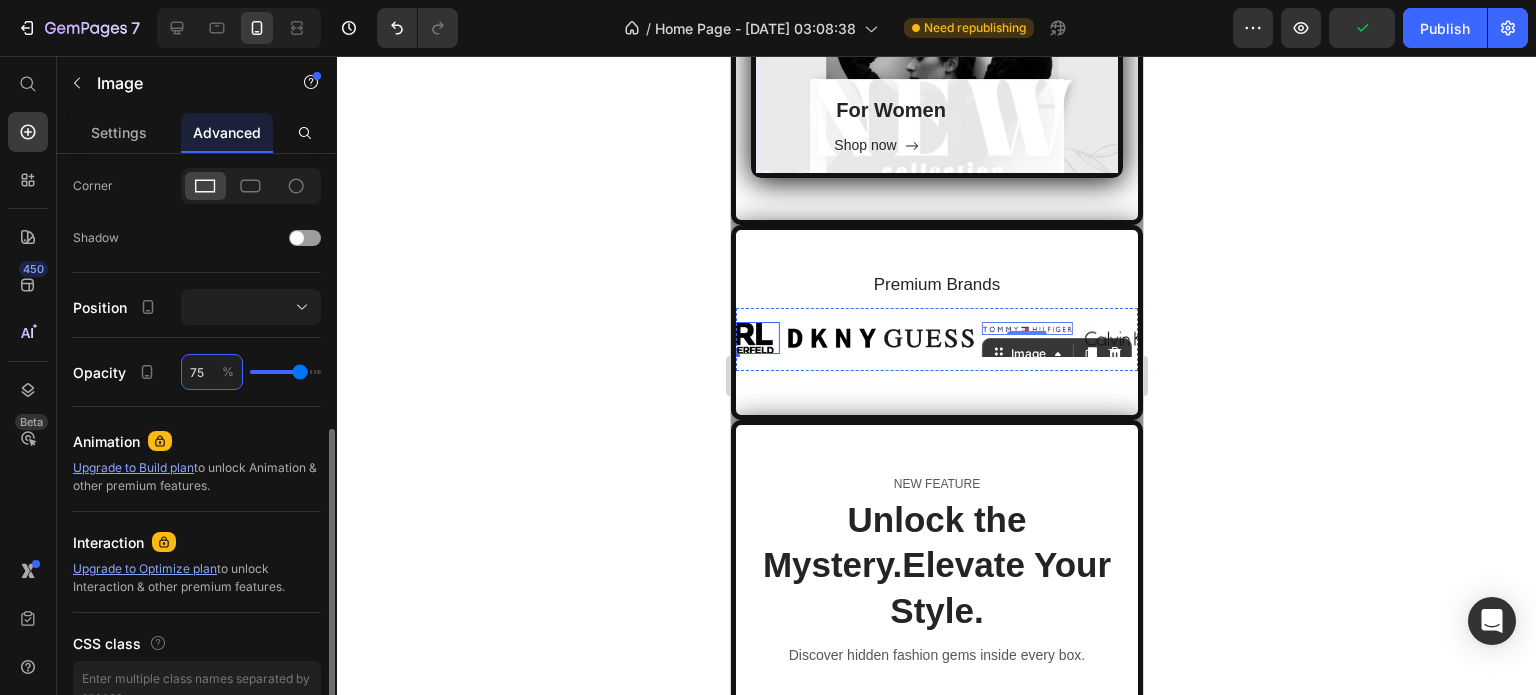 type on "75" 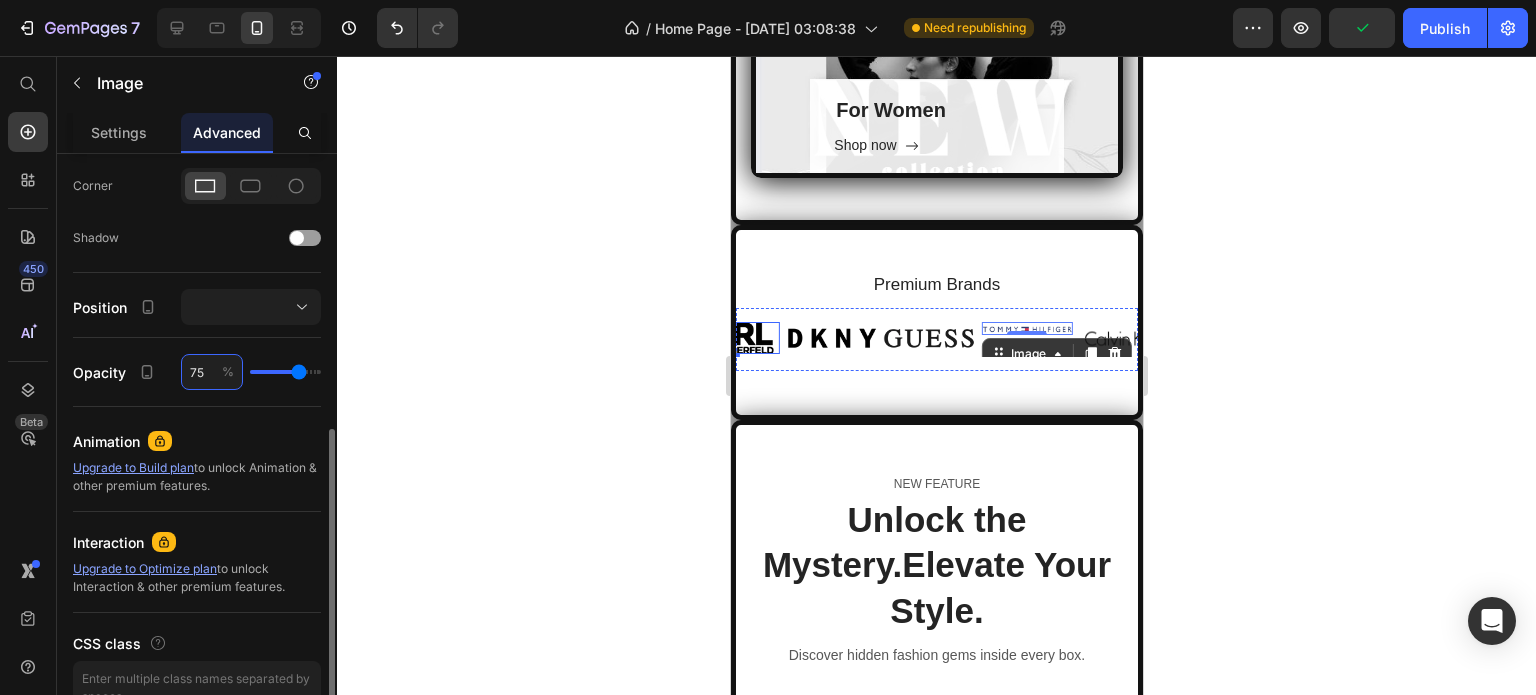 type on "73" 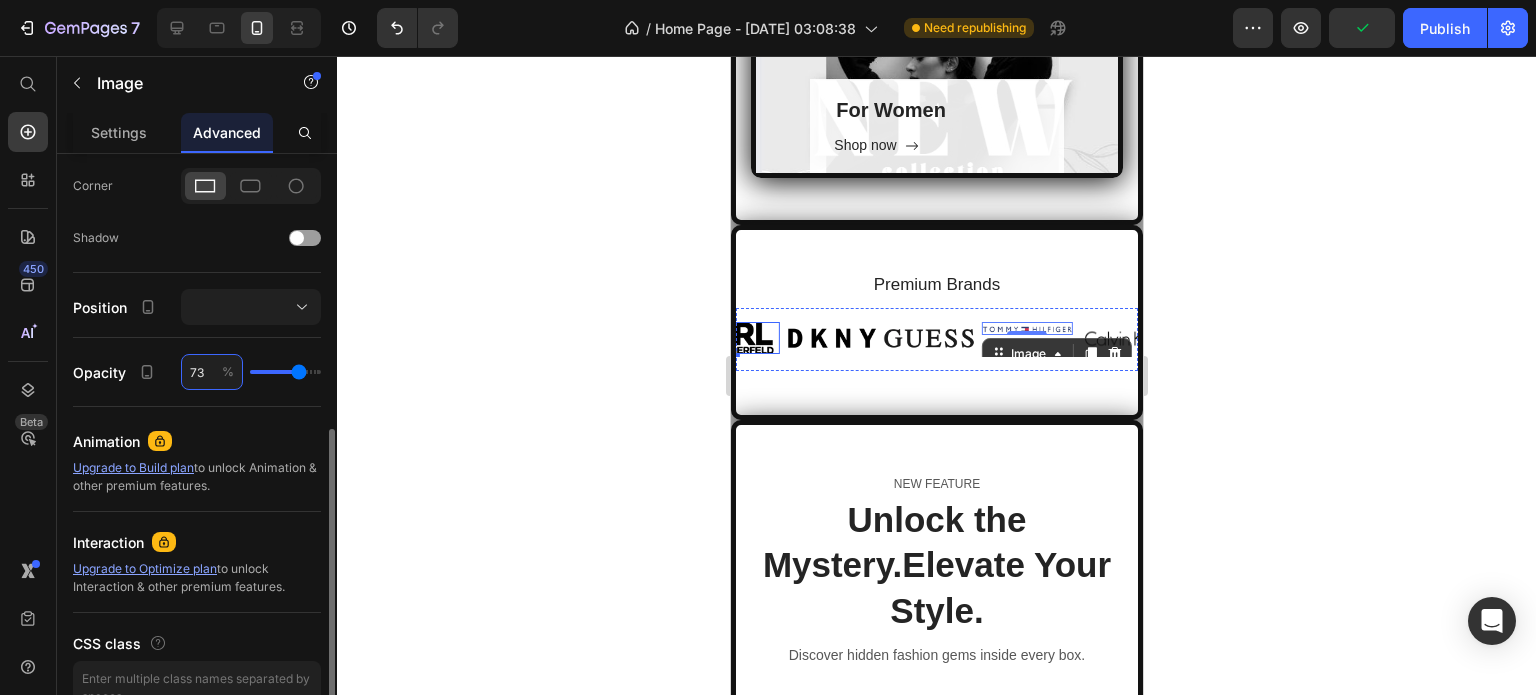 type on "73" 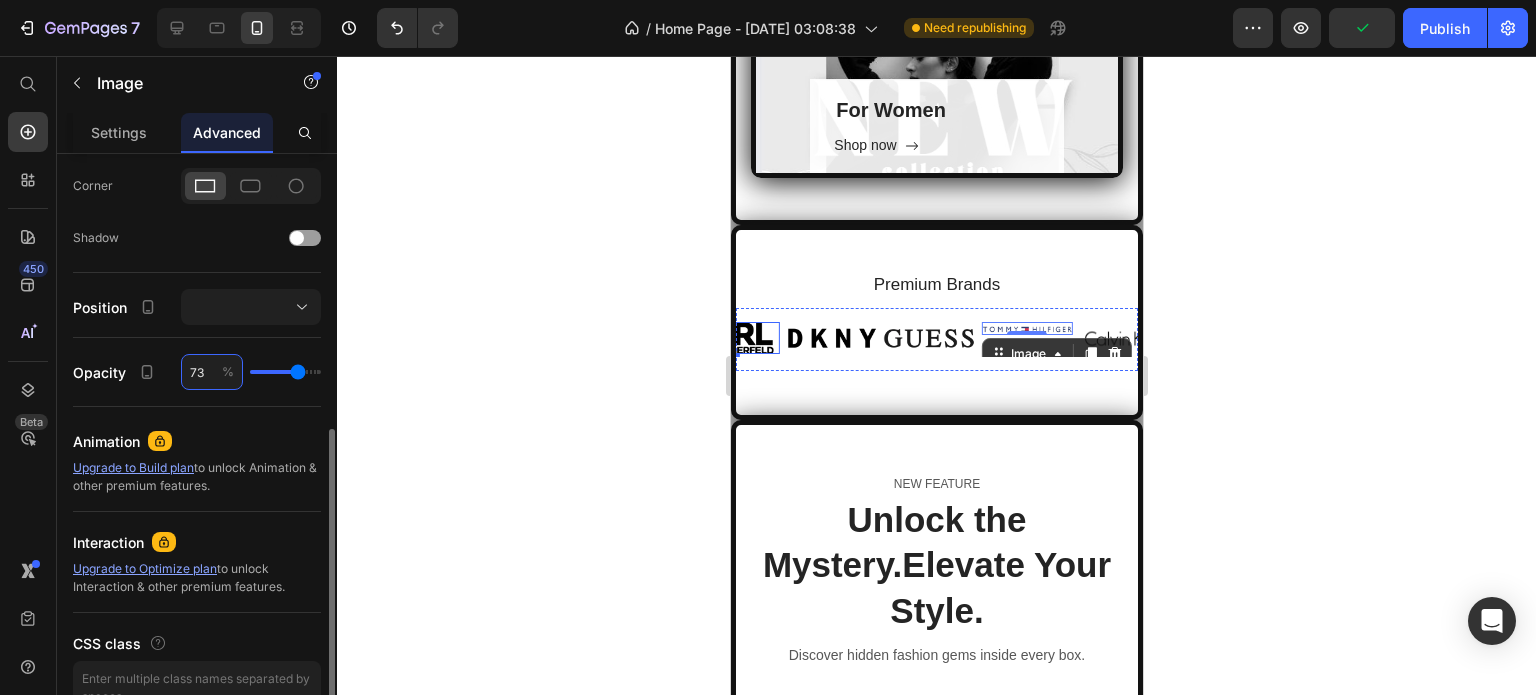 type on "71" 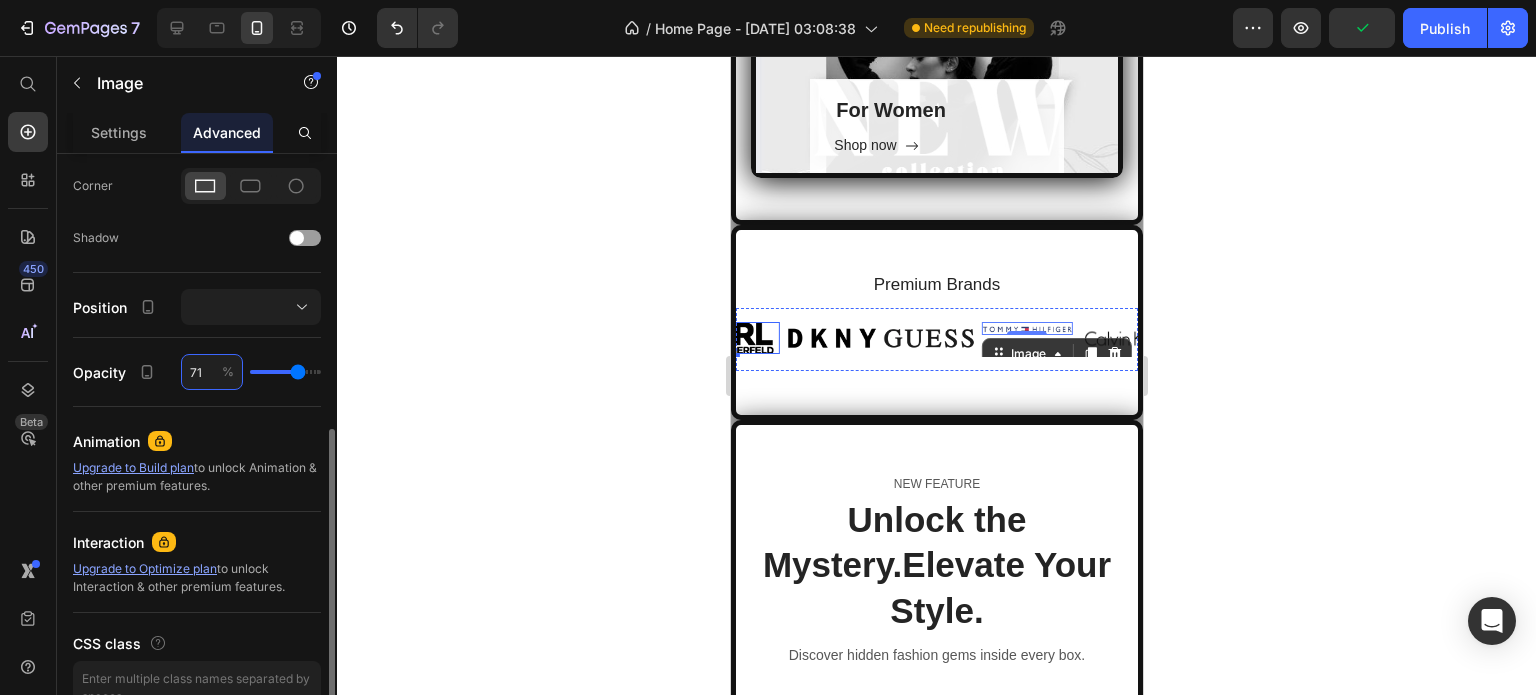 type on "71" 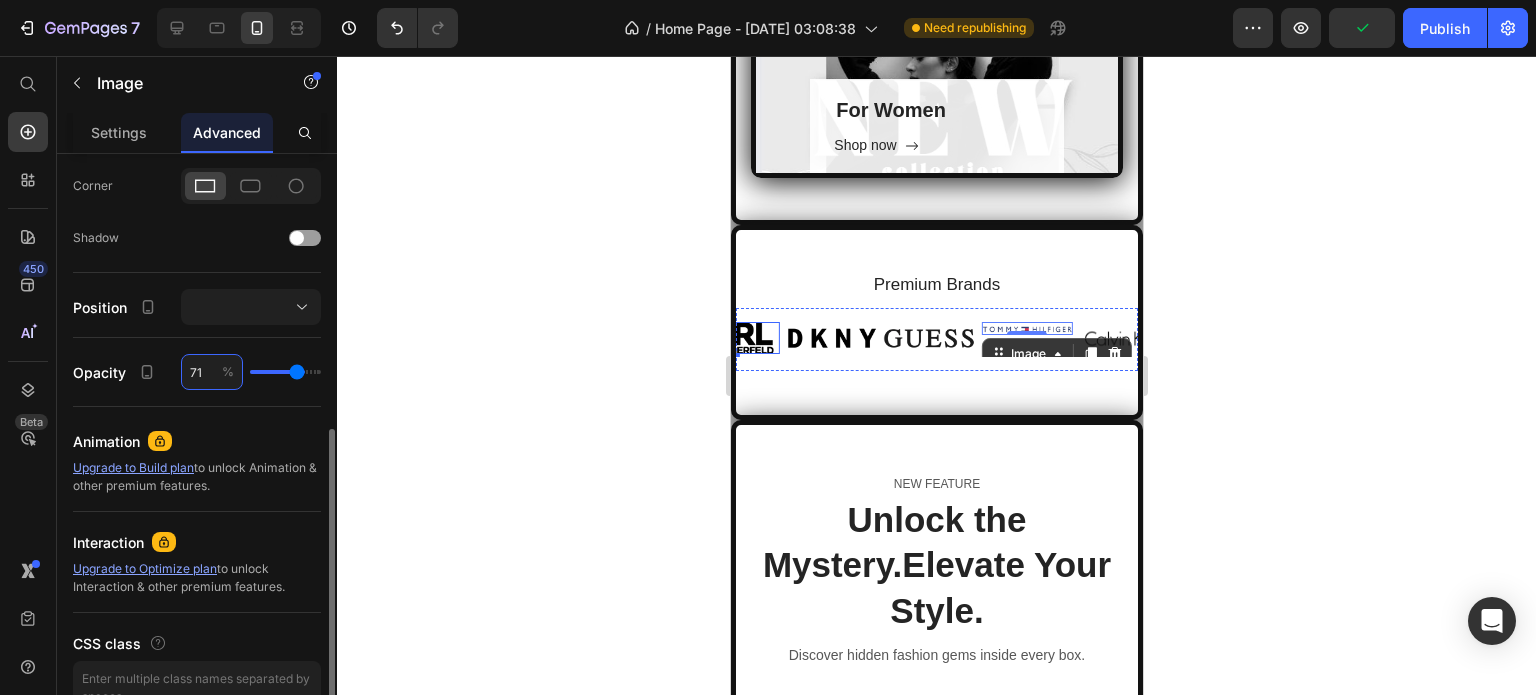 type on "69" 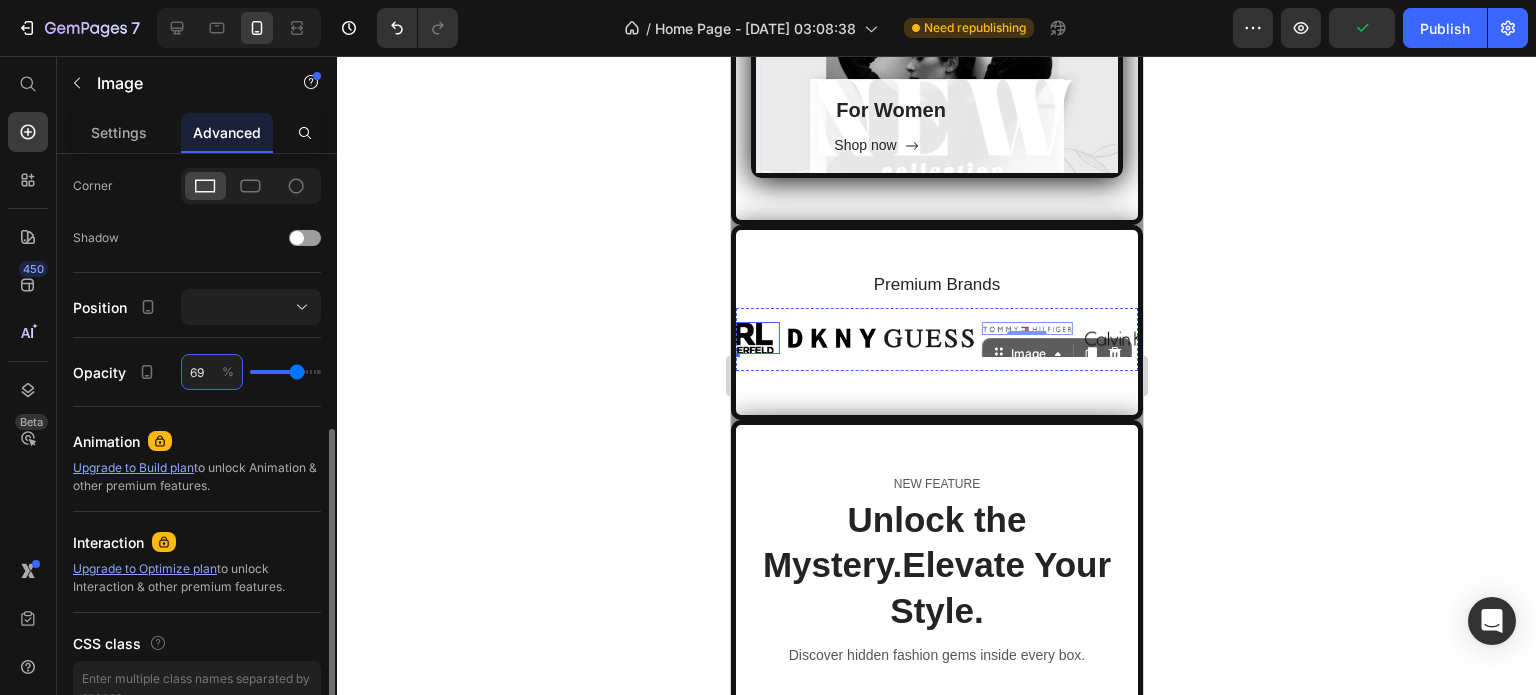 type on "69" 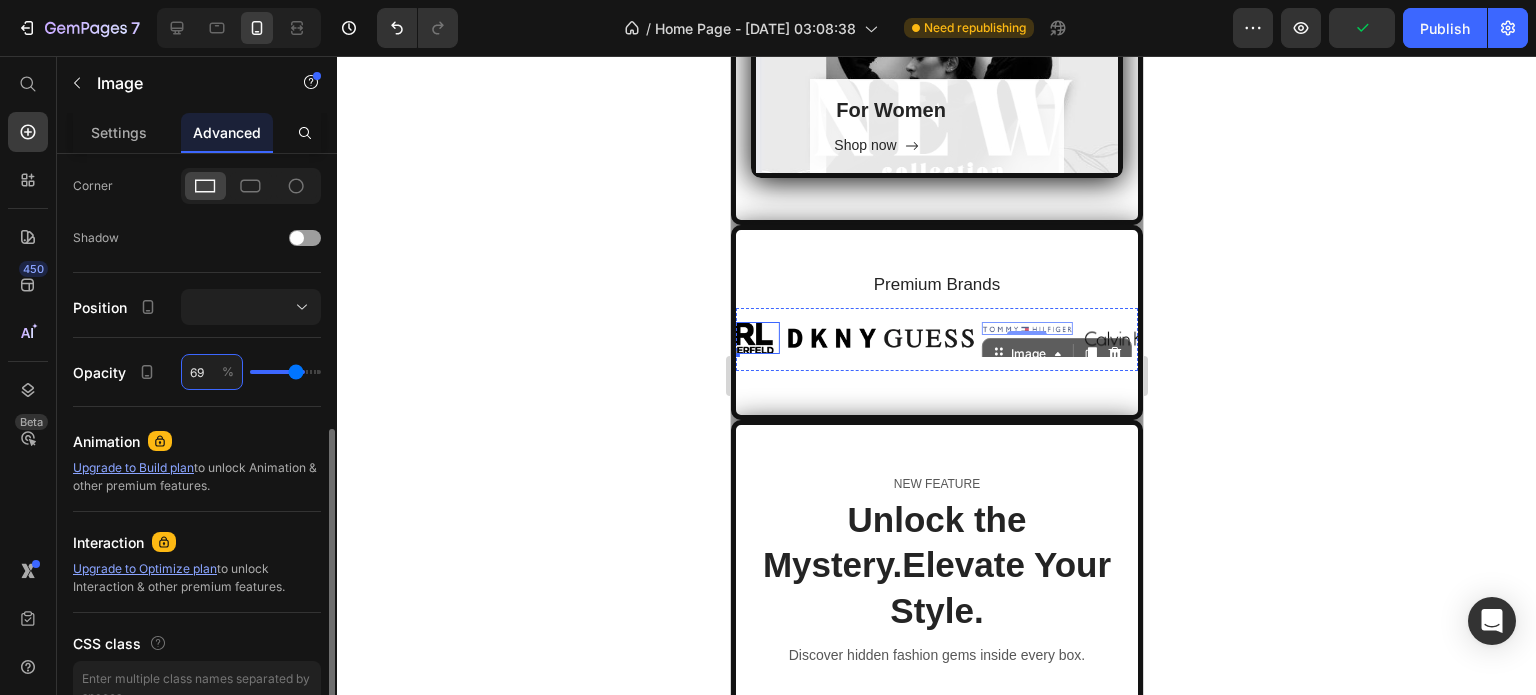 type on "67" 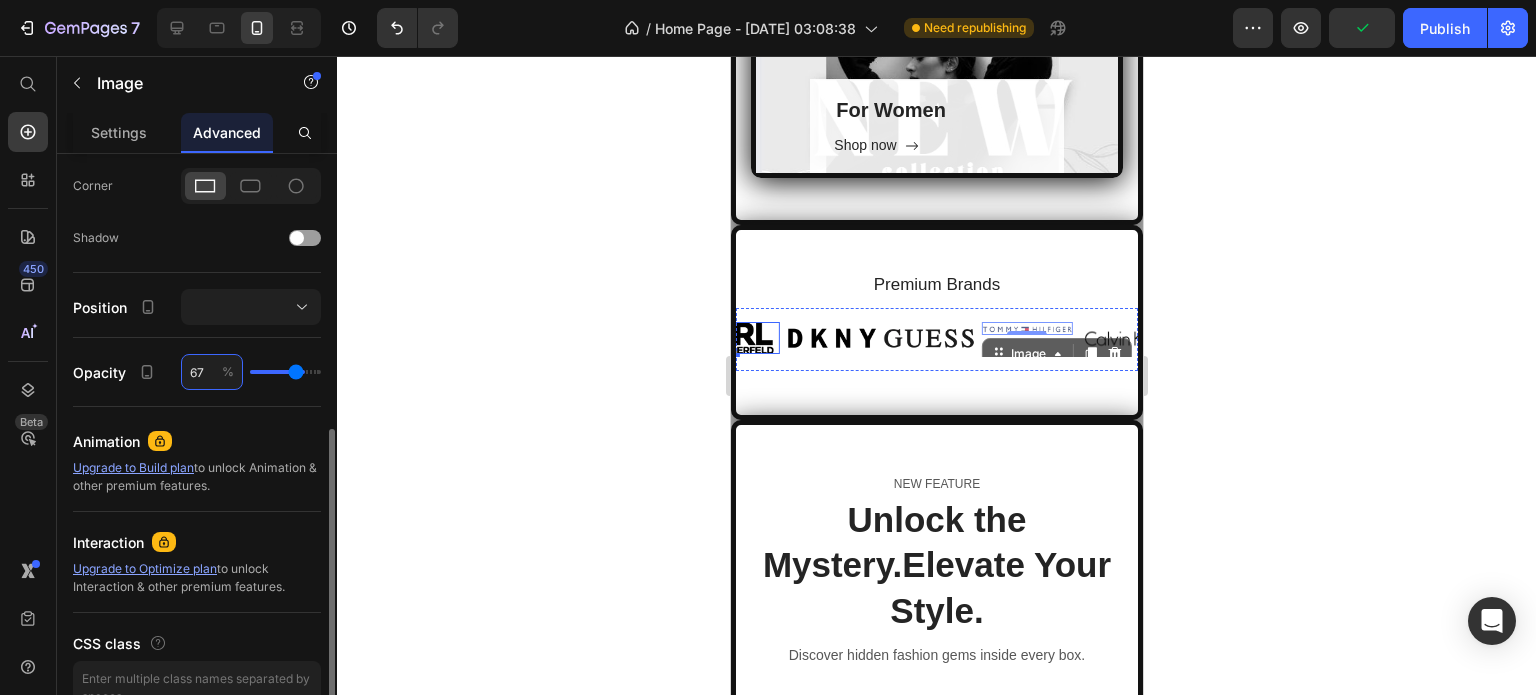 type on "67" 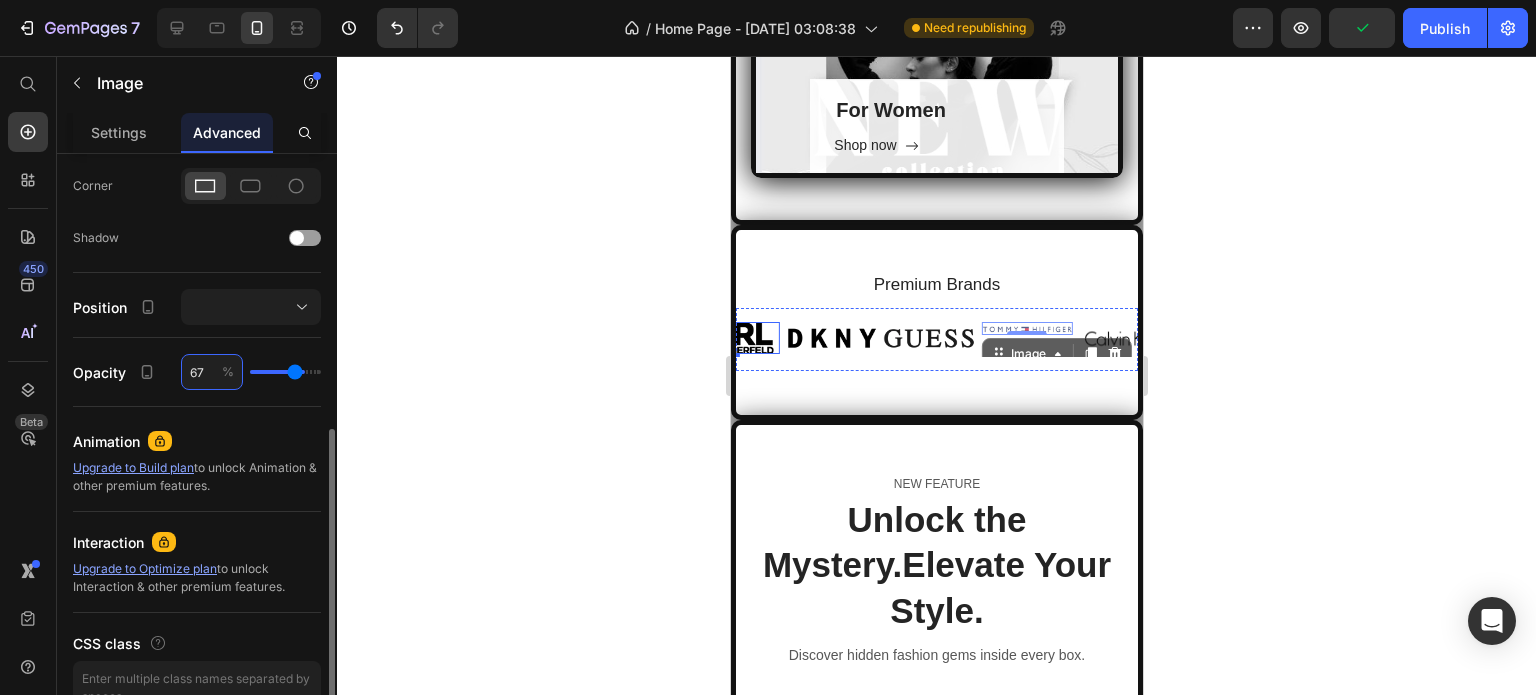type on "65" 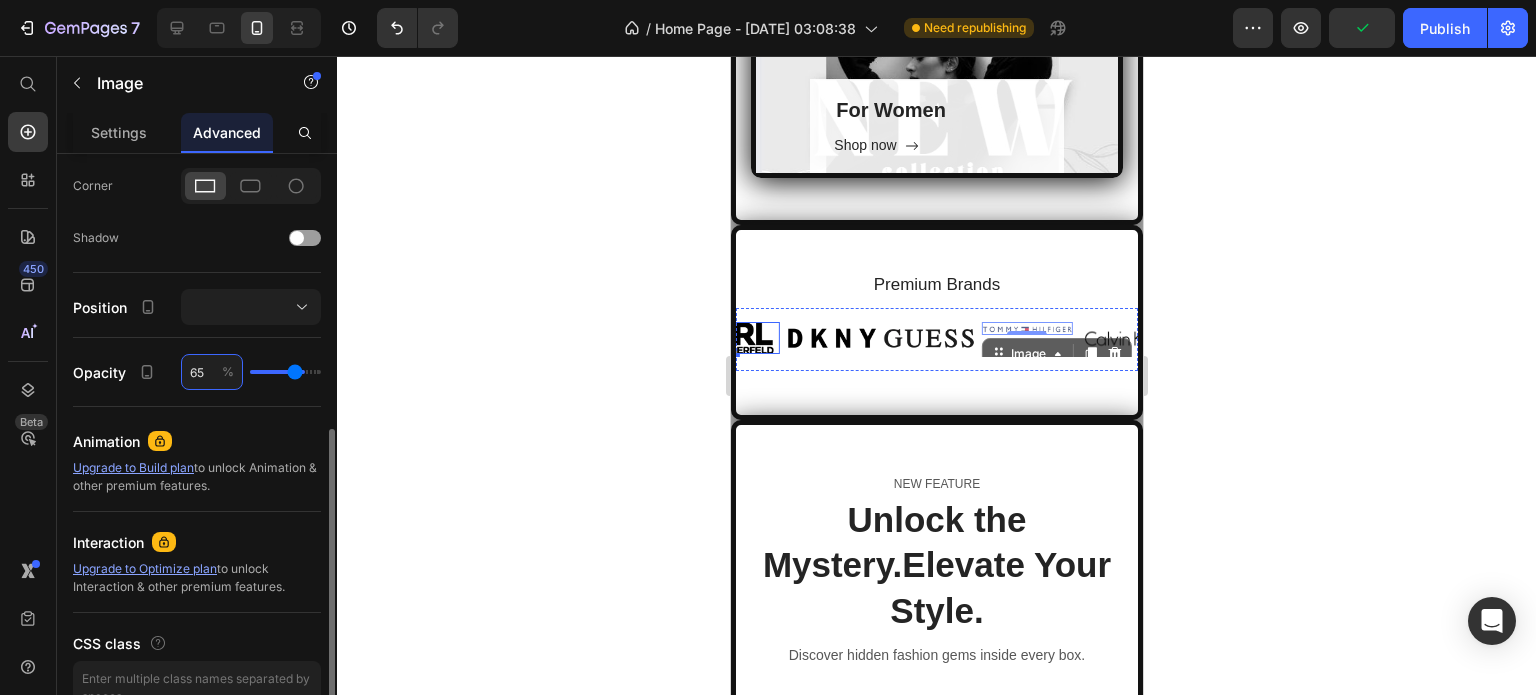 type on "65" 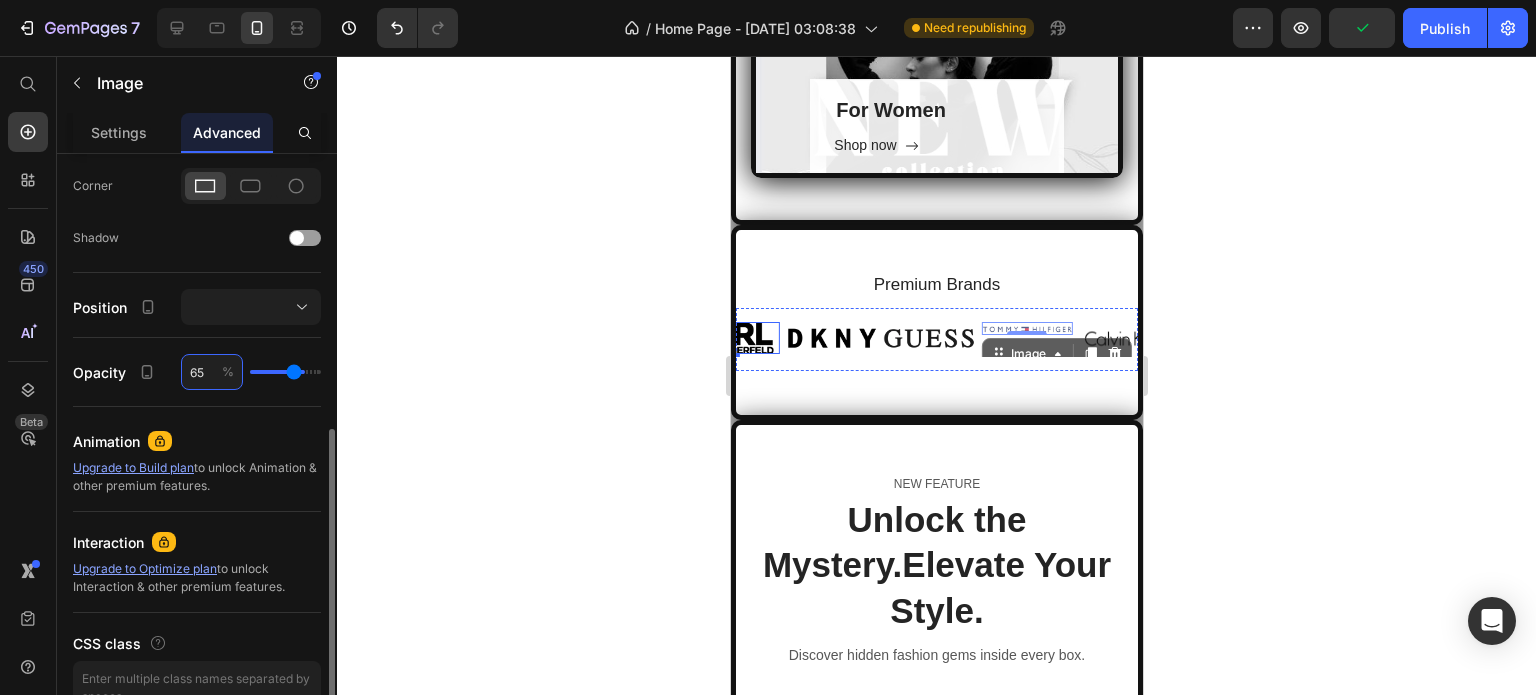 type on "63" 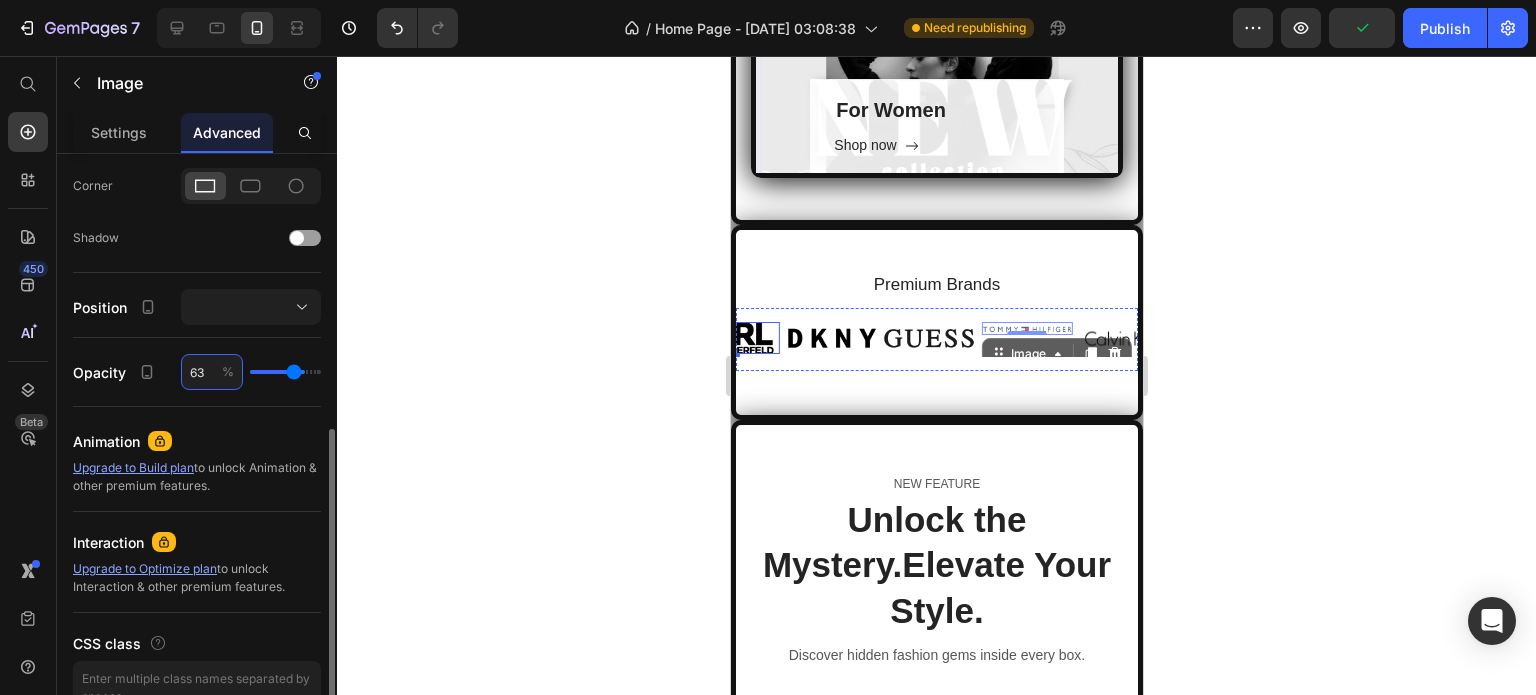 type on "63" 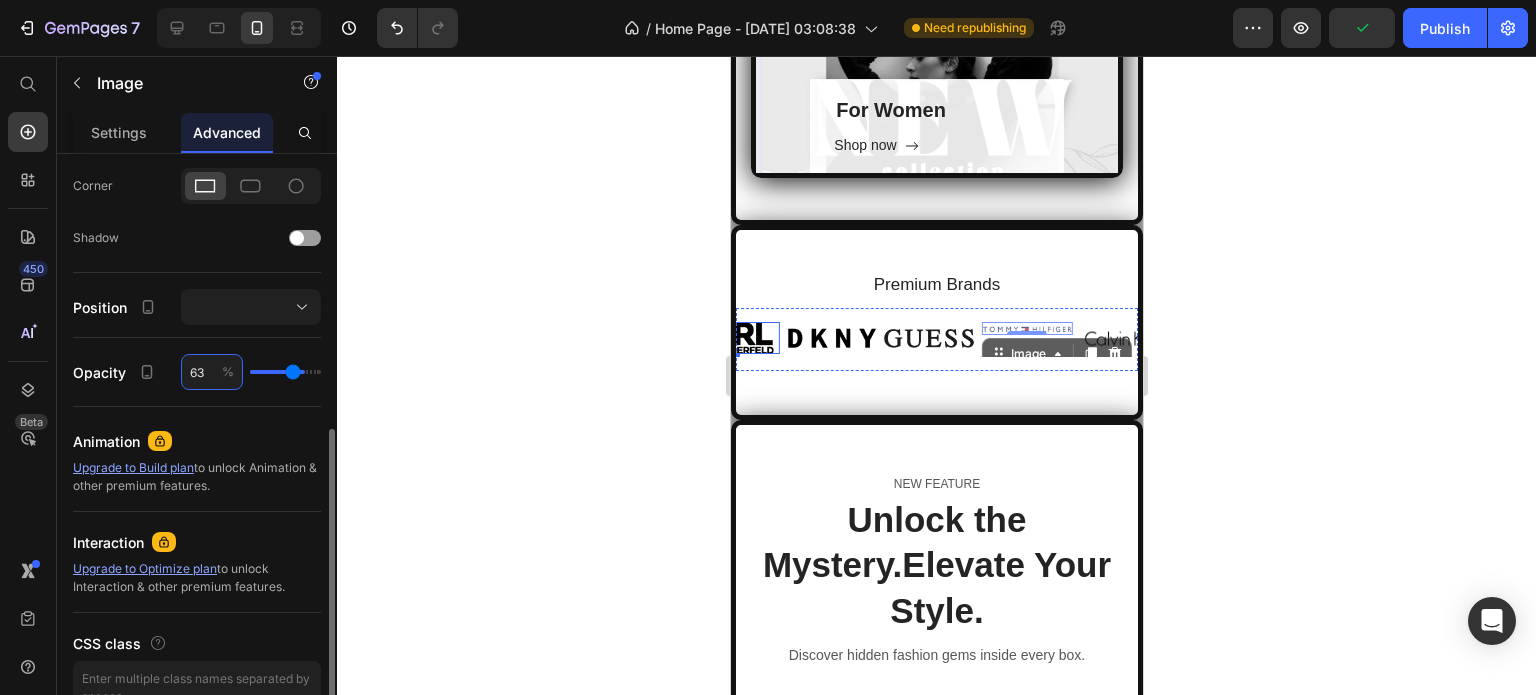 type on "61" 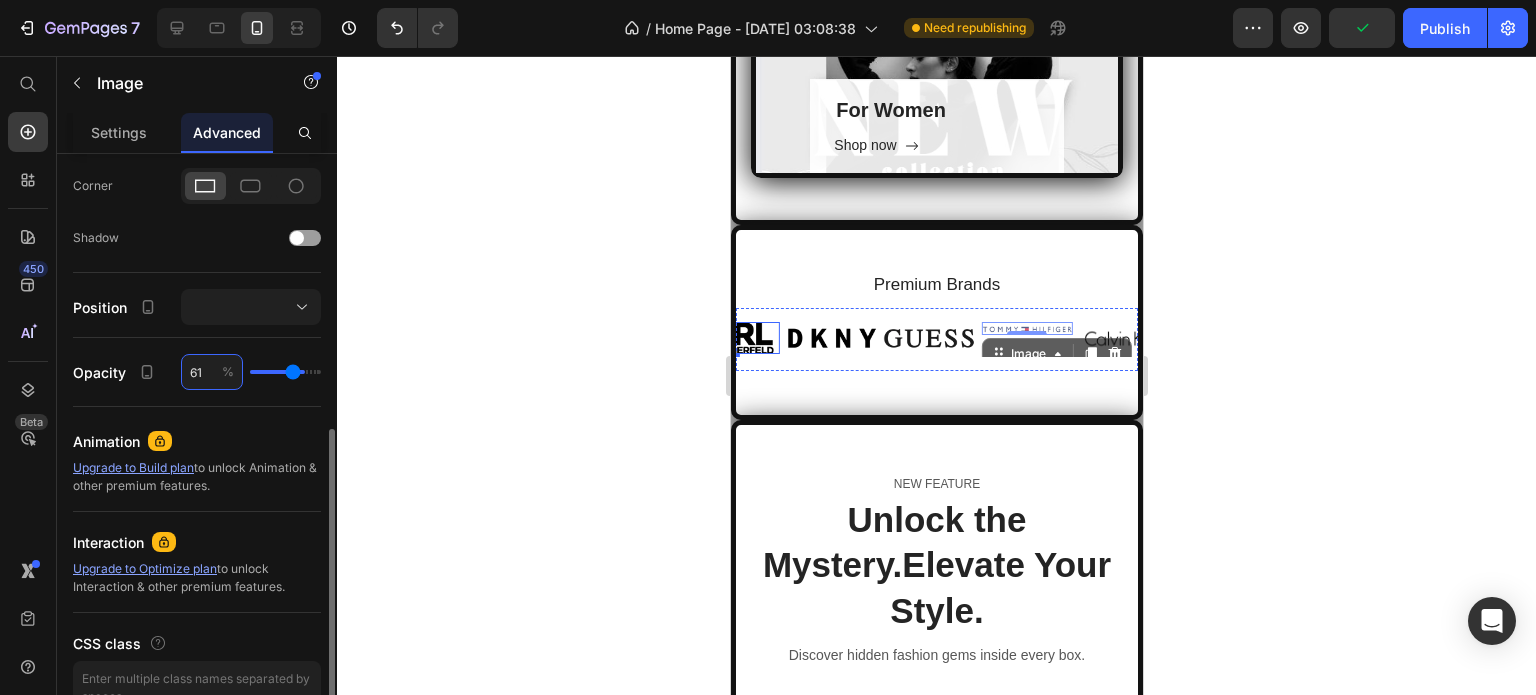type on "61" 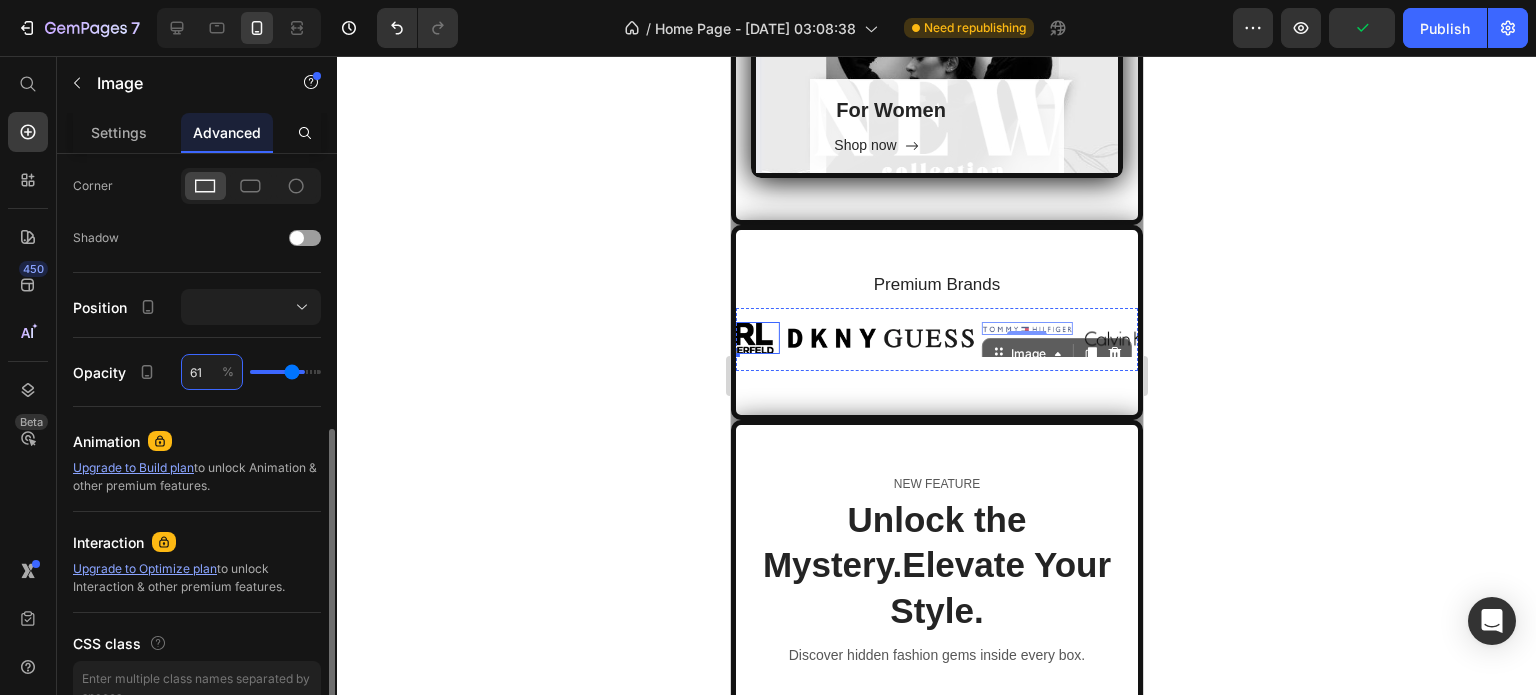 type on "59" 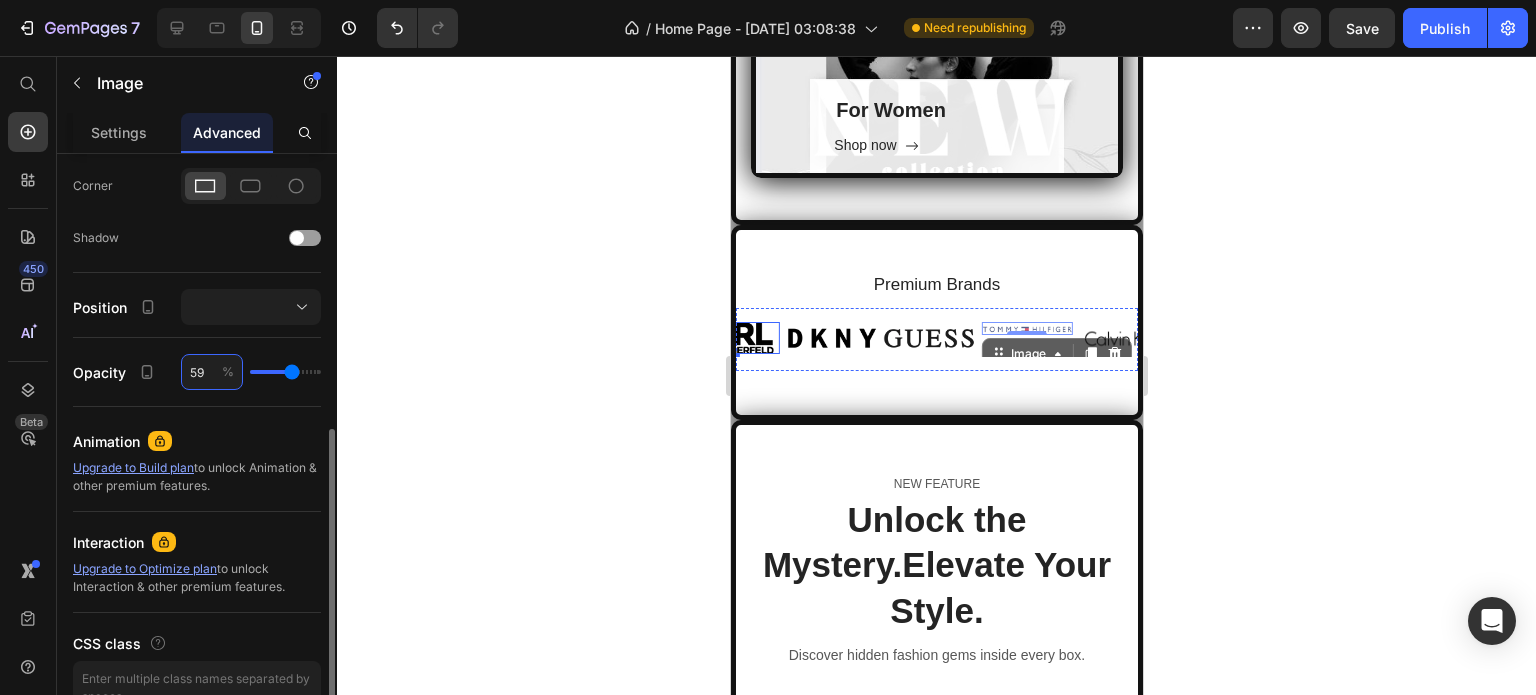 type on "59" 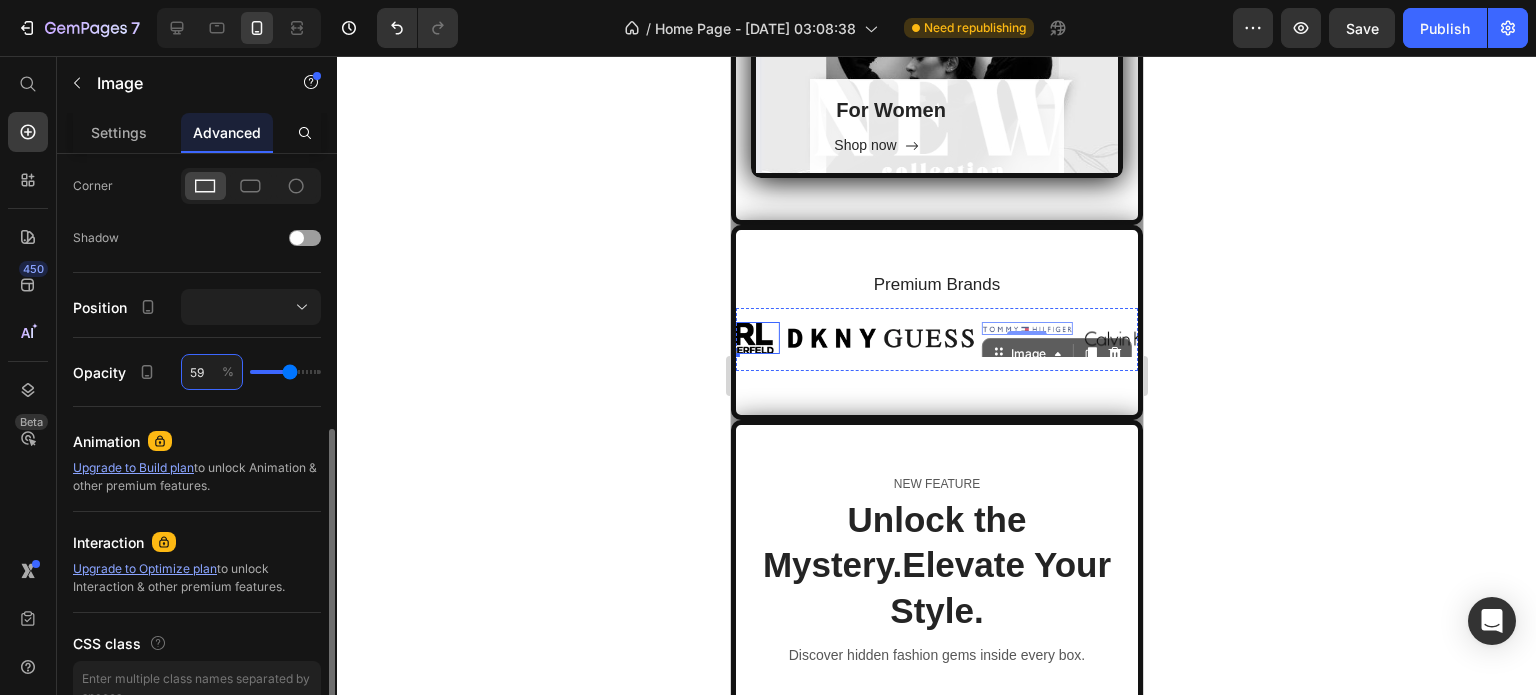 type on "57" 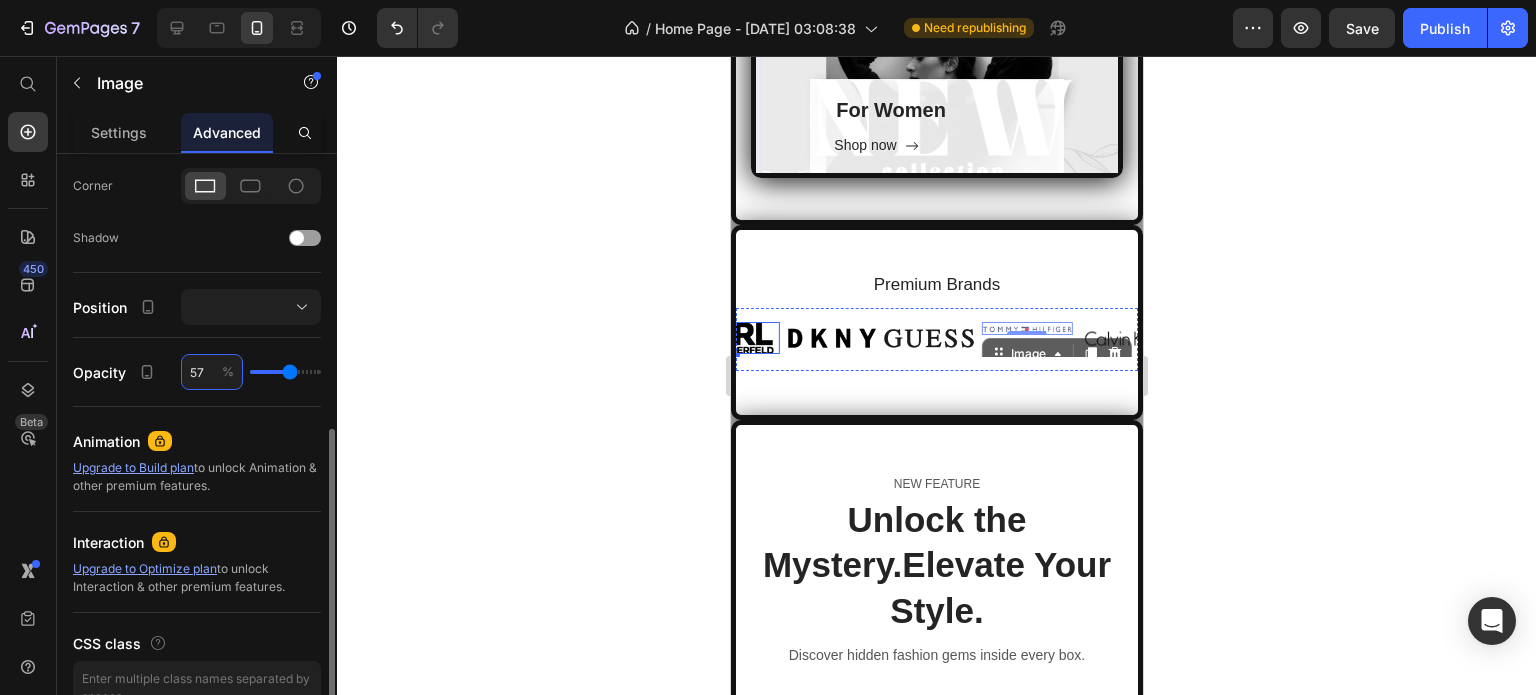 type on "57" 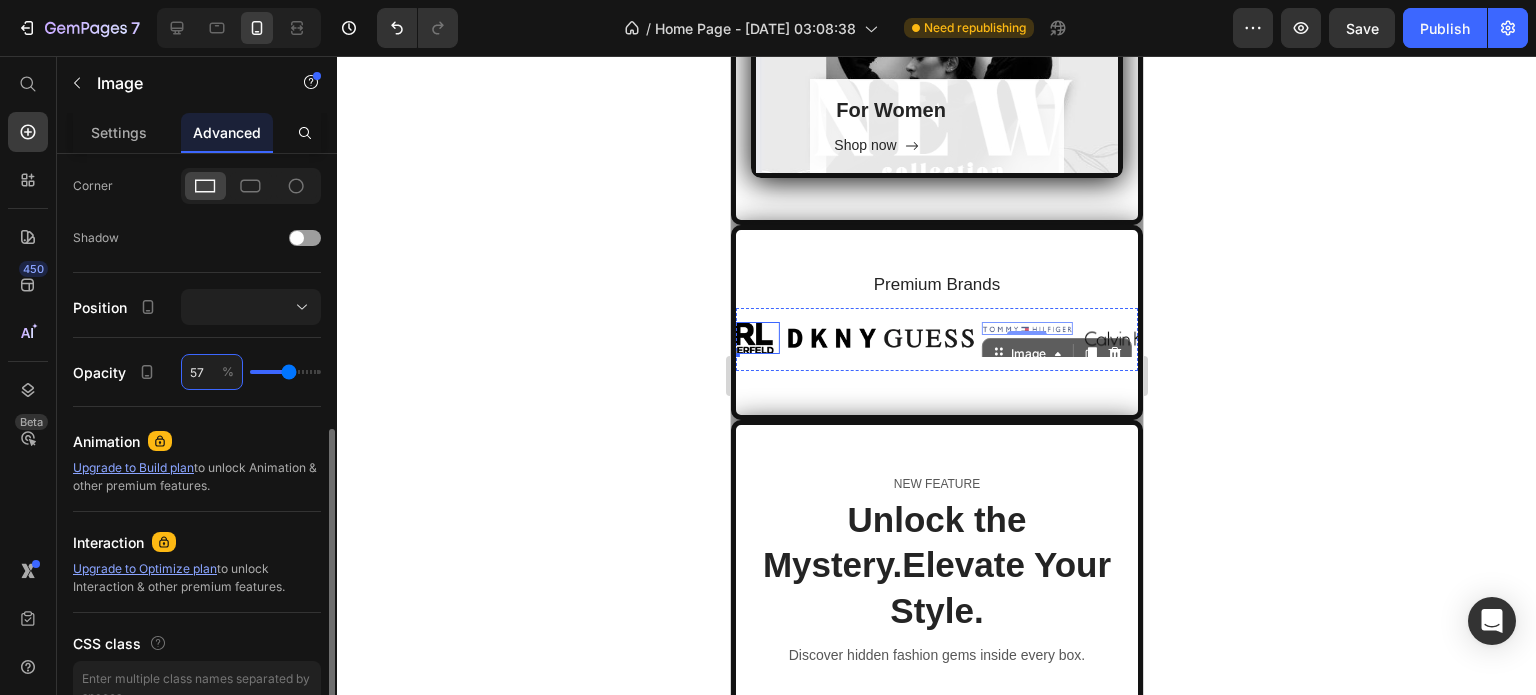type on "55" 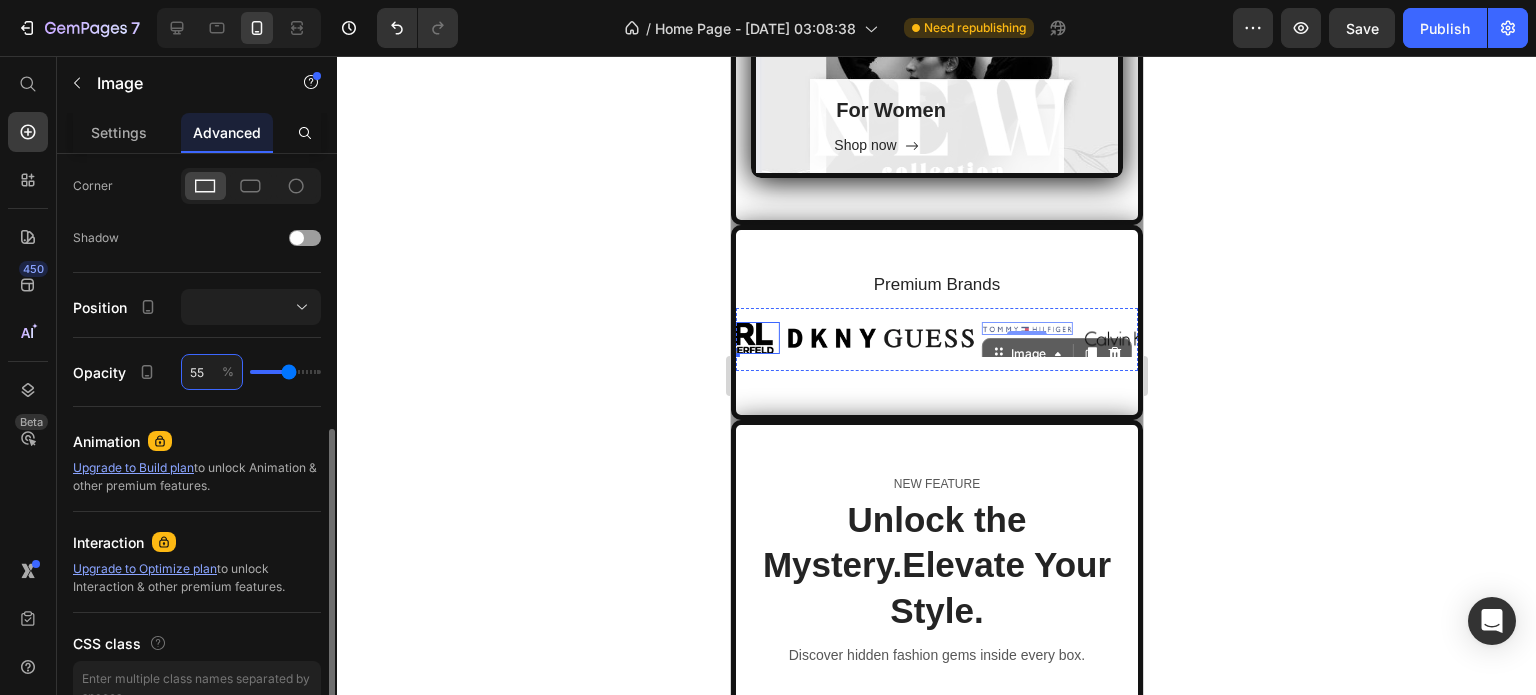 type on "55" 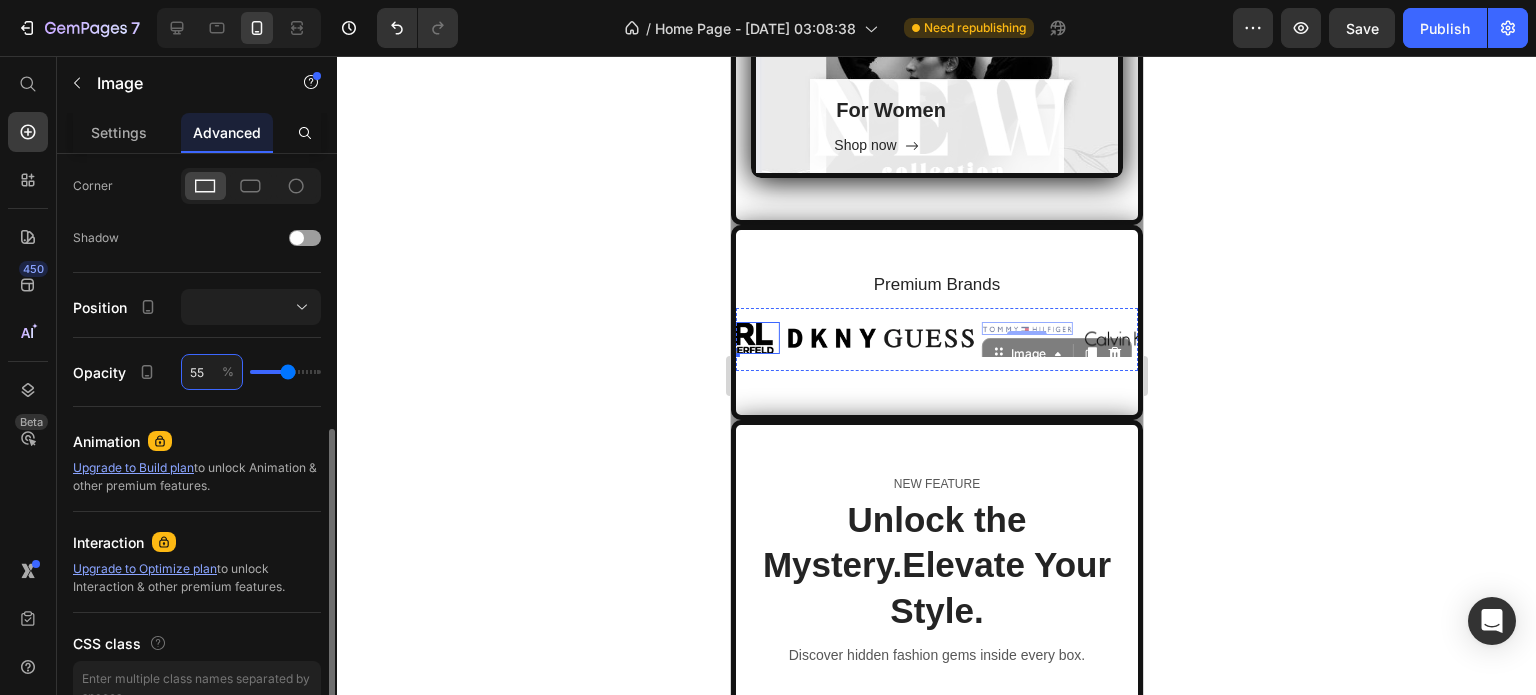 type on "53" 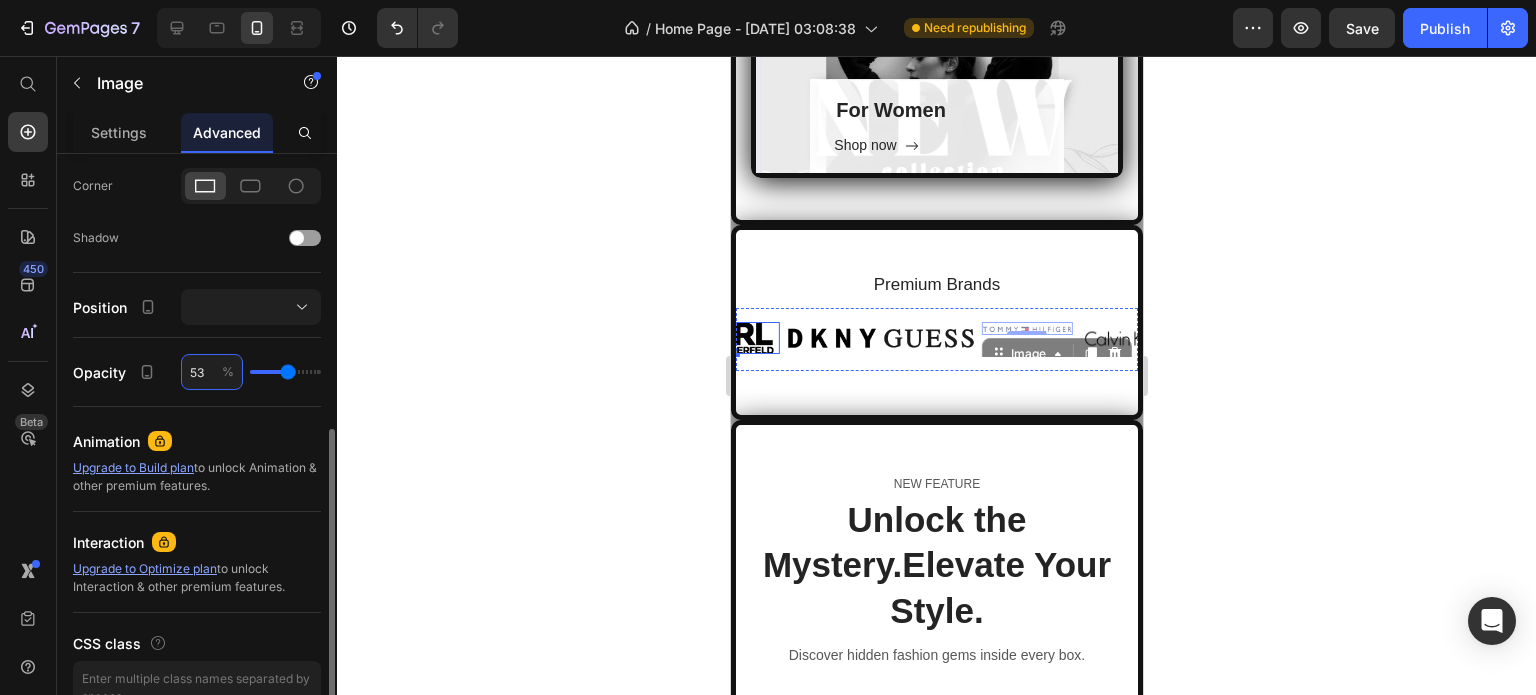 type on "53" 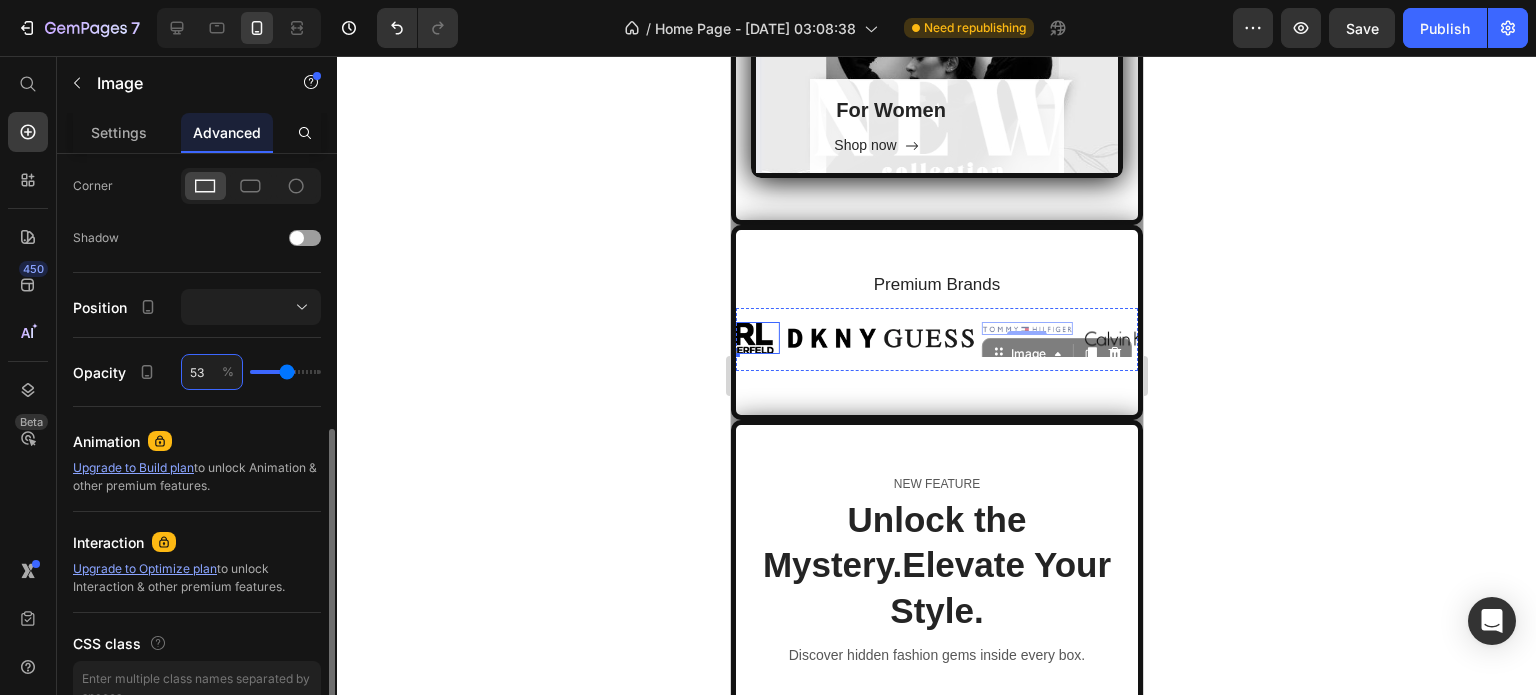 type on "51" 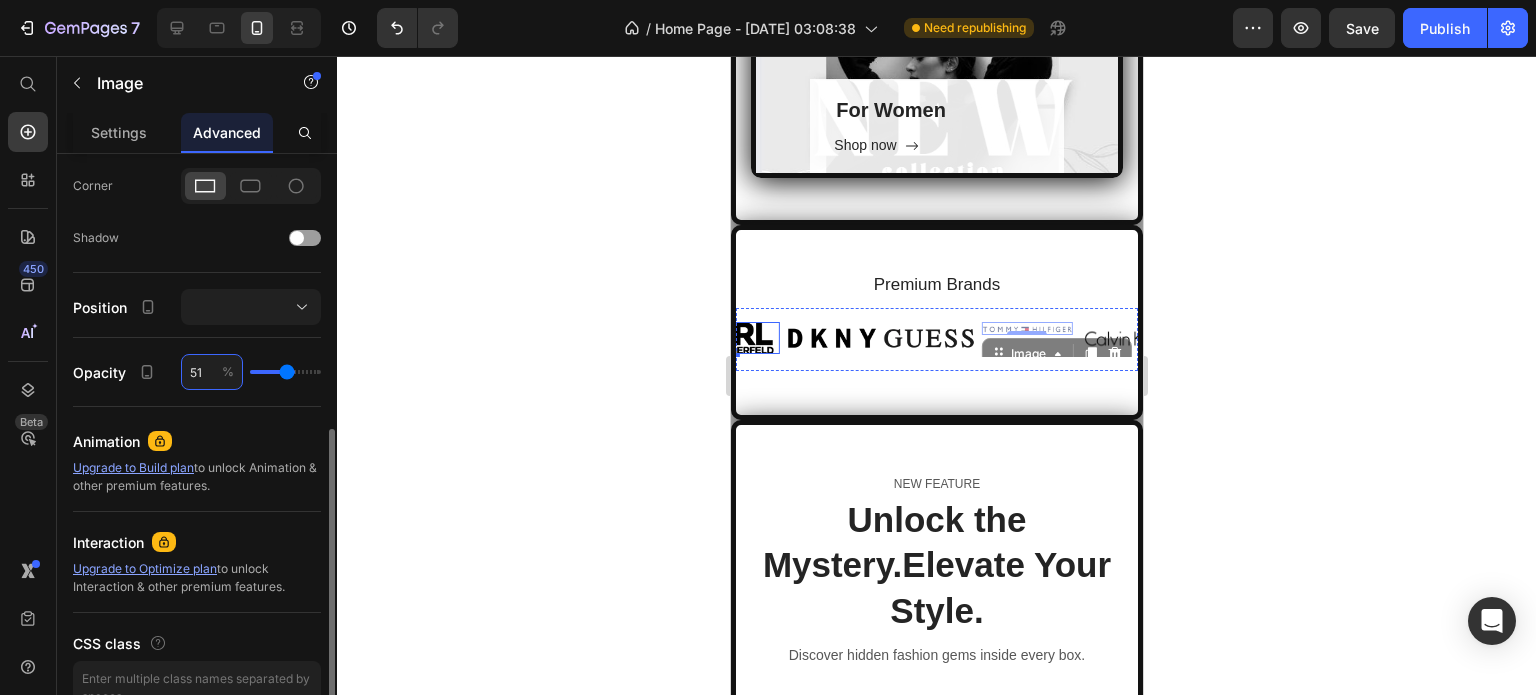 type on "51" 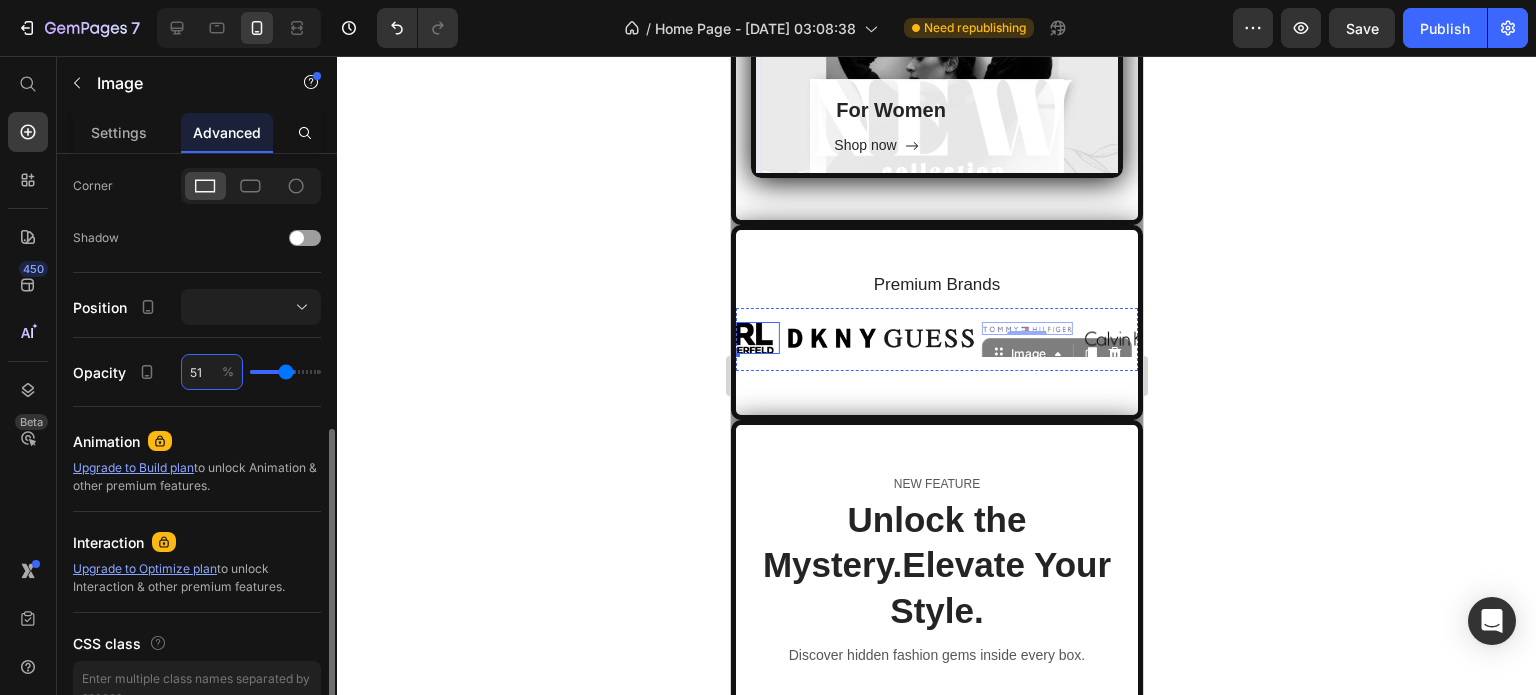 type on "49" 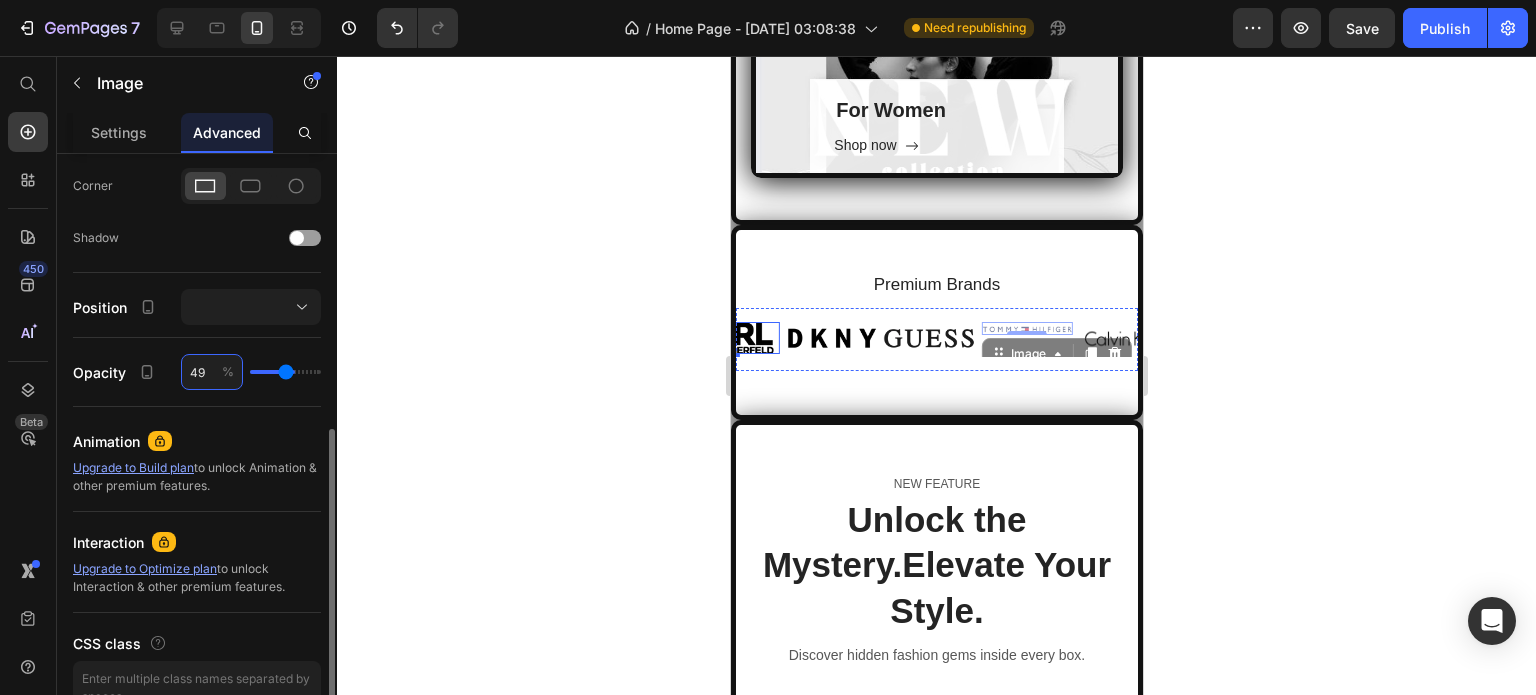 type on "49" 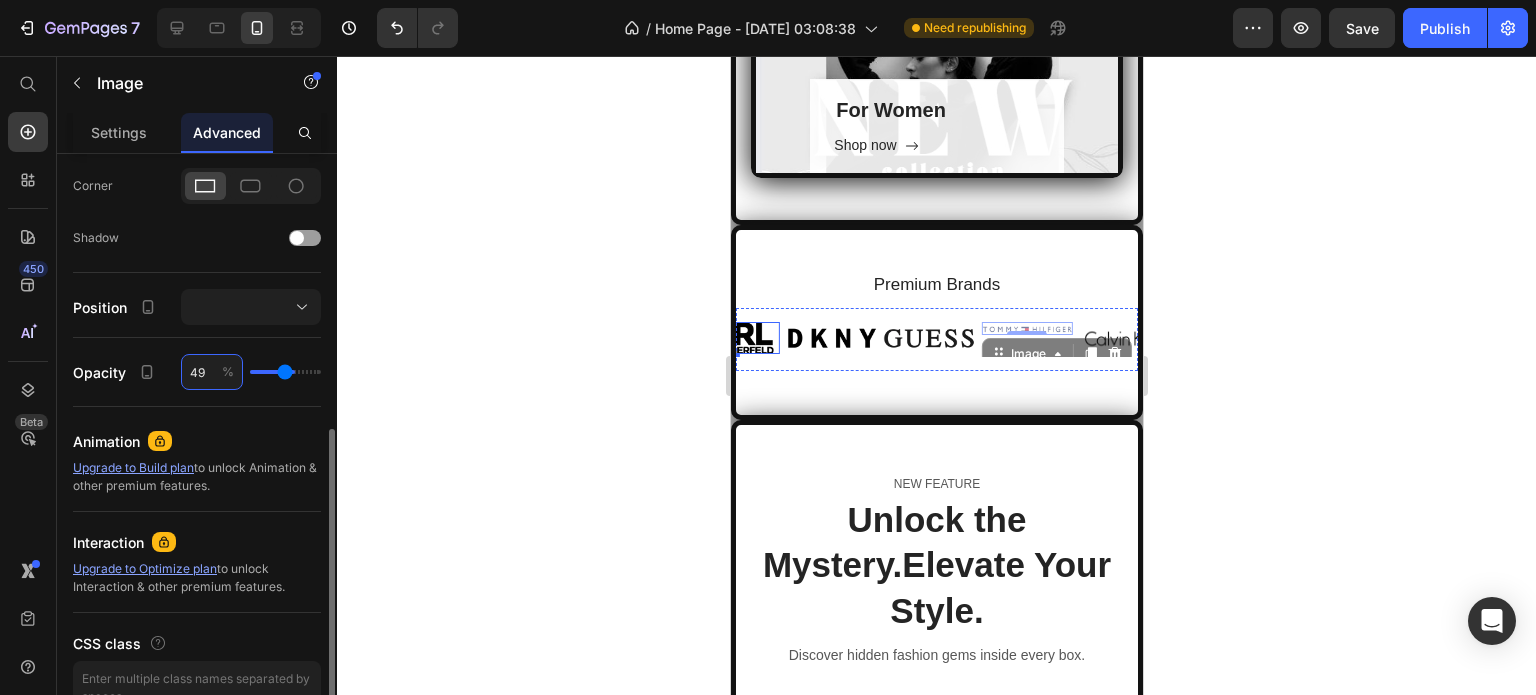 type on "47" 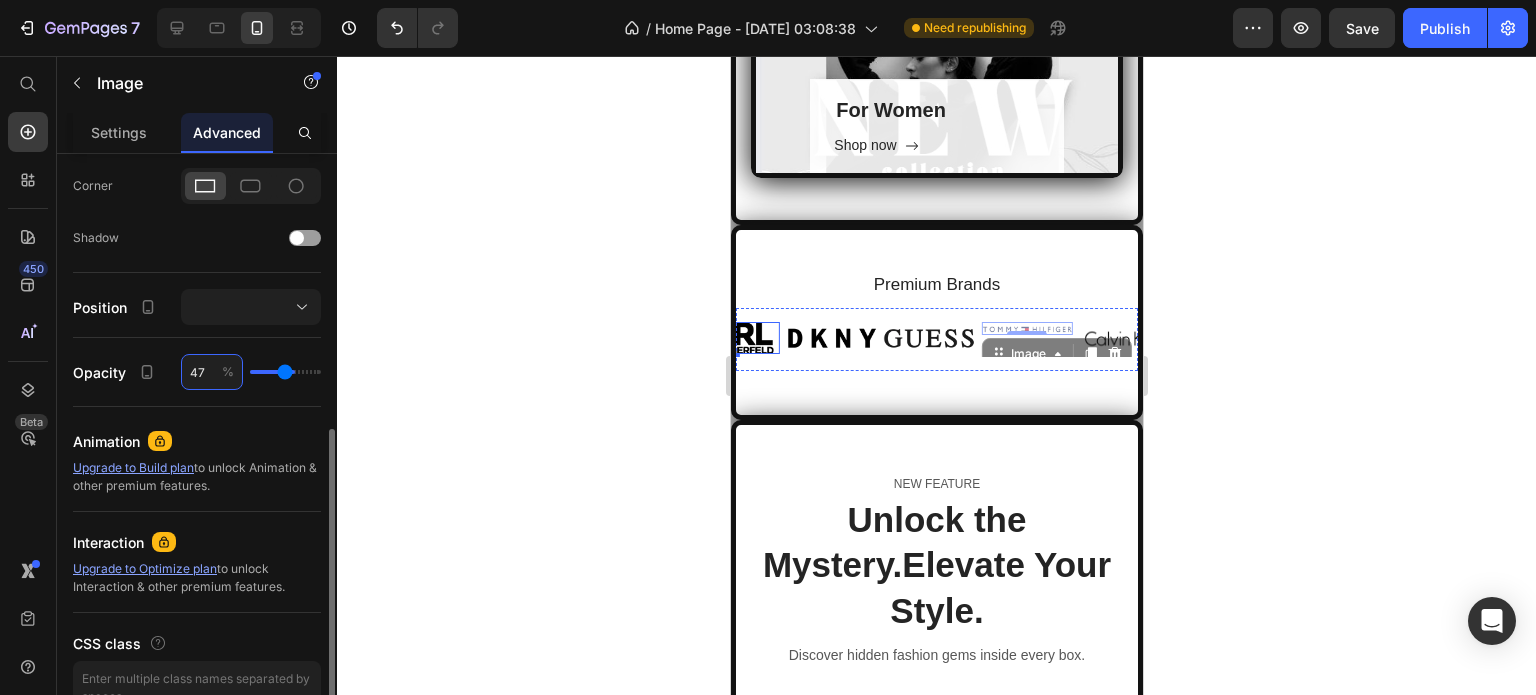 type on "47" 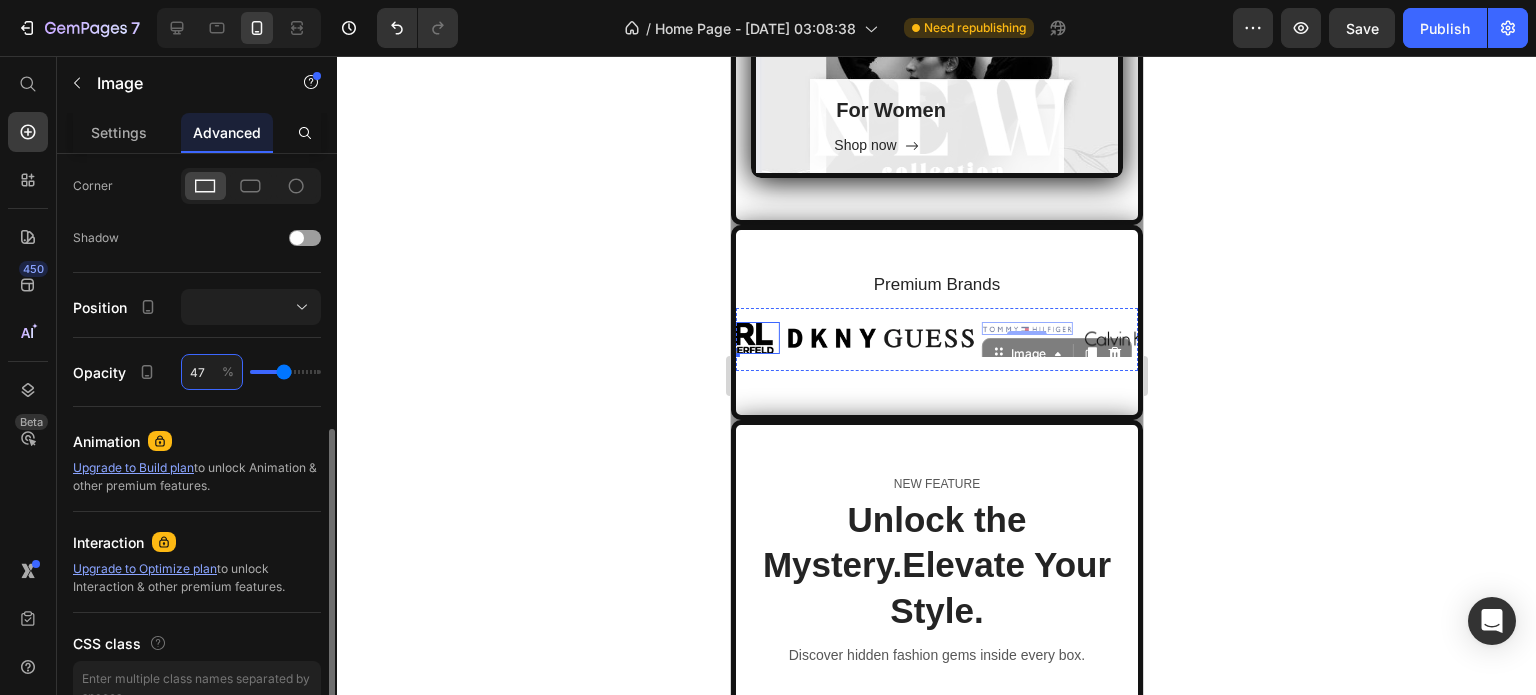 type on "45" 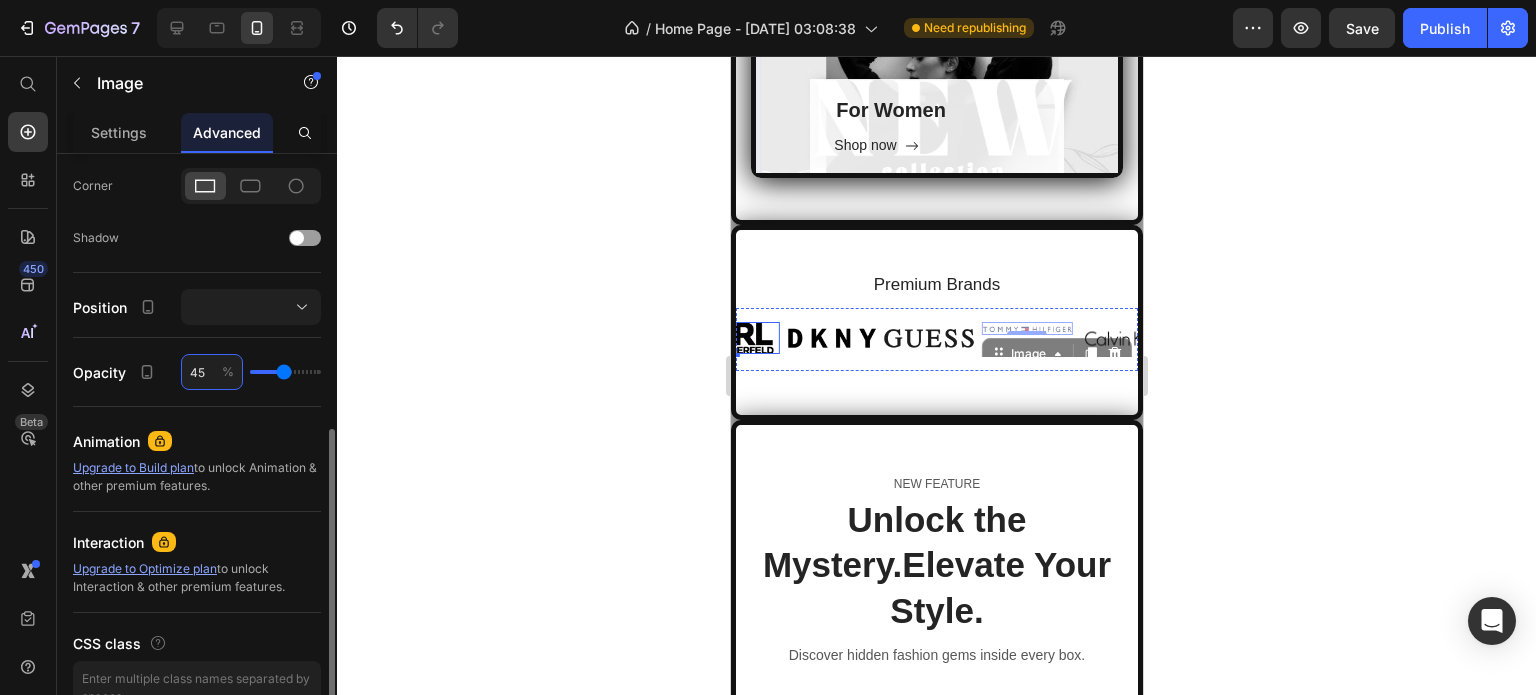 type on "45" 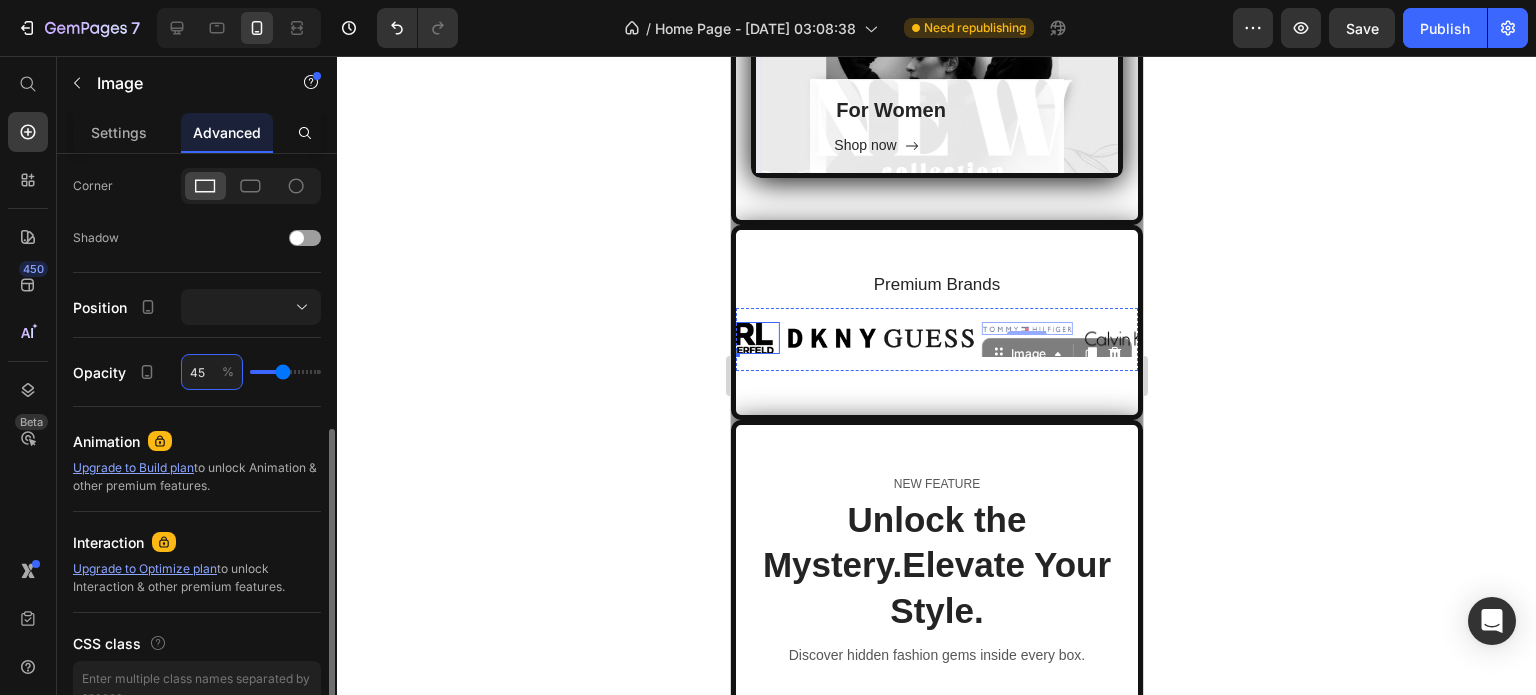 type on "43" 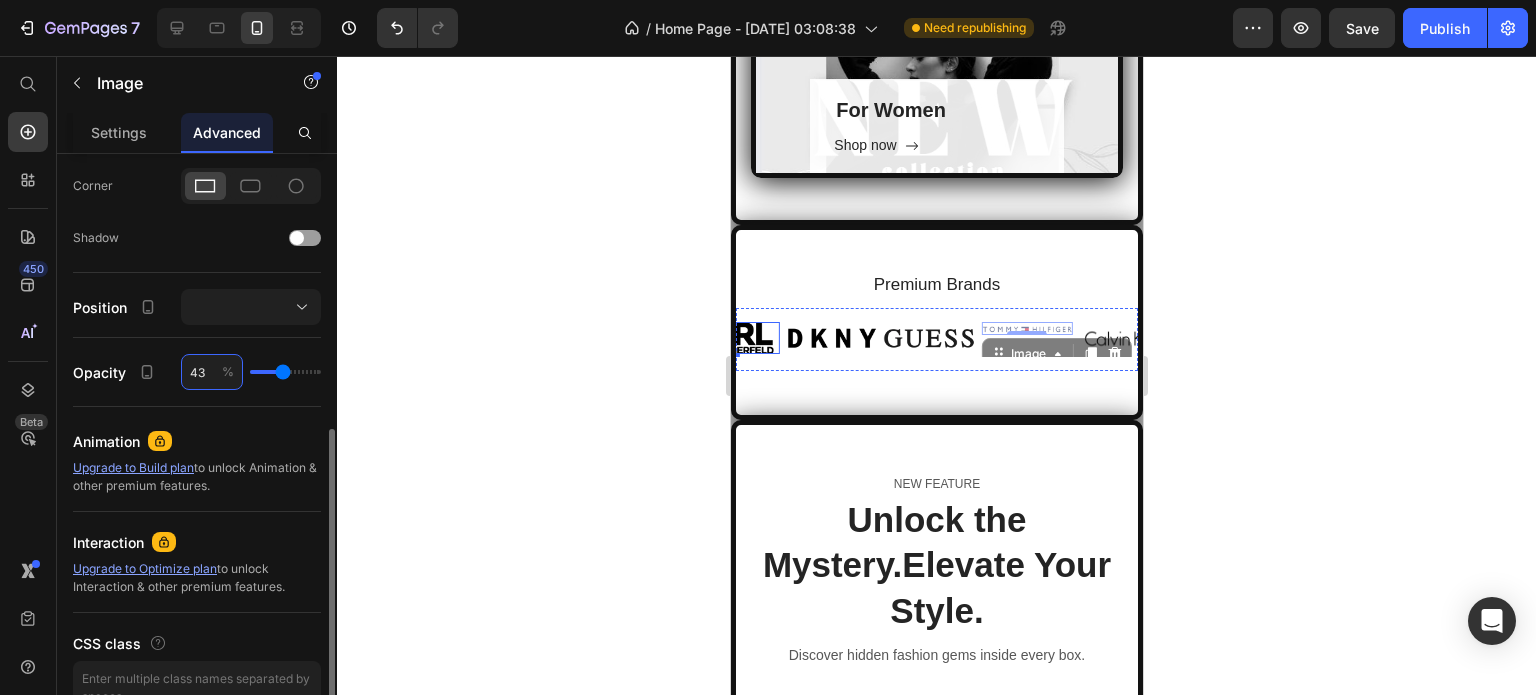 type on "43" 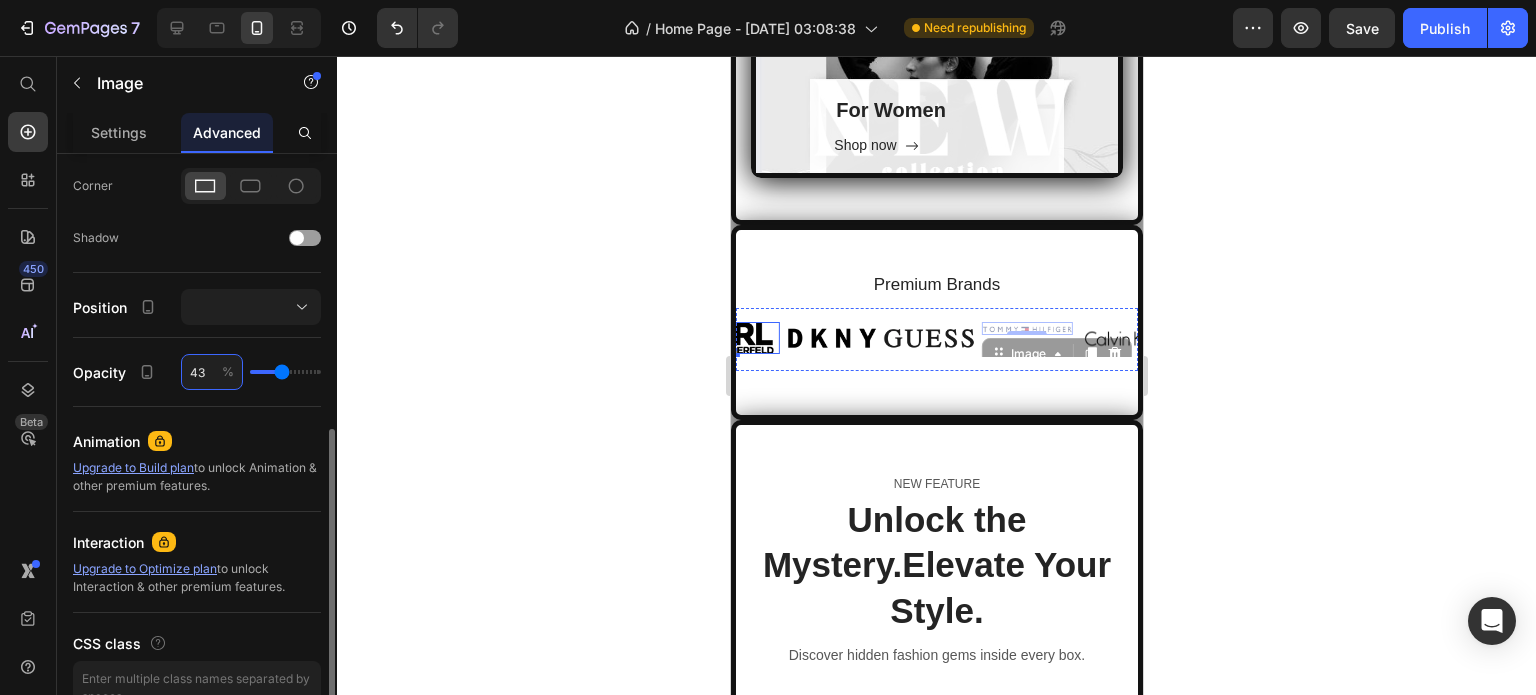 type on "45" 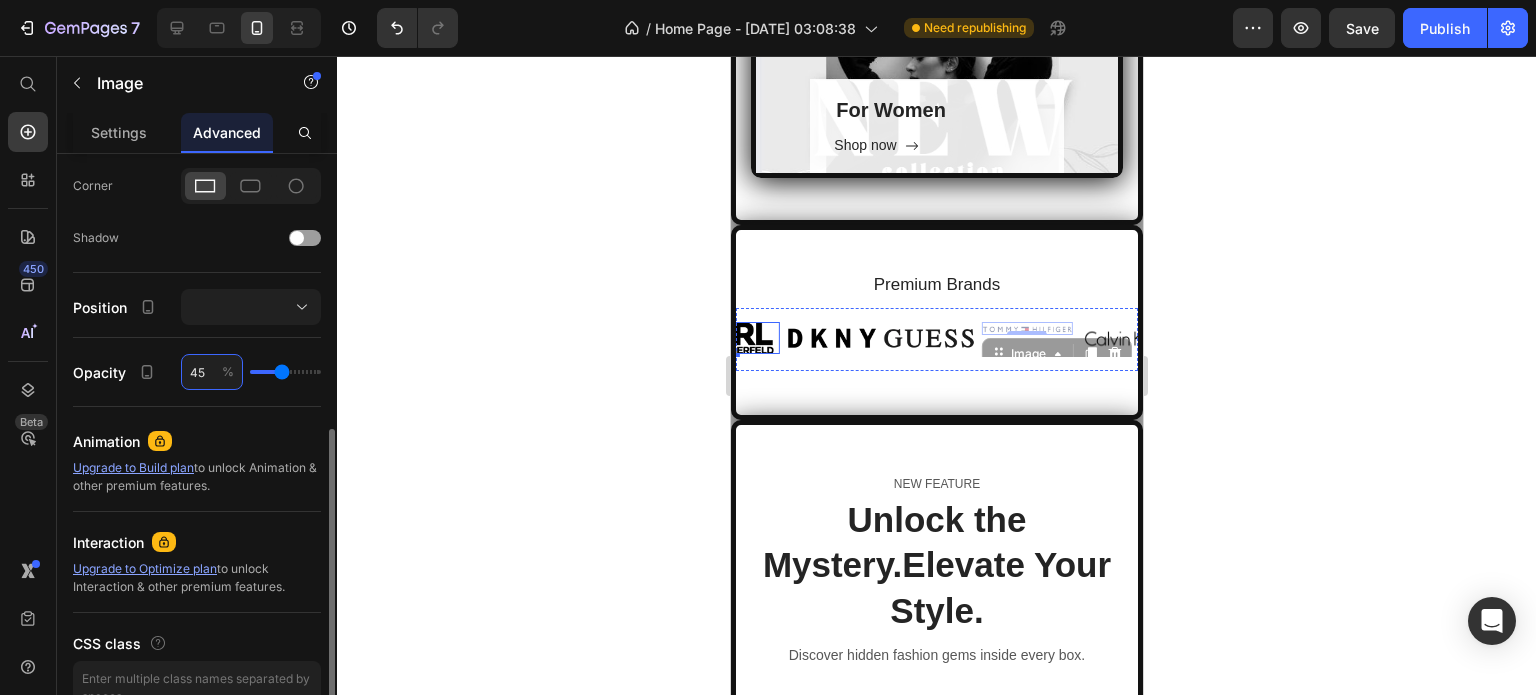 type on "45" 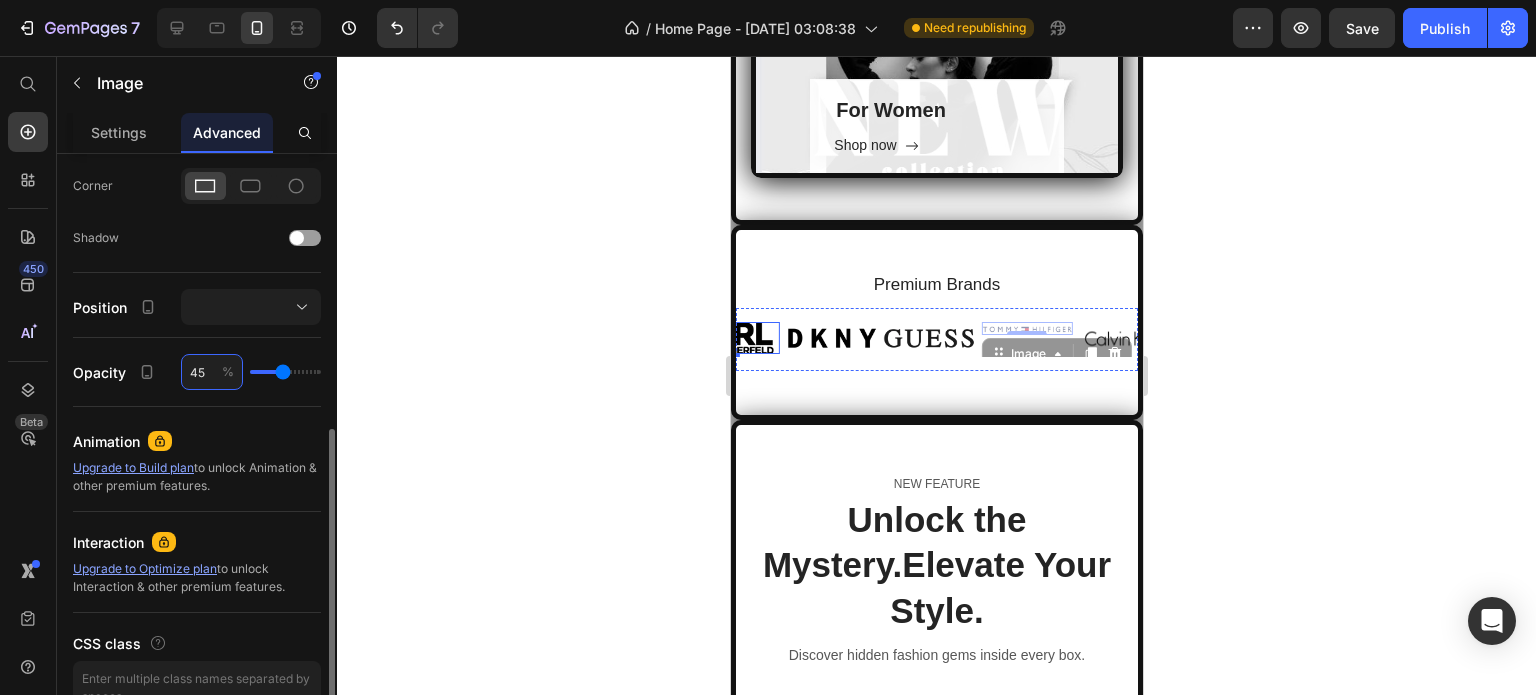 type on "47" 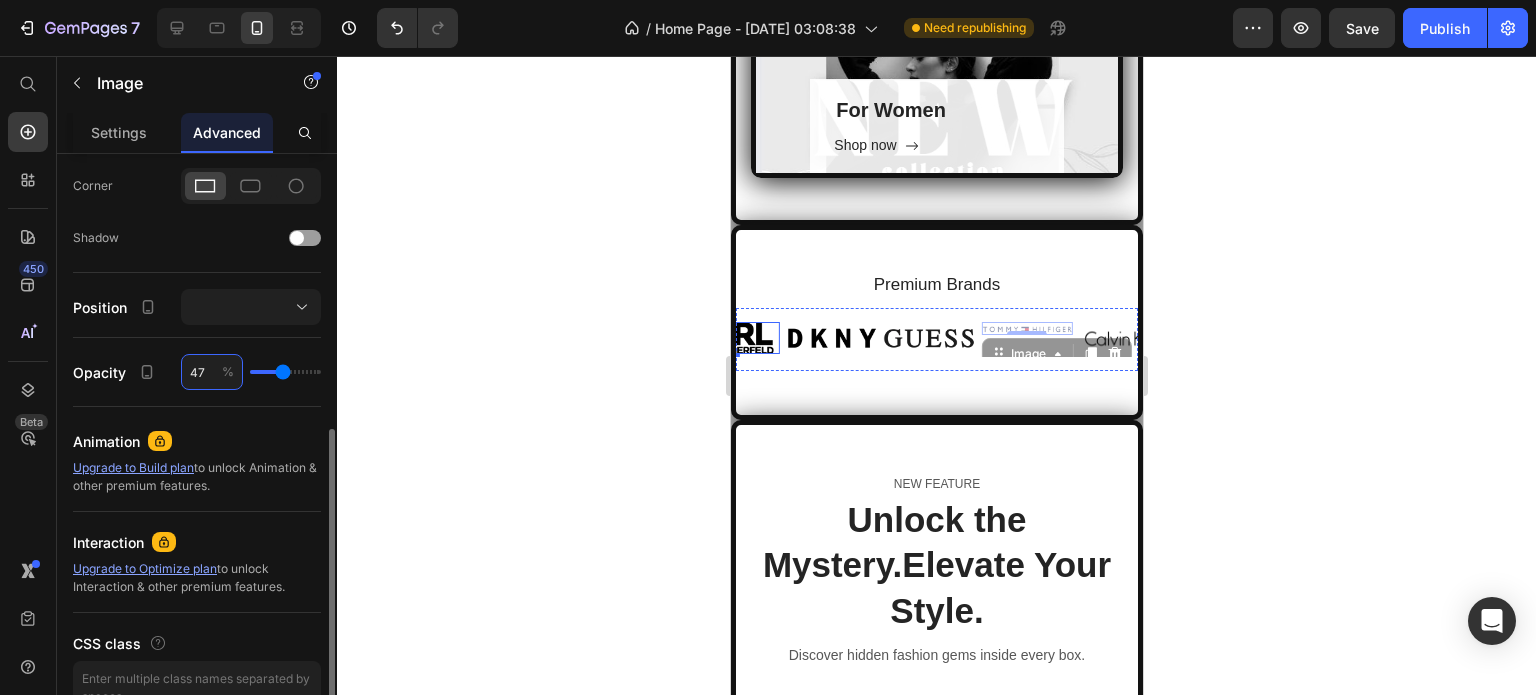 type on "47" 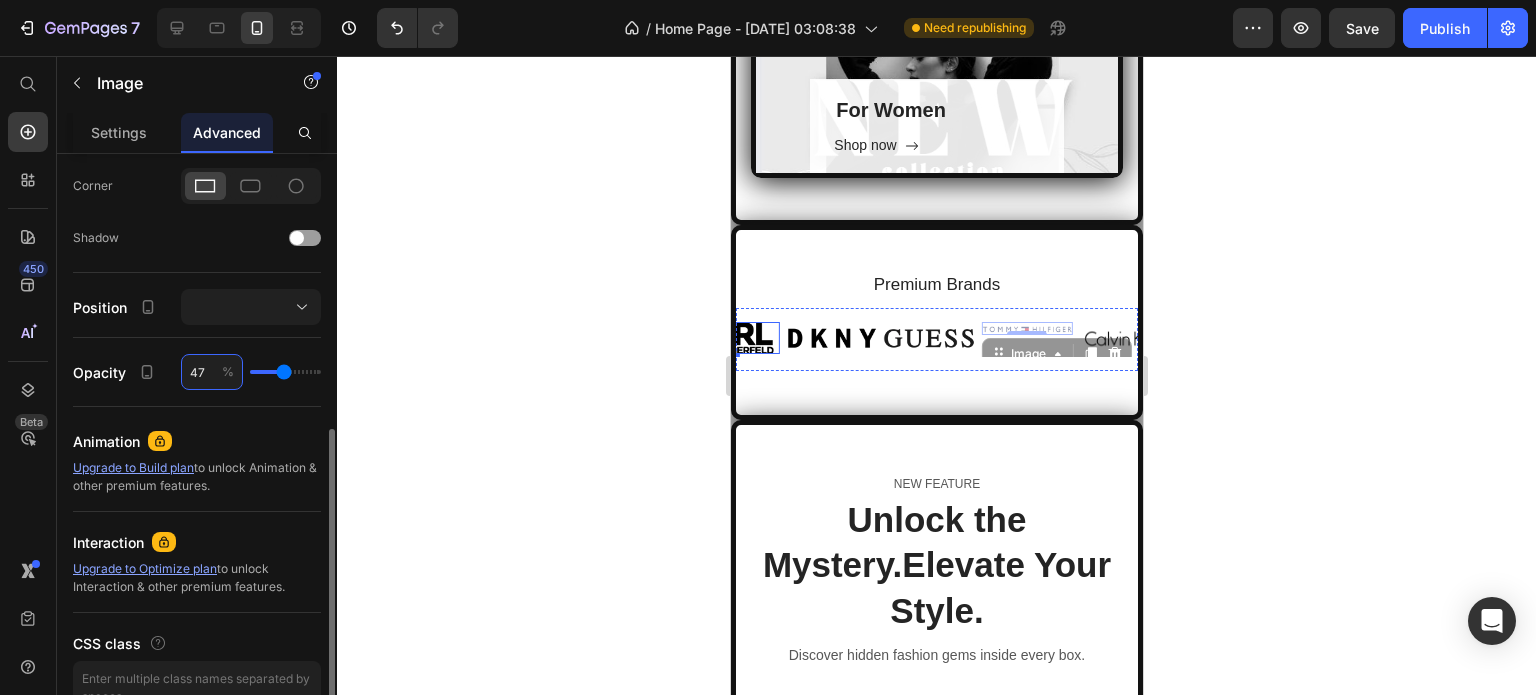 type on "49" 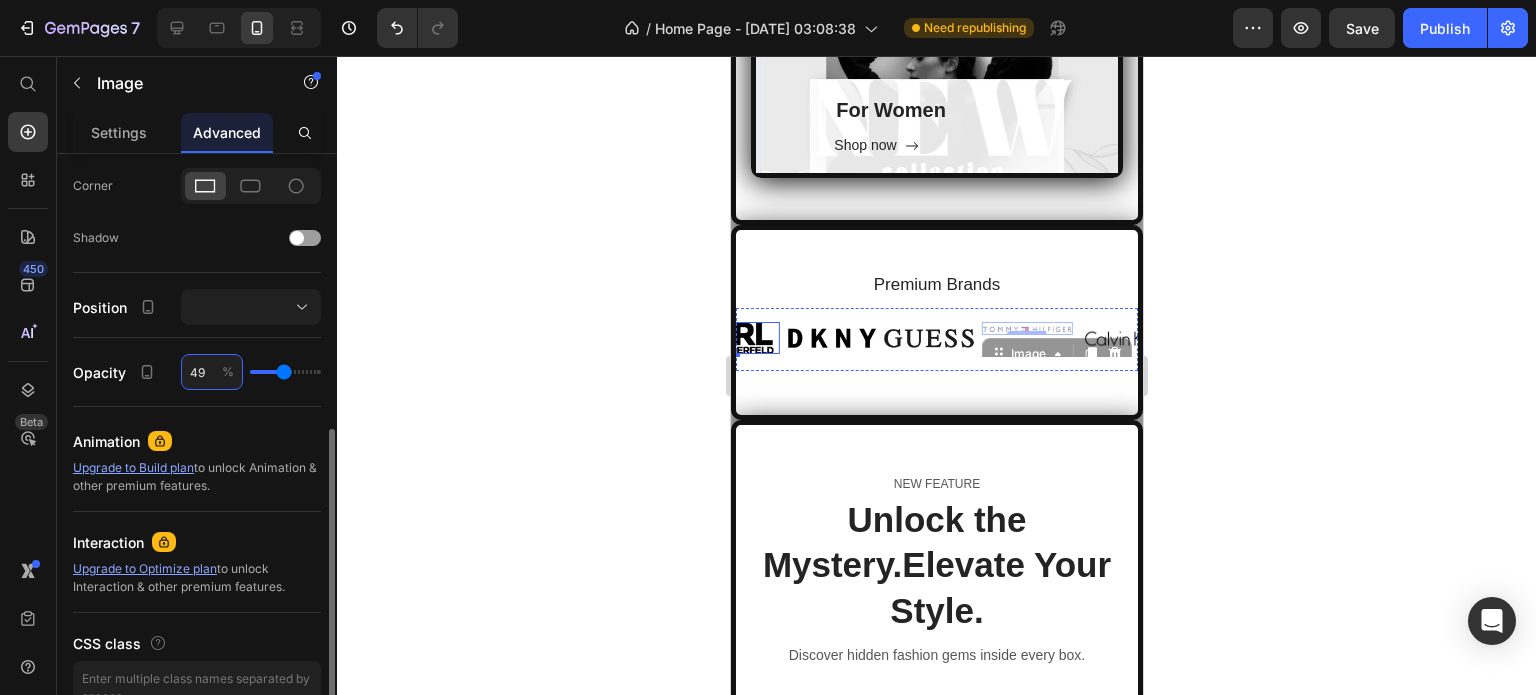 type on "49" 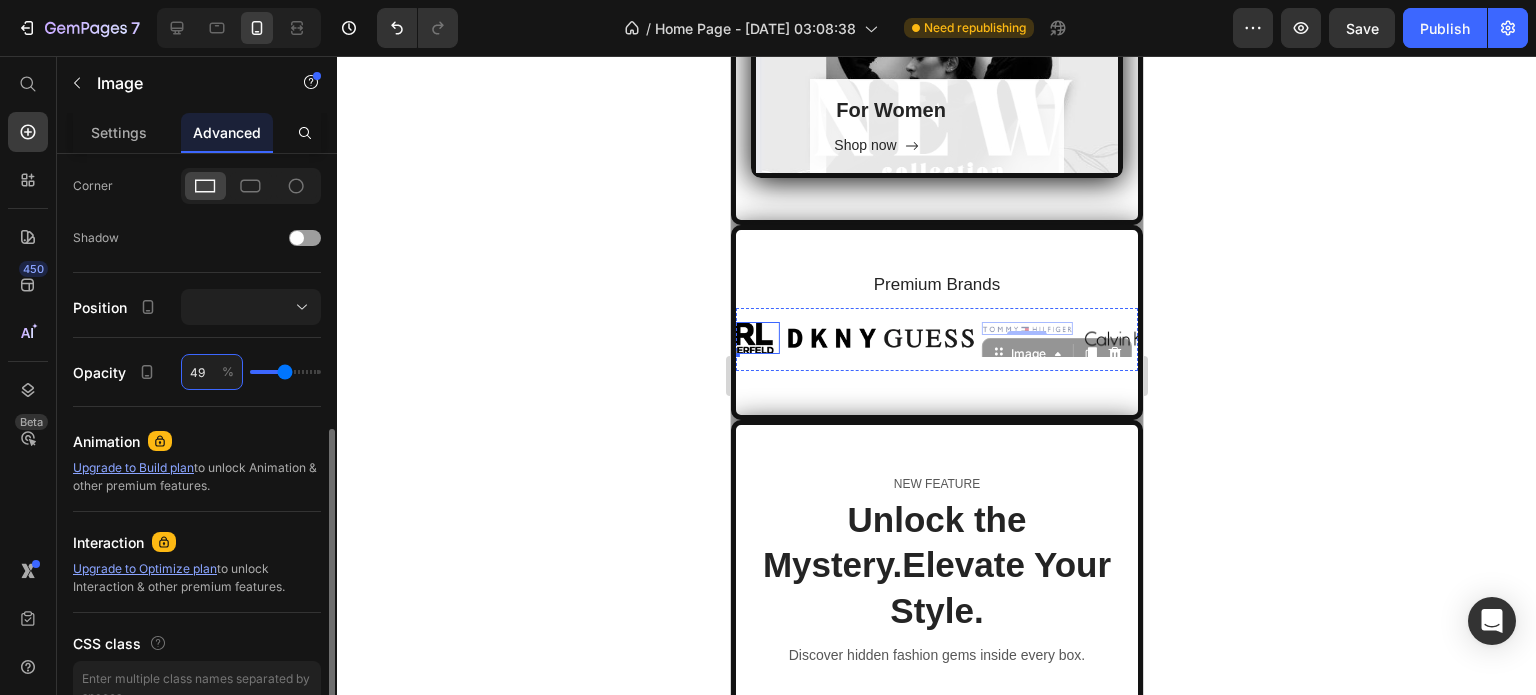type on "51" 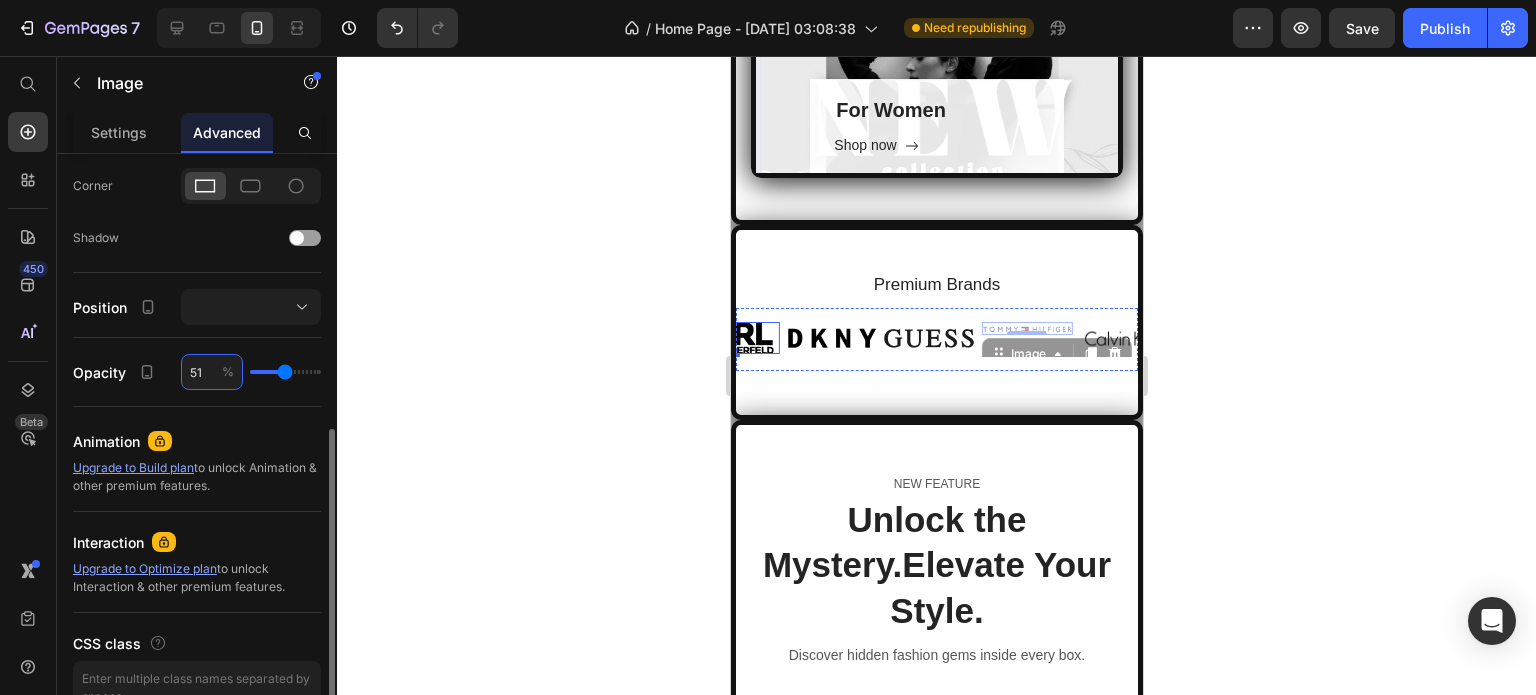type on "51" 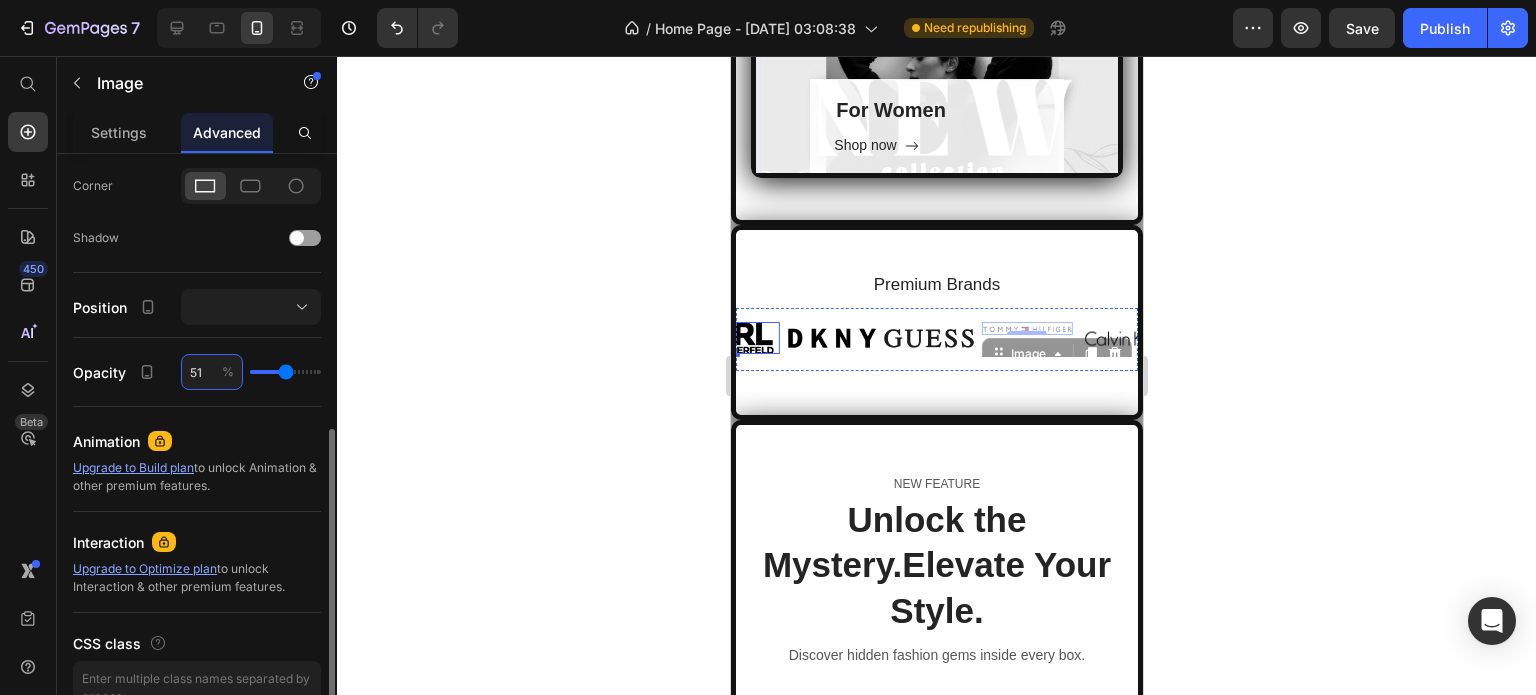 type on "53" 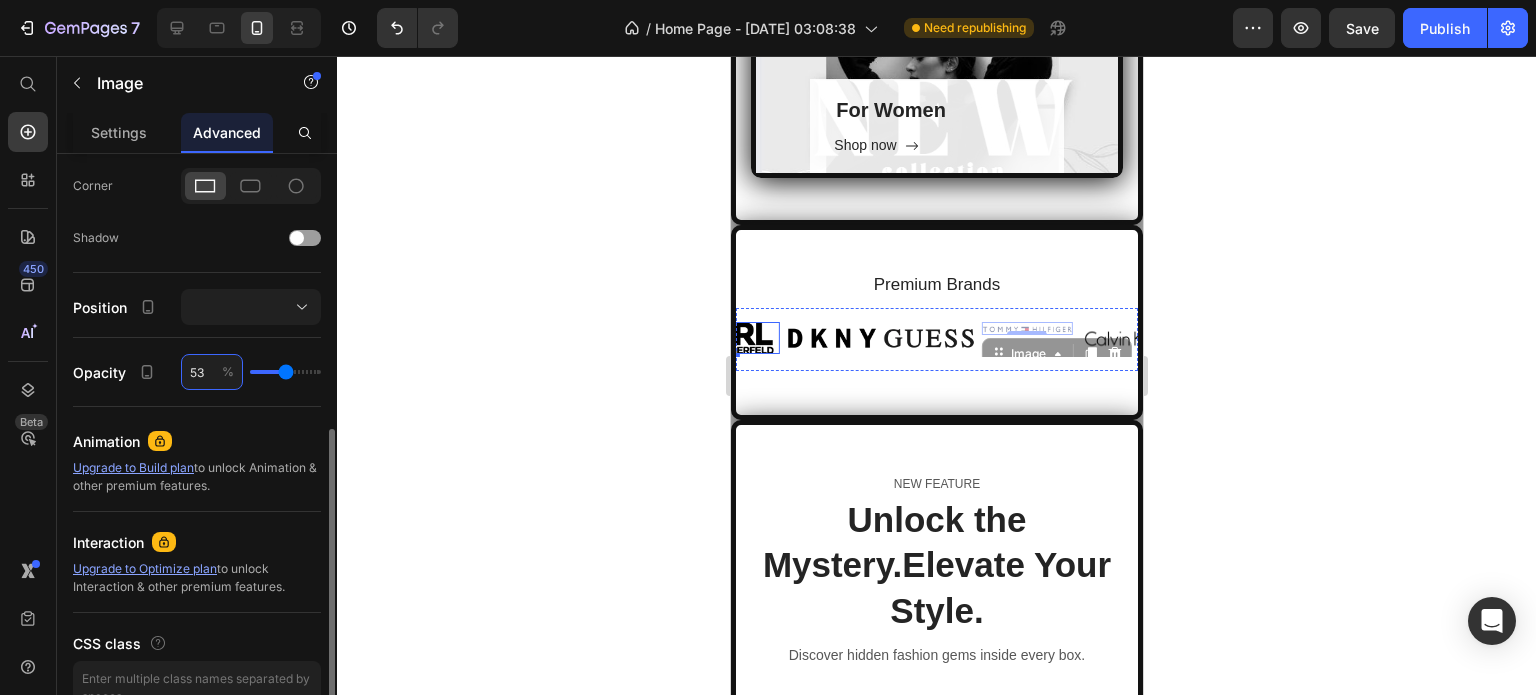 type on "53" 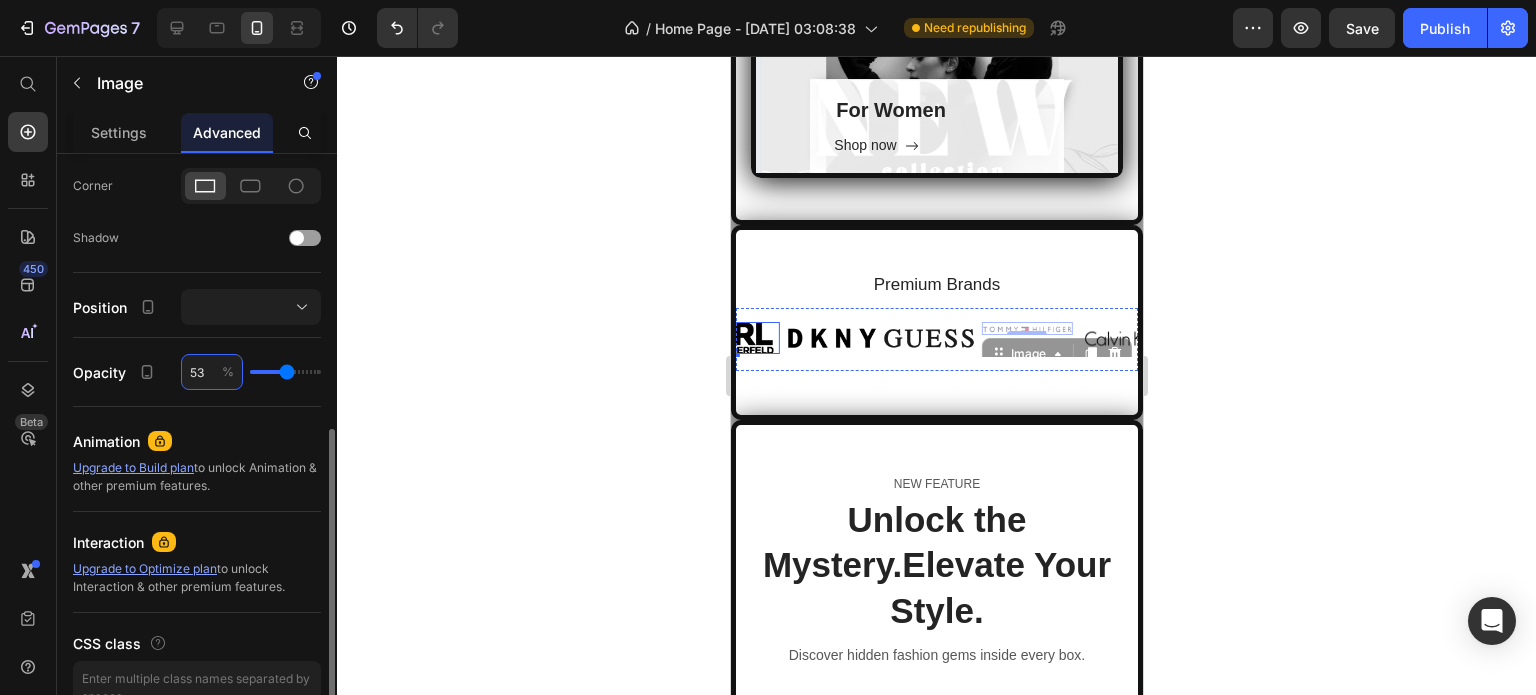 type on "55" 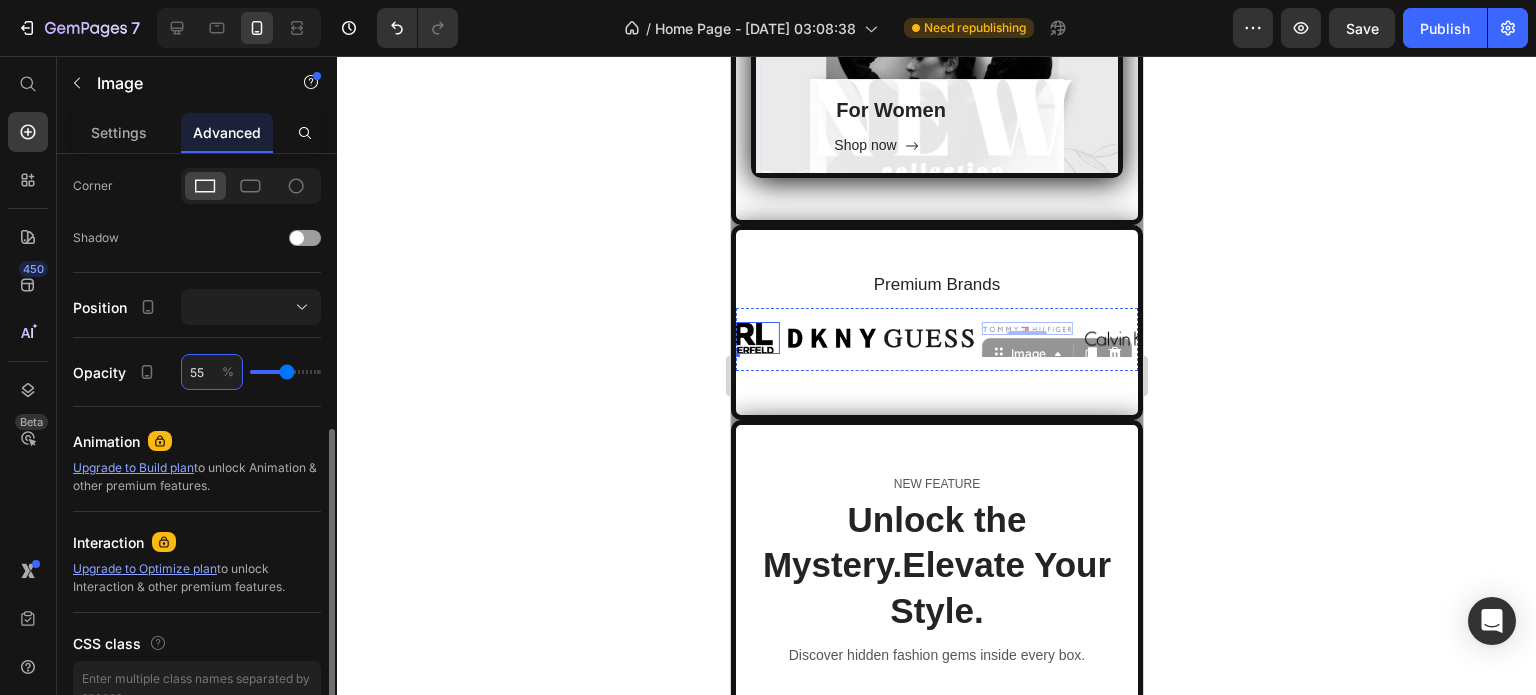 type on "55" 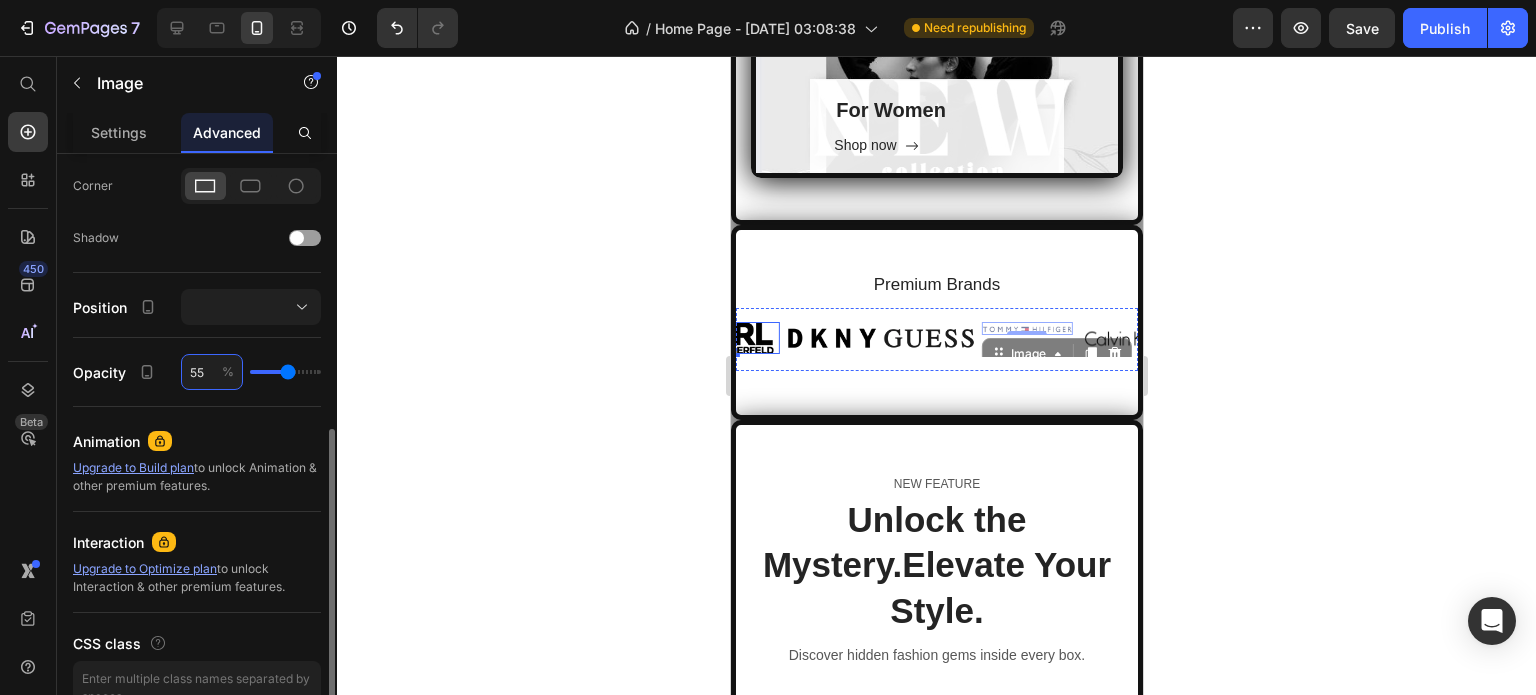 type on "57" 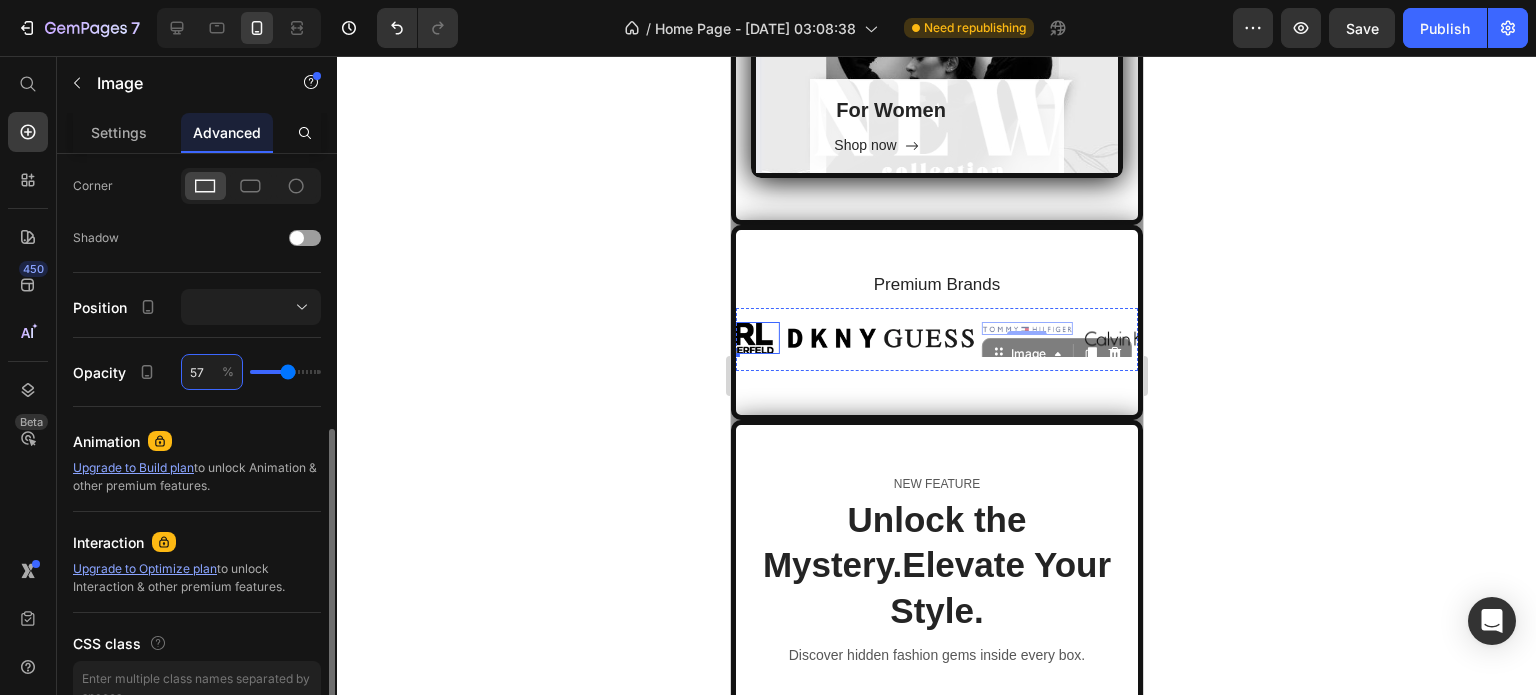 type on "57" 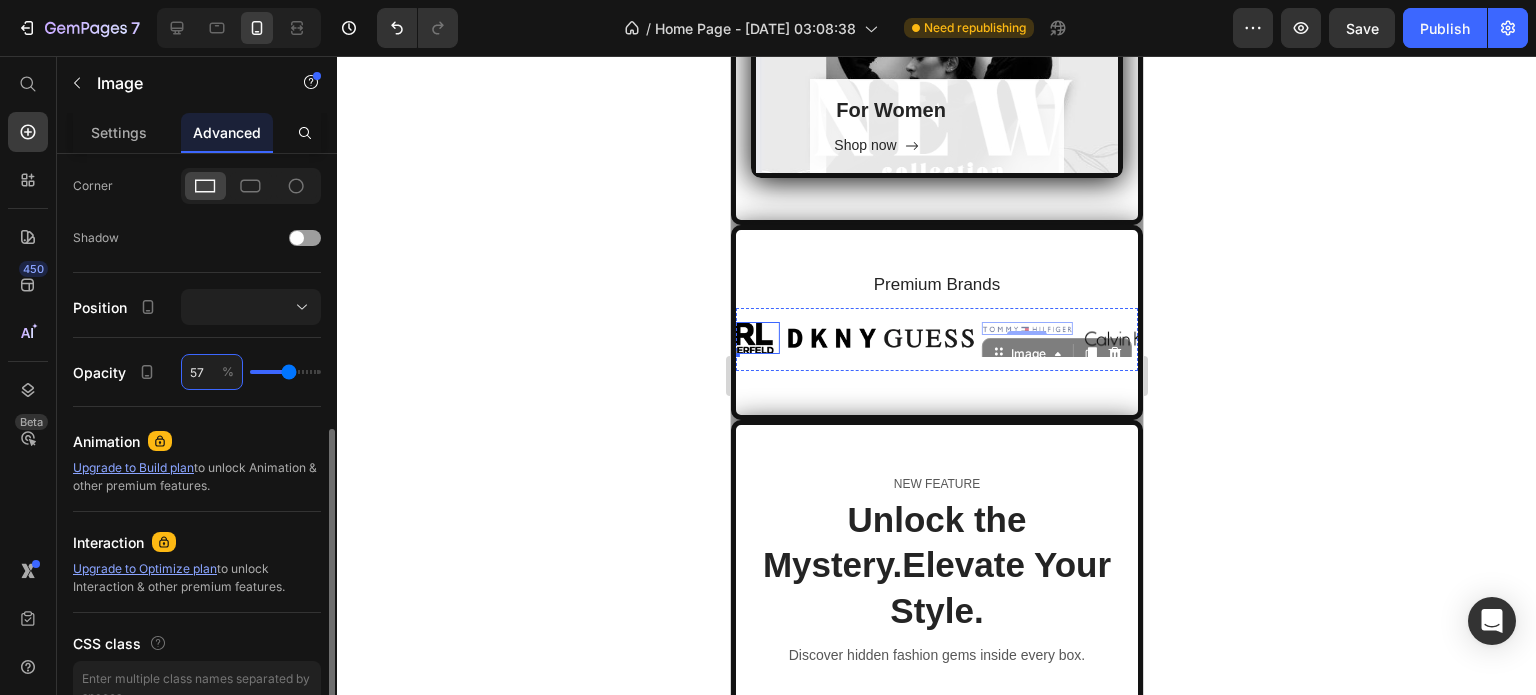 type on "59" 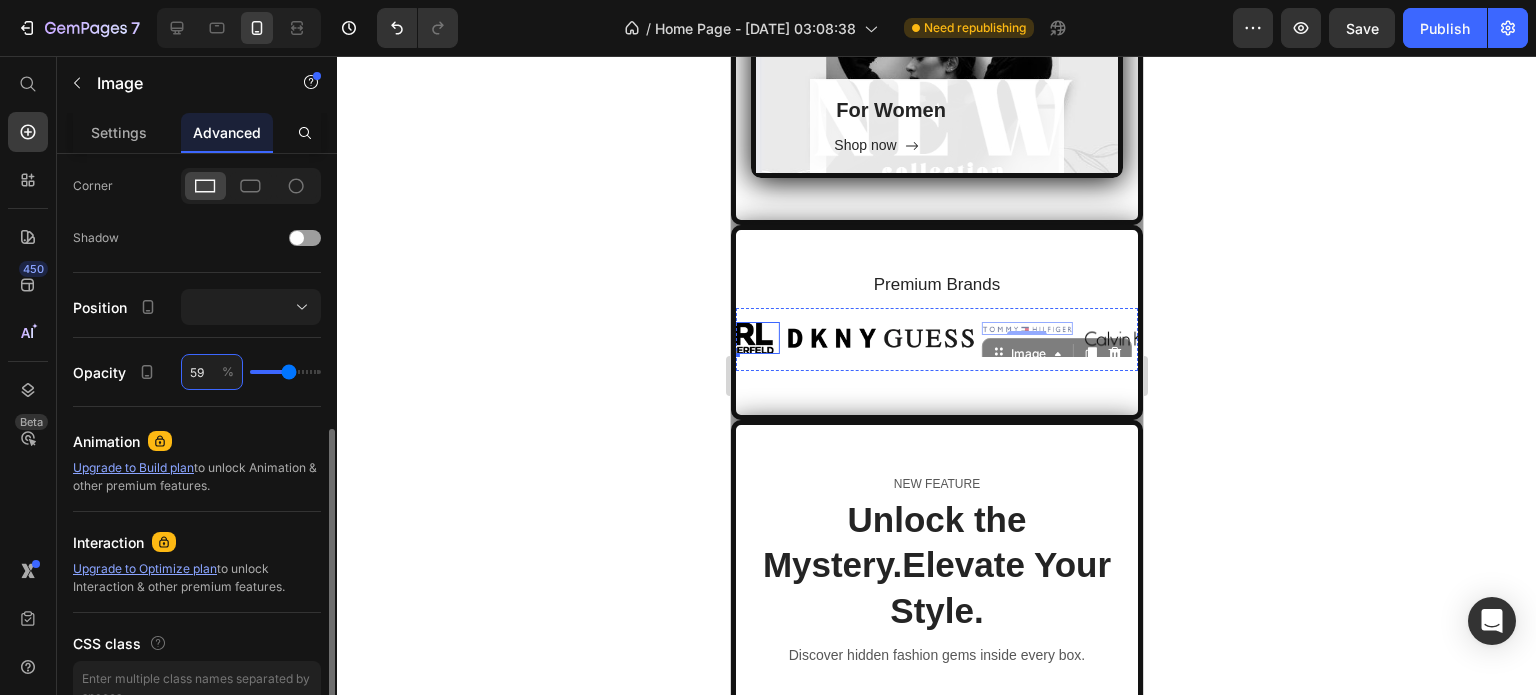 type on "59" 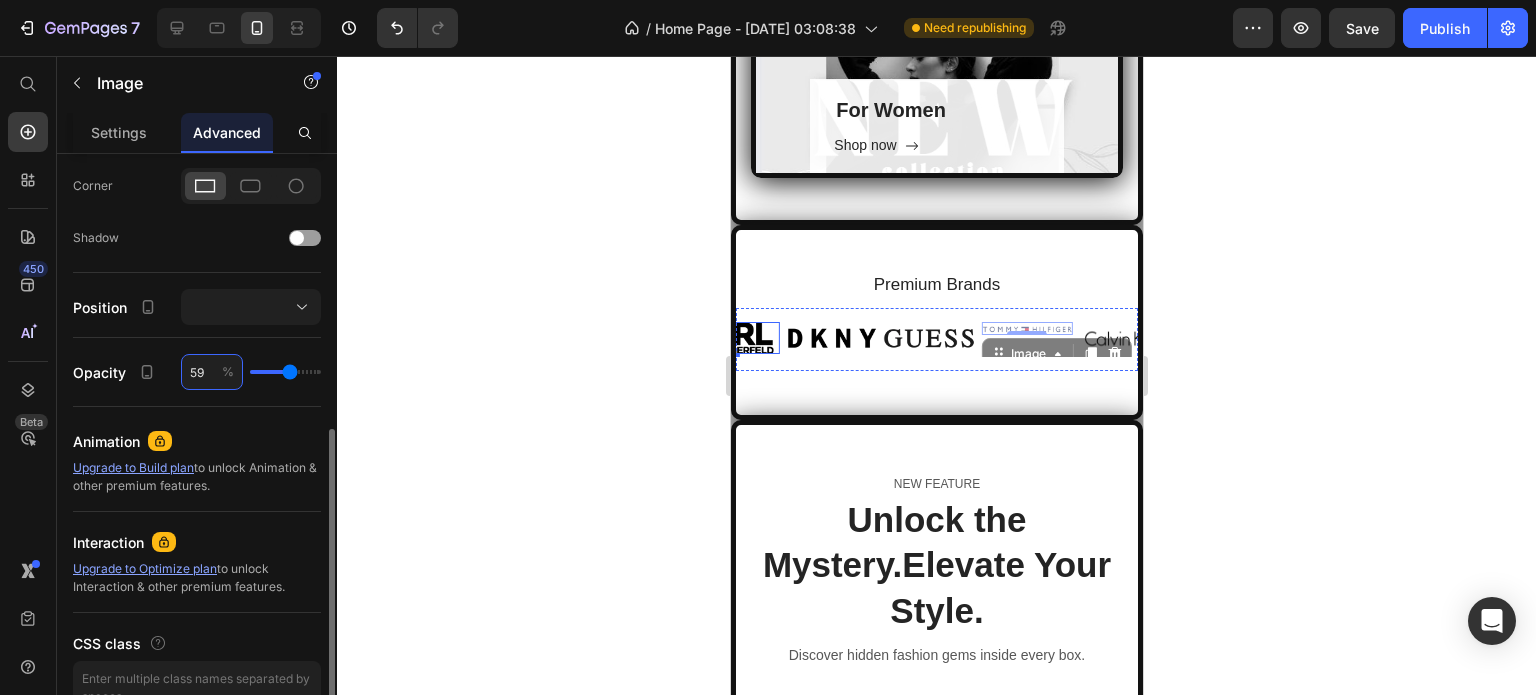 type on "61" 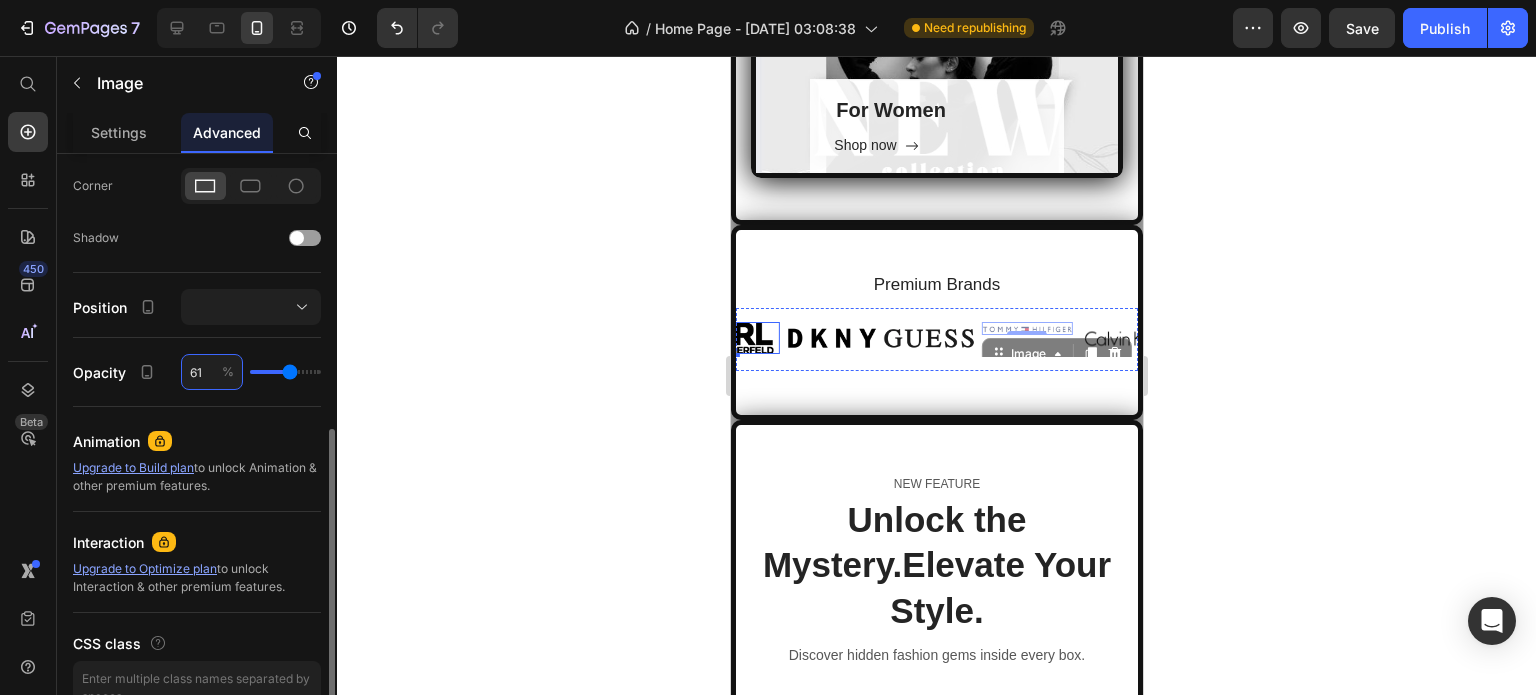 type on "61" 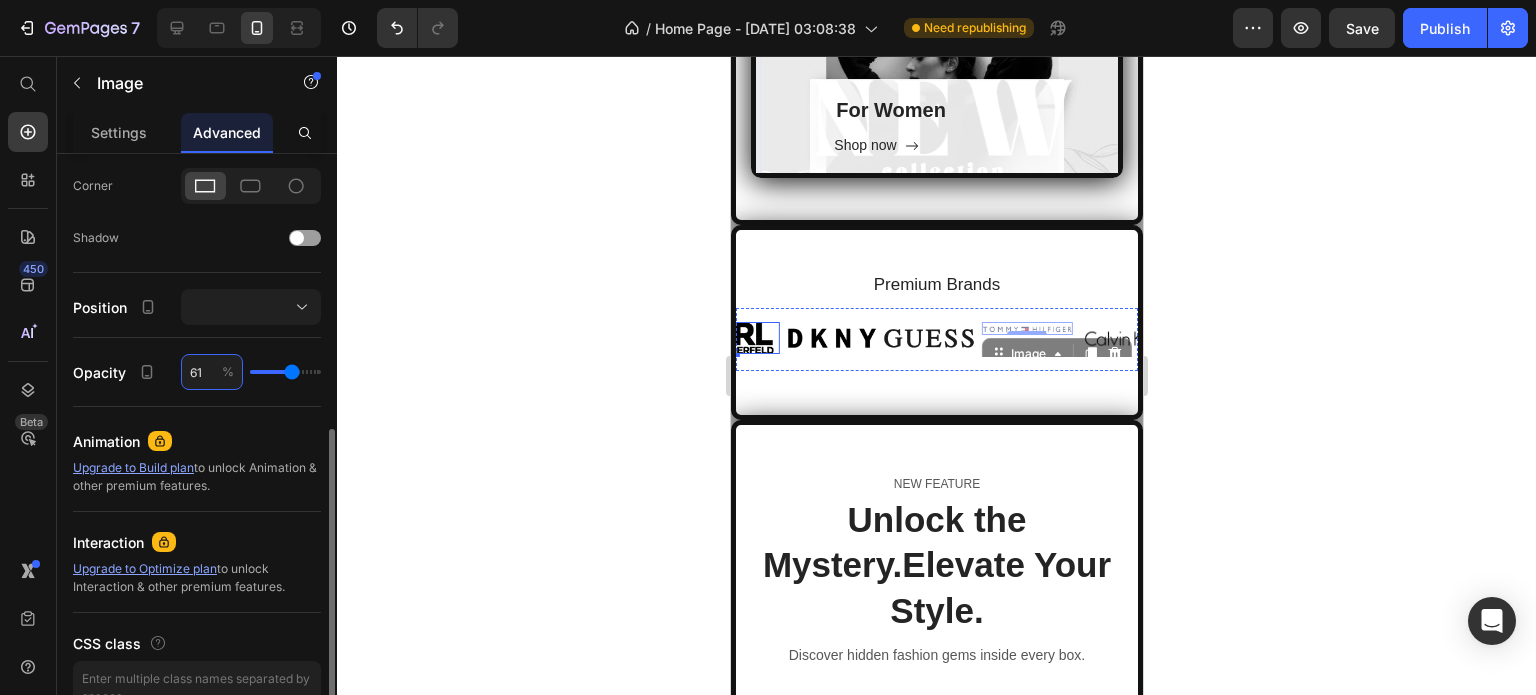 type on "63" 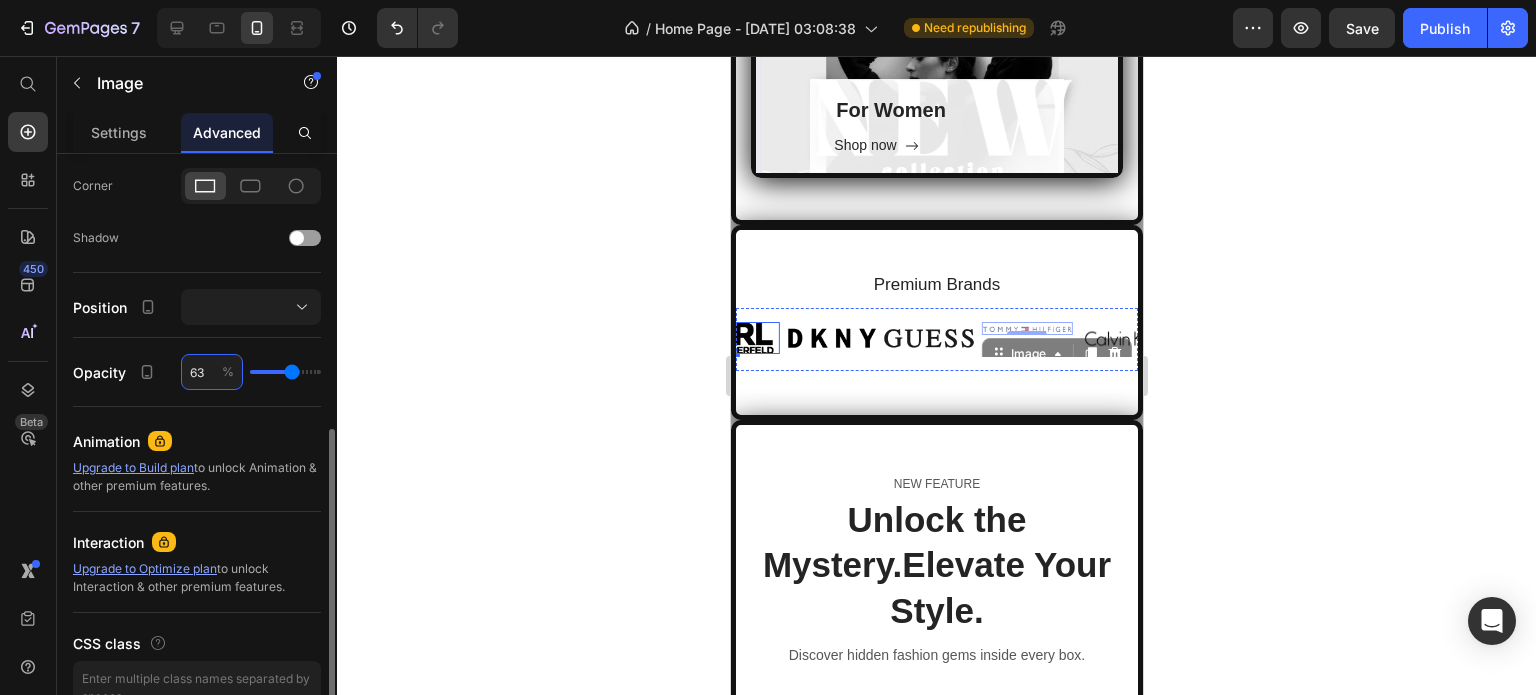 type on "63" 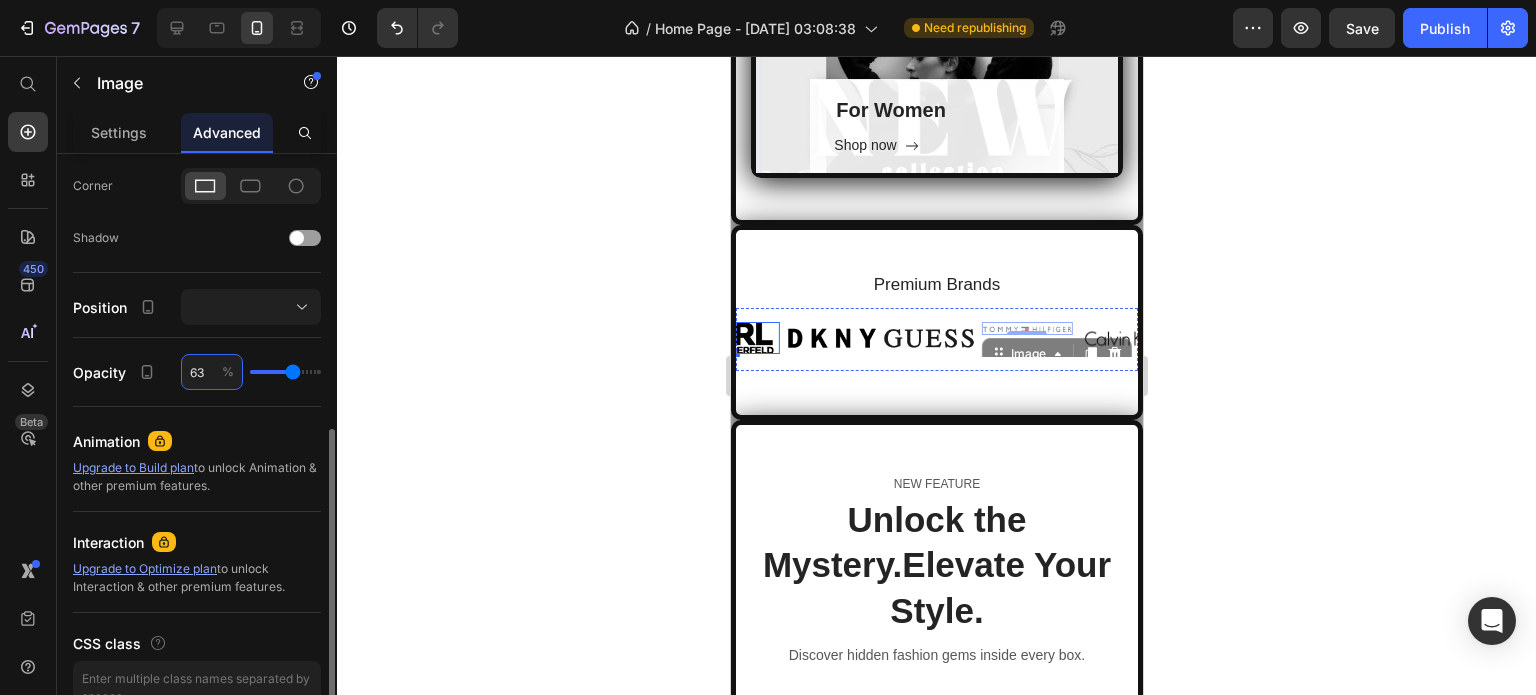 type on "65" 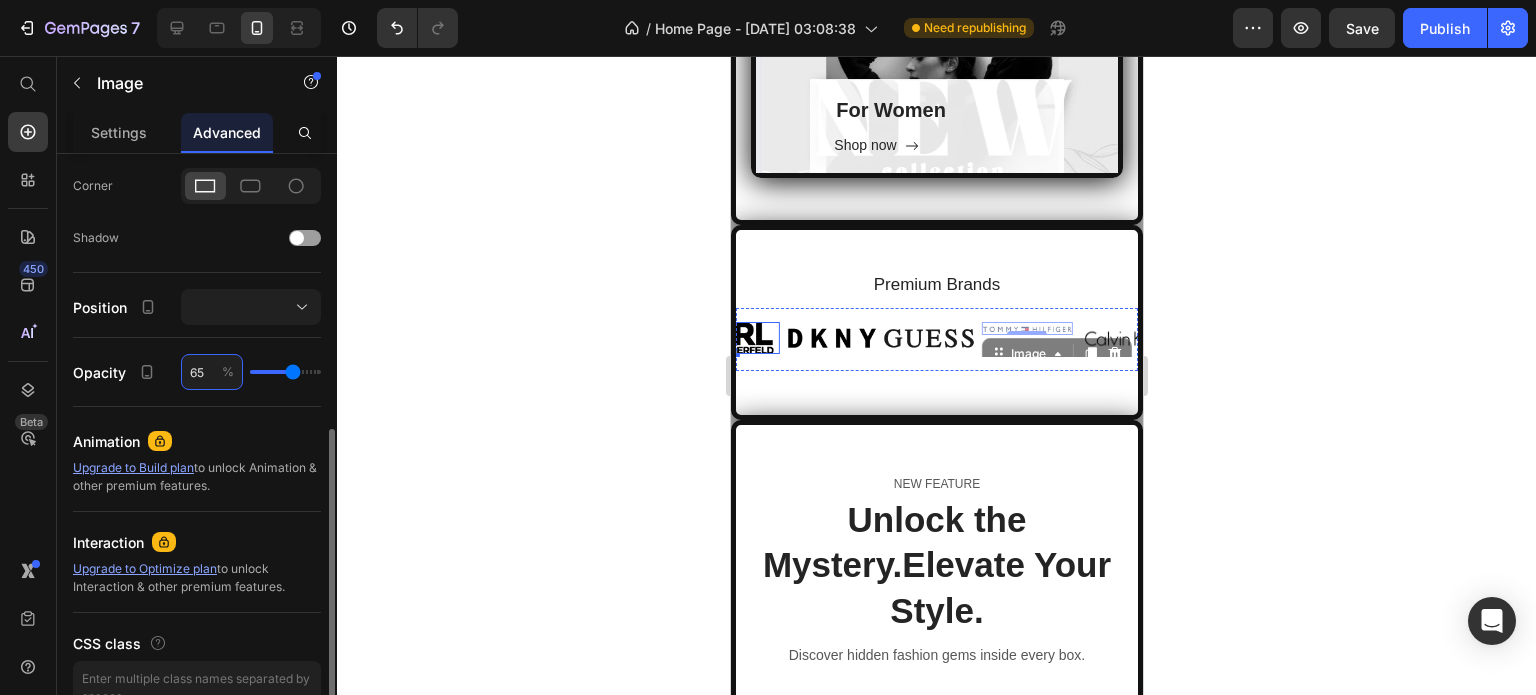 type on "65" 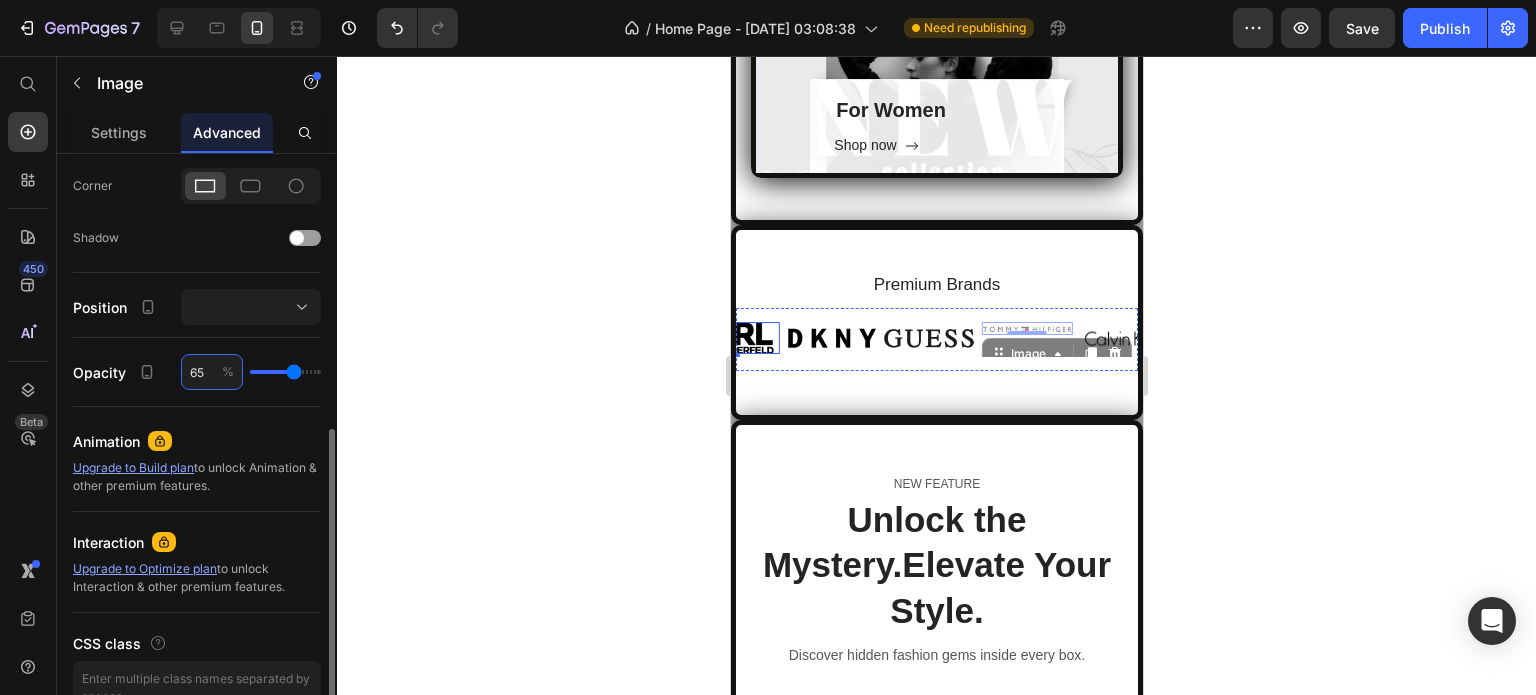 type on "67" 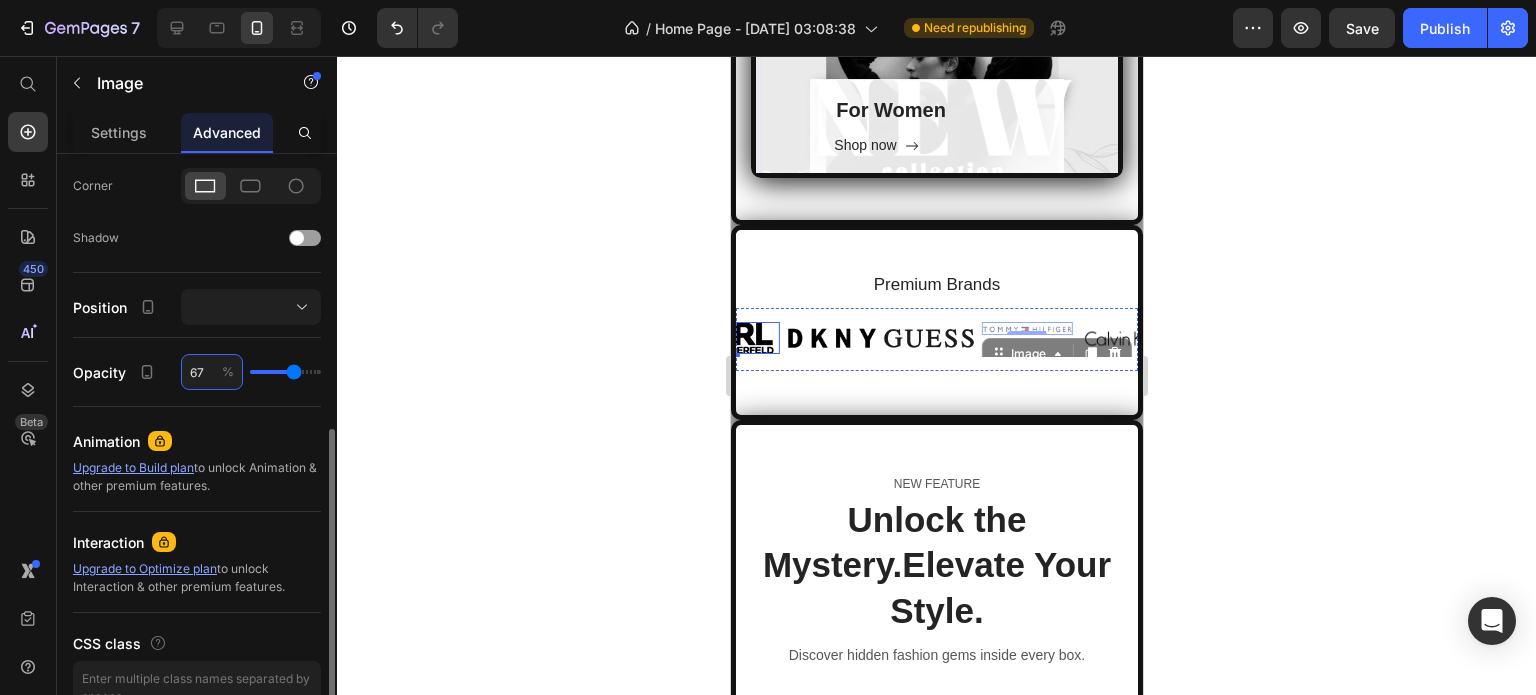 type on "67" 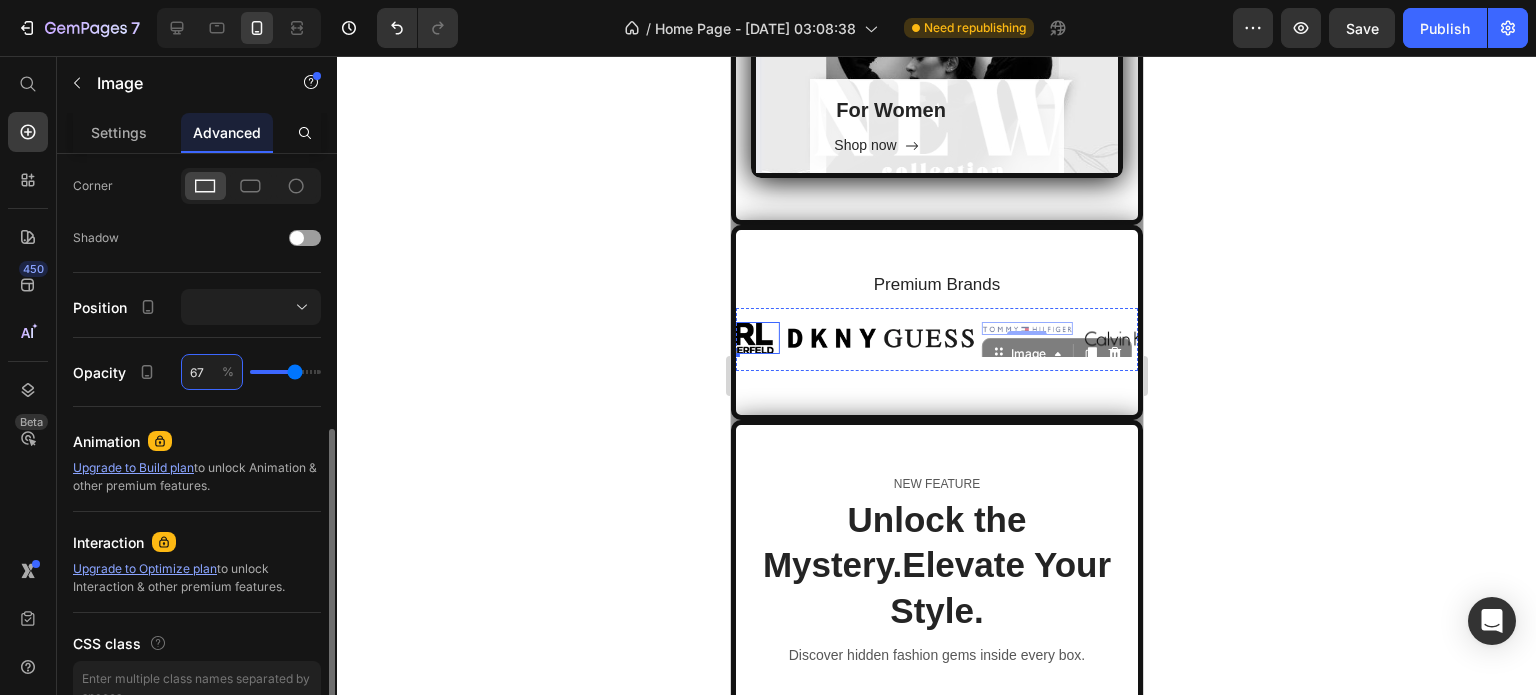 type on "69" 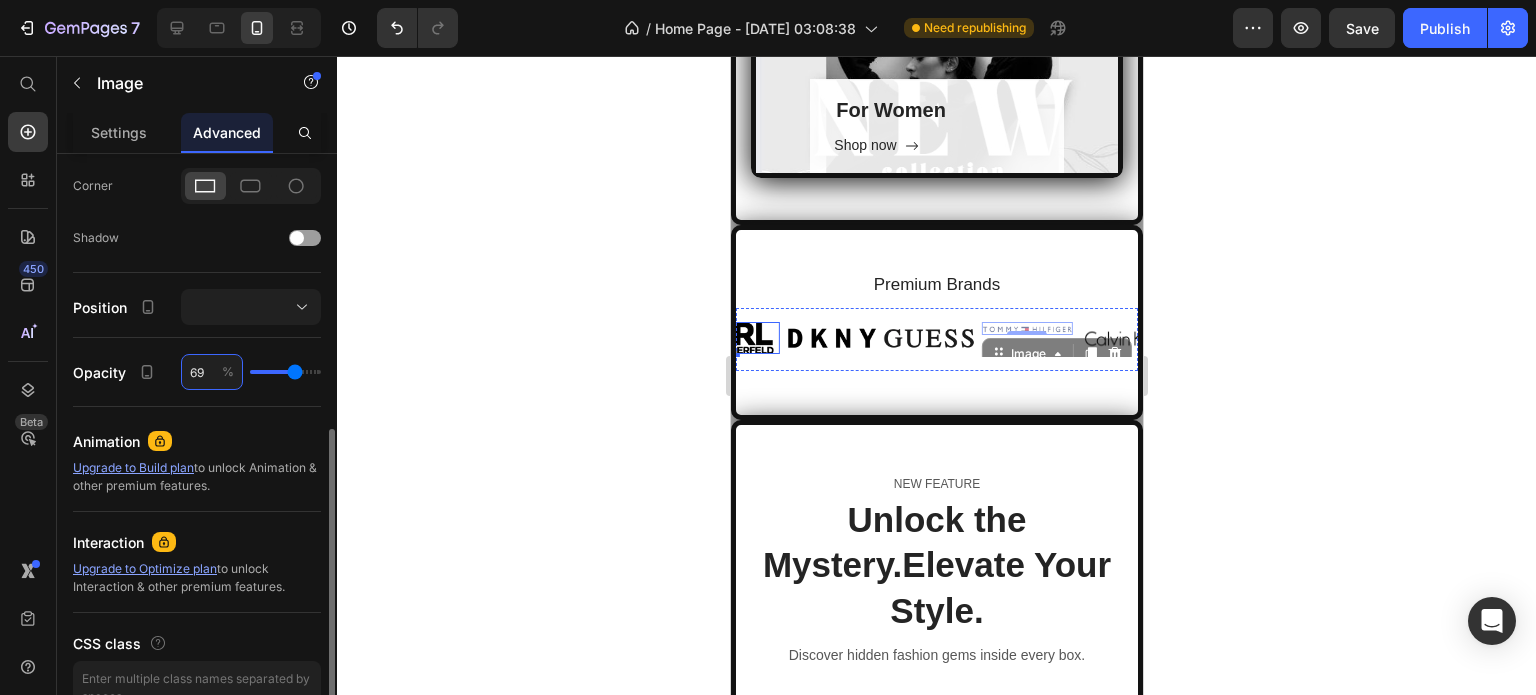 type on "69" 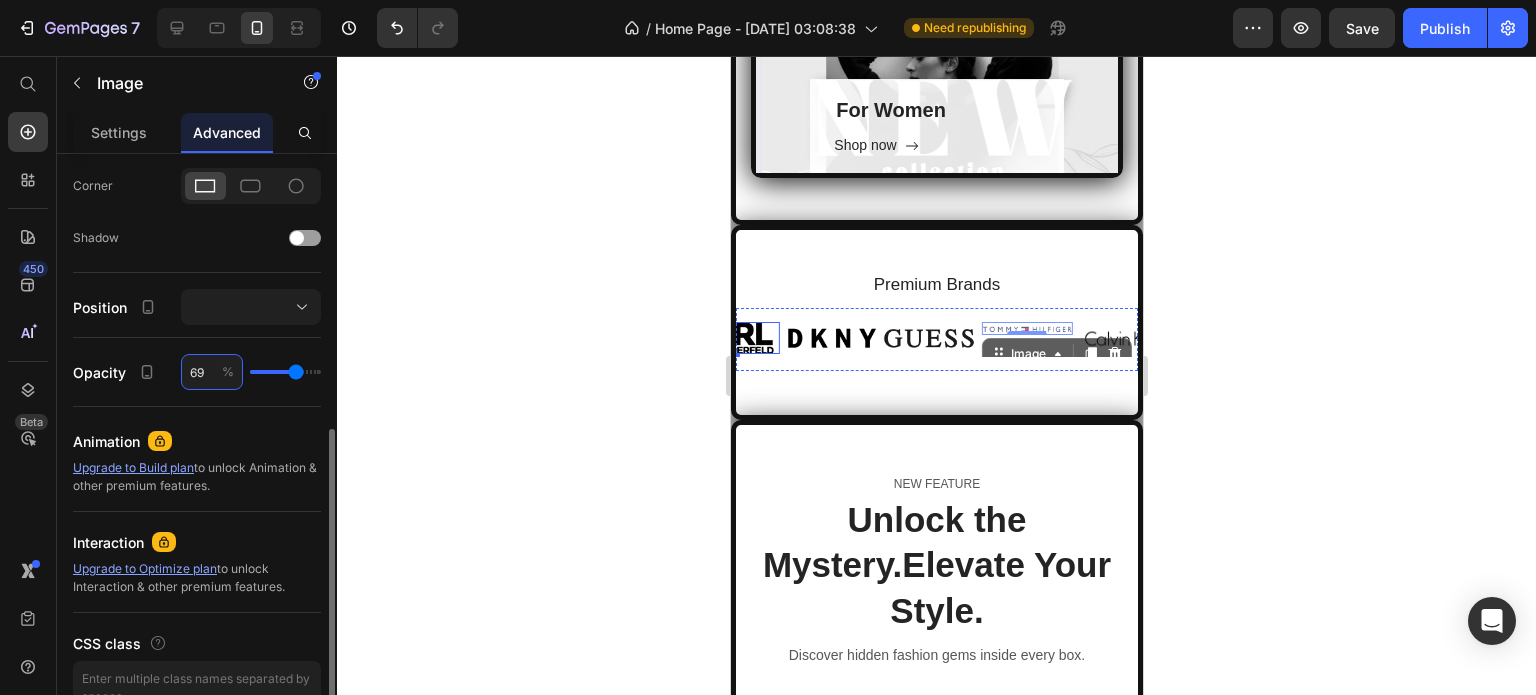 type on "71" 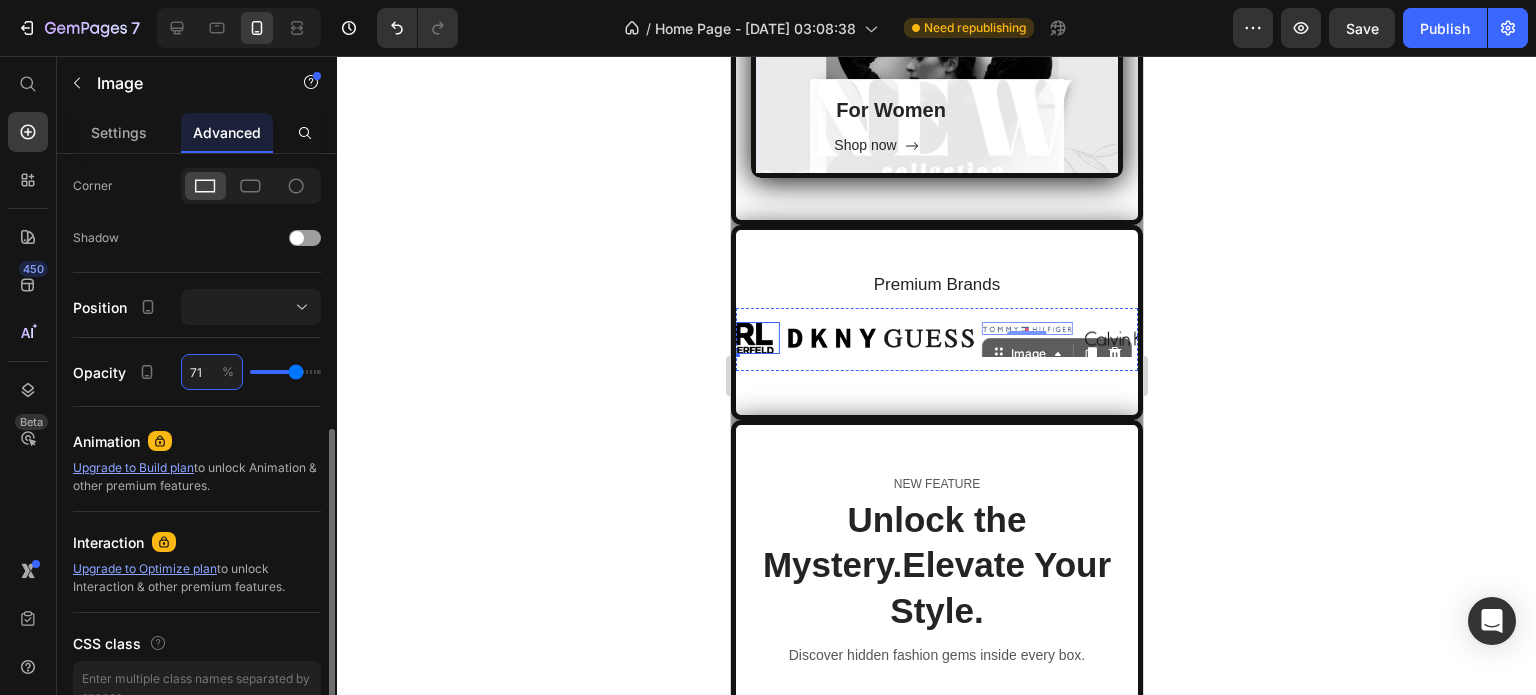 type on "71" 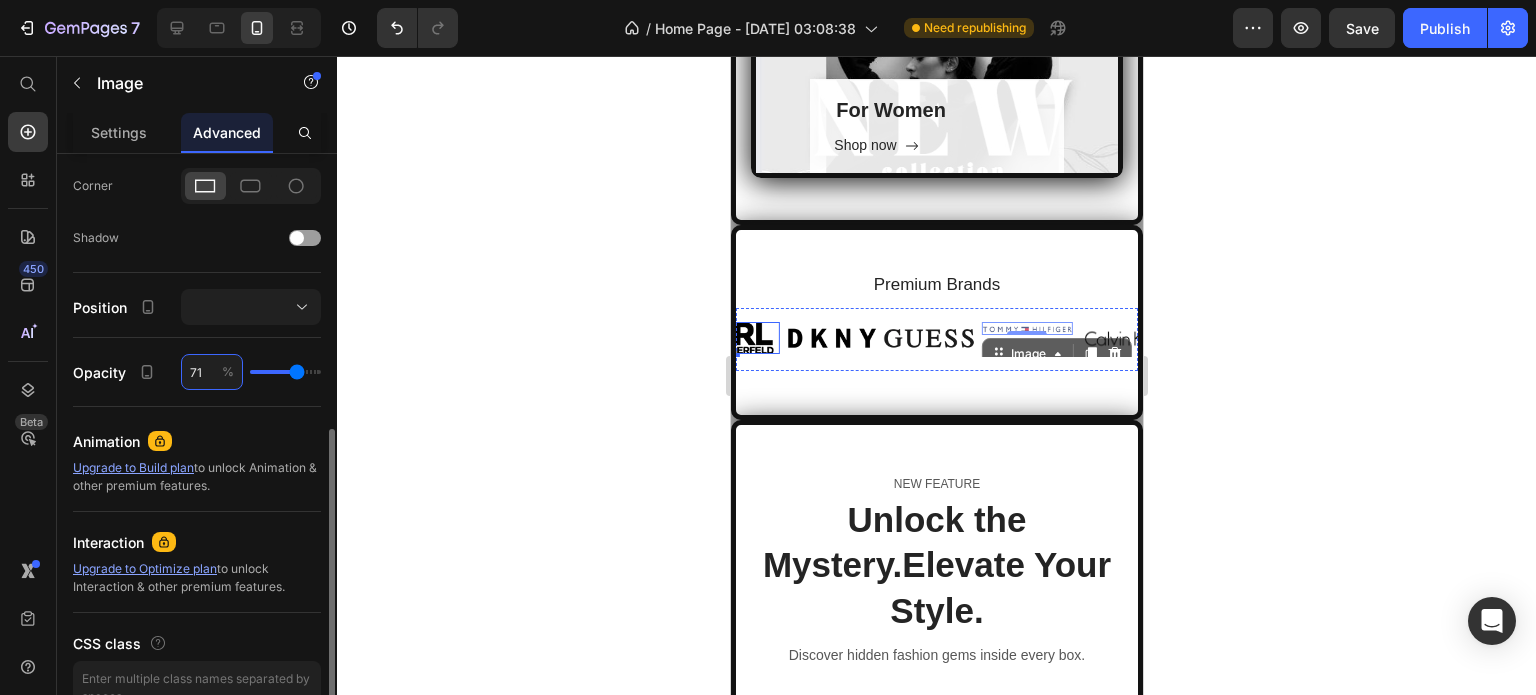 type on "73" 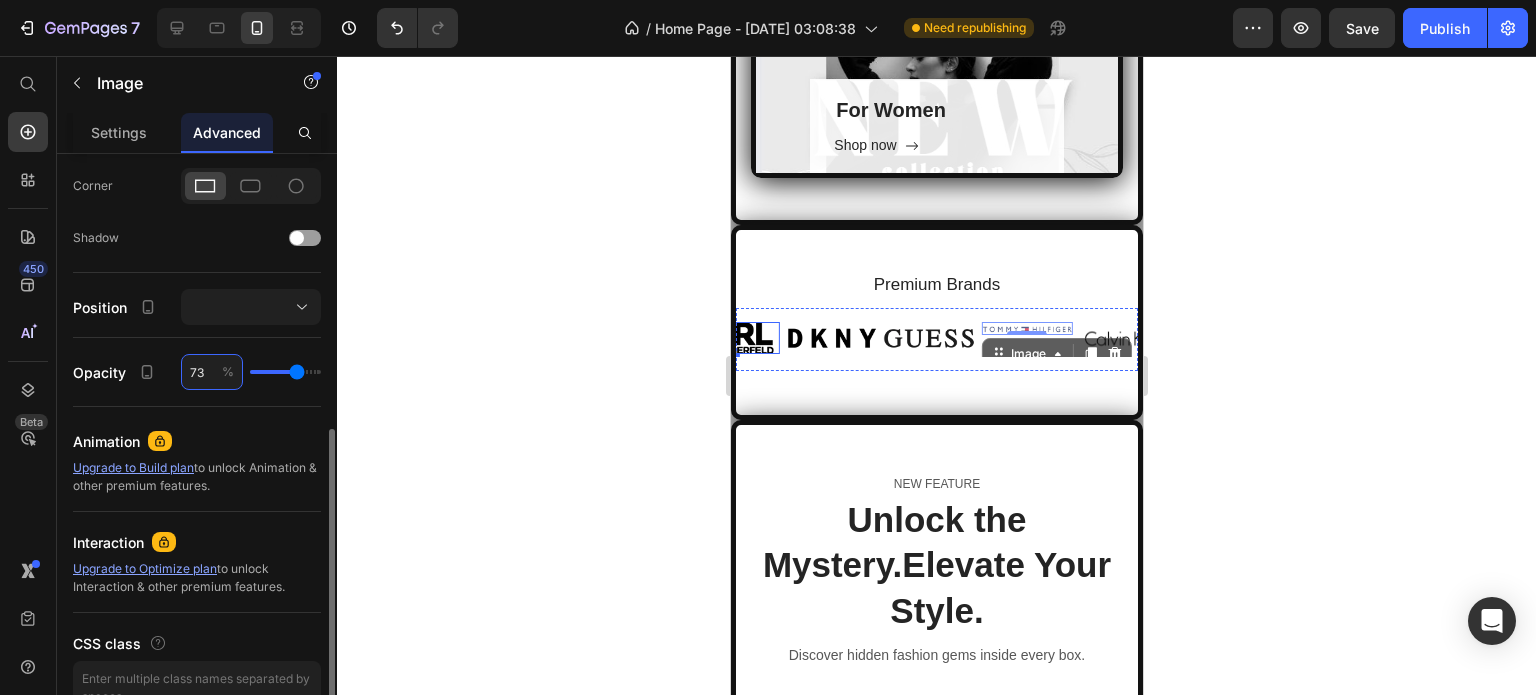 type on "73" 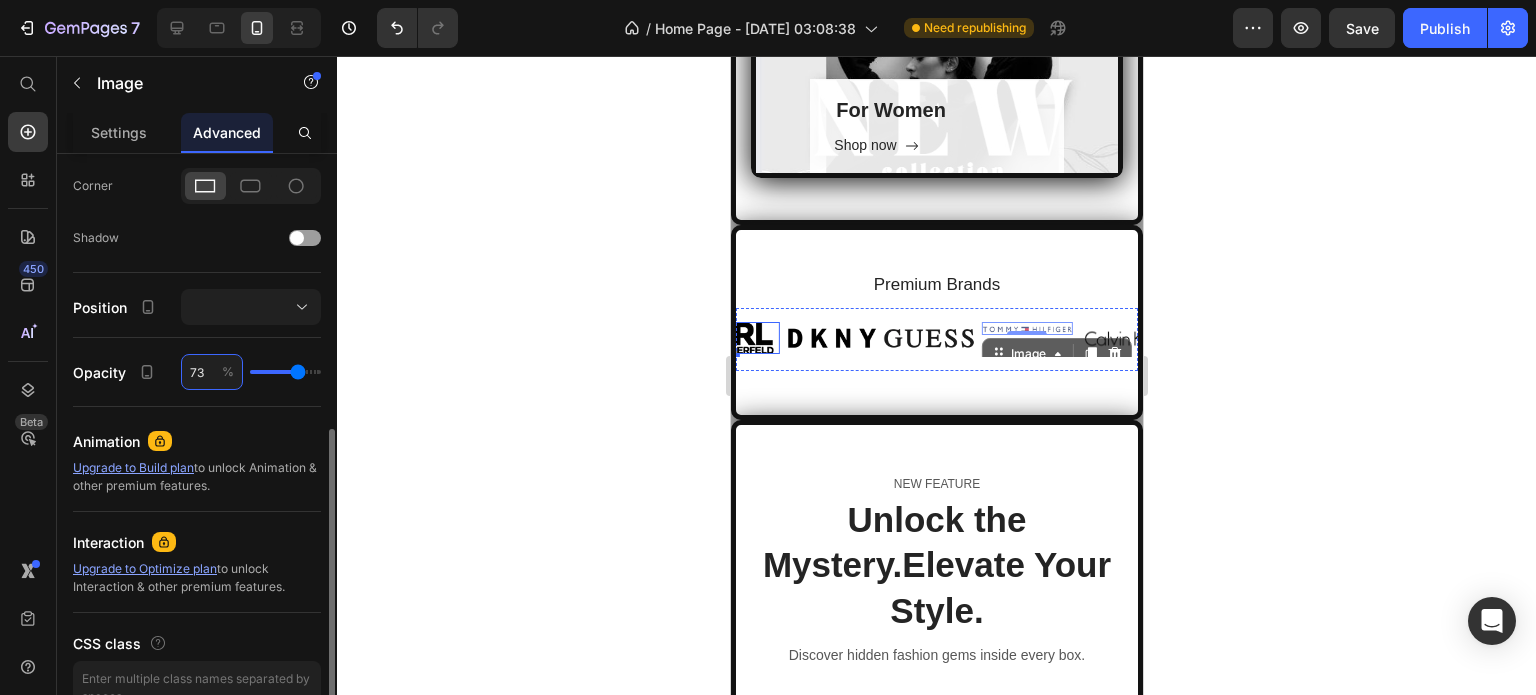 type on "75" 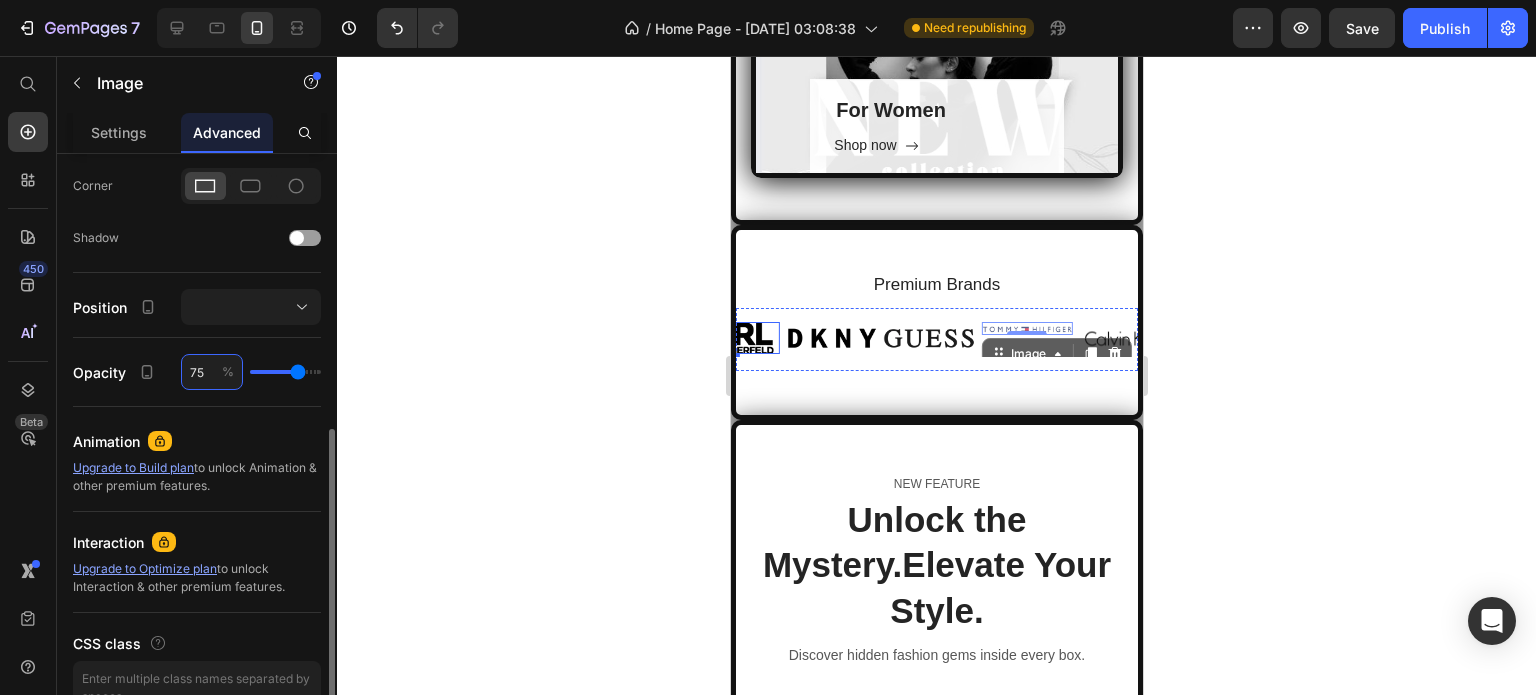 type on "75" 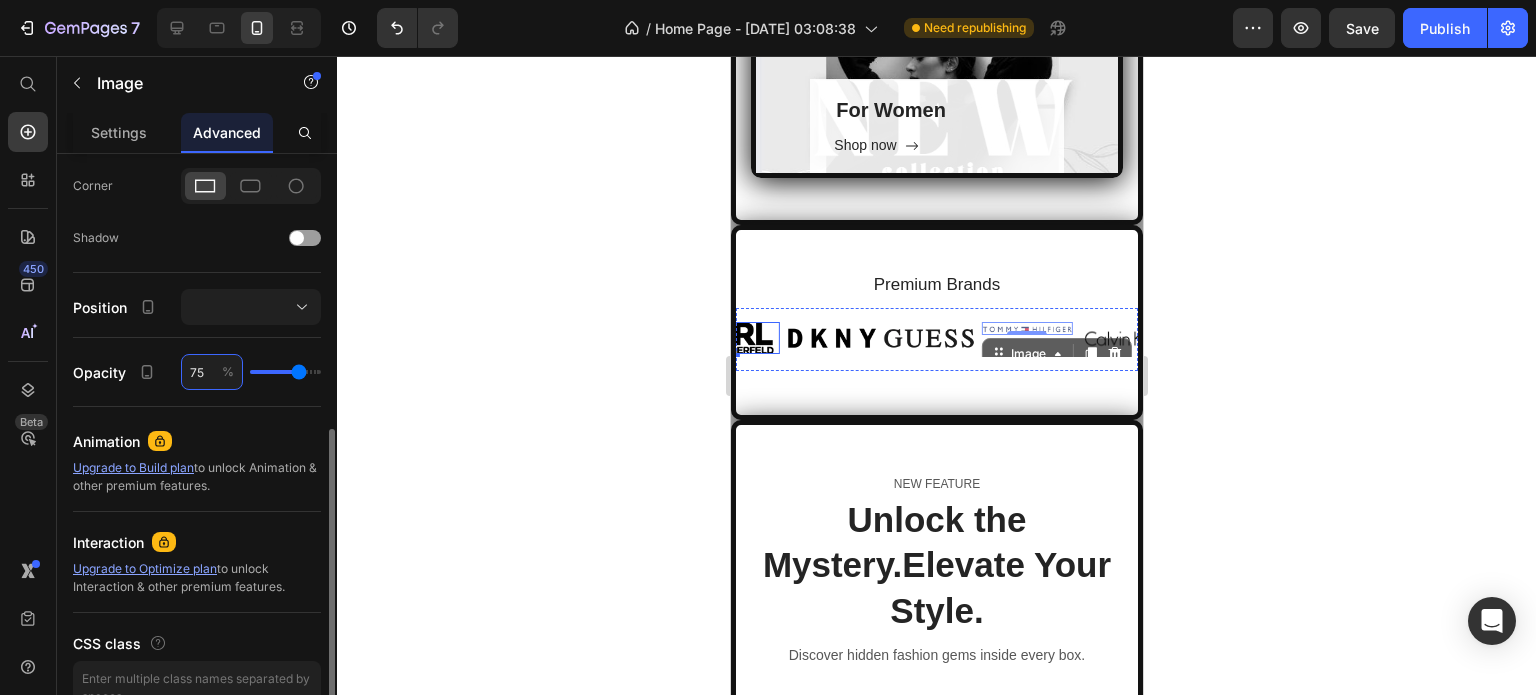 type on "77" 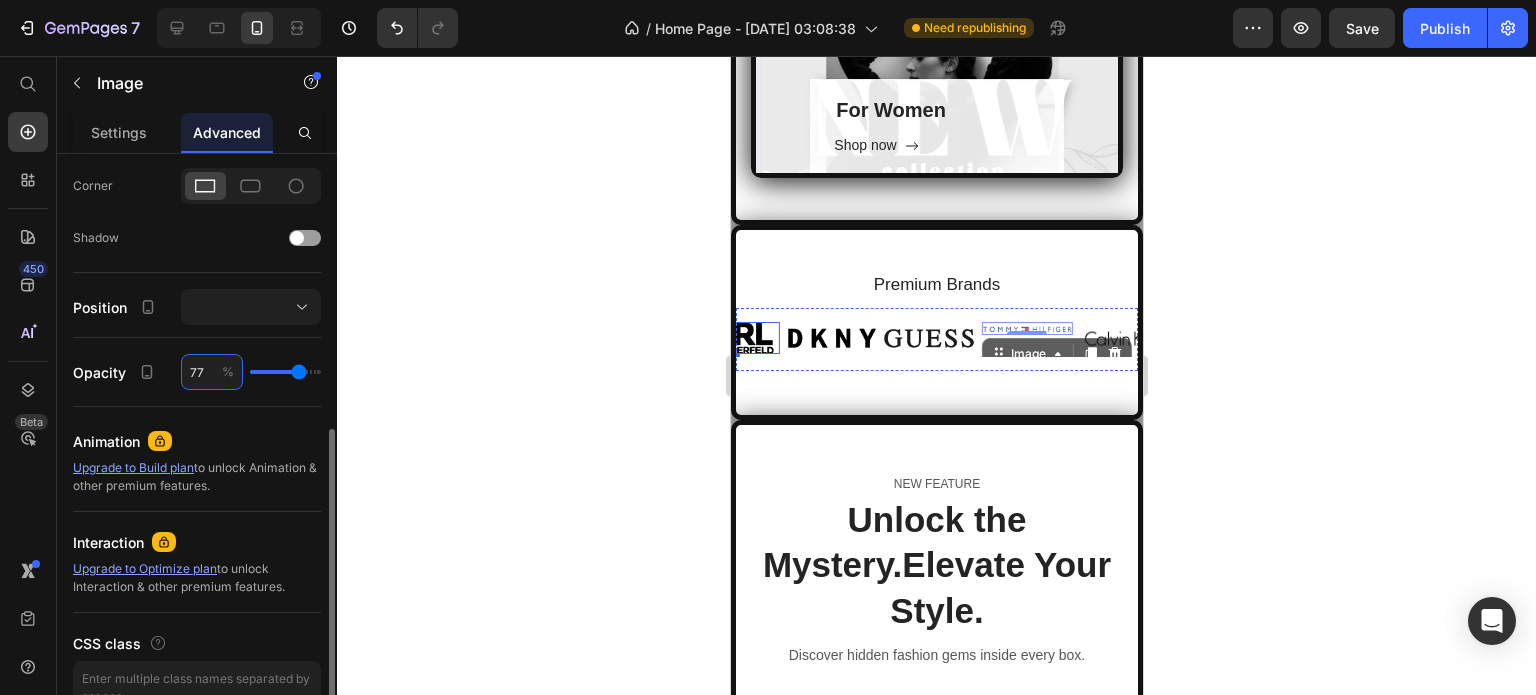 type on "77" 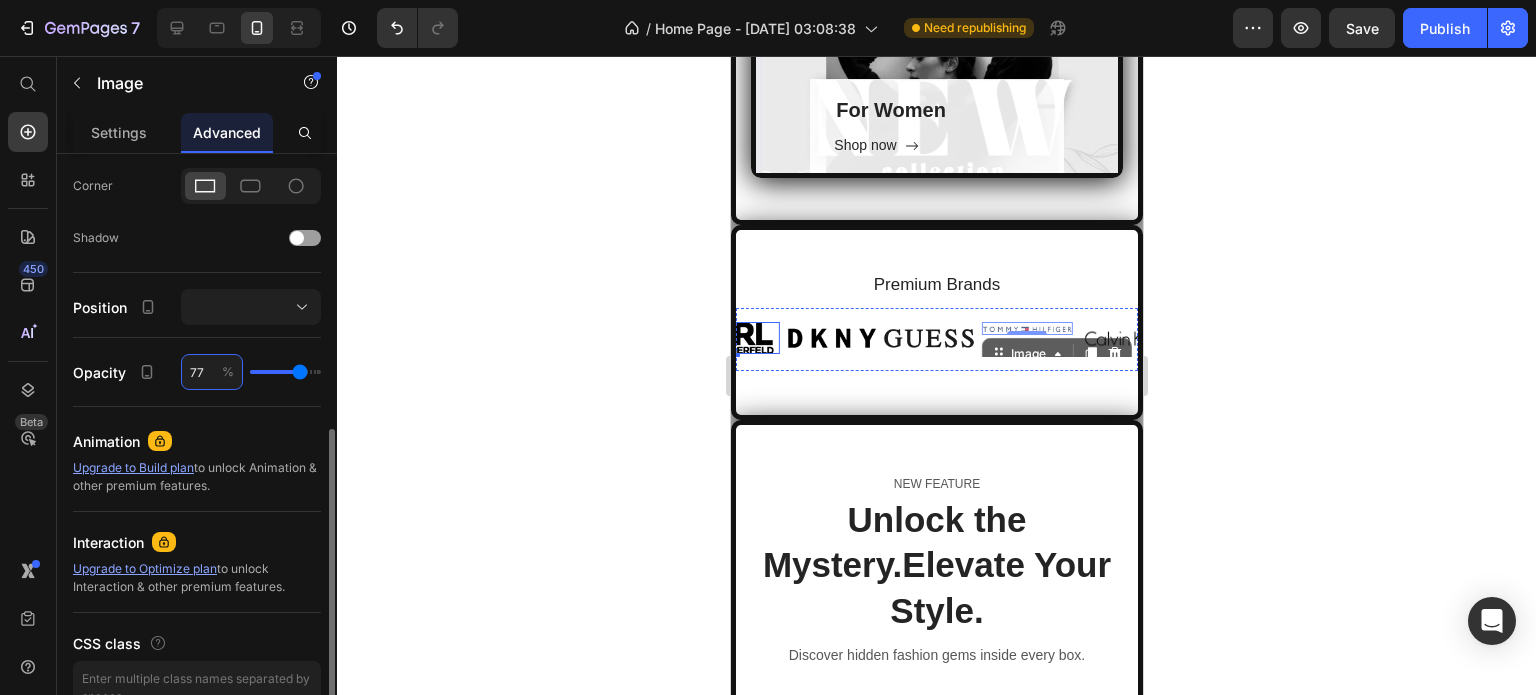 type on "79" 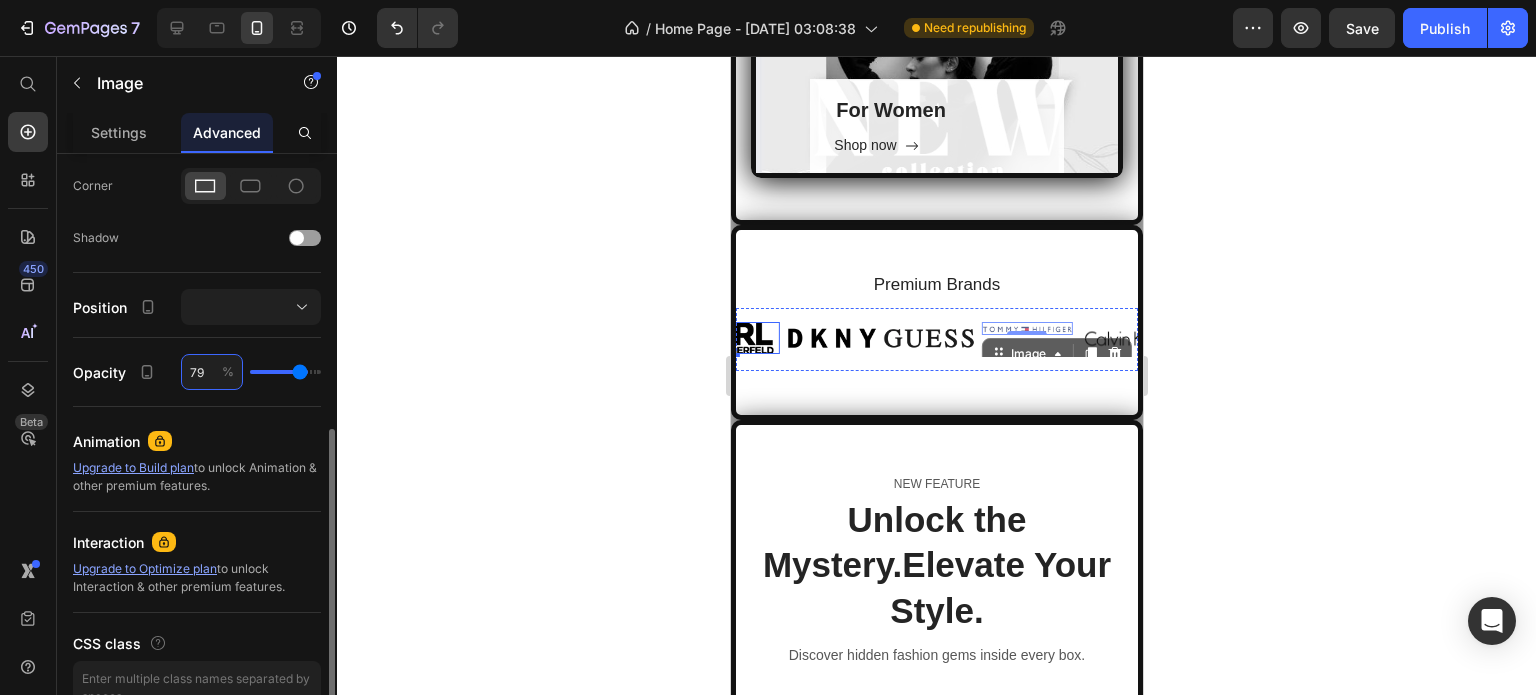 type on "79" 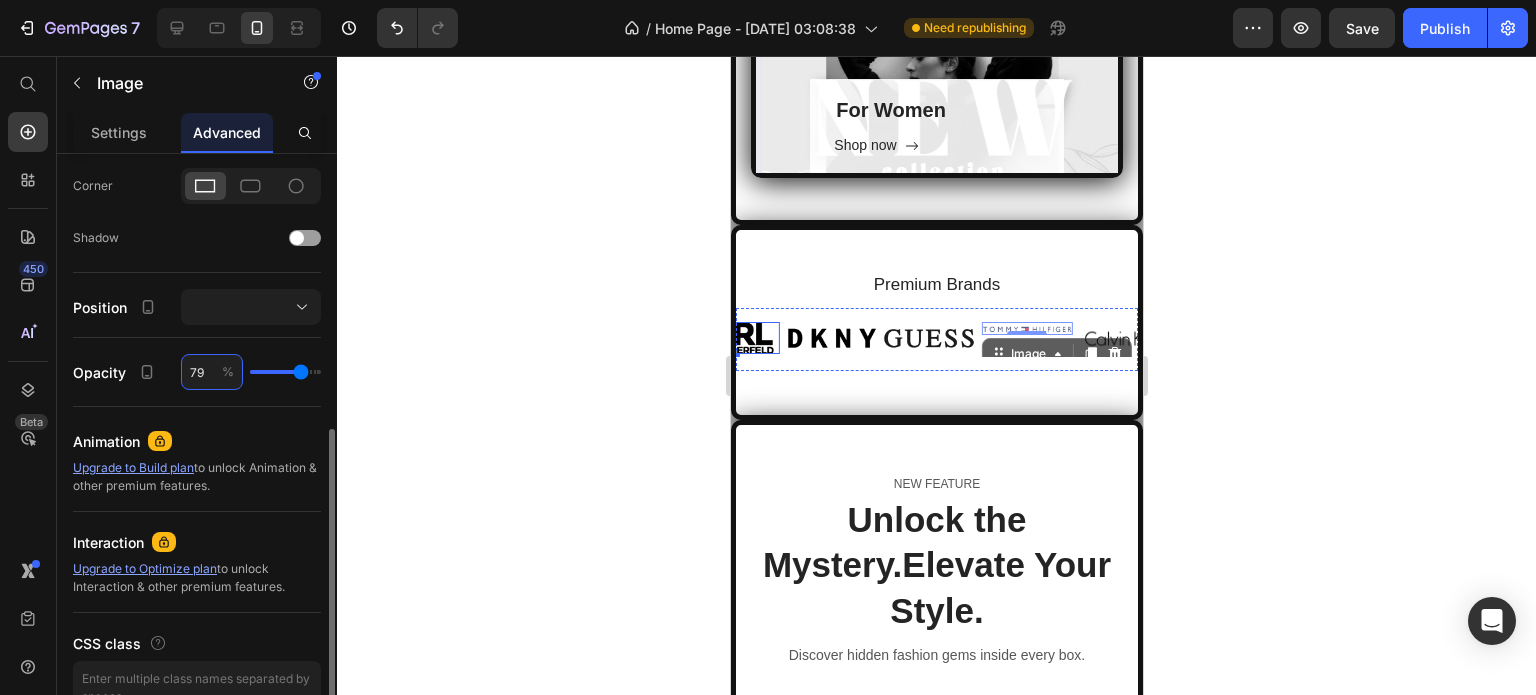 type on "81" 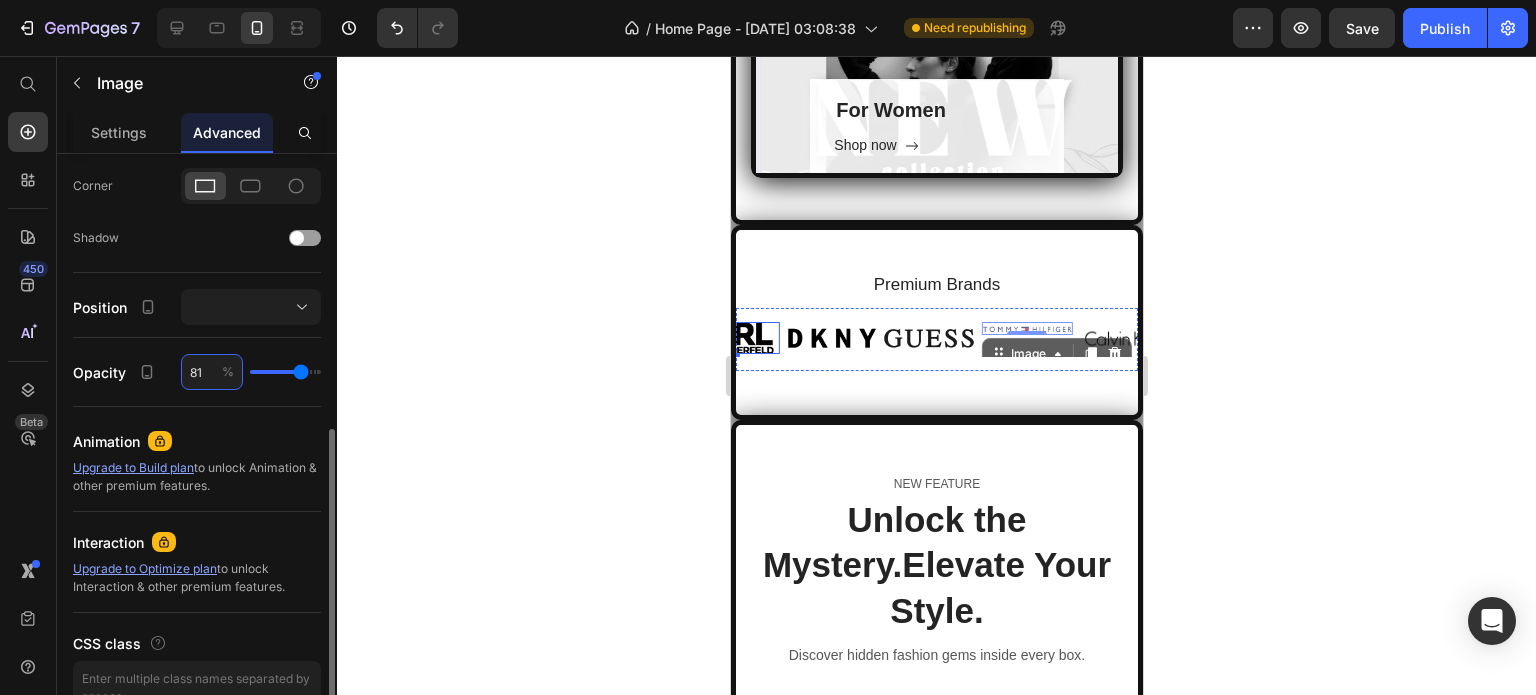 type on "81" 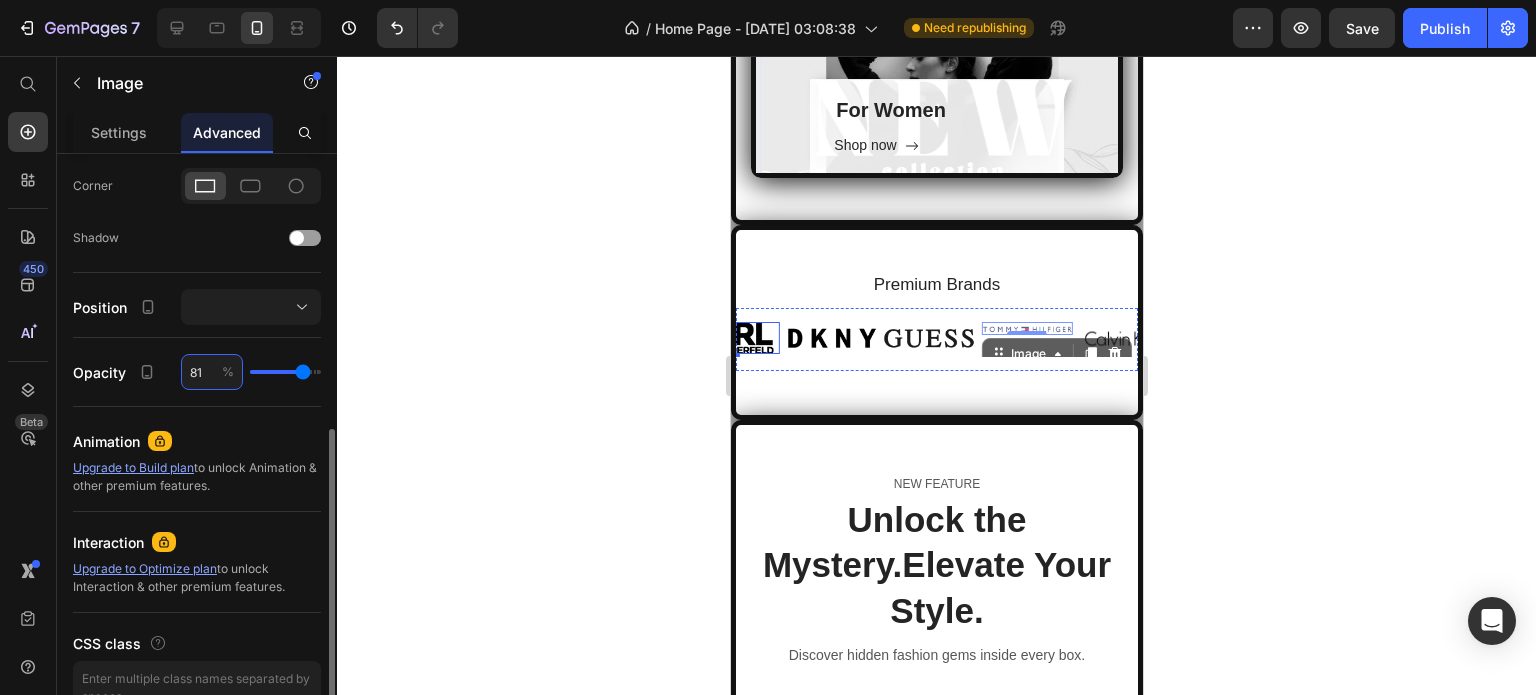type on "83" 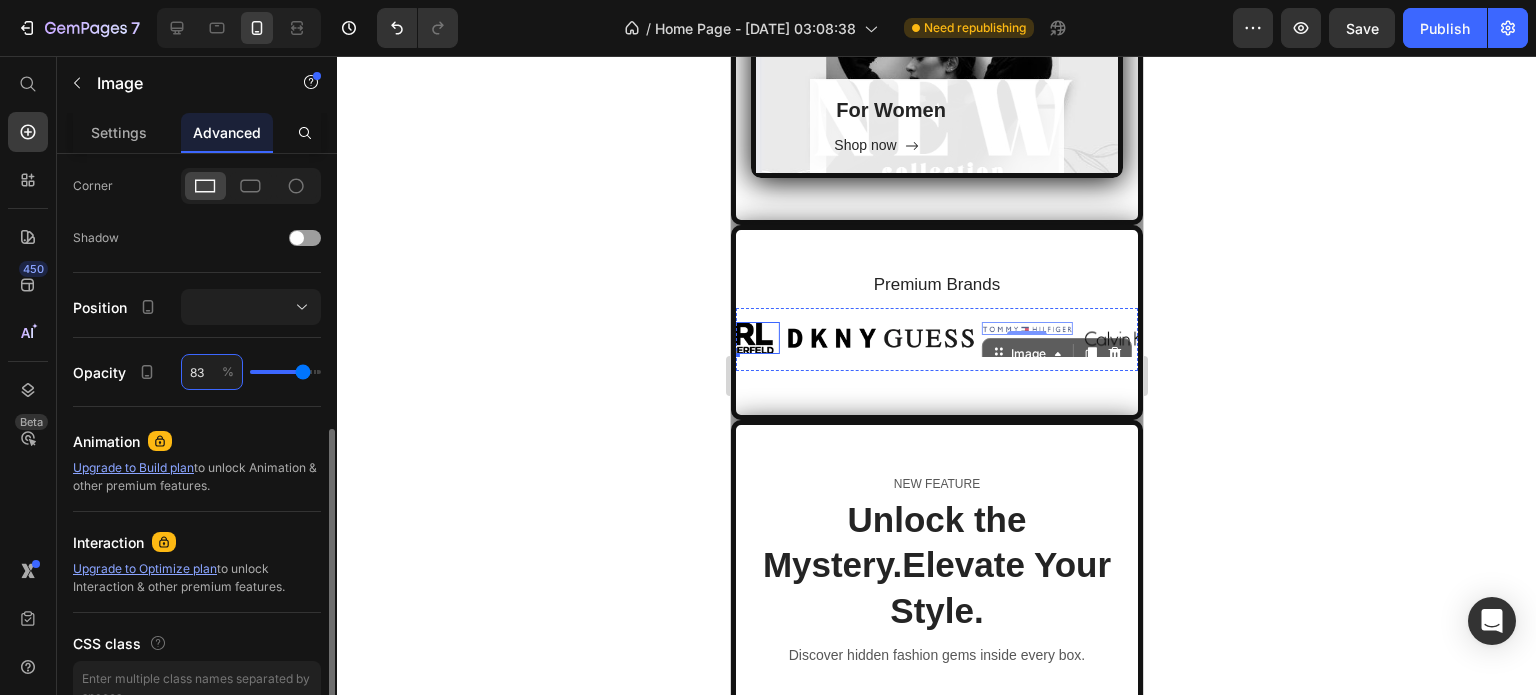 type on "83" 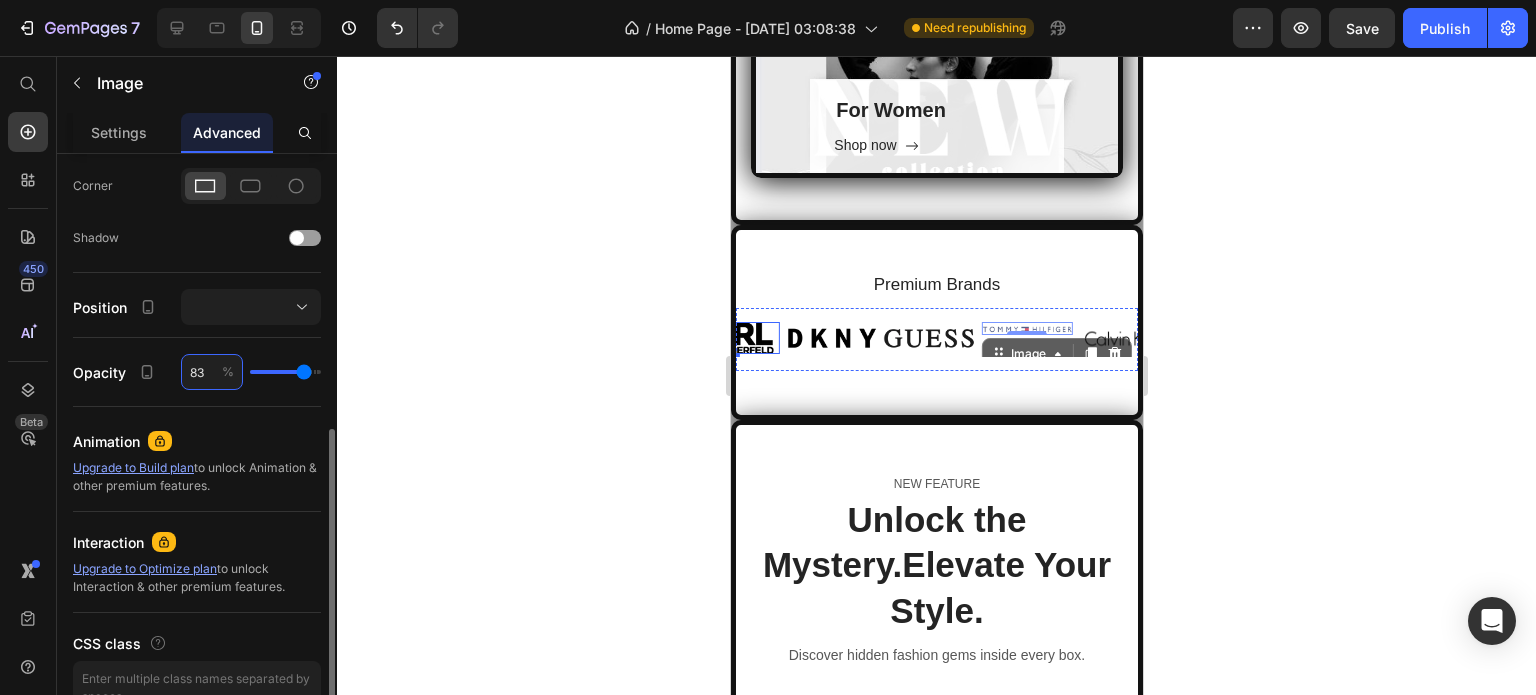 type on "85" 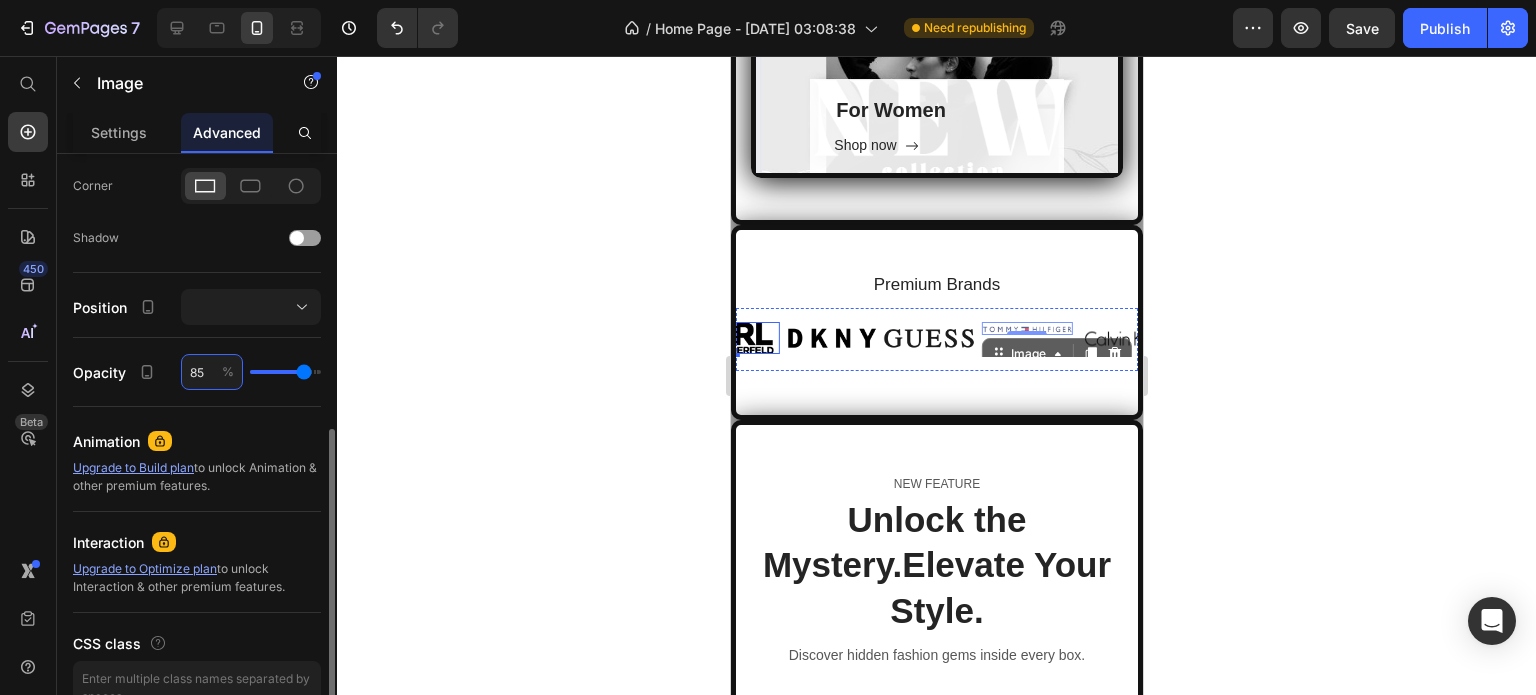 type on "85" 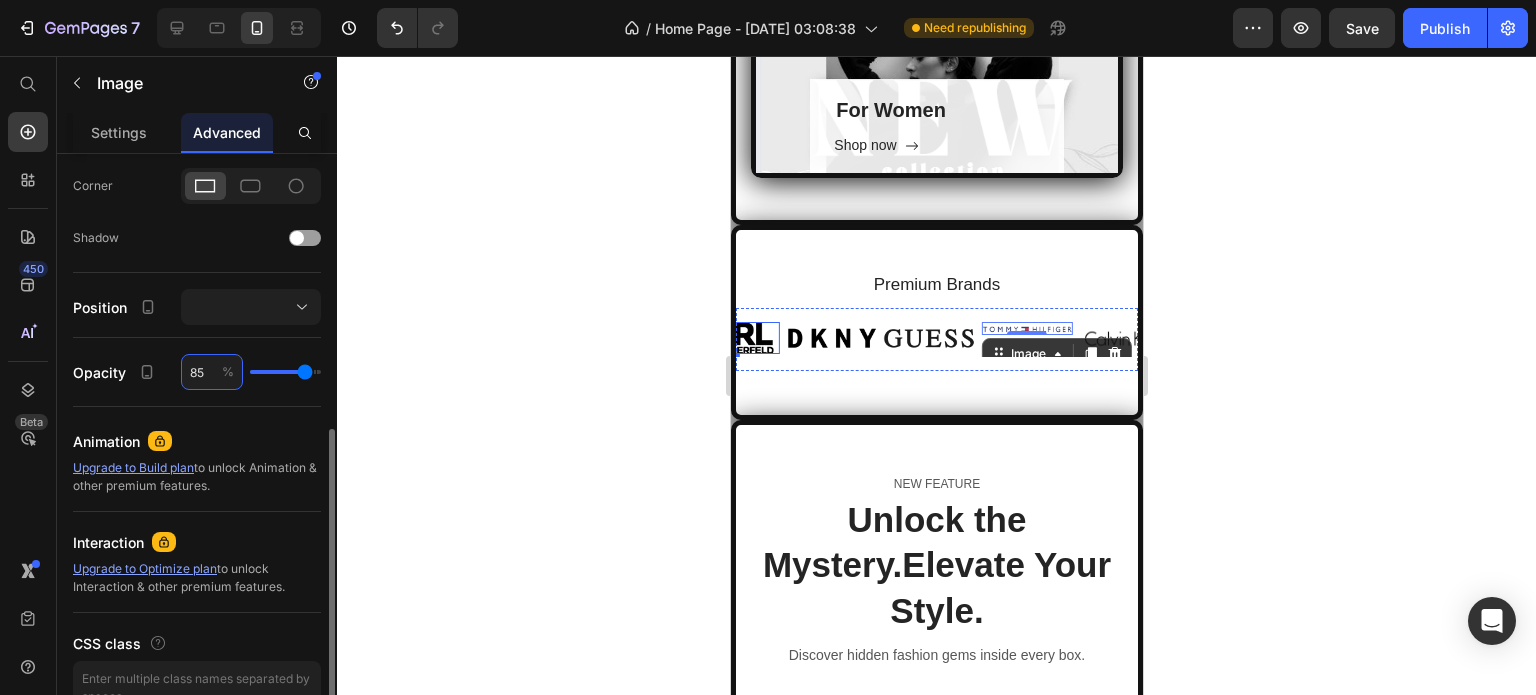 type on "87" 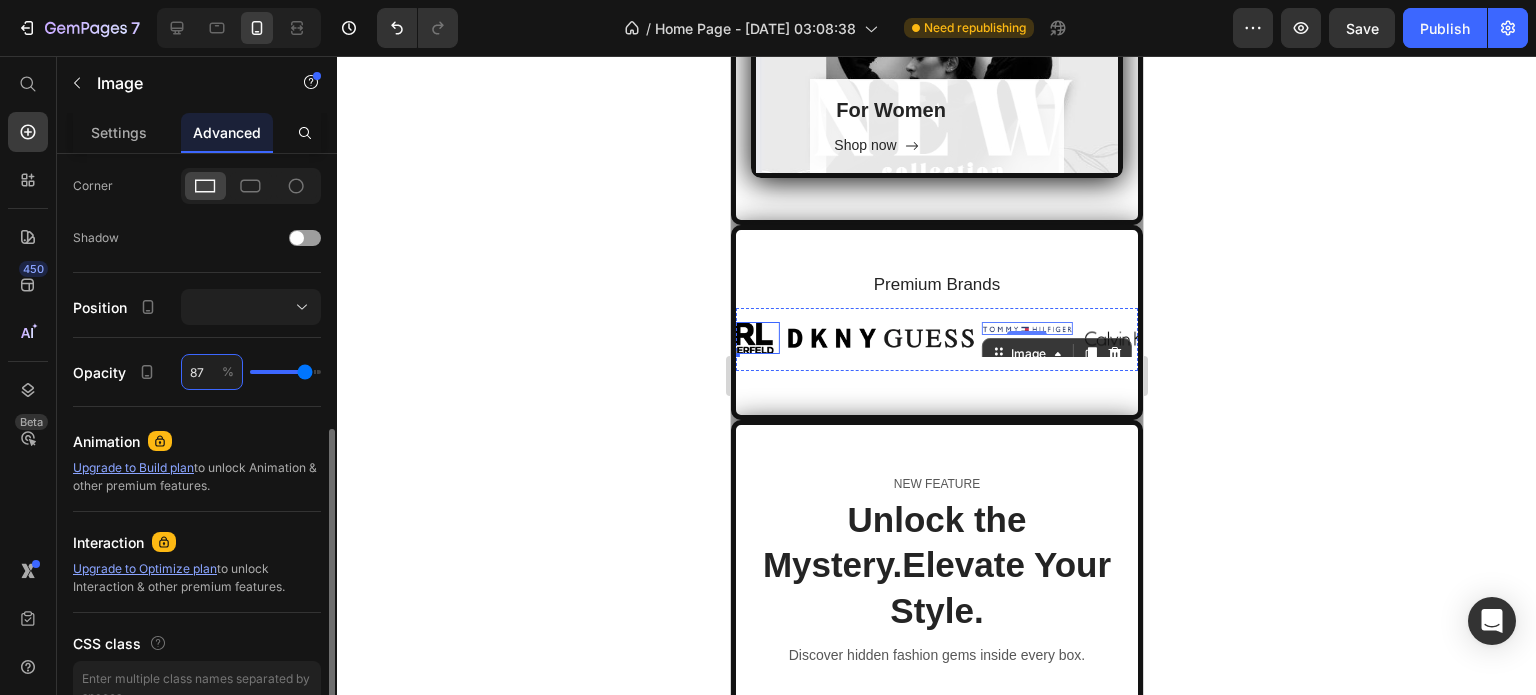 type on "87" 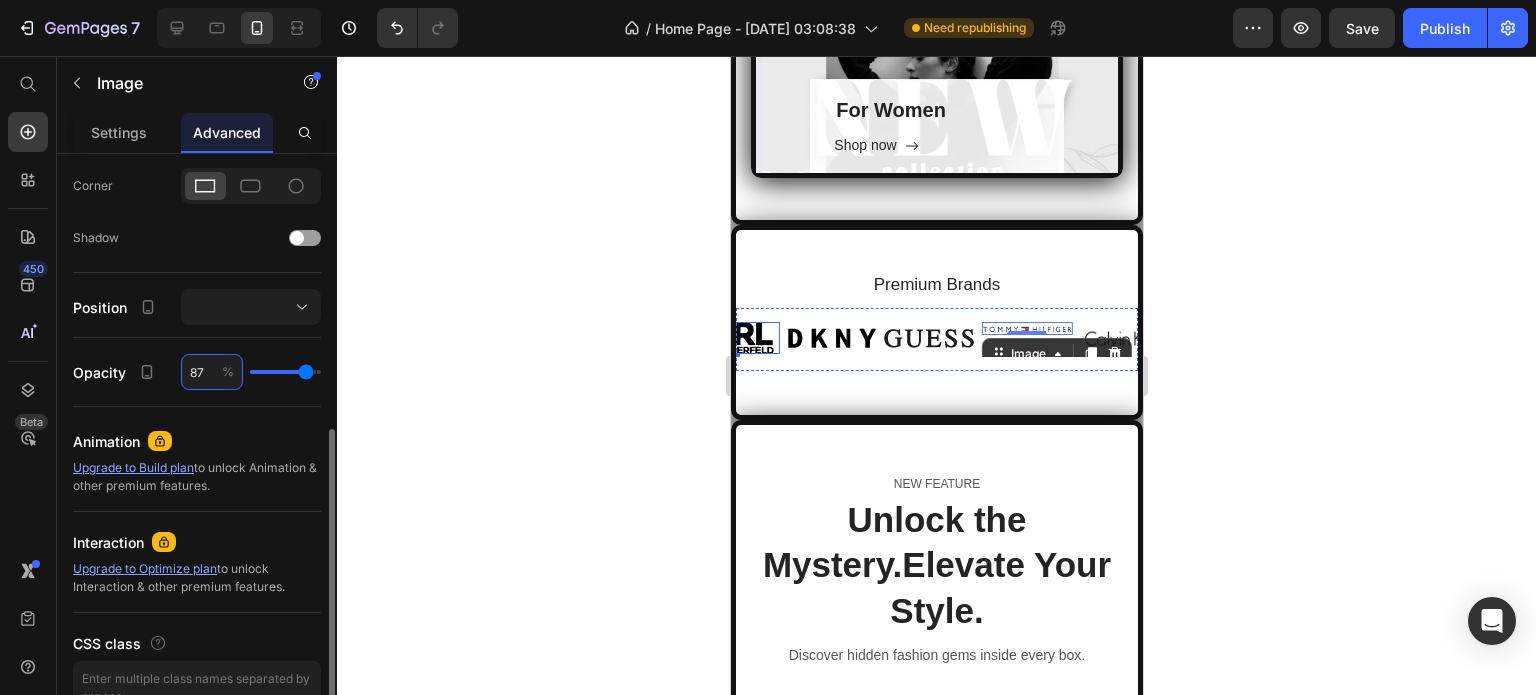 type on "89" 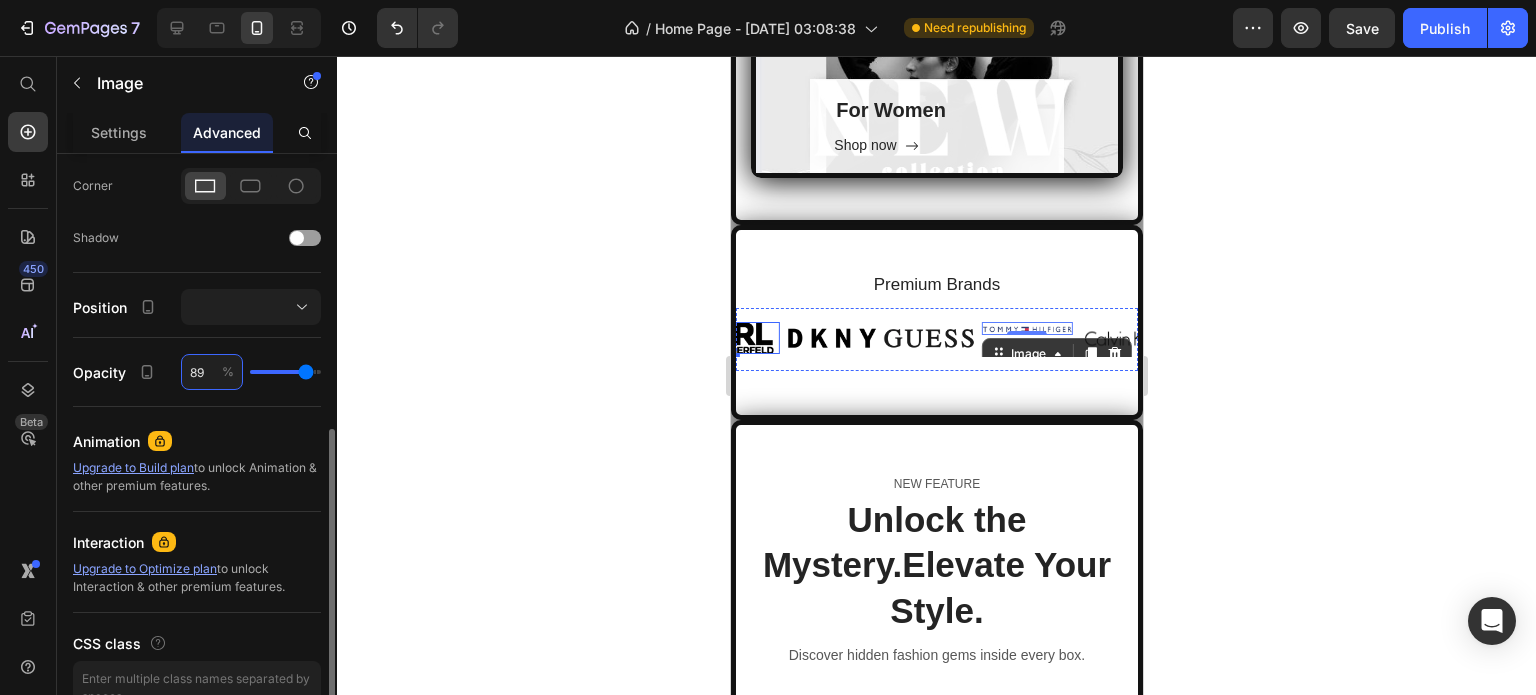 type on "89" 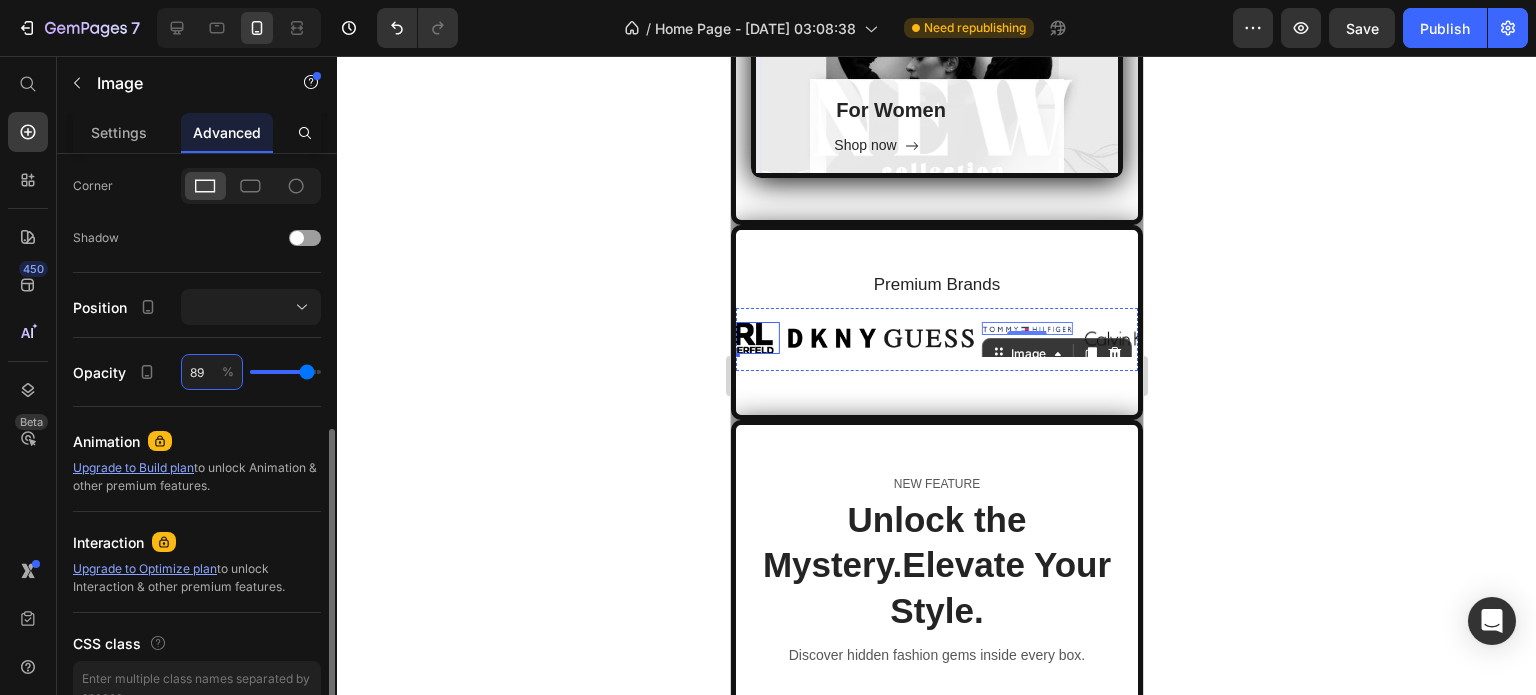 type on "91" 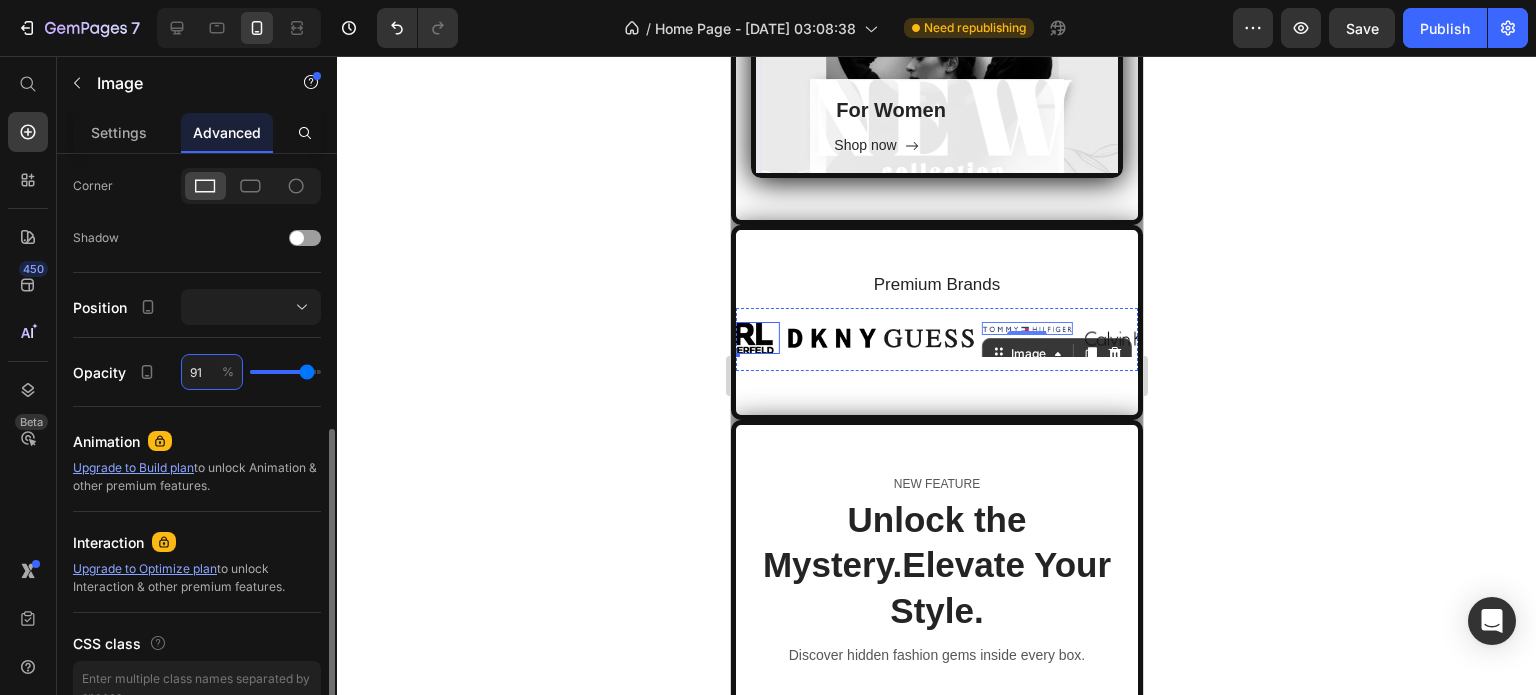 type on "91" 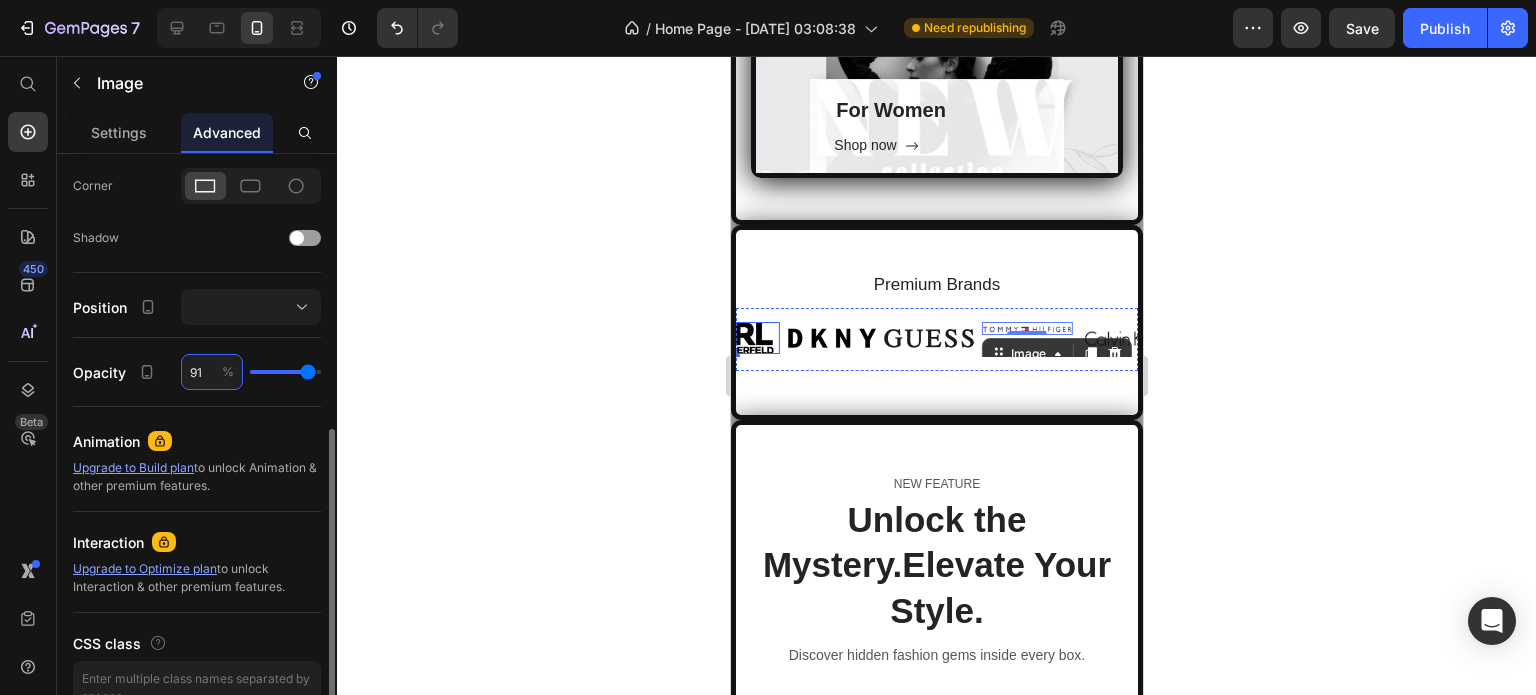 type on "93" 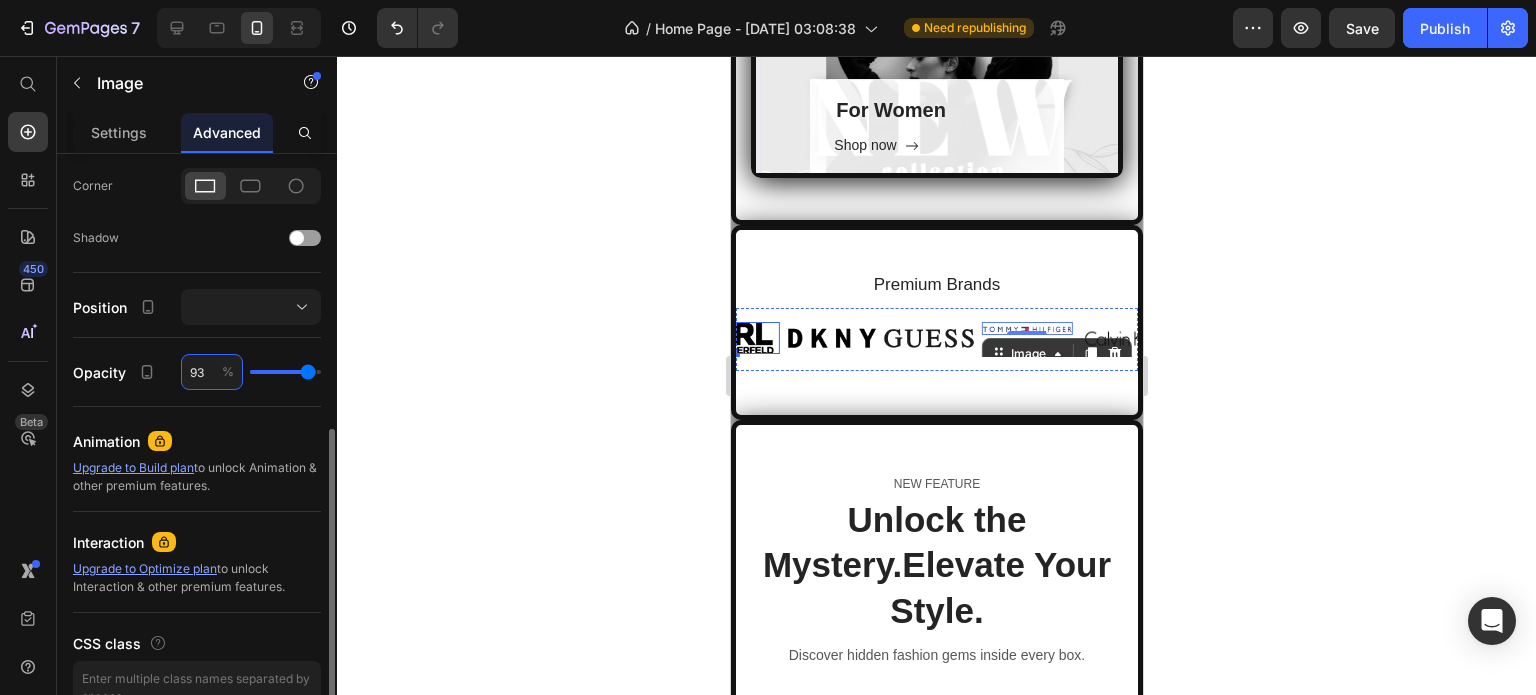 type on "93" 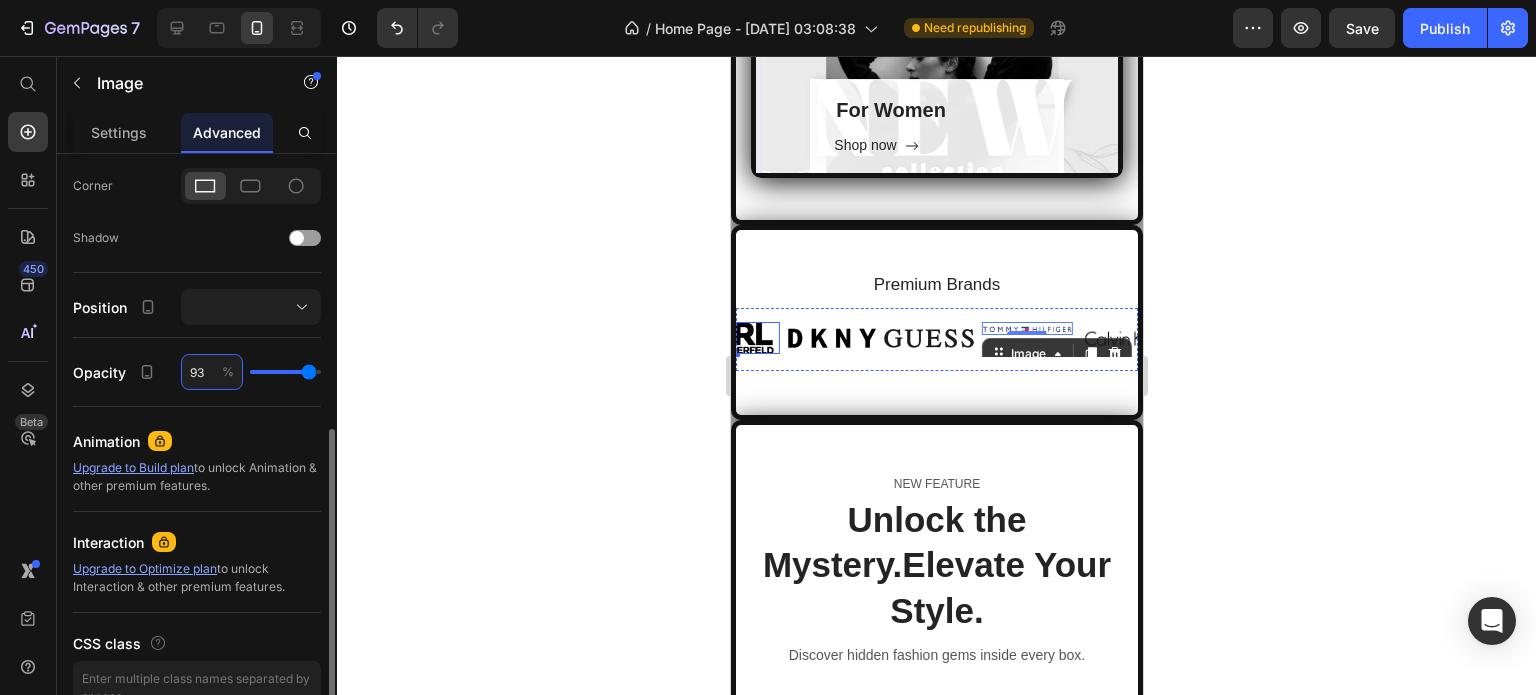 type on "95" 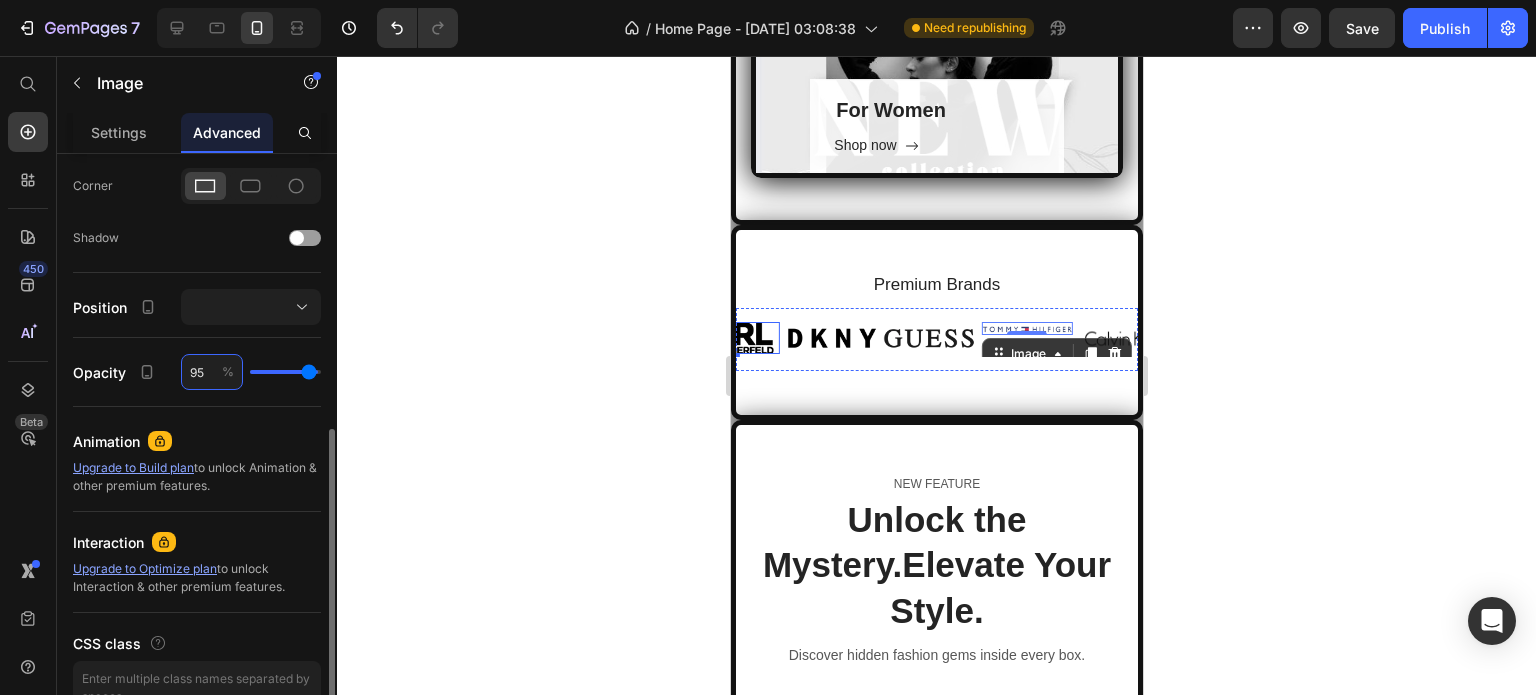 type on "95" 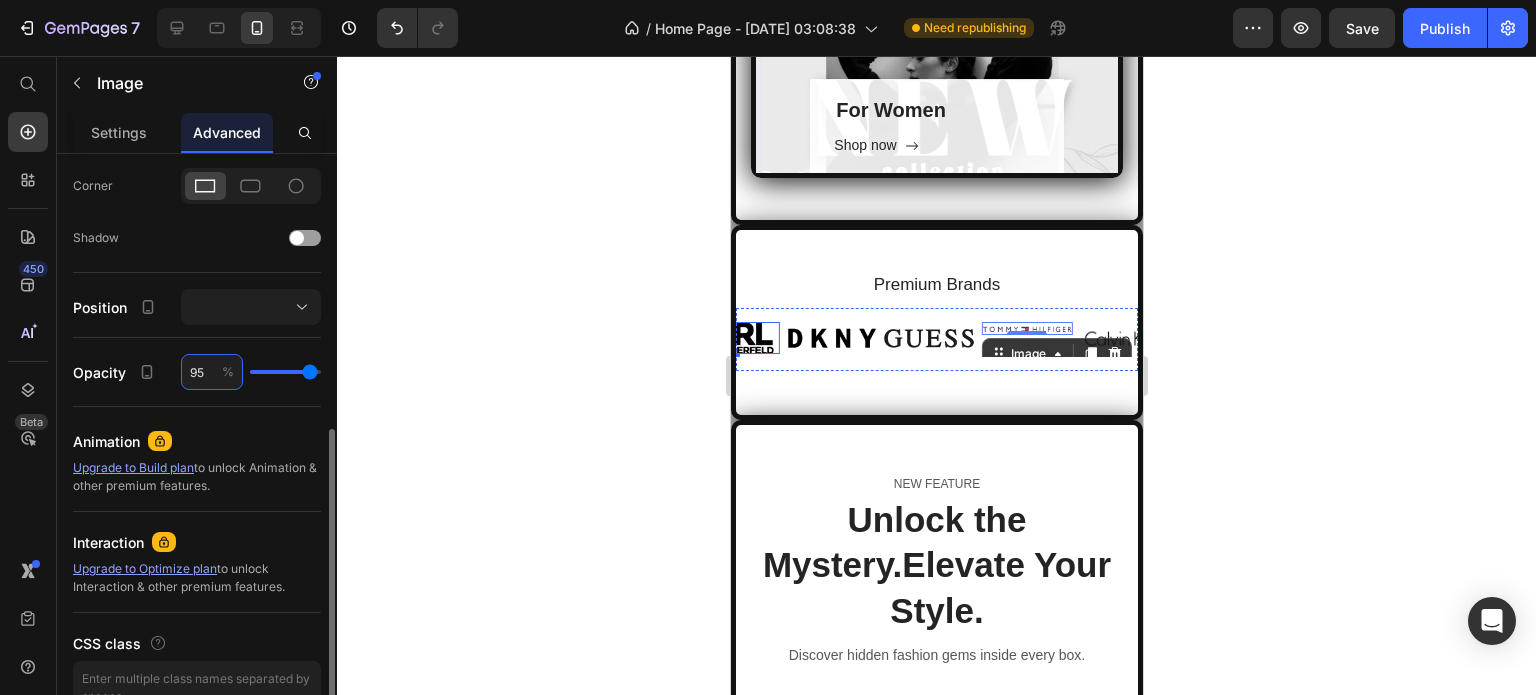 type on "97" 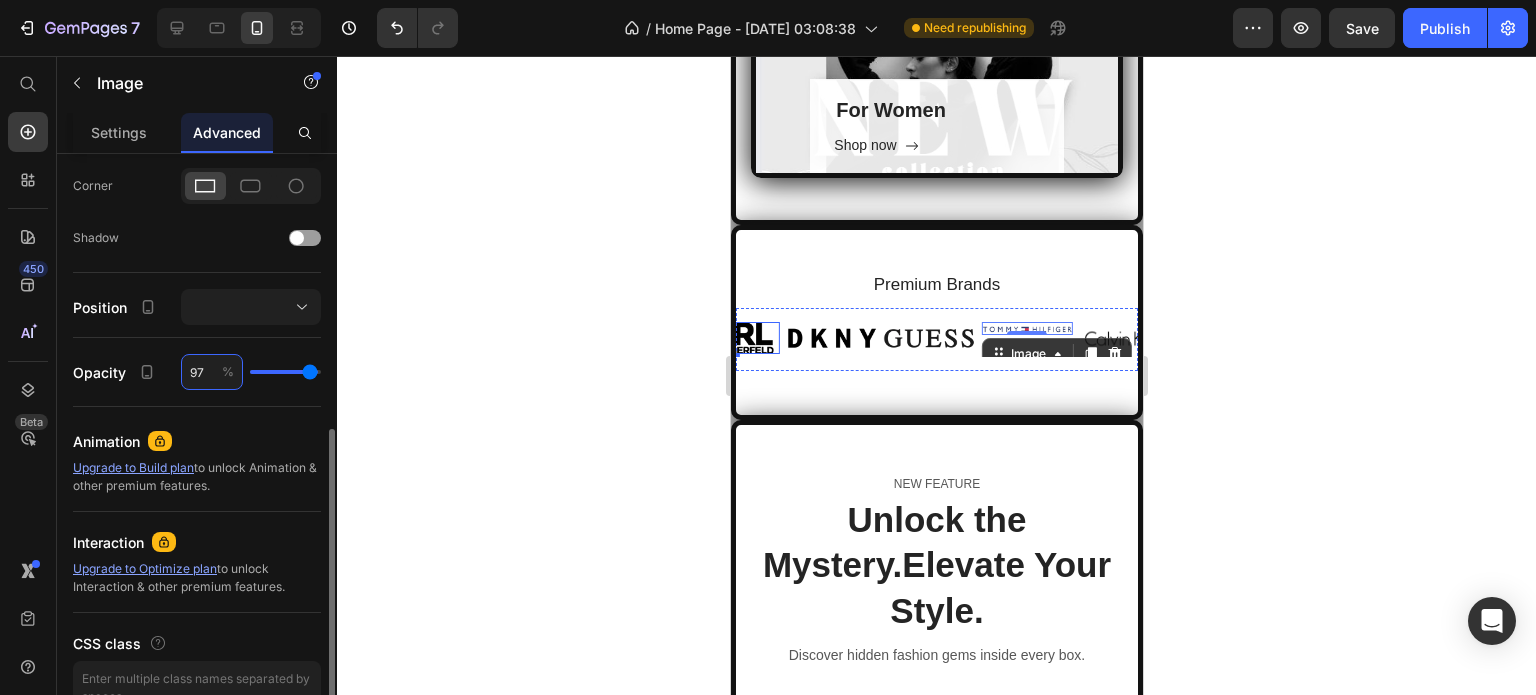 type on "97" 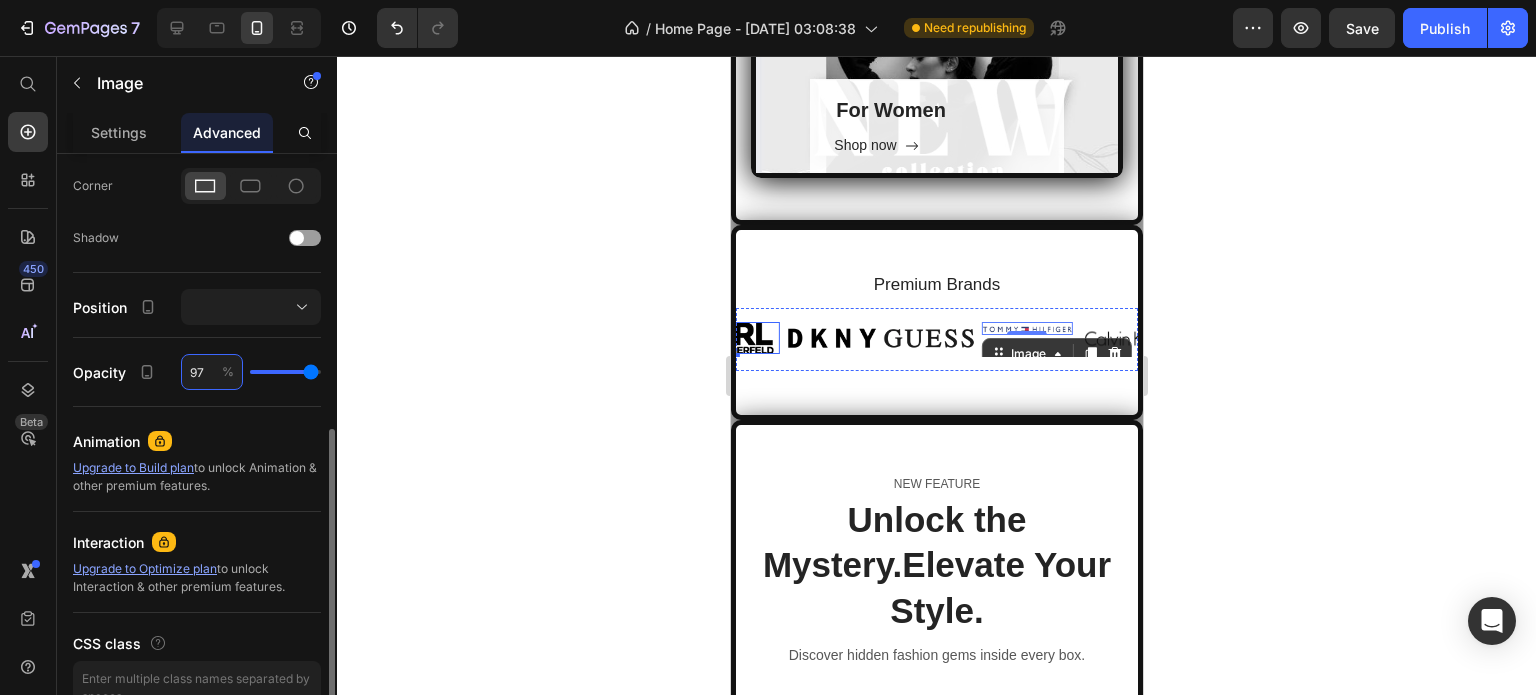 type on "99" 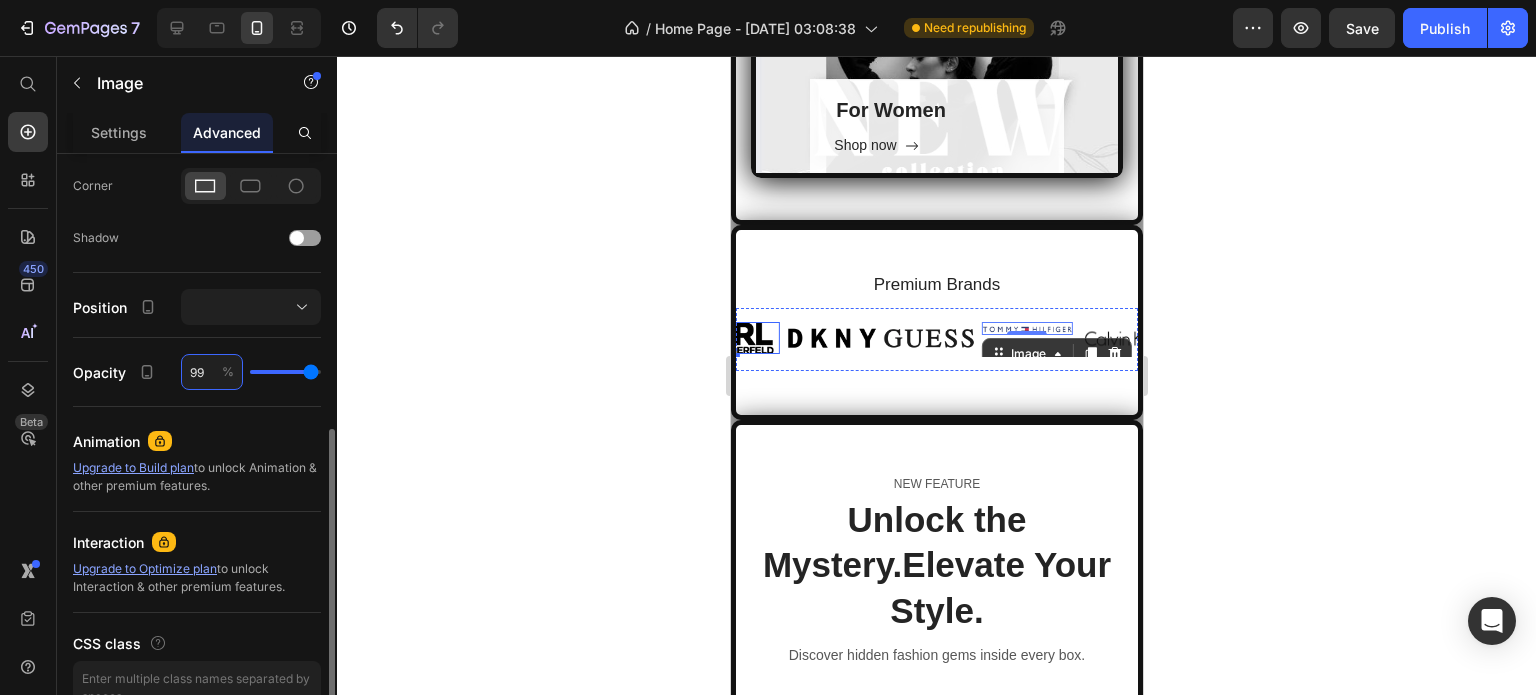 type on "99" 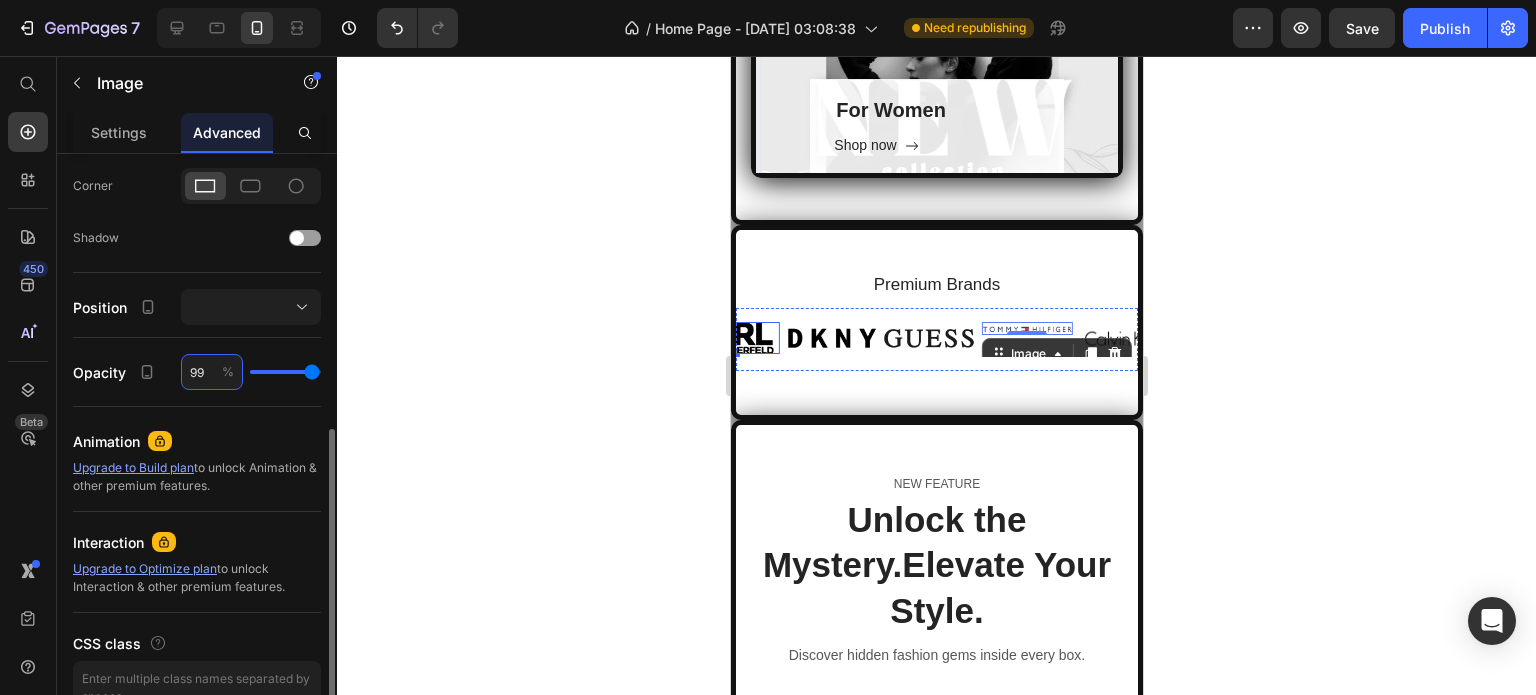 type on "101" 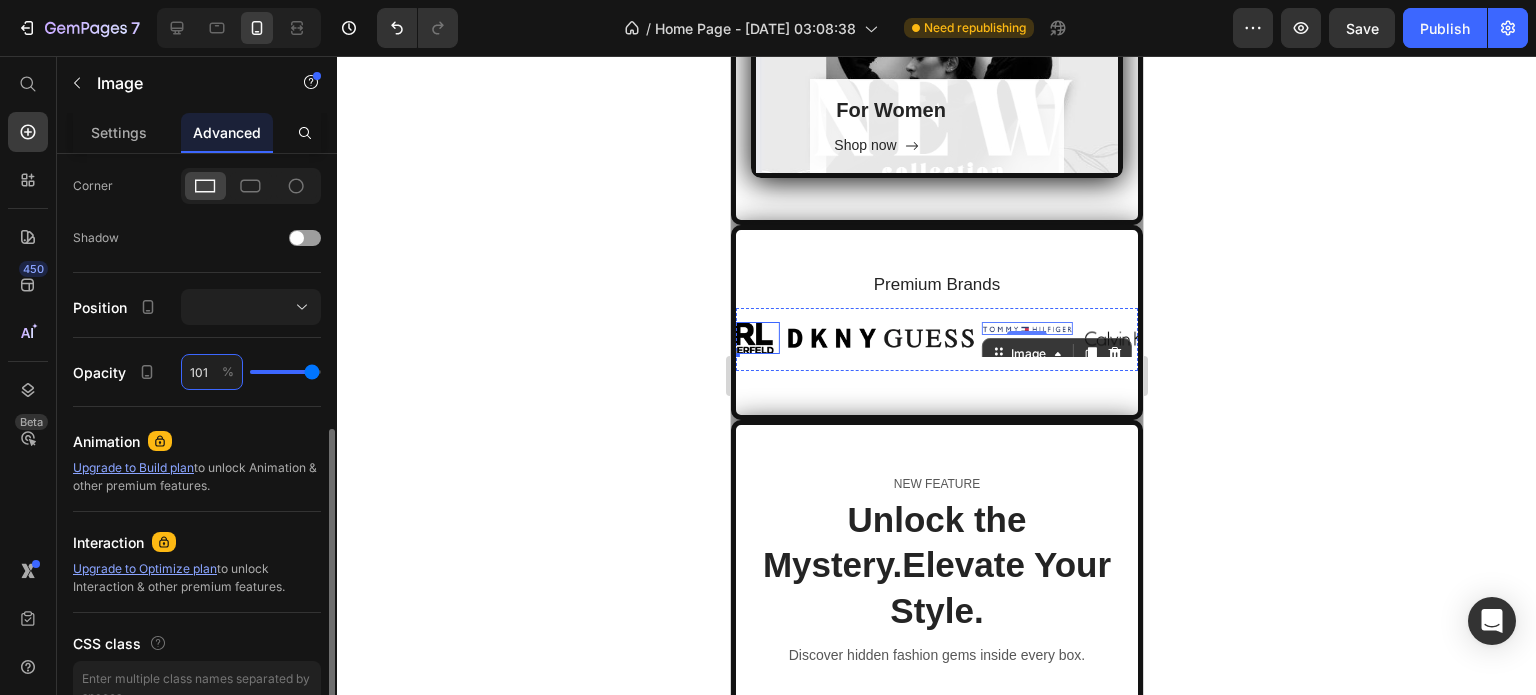 type on "100" 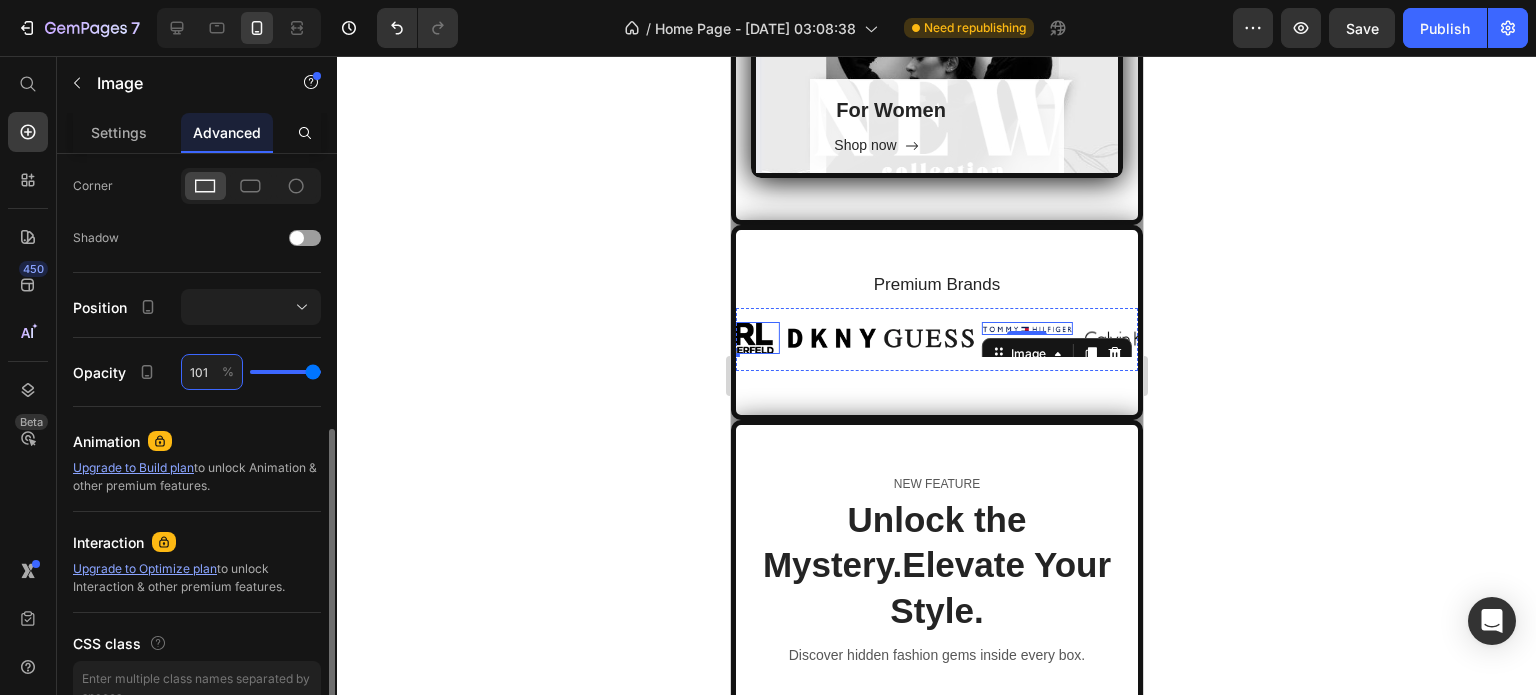 type on "99" 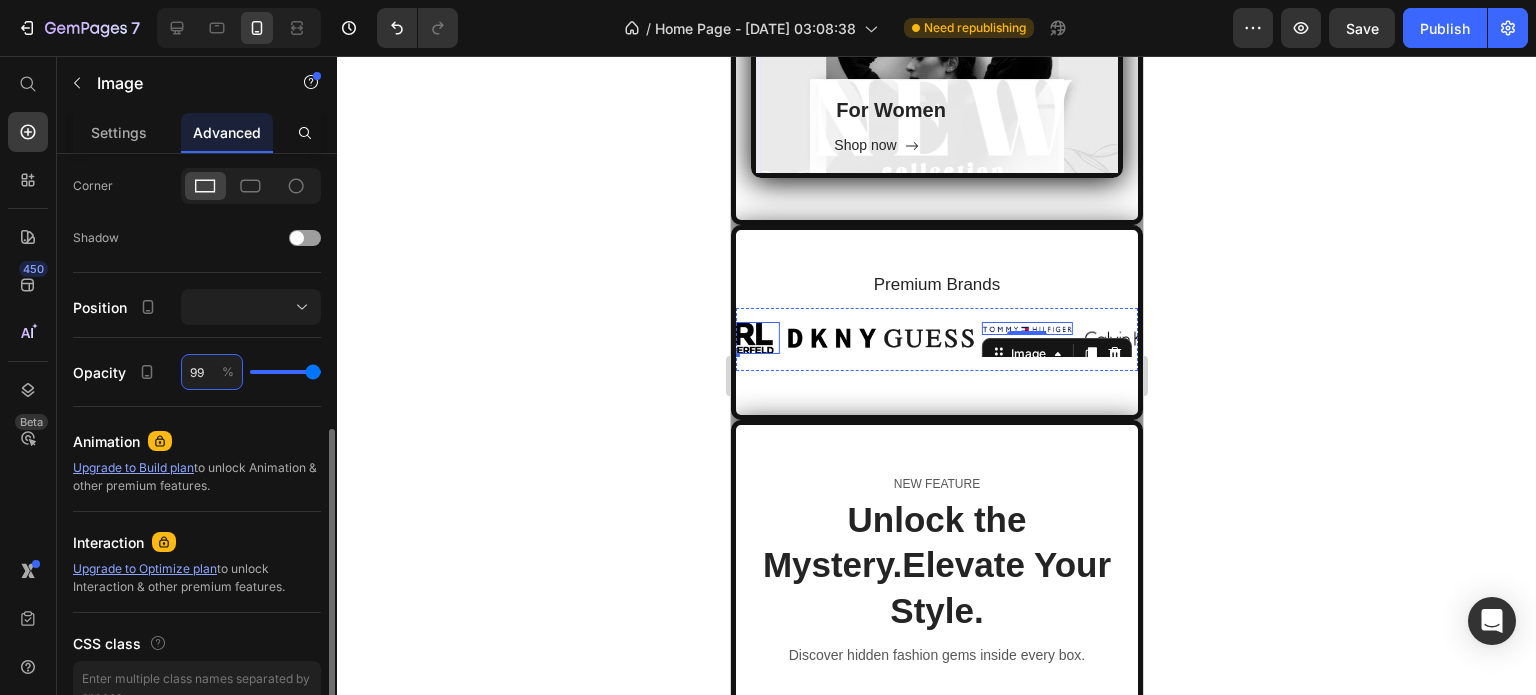 type on "99" 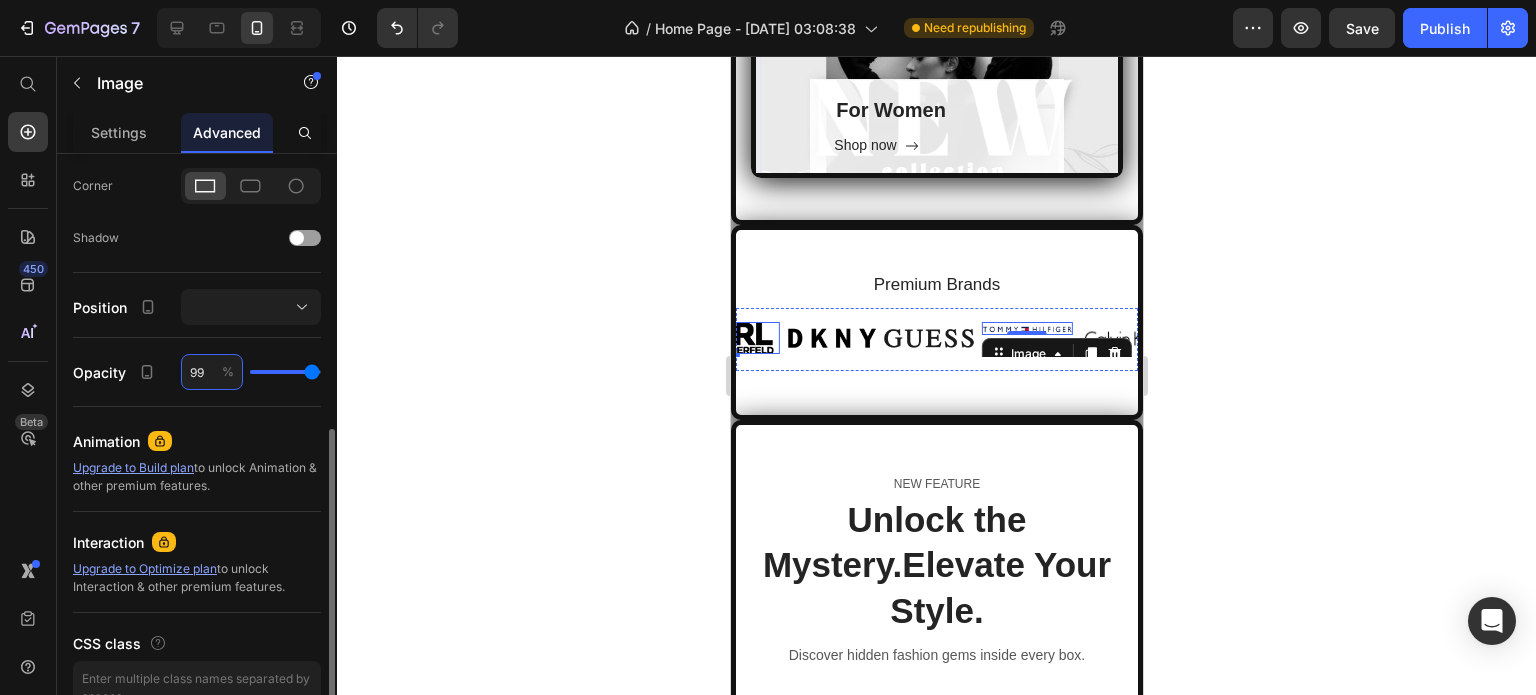 type on "101" 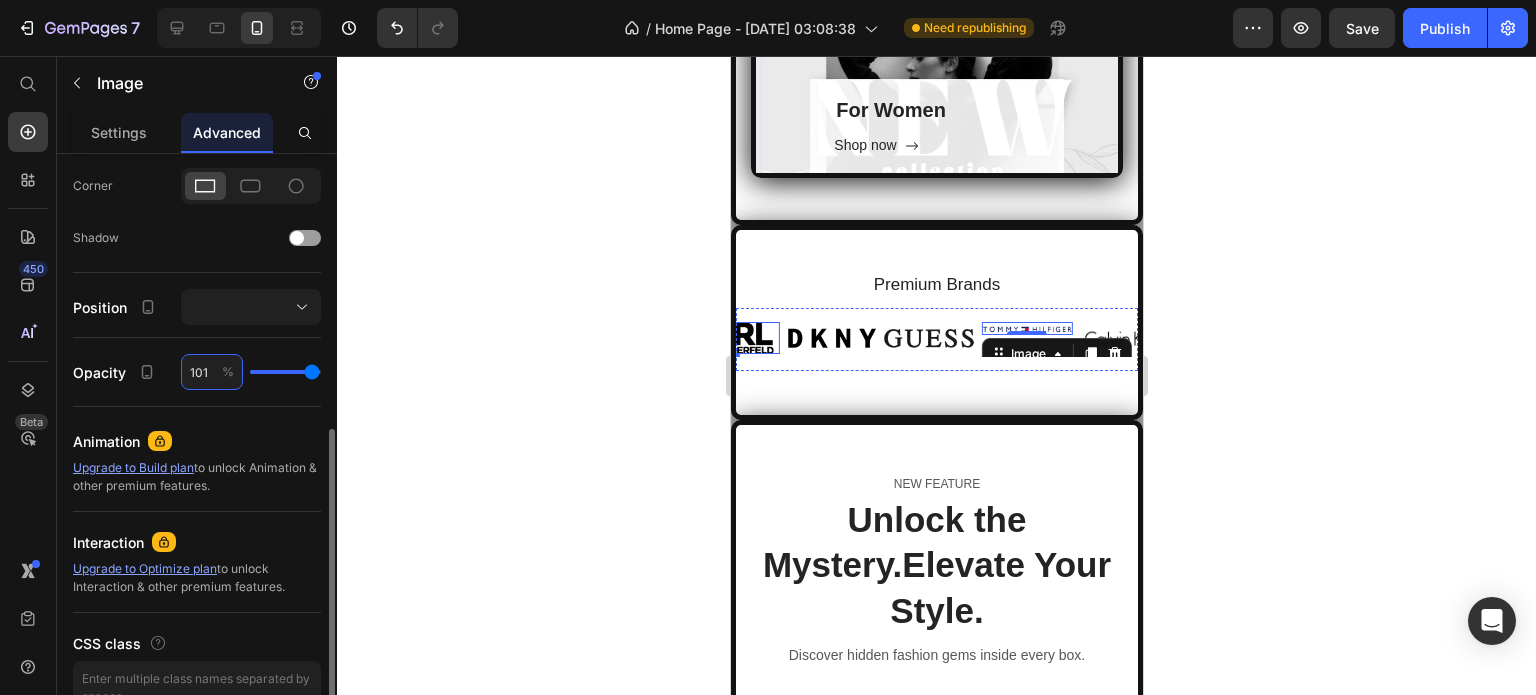 type on "100" 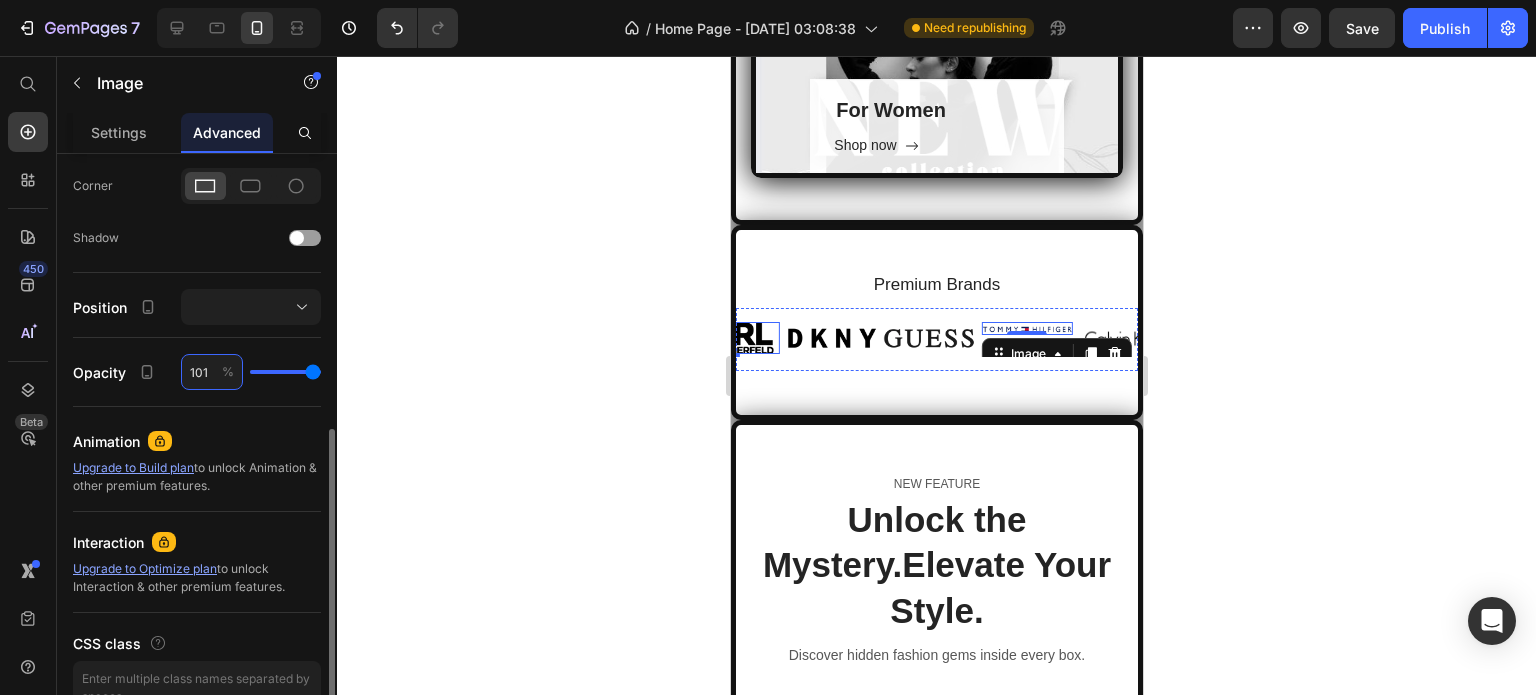 type on "99" 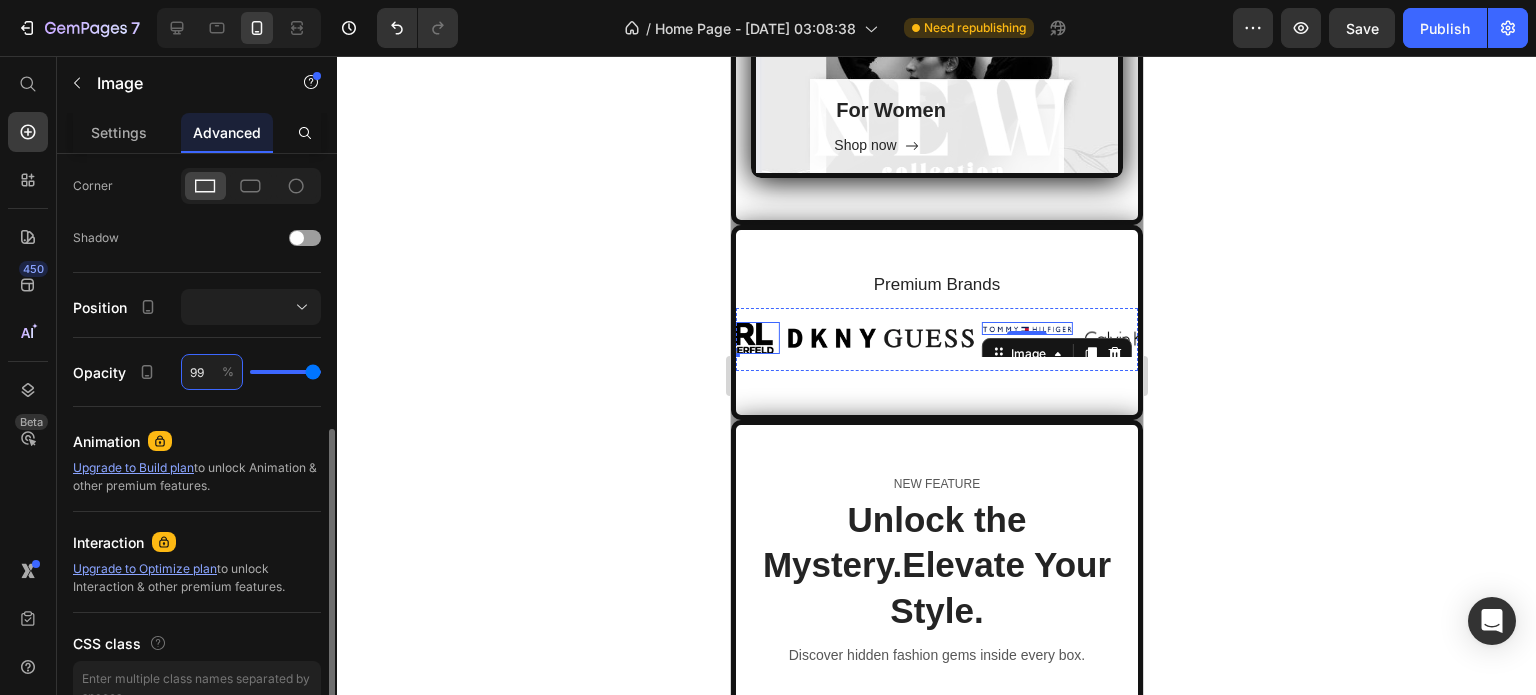 type on "99" 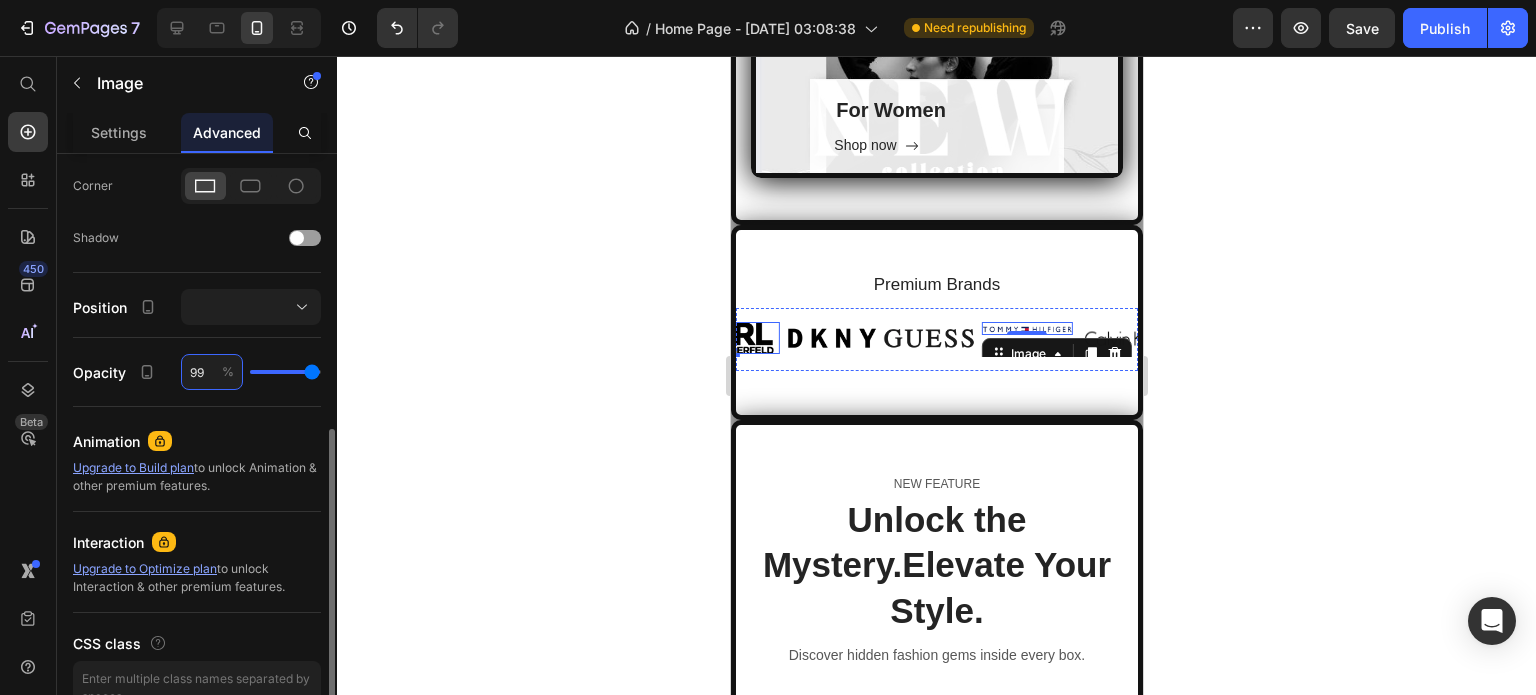 type on "101" 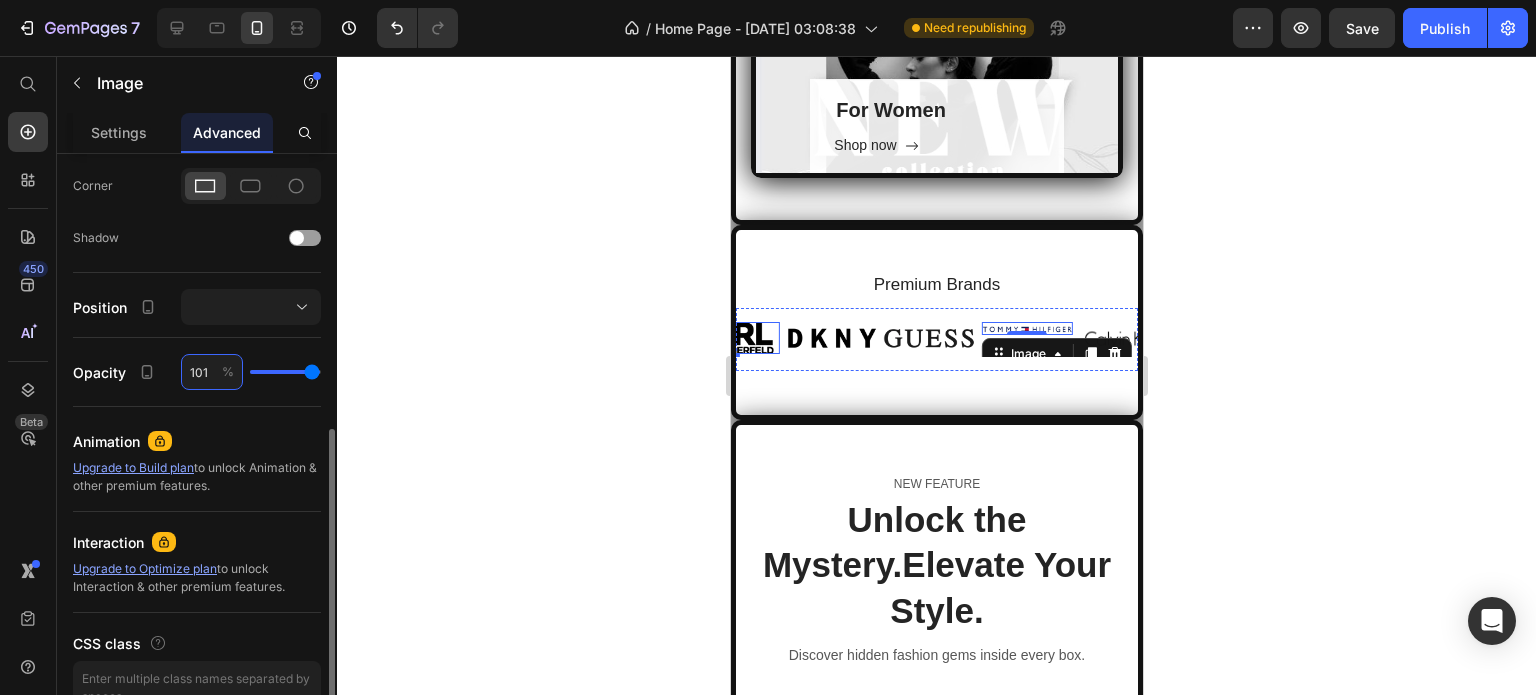 type on "100" 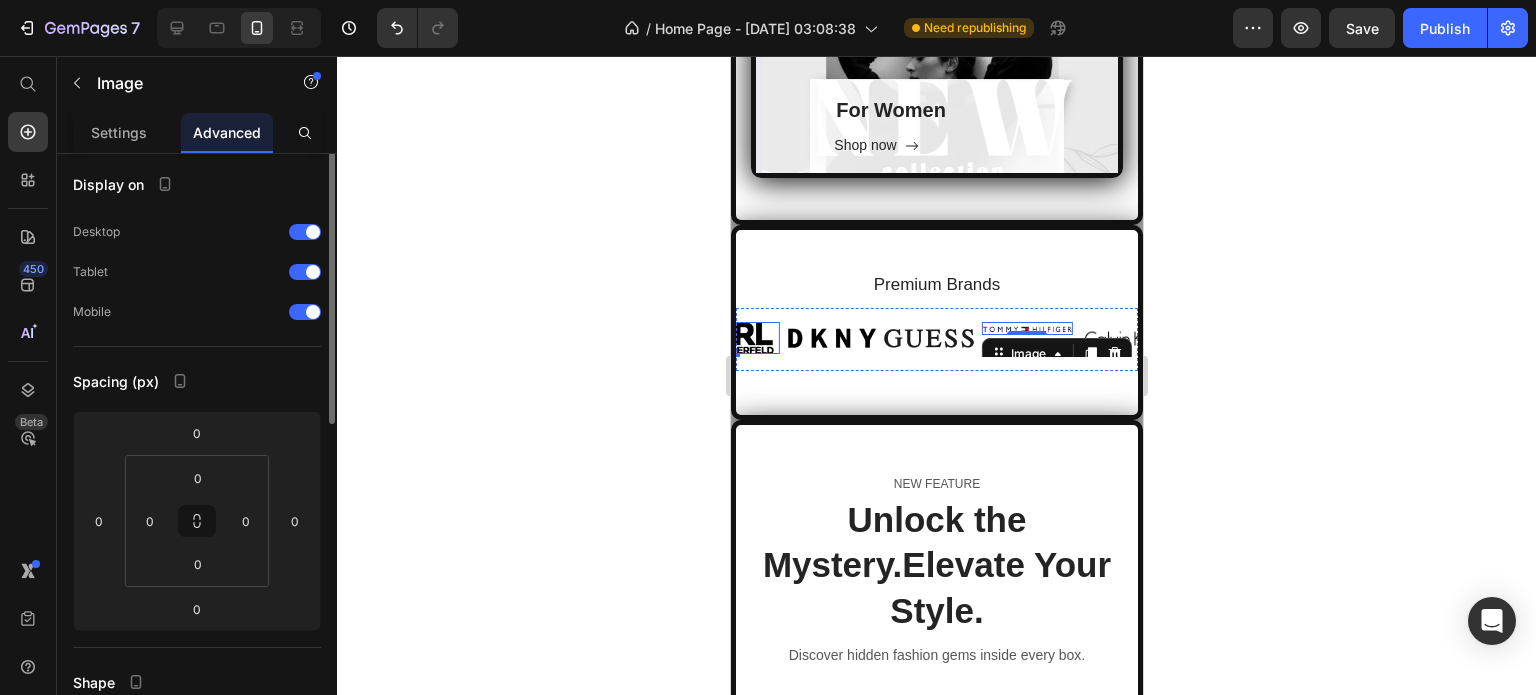 scroll, scrollTop: 0, scrollLeft: 0, axis: both 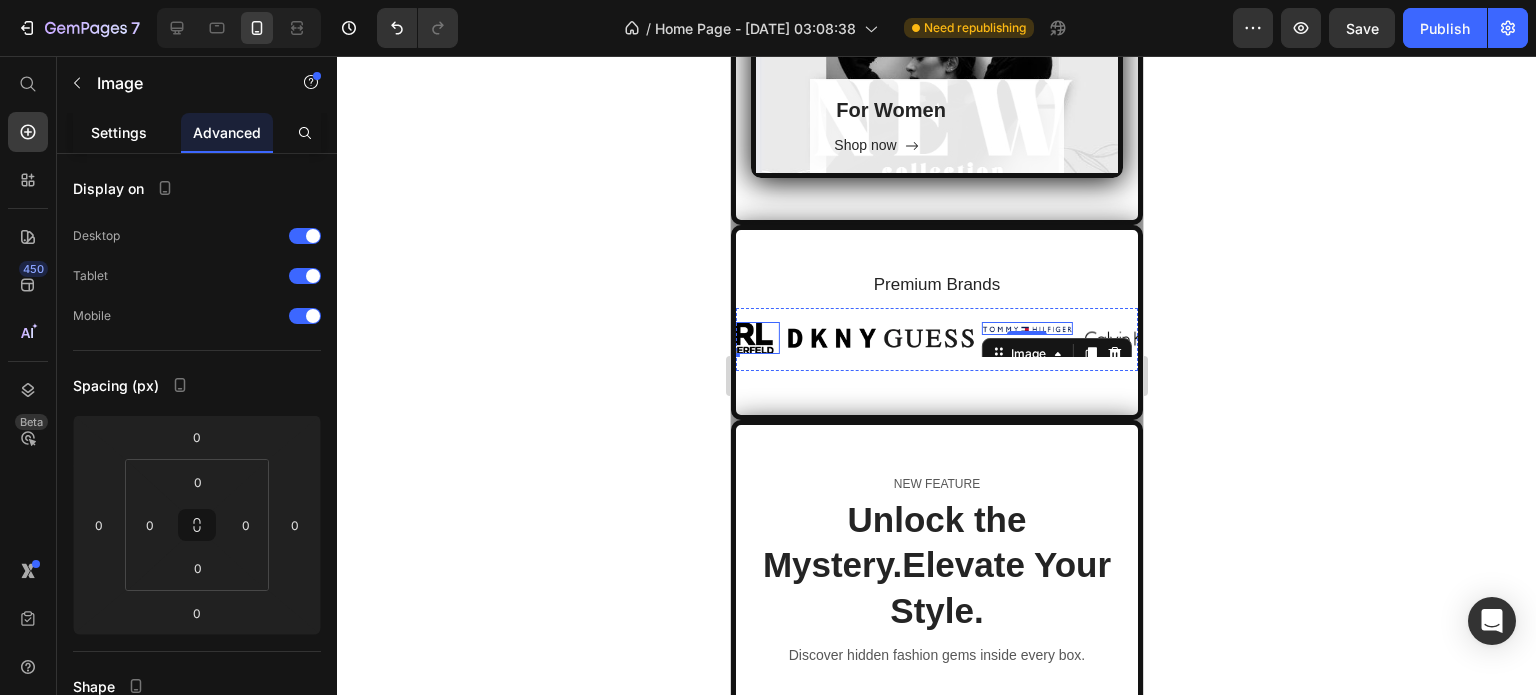click on "Settings" at bounding box center (119, 132) 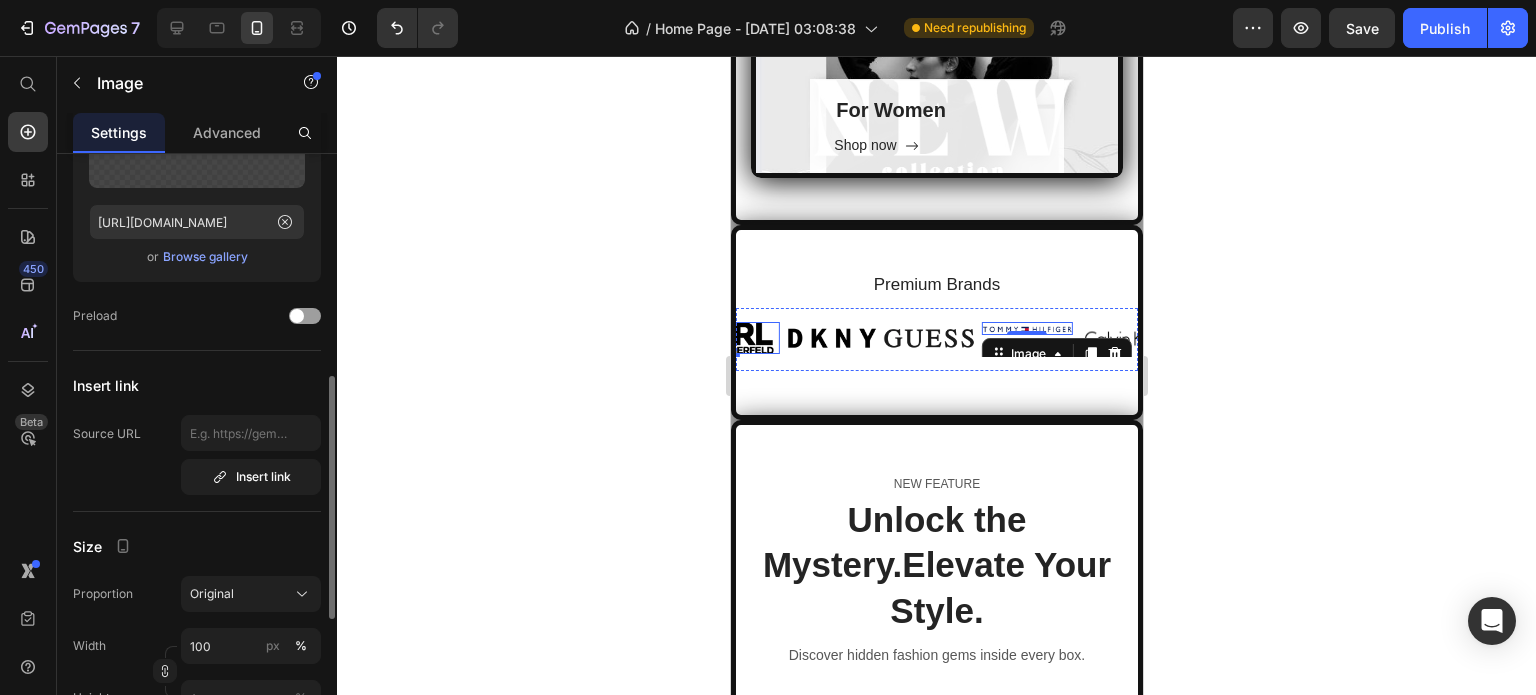 scroll, scrollTop: 400, scrollLeft: 0, axis: vertical 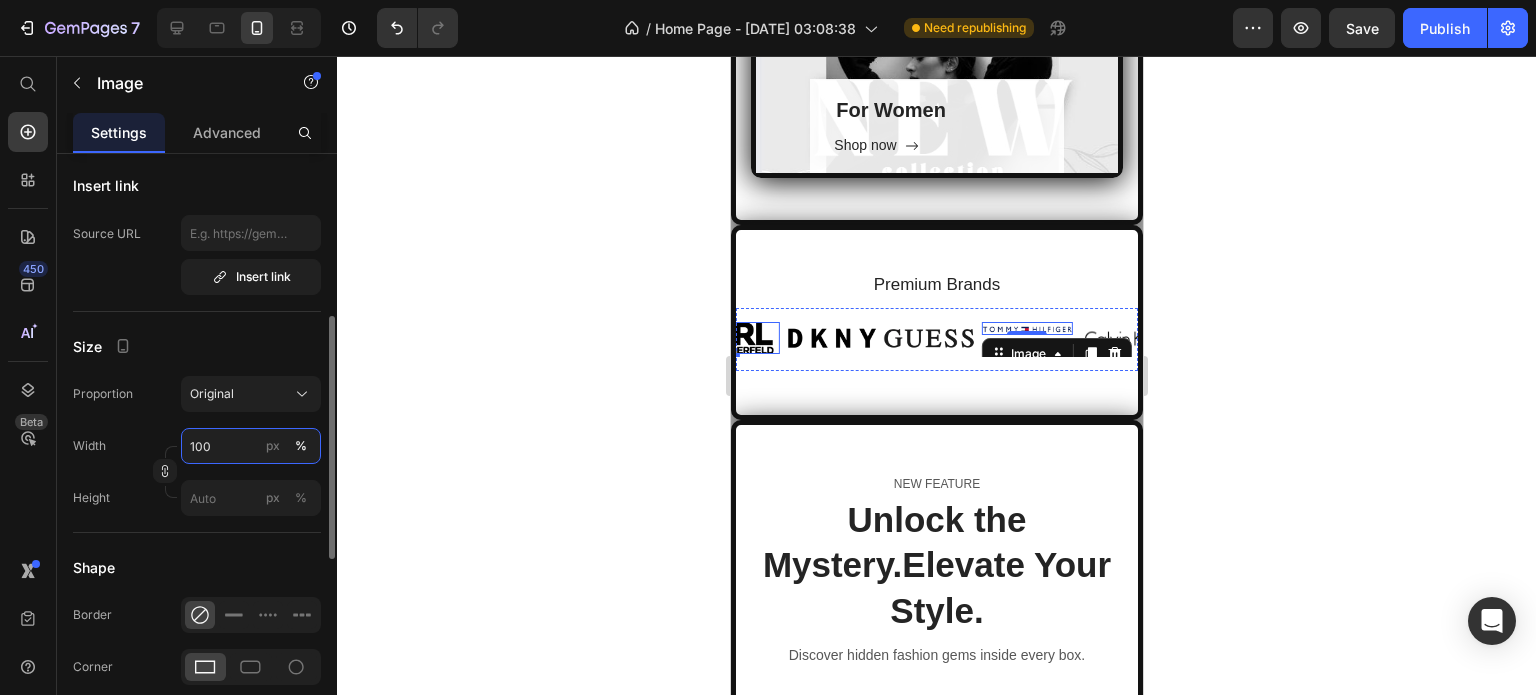 click on "100" at bounding box center (251, 446) 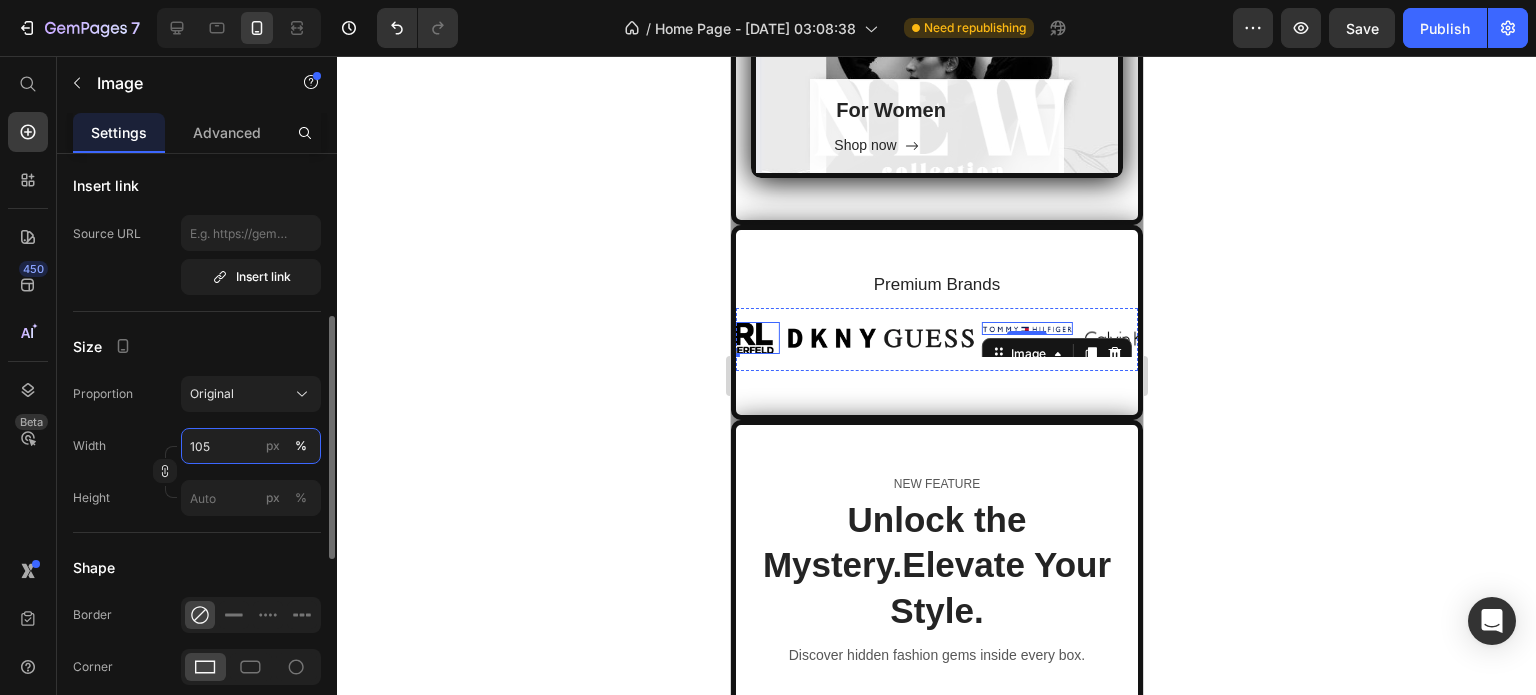 type on "104" 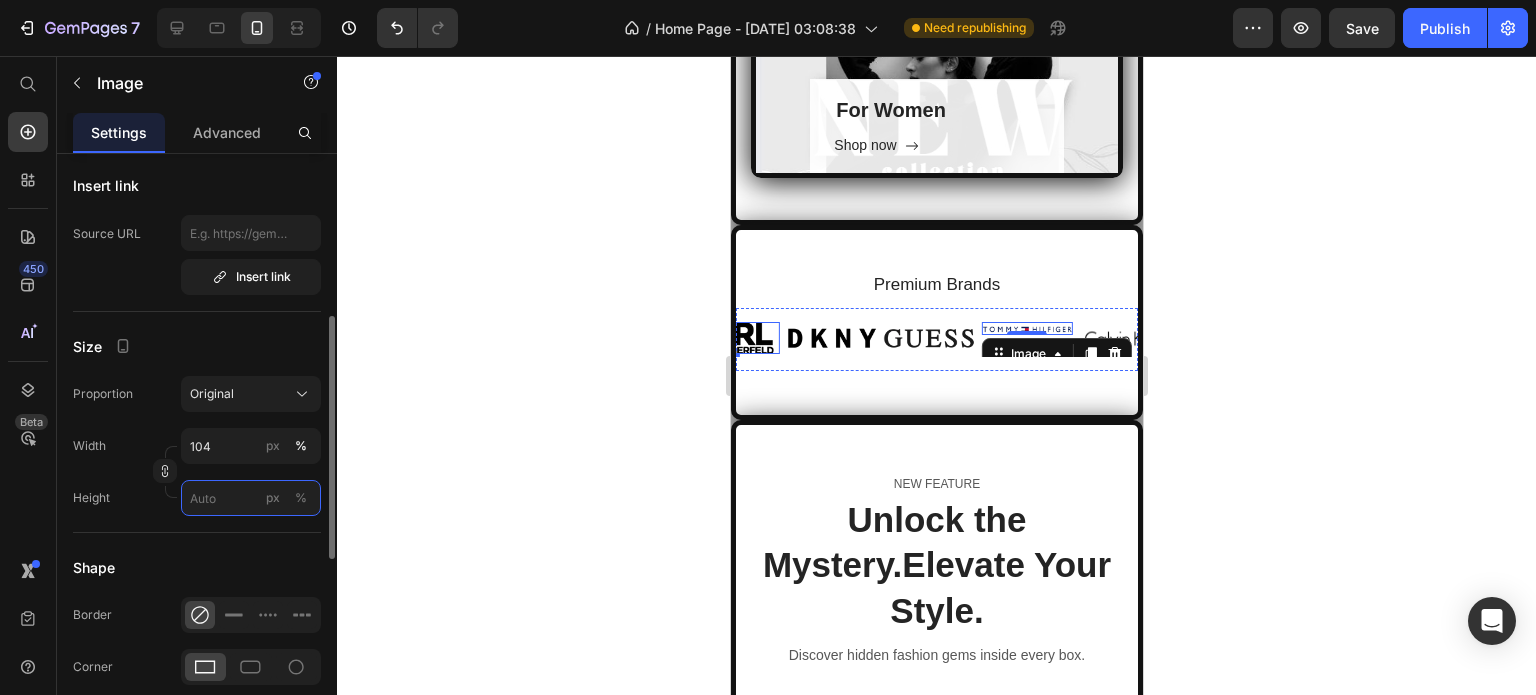click on "px %" at bounding box center [251, 498] 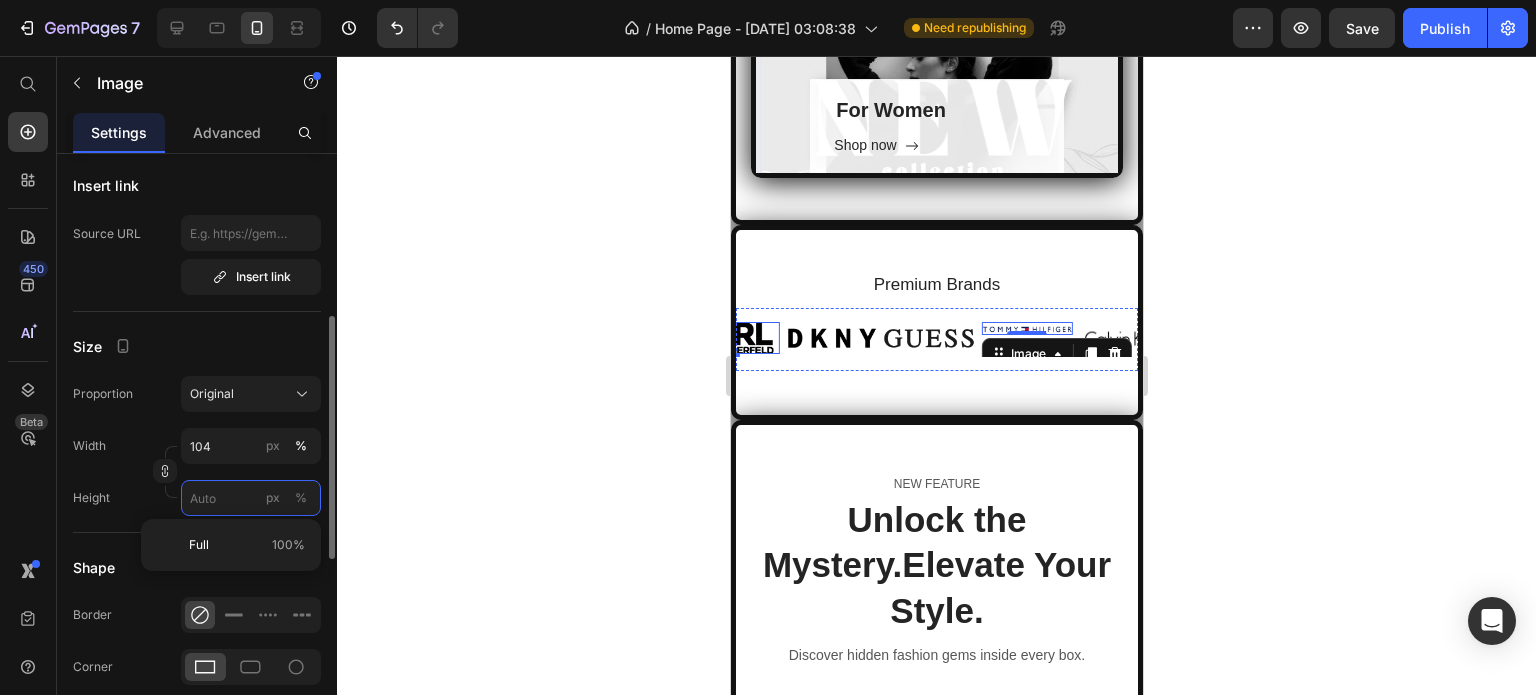 type 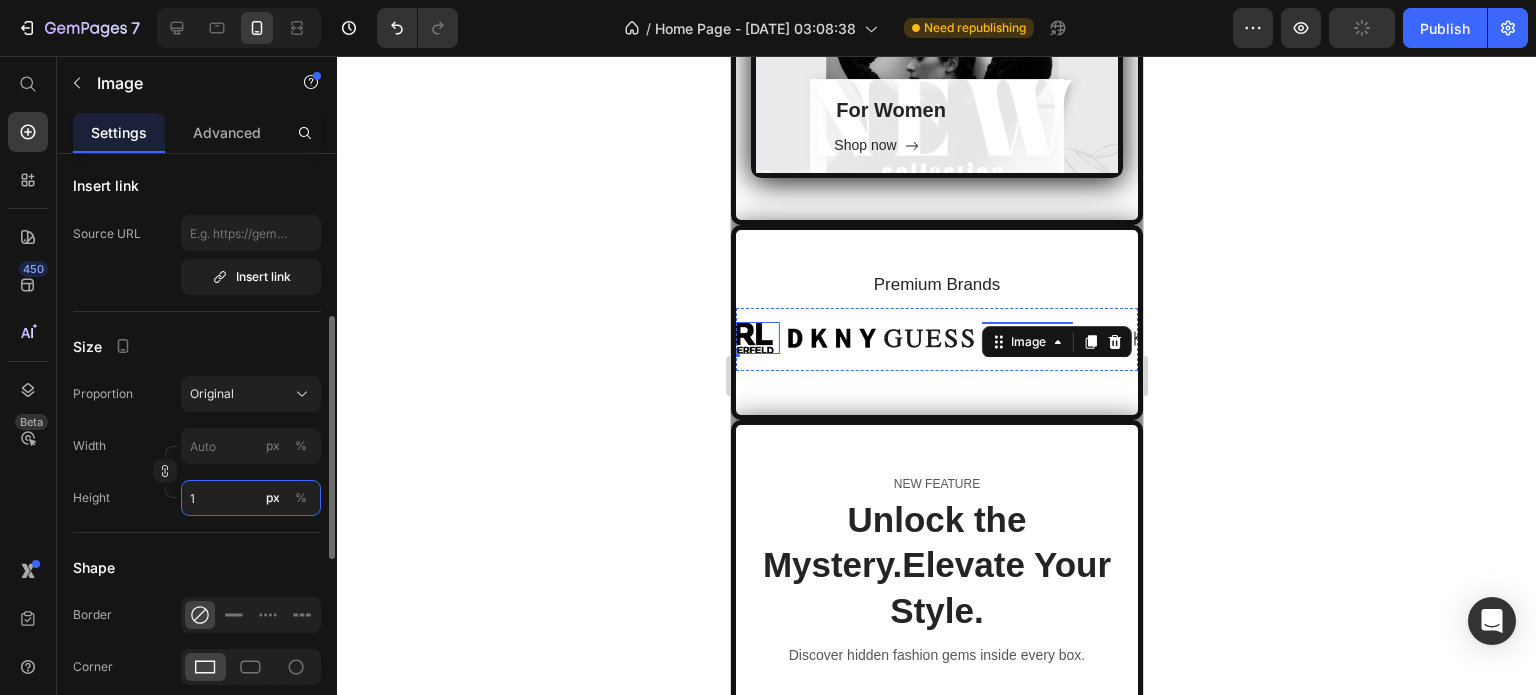 type on "104" 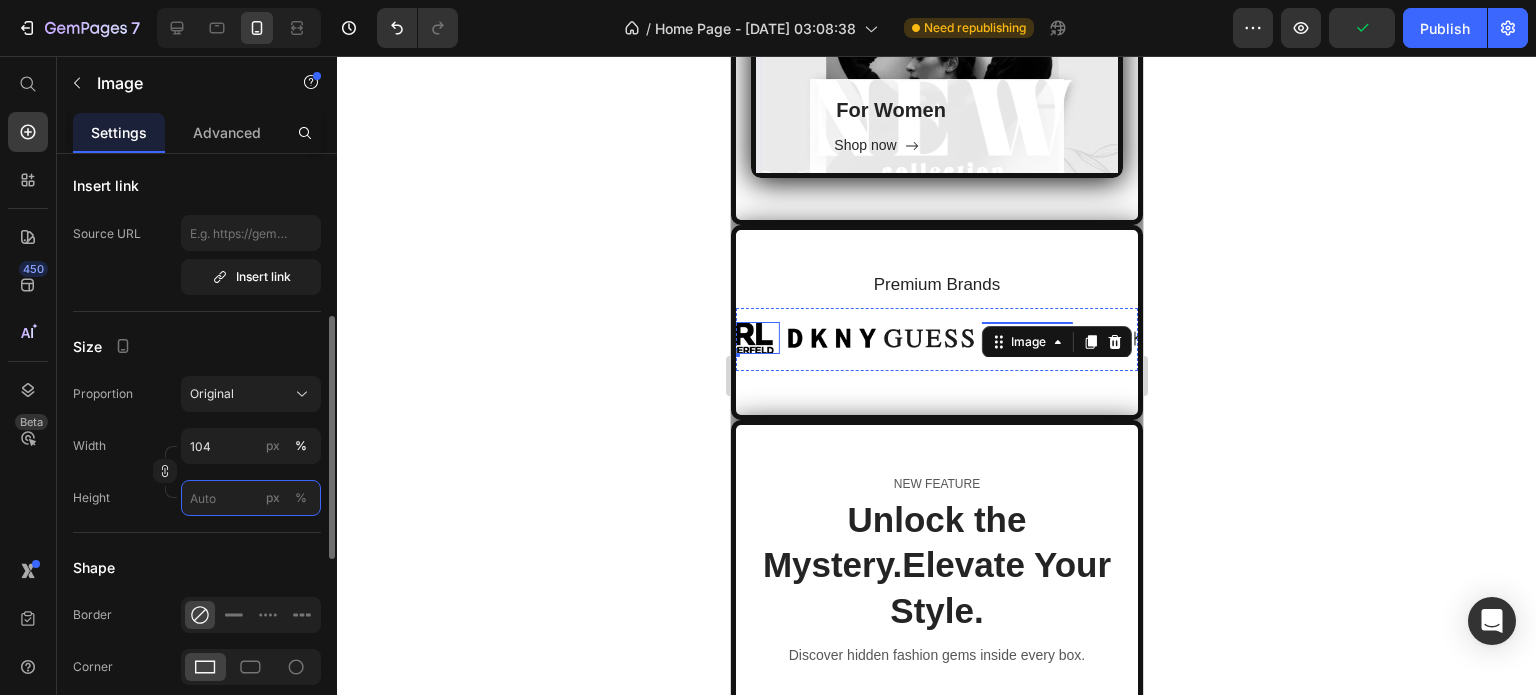 type on "1" 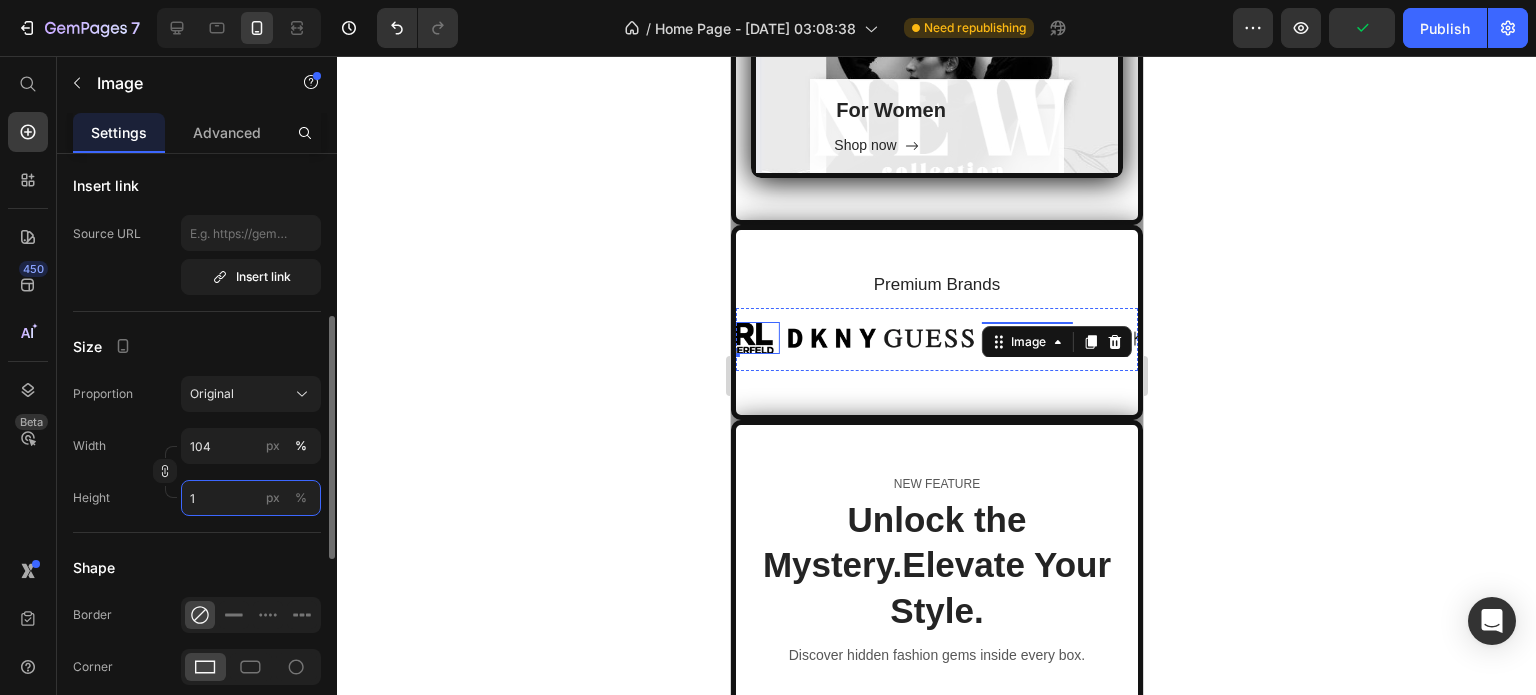 type 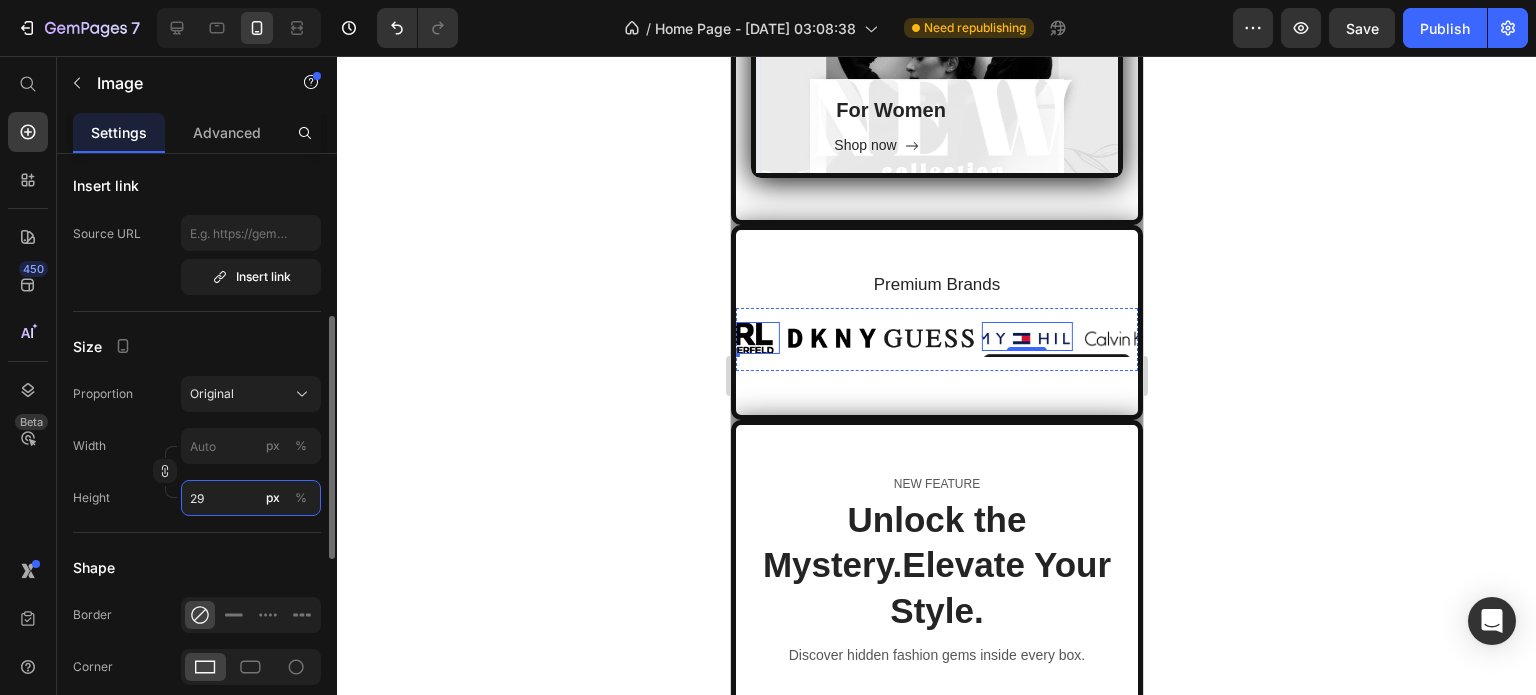 type on "30" 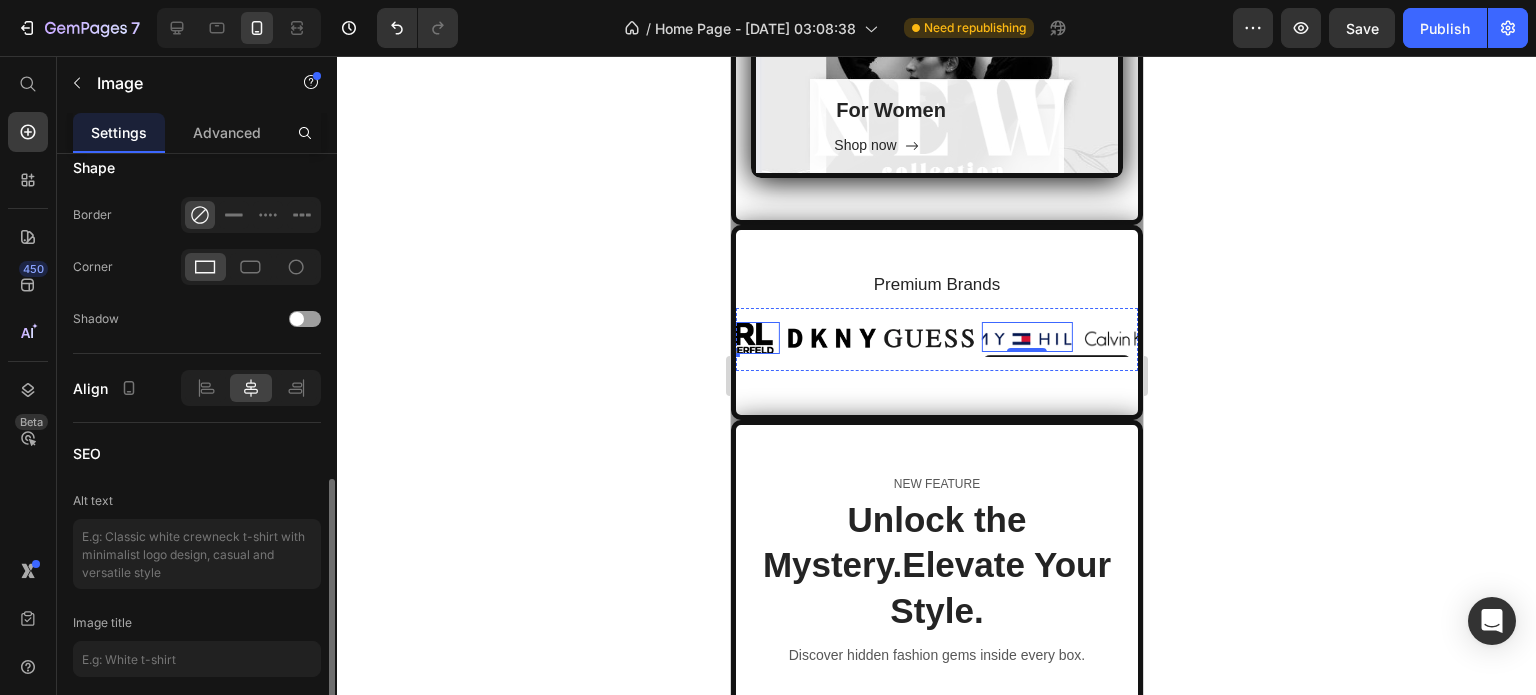 scroll, scrollTop: 871, scrollLeft: 0, axis: vertical 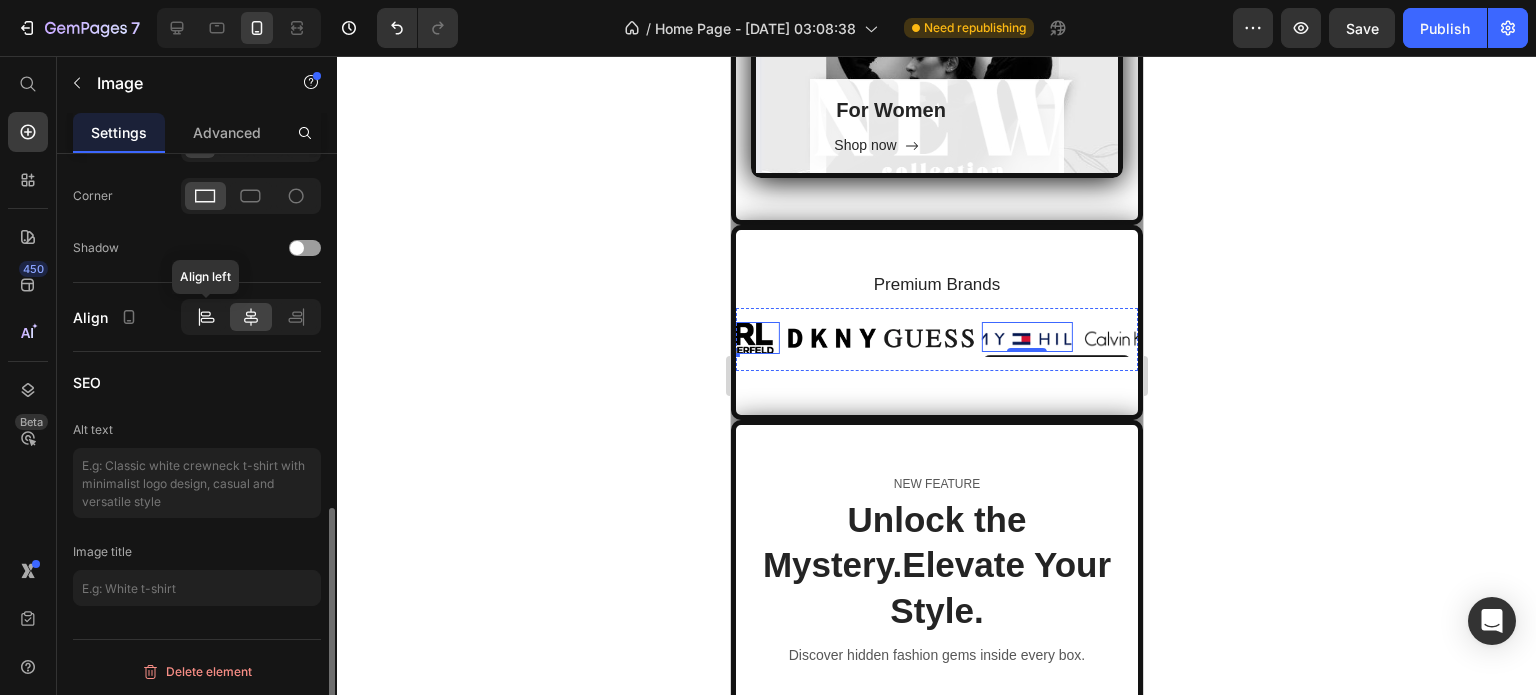 click 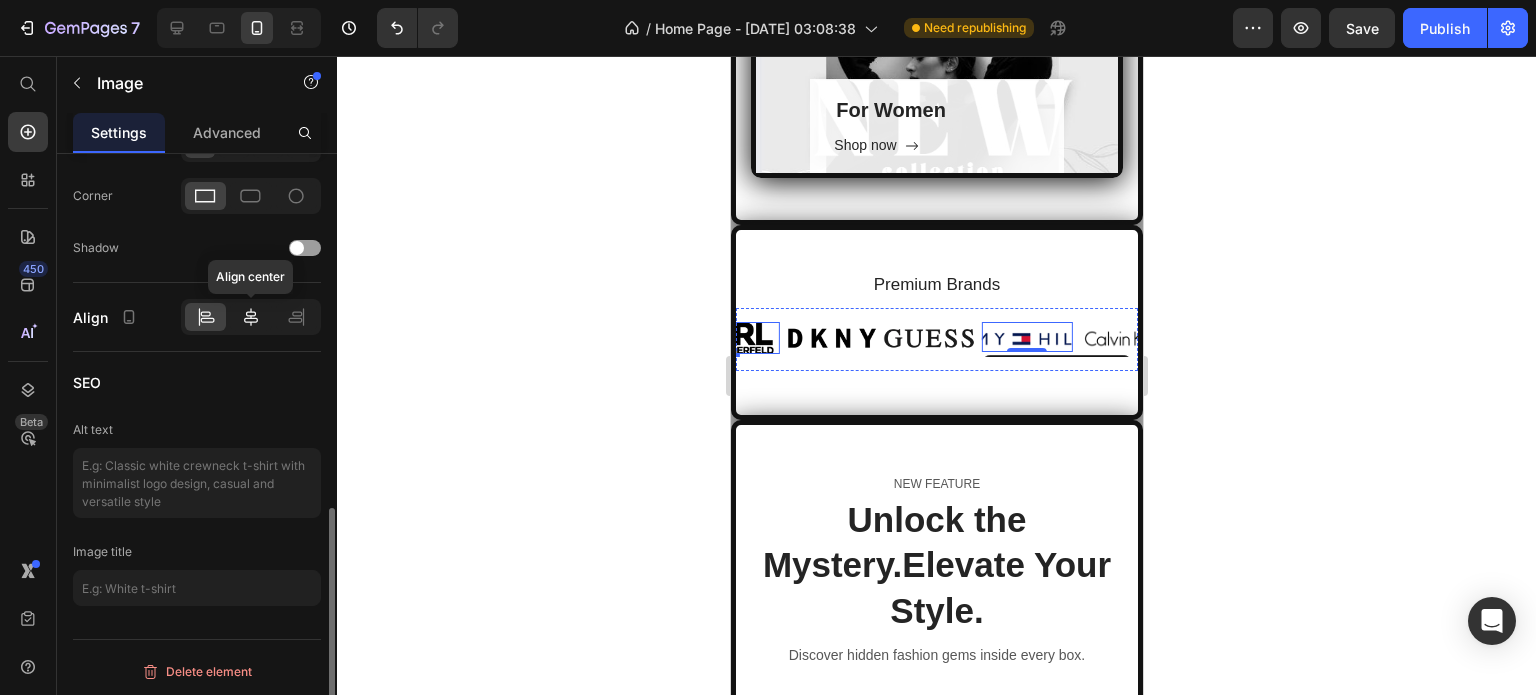 click 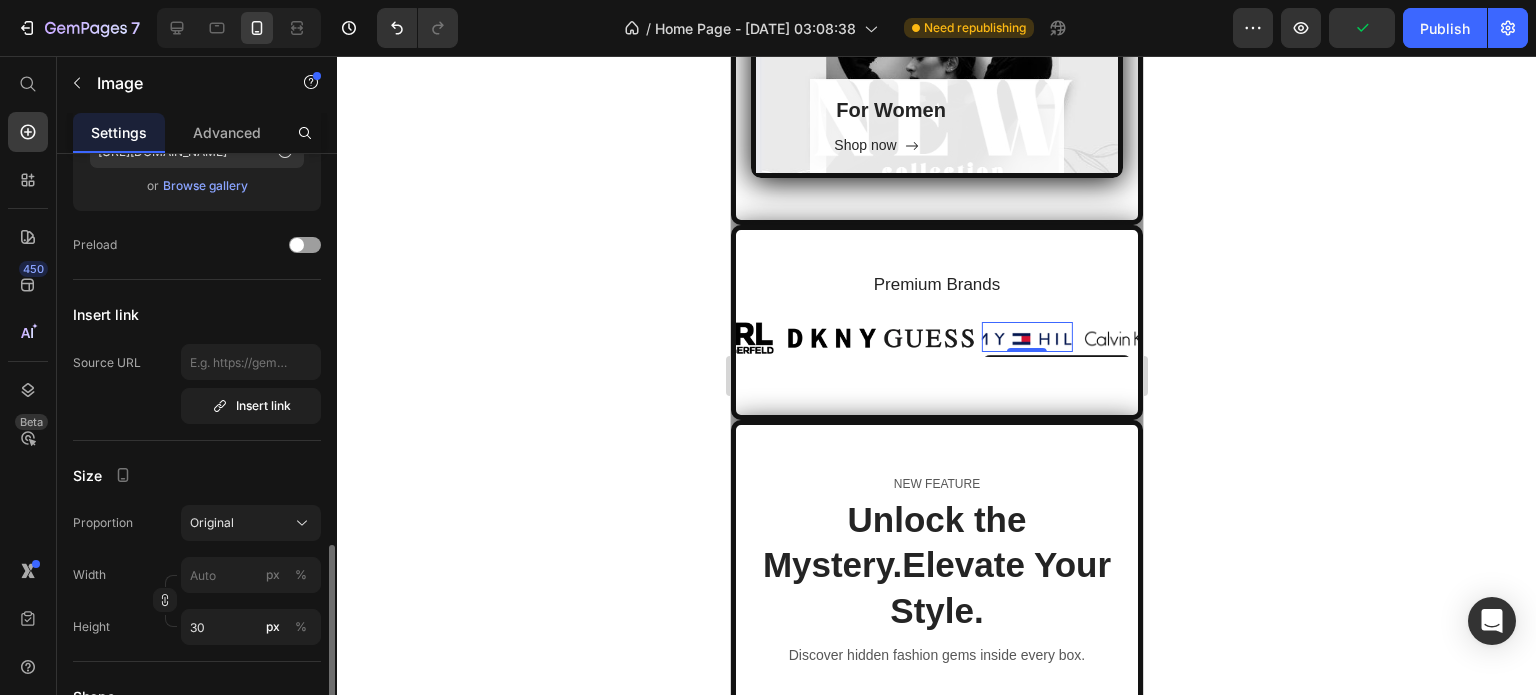 scroll, scrollTop: 471, scrollLeft: 0, axis: vertical 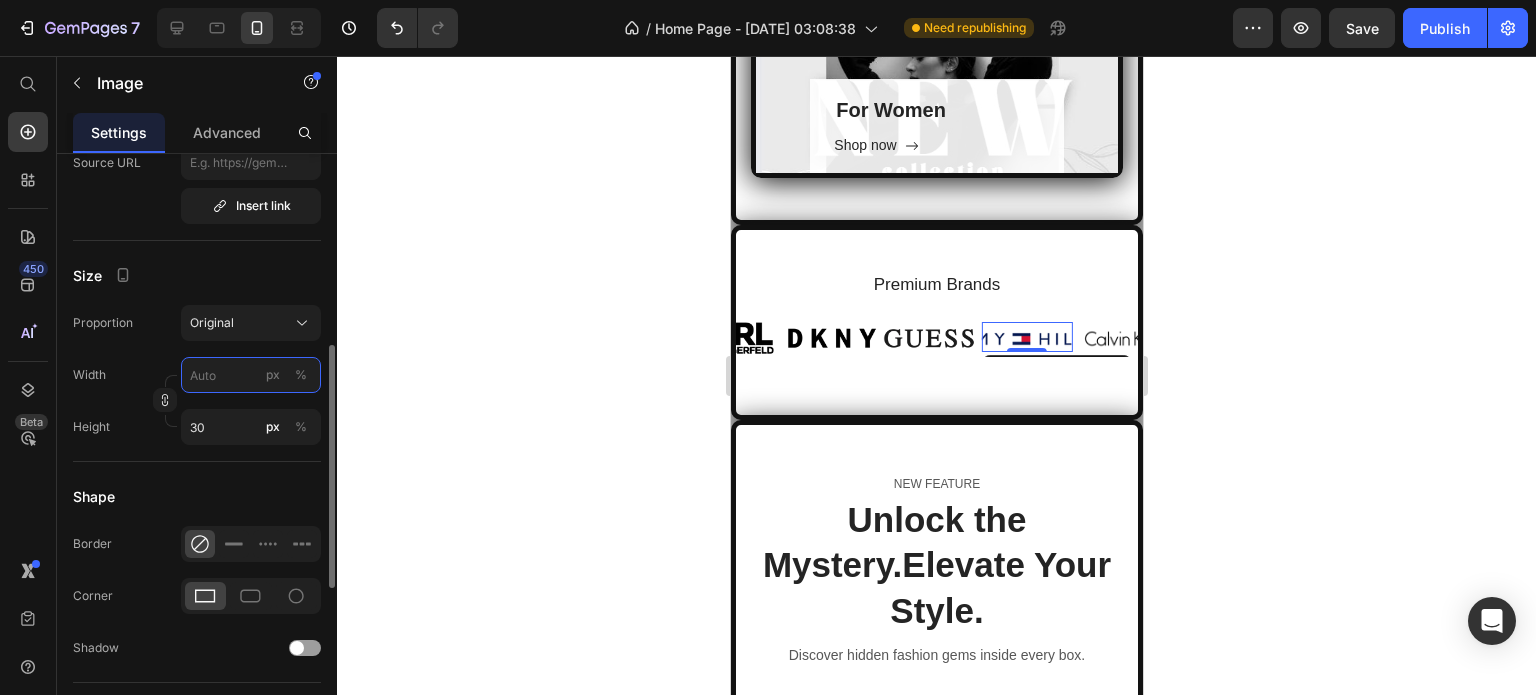 click on "px %" at bounding box center (251, 375) 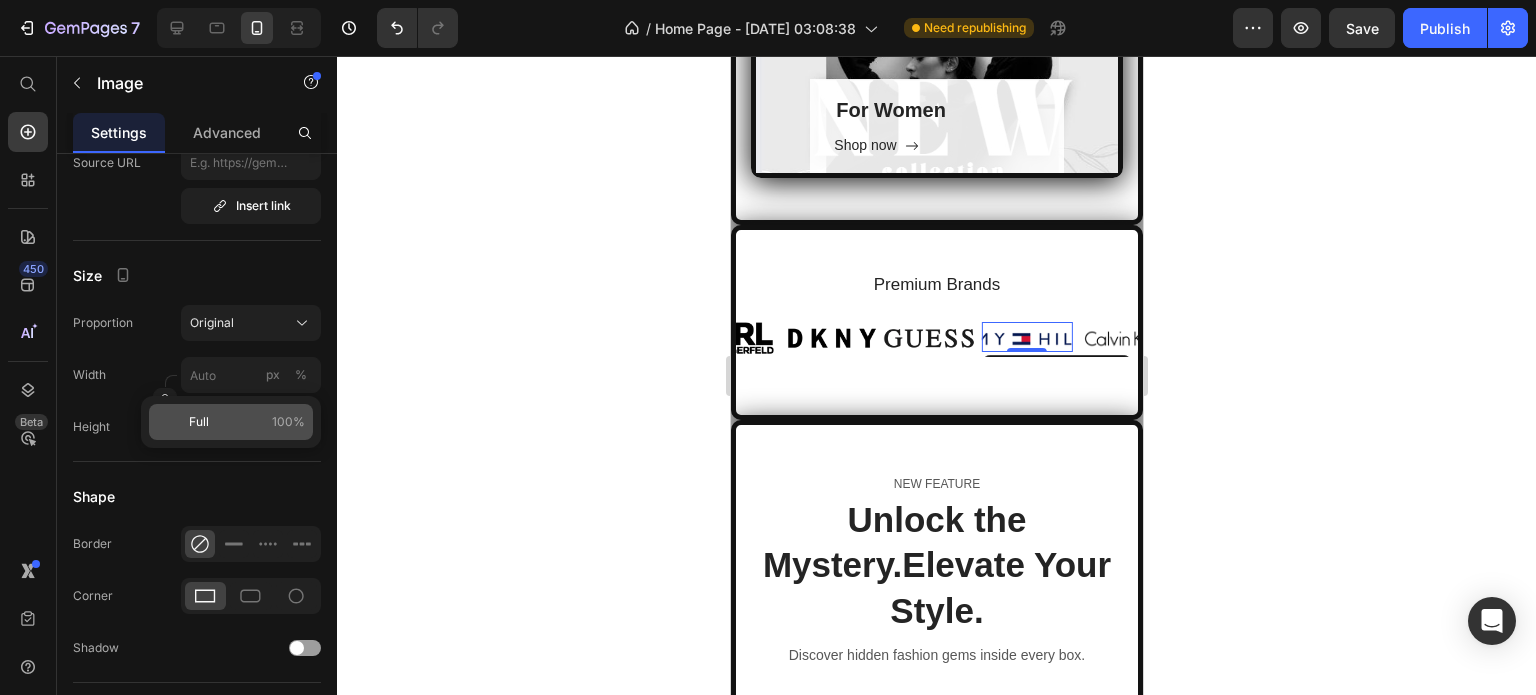 click on "Full 100%" 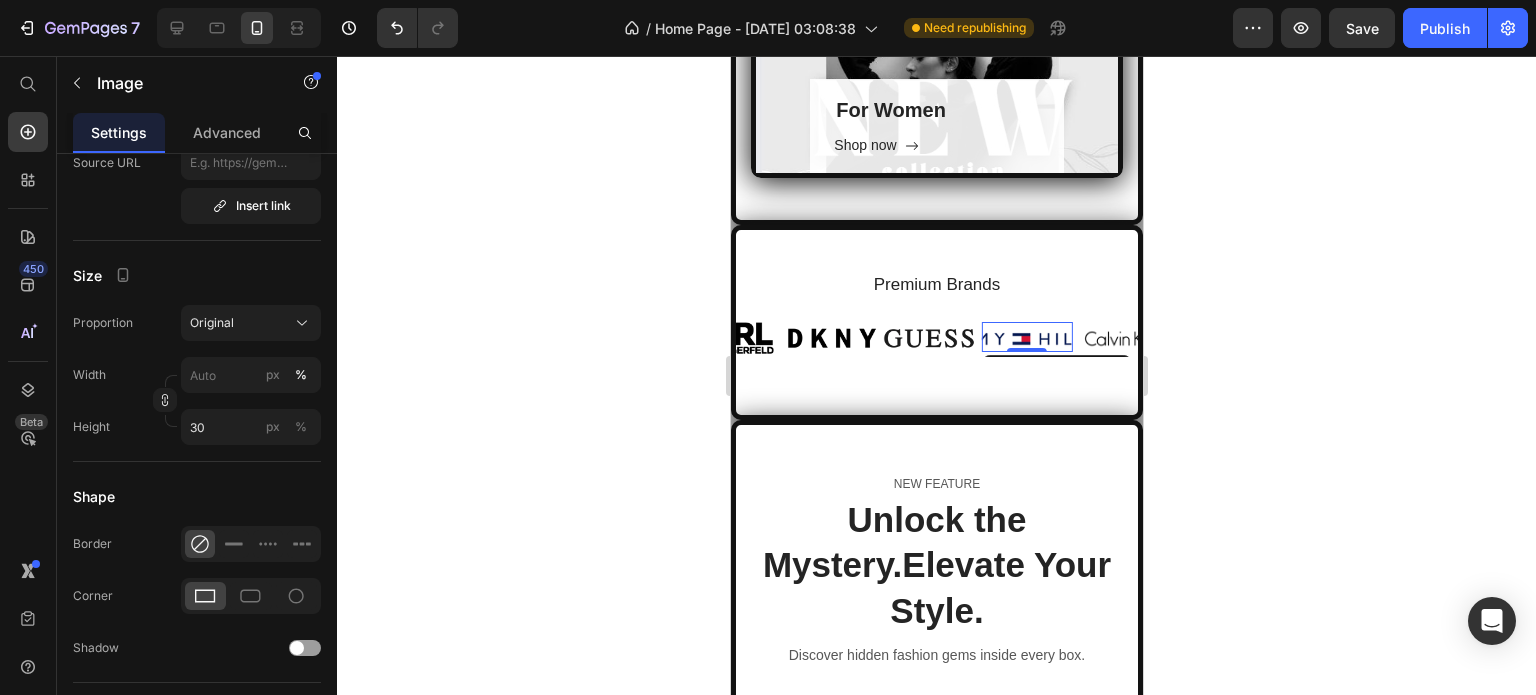 type on "100" 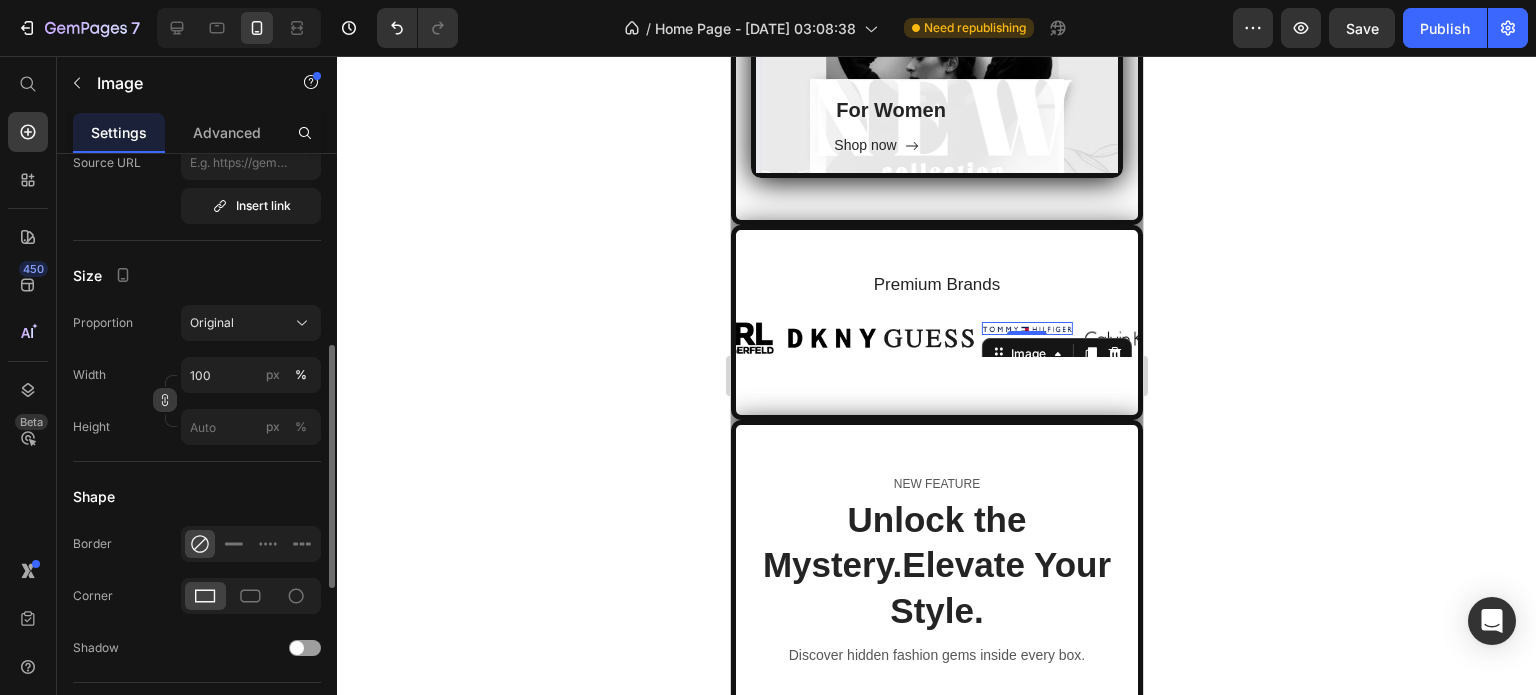 click 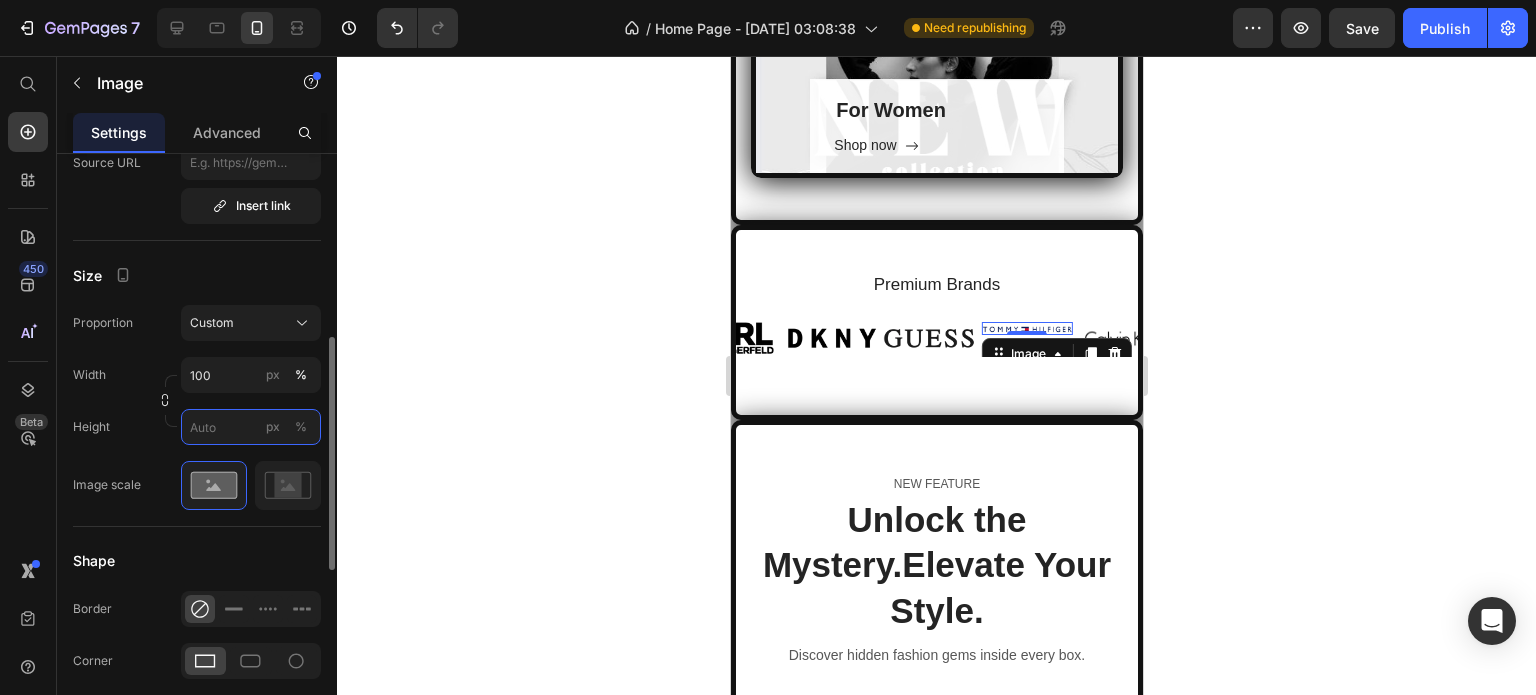click on "px %" at bounding box center (251, 427) 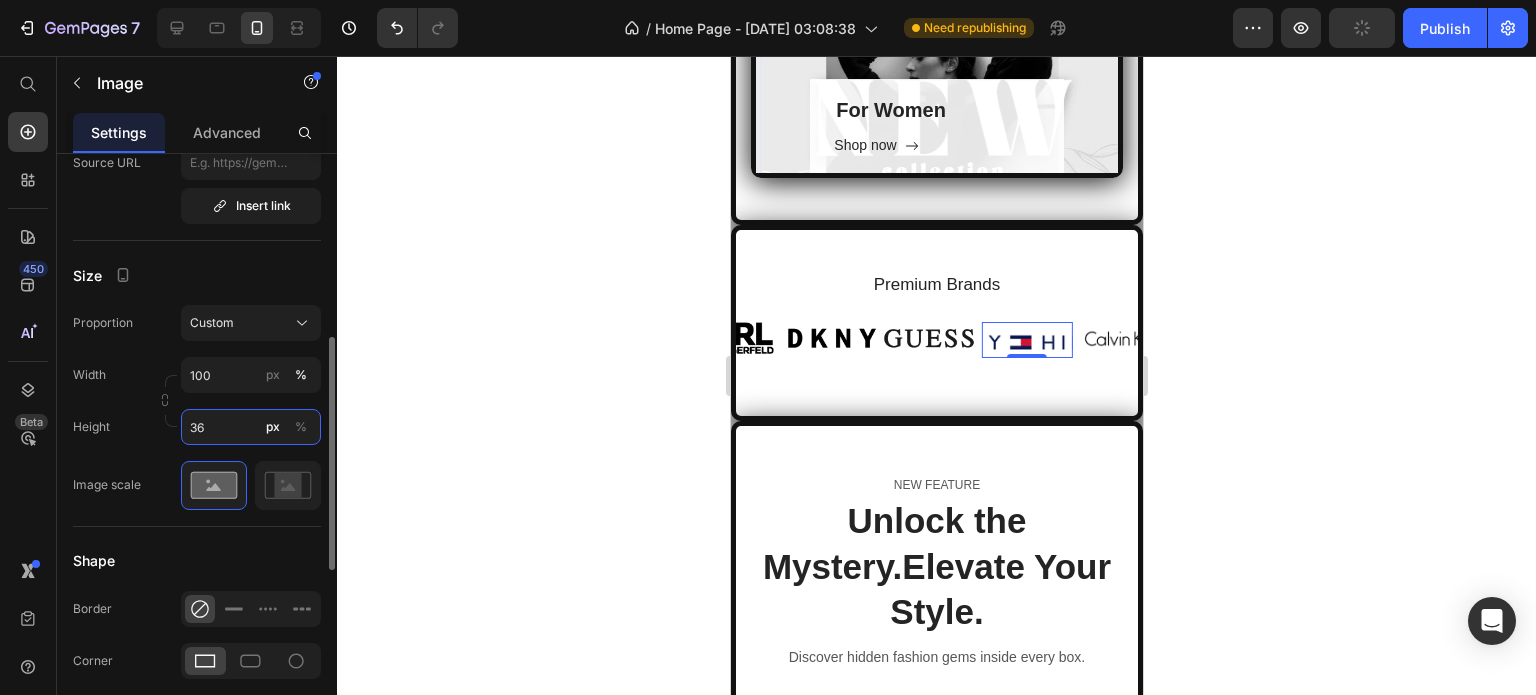 type on "35" 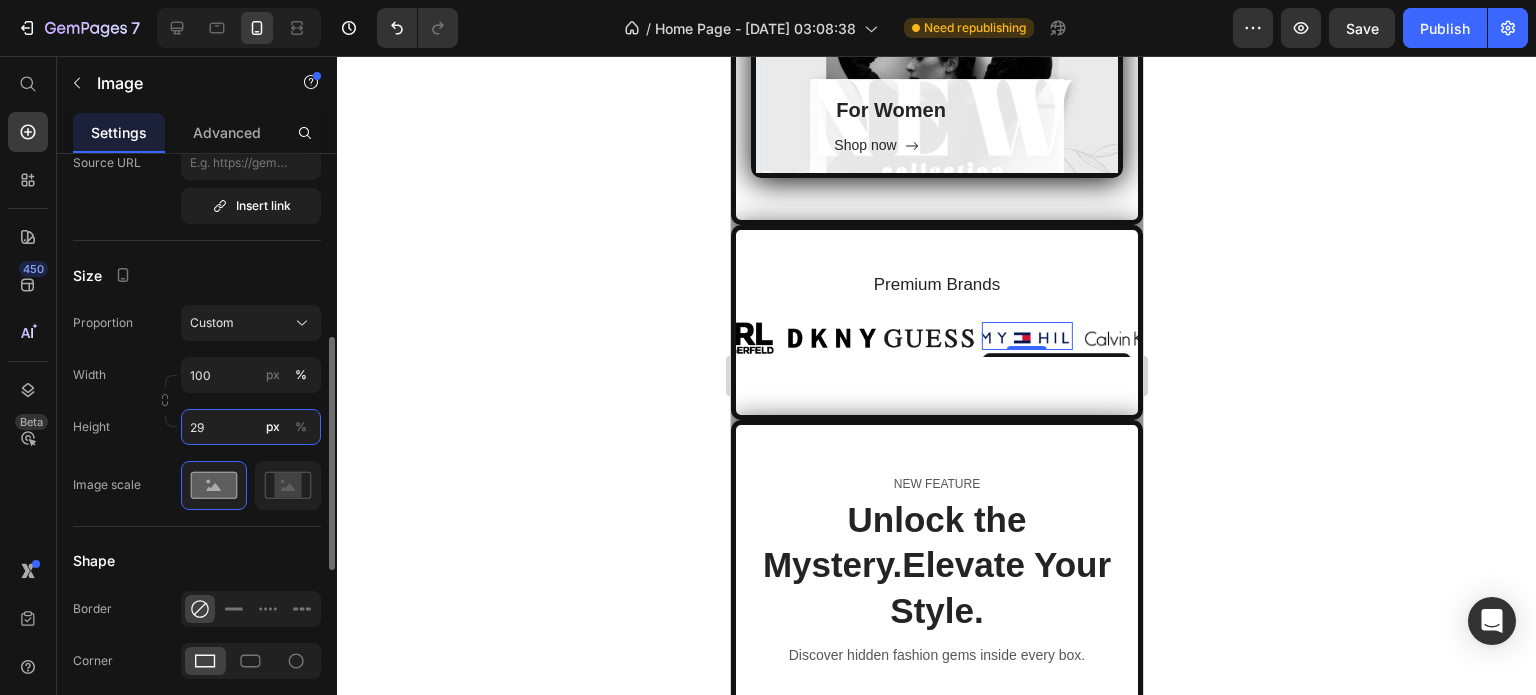 type on "30" 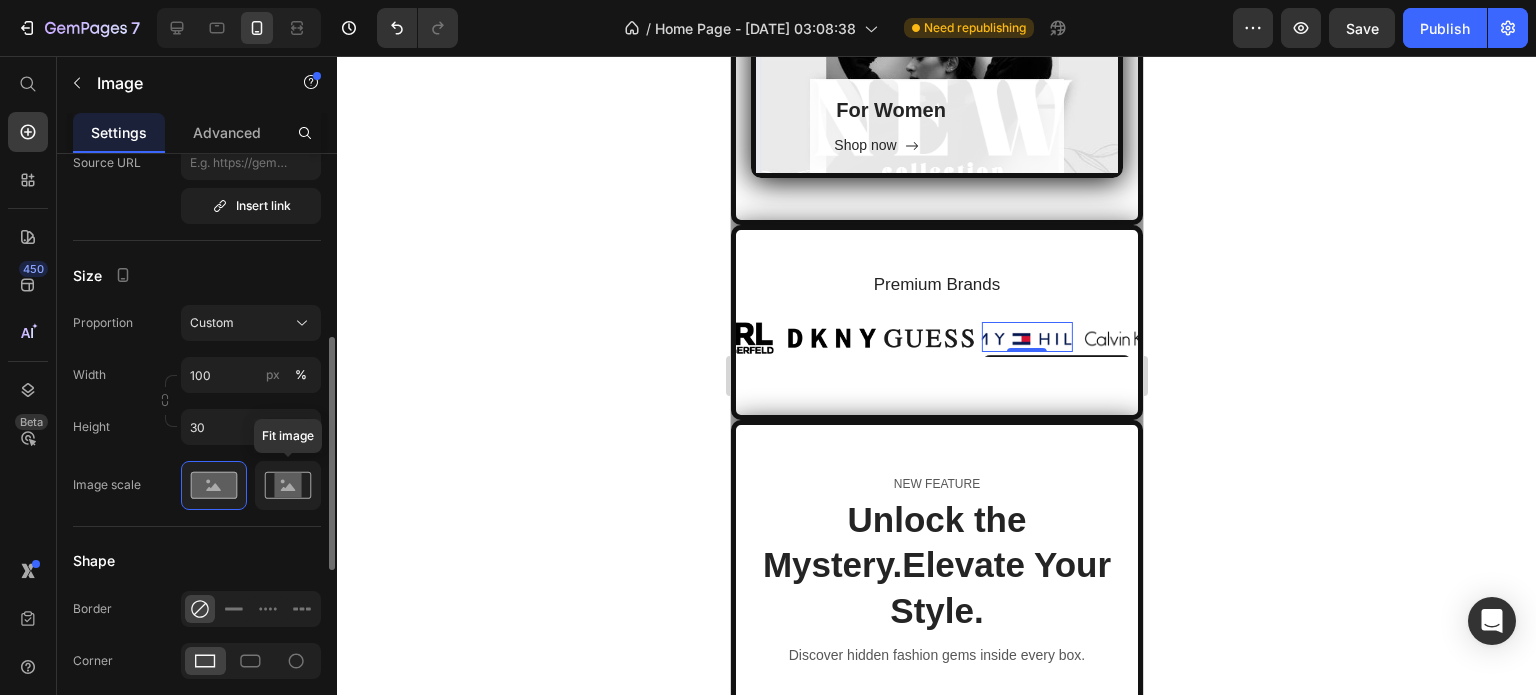 click 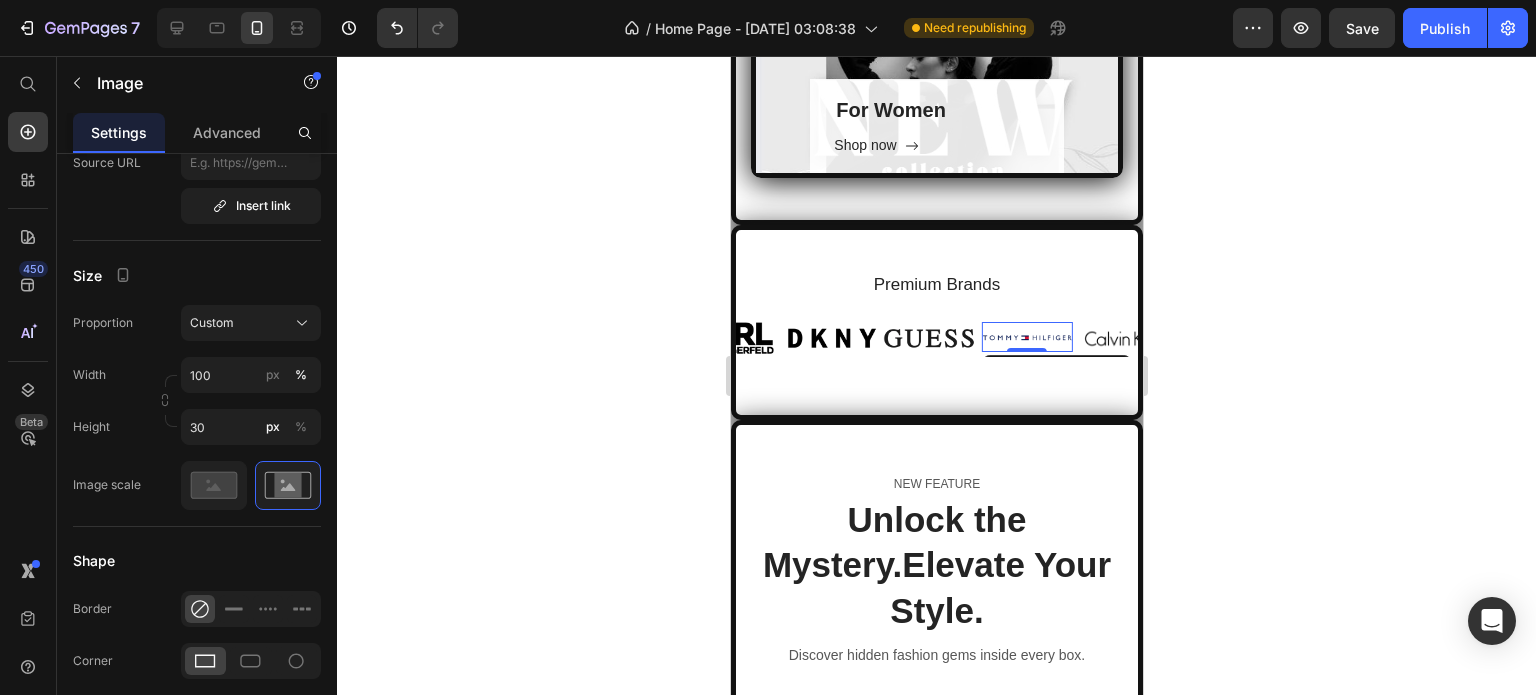 click 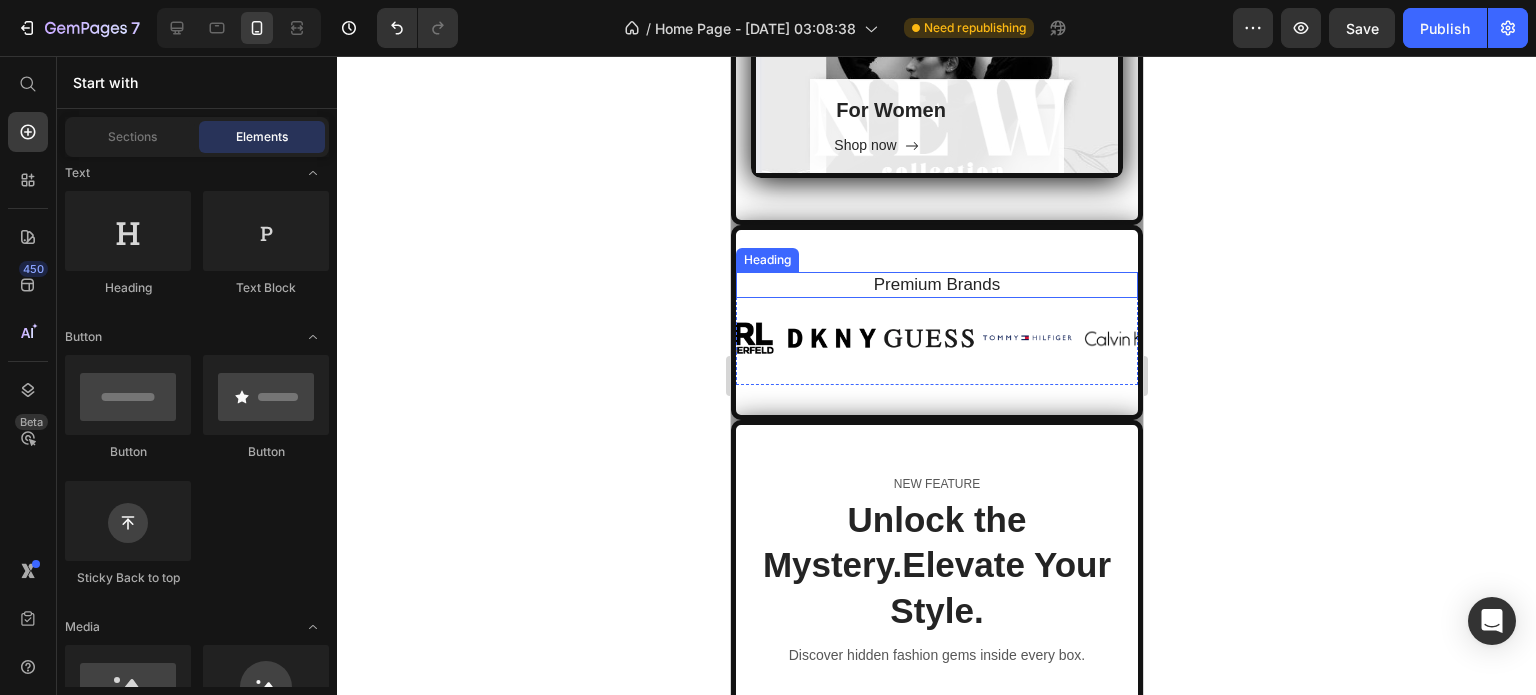 click on "Premium Brands" at bounding box center (936, 285) 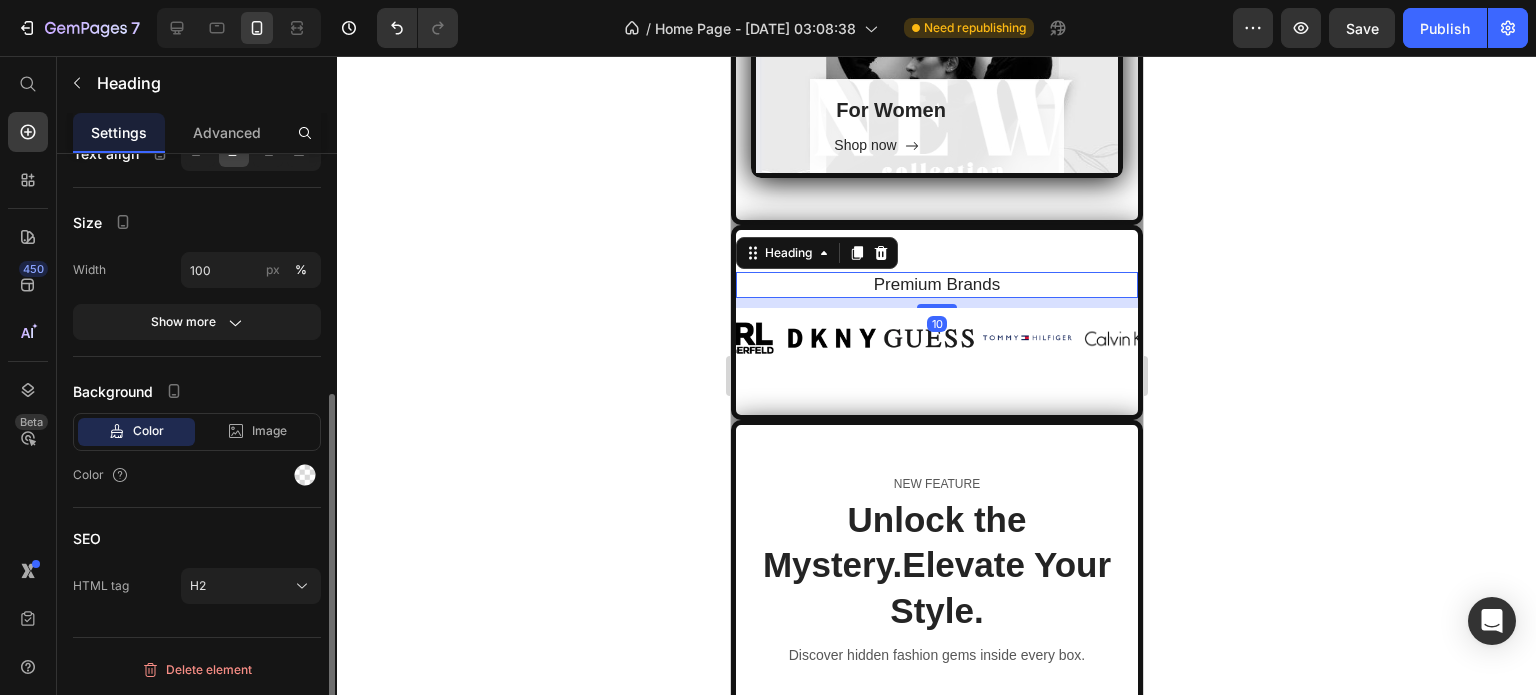 scroll, scrollTop: 0, scrollLeft: 0, axis: both 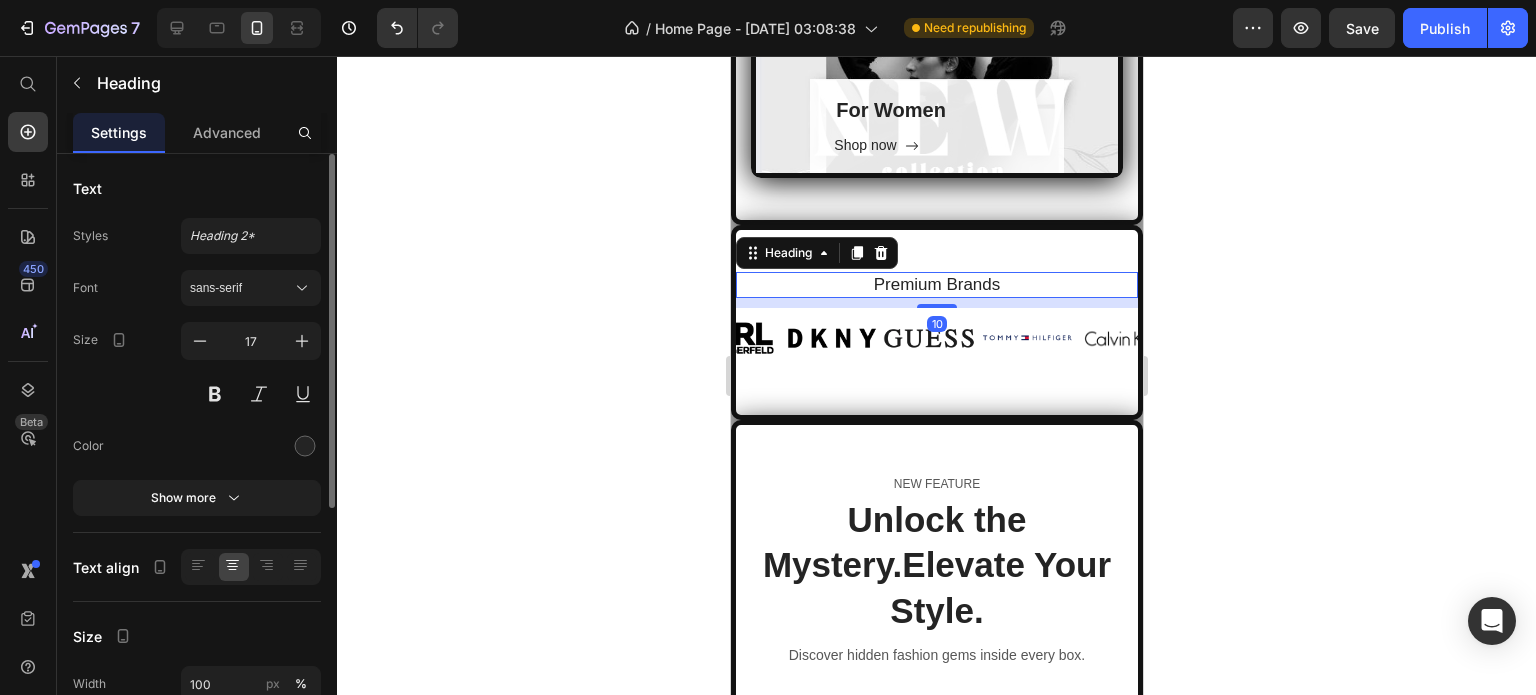 click on "Premium Brands" at bounding box center (936, 285) 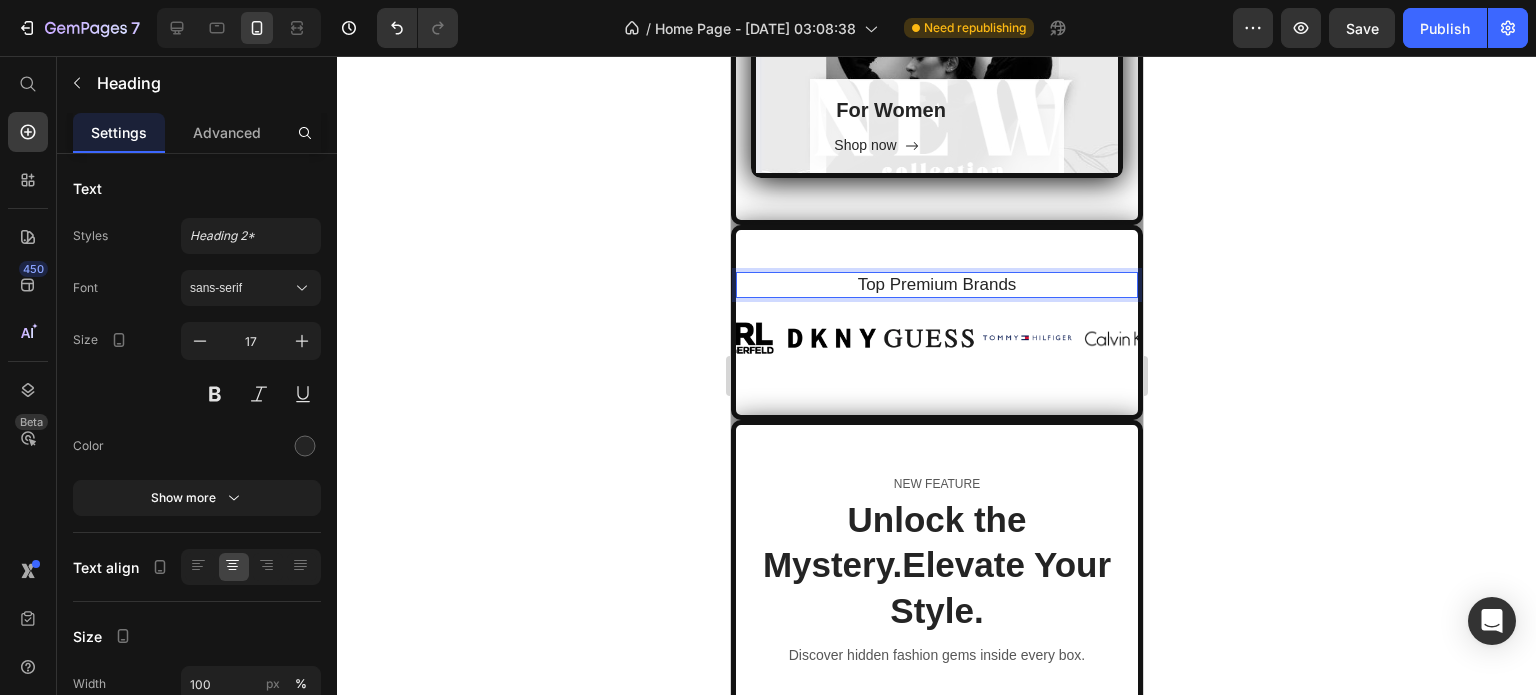 click 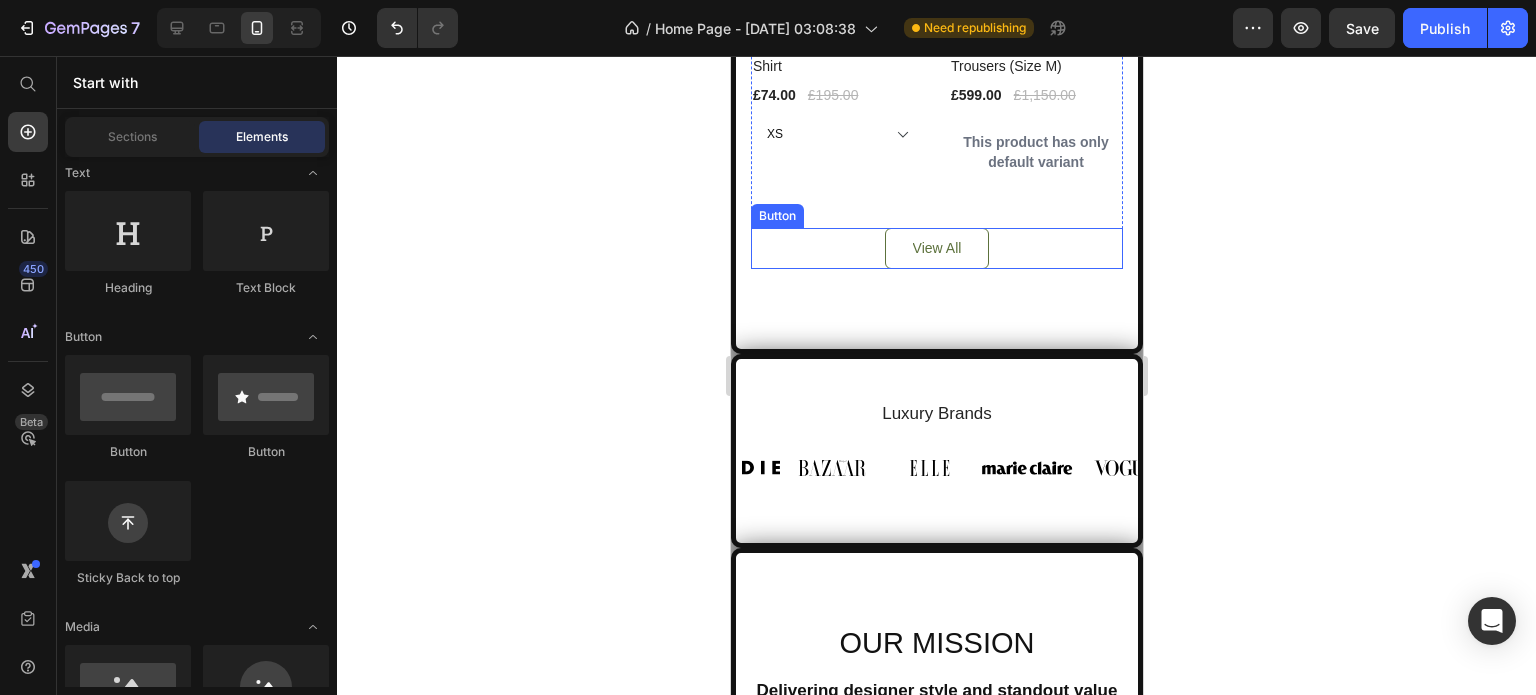 scroll, scrollTop: 7647, scrollLeft: 0, axis: vertical 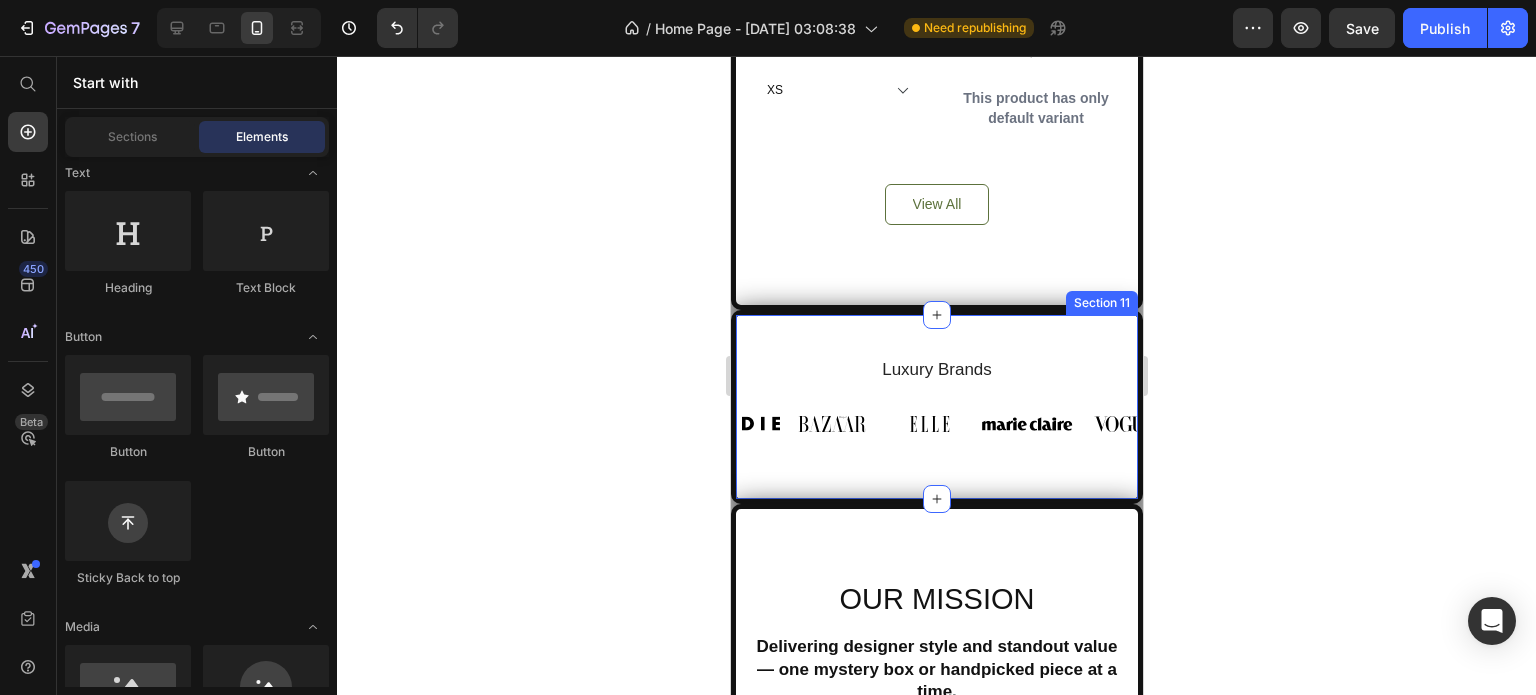 click on "Luxury Brands Heading Image Image Image Image Image Image Image Image Carousel Row Section 11" at bounding box center (936, 406) 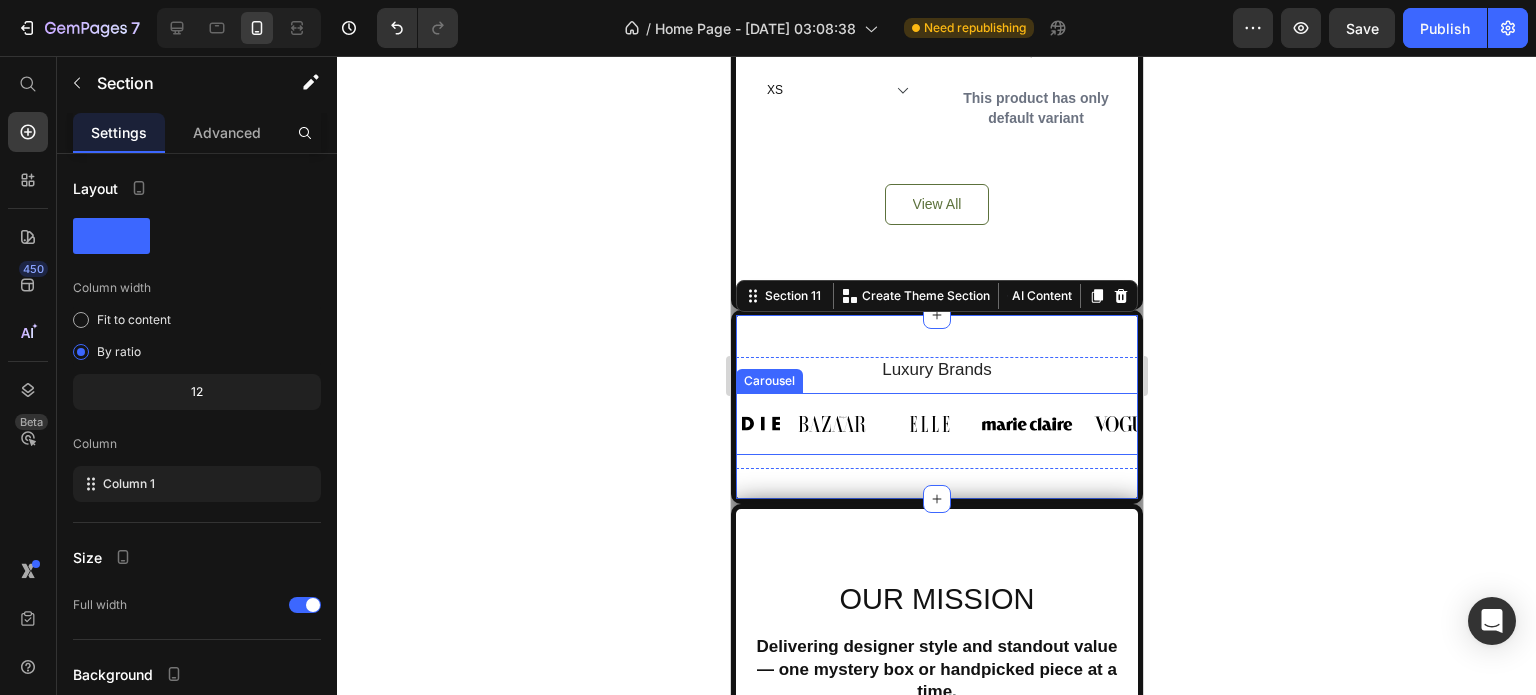 click on "Image Image Image Image Image Image Image Image Carousel" at bounding box center (936, 423) 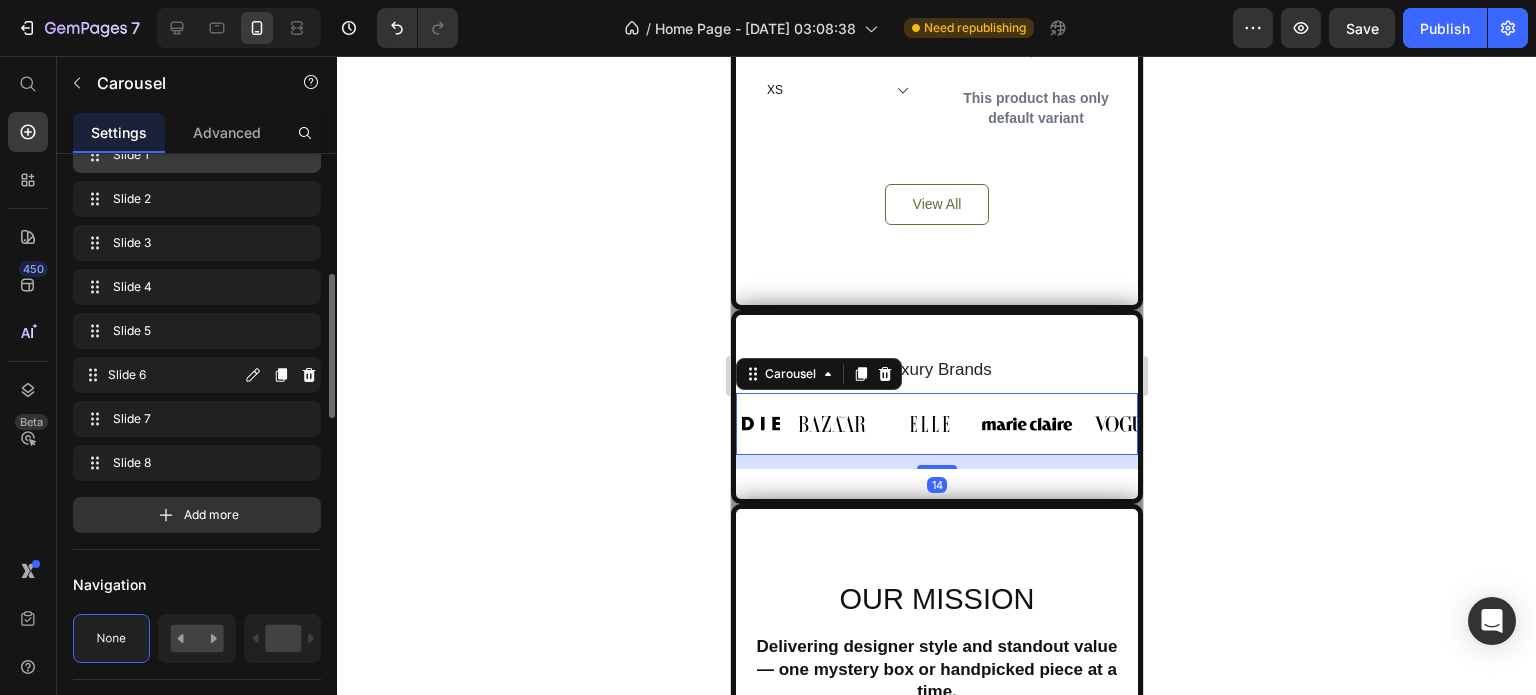 scroll, scrollTop: 300, scrollLeft: 0, axis: vertical 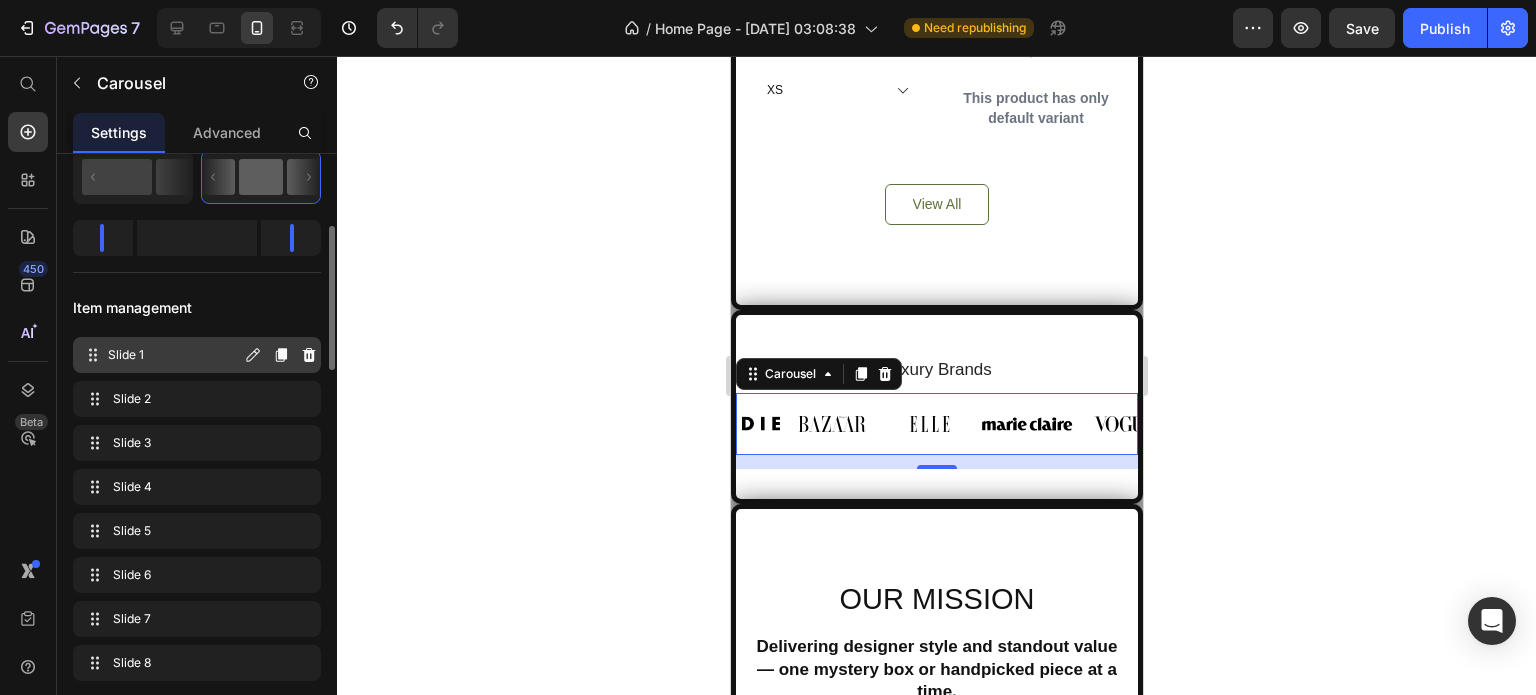 click on "Slide 1" at bounding box center [174, 355] 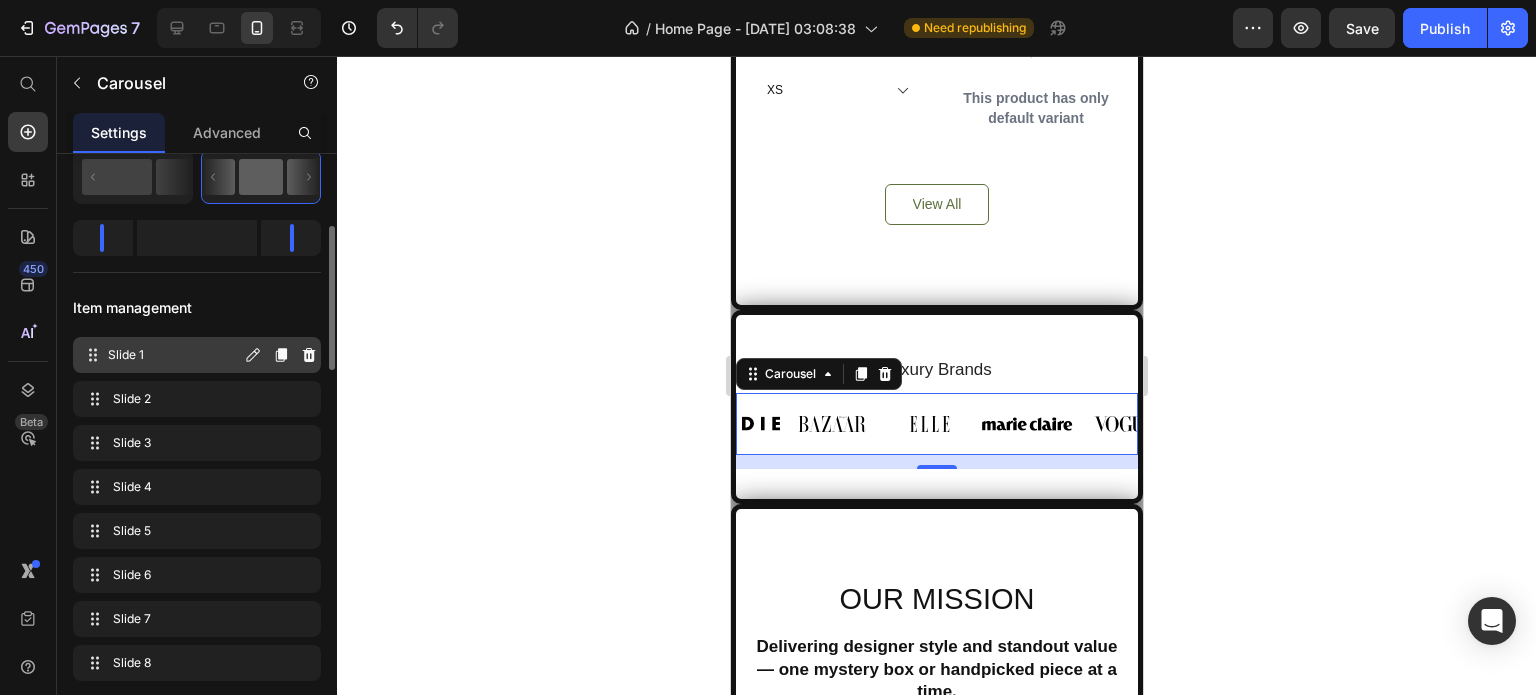 click on "Slide 1" at bounding box center (174, 355) 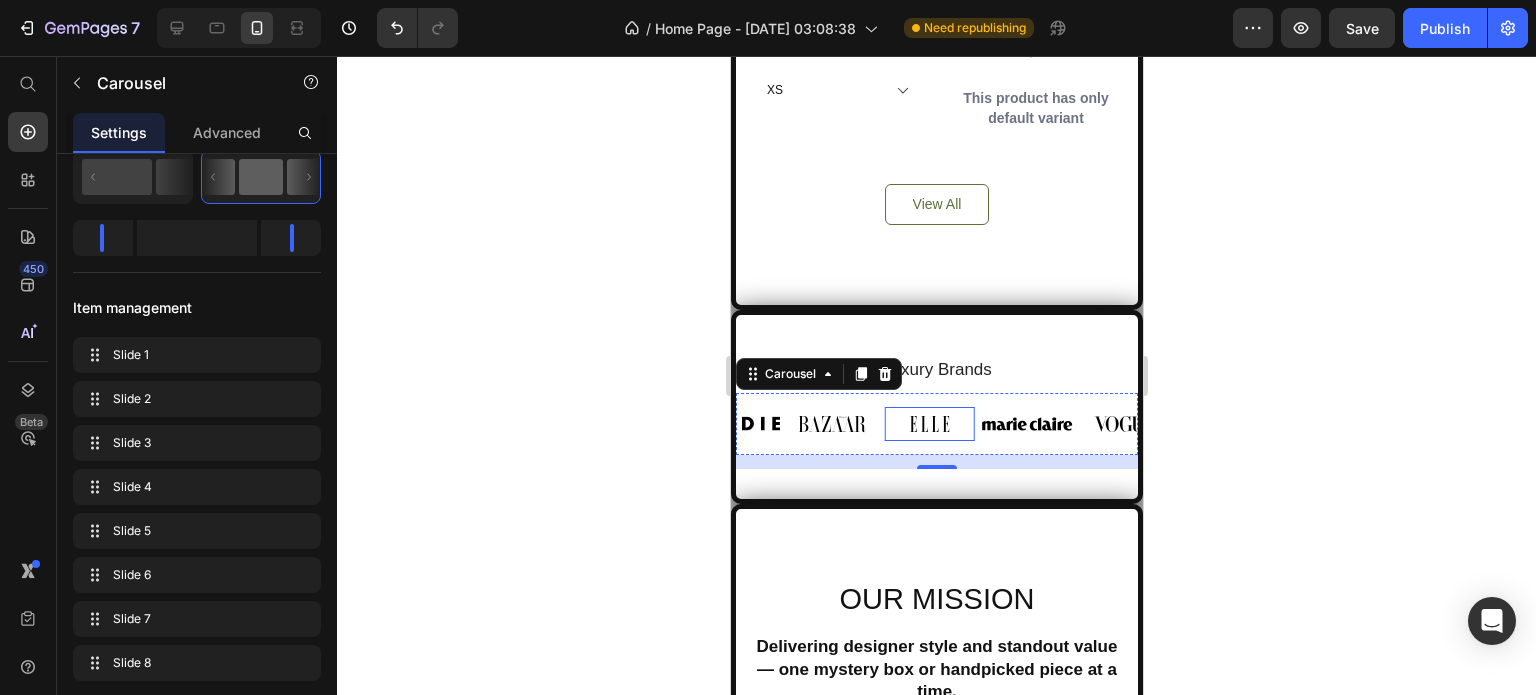 click at bounding box center [928, 423] 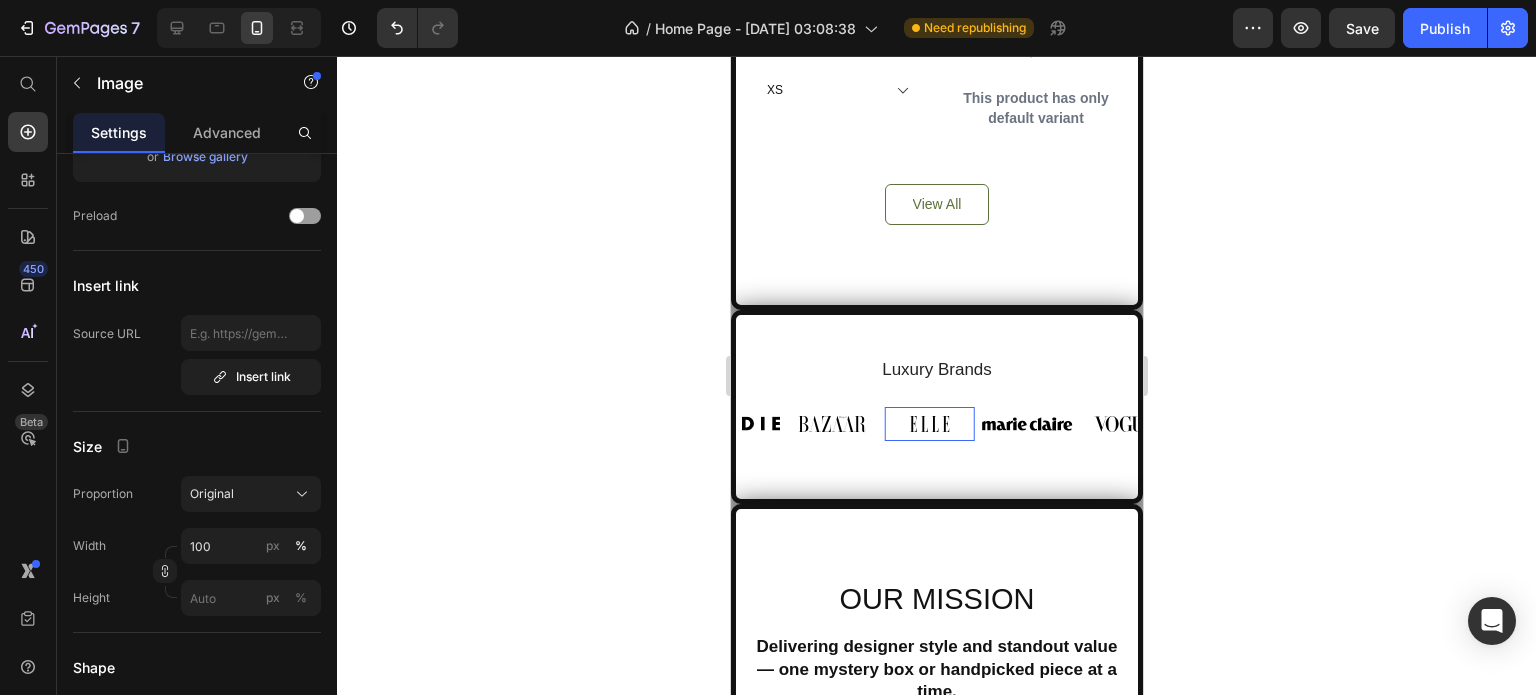 scroll, scrollTop: 0, scrollLeft: 0, axis: both 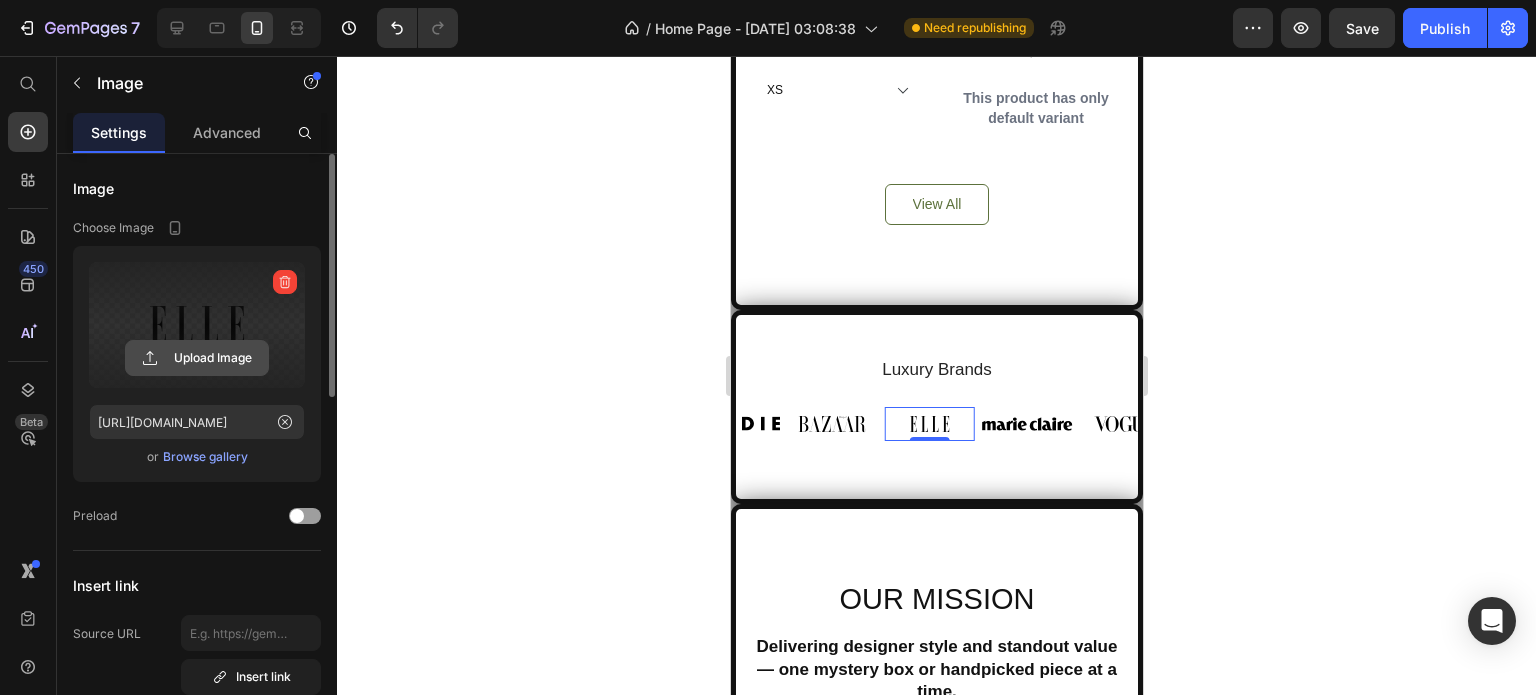 click 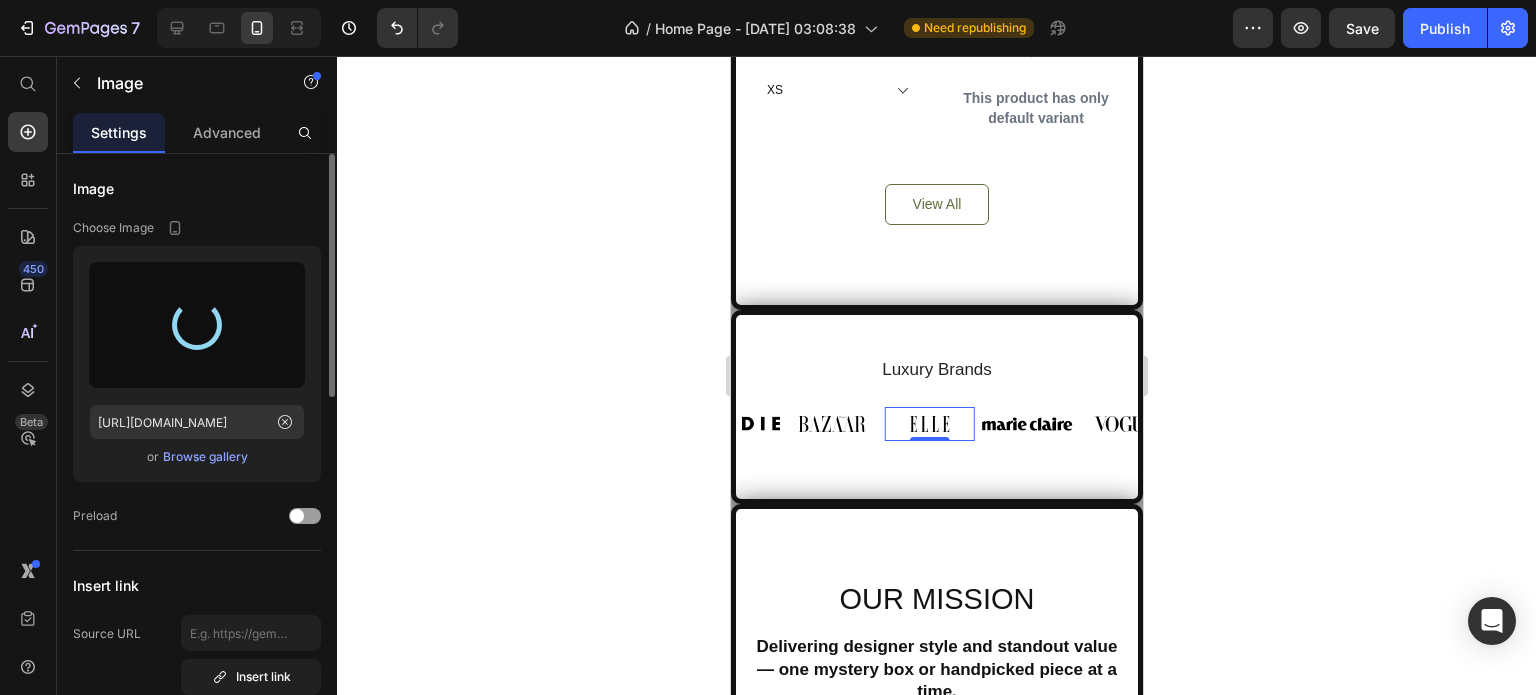 type on "[URL][DOMAIN_NAME]" 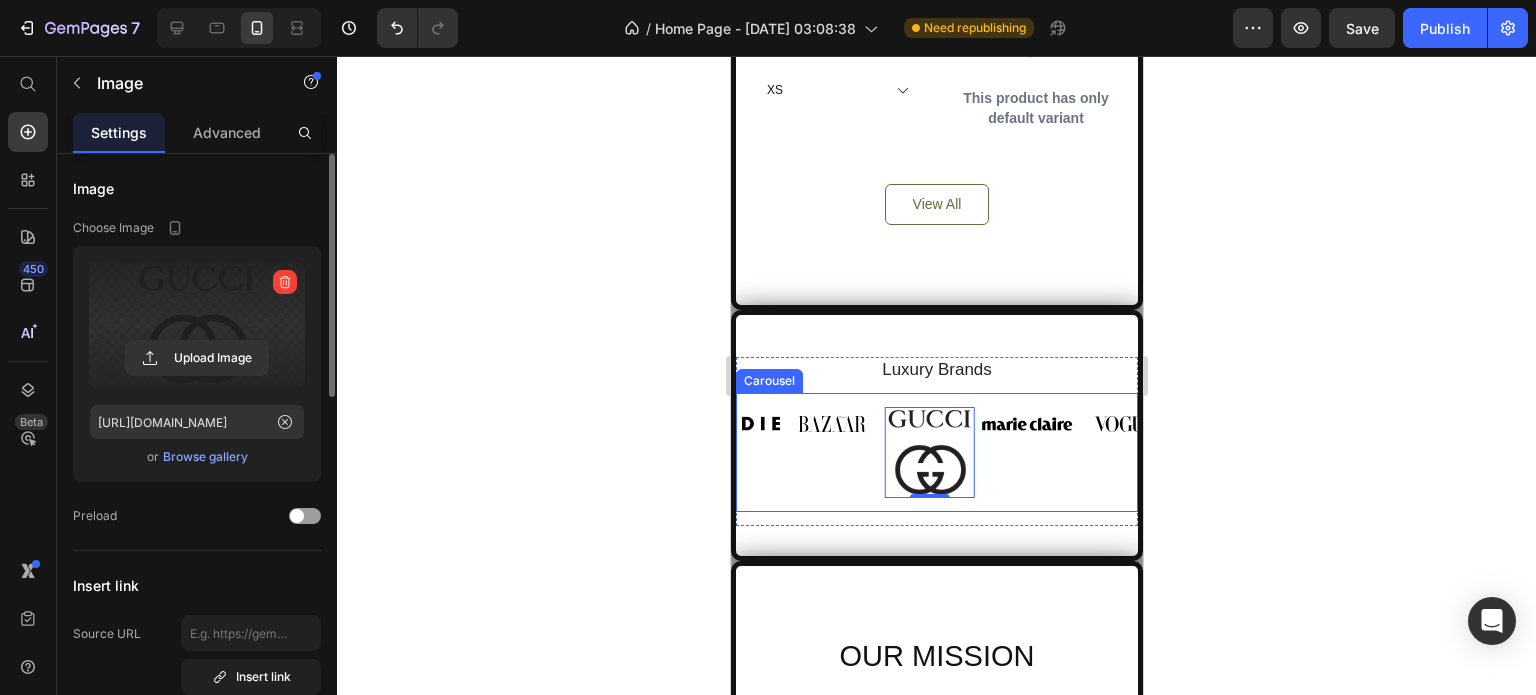 click on "Image Image   0 Image Image Image Image Image Image Carousel" at bounding box center [936, 452] 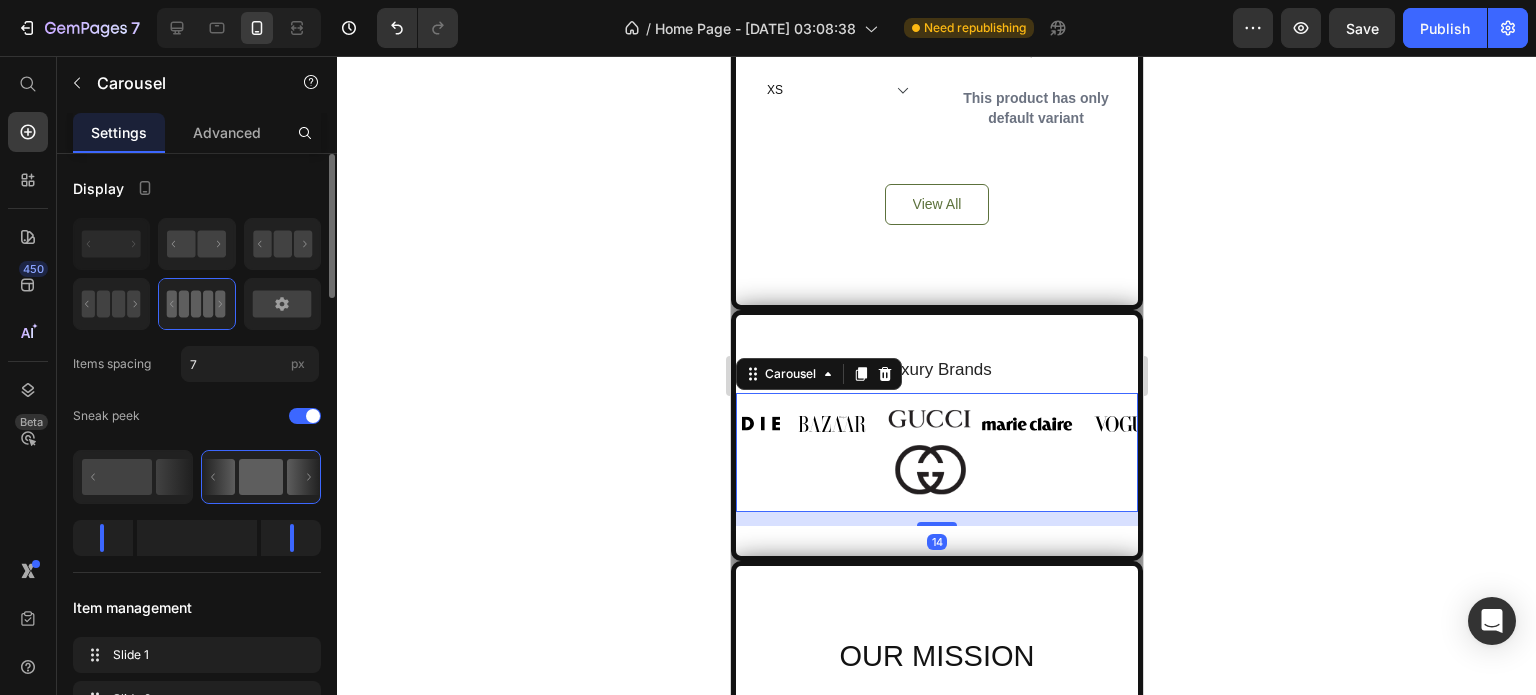 scroll, scrollTop: 300, scrollLeft: 0, axis: vertical 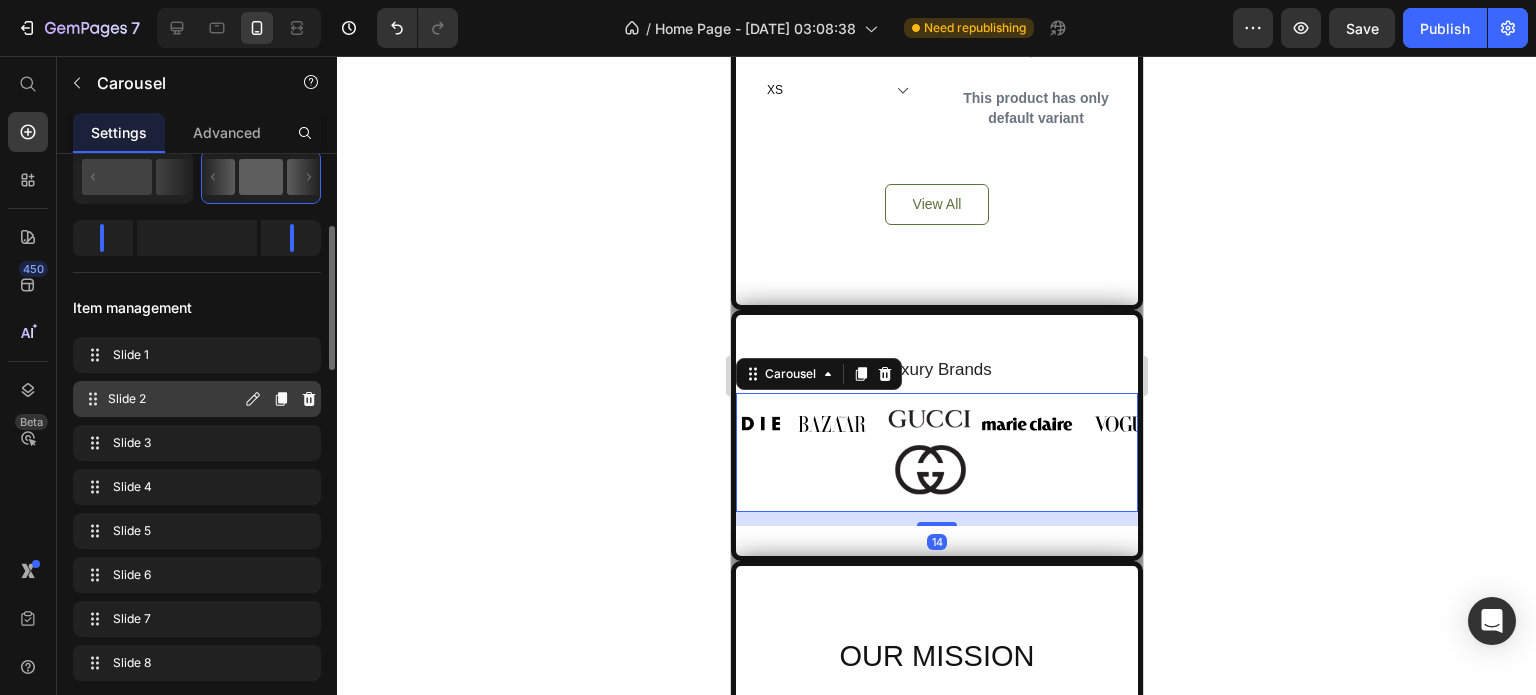 click on "Slide 2" at bounding box center [174, 399] 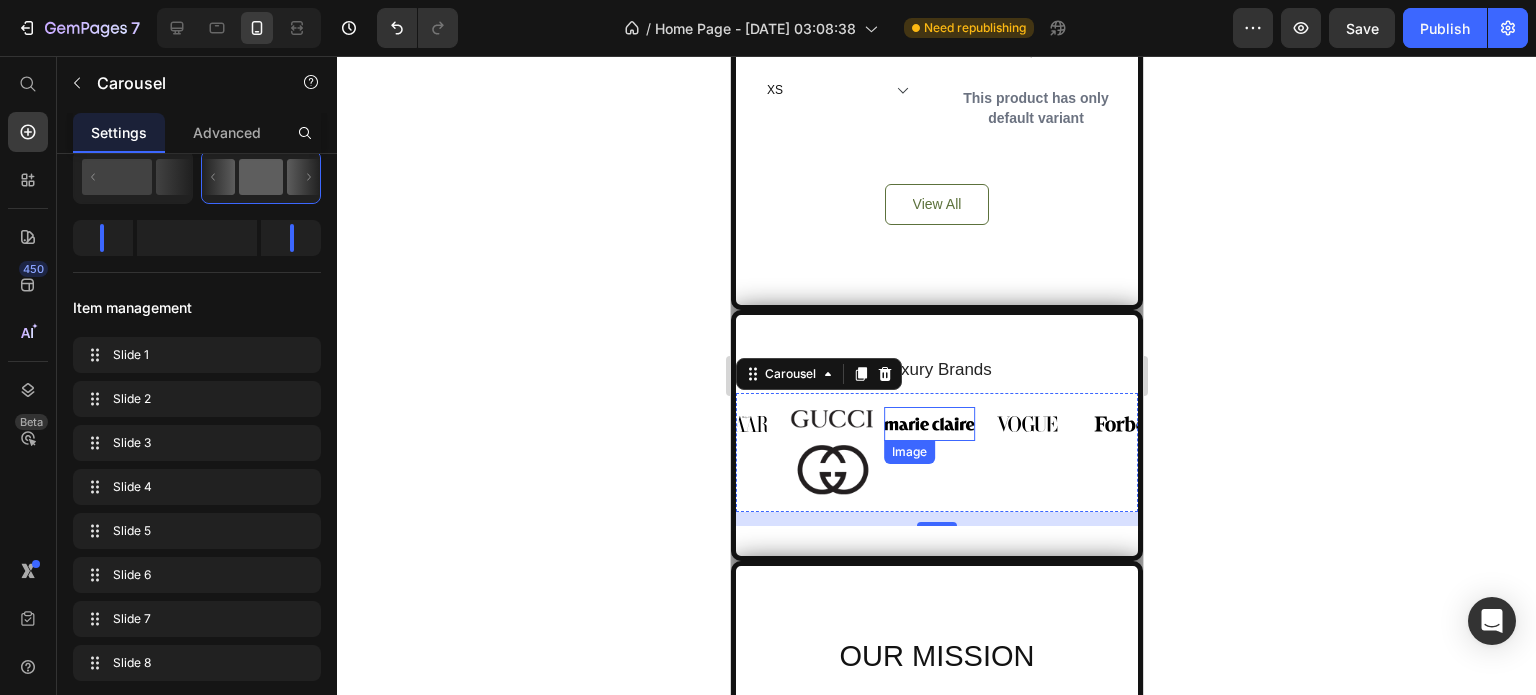 click at bounding box center (928, 423) 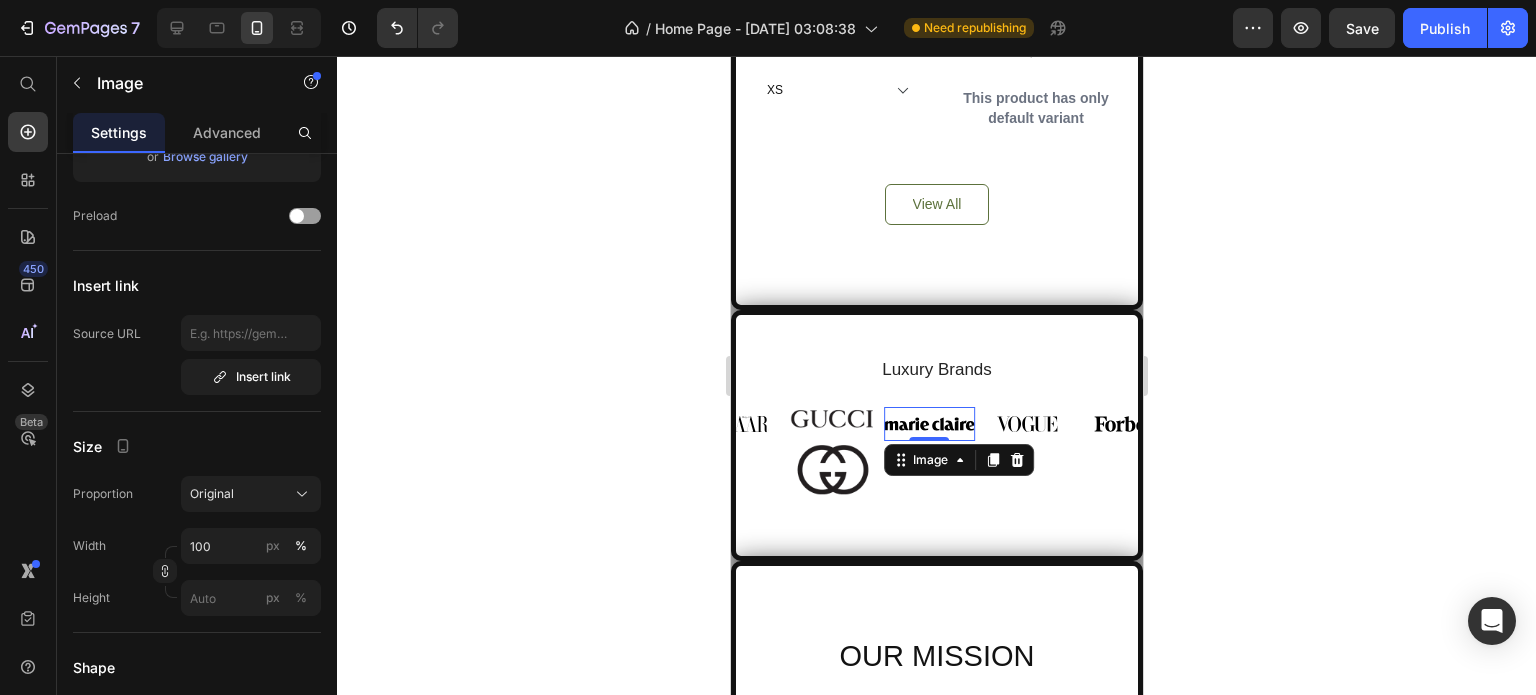 scroll, scrollTop: 0, scrollLeft: 0, axis: both 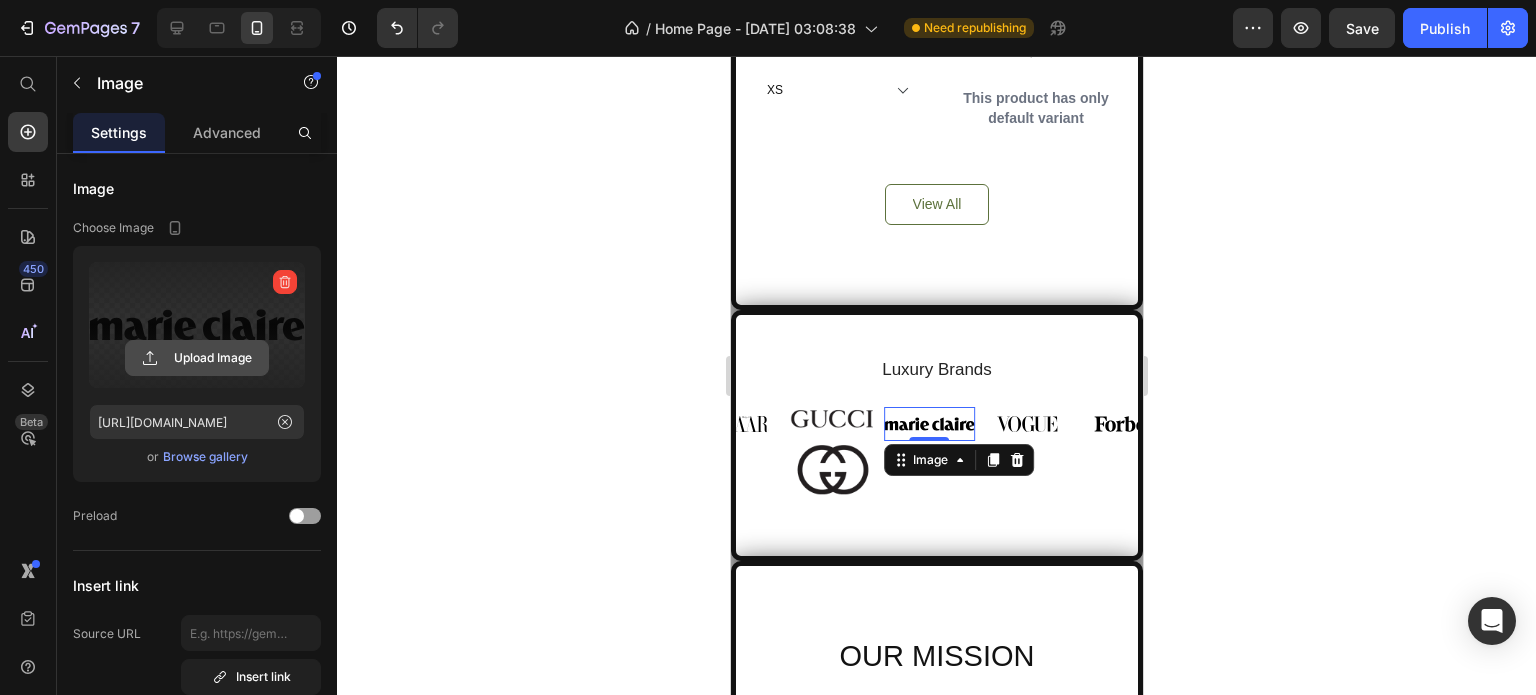 click 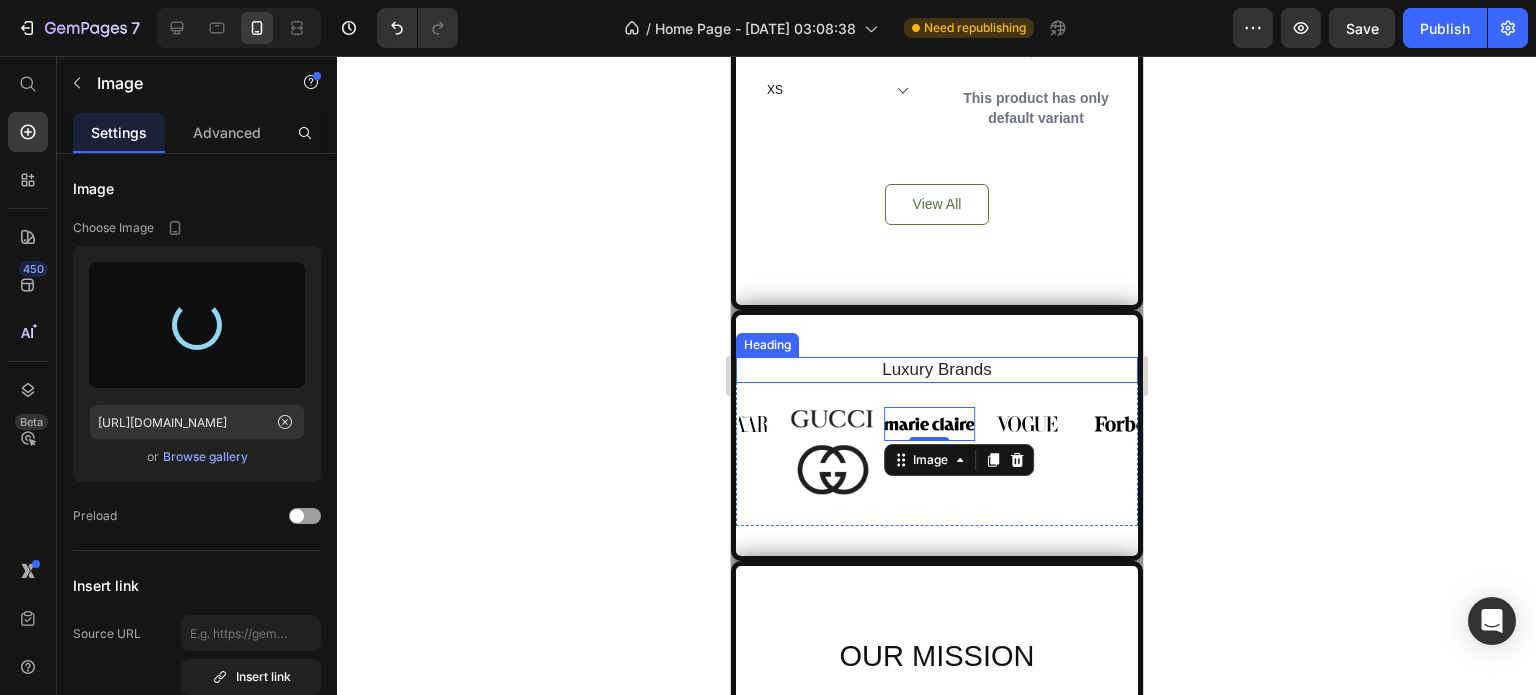 type on "[URL][DOMAIN_NAME]" 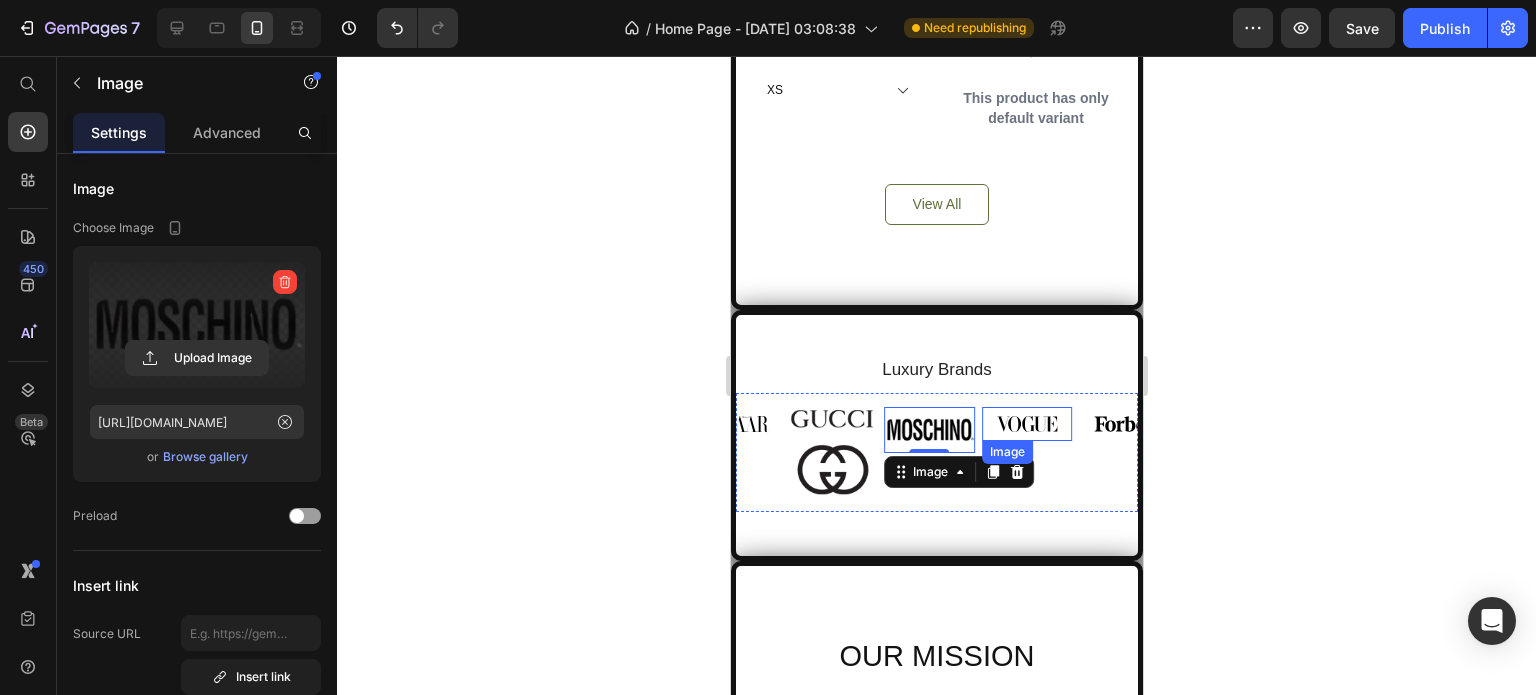click at bounding box center [1026, 423] 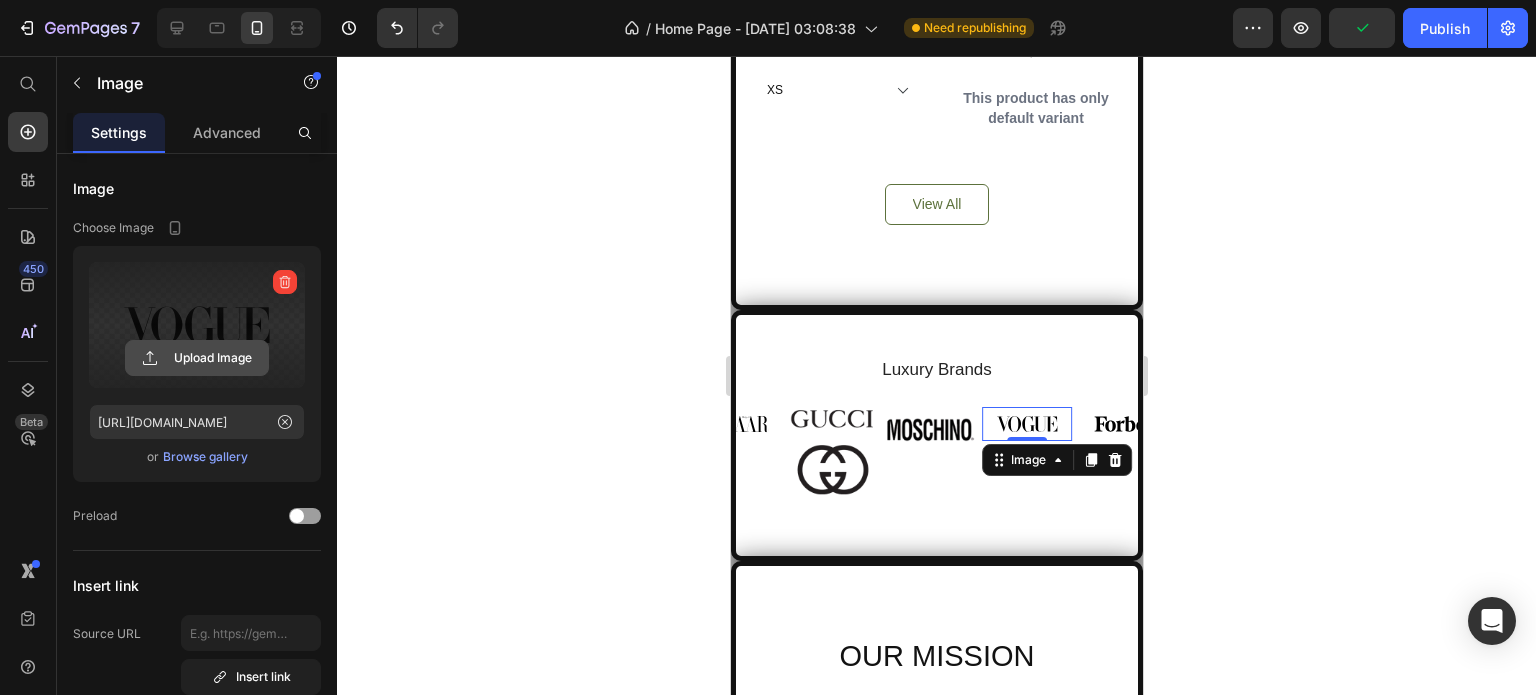 click 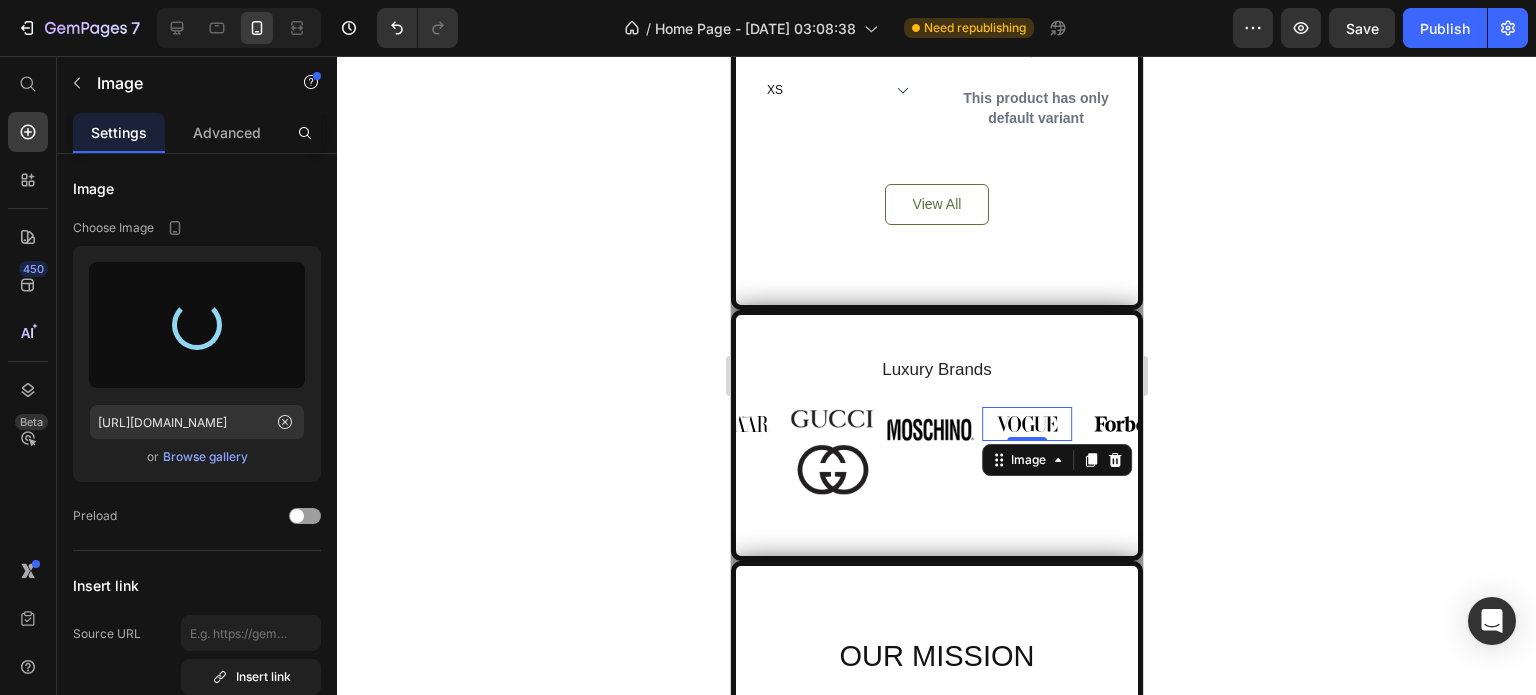 type on "[URL][DOMAIN_NAME]" 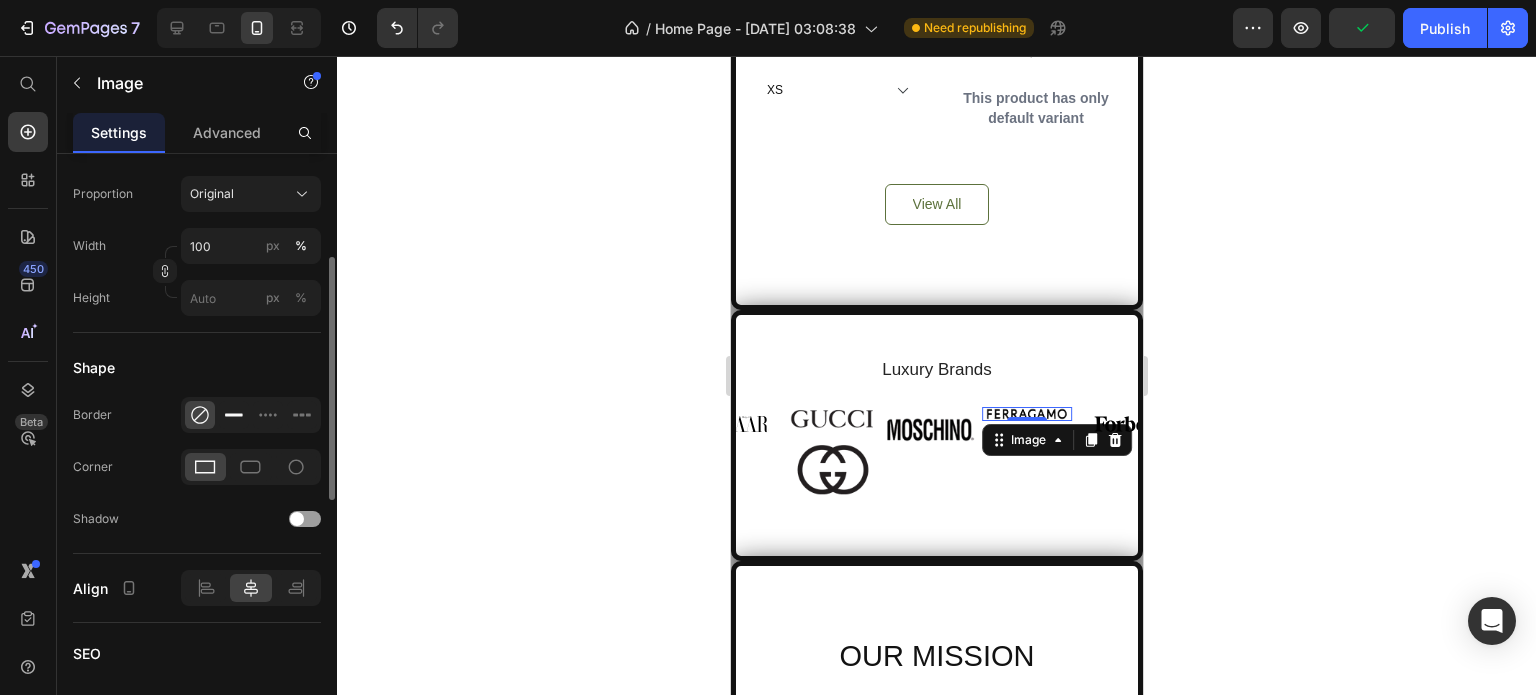 scroll, scrollTop: 500, scrollLeft: 0, axis: vertical 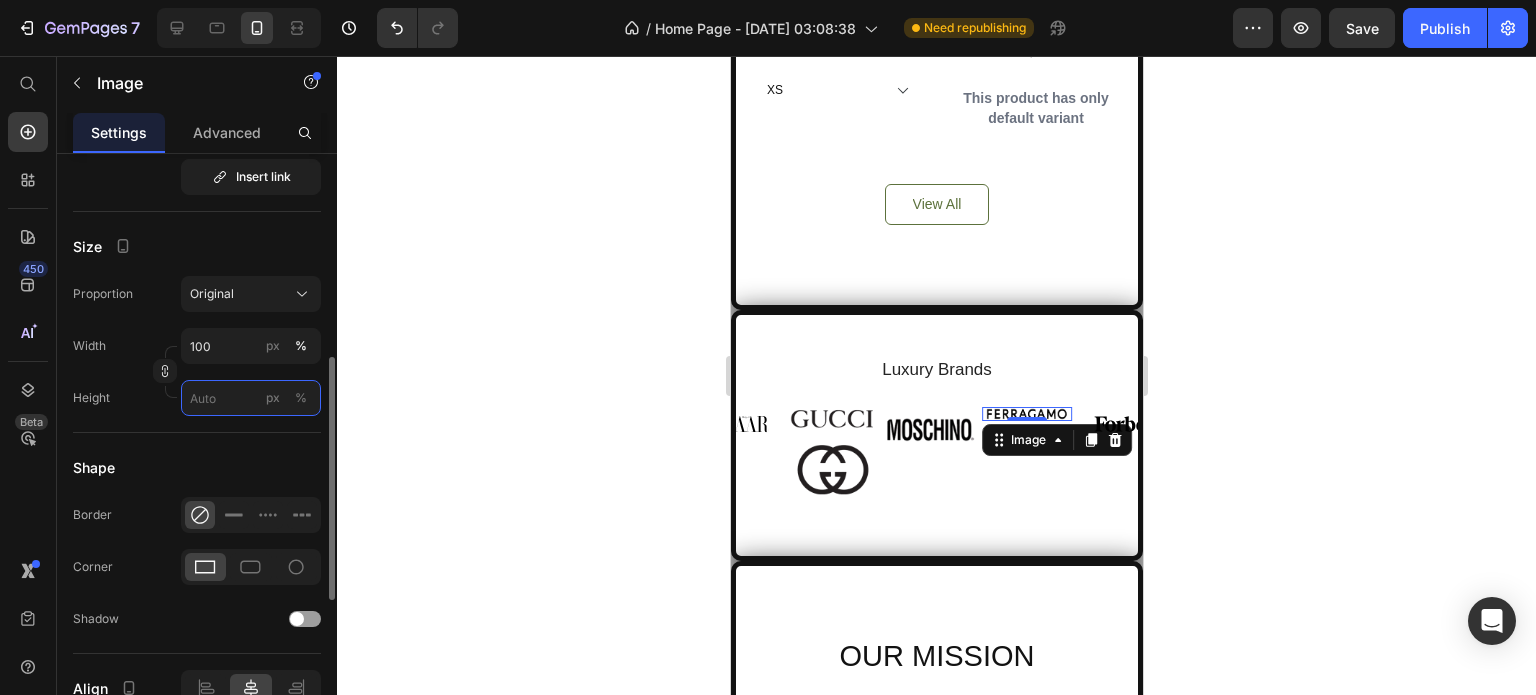 click on "px %" at bounding box center (251, 398) 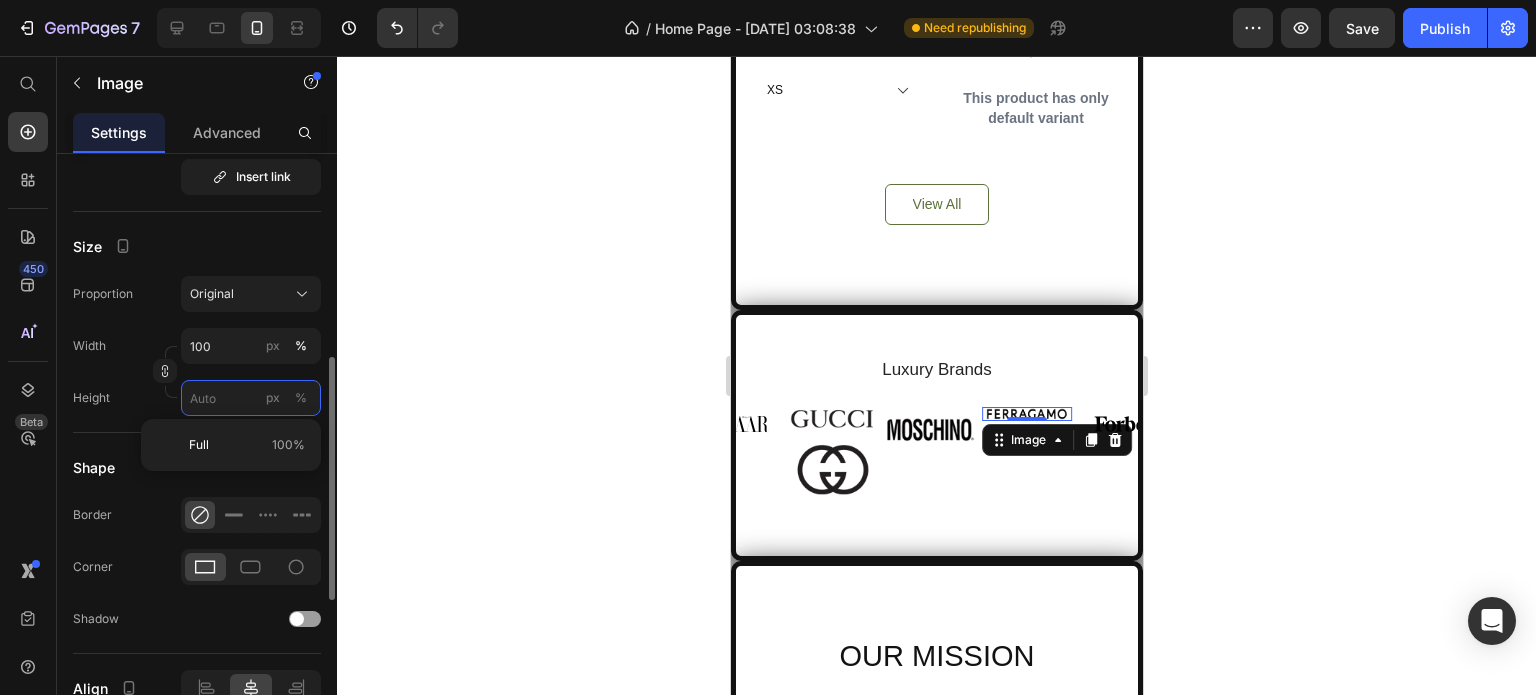 type 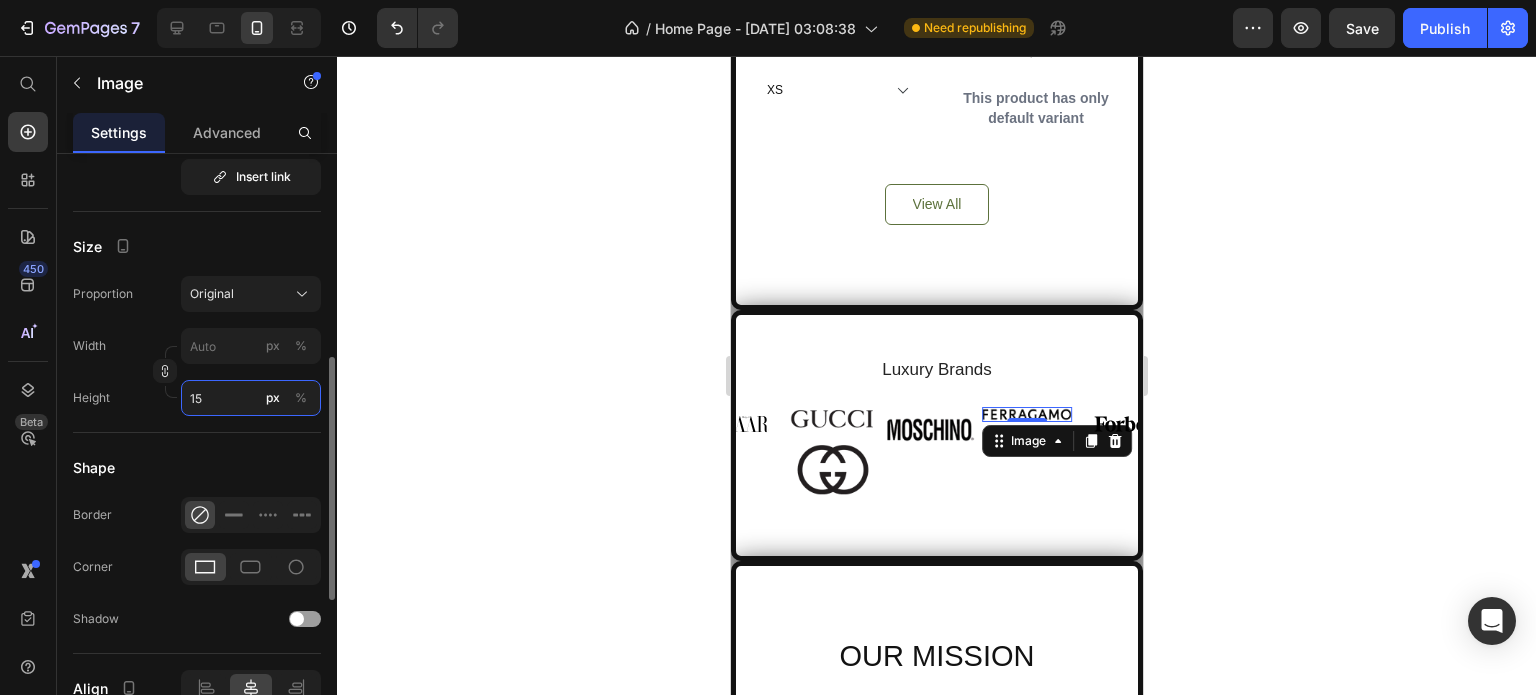 type on "14" 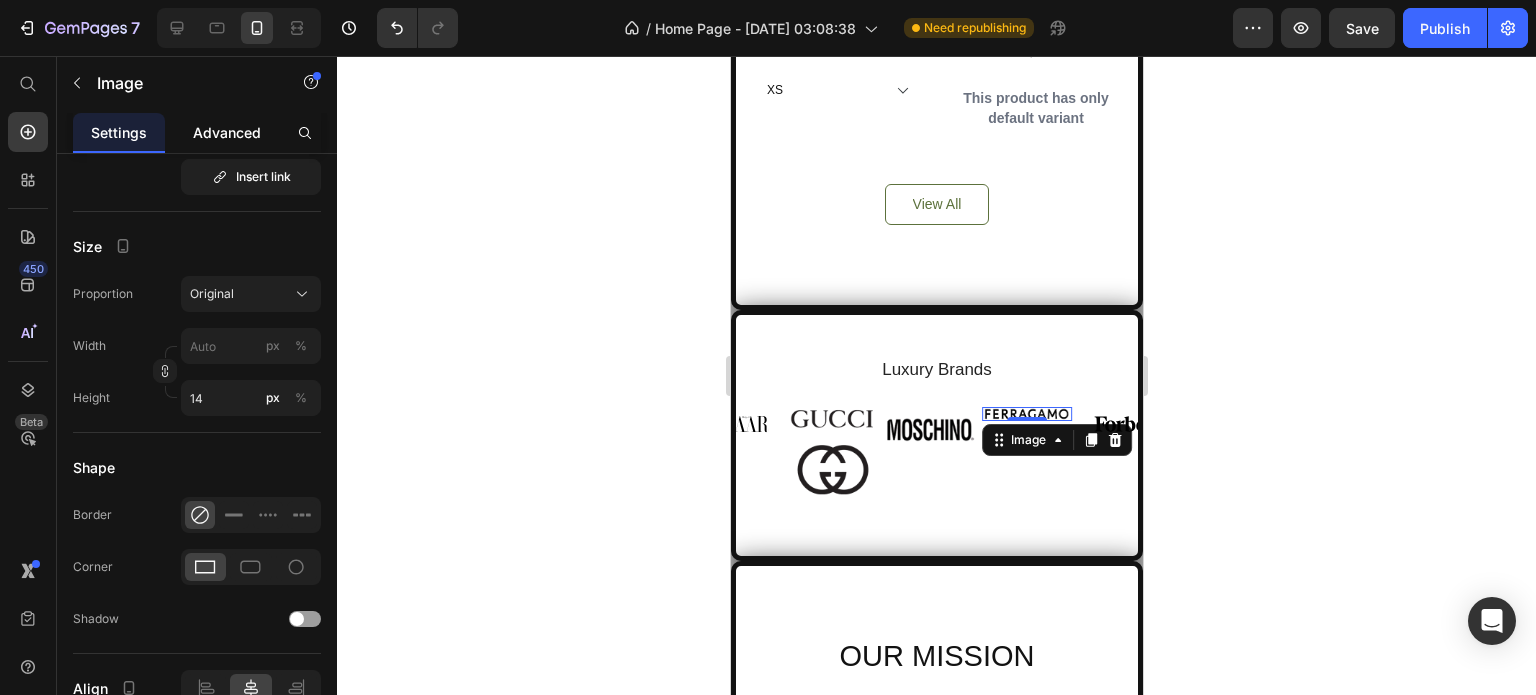 click on "Advanced" at bounding box center (227, 132) 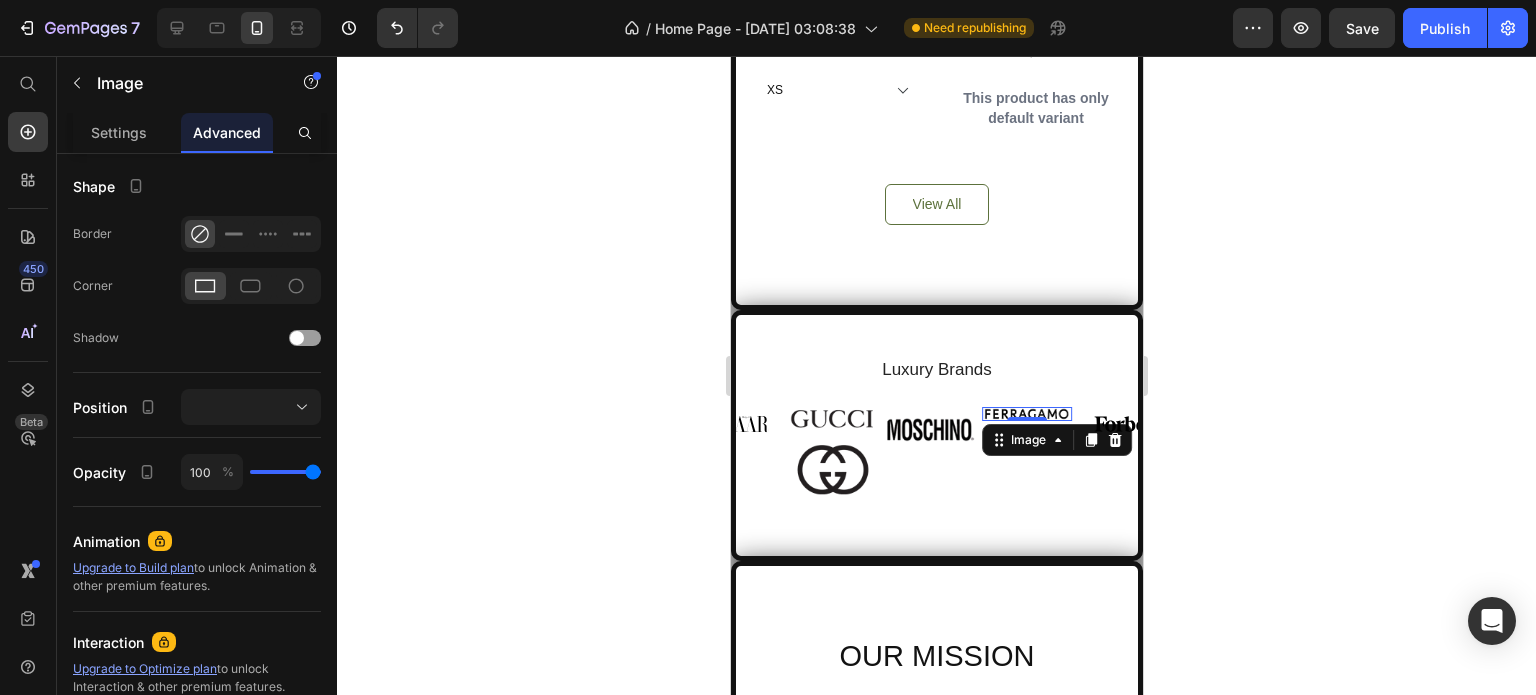scroll, scrollTop: 0, scrollLeft: 0, axis: both 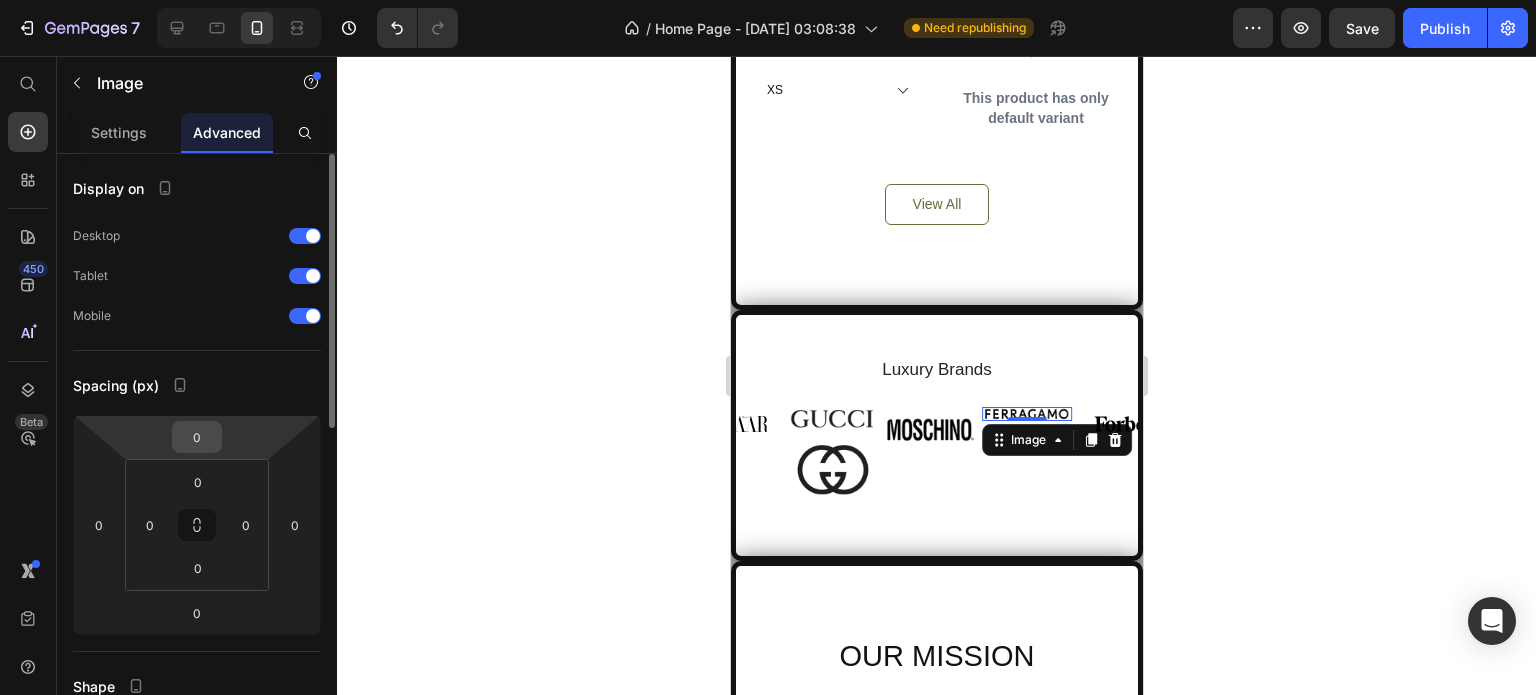 click on "0" at bounding box center (197, 437) 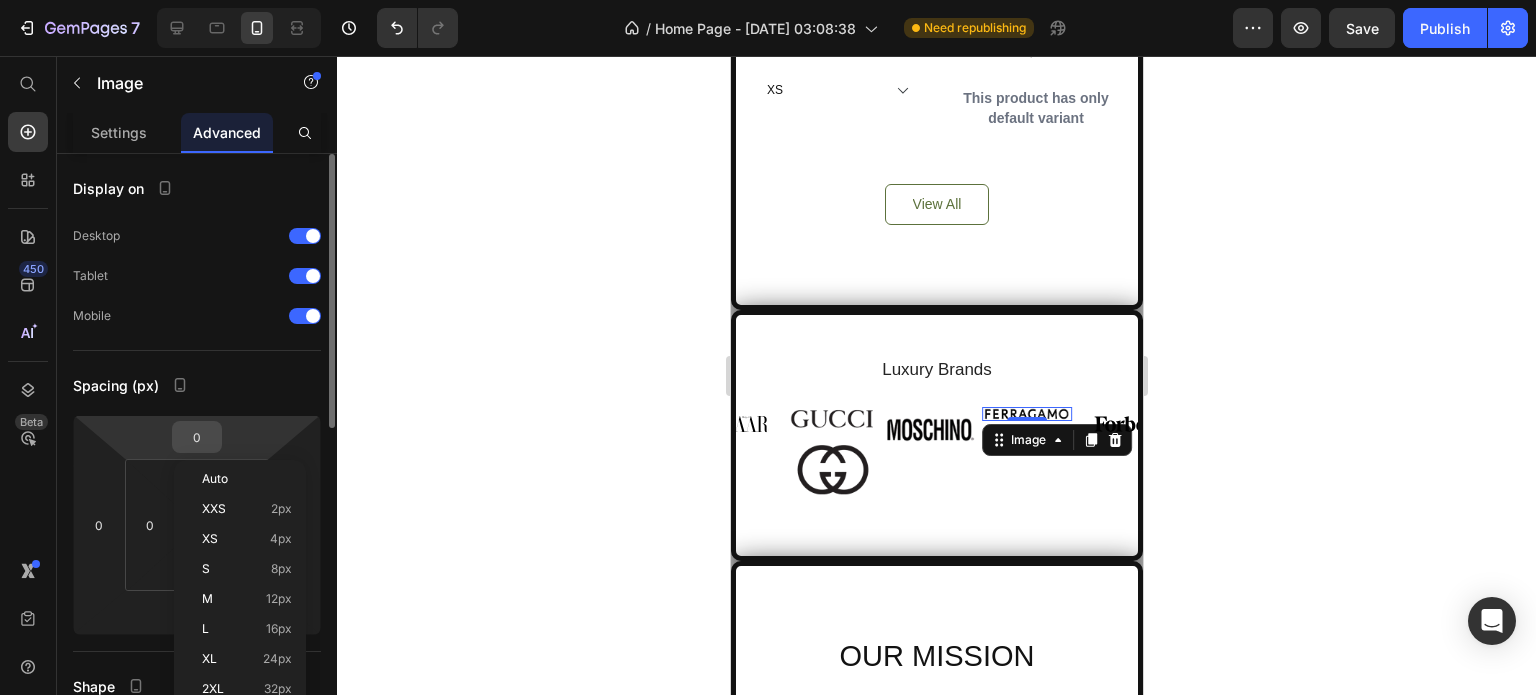click on "0" at bounding box center (197, 437) 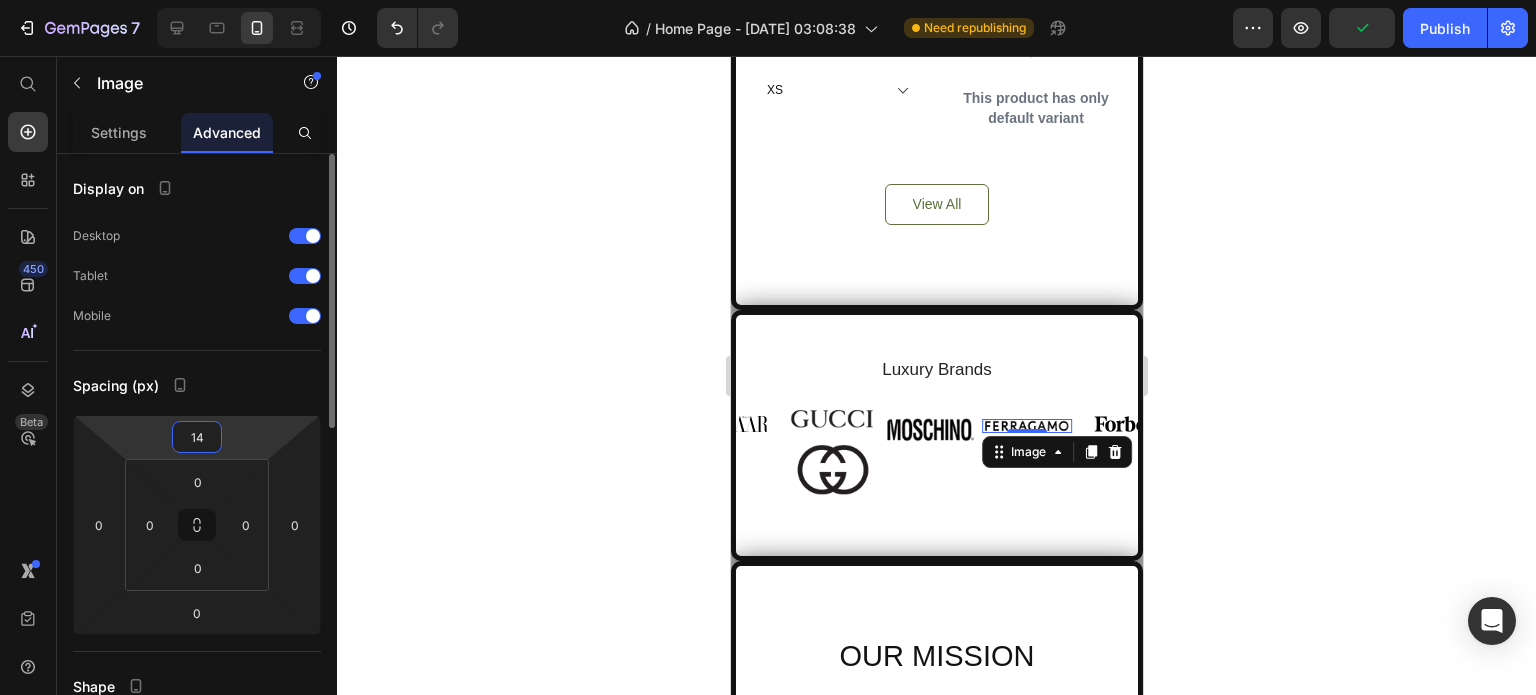 type on "15" 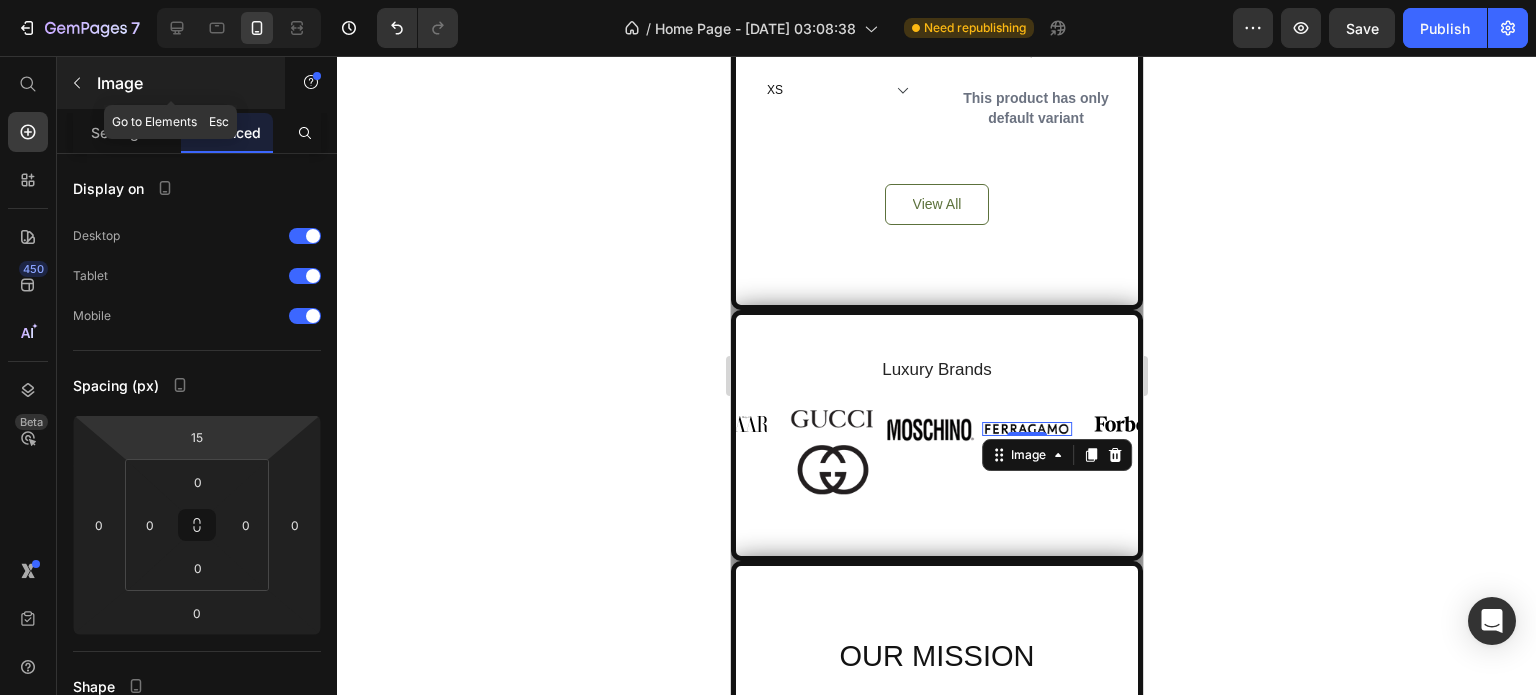 click 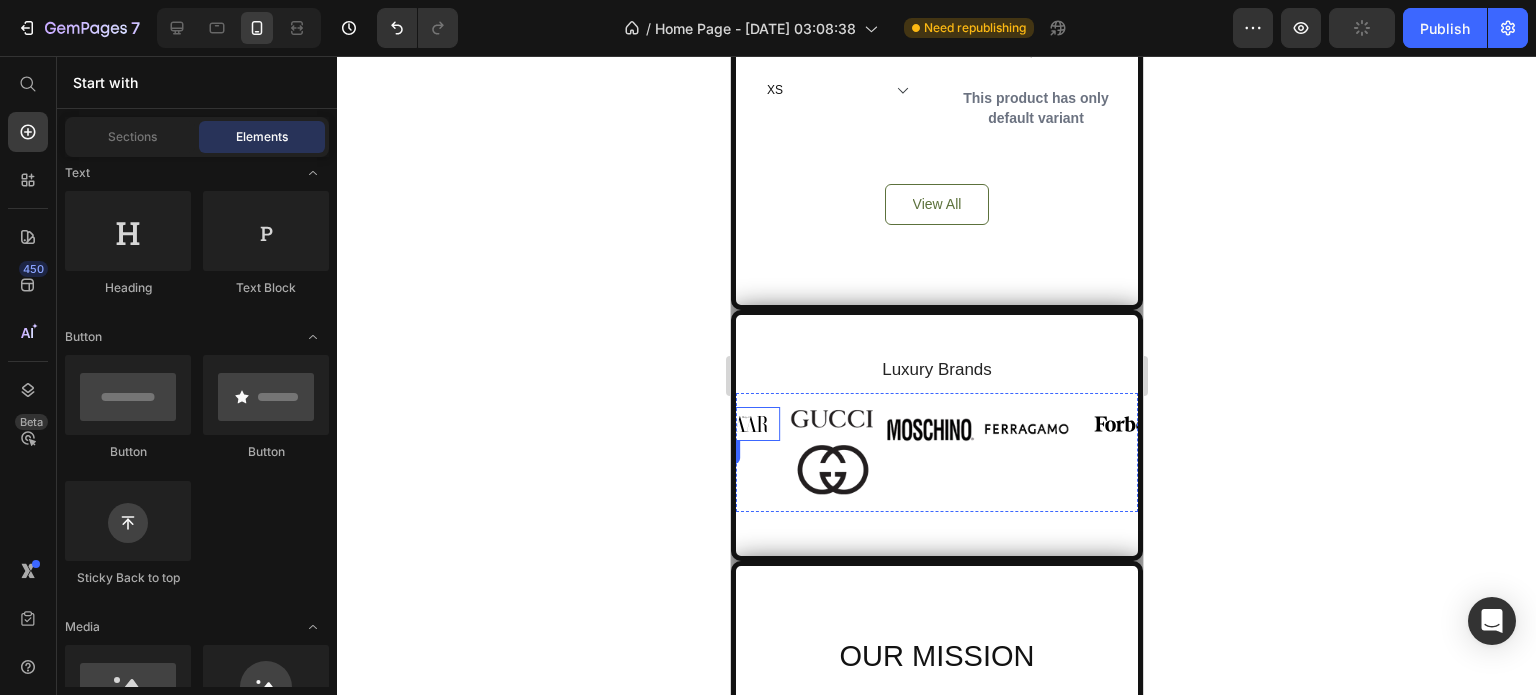 click at bounding box center [733, 423] 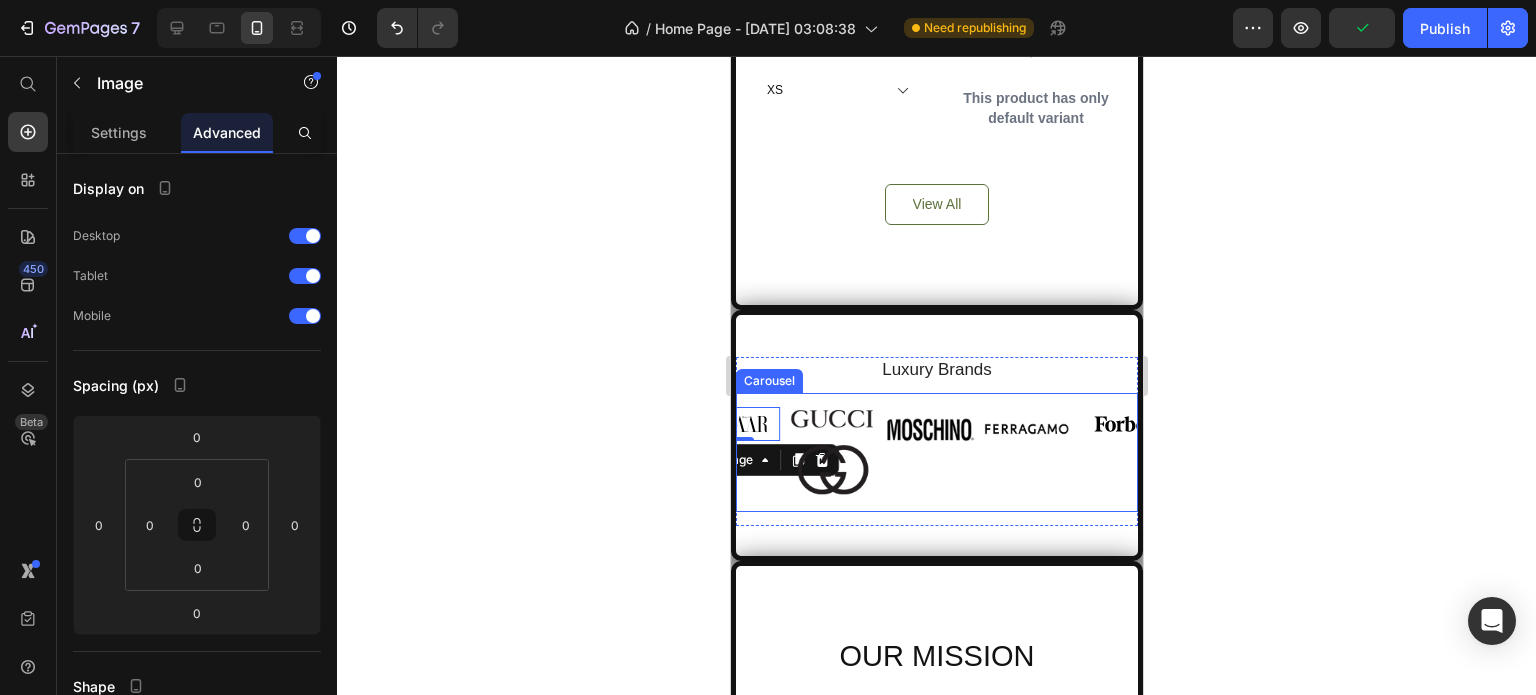 click on "Image   0 Image Image Image Image Image Image Image Carousel" at bounding box center [936, 452] 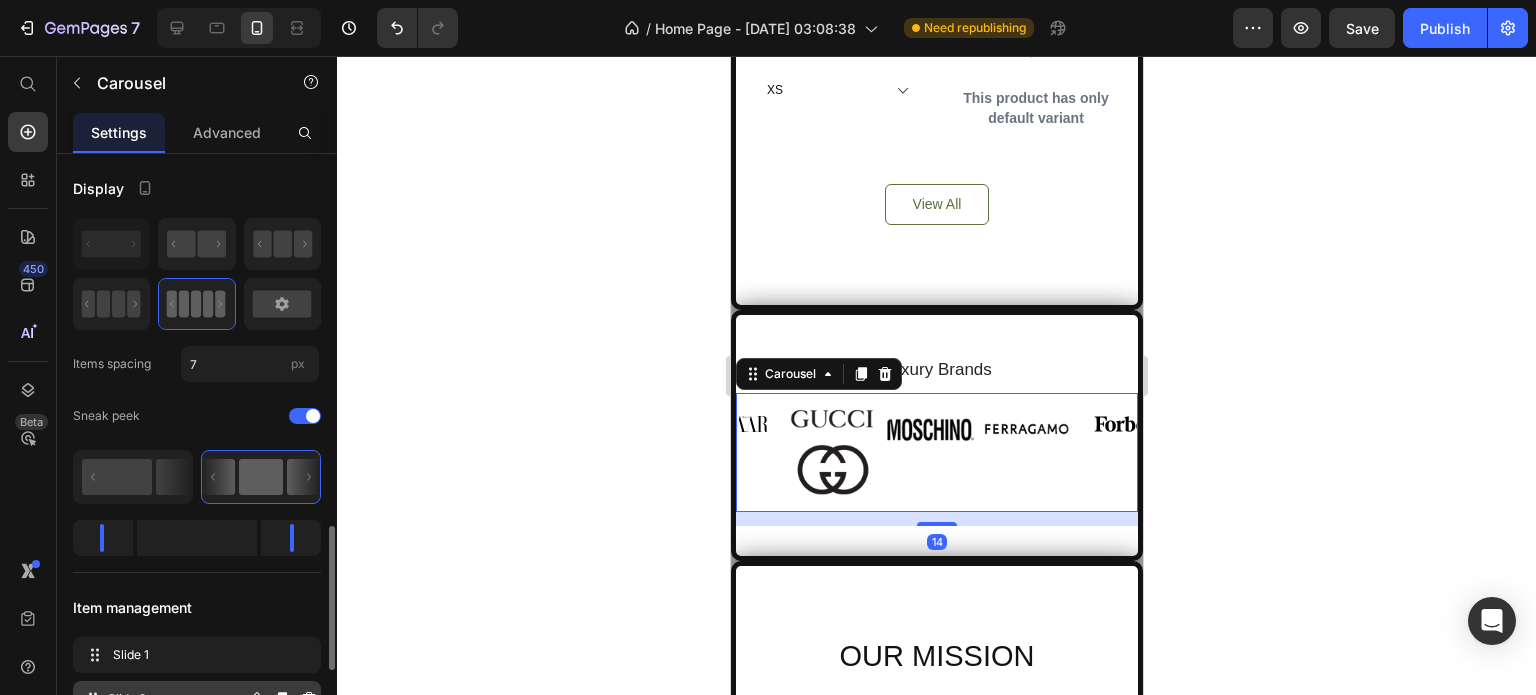 scroll, scrollTop: 400, scrollLeft: 0, axis: vertical 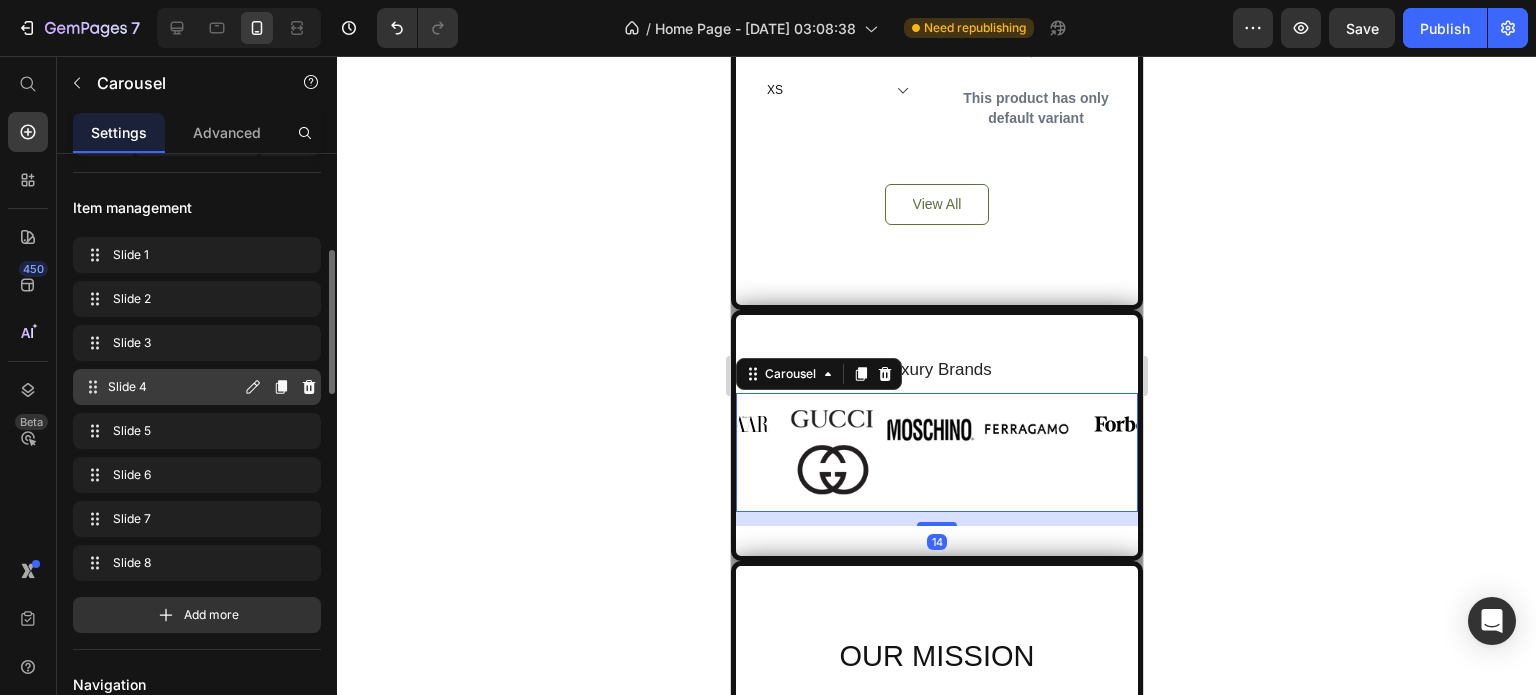 click on "Slide 4" at bounding box center [174, 387] 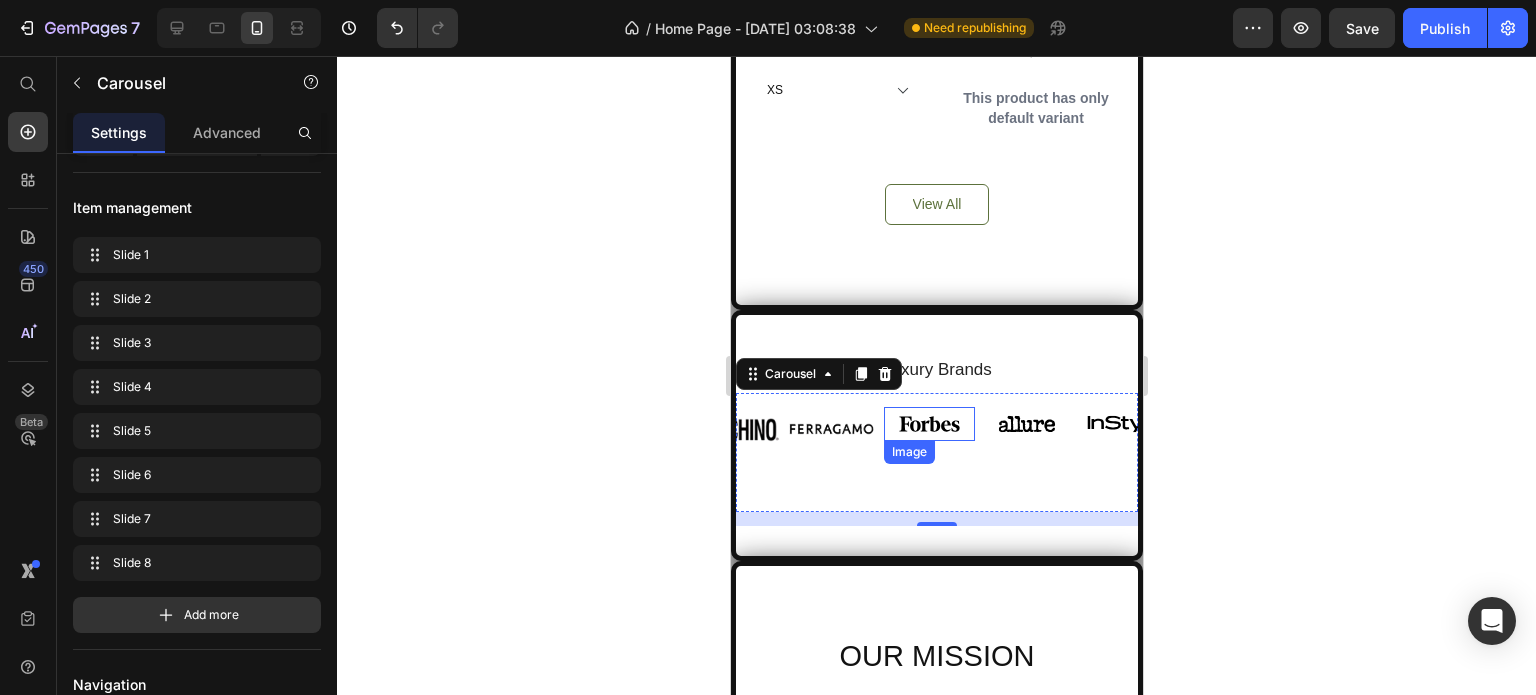 click at bounding box center (928, 423) 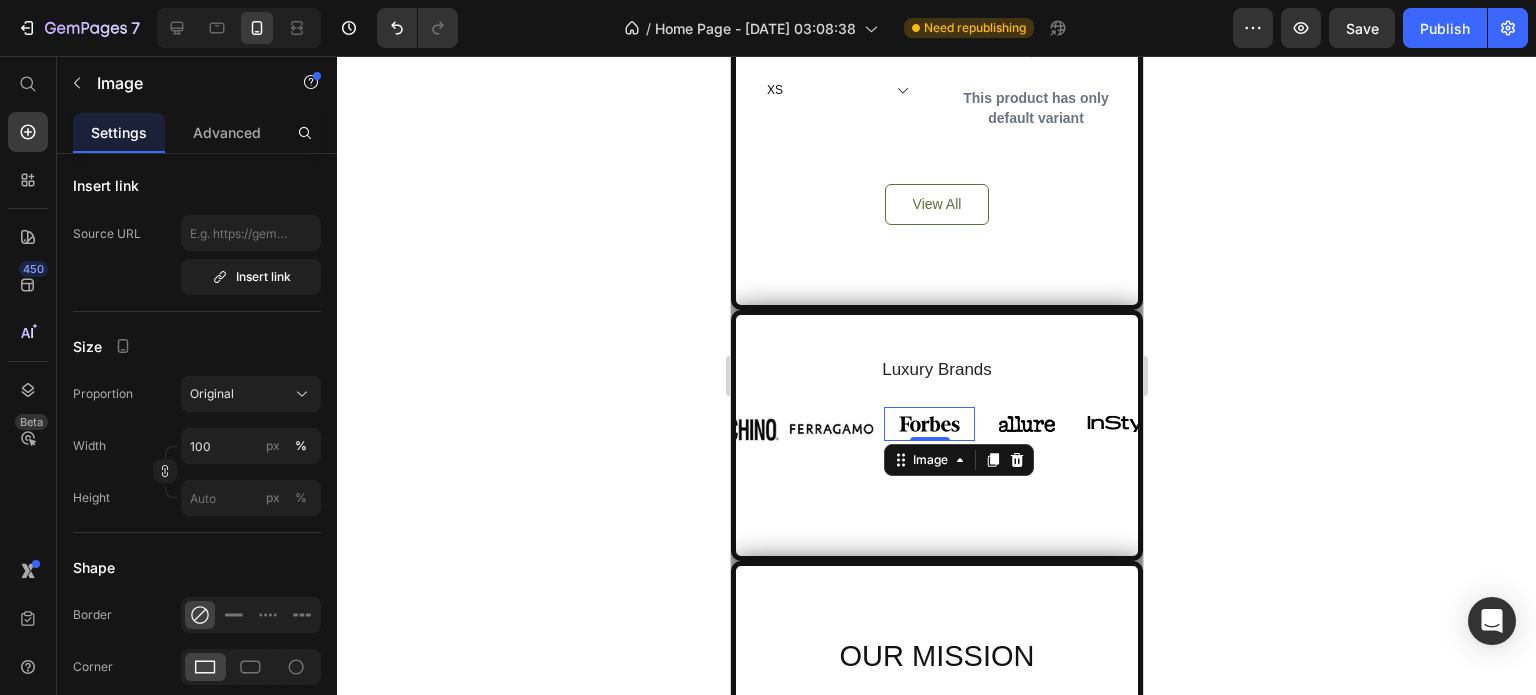 scroll, scrollTop: 0, scrollLeft: 0, axis: both 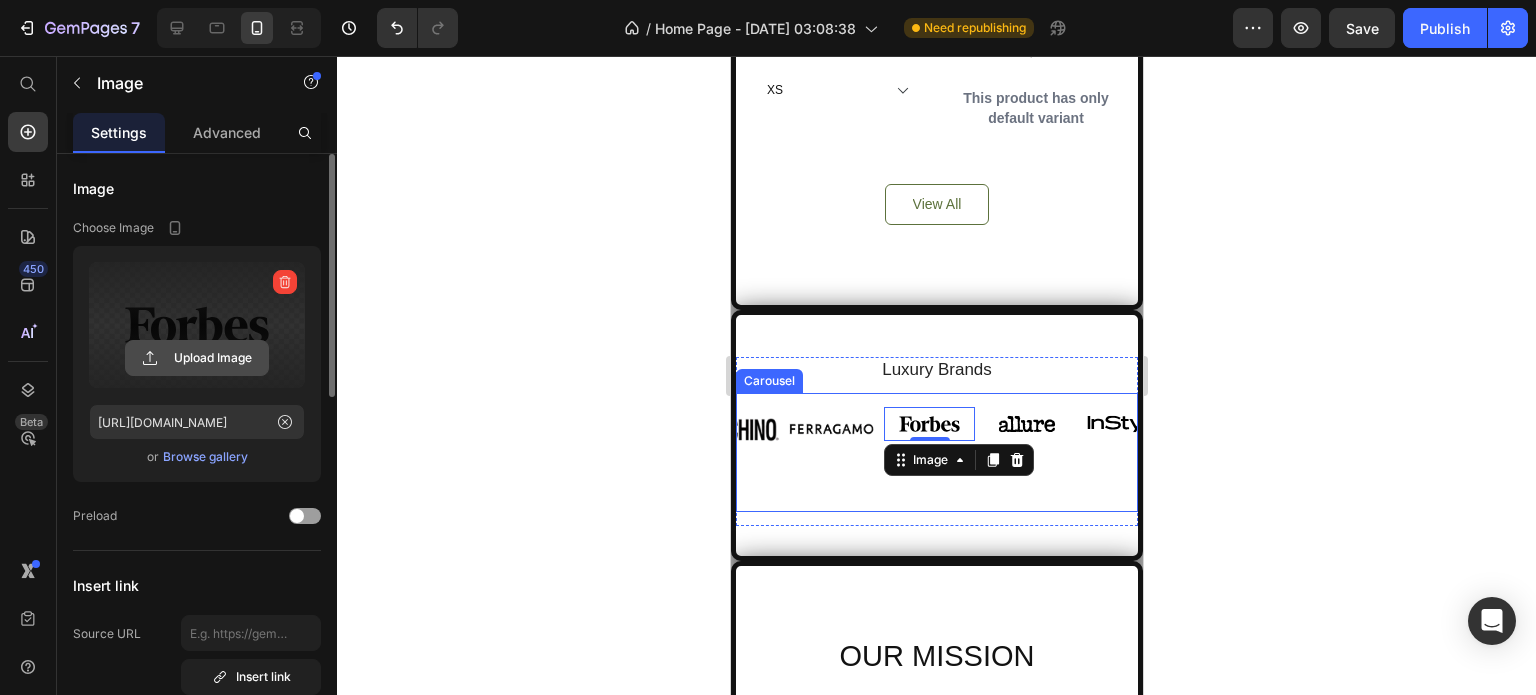click 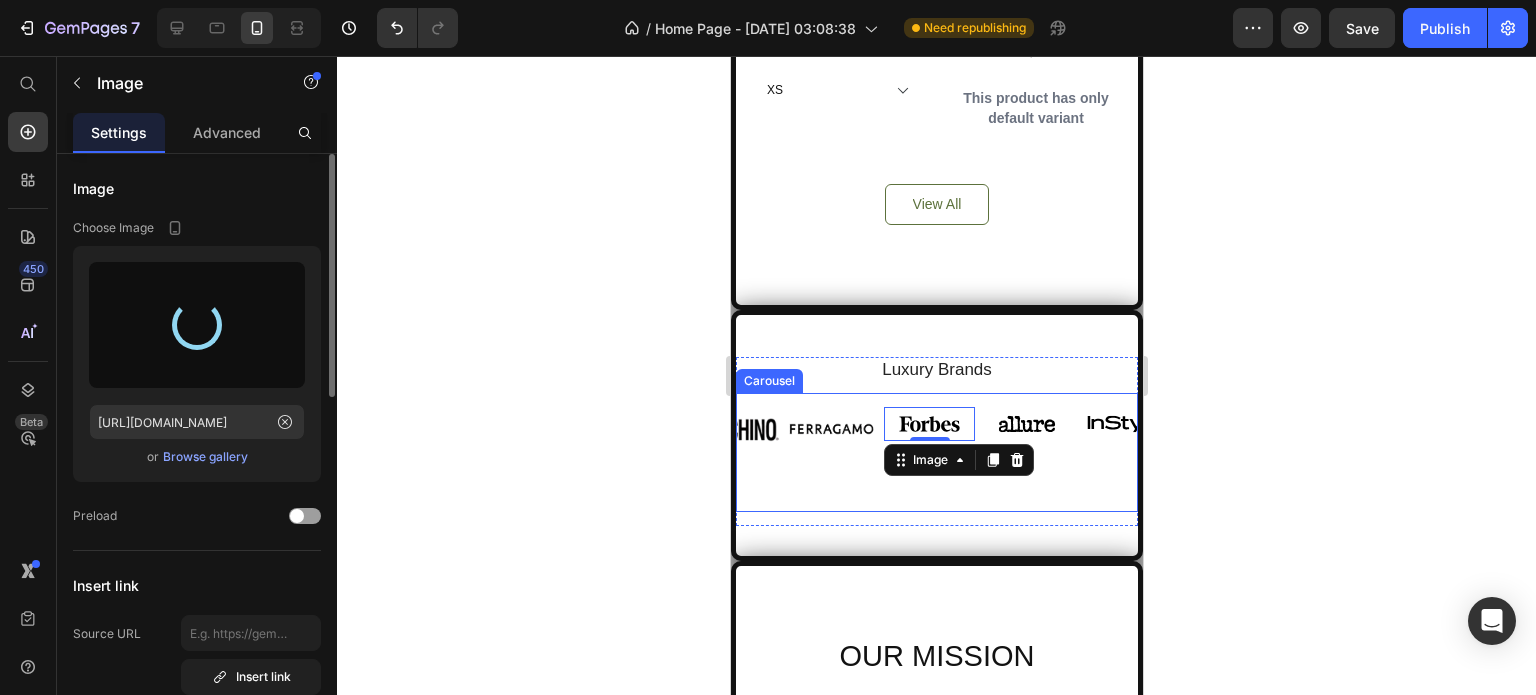 type on "[URL][DOMAIN_NAME]" 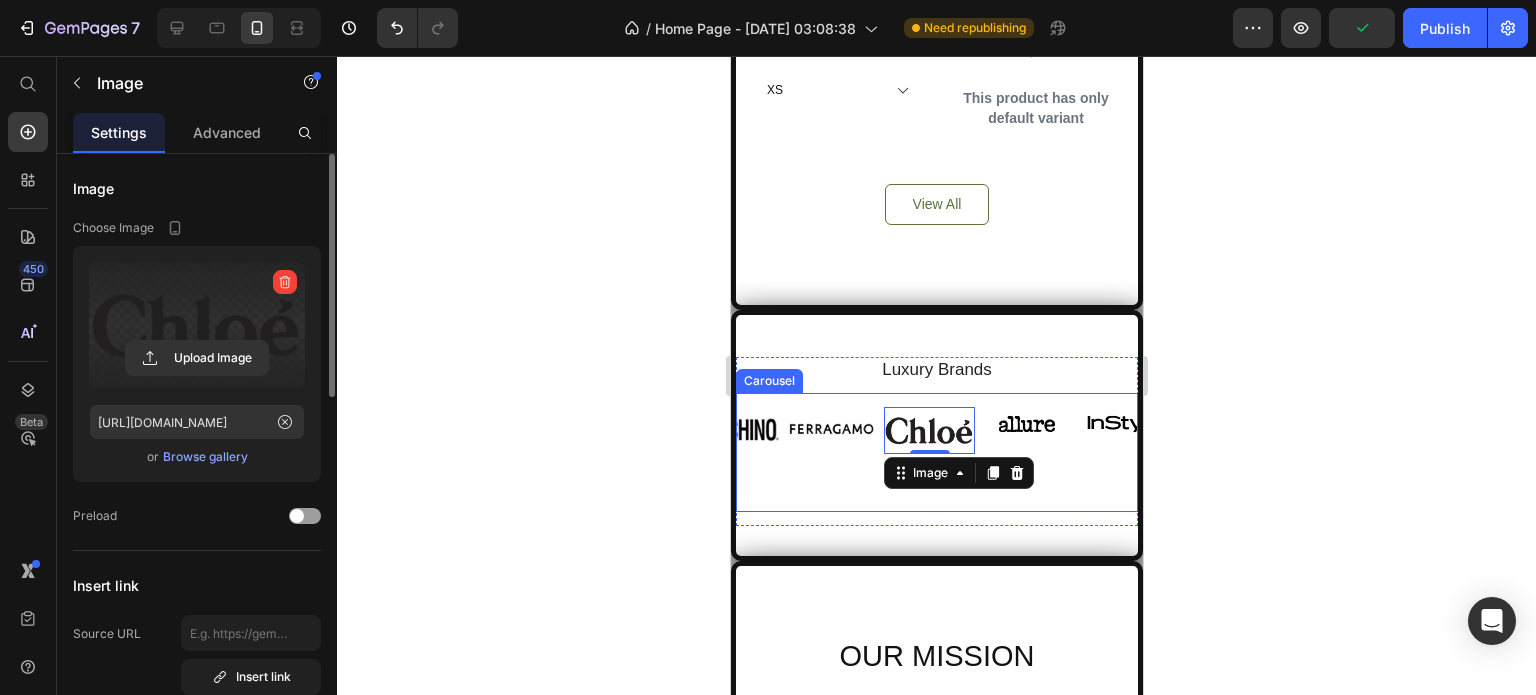 click on "Image Image Image Image Image   0 Image Image Image Carousel" at bounding box center [936, 452] 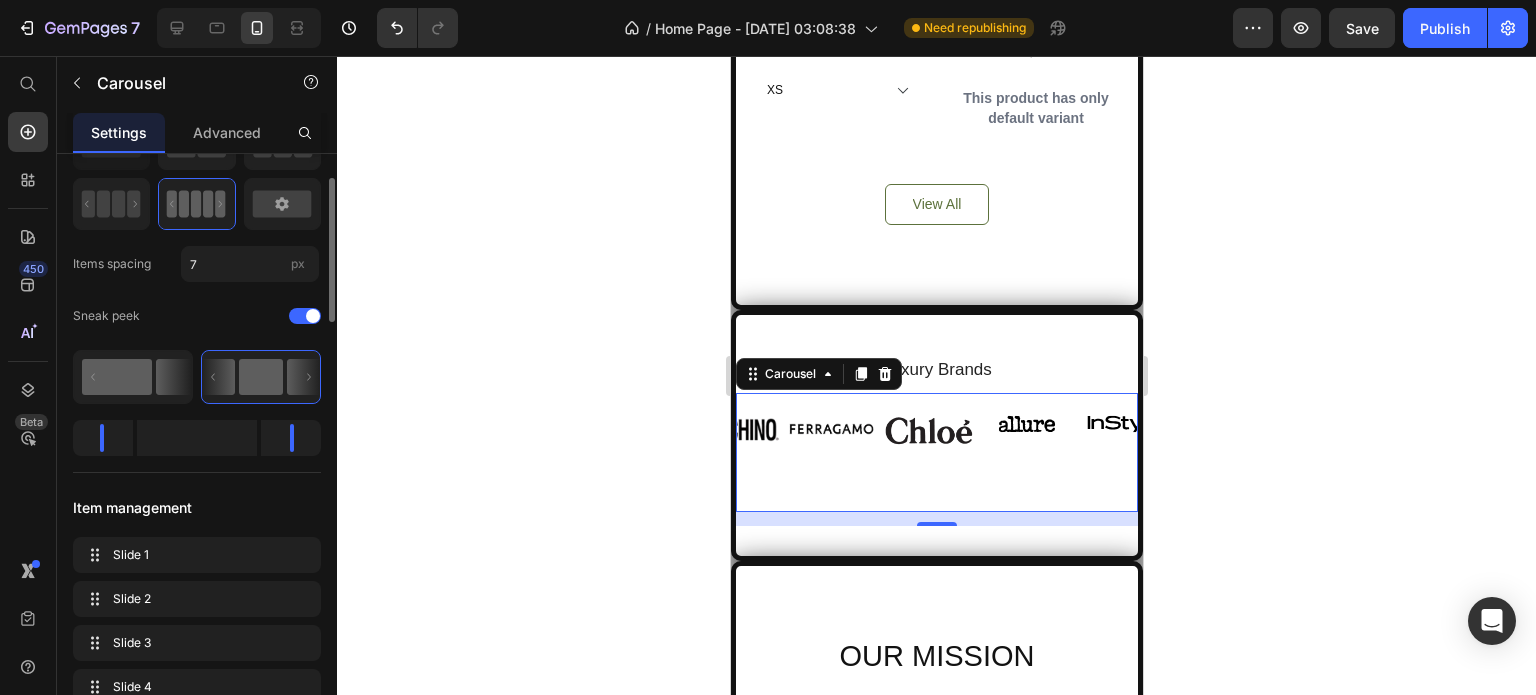 scroll, scrollTop: 300, scrollLeft: 0, axis: vertical 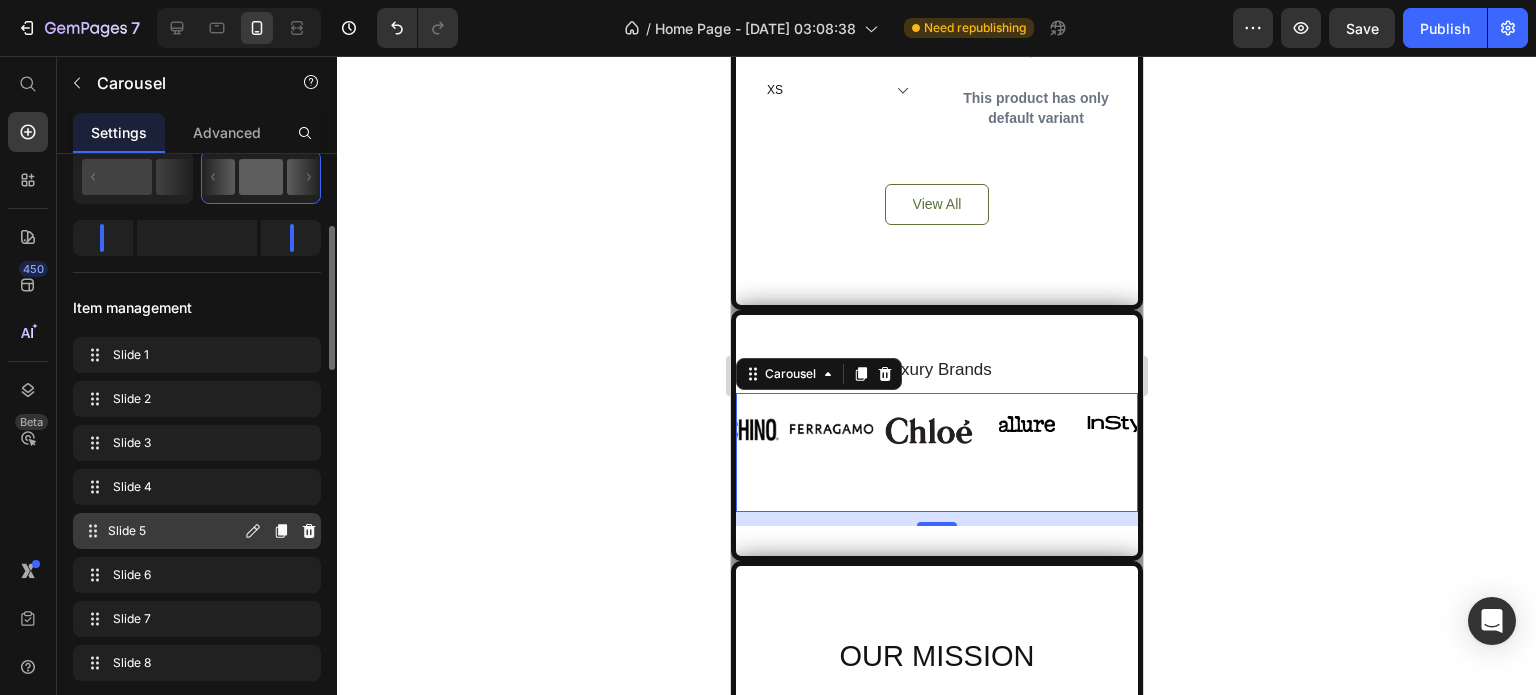 click on "Slide 5" at bounding box center [174, 531] 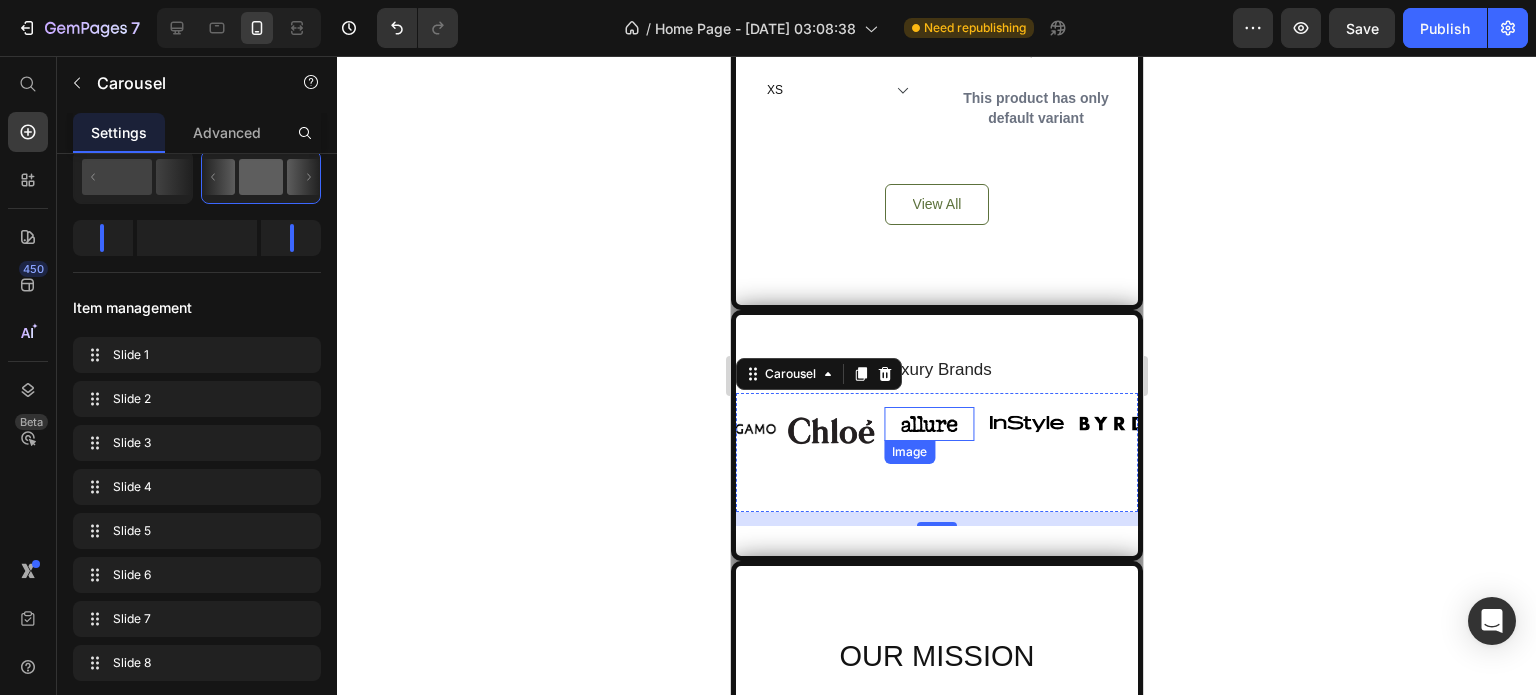 click at bounding box center [928, 423] 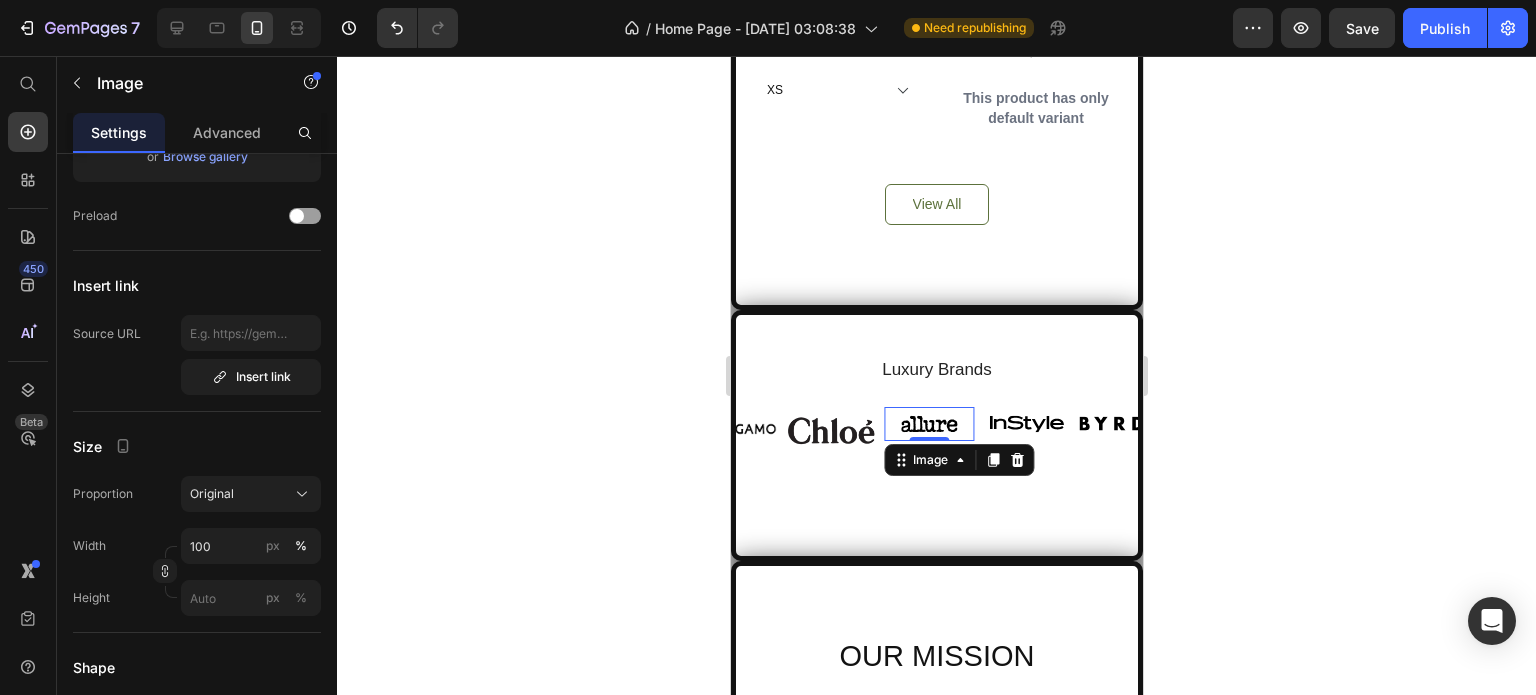 scroll, scrollTop: 0, scrollLeft: 0, axis: both 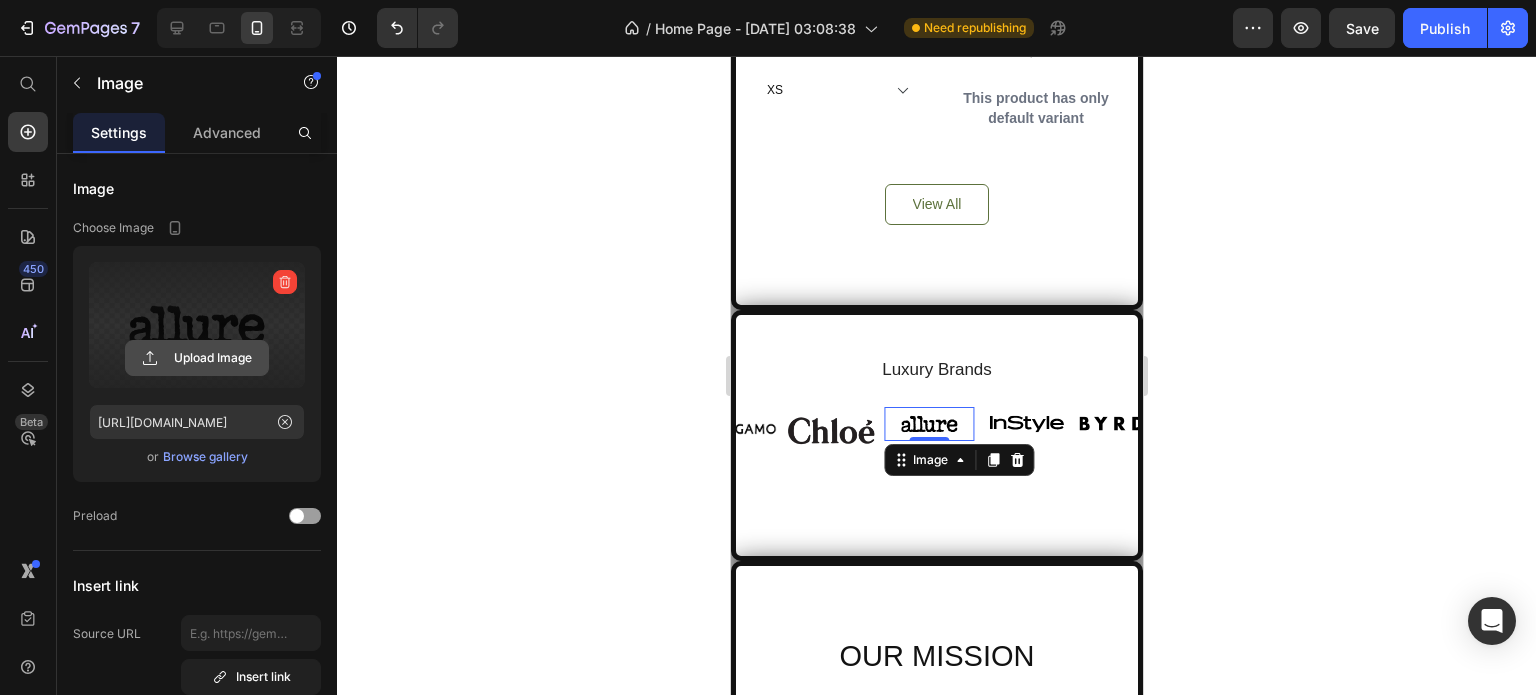 click 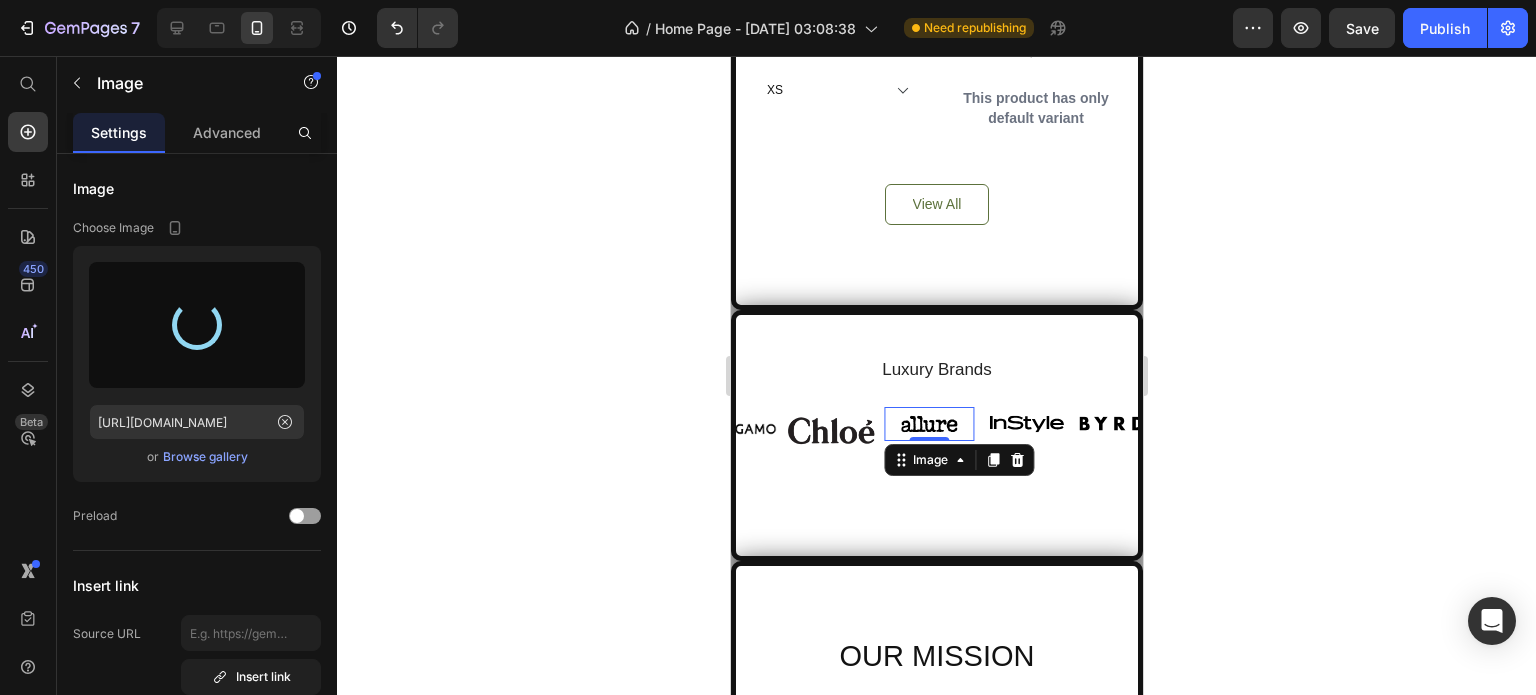 type on "[URL][DOMAIN_NAME]" 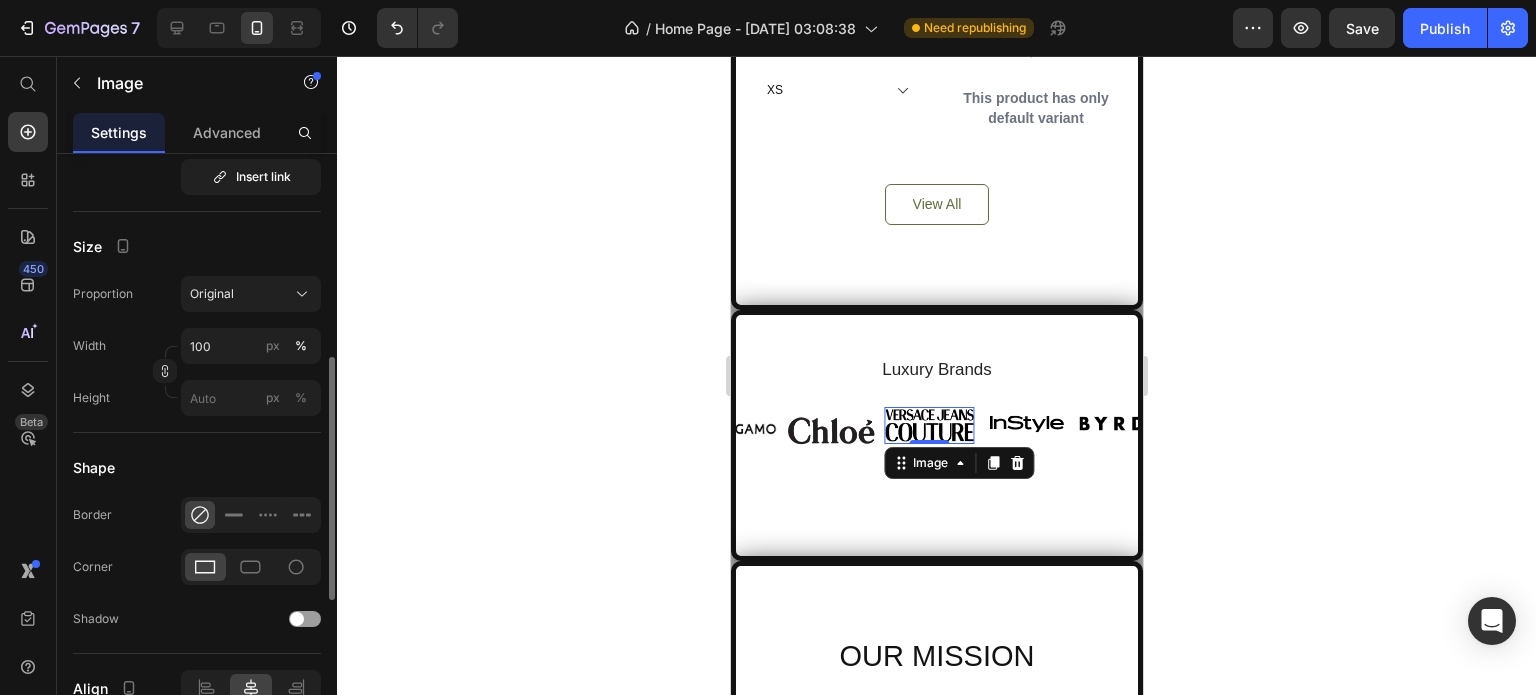 scroll, scrollTop: 100, scrollLeft: 0, axis: vertical 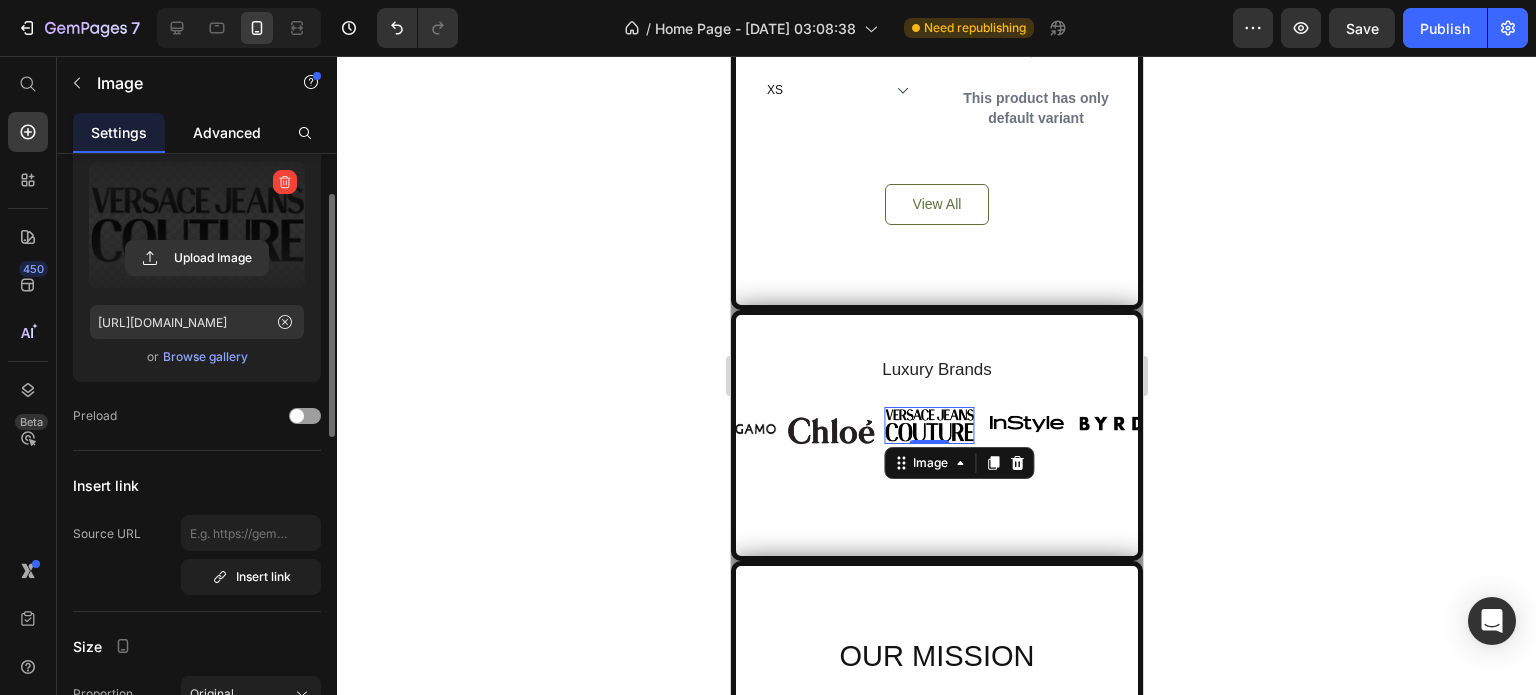 click on "Advanced" 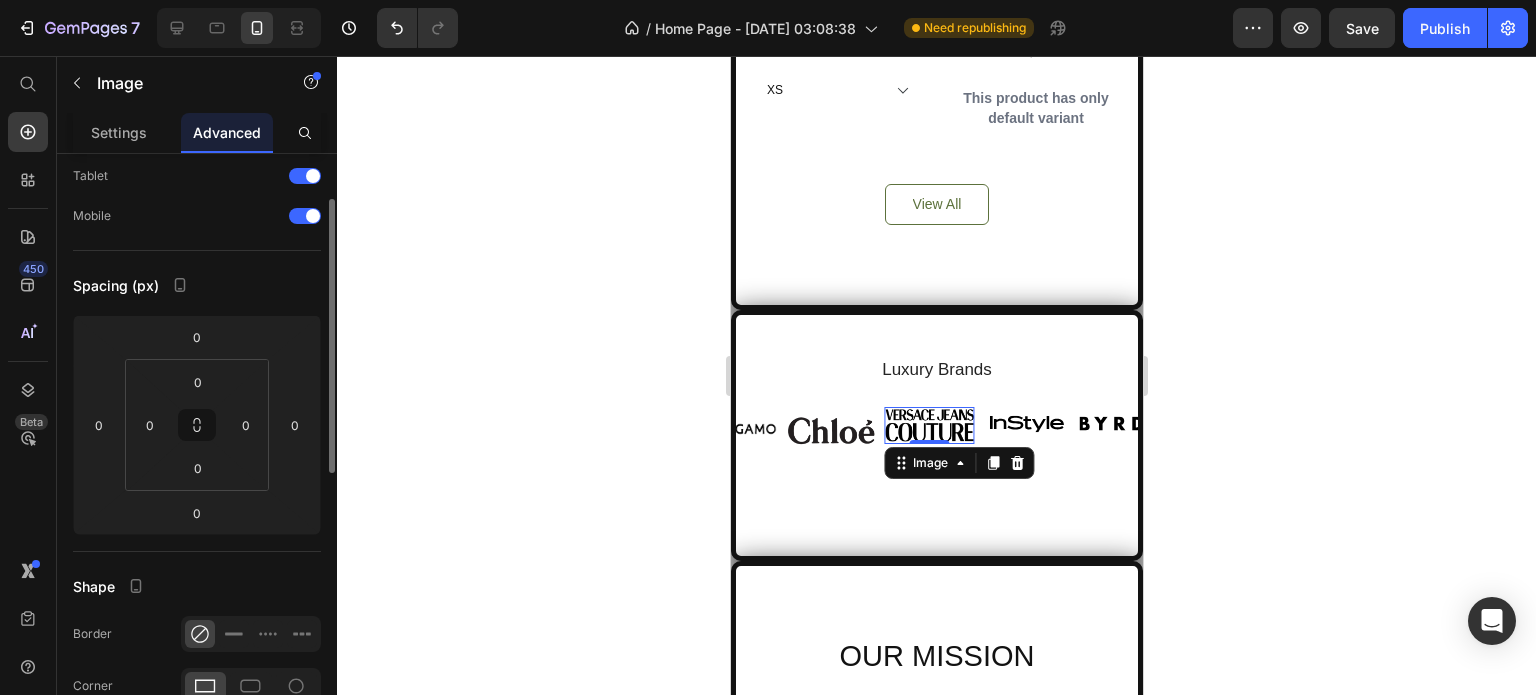 scroll, scrollTop: 0, scrollLeft: 0, axis: both 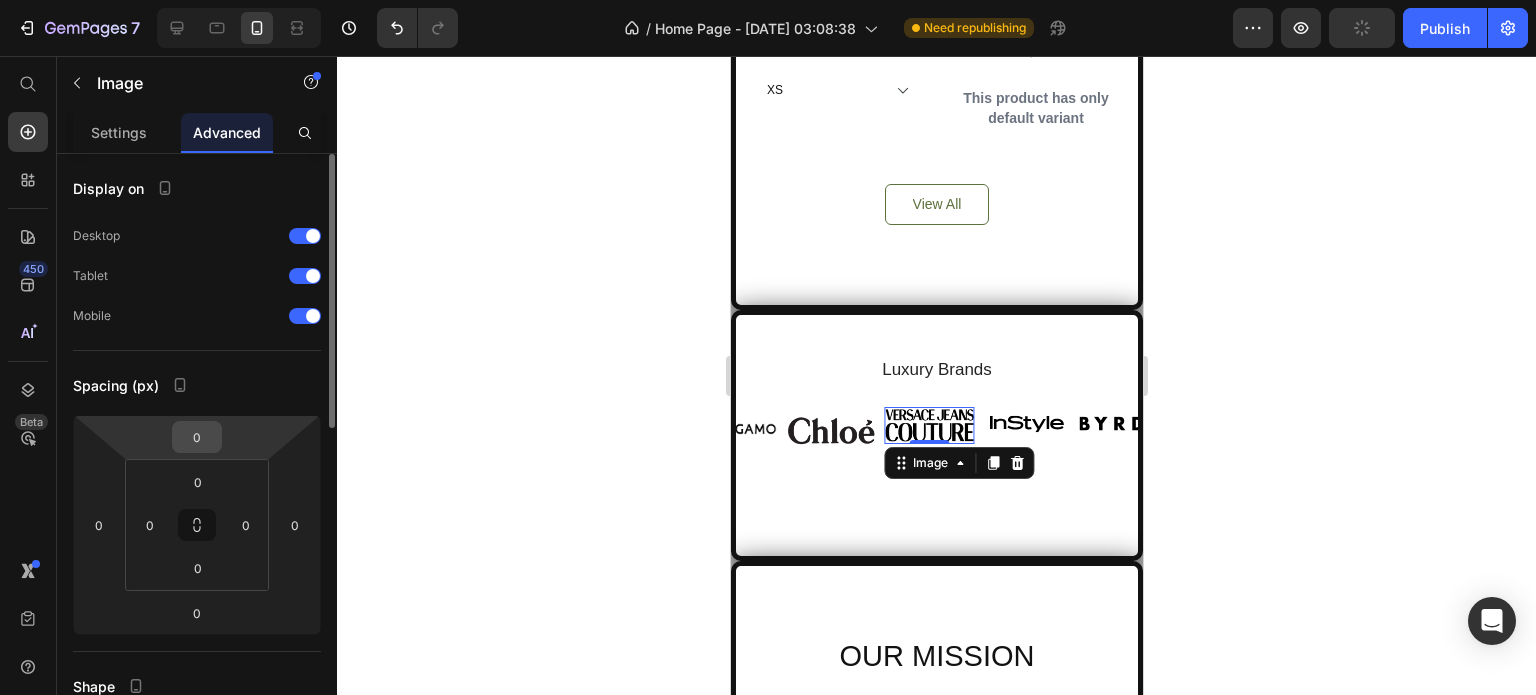 click on "0" at bounding box center (197, 437) 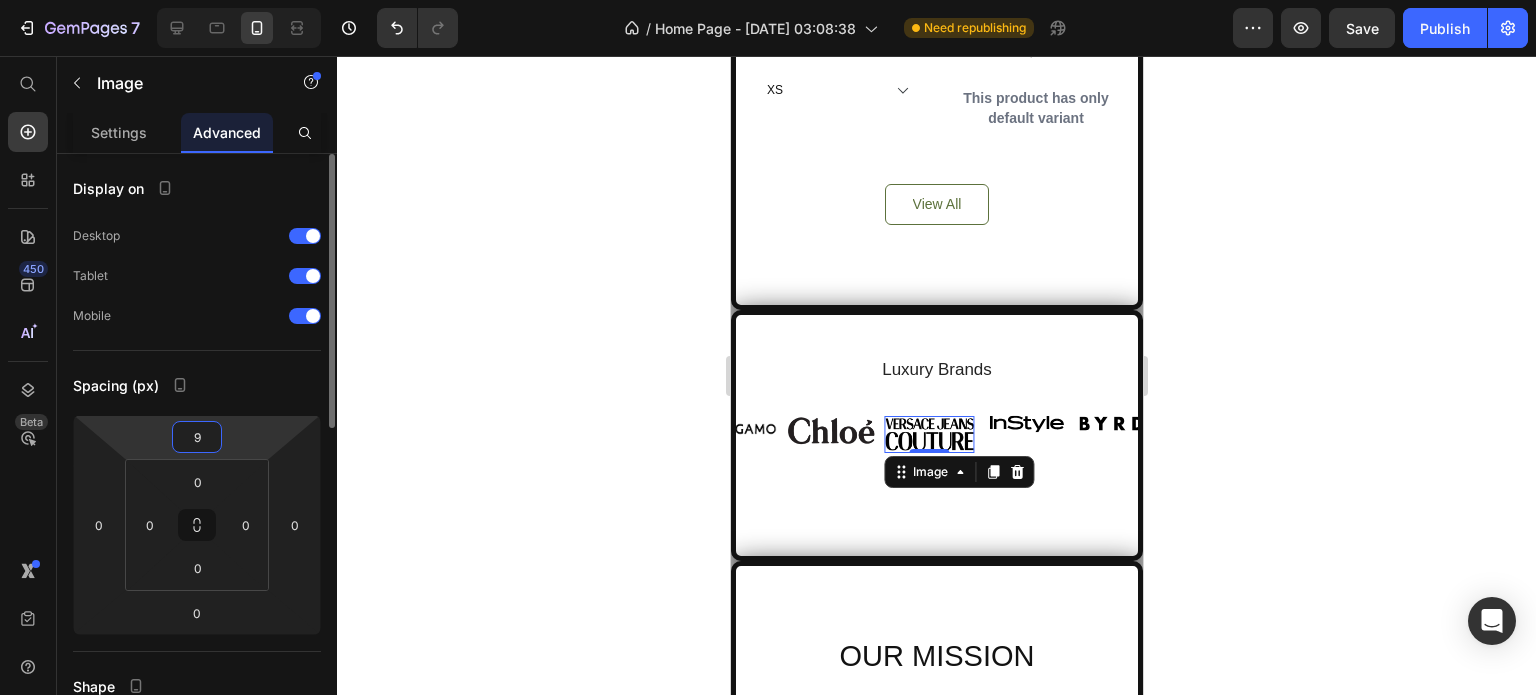 type on "8" 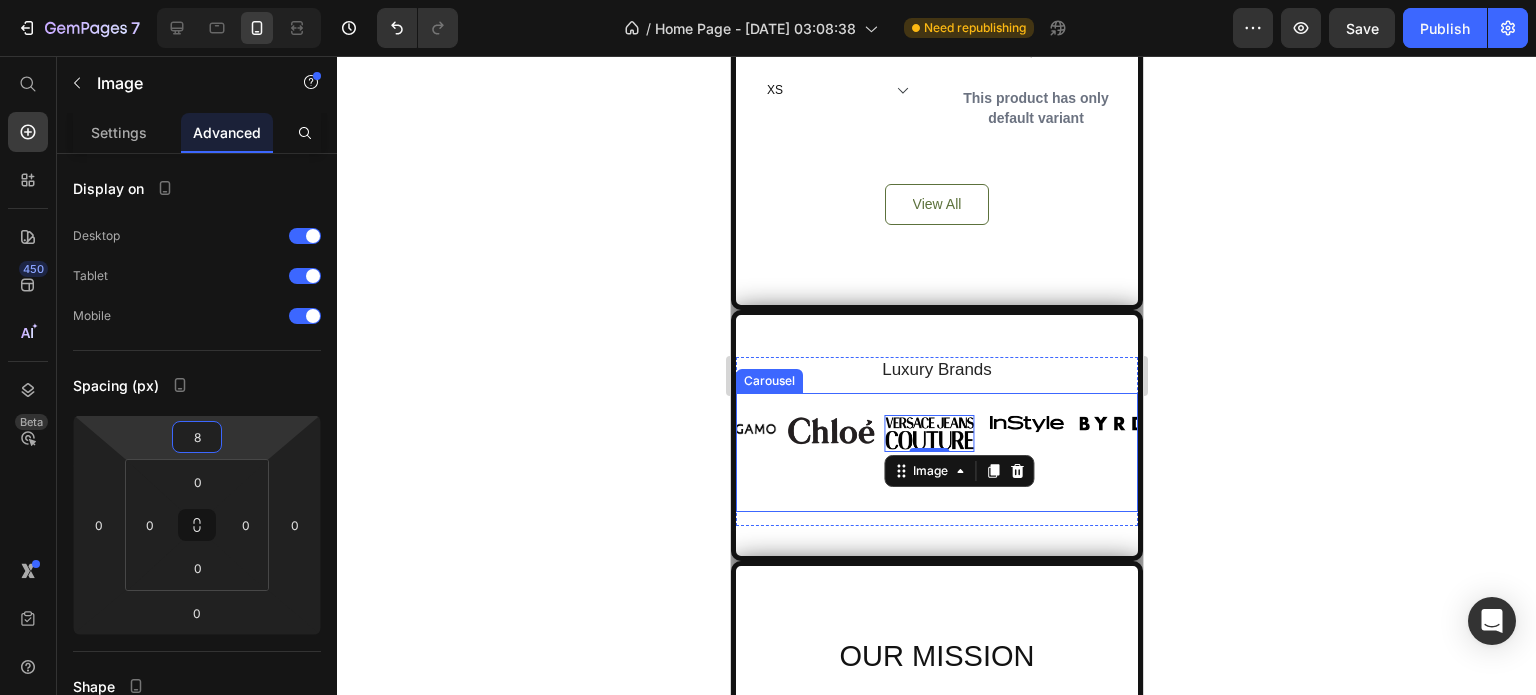 click on "Image Image Image Image Image Image   0 Image Image Carousel" at bounding box center [936, 452] 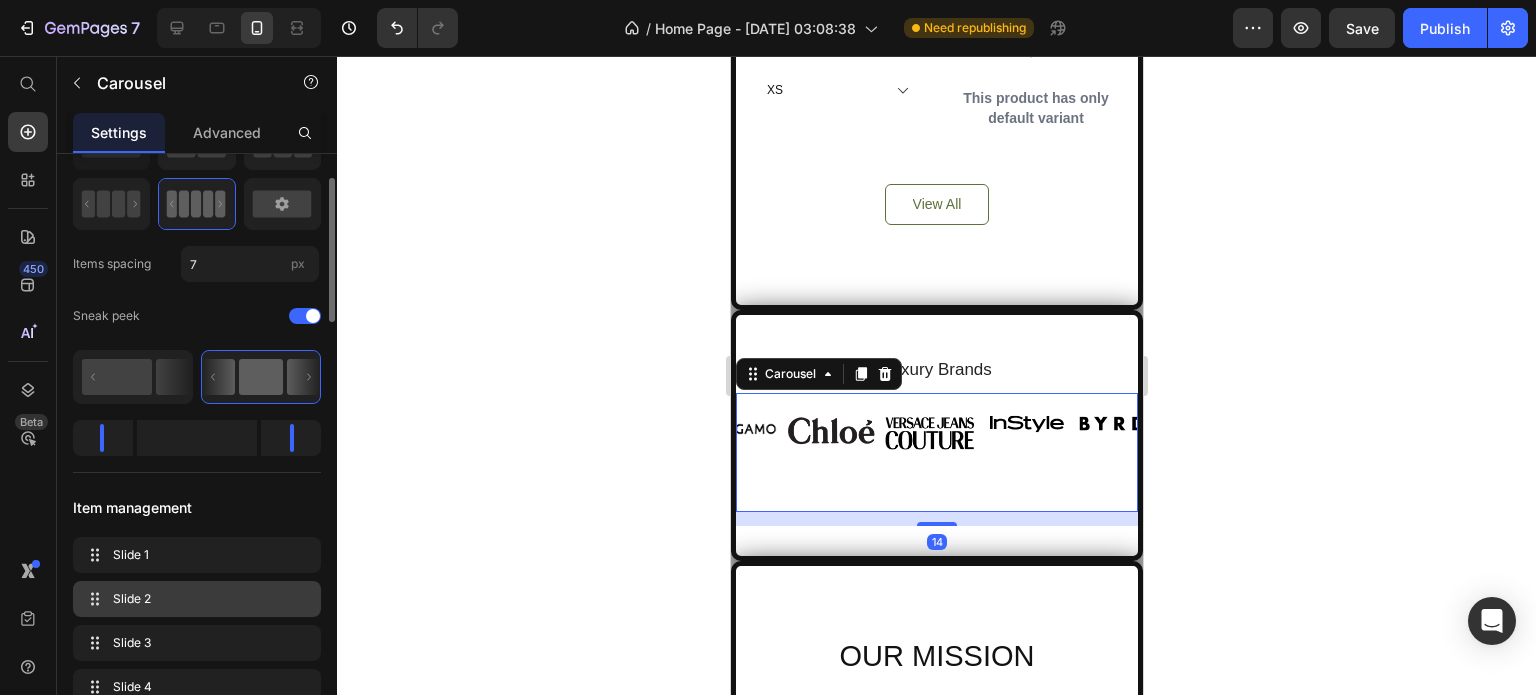 scroll, scrollTop: 300, scrollLeft: 0, axis: vertical 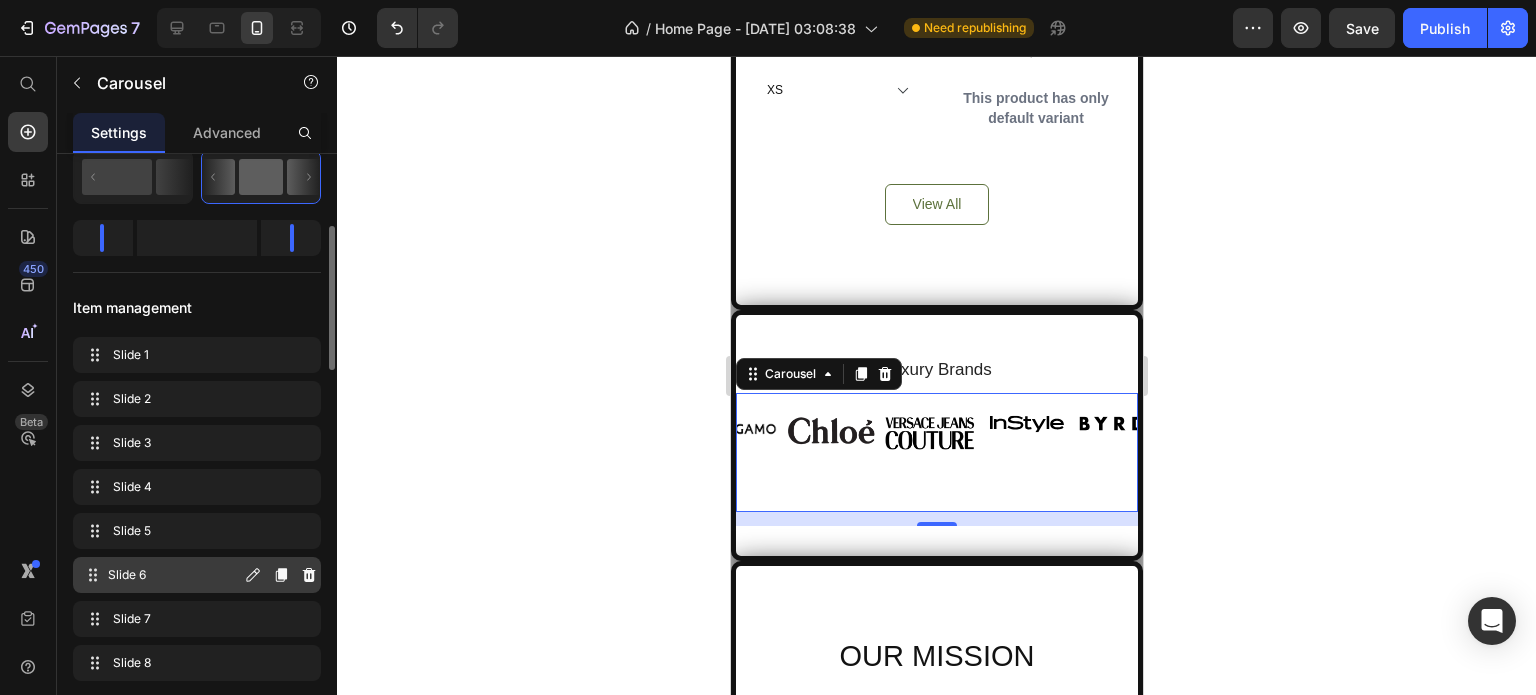 click on "Slide 6" at bounding box center [174, 575] 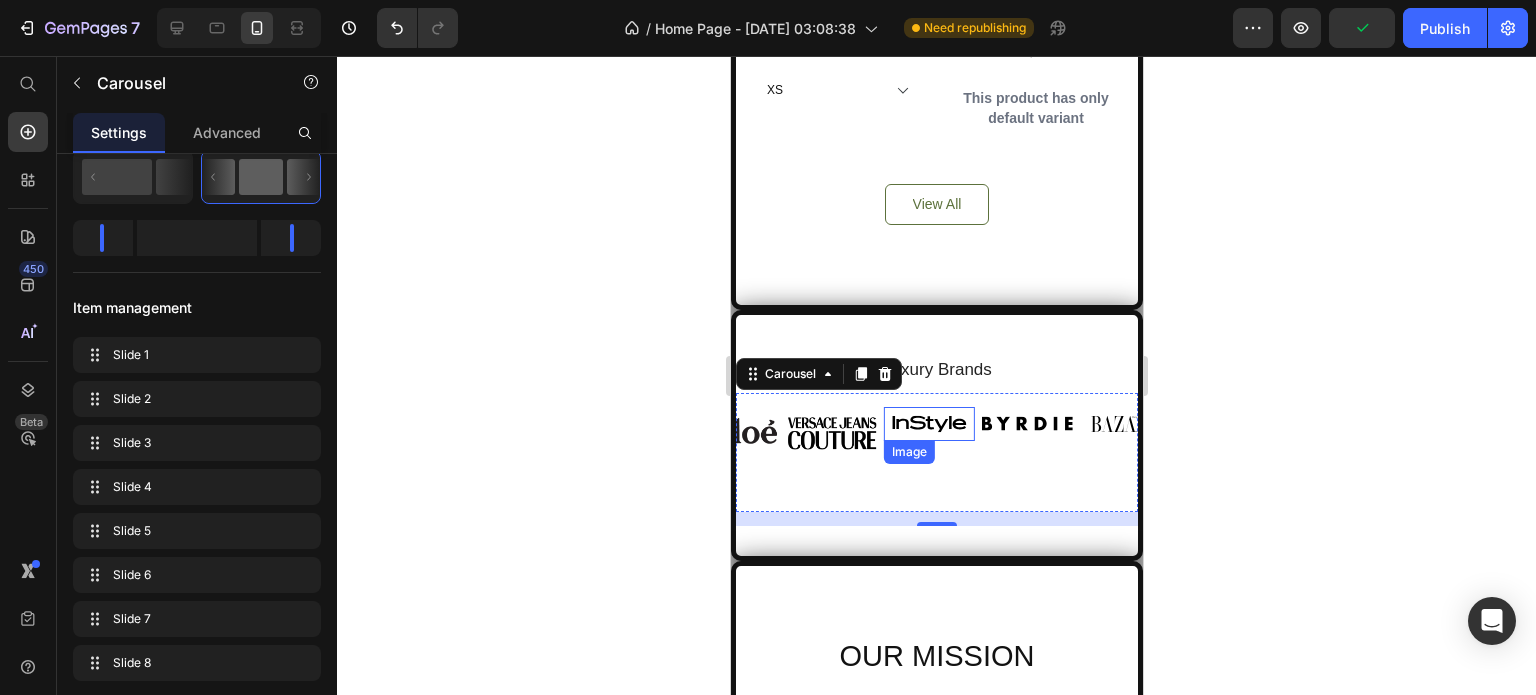 click at bounding box center [928, 423] 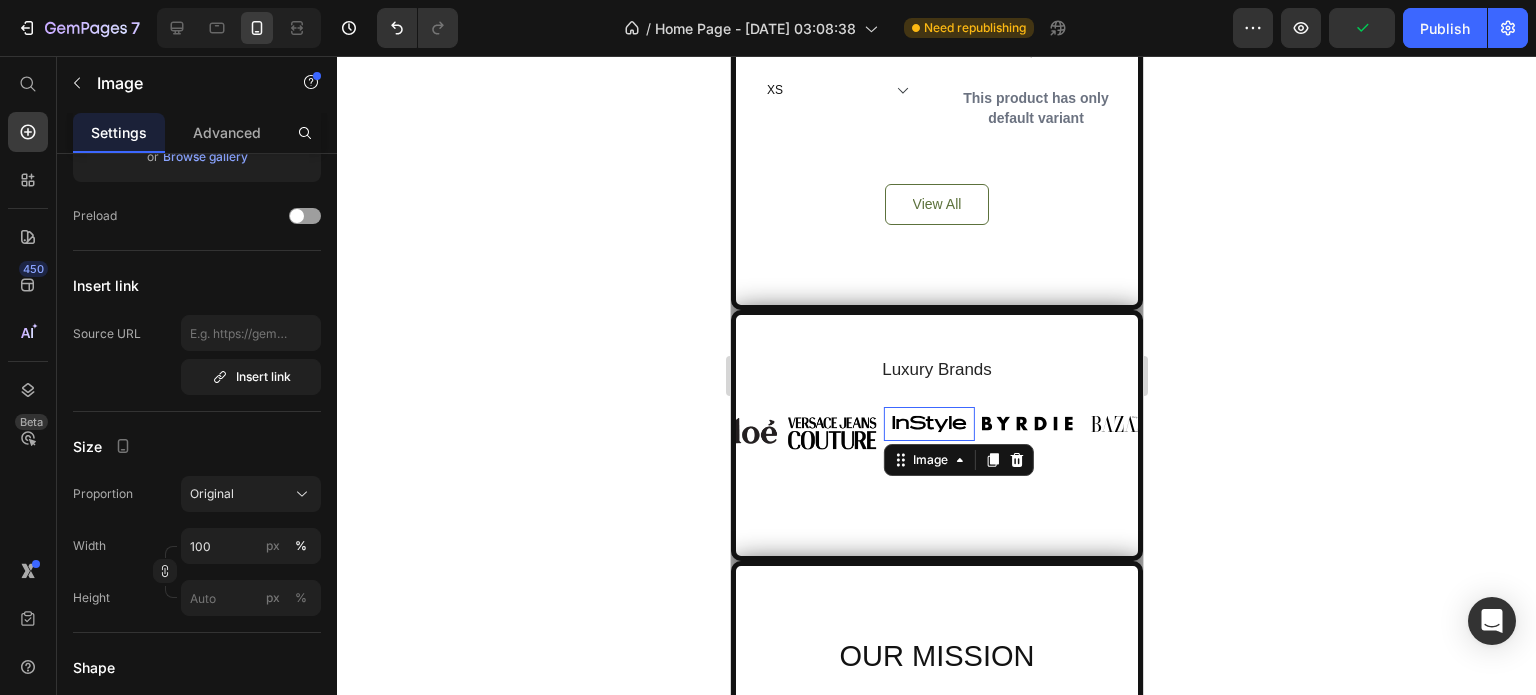 scroll, scrollTop: 0, scrollLeft: 0, axis: both 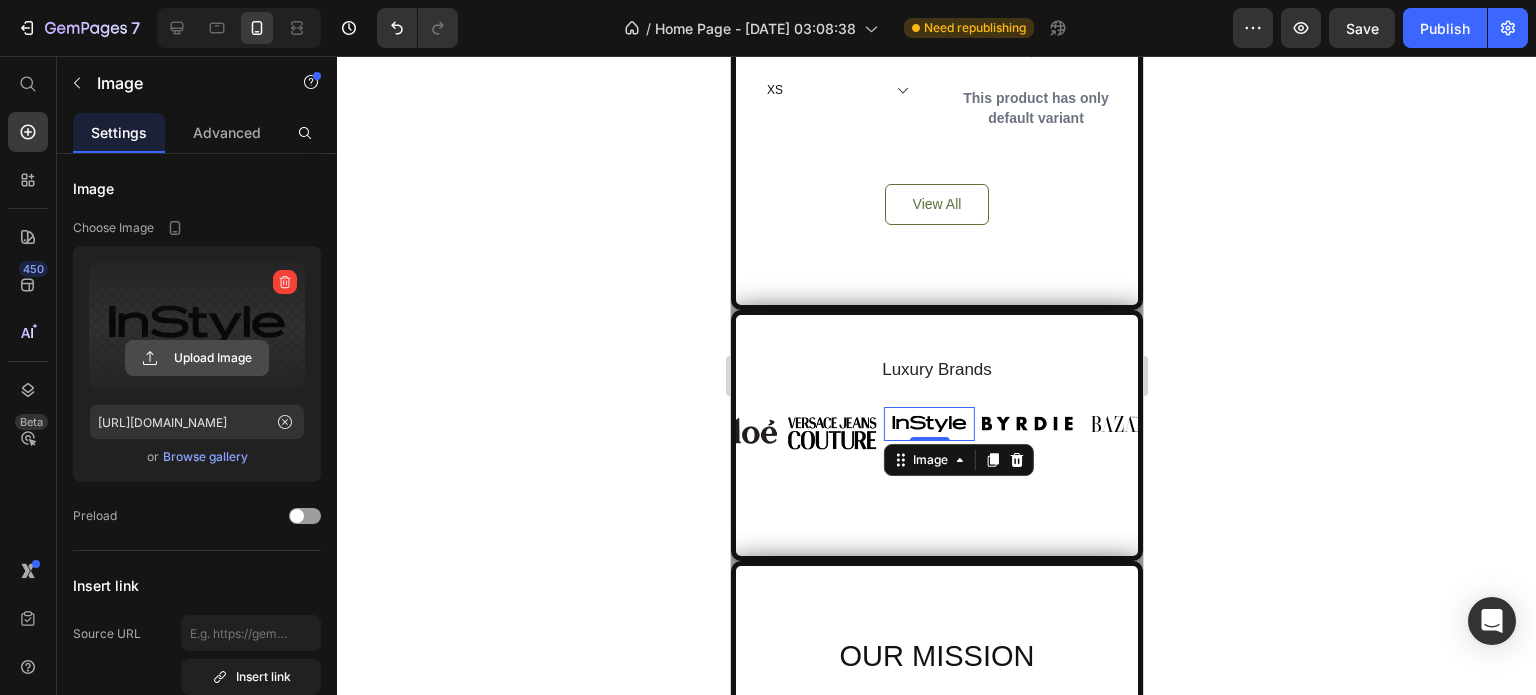 click 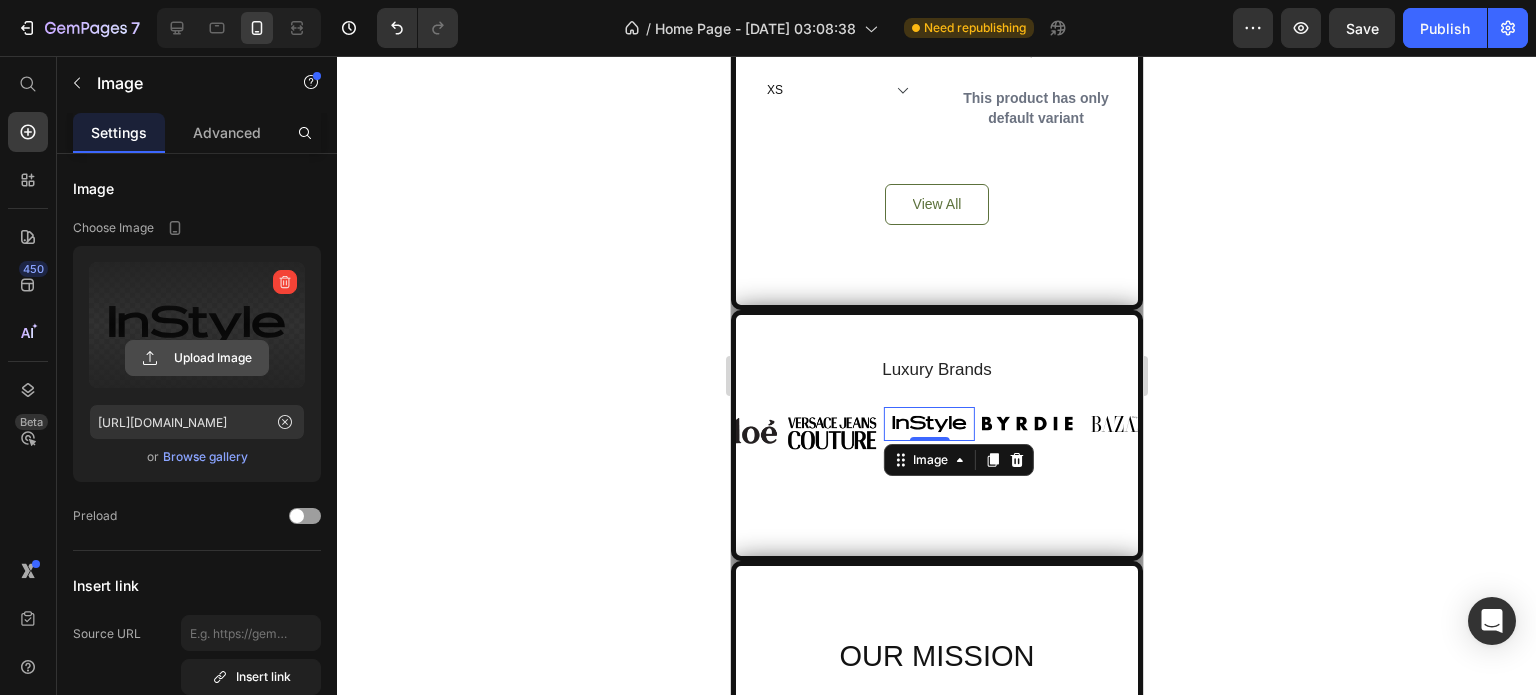 click 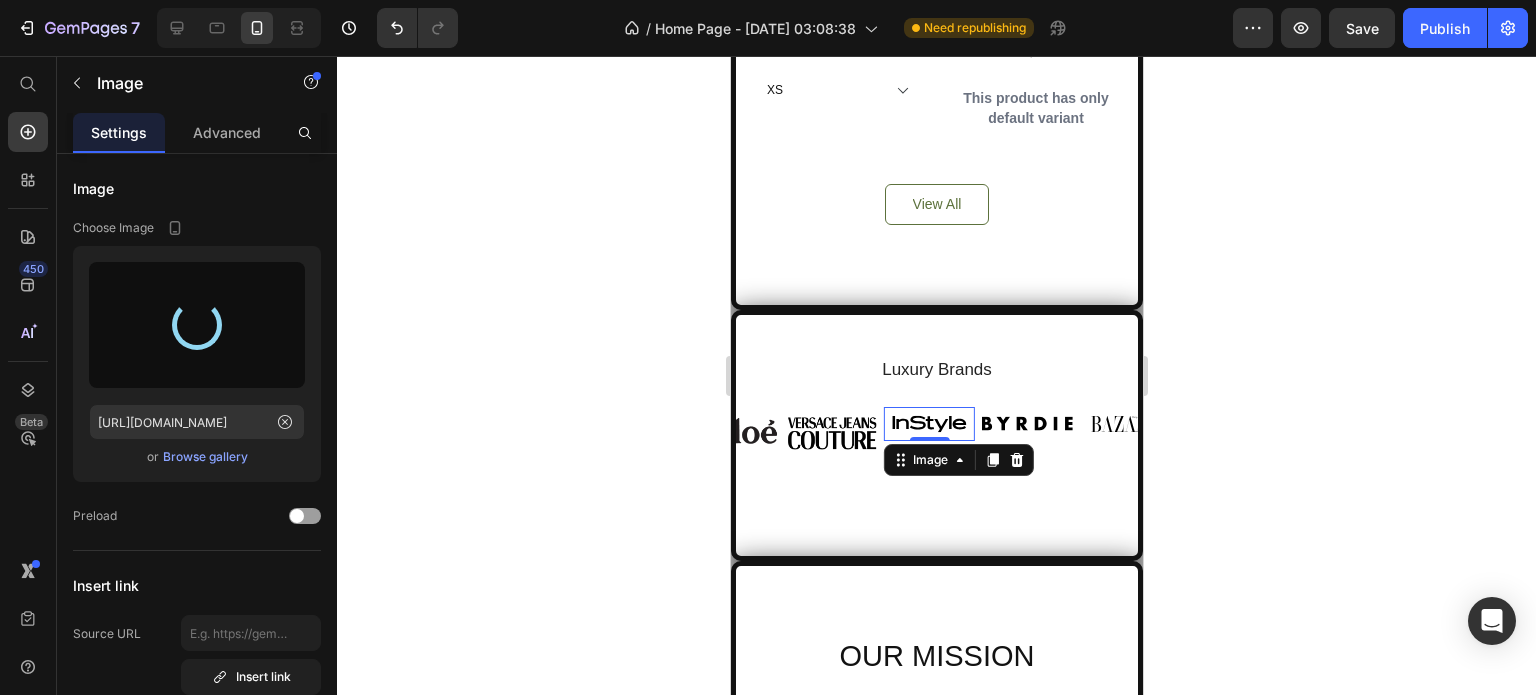 type on "[URL][DOMAIN_NAME]" 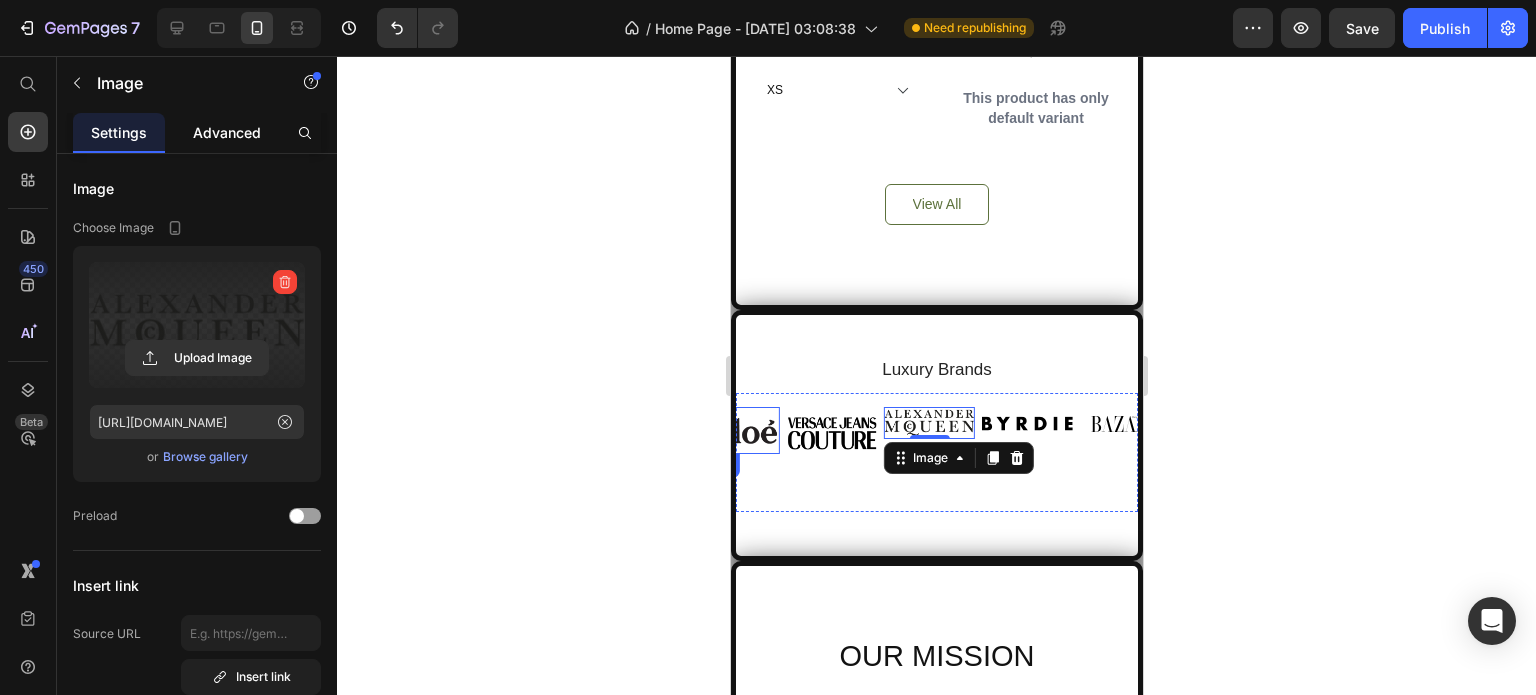 click on "Advanced" 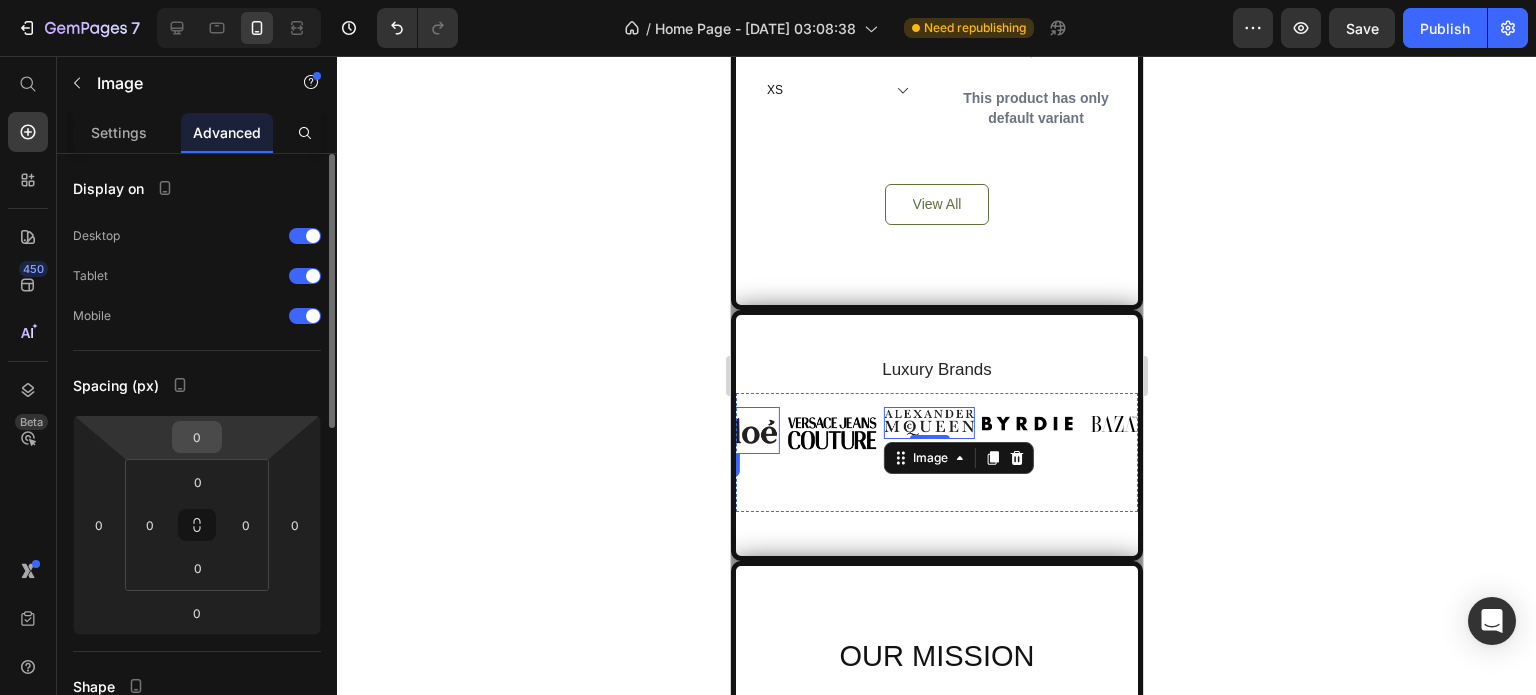 click on "0" at bounding box center [197, 437] 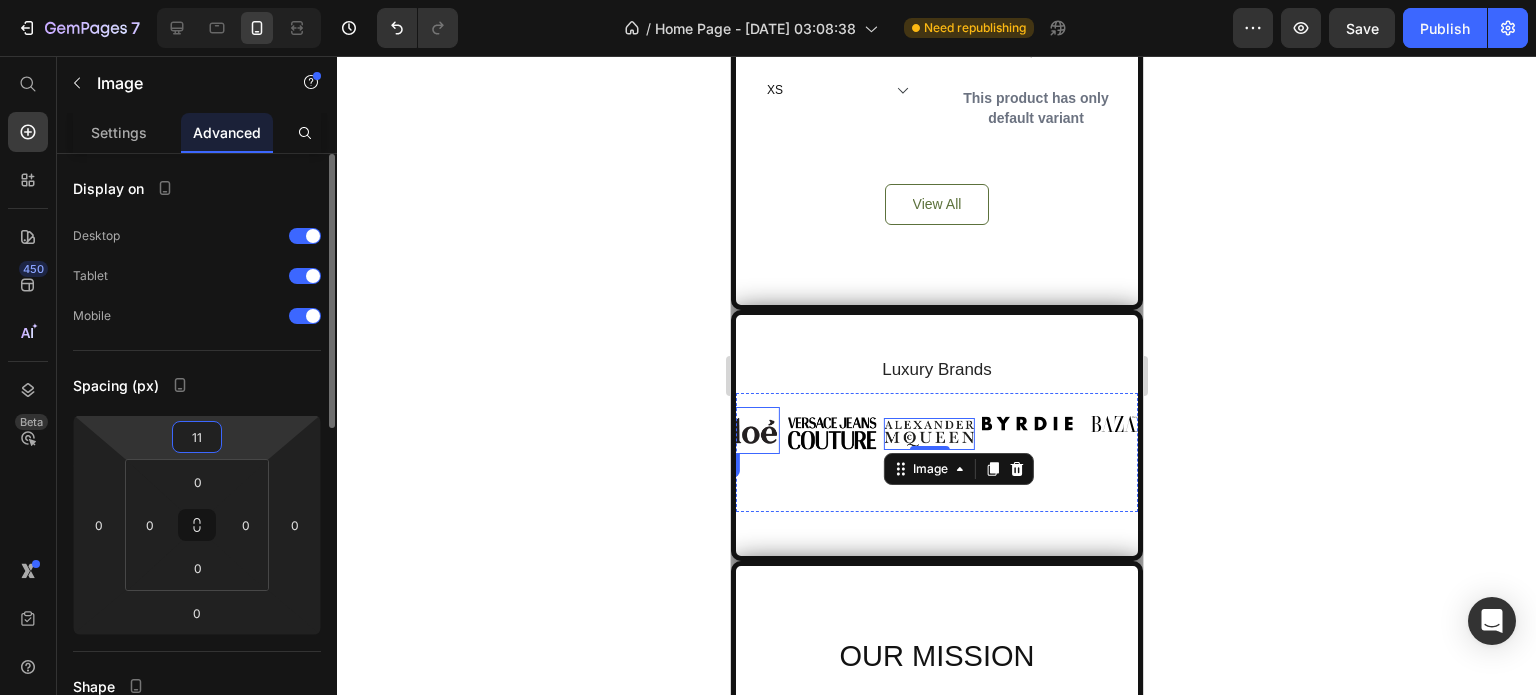type on "10" 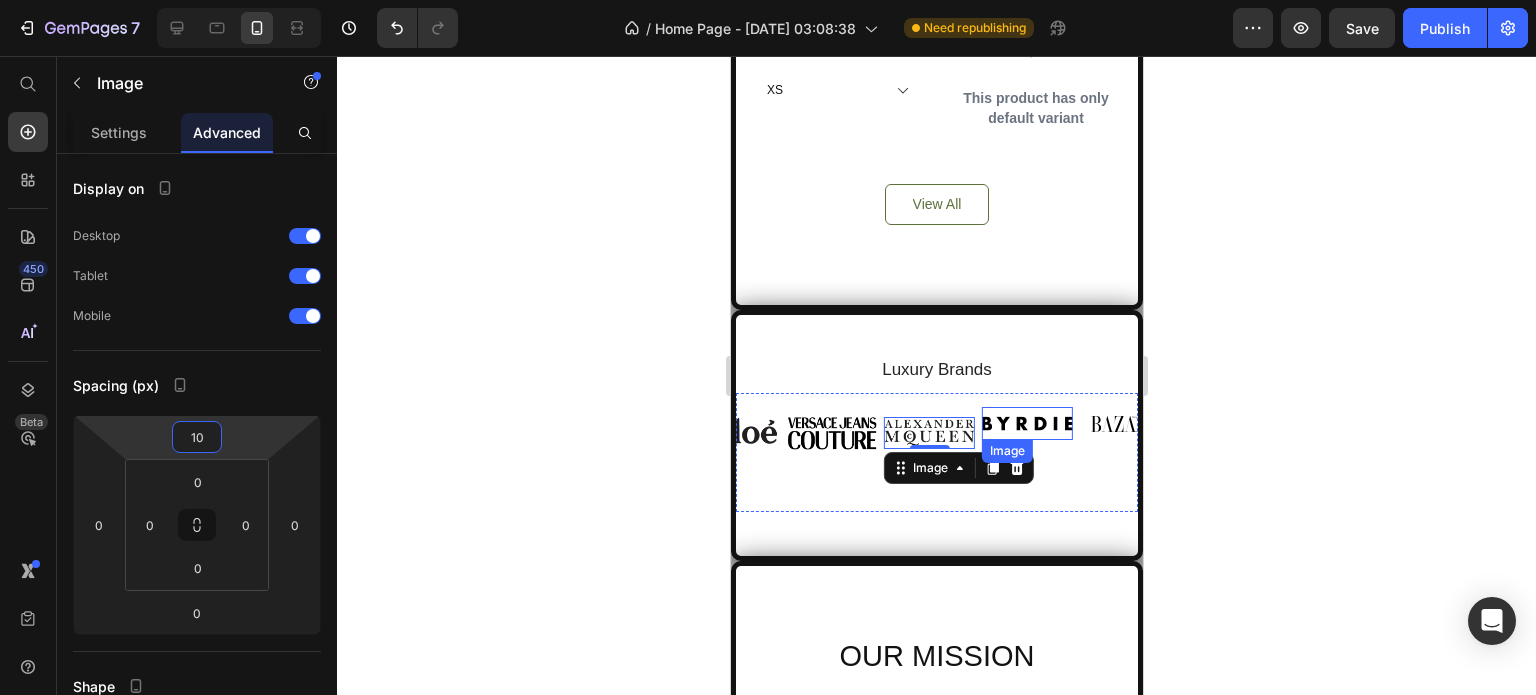 click at bounding box center [1026, 423] 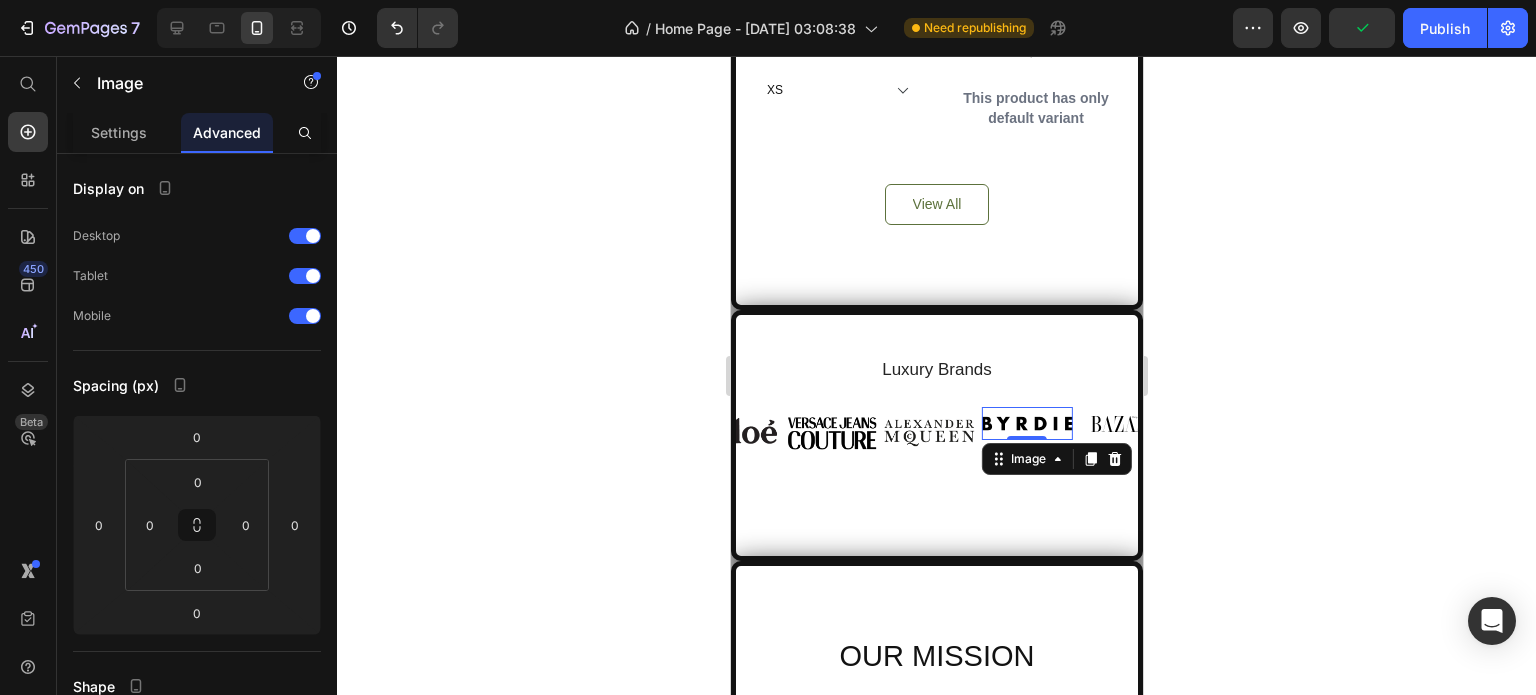 click at bounding box center [1026, 423] 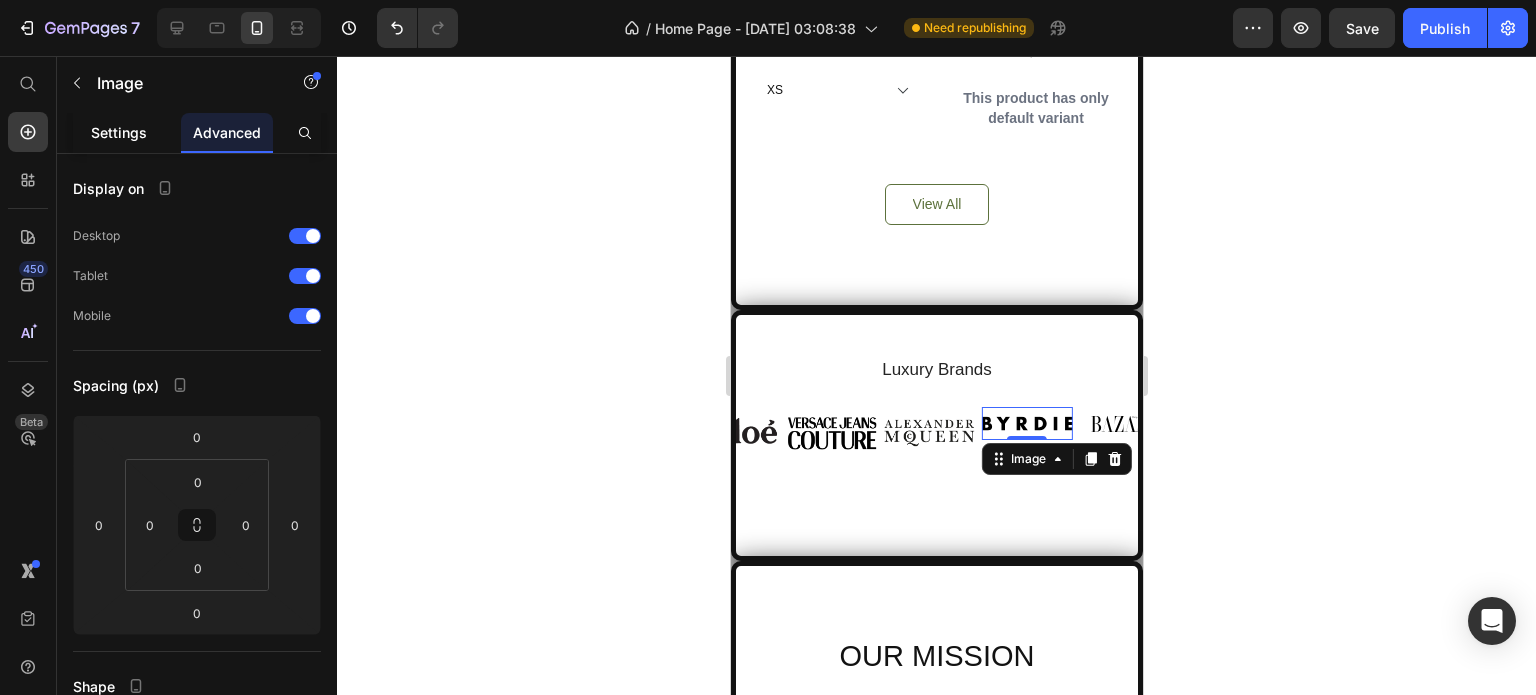click on "Settings" 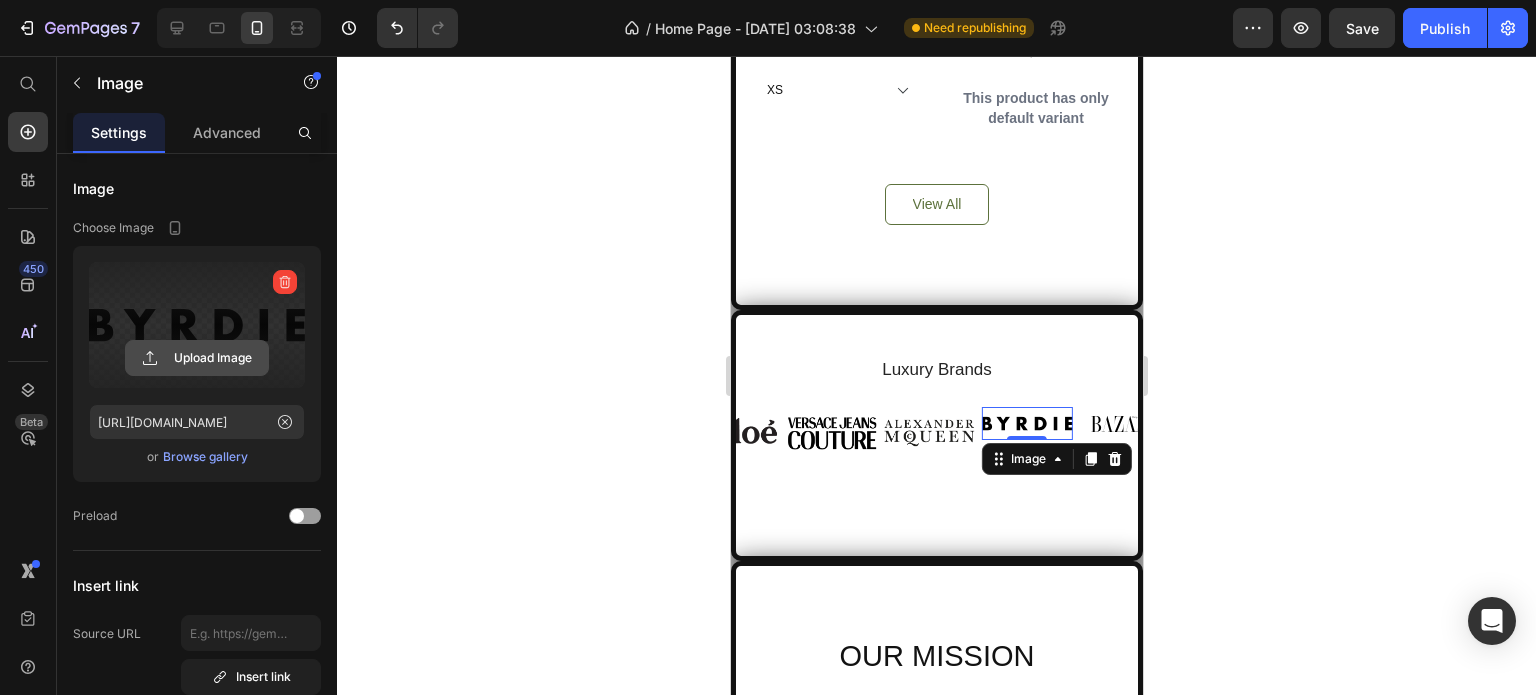 click 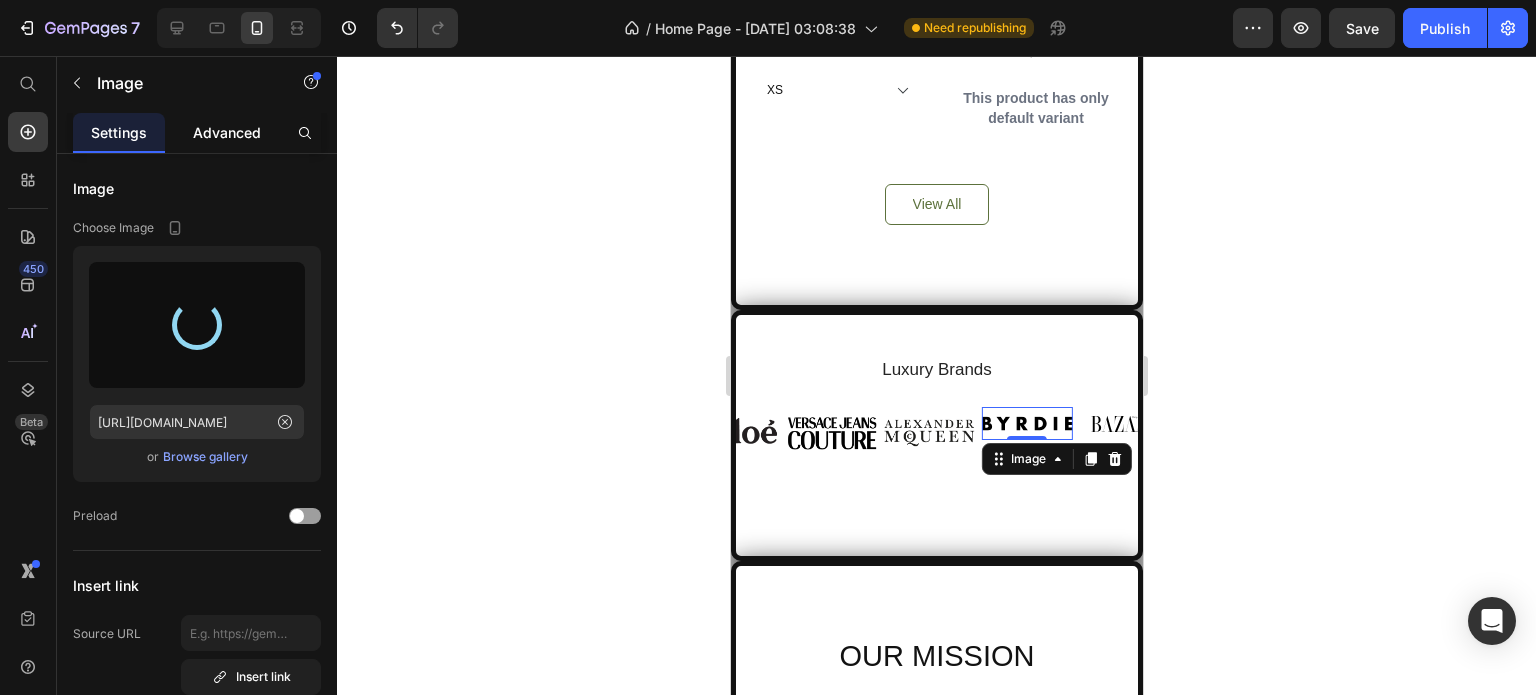 type on "[URL][DOMAIN_NAME]" 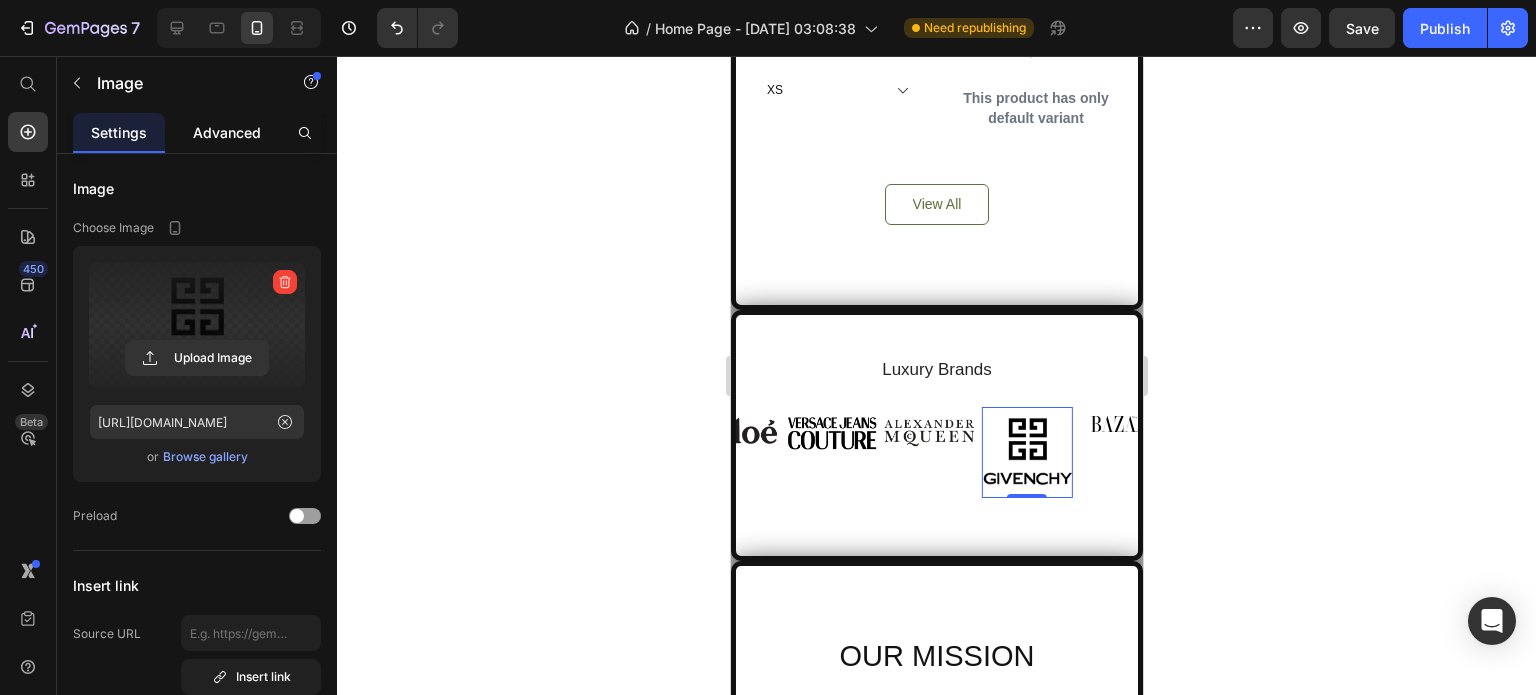 click on "Advanced" at bounding box center (227, 132) 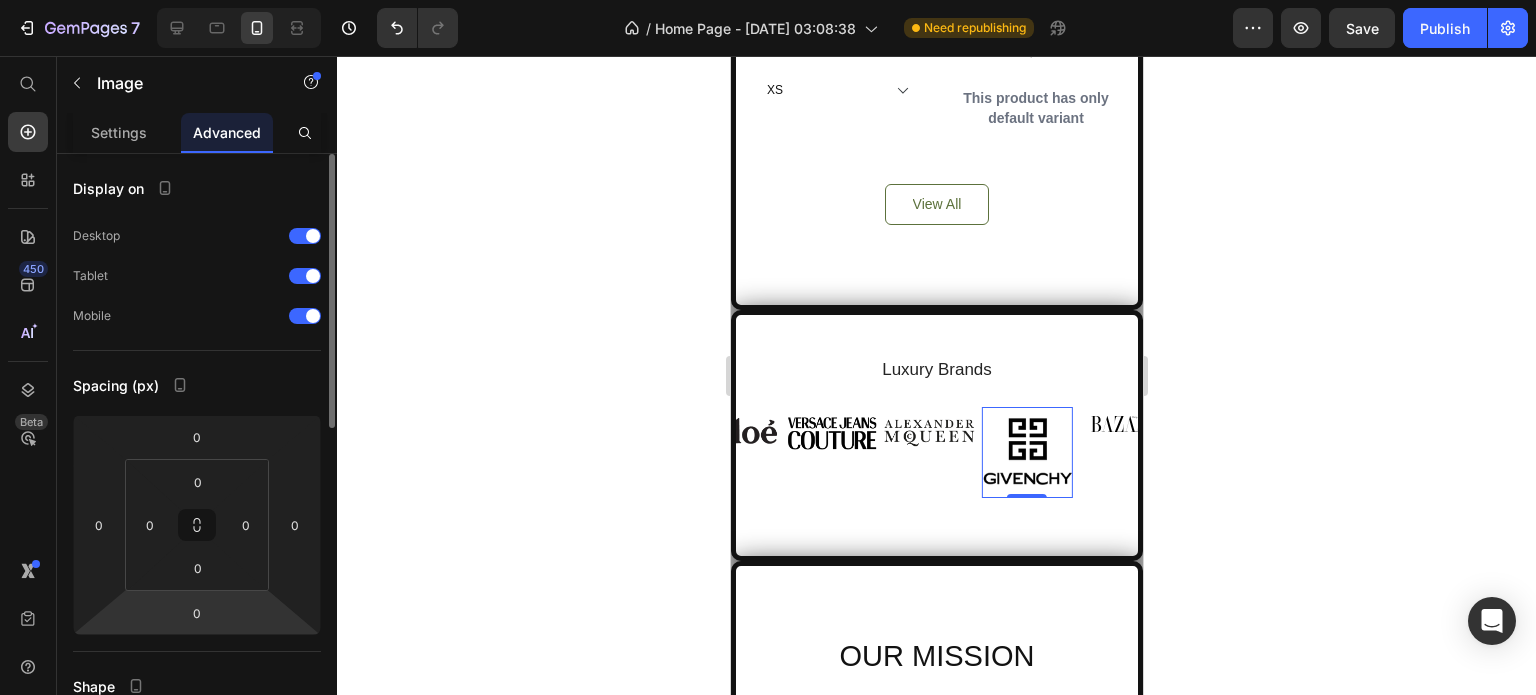 click on "7   /  Home Page - [DATE] 03:08:38 Need republishing Preview  Save   Publish  450 Beta Start with Sections Elements Hero Section Product Detail Brands Trusted Badges Guarantee Product Breakdown How to use Testimonials Compare Bundle FAQs Social Proof Brand Story Product List Collection Blog List Contact Sticky Add to Cart Custom Footer Browse Library 450 Layout
Row
Row
Row
Row Text
Heading
Text Block Button
Button
Button
Sticky Back to top Media
Image" at bounding box center [768, 0] 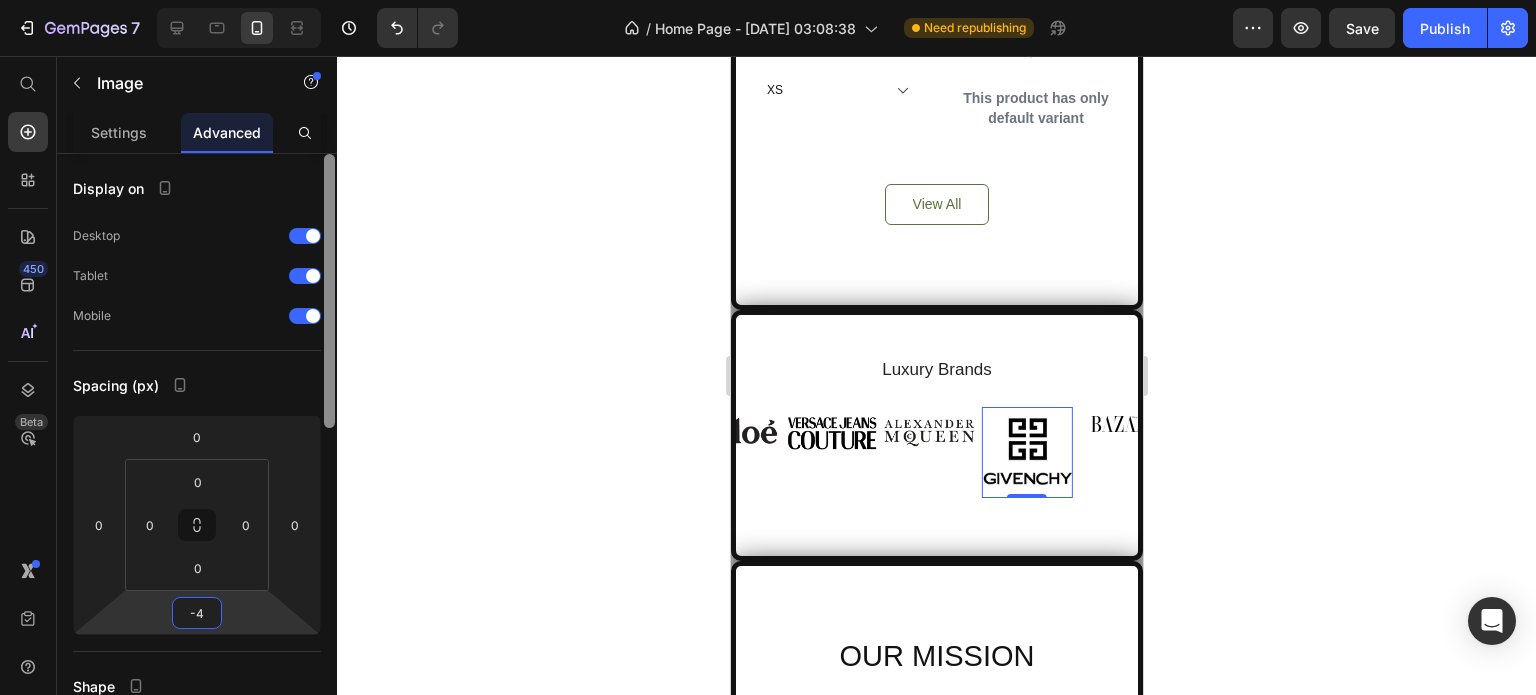 type on "-5" 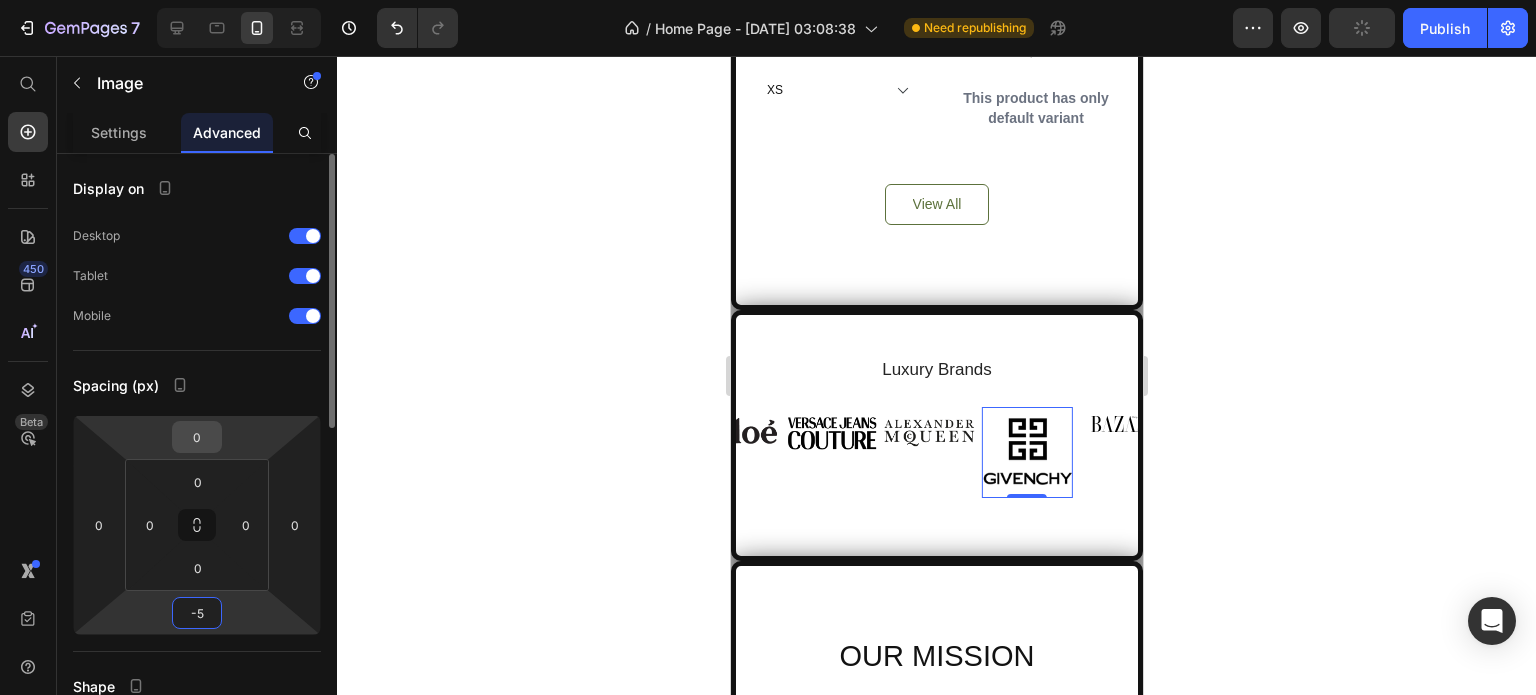 click on "0" at bounding box center [197, 437] 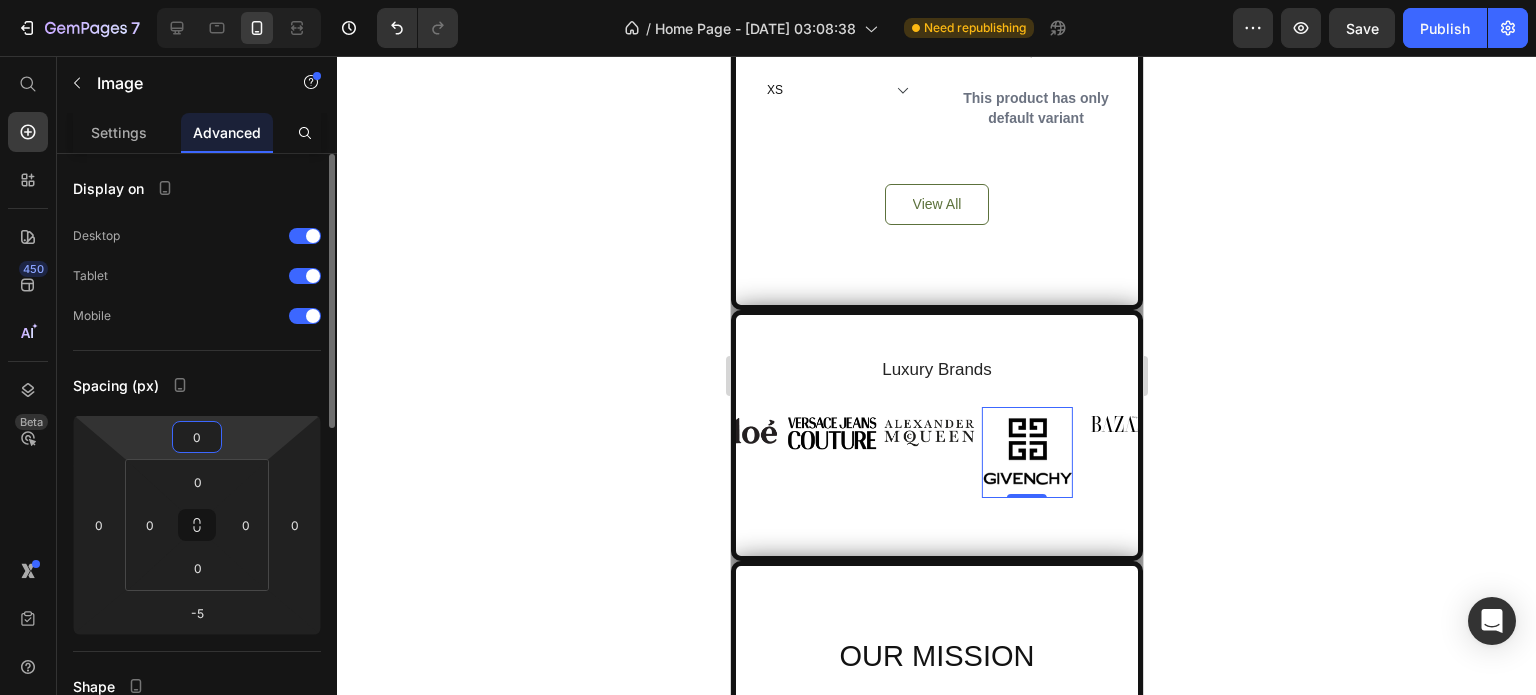 click on "0" at bounding box center [197, 437] 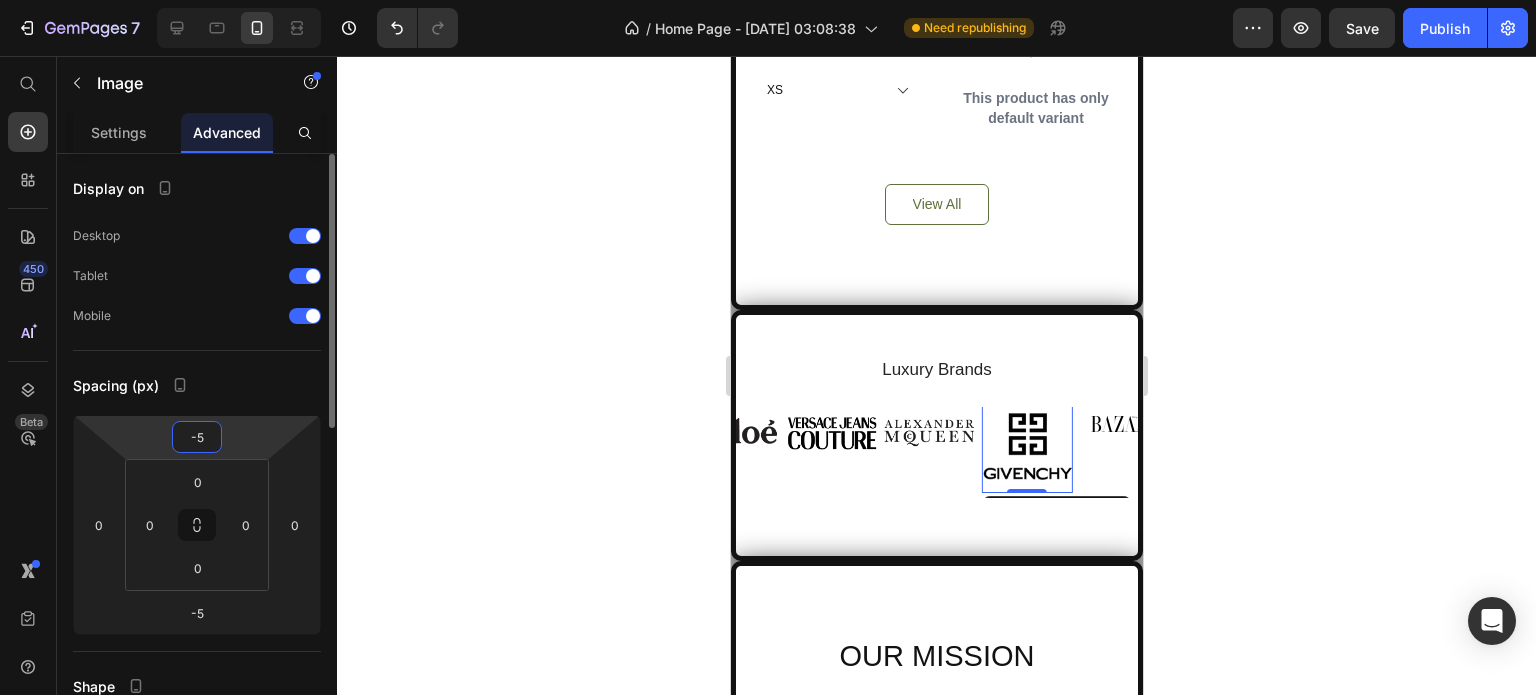 type on "-4" 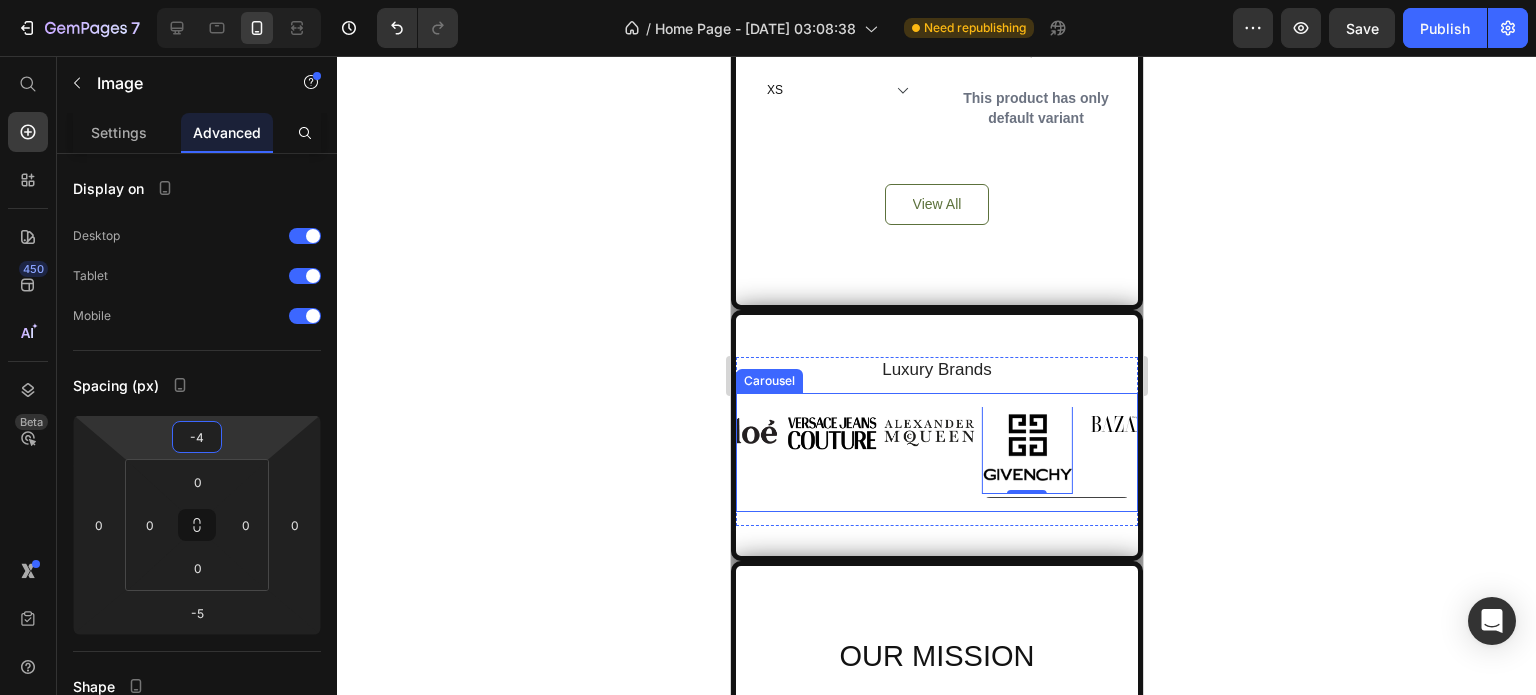 drag, startPoint x: 851, startPoint y: 385, endPoint x: 861, endPoint y: 392, distance: 12.206555 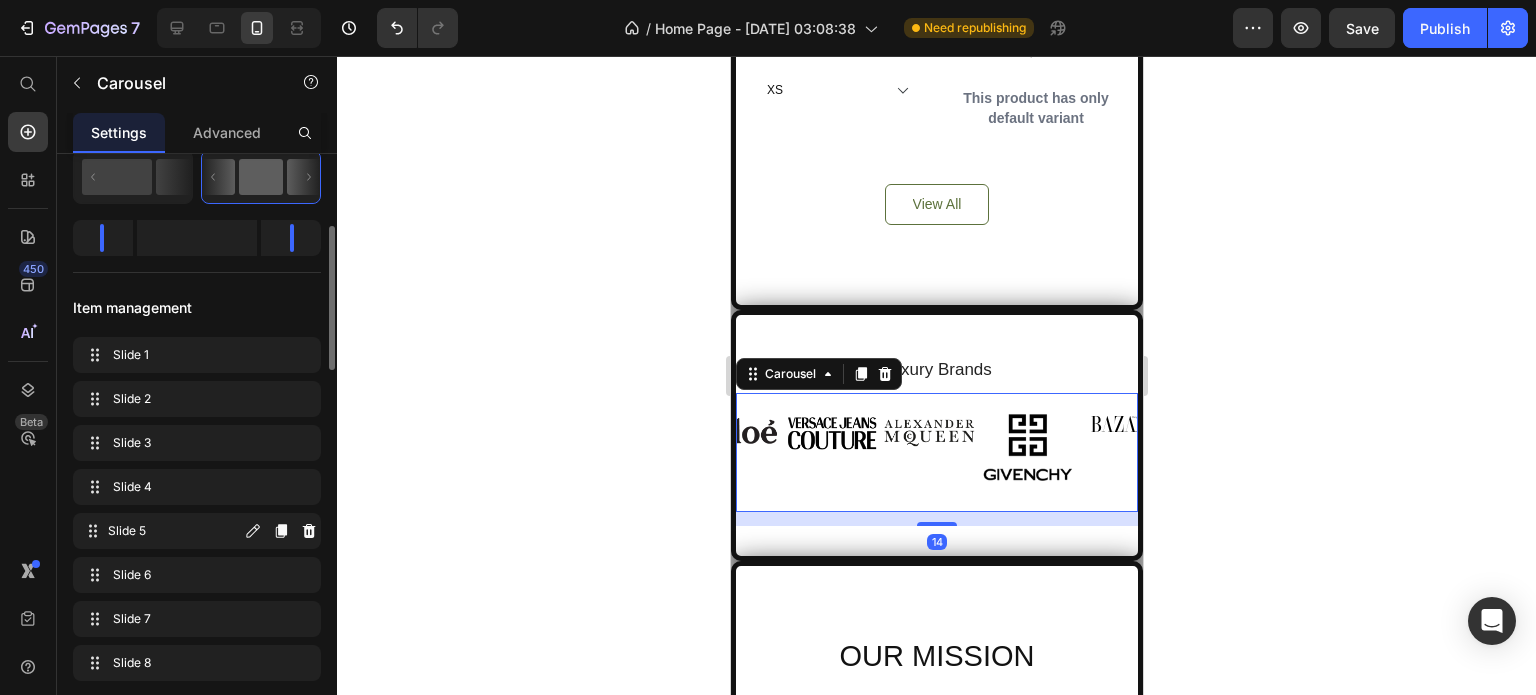 scroll, scrollTop: 500, scrollLeft: 0, axis: vertical 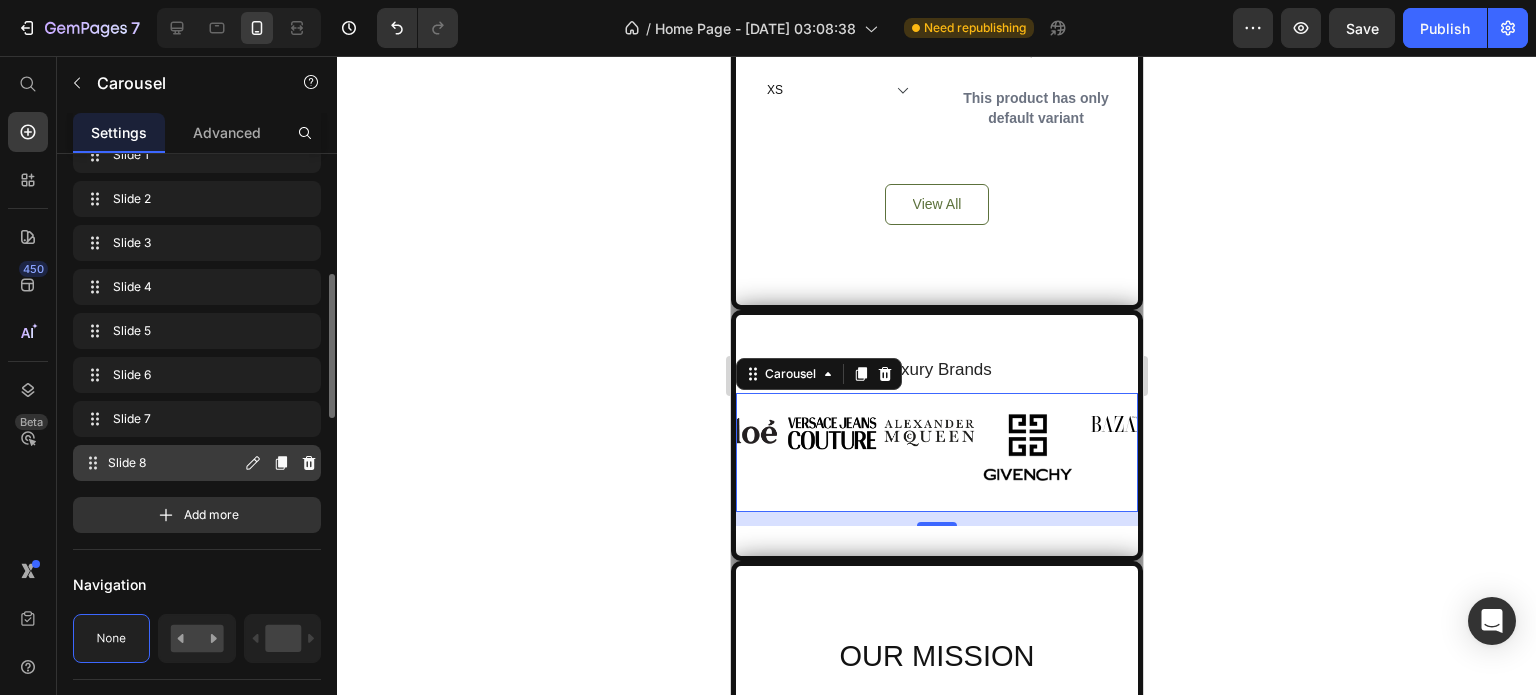 click on "Slide 8" at bounding box center (174, 463) 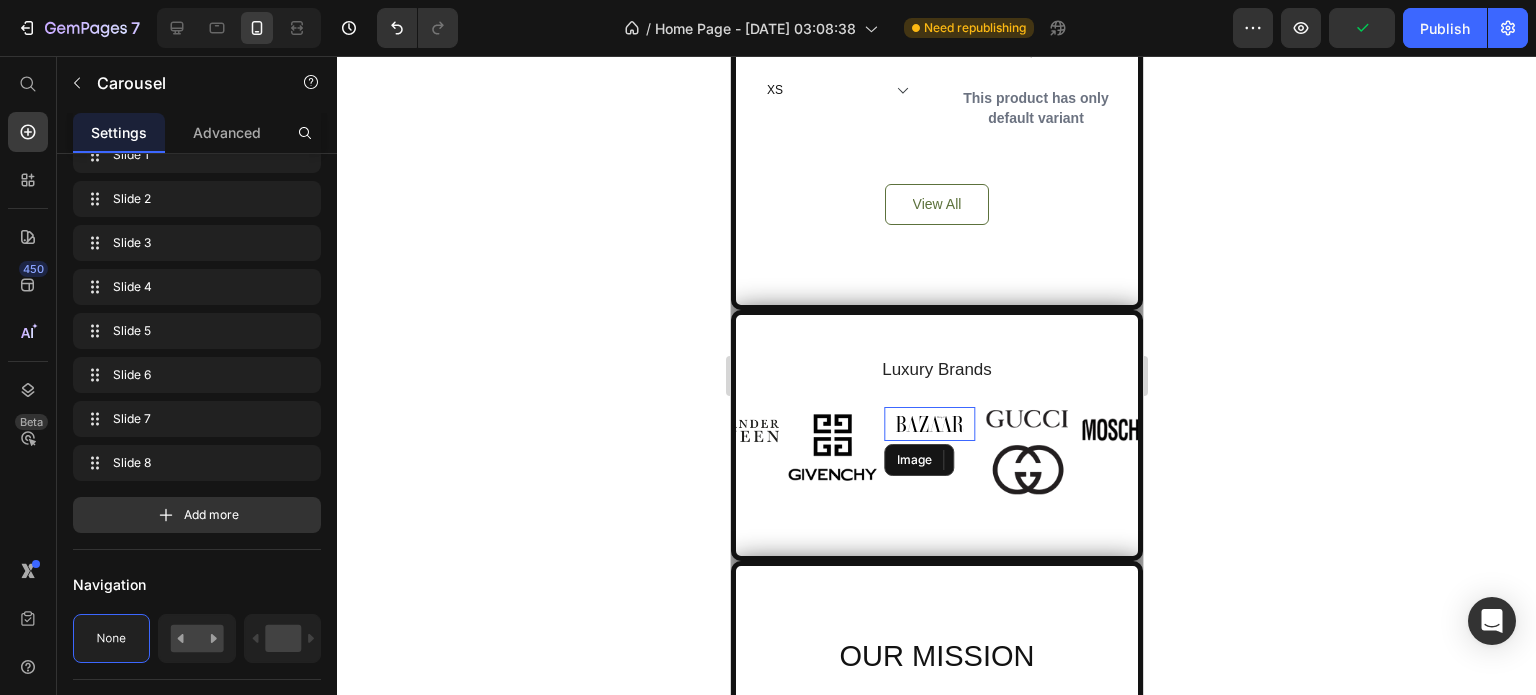 click at bounding box center (928, 423) 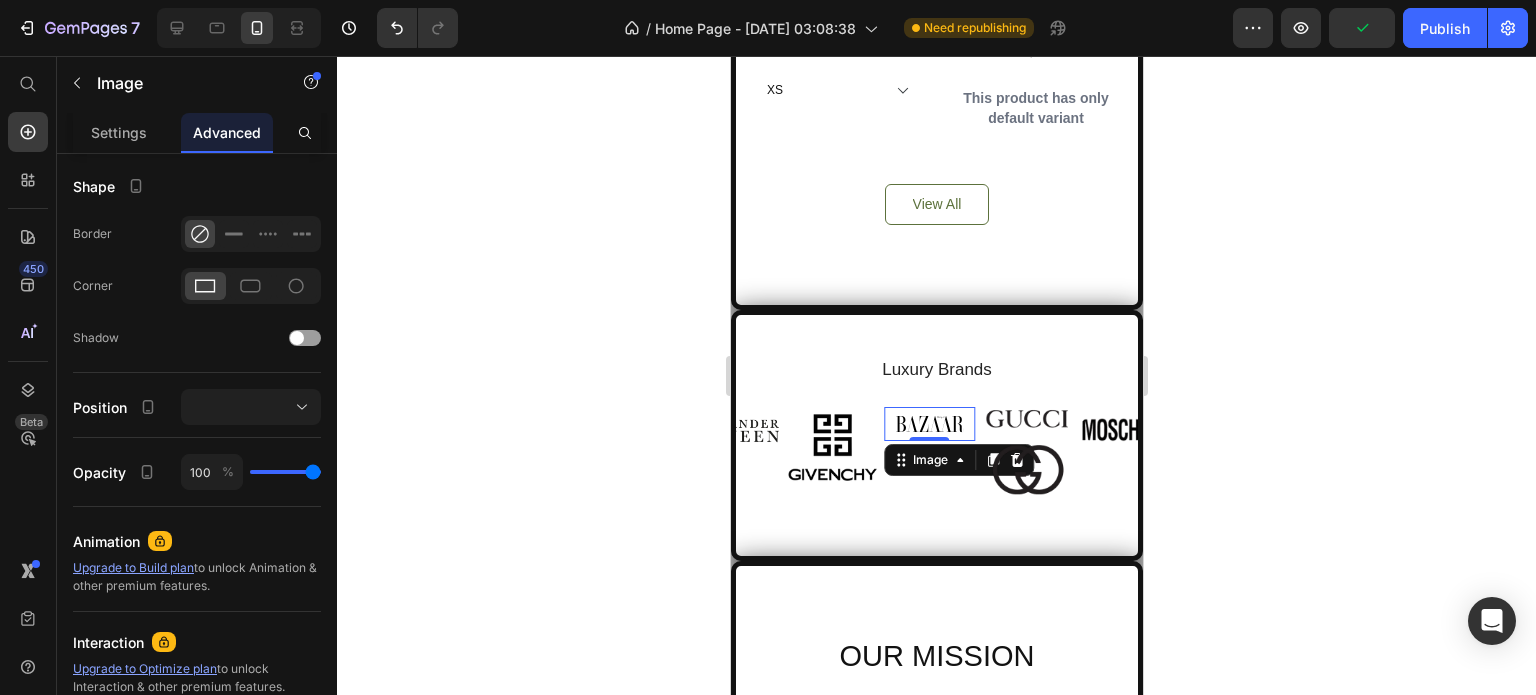 scroll, scrollTop: 0, scrollLeft: 0, axis: both 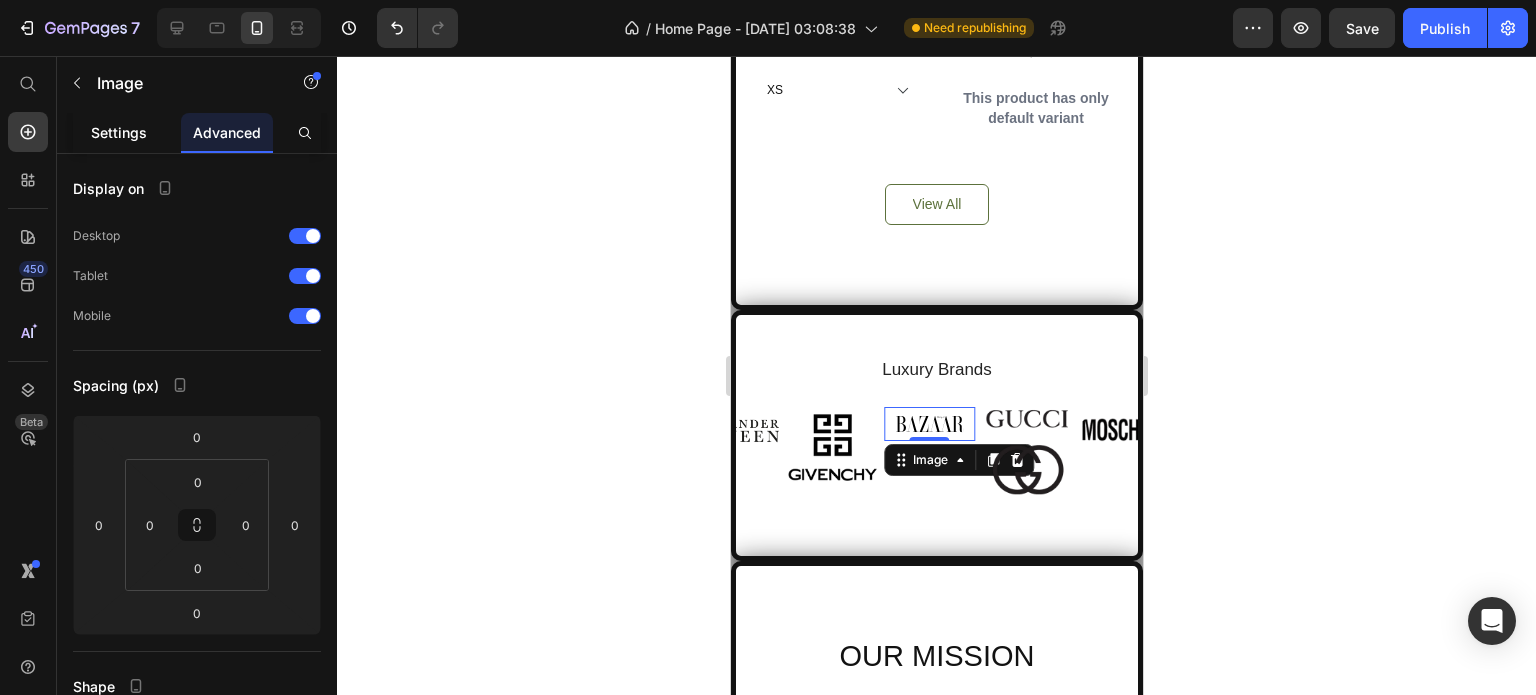 click on "Settings" at bounding box center [119, 132] 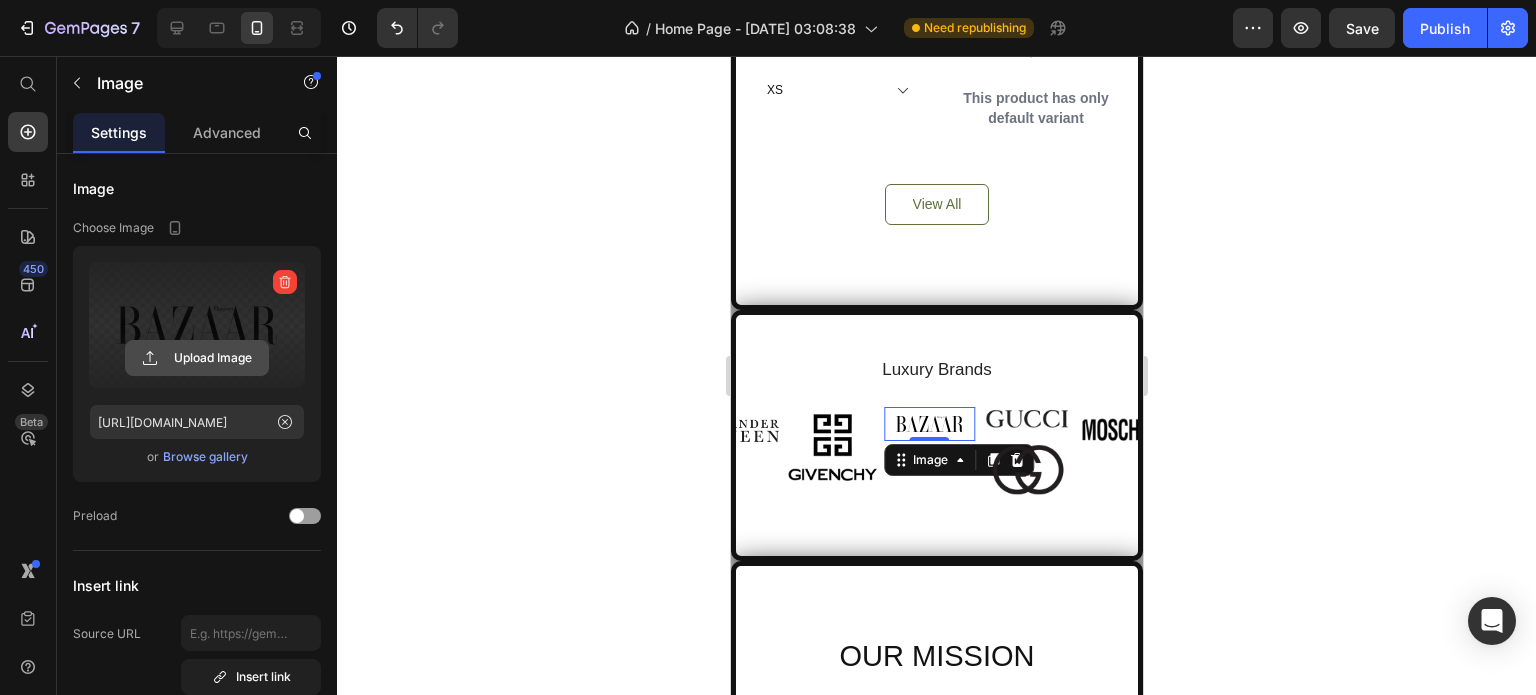 click 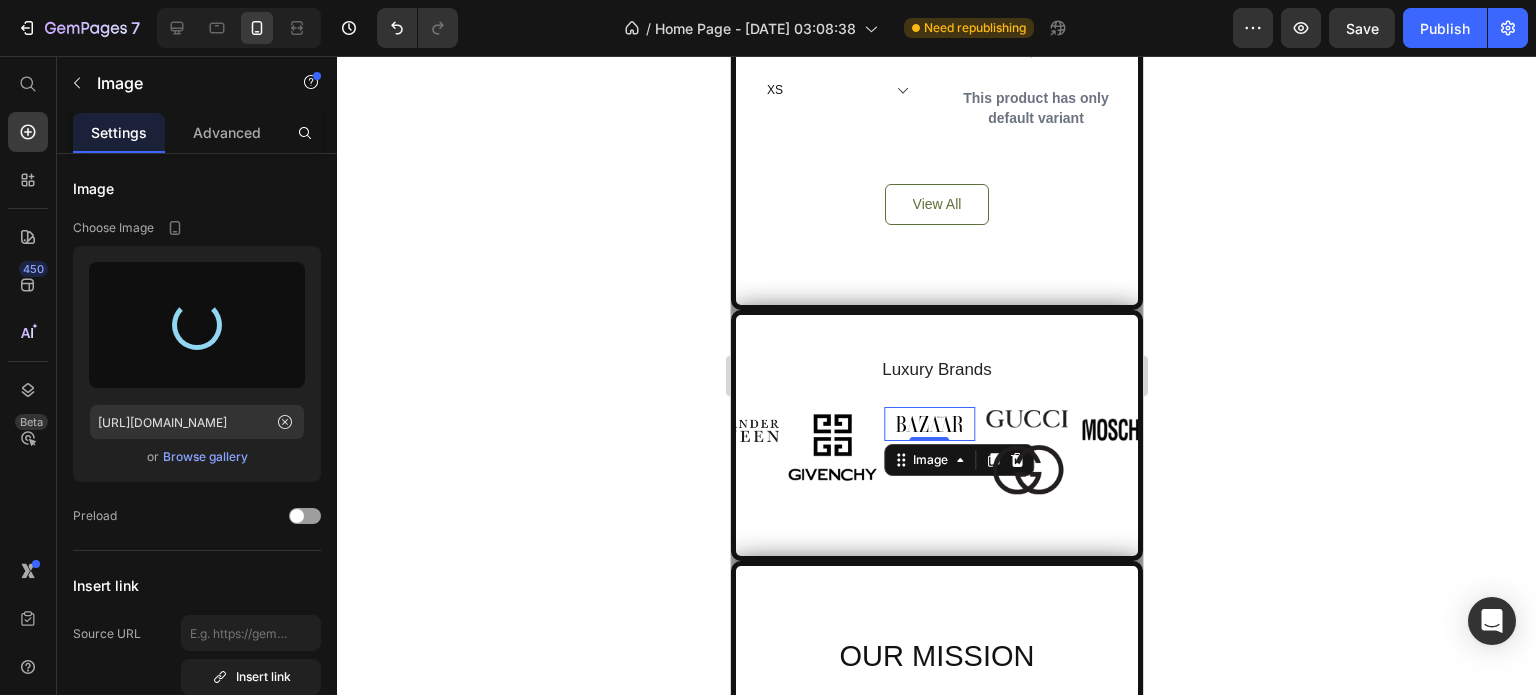 type on "[URL][DOMAIN_NAME]" 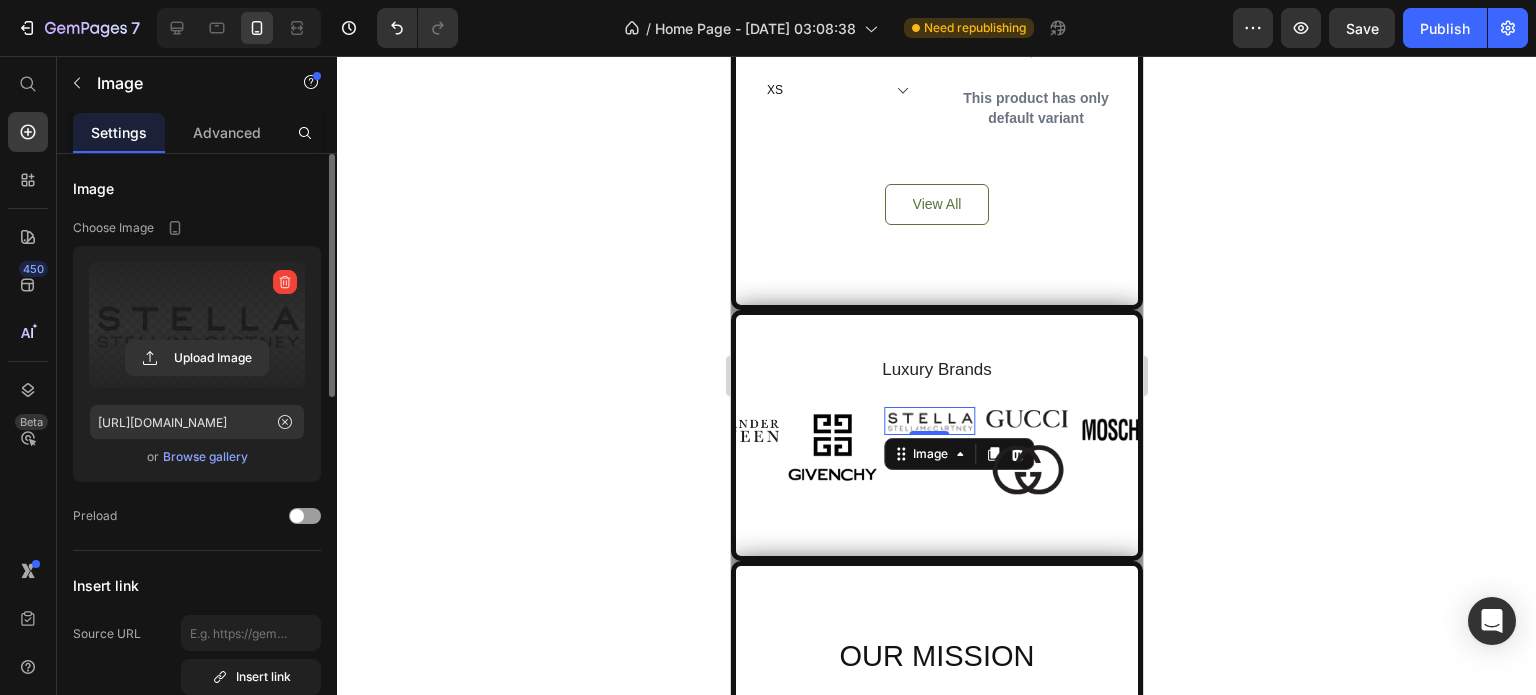 drag, startPoint x: 230, startPoint y: 144, endPoint x: 233, endPoint y: 155, distance: 11.401754 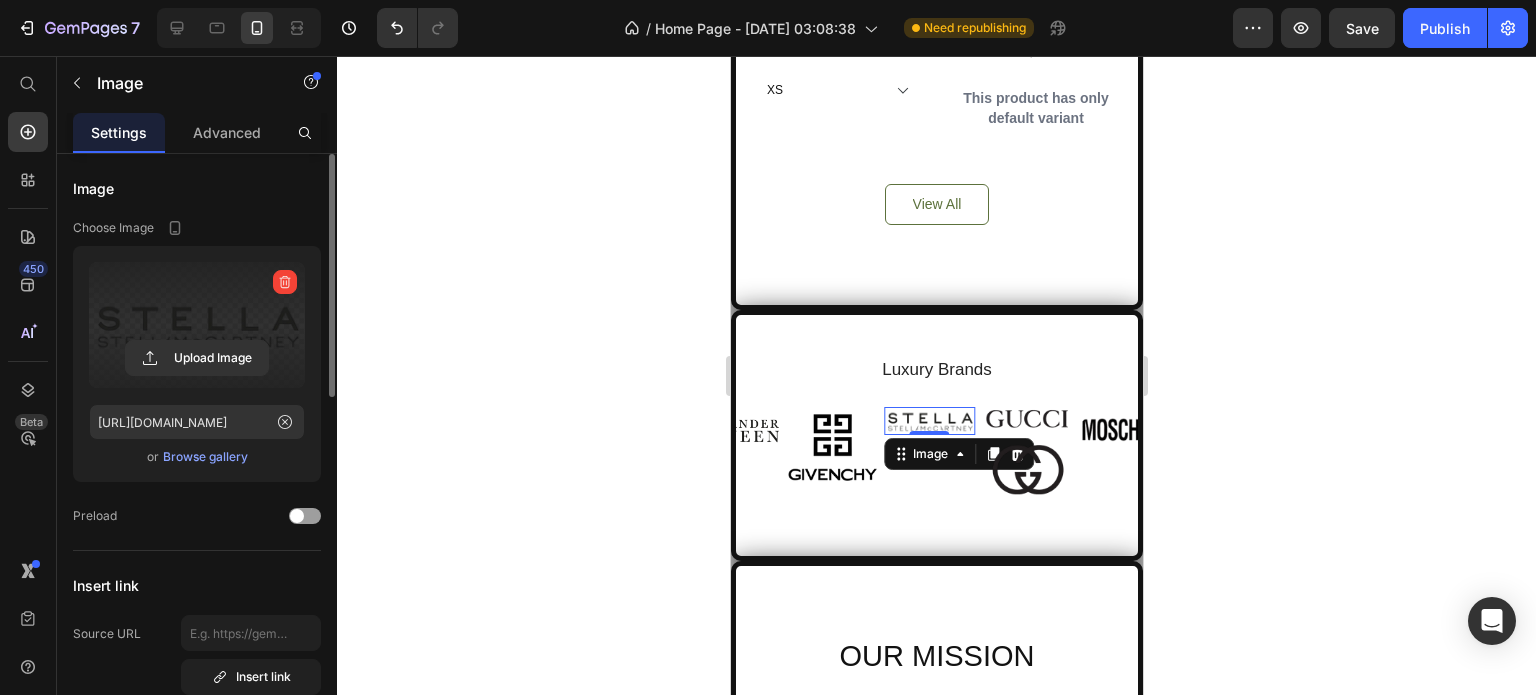 click on "Advanced" 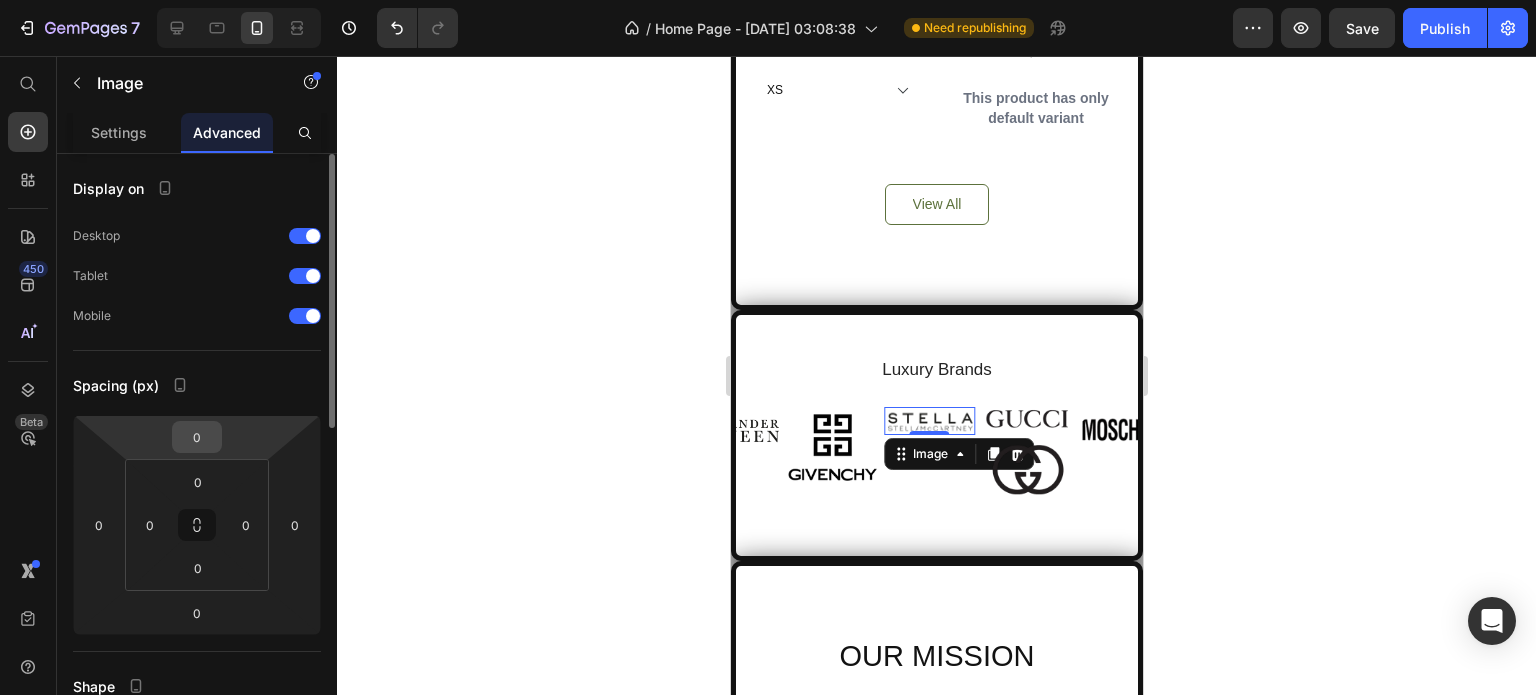 click on "0" at bounding box center (197, 437) 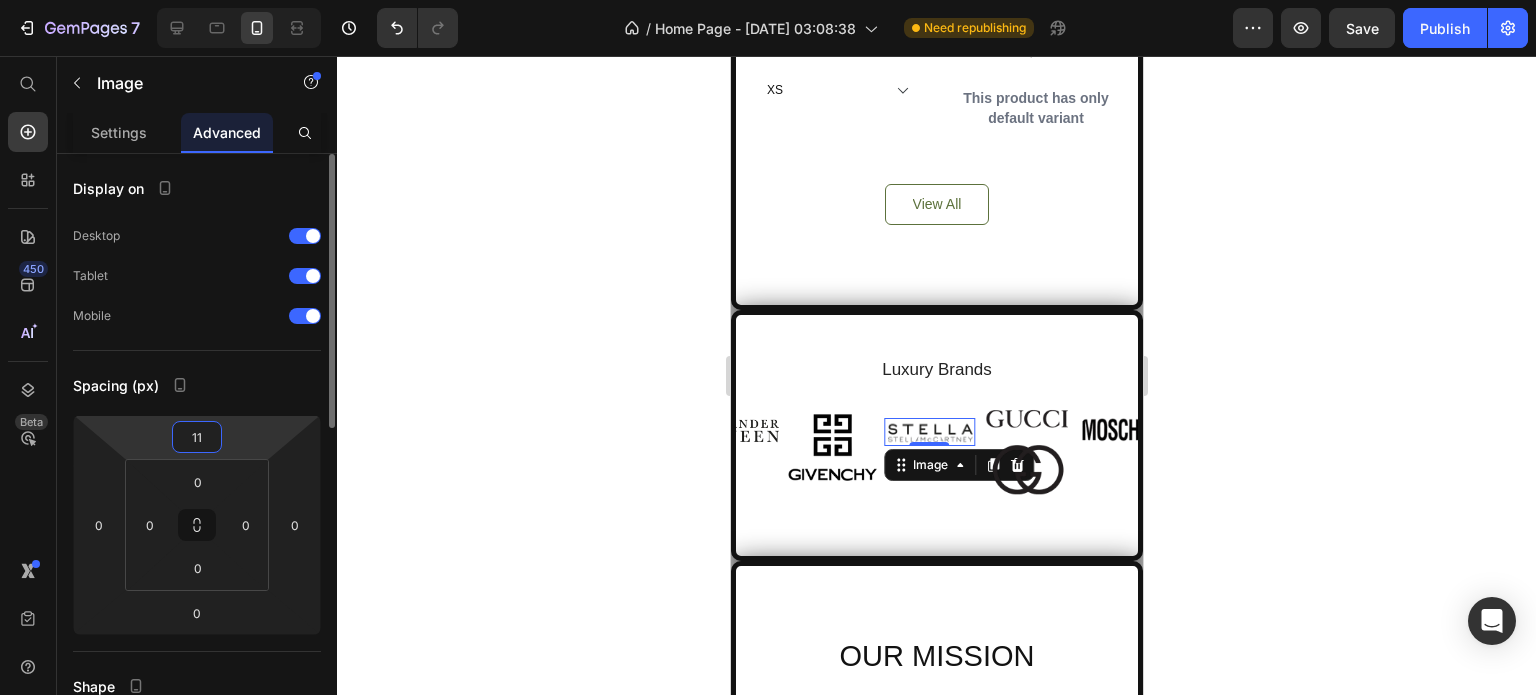 type on "10" 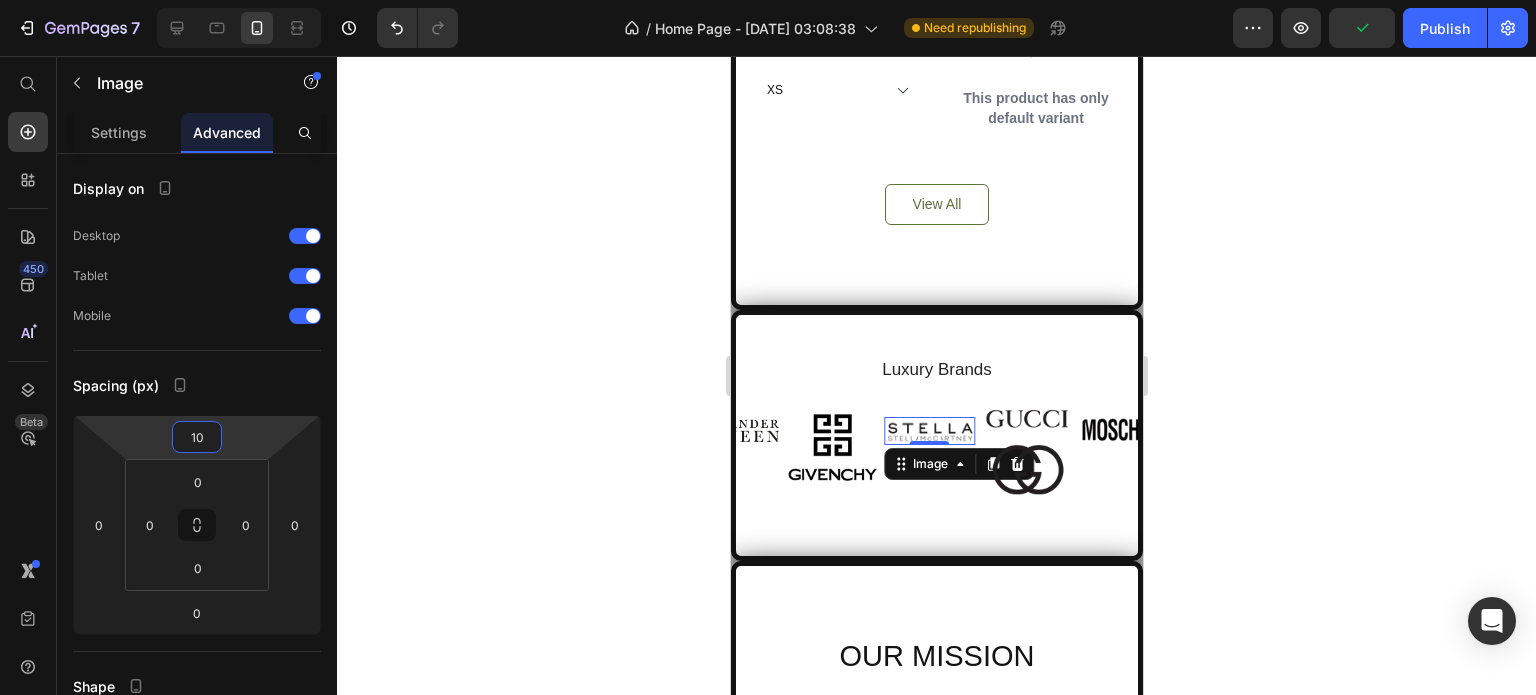 click 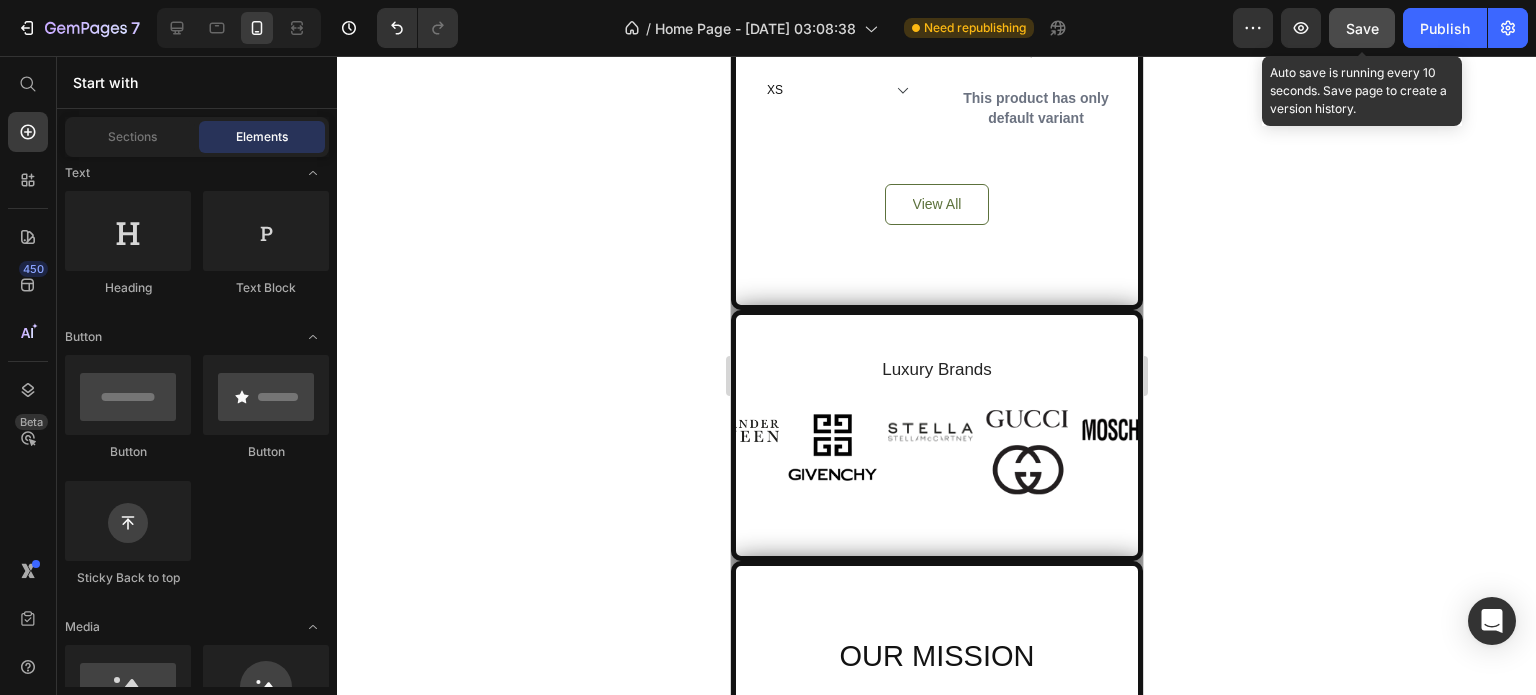 click on "Save" at bounding box center (1362, 28) 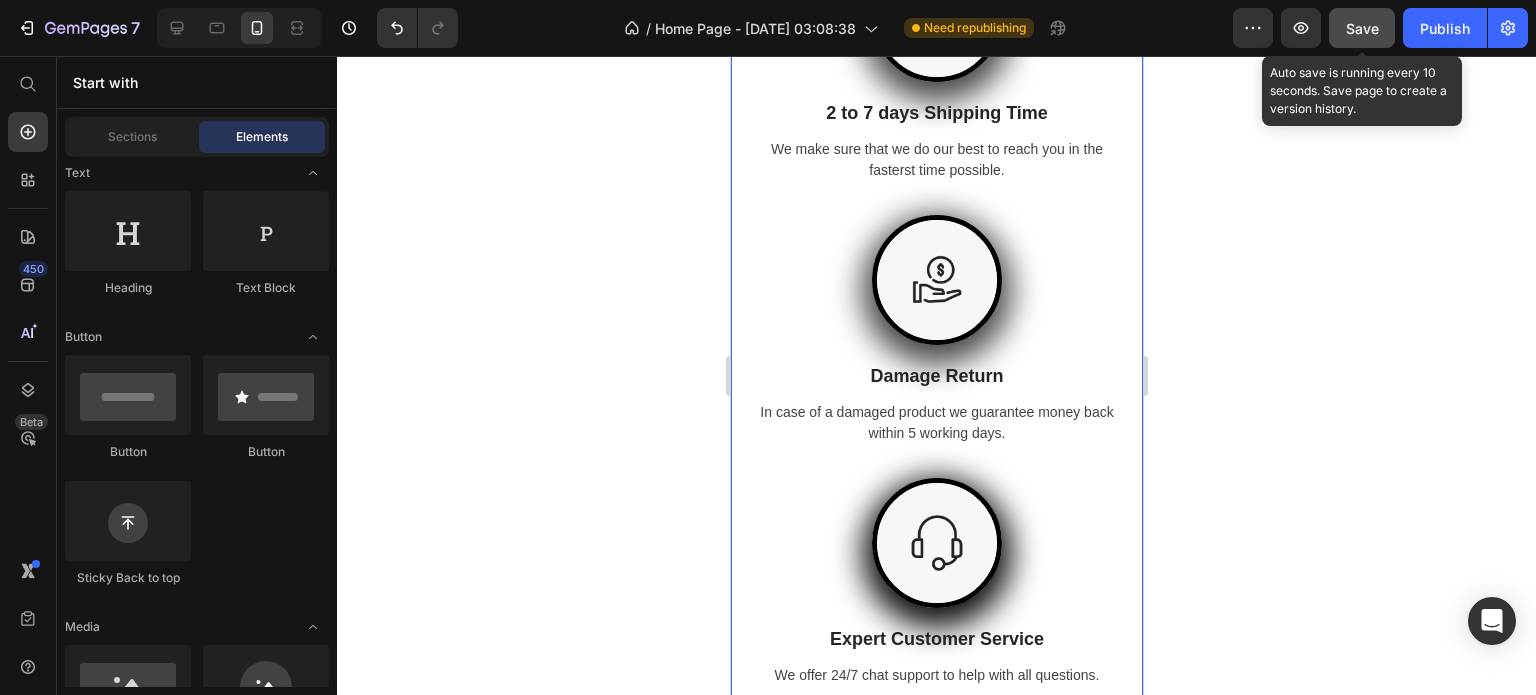 scroll, scrollTop: 5337, scrollLeft: 0, axis: vertical 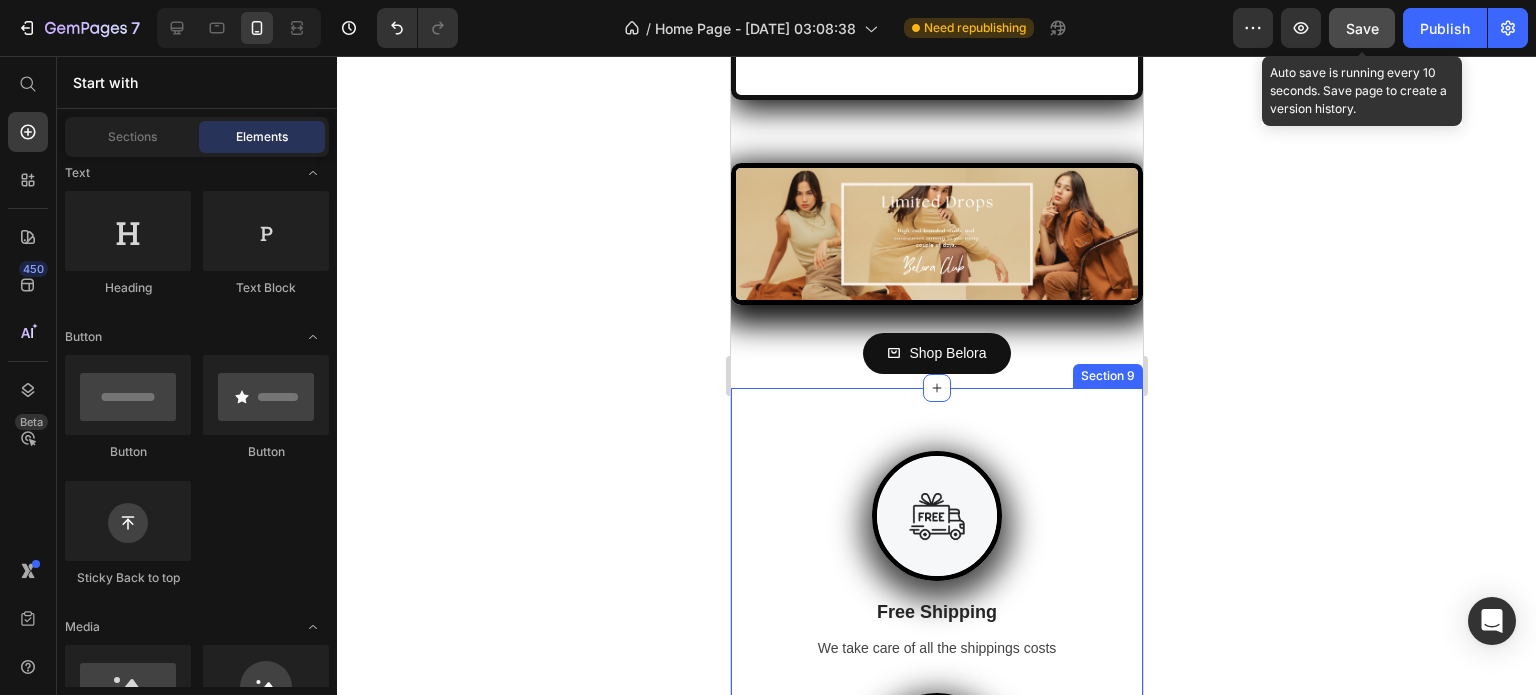click on "Image Free Shipping Text Block We take care of all the shippings costs Text Image 2 to 7 days Shipping Time Text Block We make sure that we do our best to reach you in the fasterst time possible. Text Image Damage Return Text Block In case of a damaged product we guarantee money back within 5 working days. Text Image Expert Customer Service Text Block We offer 24/7 chat support to help with all questions. Text Row Section 9" at bounding box center (936, 948) 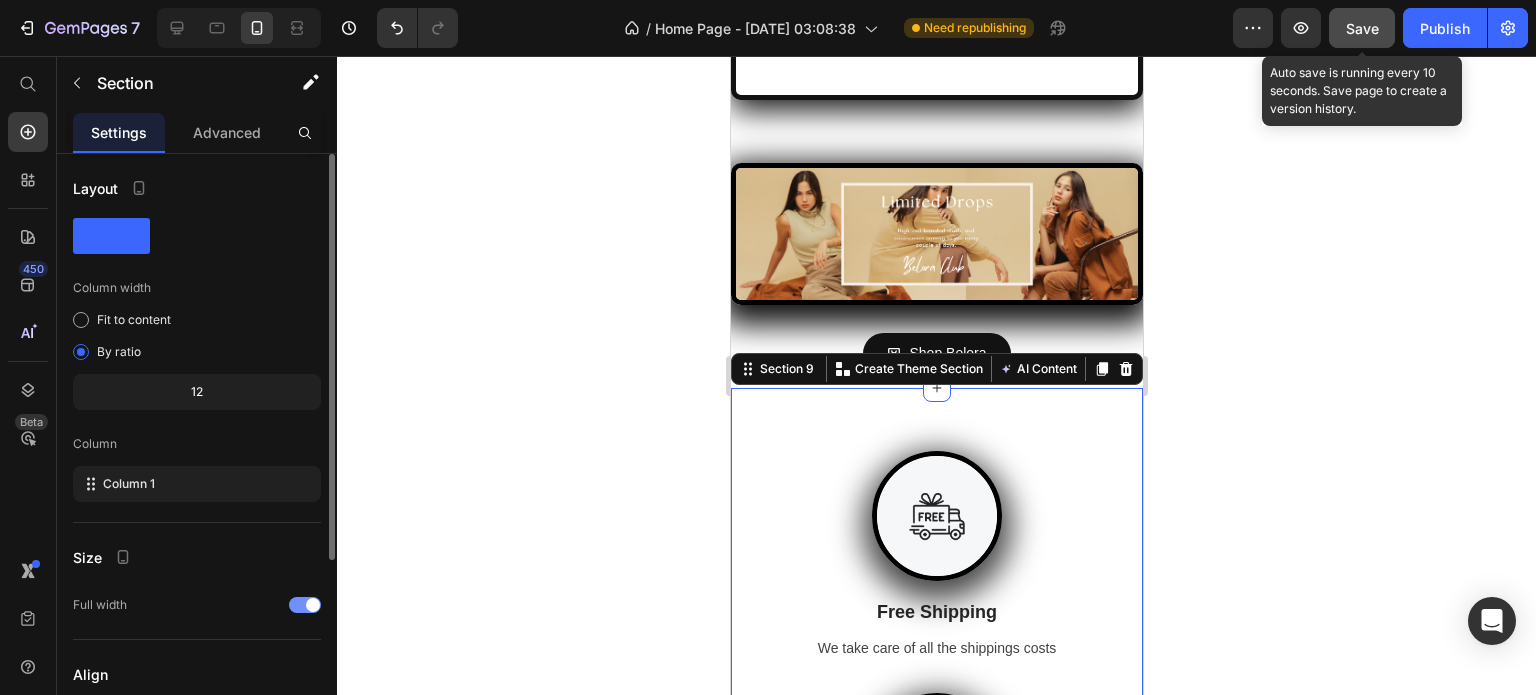 scroll, scrollTop: 280, scrollLeft: 0, axis: vertical 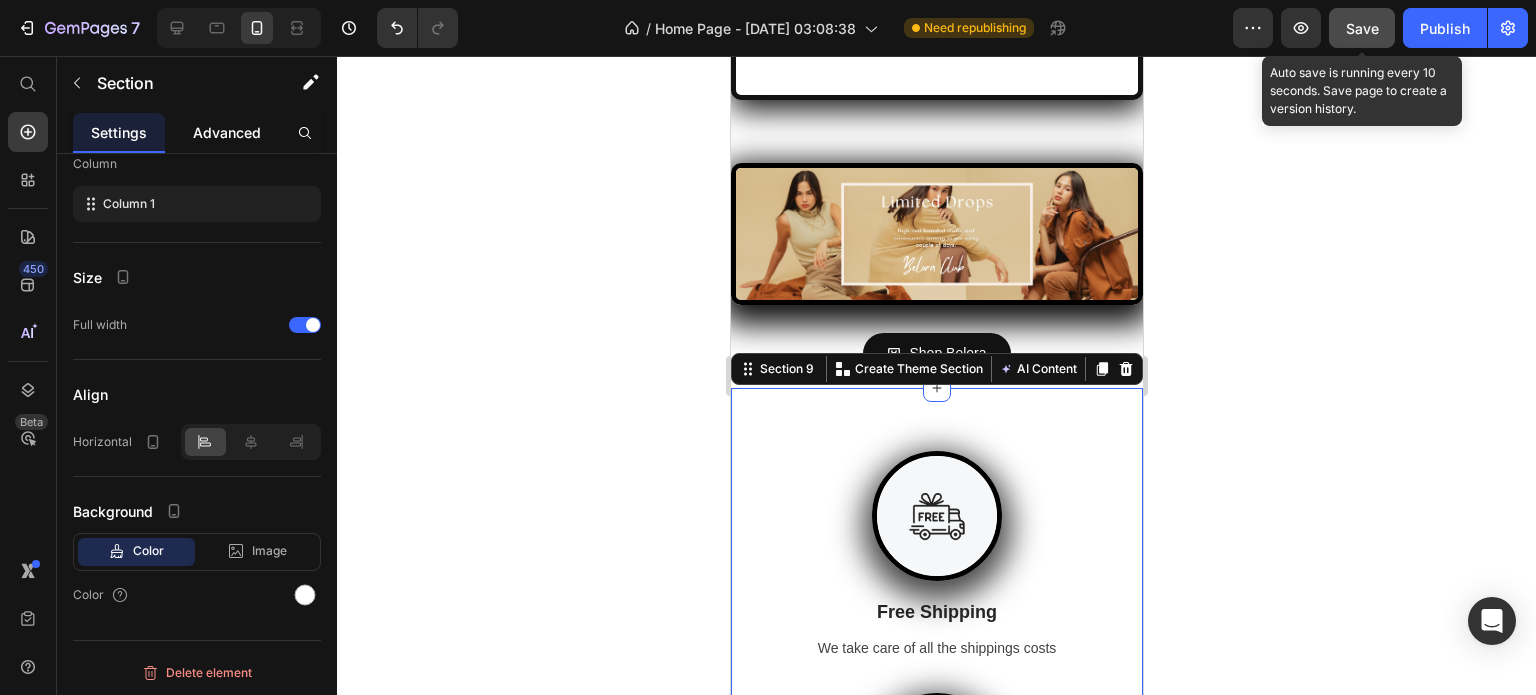click on "Advanced" at bounding box center (227, 132) 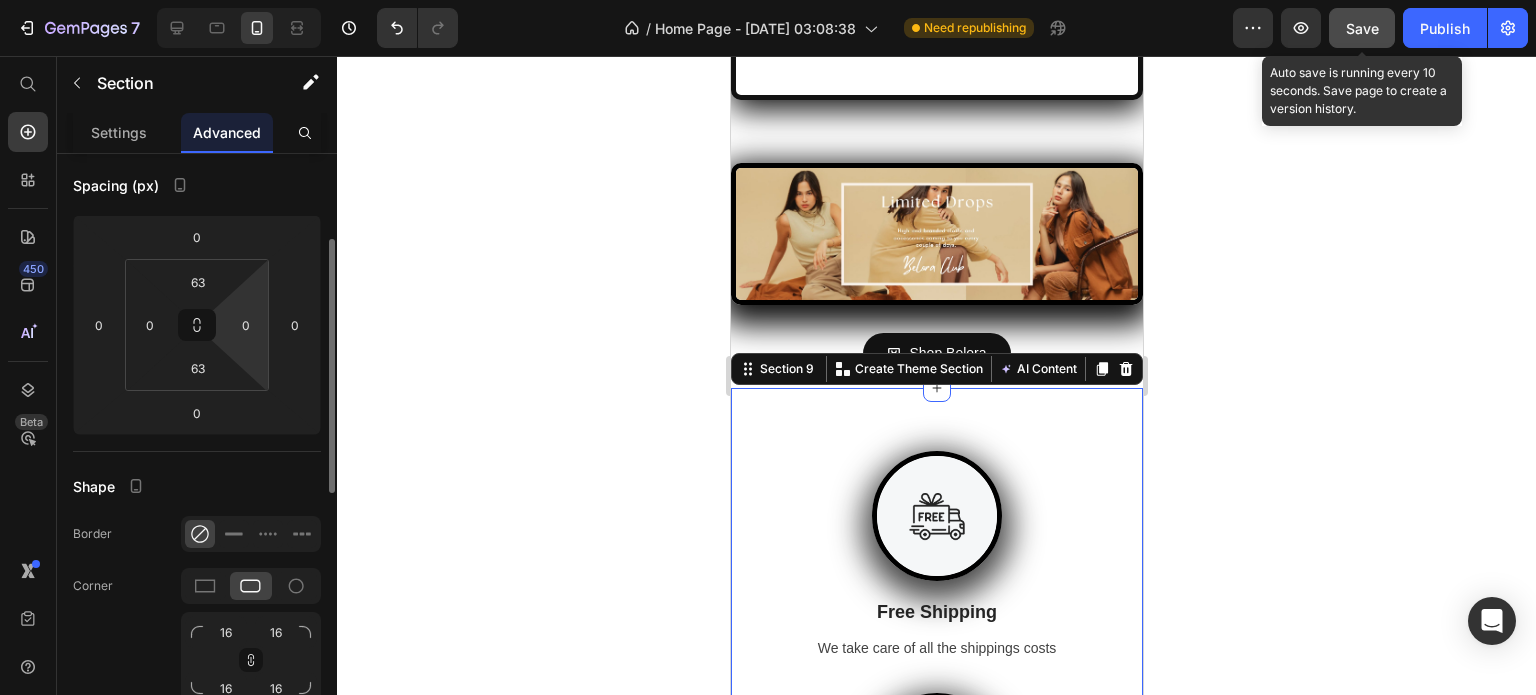 scroll, scrollTop: 300, scrollLeft: 0, axis: vertical 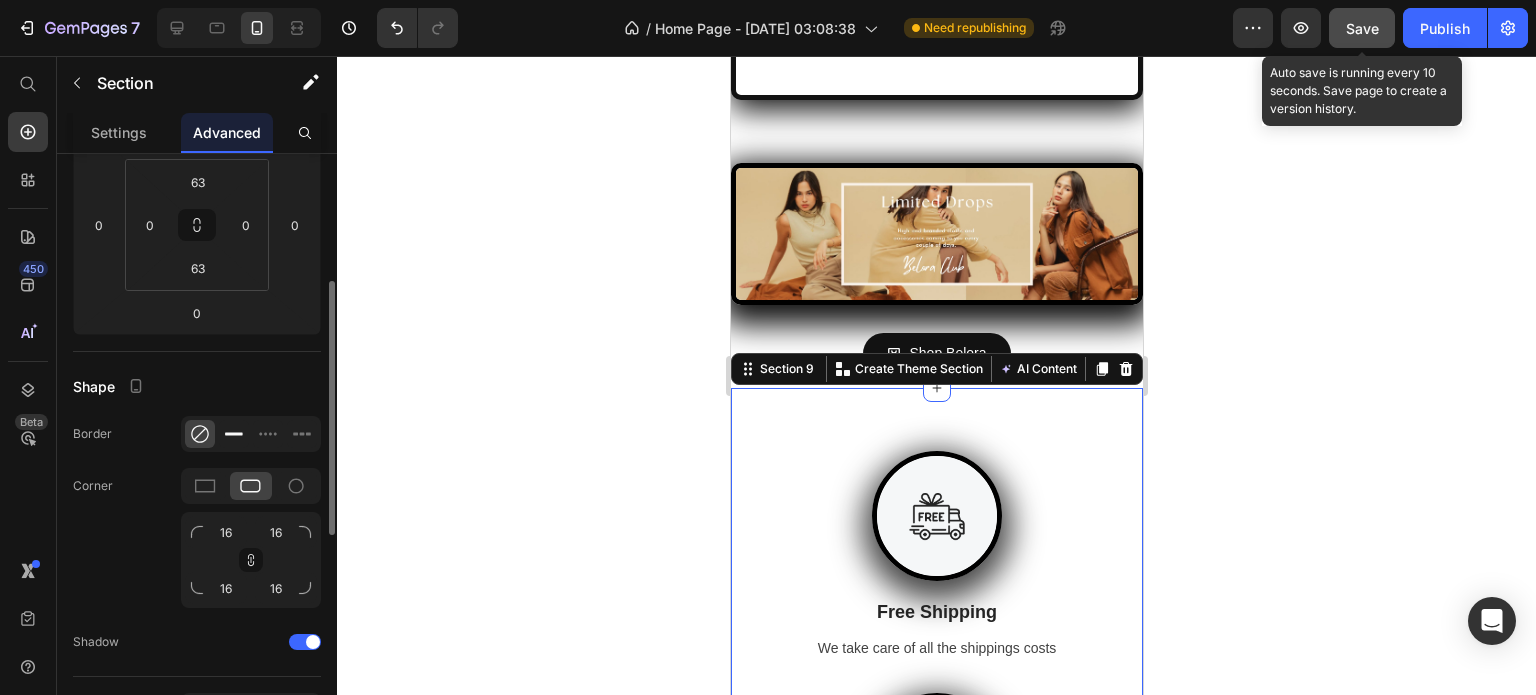 click 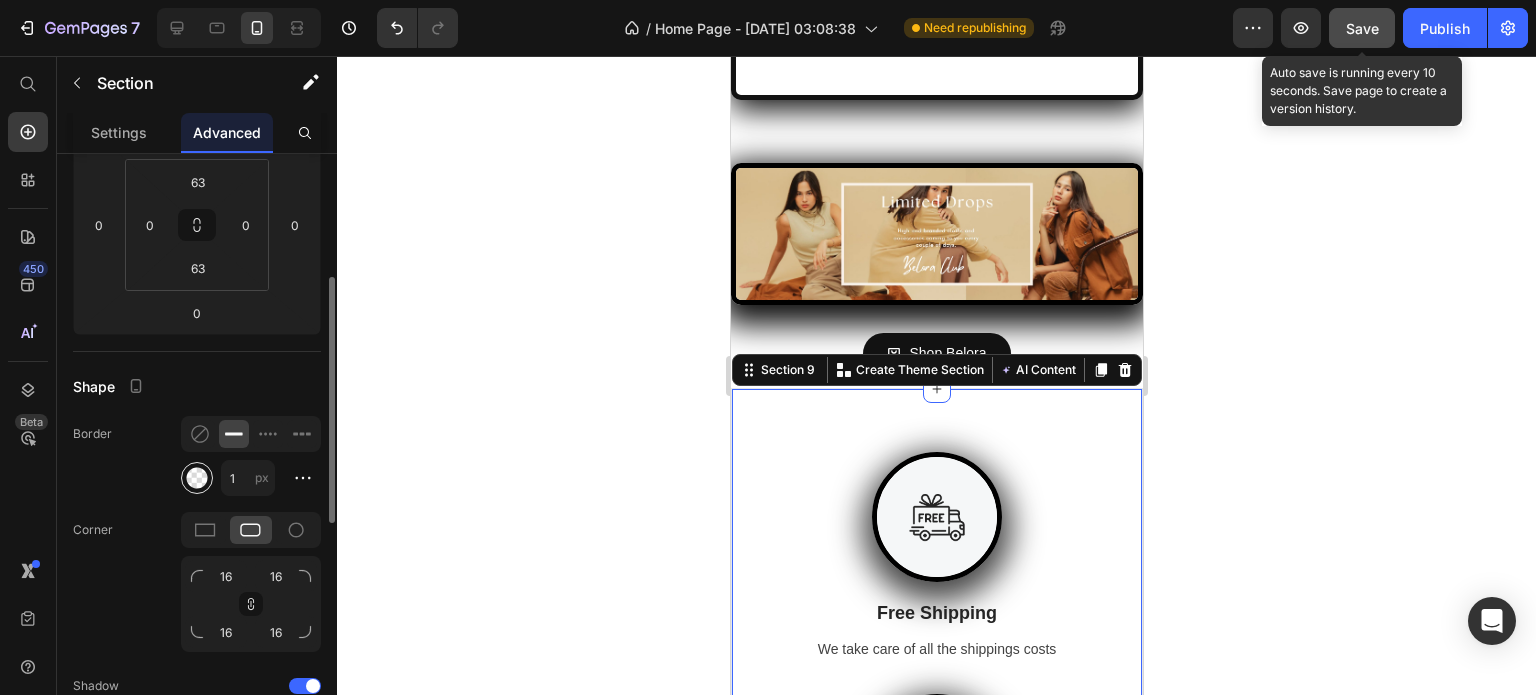 click at bounding box center [197, 478] 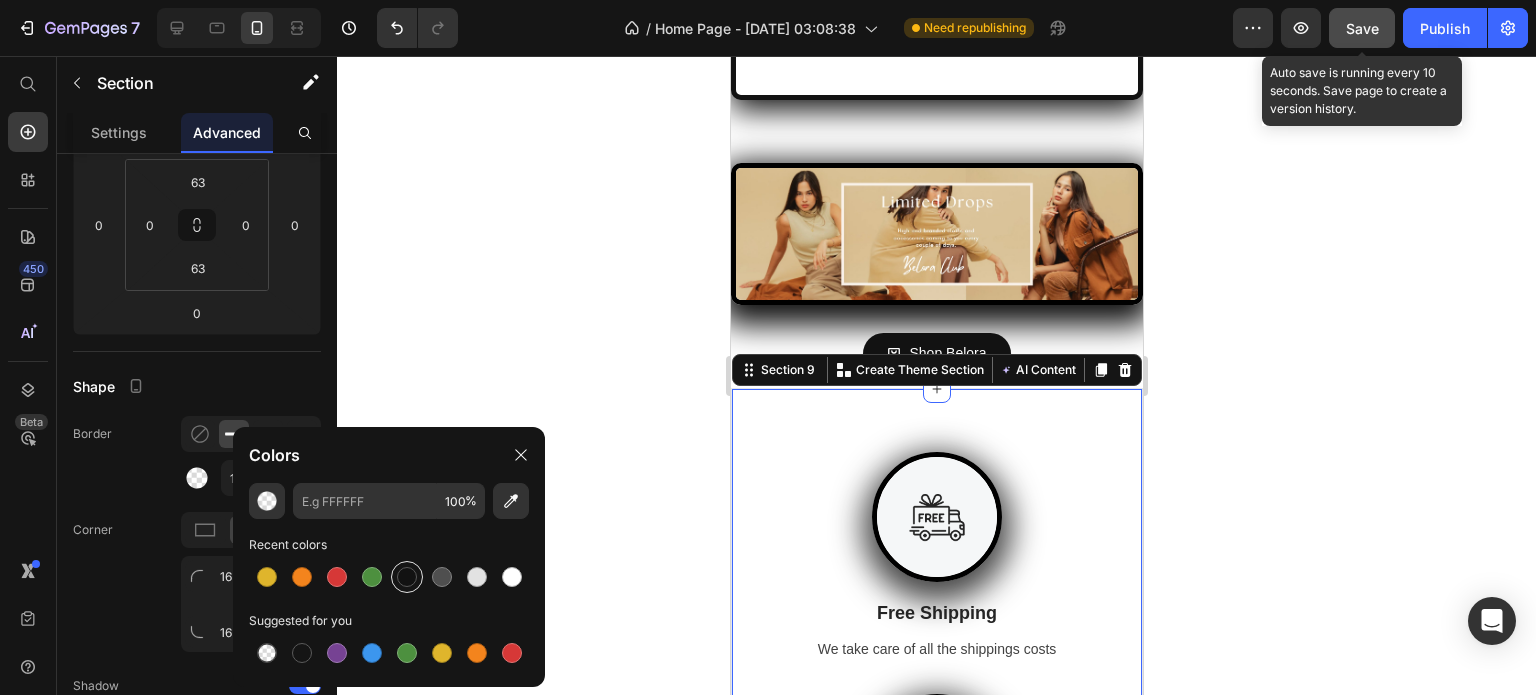 click at bounding box center (407, 577) 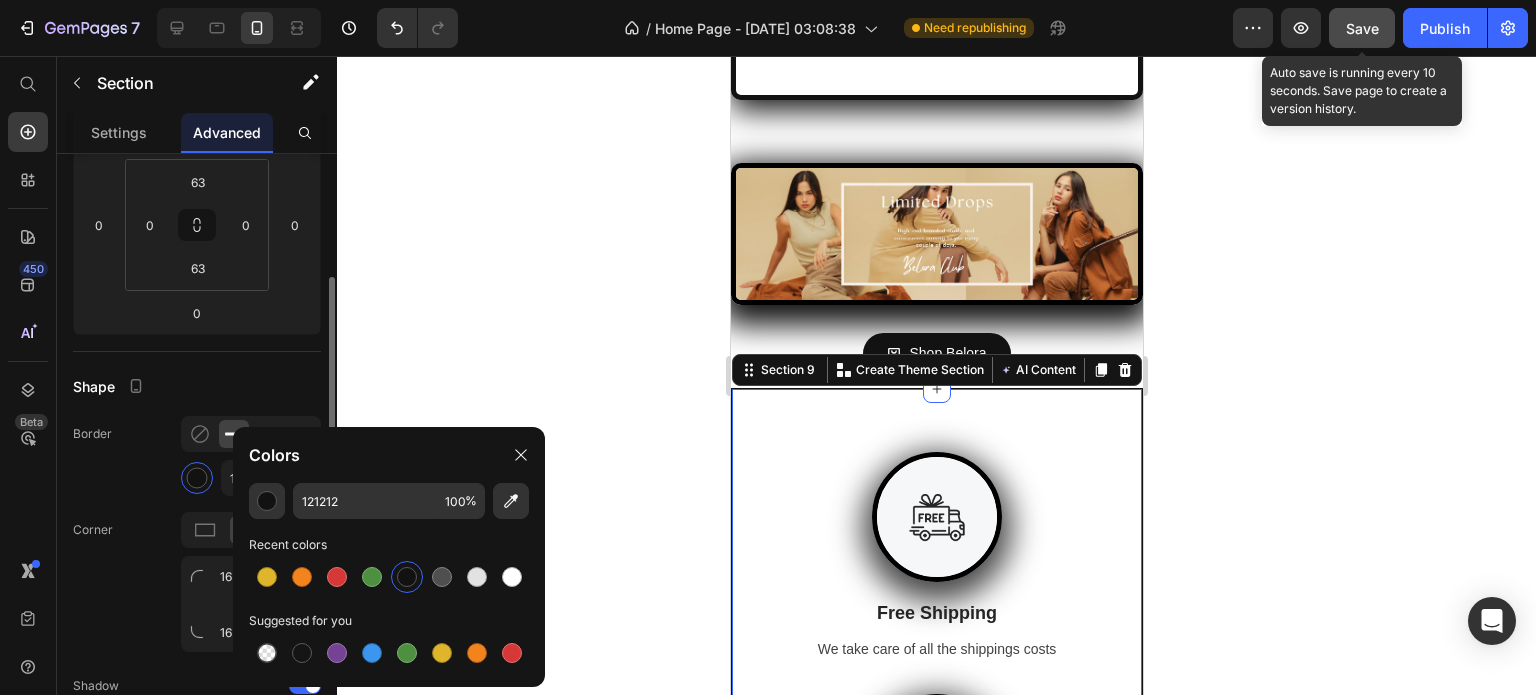 click on "Shape Border 1 px Corner 16 16 16 16 Shadow" 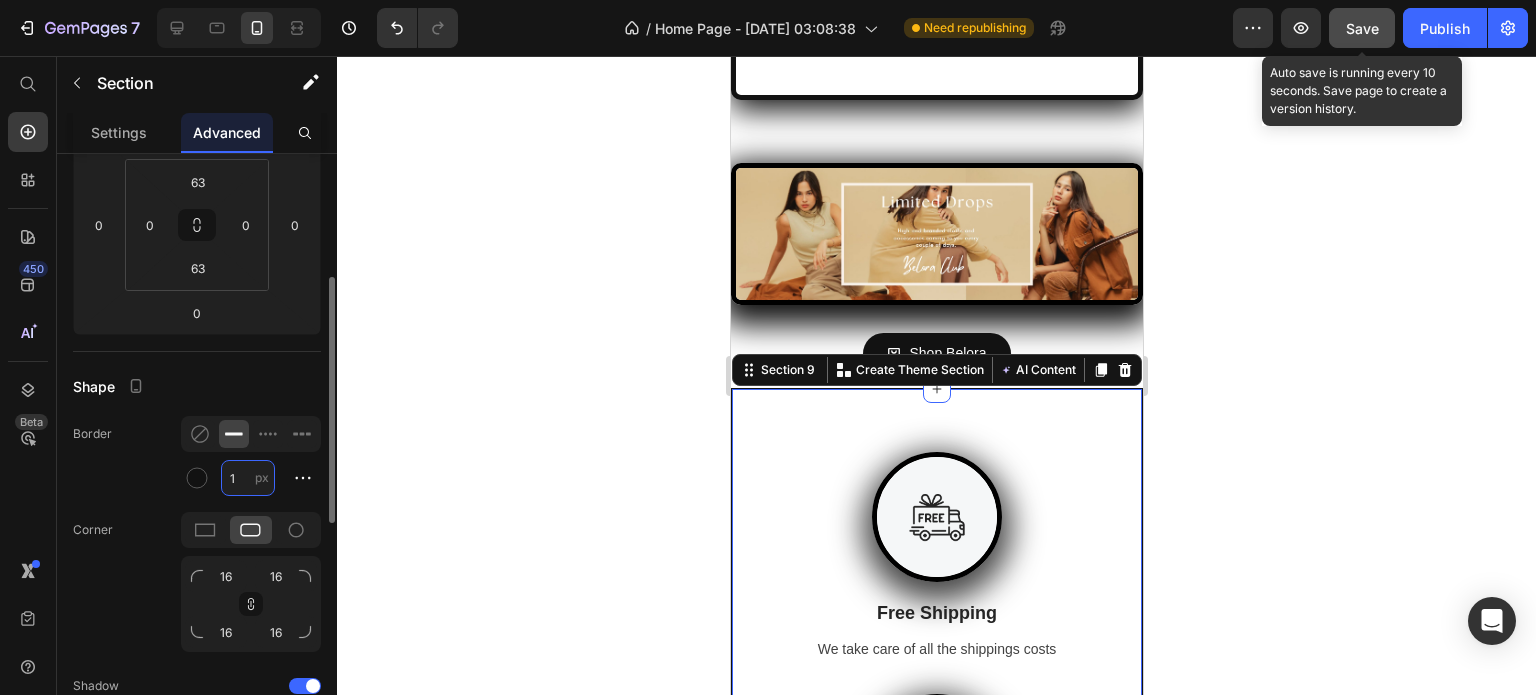 click on "1" at bounding box center [248, 478] 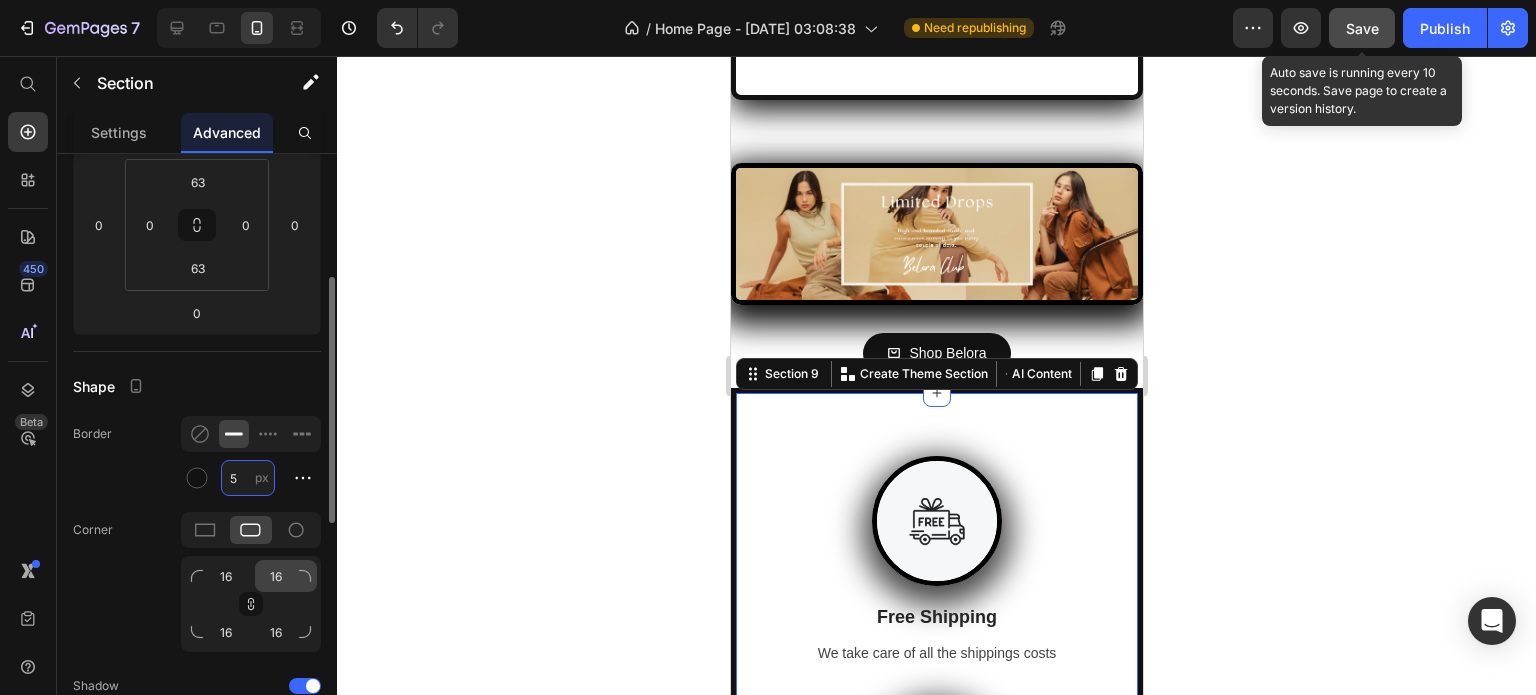 type on "5" 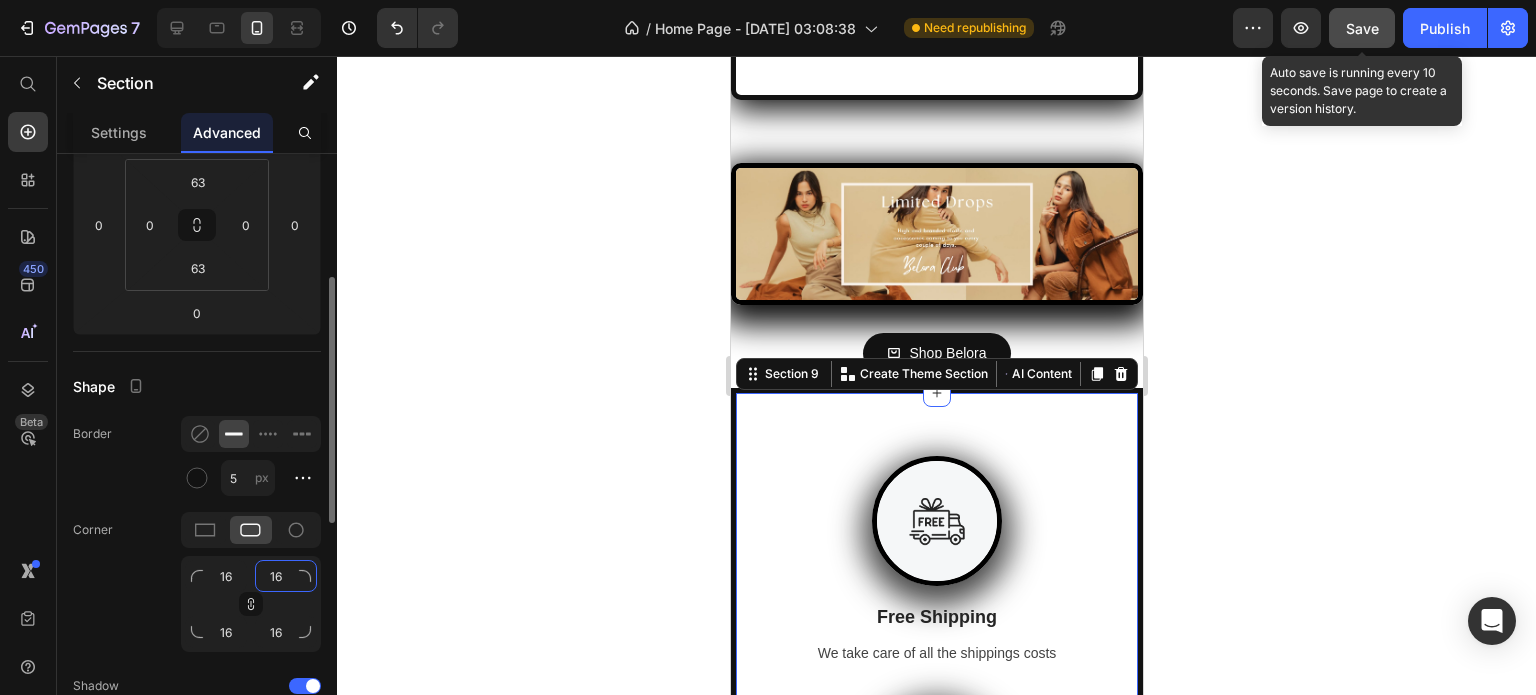 click on "16" 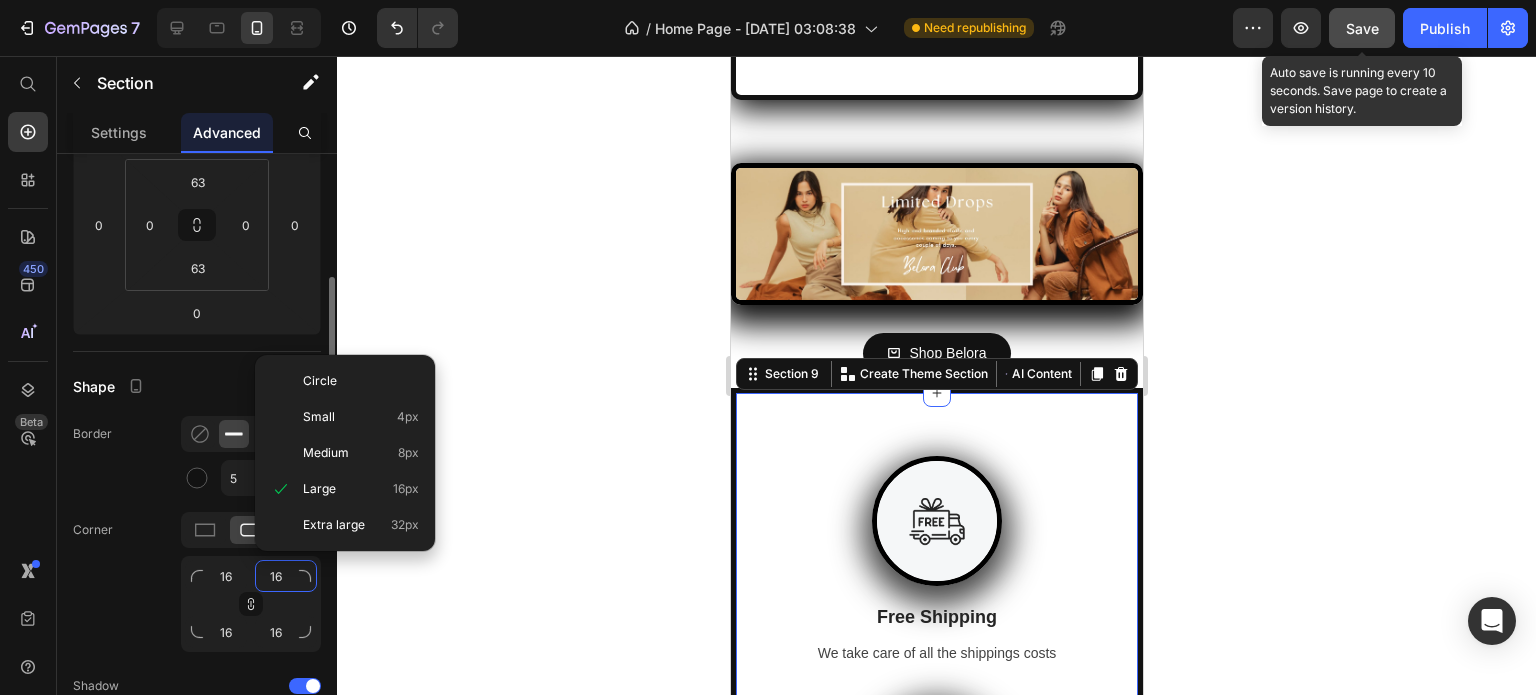 type 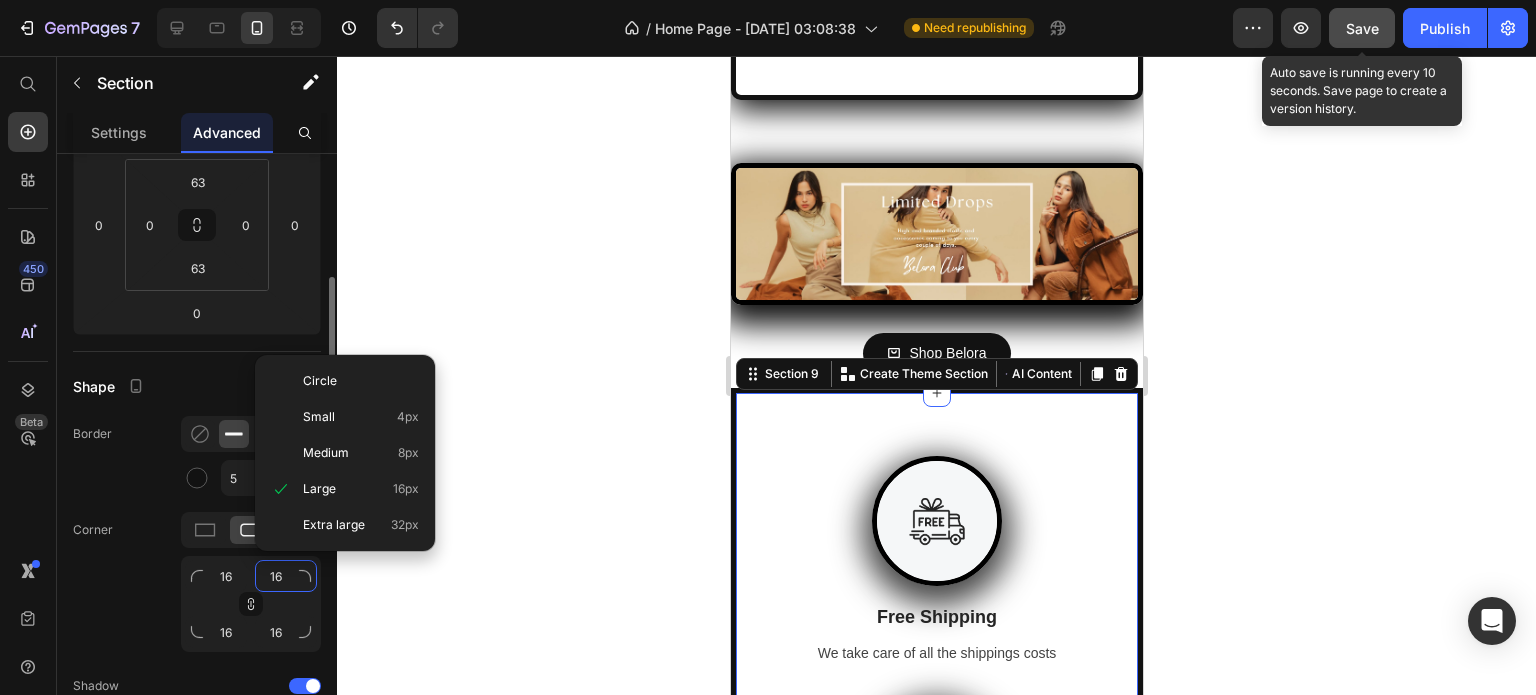 type 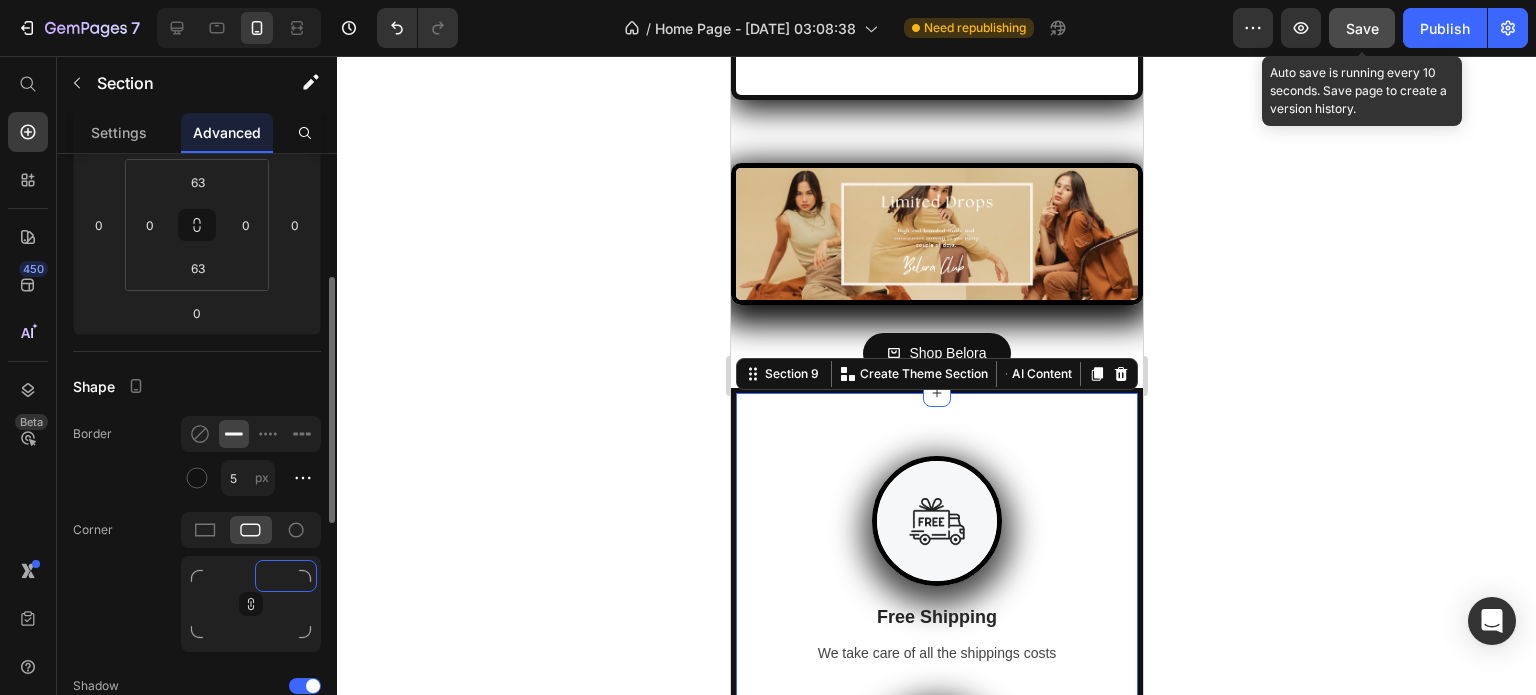 type on "1" 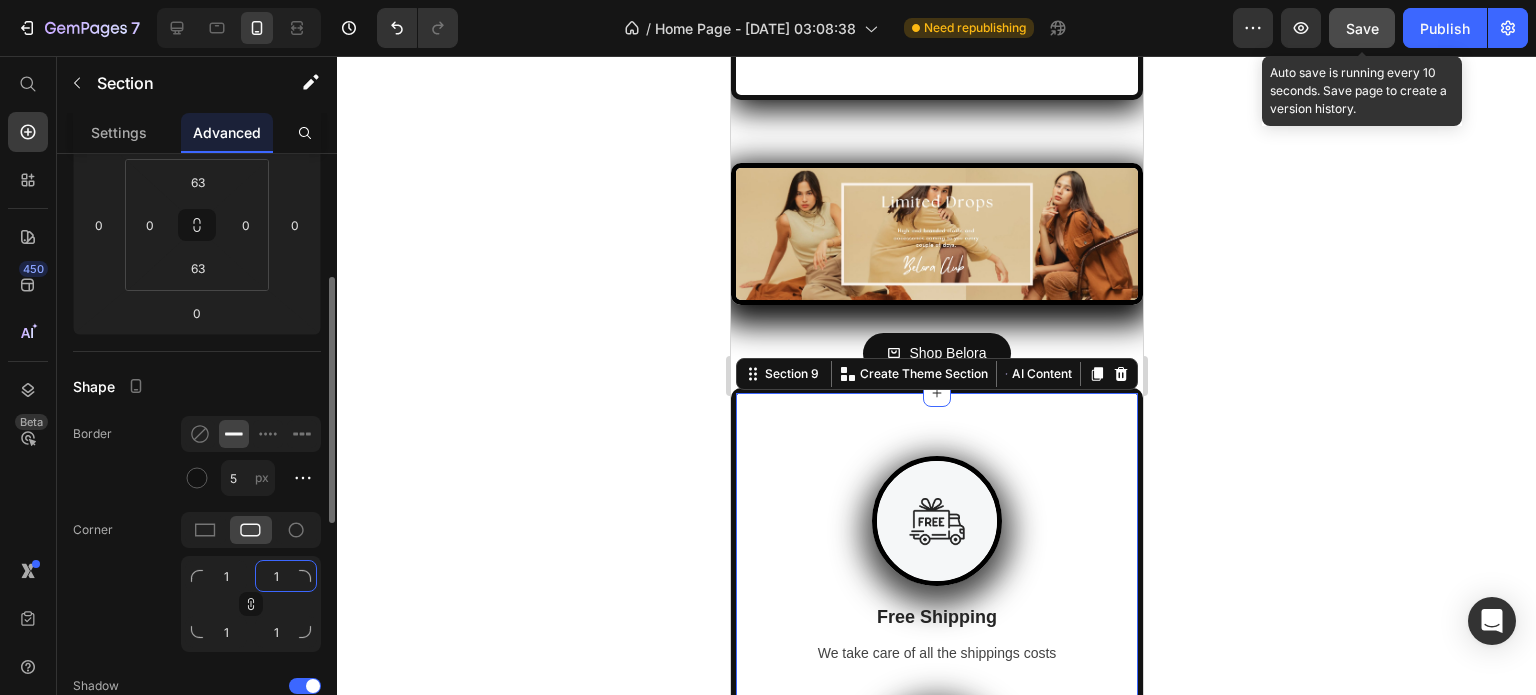type on "10" 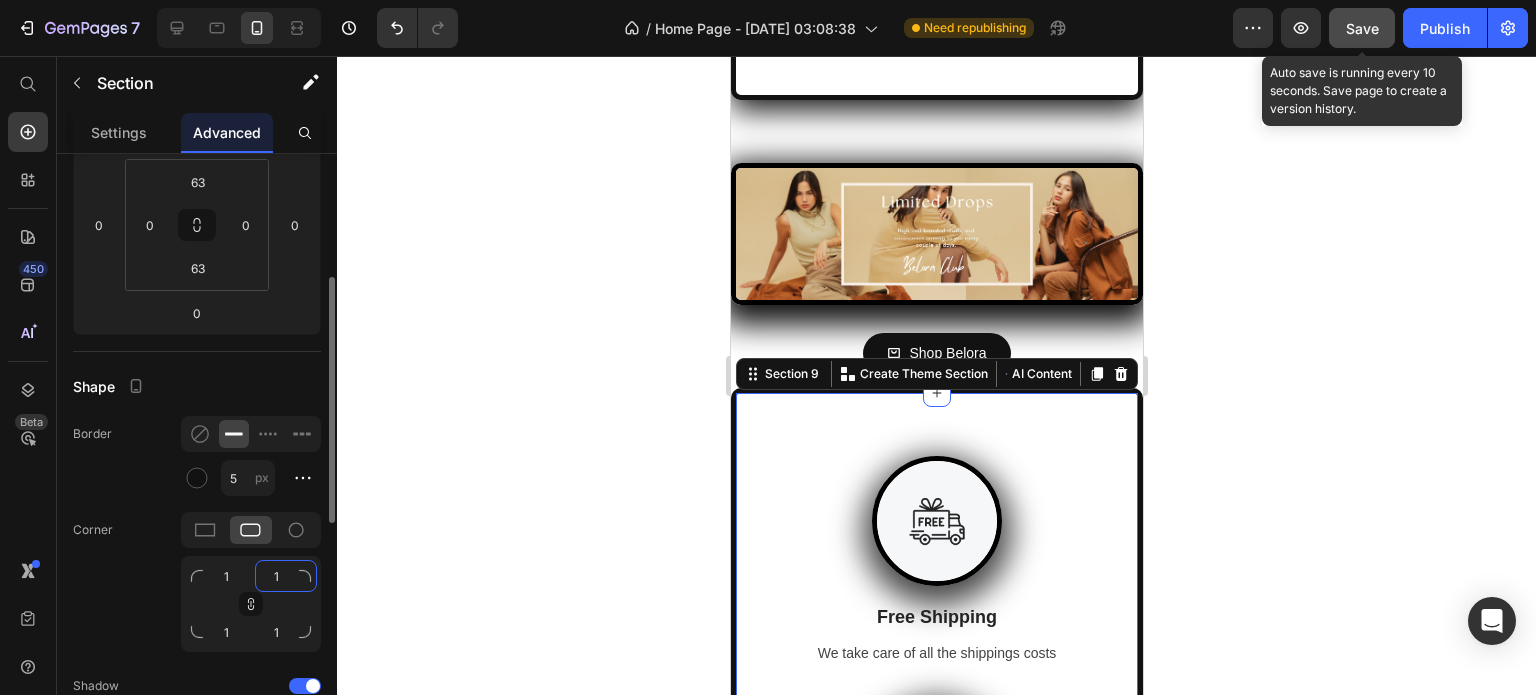 type on "10" 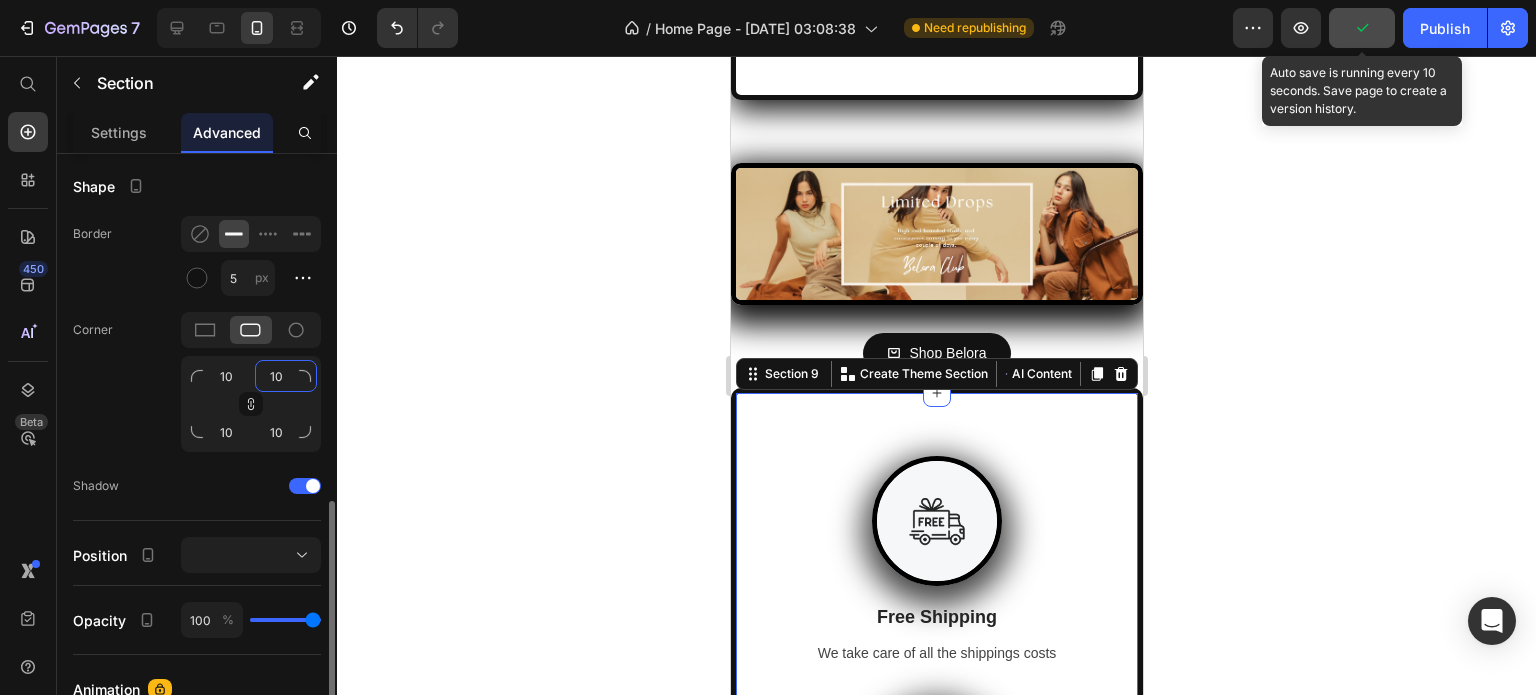 scroll, scrollTop: 600, scrollLeft: 0, axis: vertical 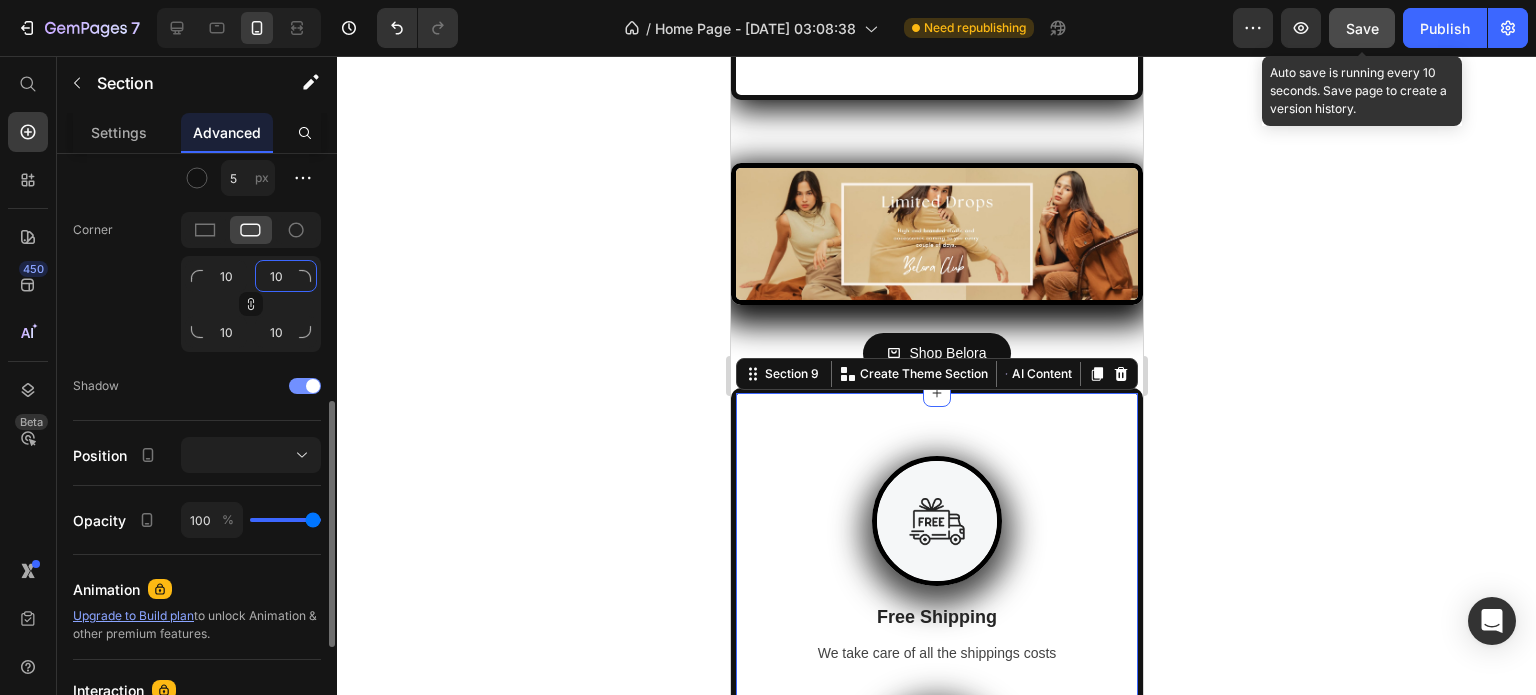 type on "10" 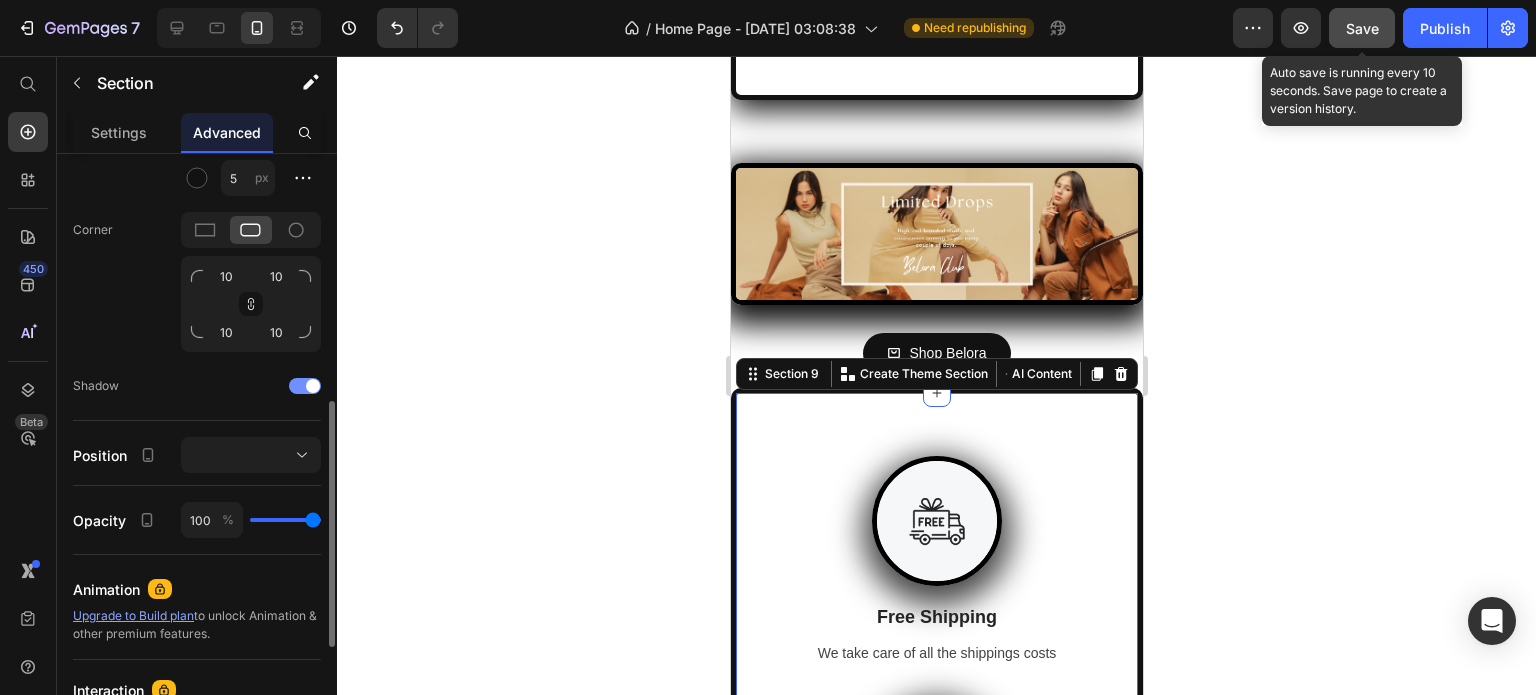 click on "Shadow" 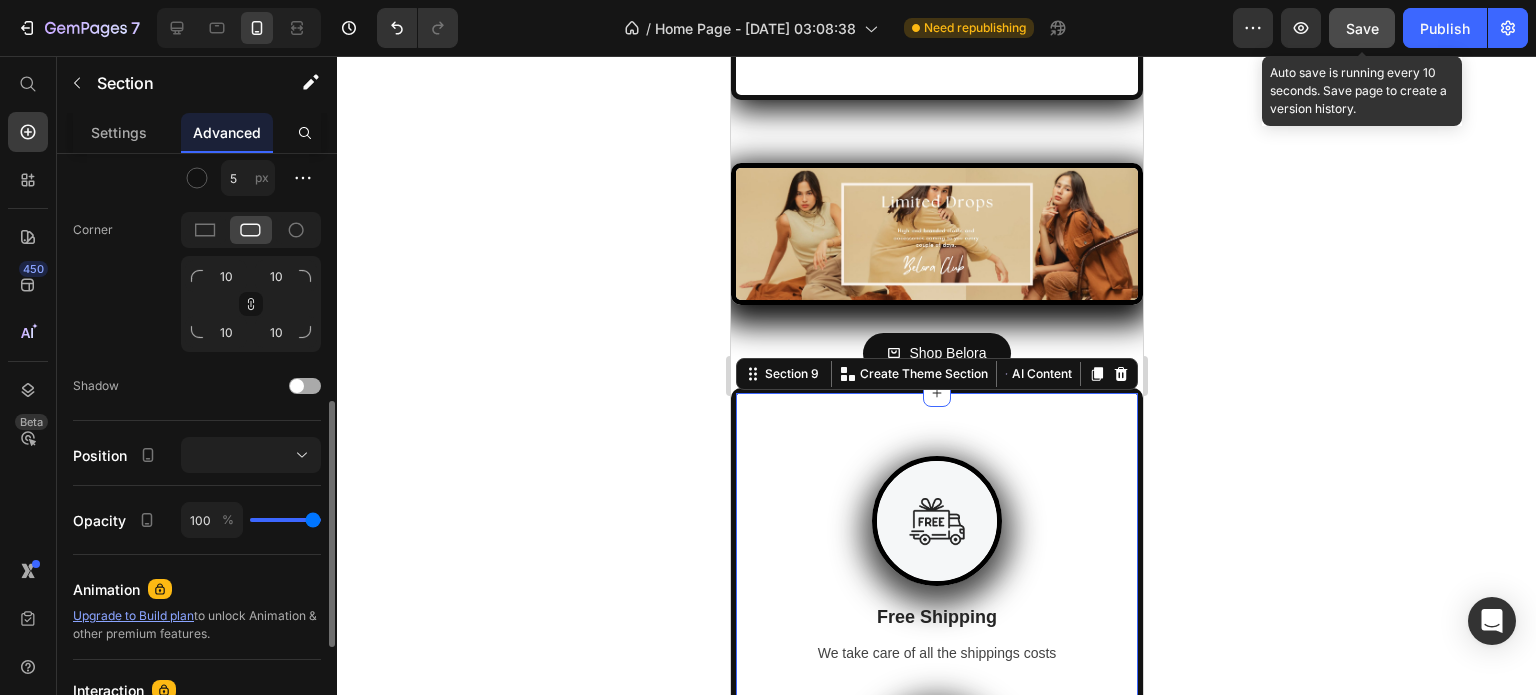 click at bounding box center [305, 386] 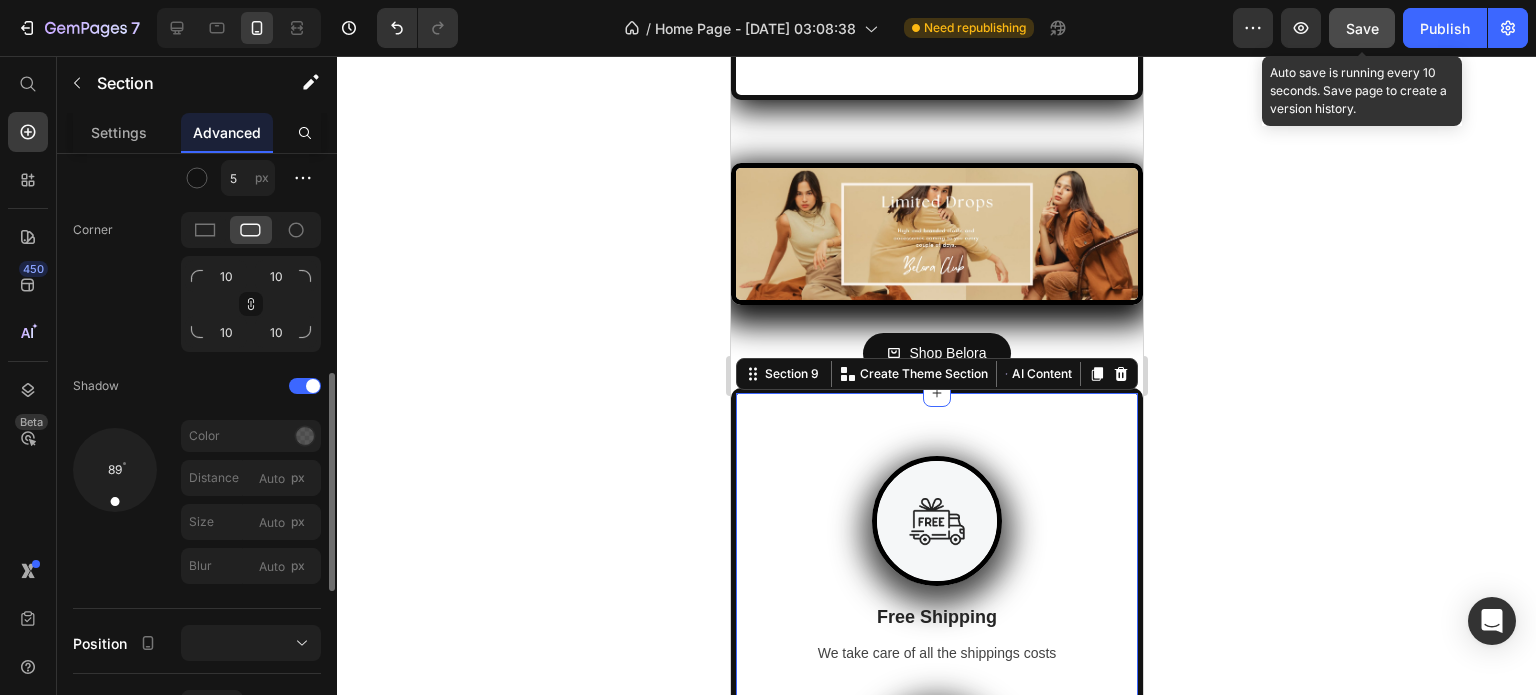drag, startPoint x: 148, startPoint y: 461, endPoint x: 112, endPoint y: 495, distance: 49.517673 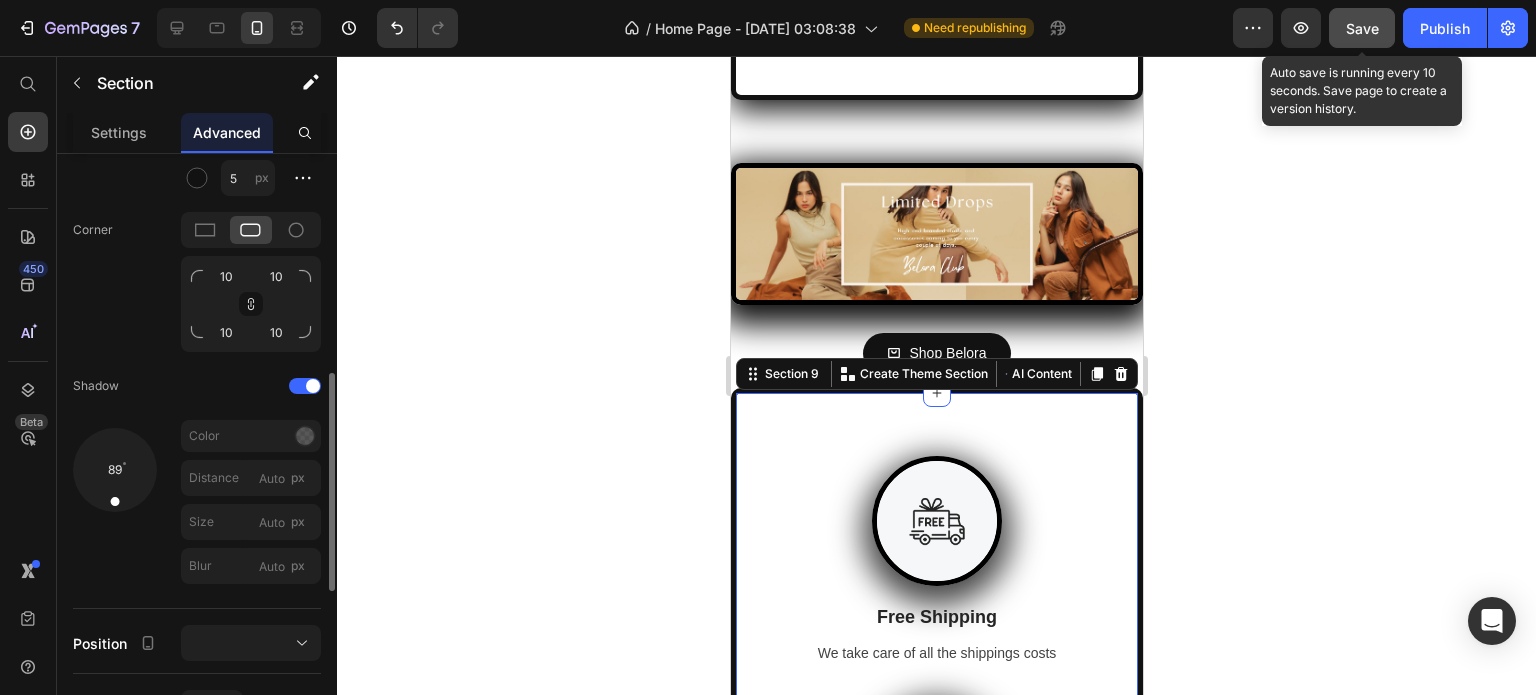 click at bounding box center (114, 469) 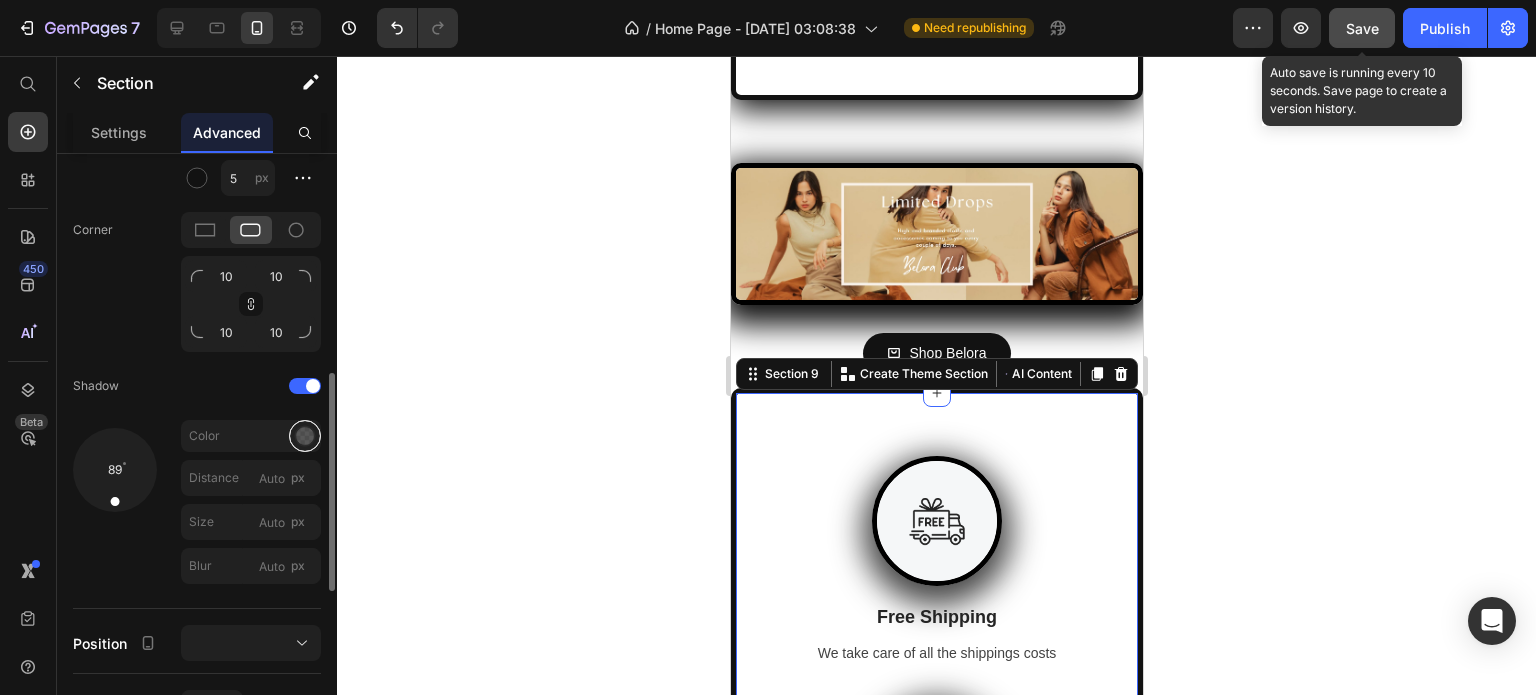 click at bounding box center (305, 436) 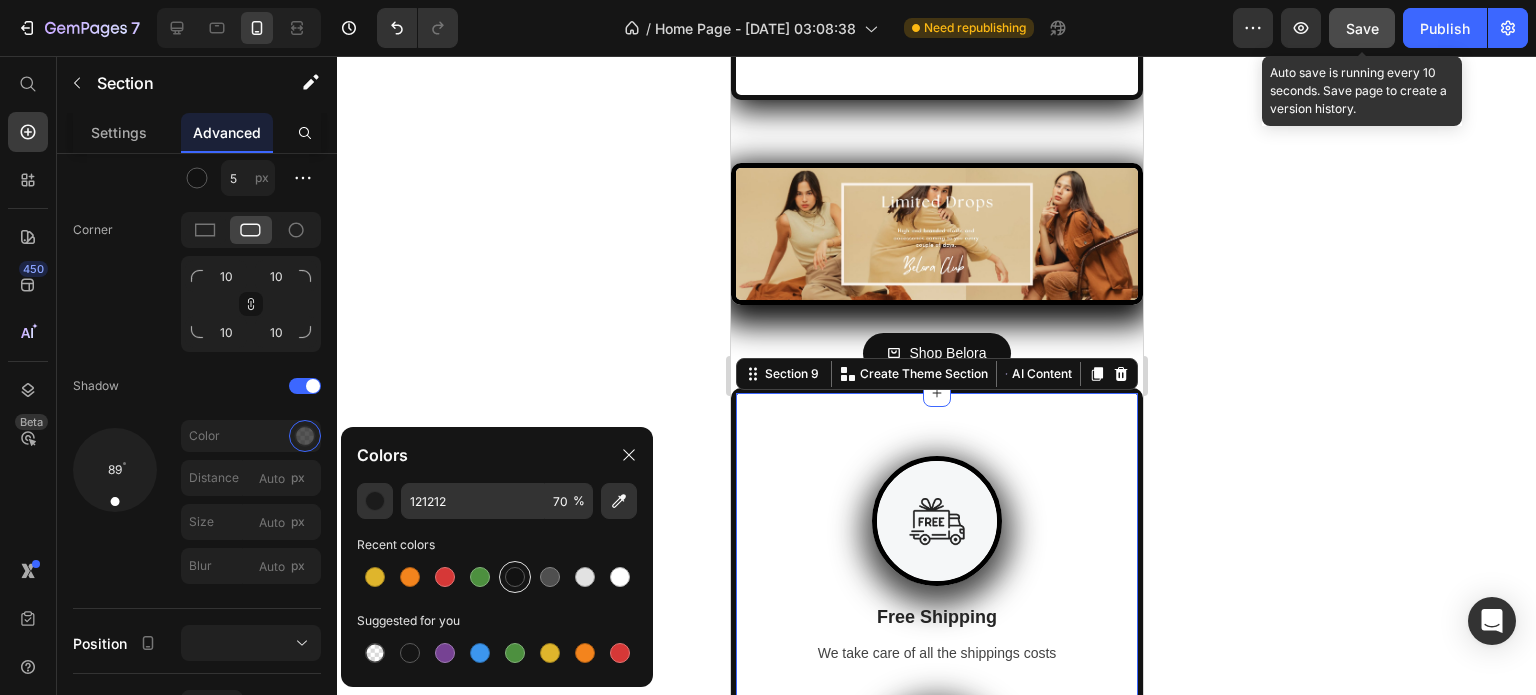 drag, startPoint x: 512, startPoint y: 582, endPoint x: 500, endPoint y: 582, distance: 12 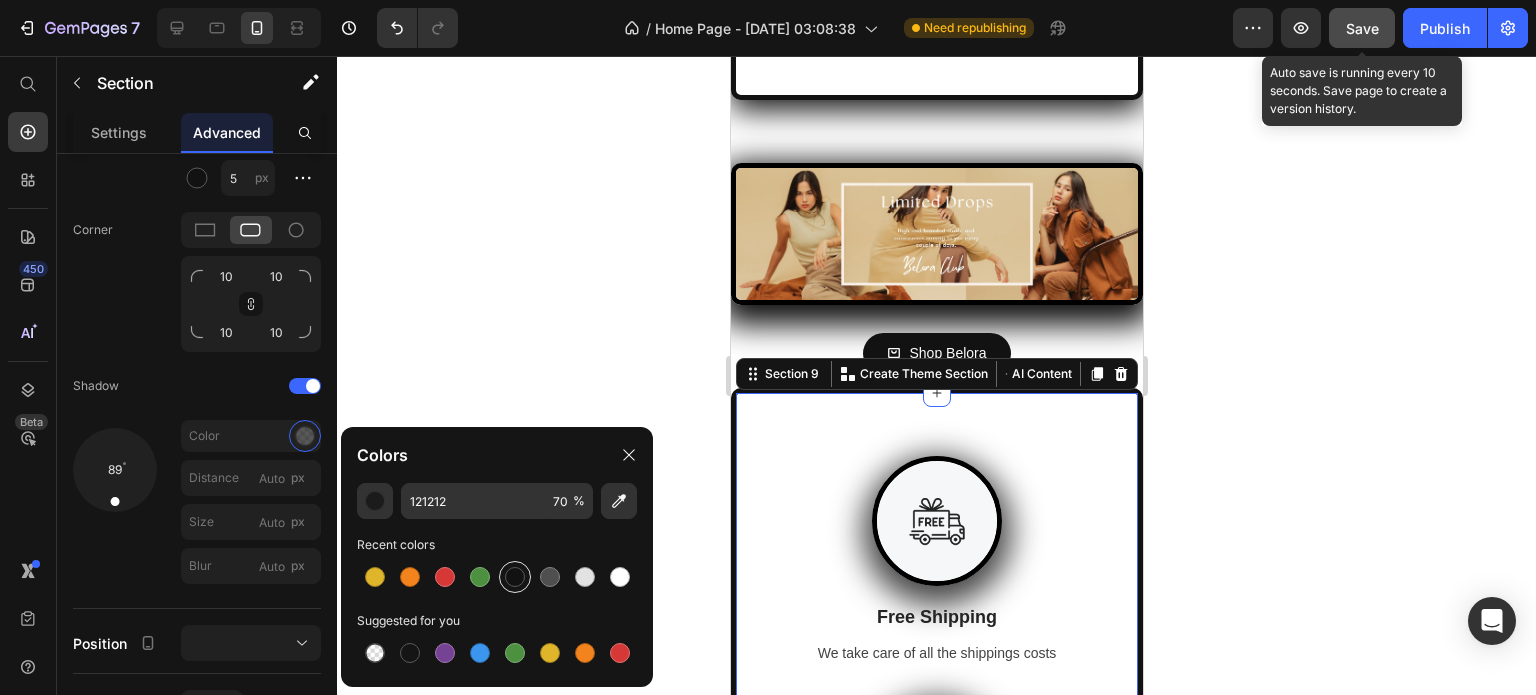 click at bounding box center (515, 577) 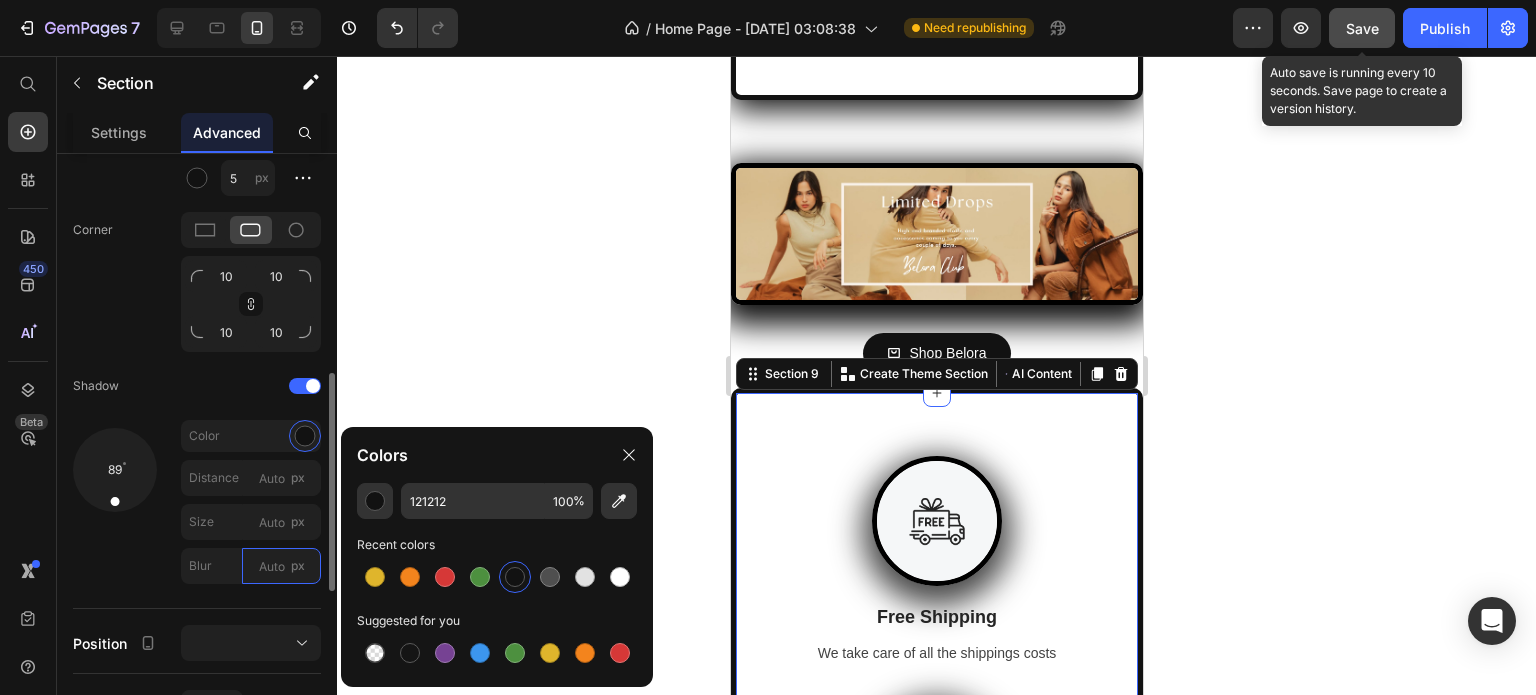 click on "Blur px" at bounding box center [281, 566] 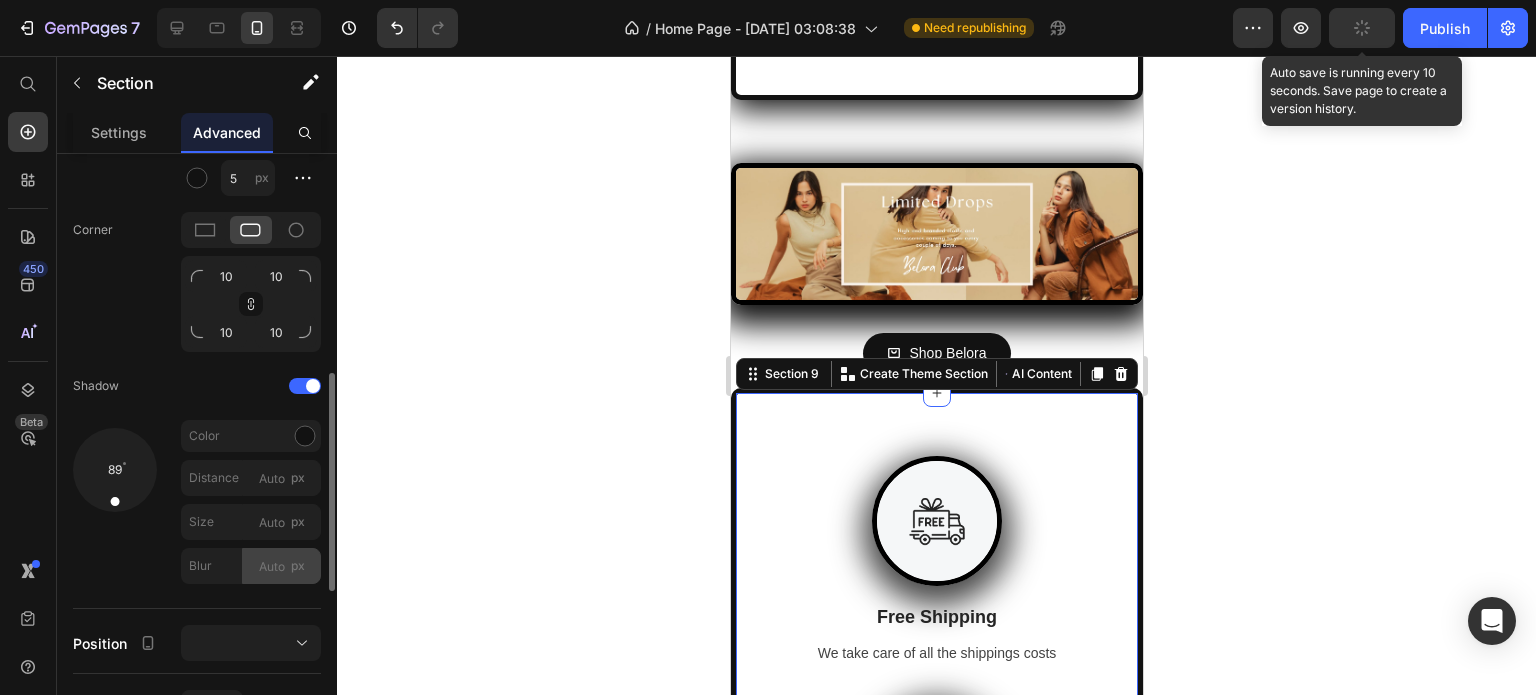 click on "px" at bounding box center [298, 566] 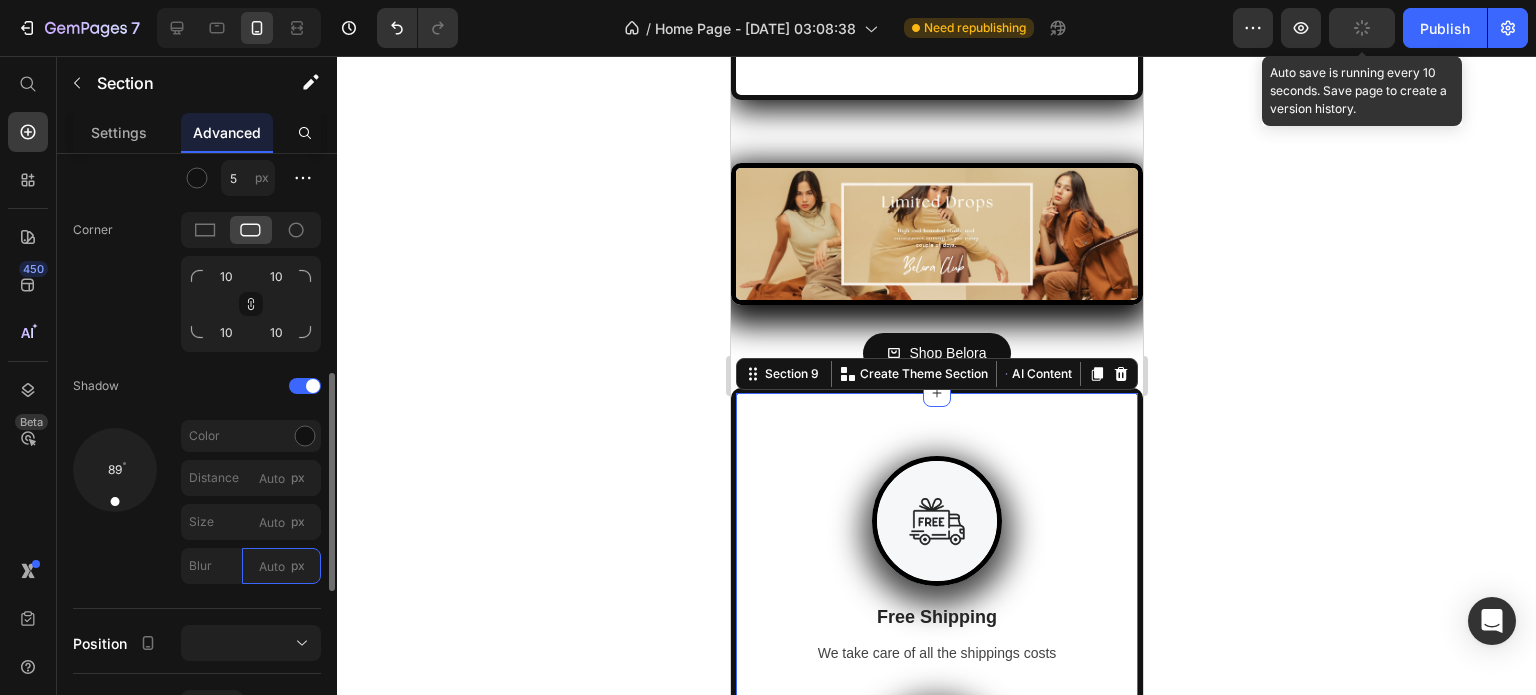 click on "Blur px" at bounding box center (281, 566) 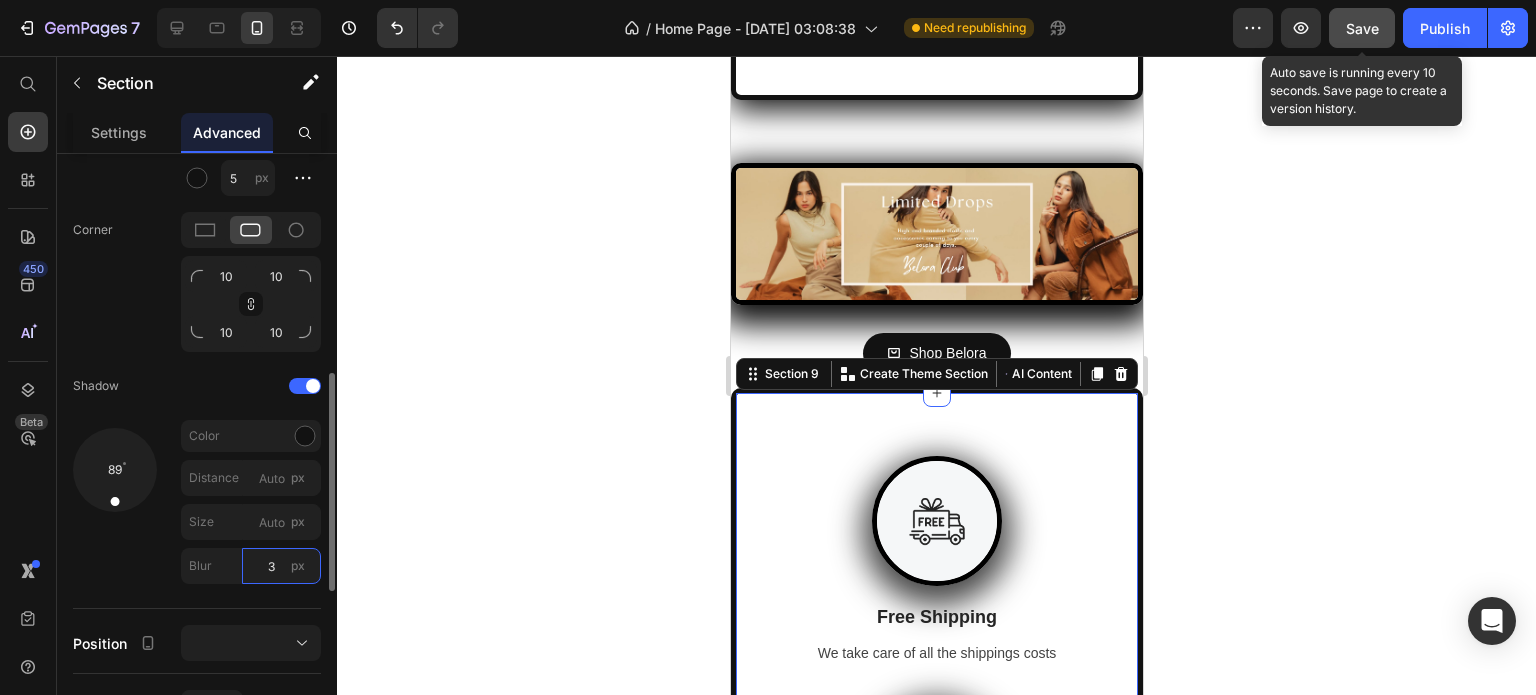 type on "30" 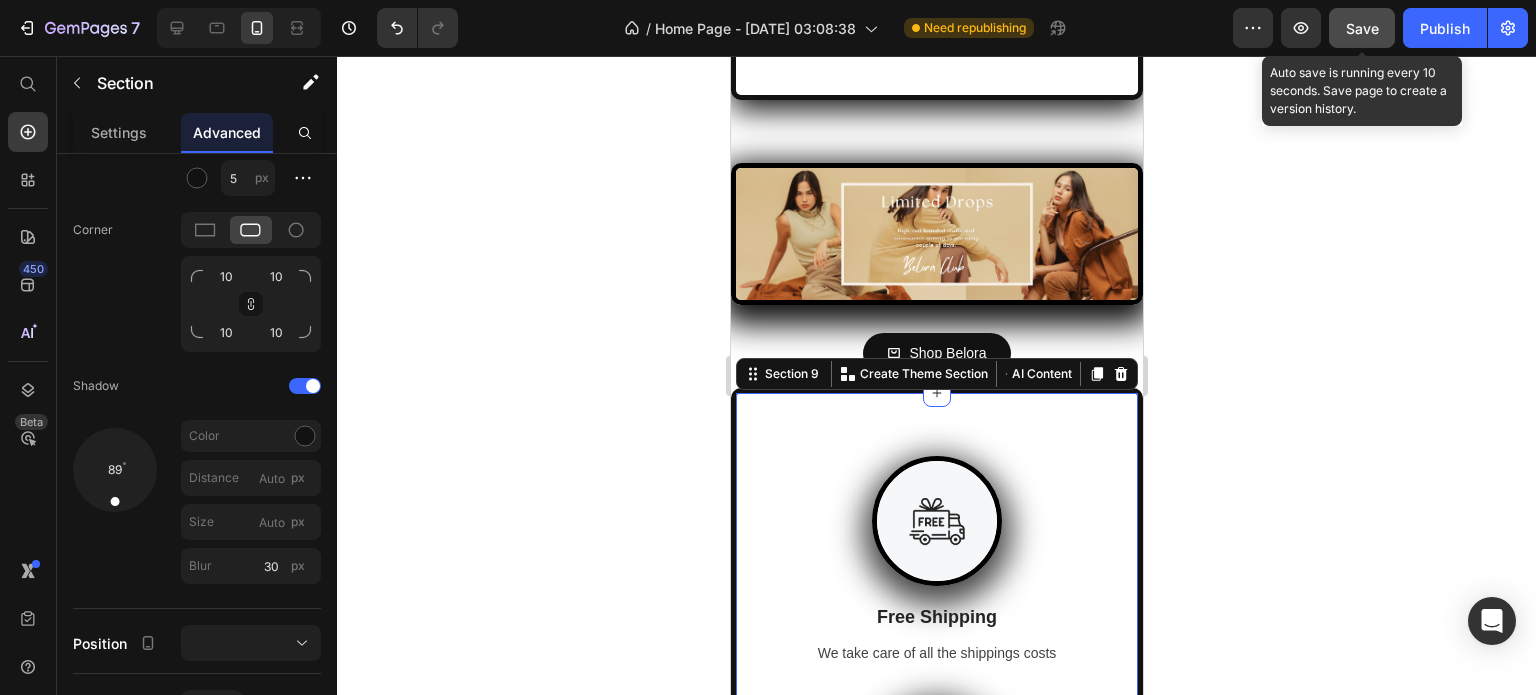 click 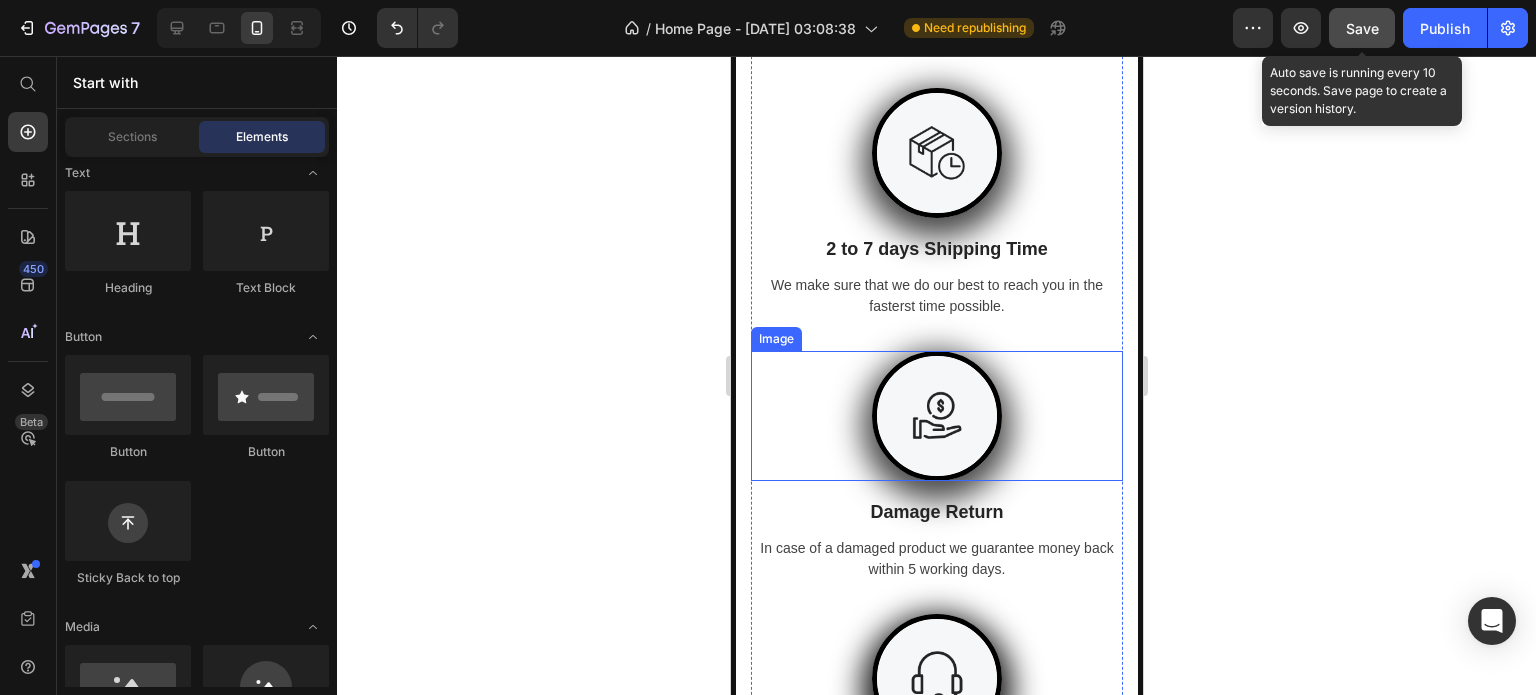 scroll, scrollTop: 5437, scrollLeft: 0, axis: vertical 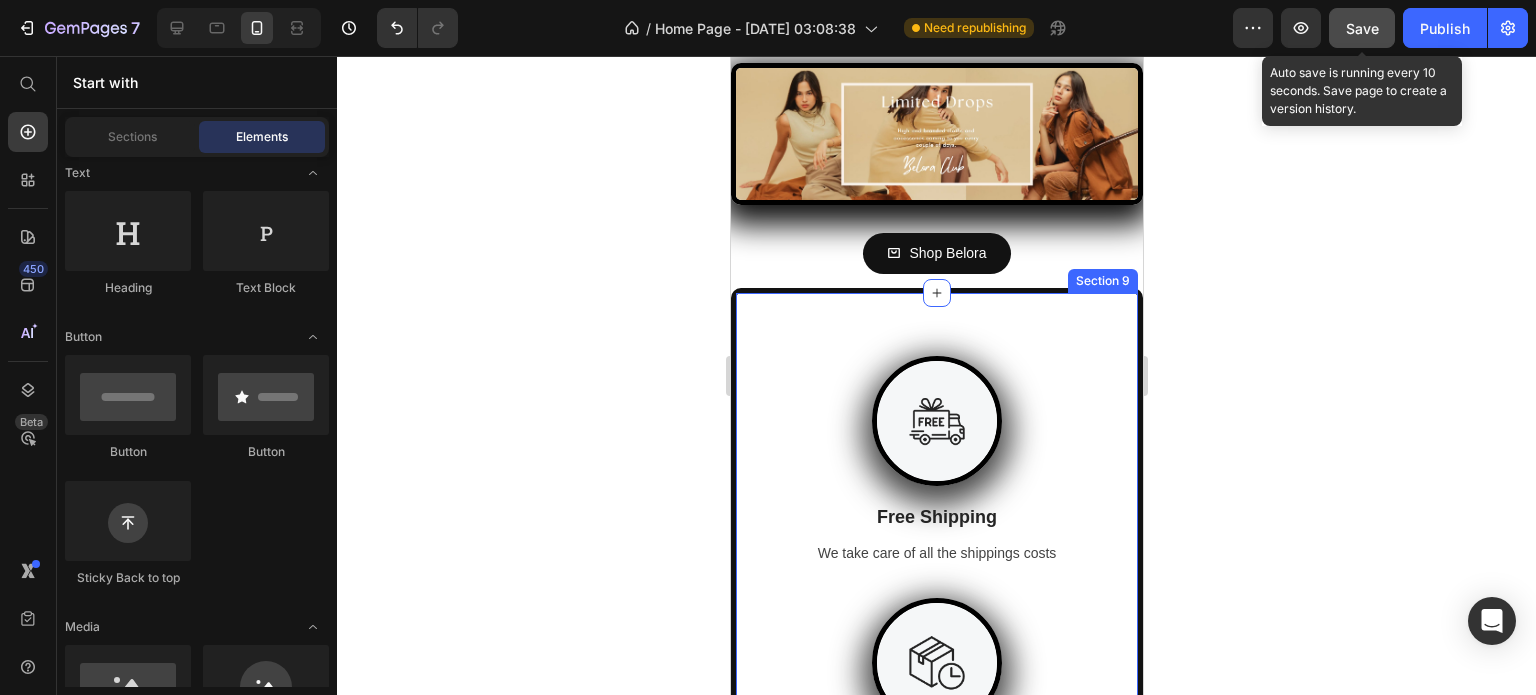 click on "Image Free Shipping Text Block We take care of all the shippings costs Text Image 2 to 7 days Shipping Time Text Block We make sure that we do our best to reach you in the fasterst time possible. Text Image Damage Return Text Block In case of a damaged product we guarantee money back within 5 working days. Text Image Expert Customer Service Text Block We offer 24/7 chat support to help with all questions. Text Row Section 9" at bounding box center (936, 853) 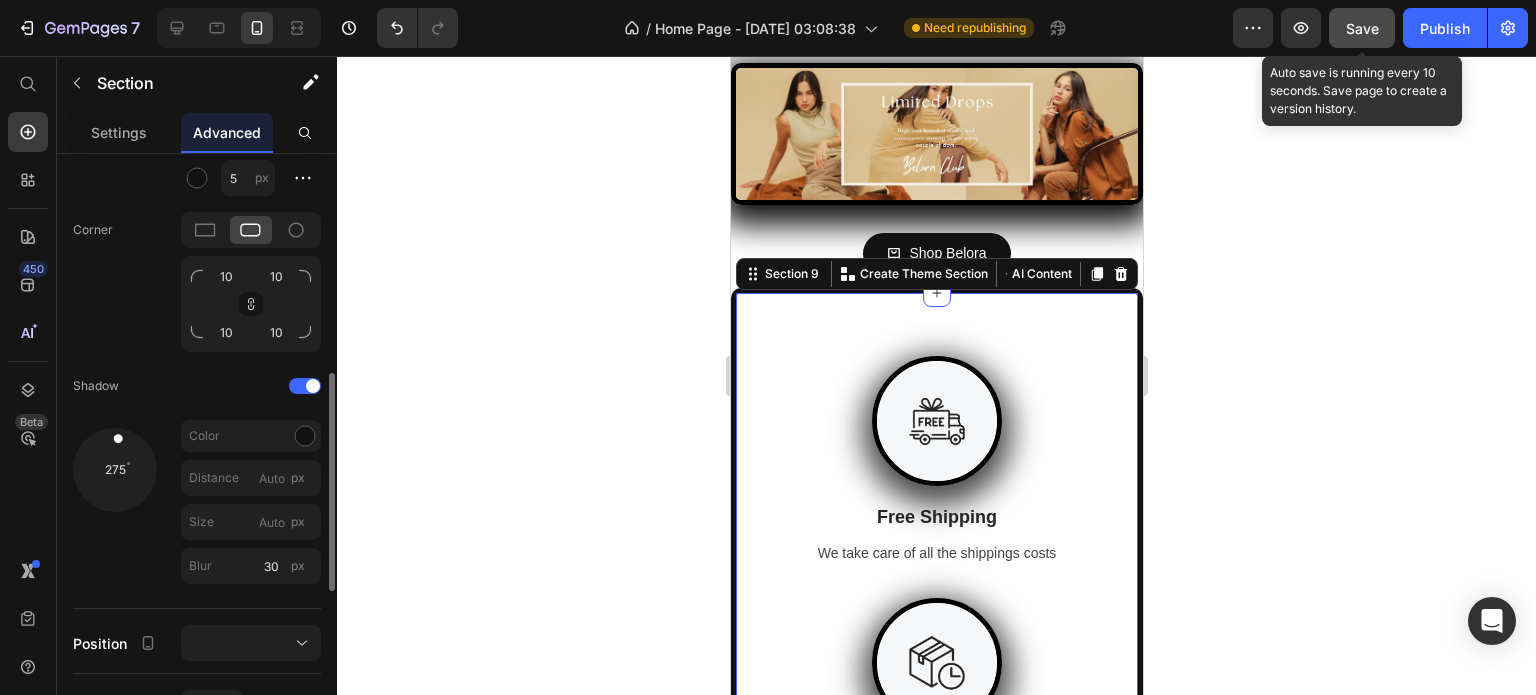 drag, startPoint x: 110, startPoint y: 492, endPoint x: 122, endPoint y: 359, distance: 133.54025 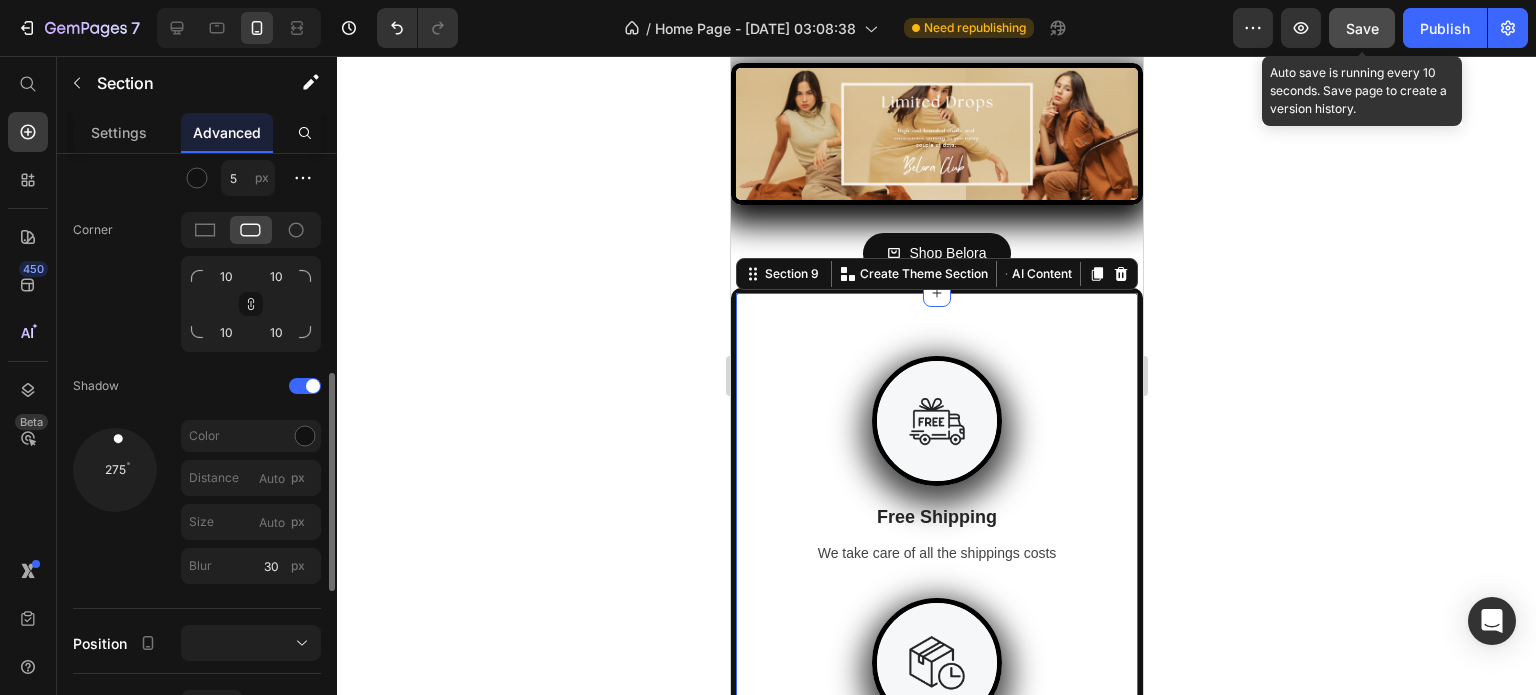 click on "Shape Border 5 px Corner 10 10 10 10 Shadow 275 Color Distance px Size px Blur 30 px" 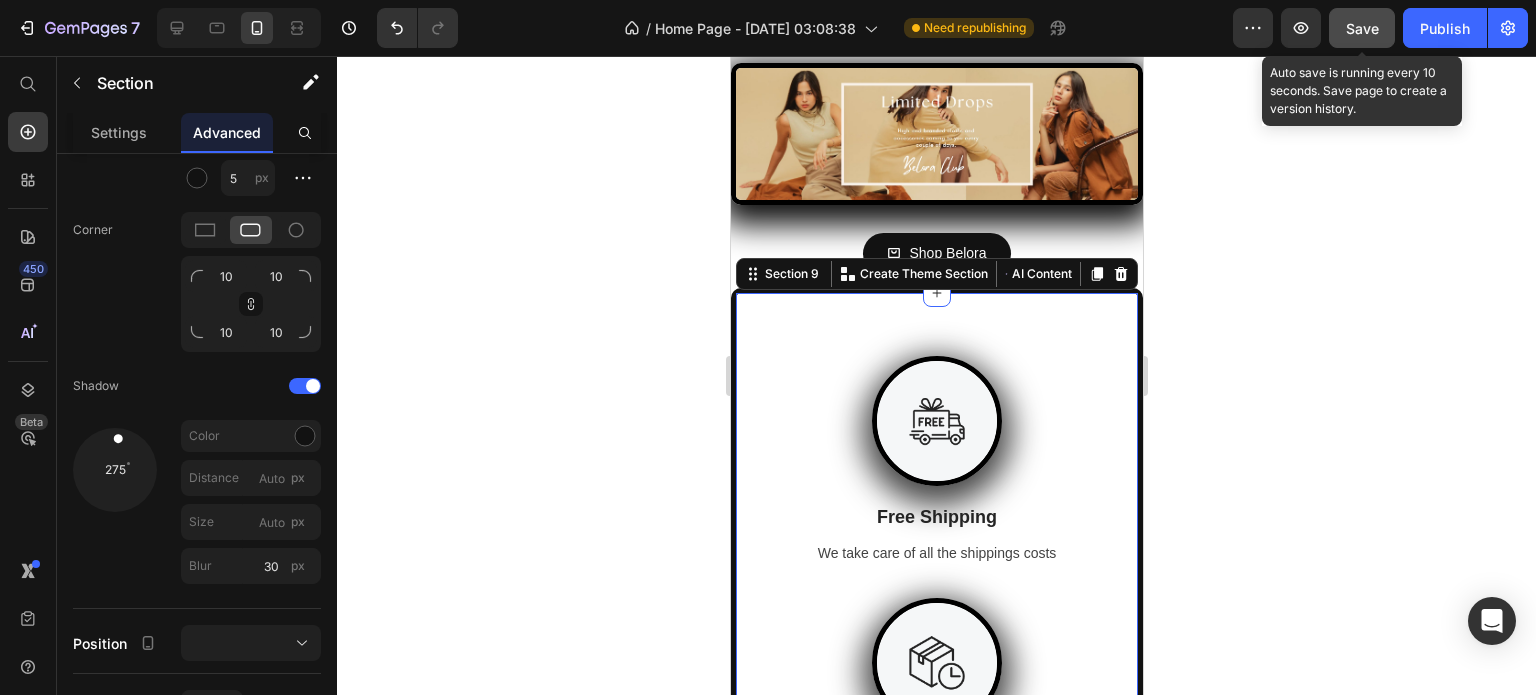 click 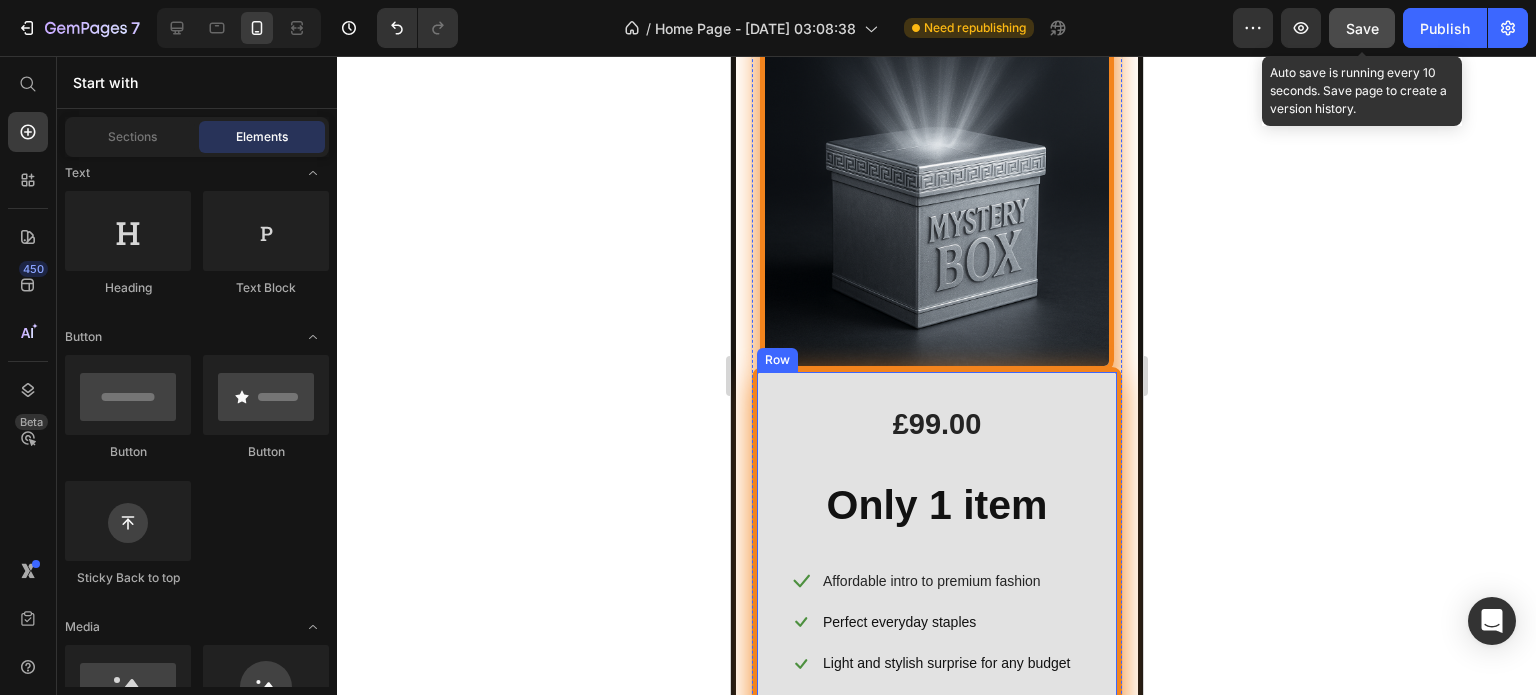 scroll, scrollTop: 2588, scrollLeft: 0, axis: vertical 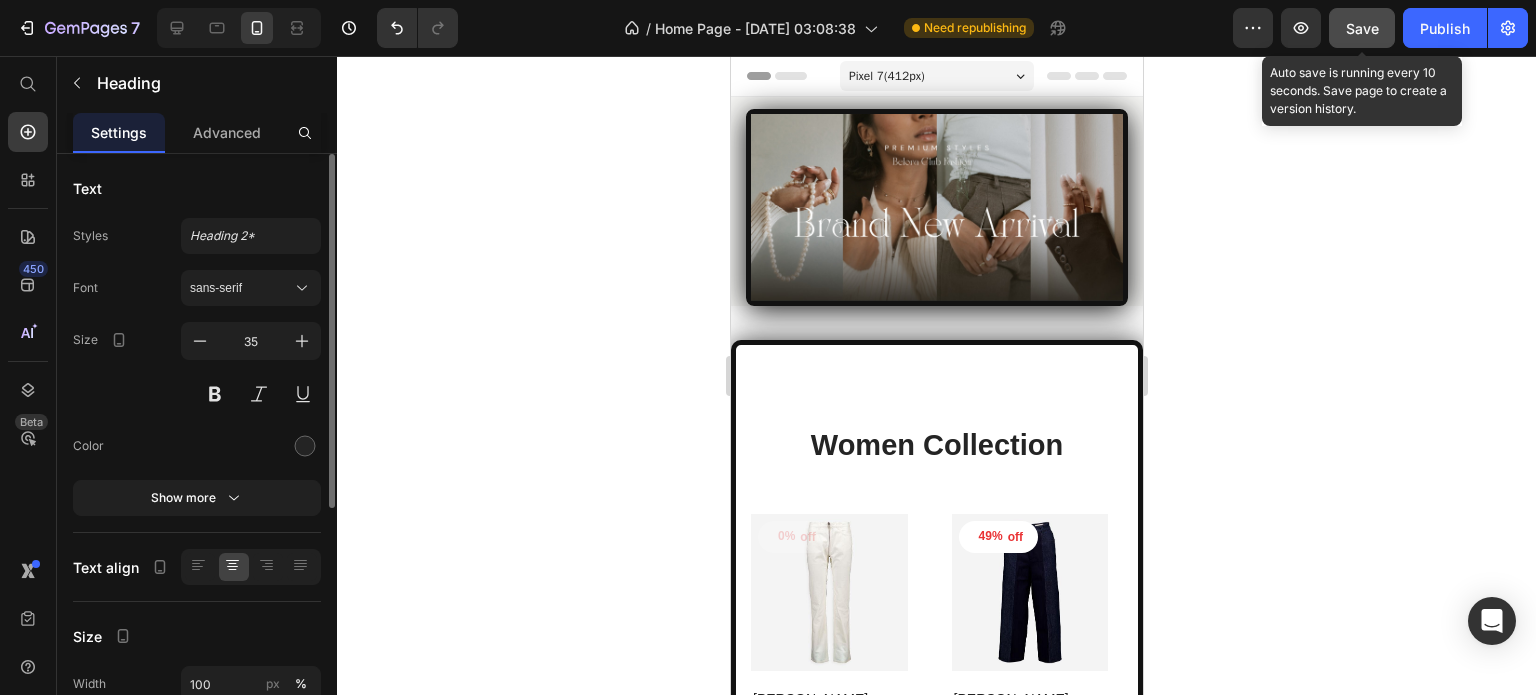 click 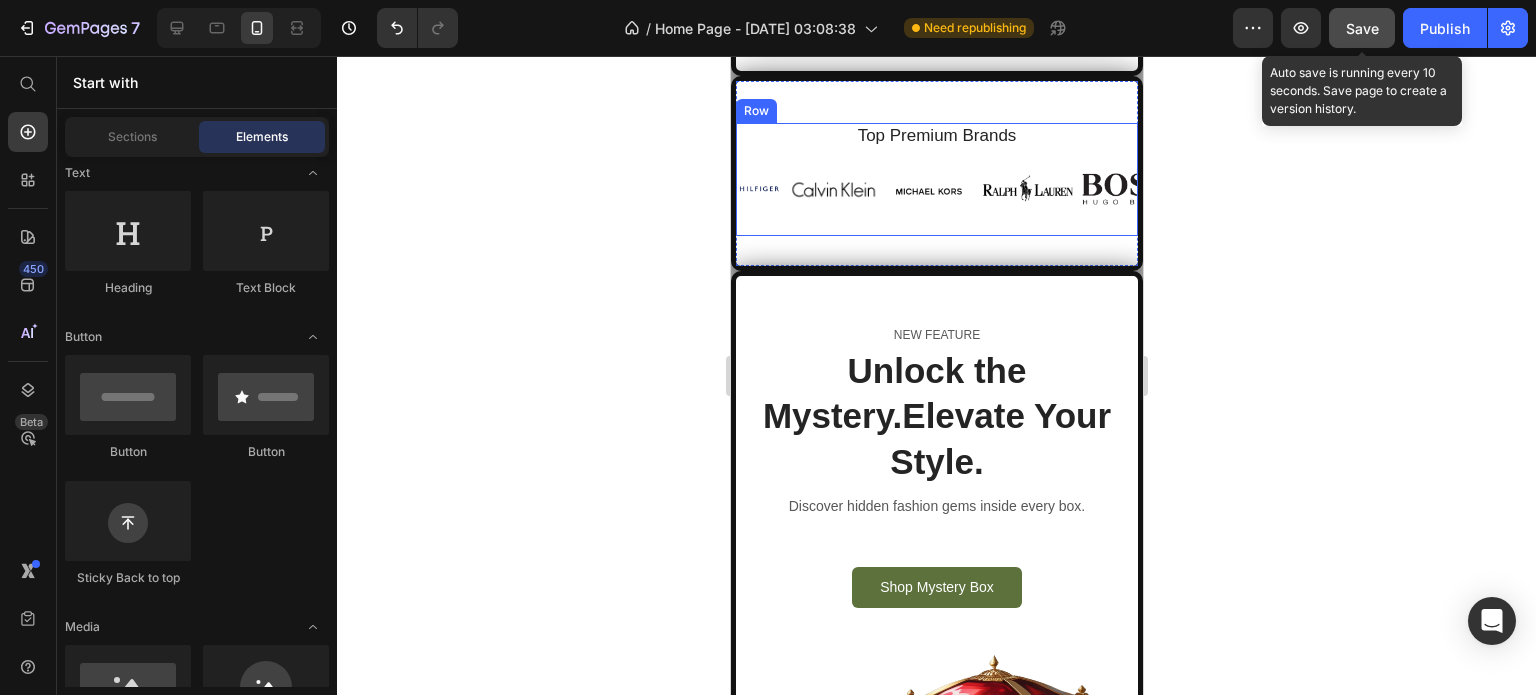 scroll, scrollTop: 1709, scrollLeft: 0, axis: vertical 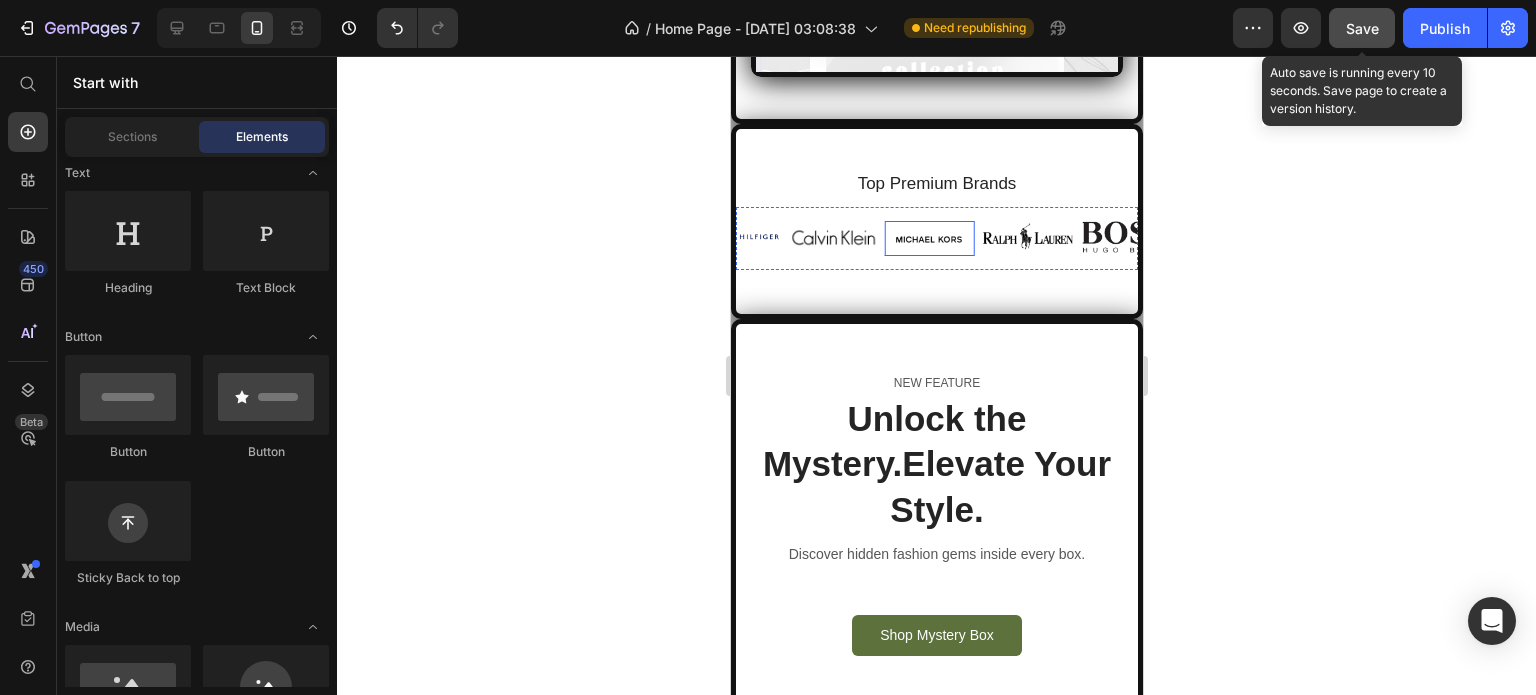 click at bounding box center [928, 238] 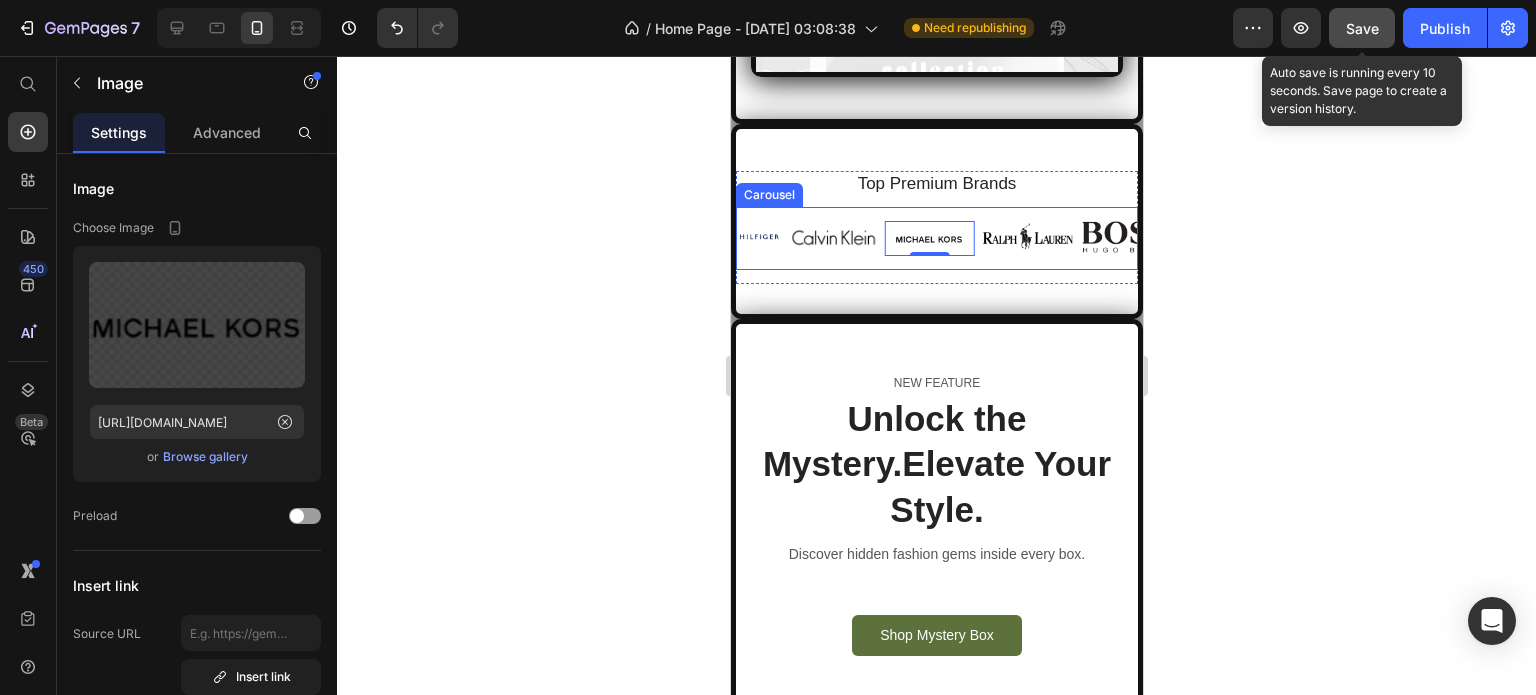 click on "Image Image   0 Image Image Image Image Image Image Carousel" at bounding box center [936, 238] 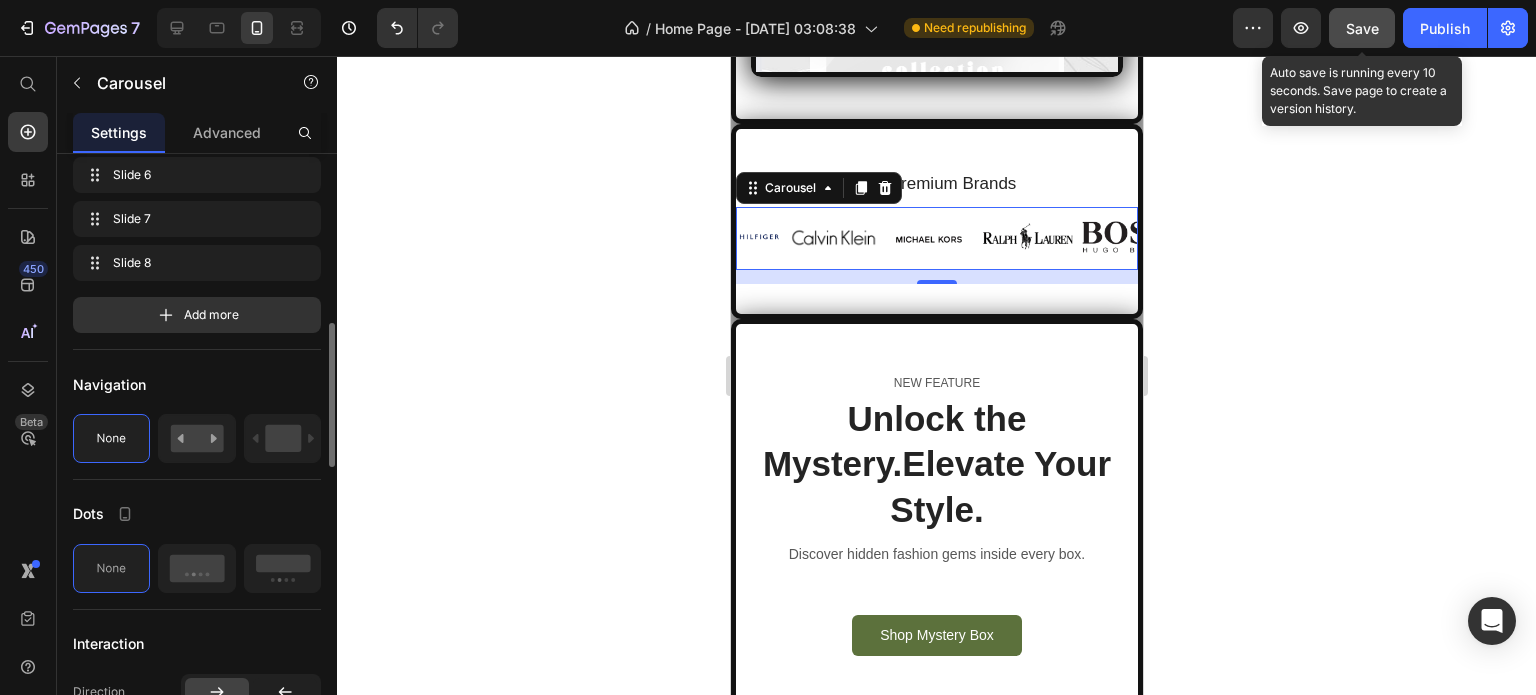 scroll, scrollTop: 400, scrollLeft: 0, axis: vertical 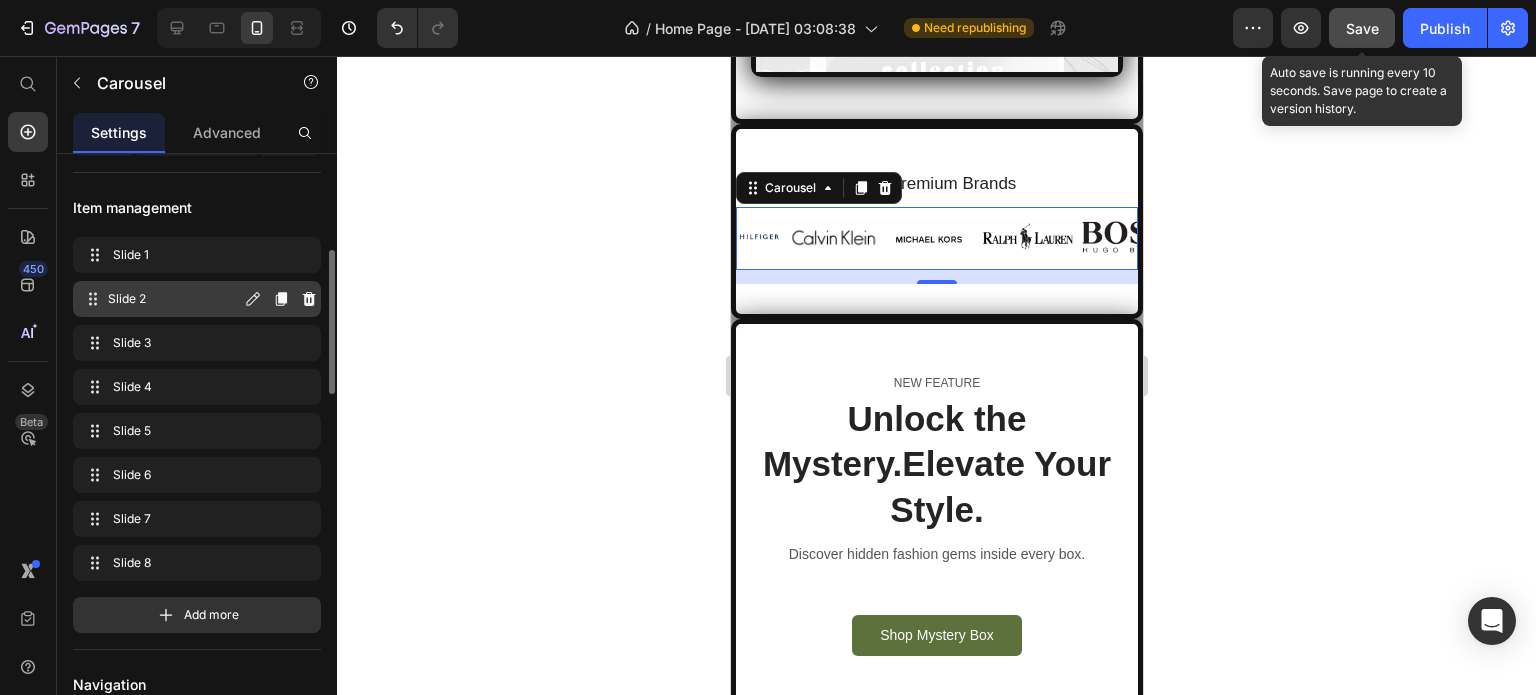 click on "Slide 2 Slide 2" at bounding box center (197, 299) 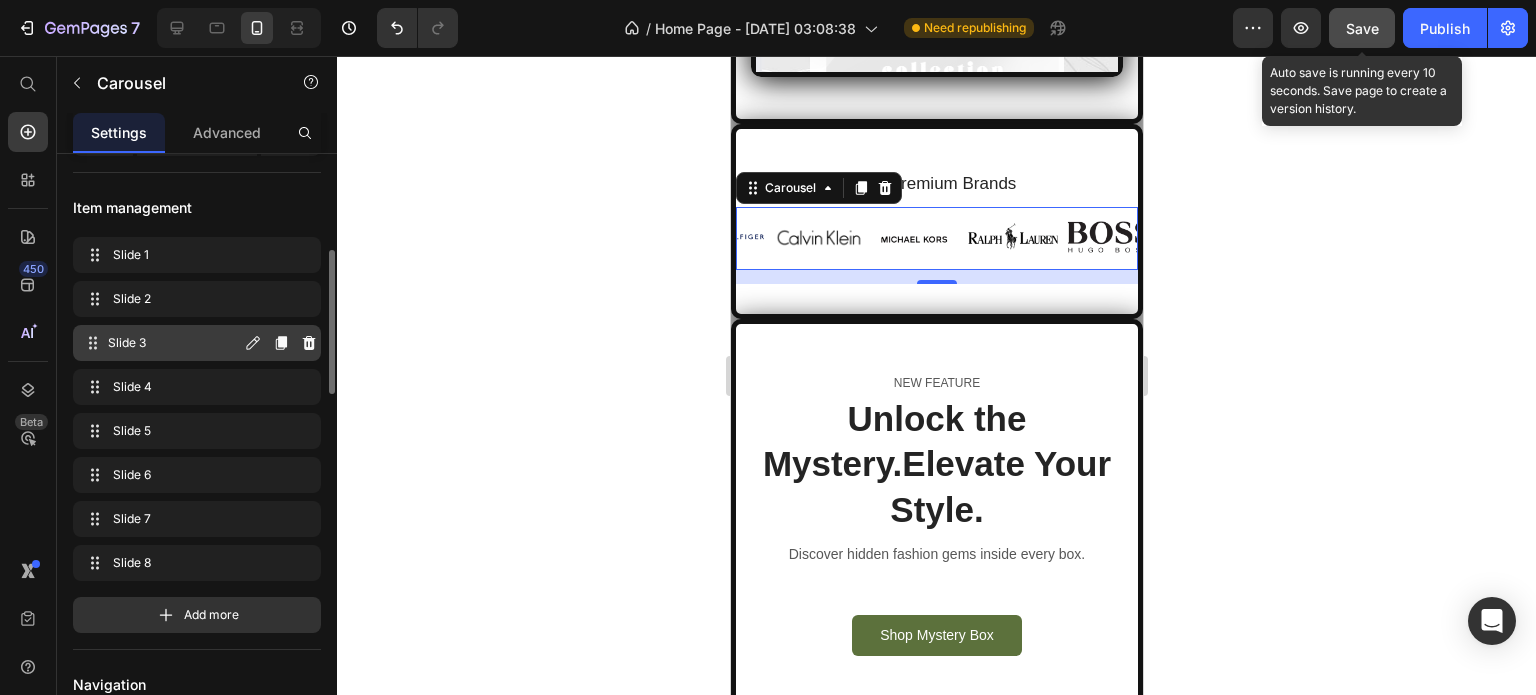 click on "Slide 3" at bounding box center [174, 343] 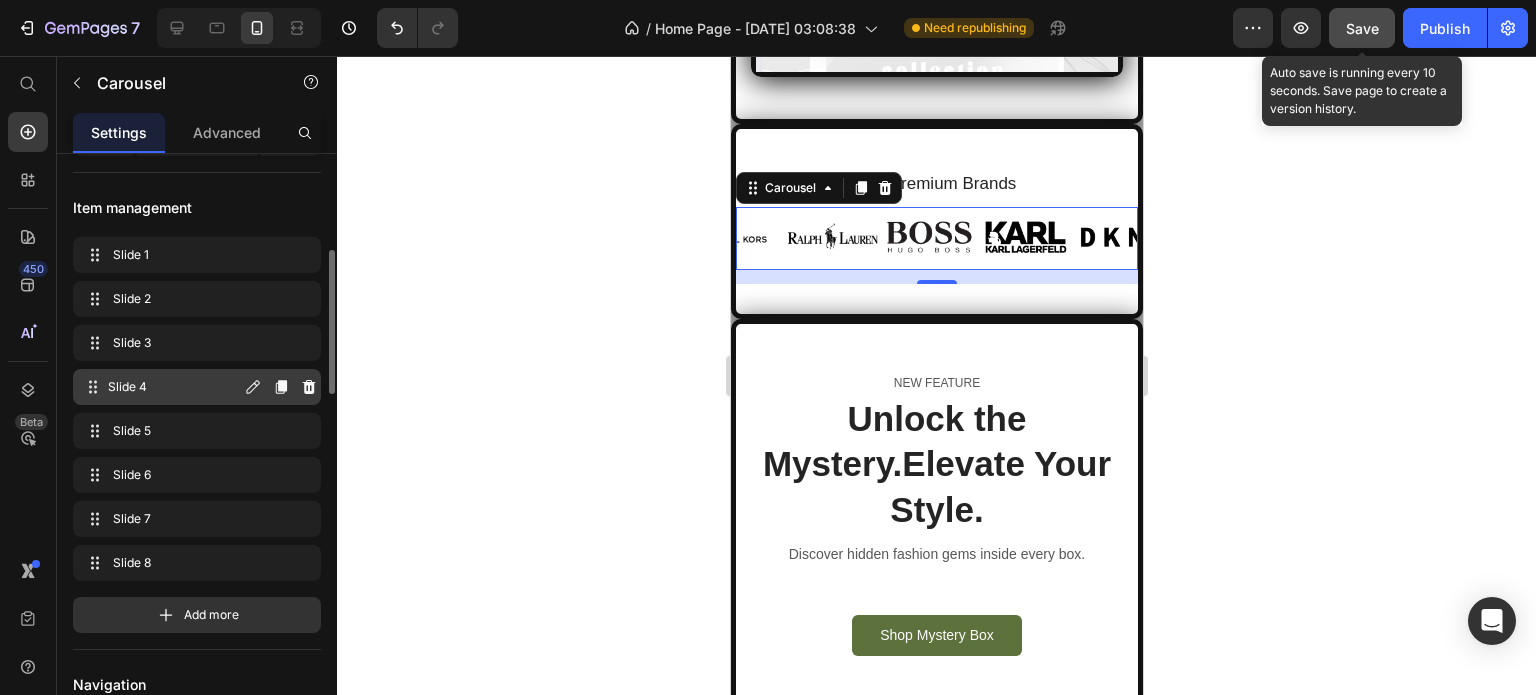 click on "Slide 4" at bounding box center [174, 387] 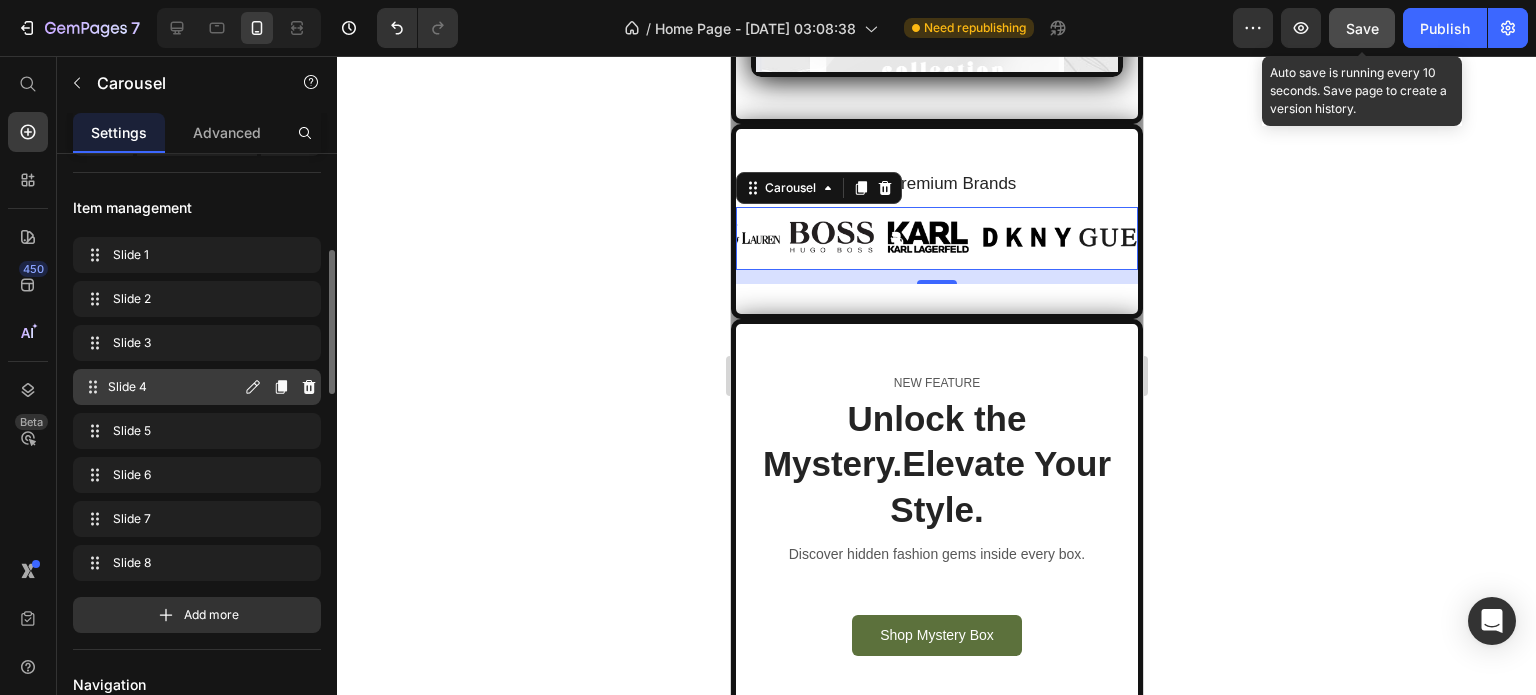 click on "Slide 4" at bounding box center (174, 387) 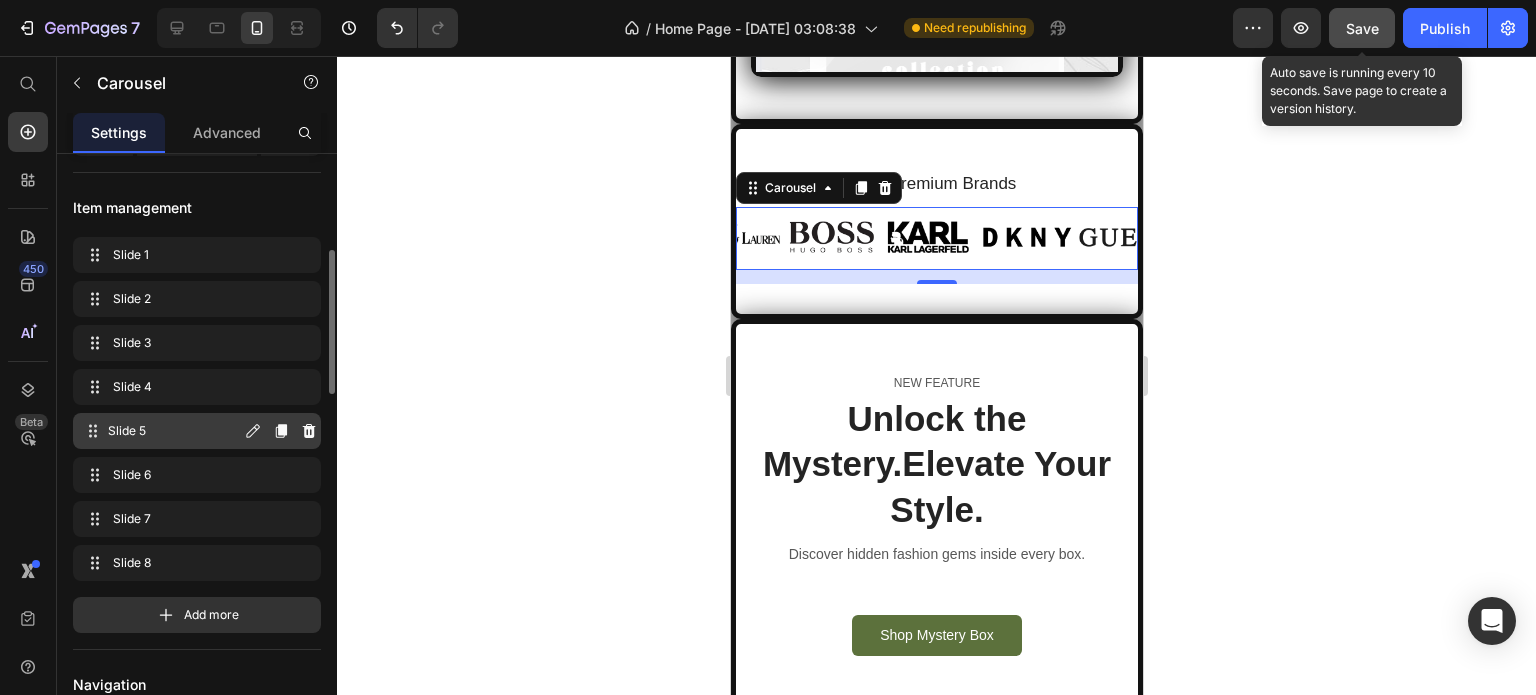 click on "Slide 5" at bounding box center [174, 431] 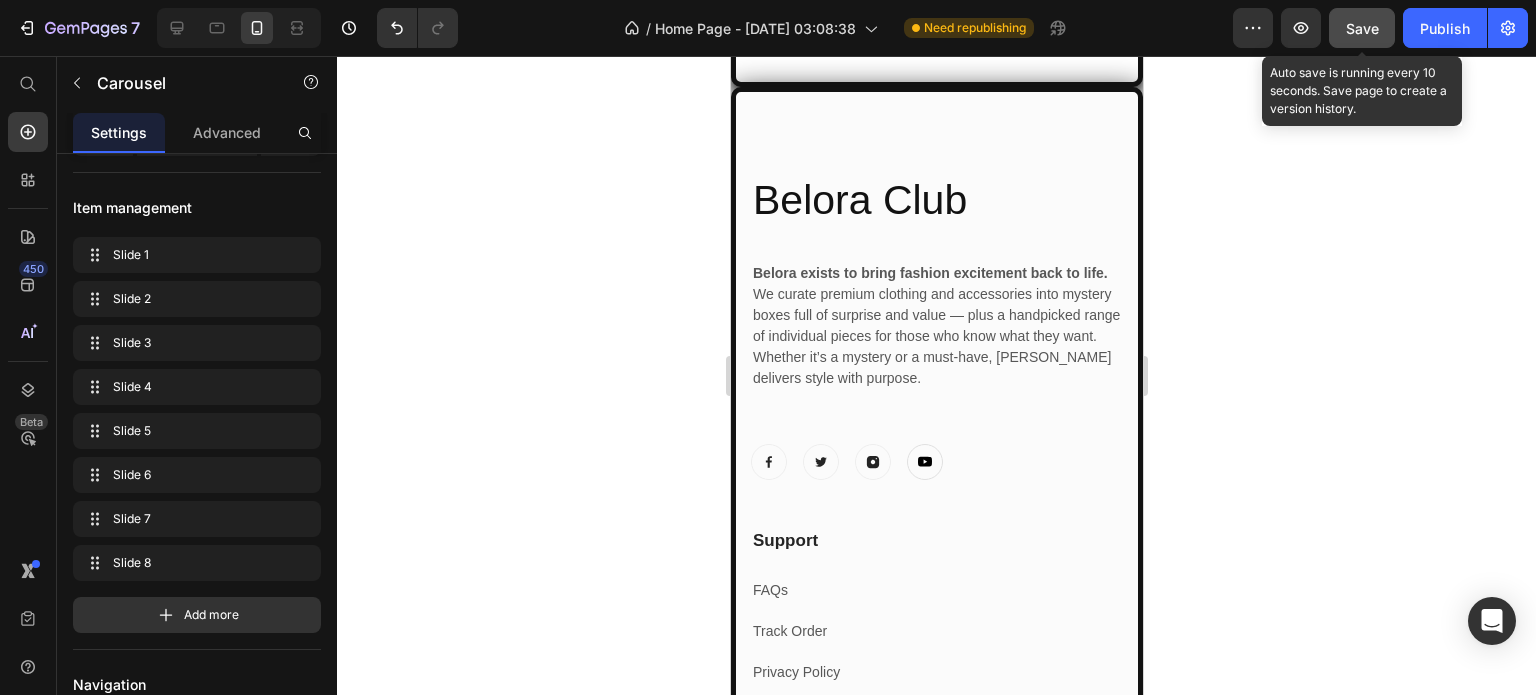 scroll, scrollTop: 9986, scrollLeft: 0, axis: vertical 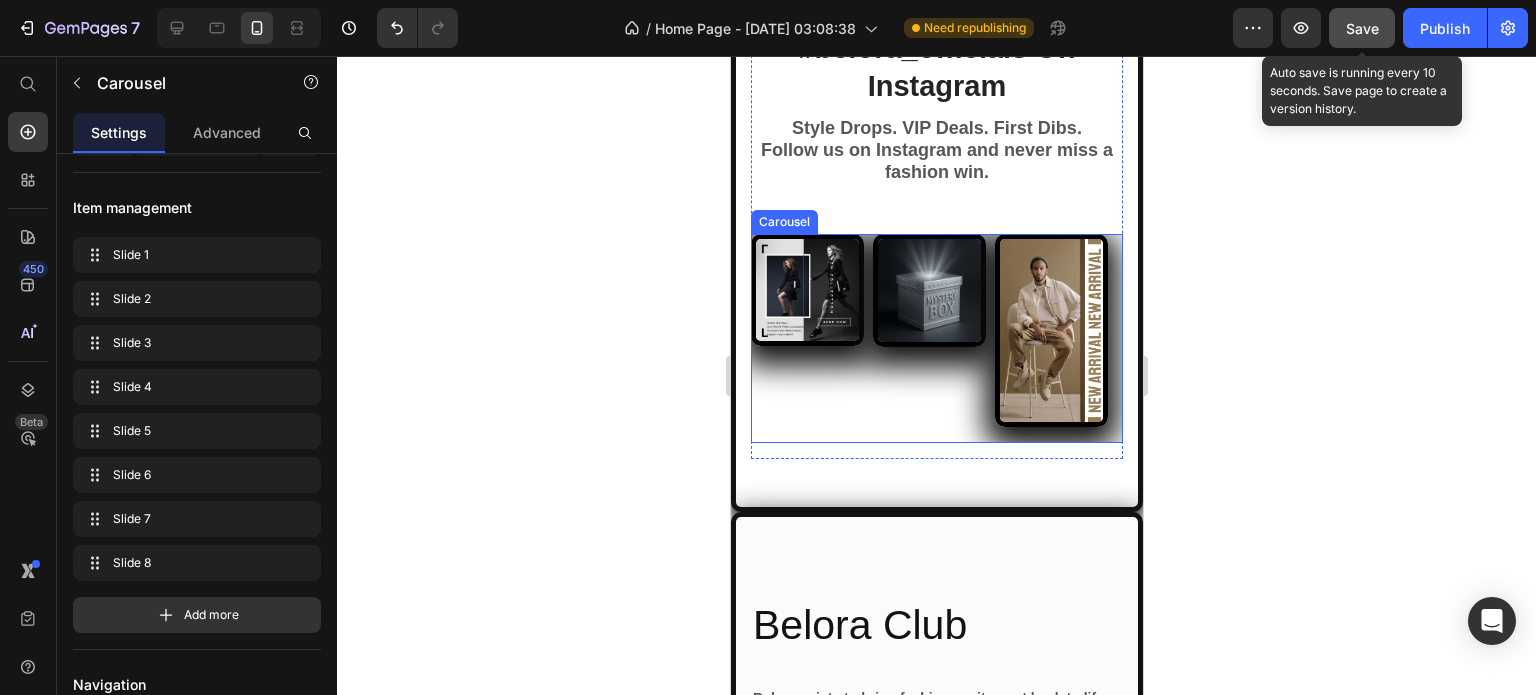 click on "Image Image Image Image Image" at bounding box center [936, 339] 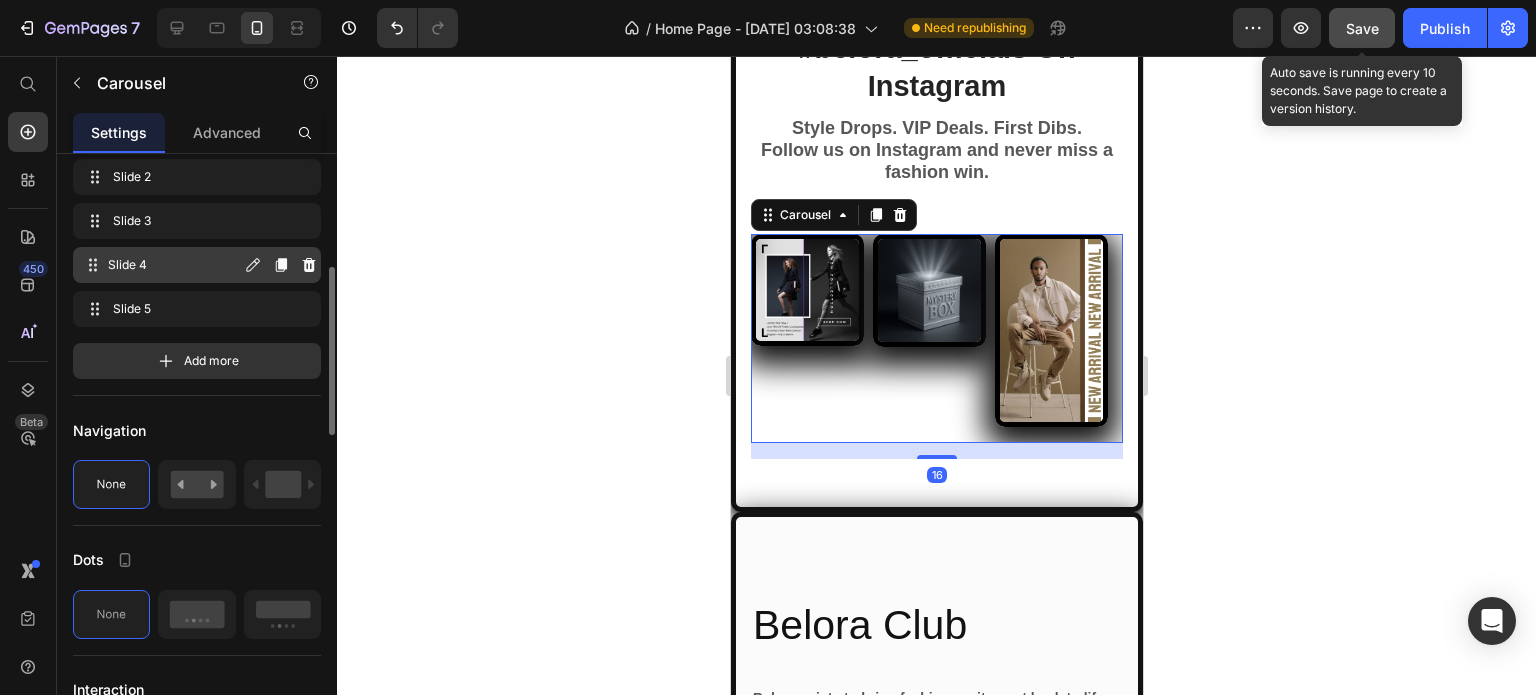 click on "Slide 4" at bounding box center [174, 265] 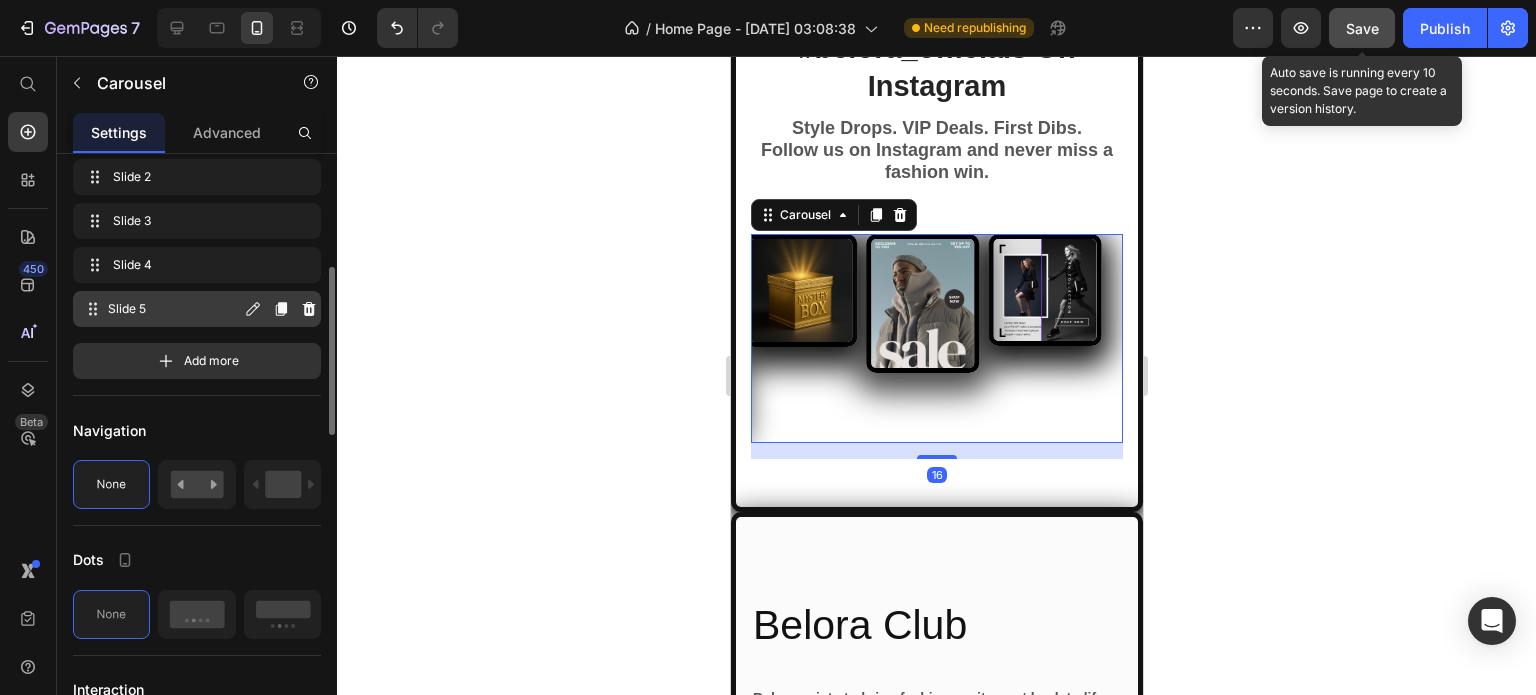 click on "Slide 5 Slide 5" at bounding box center (197, 309) 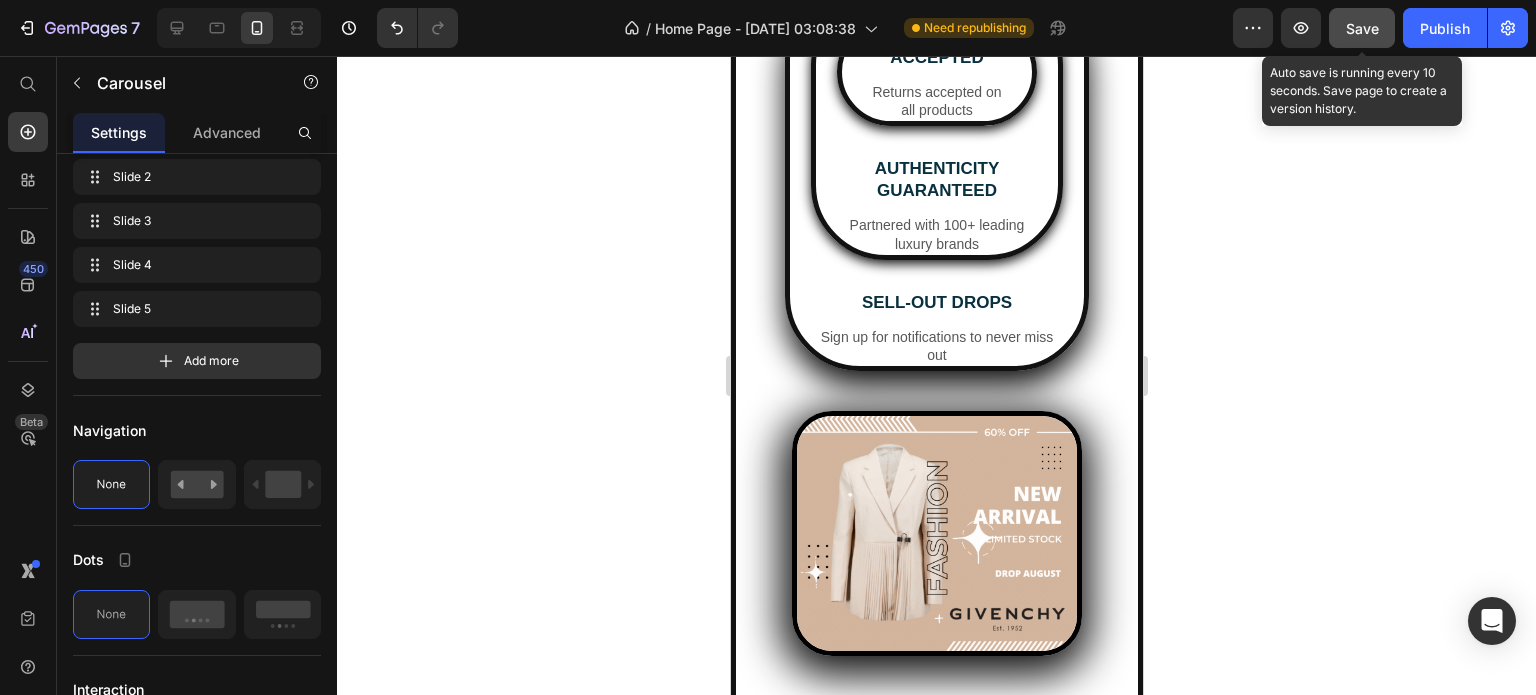 scroll, scrollTop: 7548, scrollLeft: 0, axis: vertical 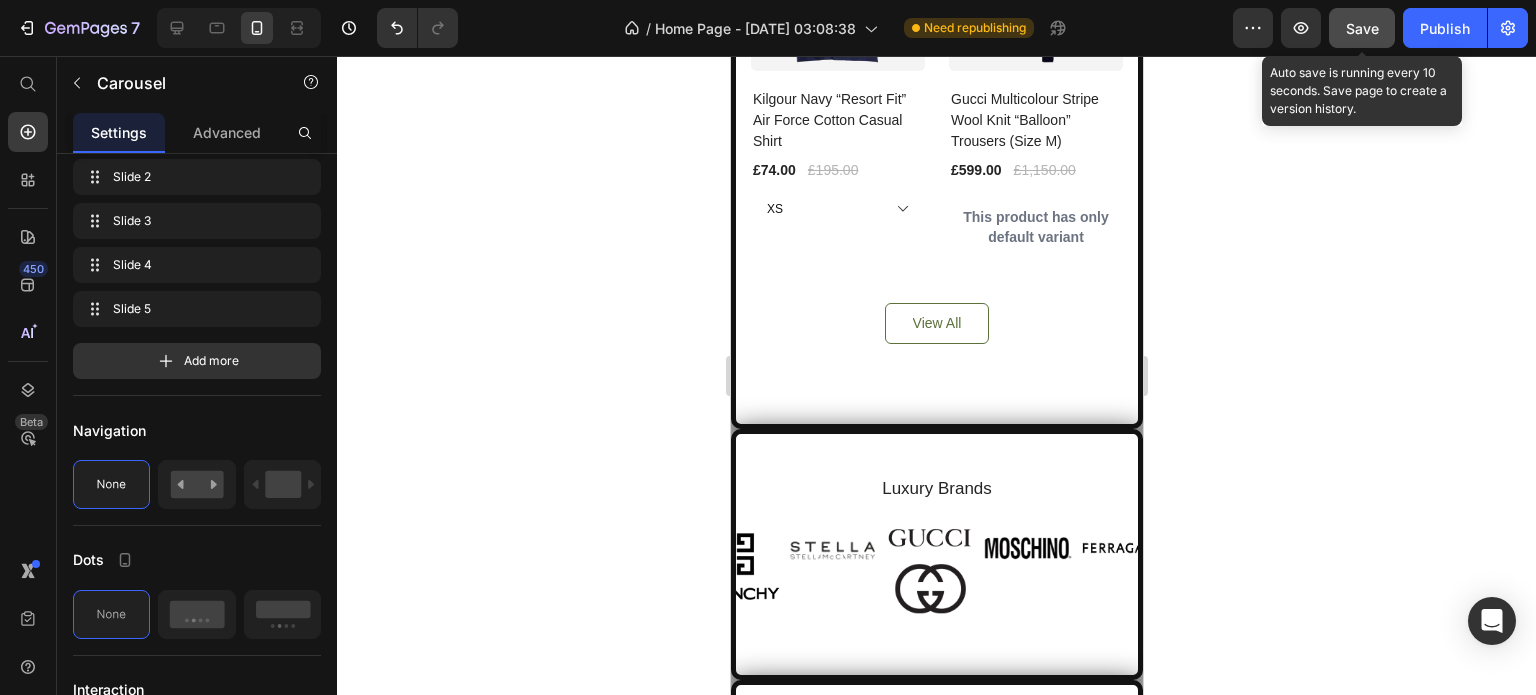 click on "Save" 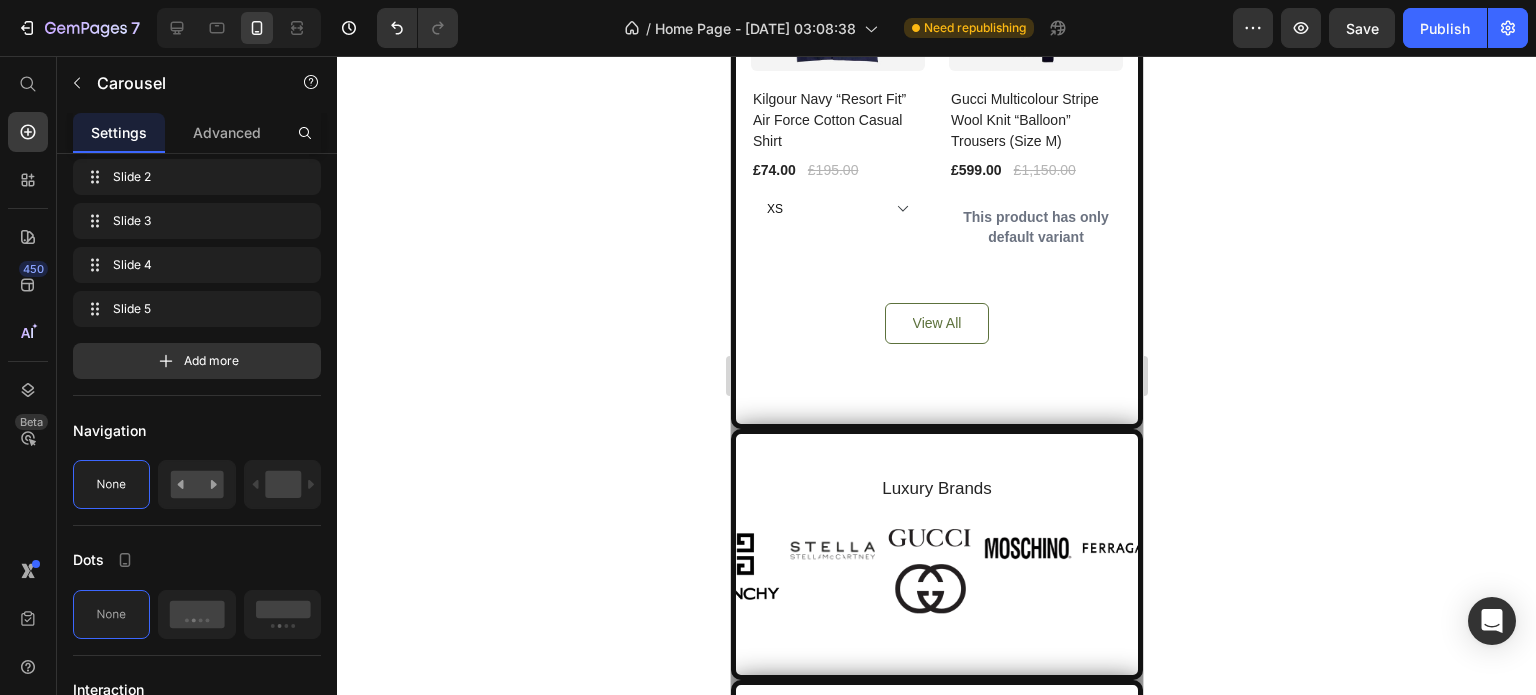 type 